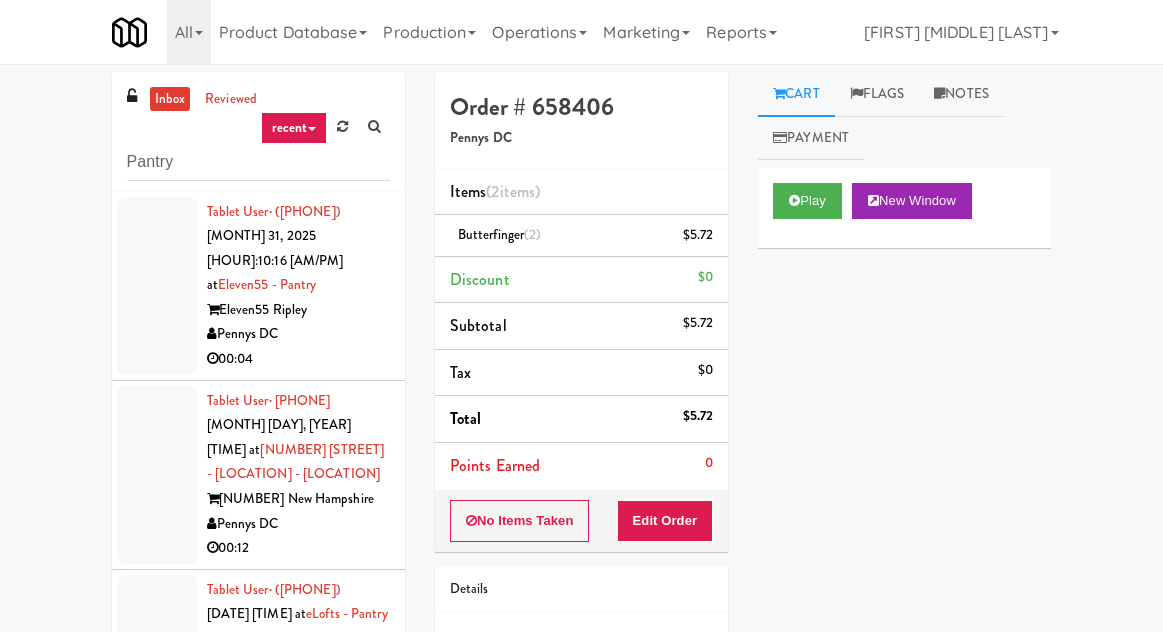 scroll, scrollTop: 19, scrollLeft: 0, axis: vertical 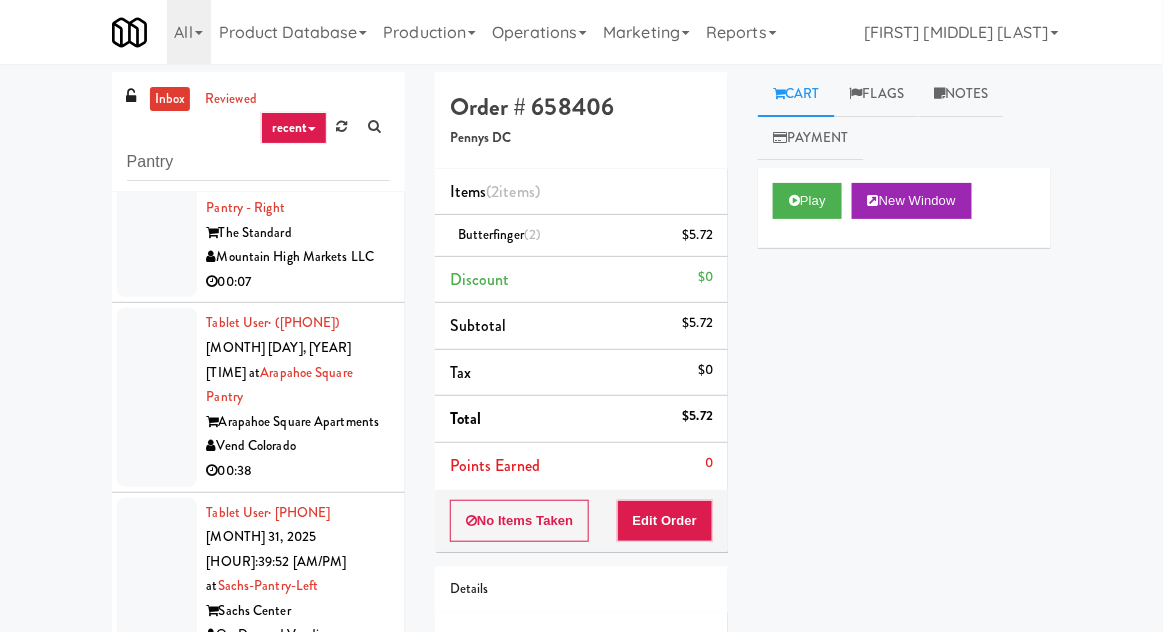 click on "inbox" at bounding box center (170, 99) 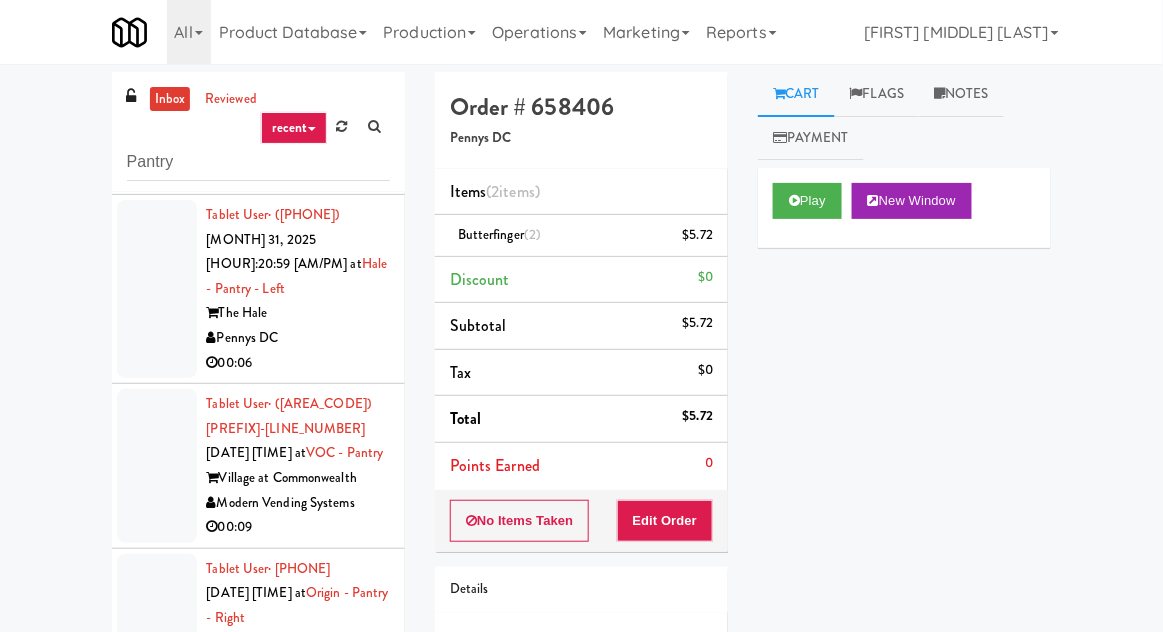 scroll, scrollTop: 4430, scrollLeft: 0, axis: vertical 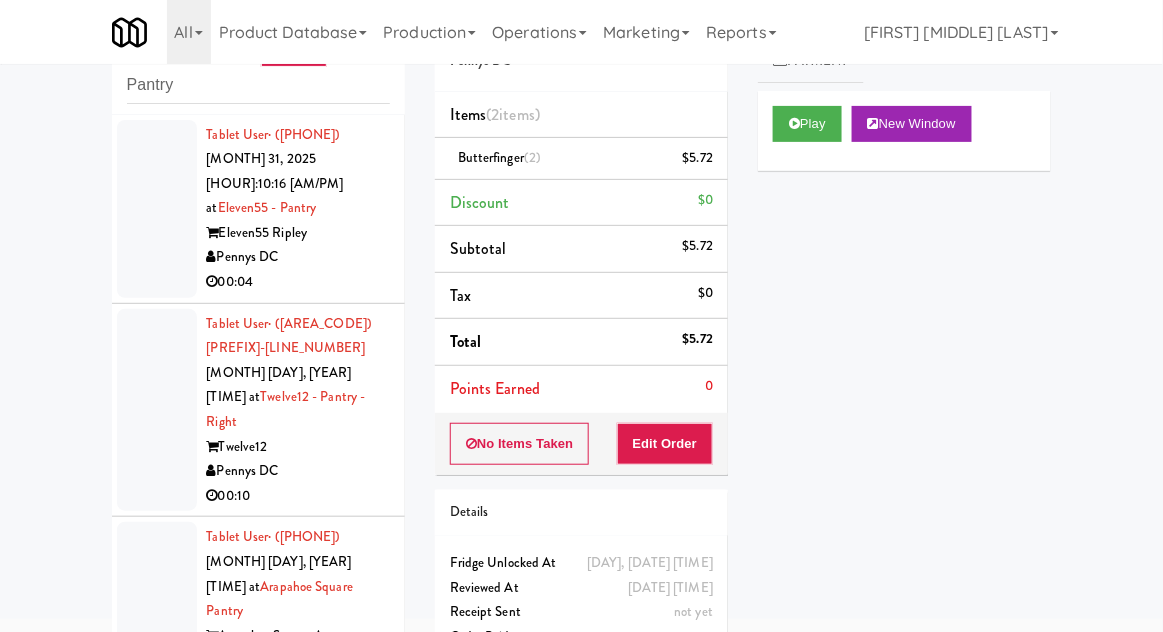 click at bounding box center (157, 209) 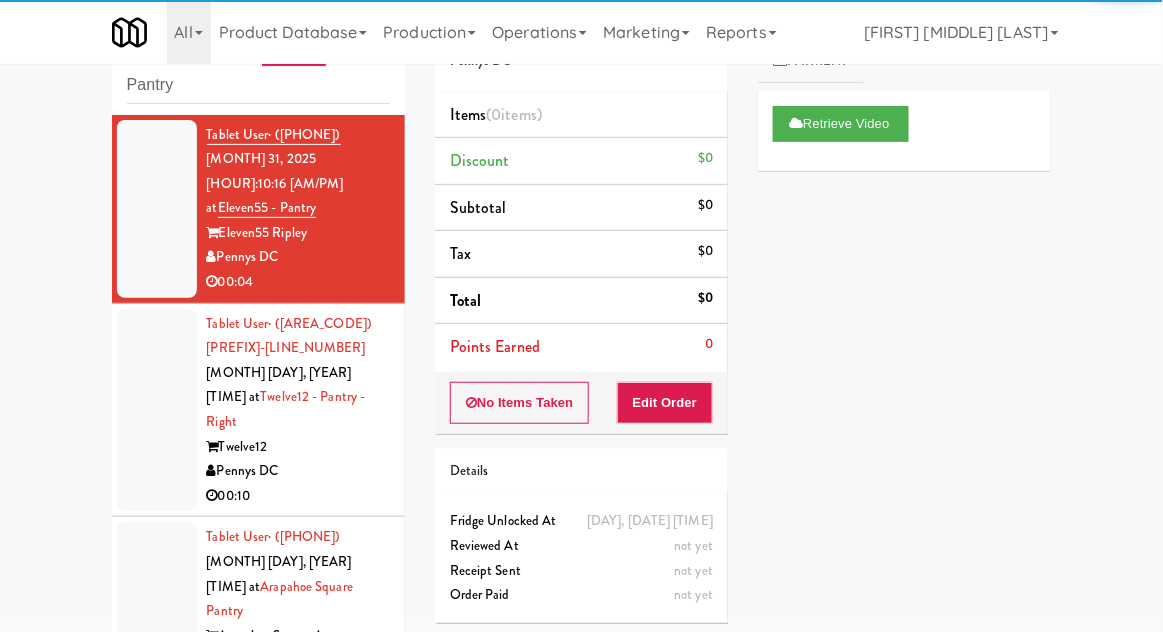 click at bounding box center (157, 410) 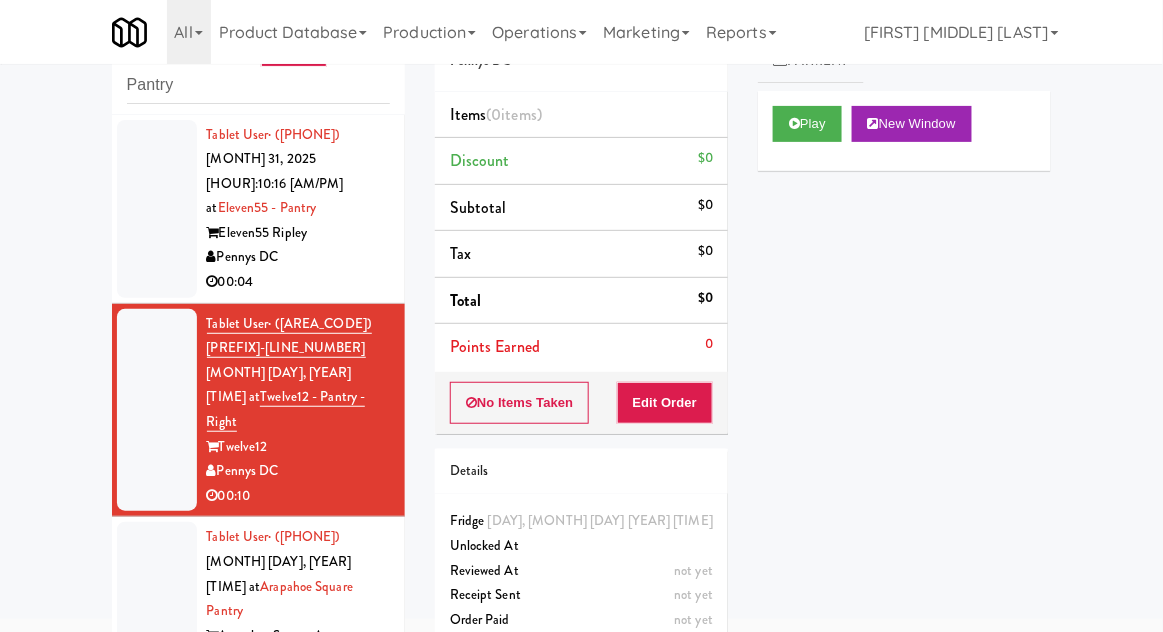 scroll, scrollTop: 0, scrollLeft: 0, axis: both 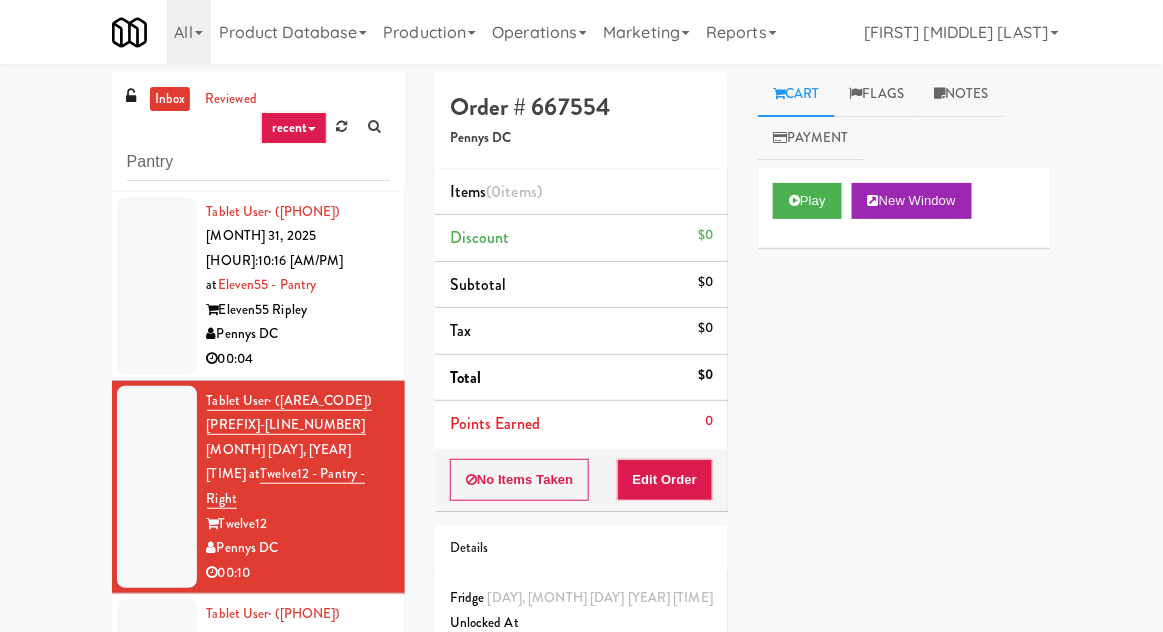 click on "Notes" at bounding box center [961, 94] 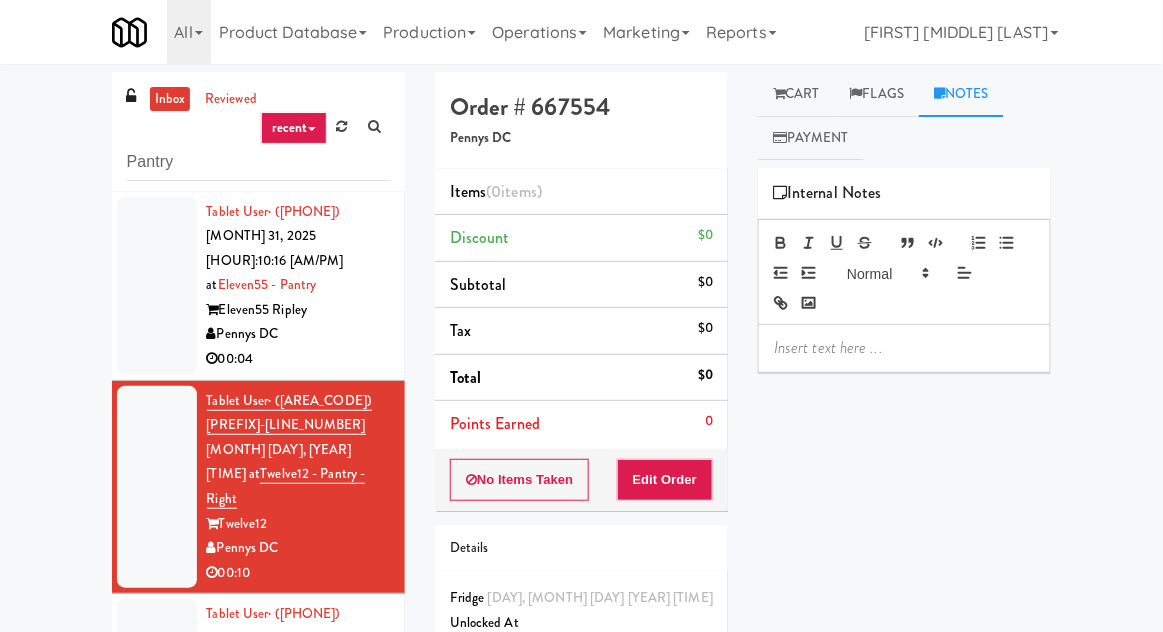 click at bounding box center (157, 286) 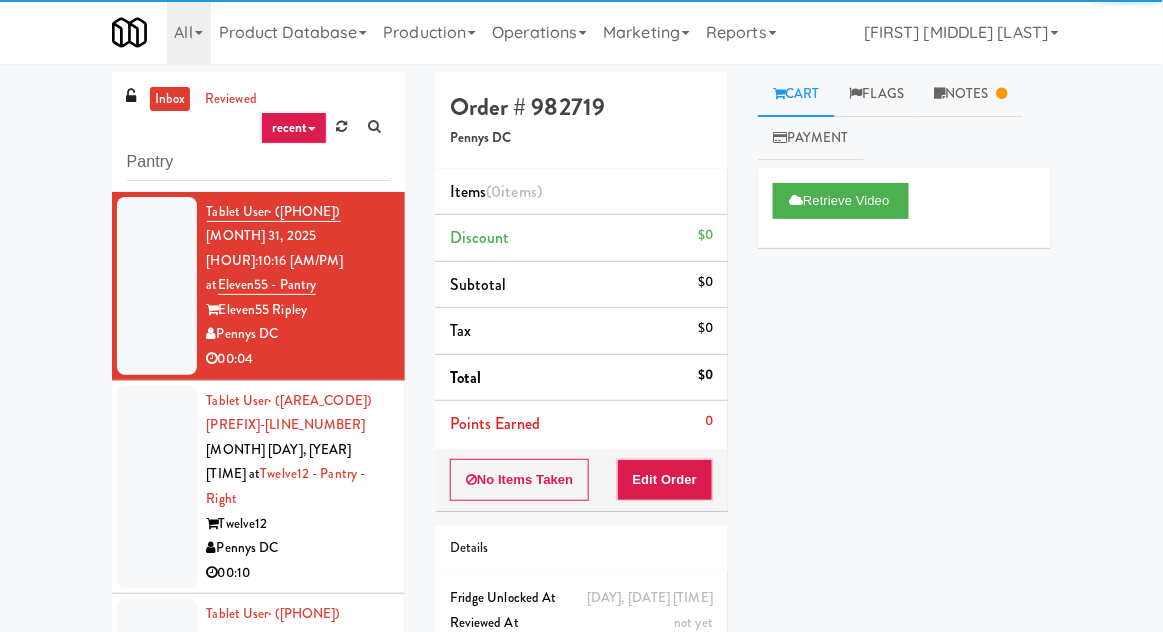 click on "Notes" at bounding box center (971, 94) 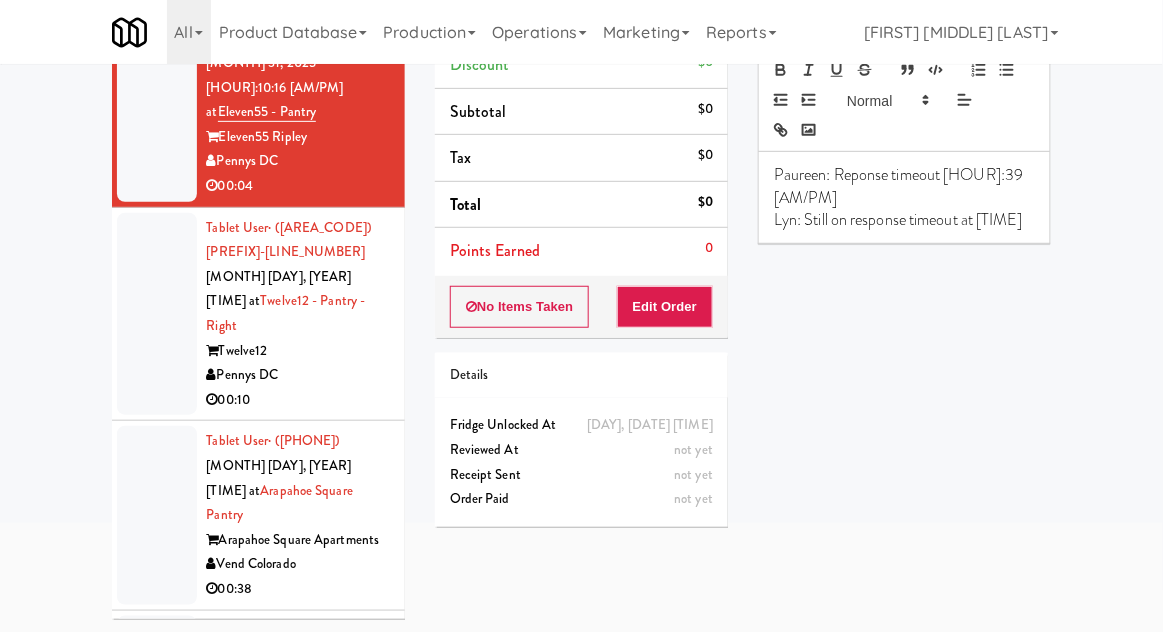 click at bounding box center (157, 314) 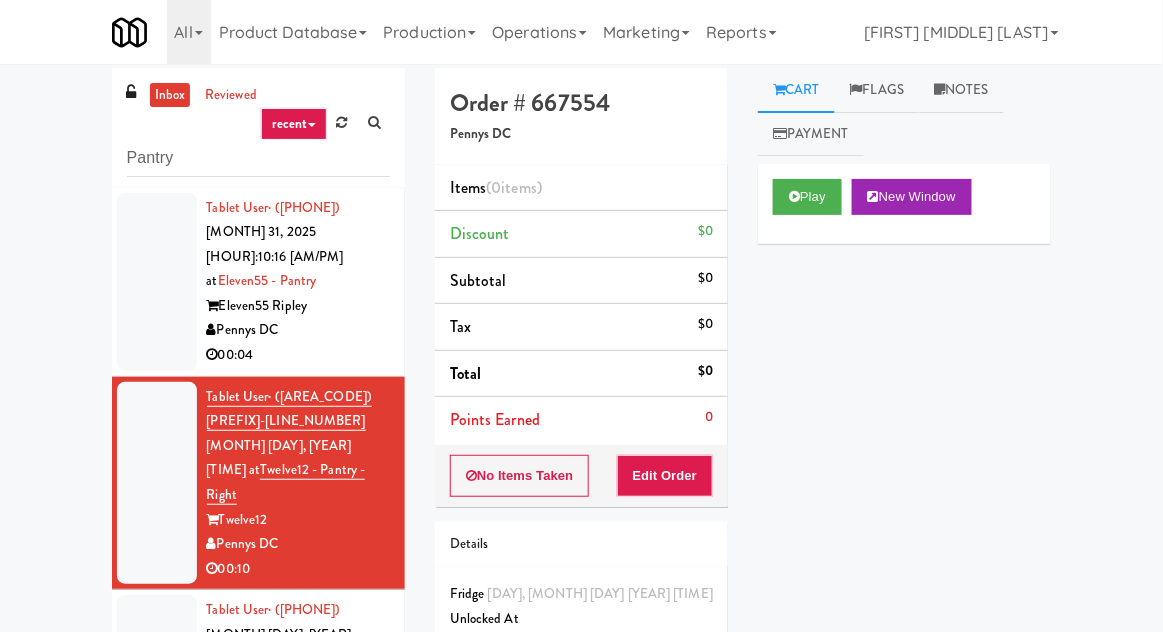 scroll, scrollTop: 21, scrollLeft: 0, axis: vertical 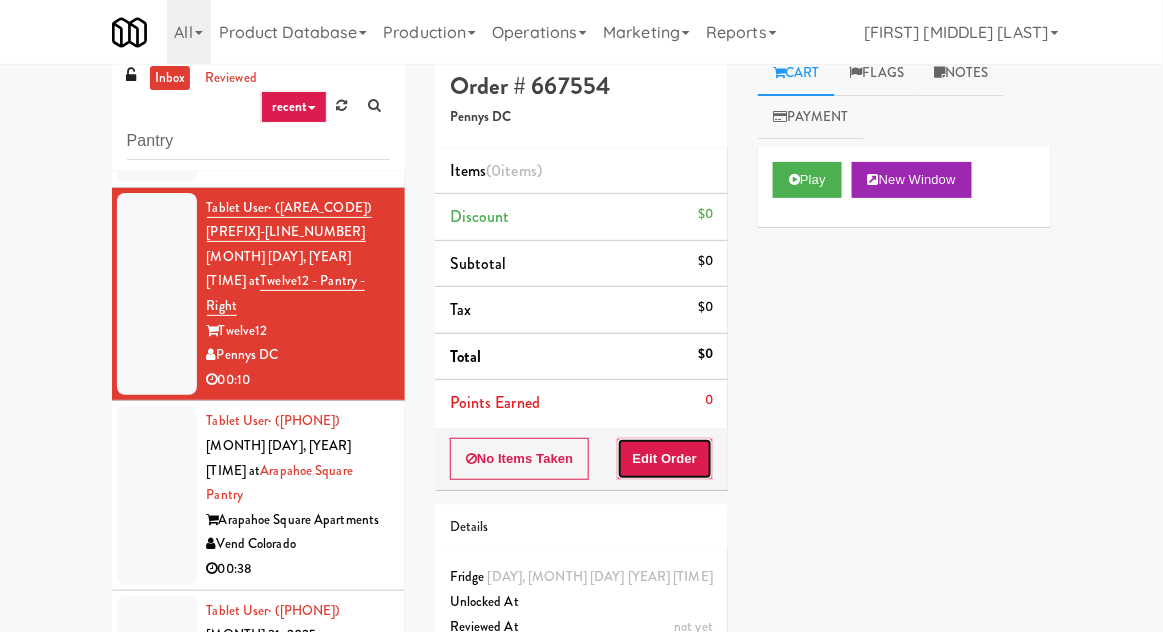 click on "Edit Order" at bounding box center (665, 459) 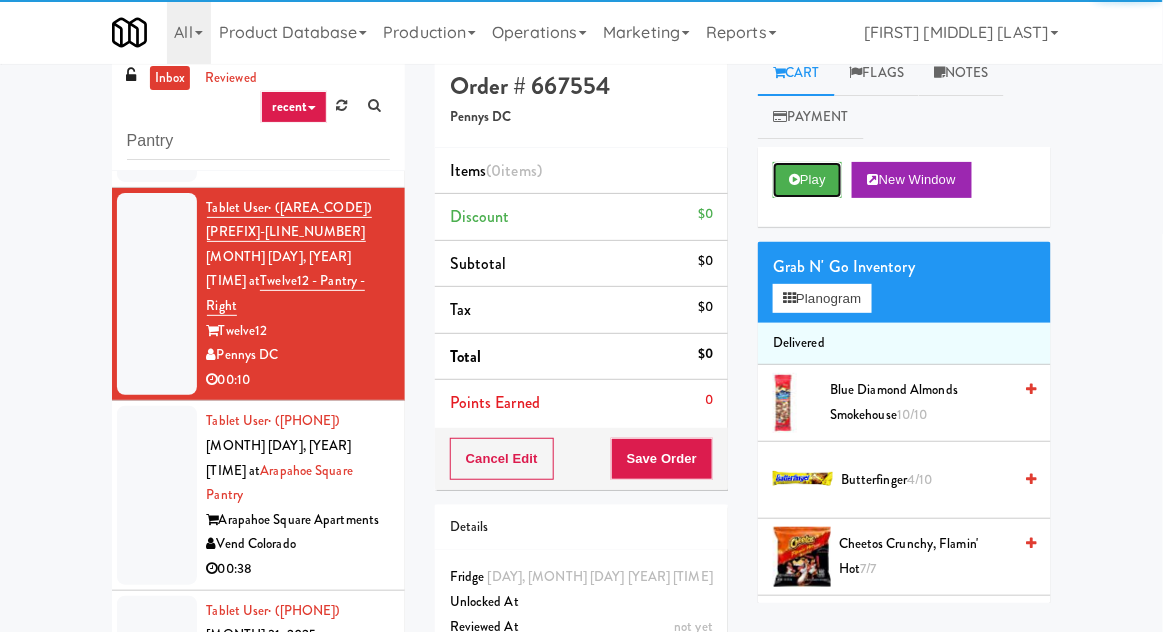 click on "Play" at bounding box center [807, 180] 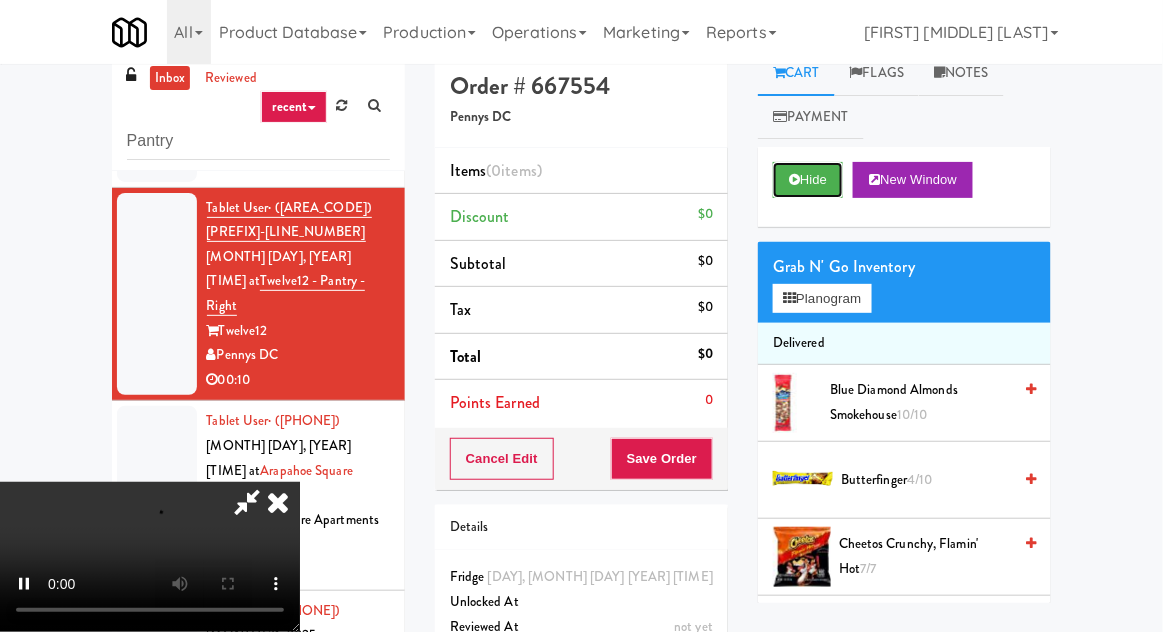scroll, scrollTop: 73, scrollLeft: 0, axis: vertical 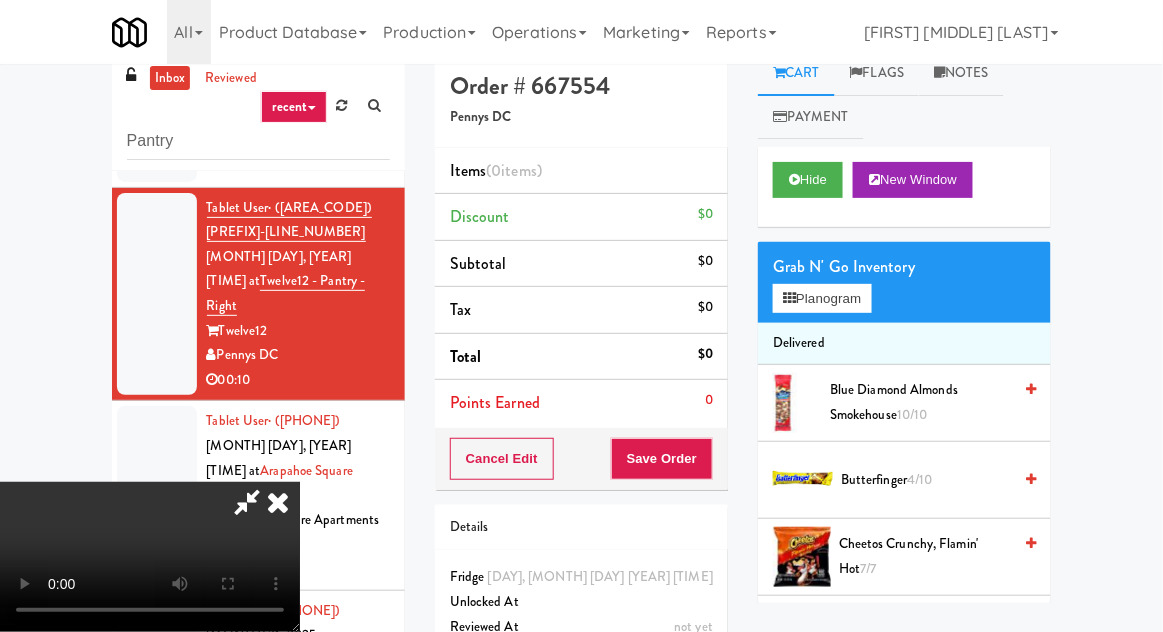type 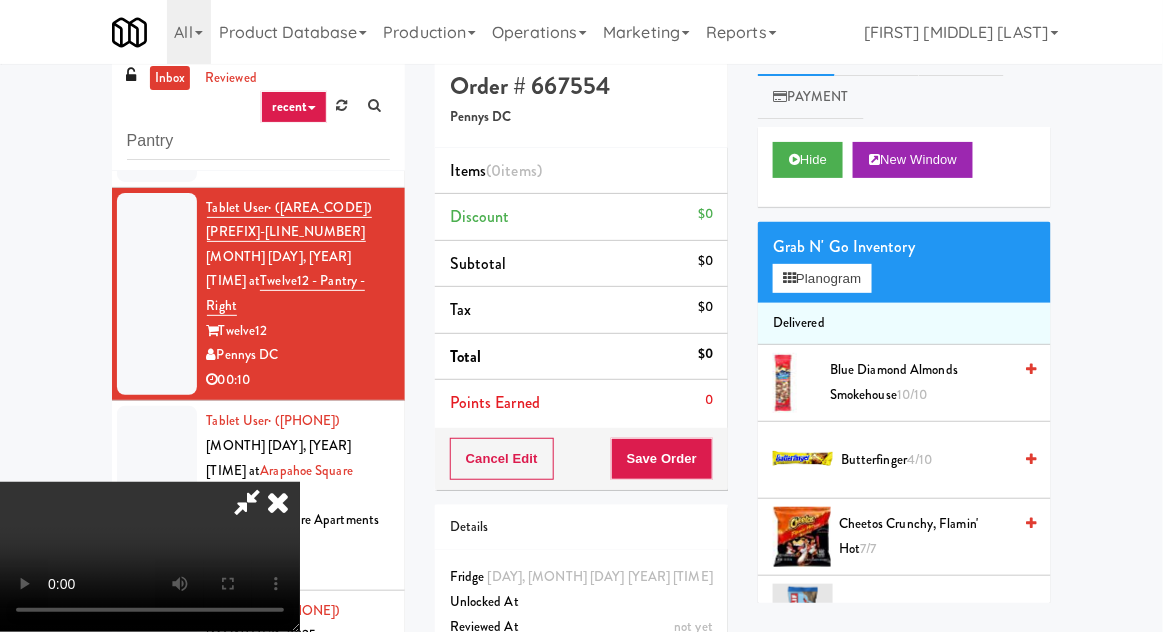 scroll, scrollTop: 21, scrollLeft: 0, axis: vertical 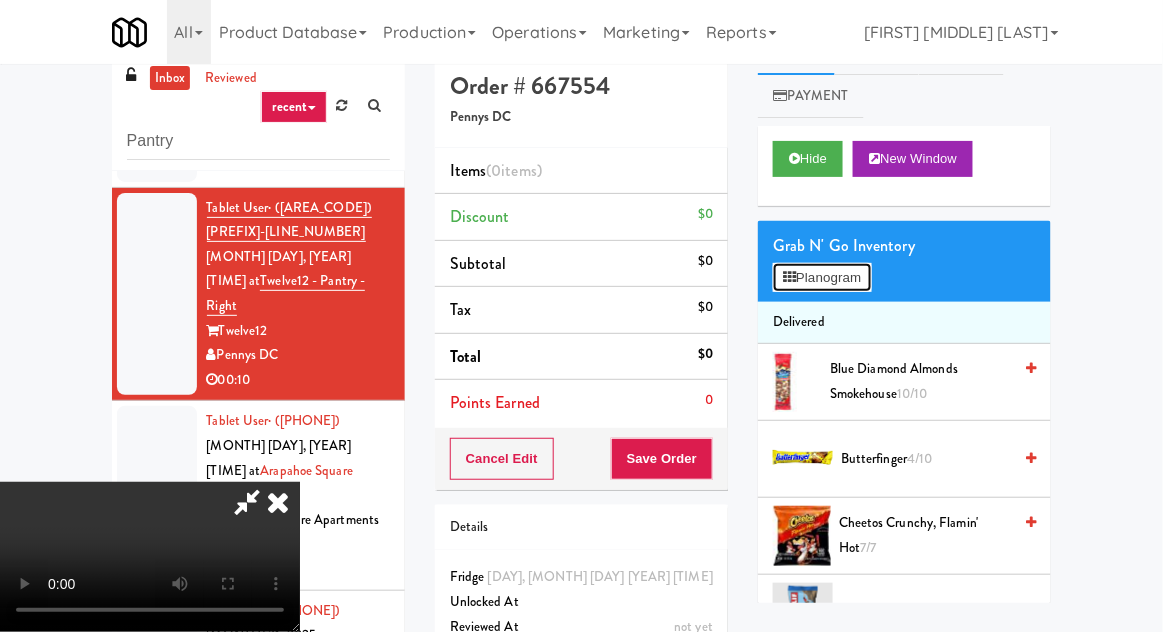 click on "Planogram" at bounding box center [822, 278] 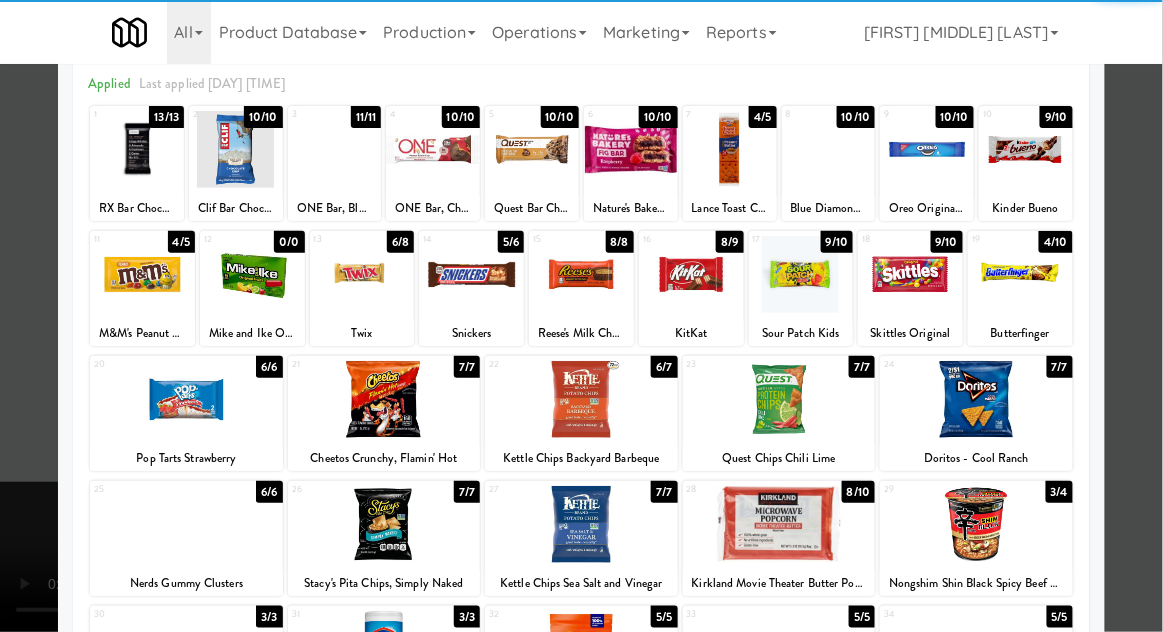 scroll, scrollTop: 106, scrollLeft: 0, axis: vertical 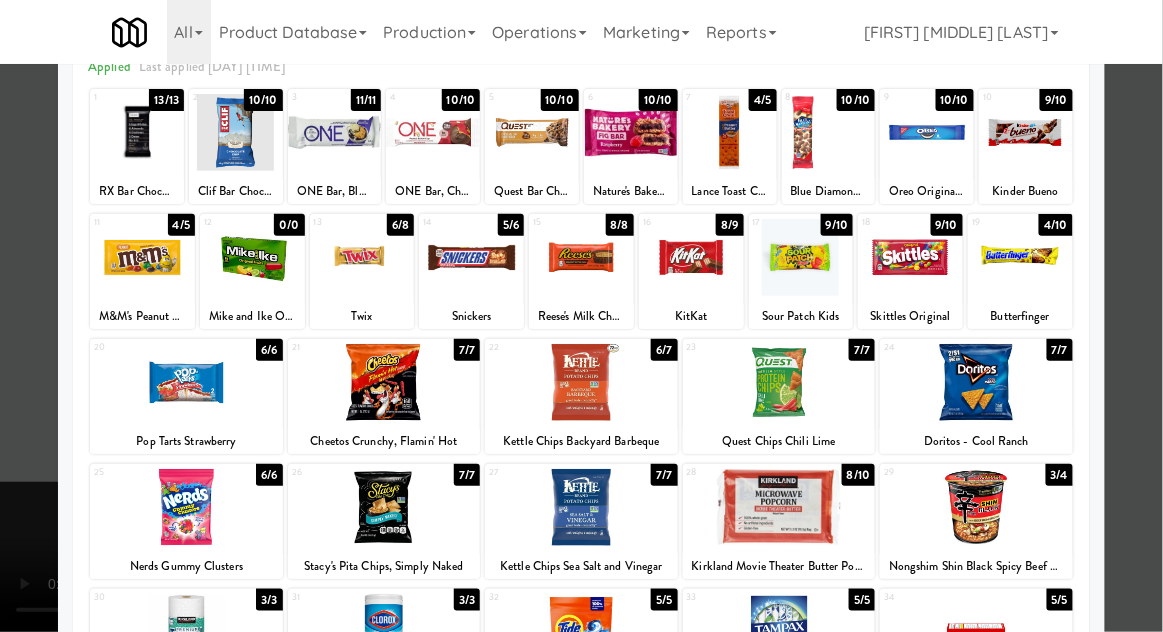 click at bounding box center [471, 257] 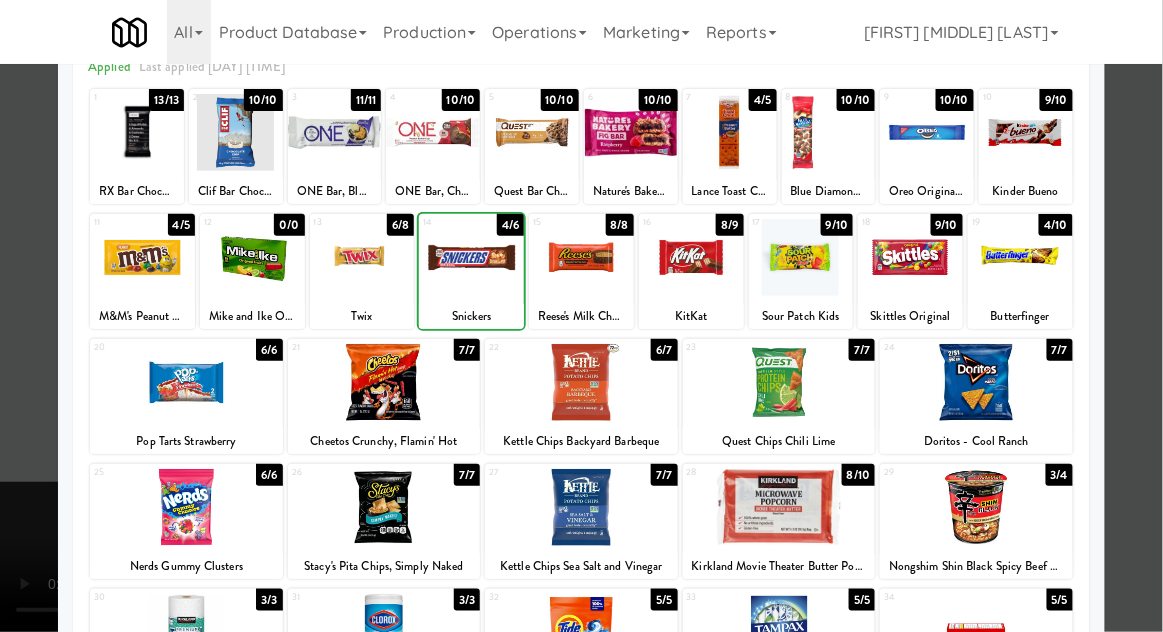 click at bounding box center (581, 316) 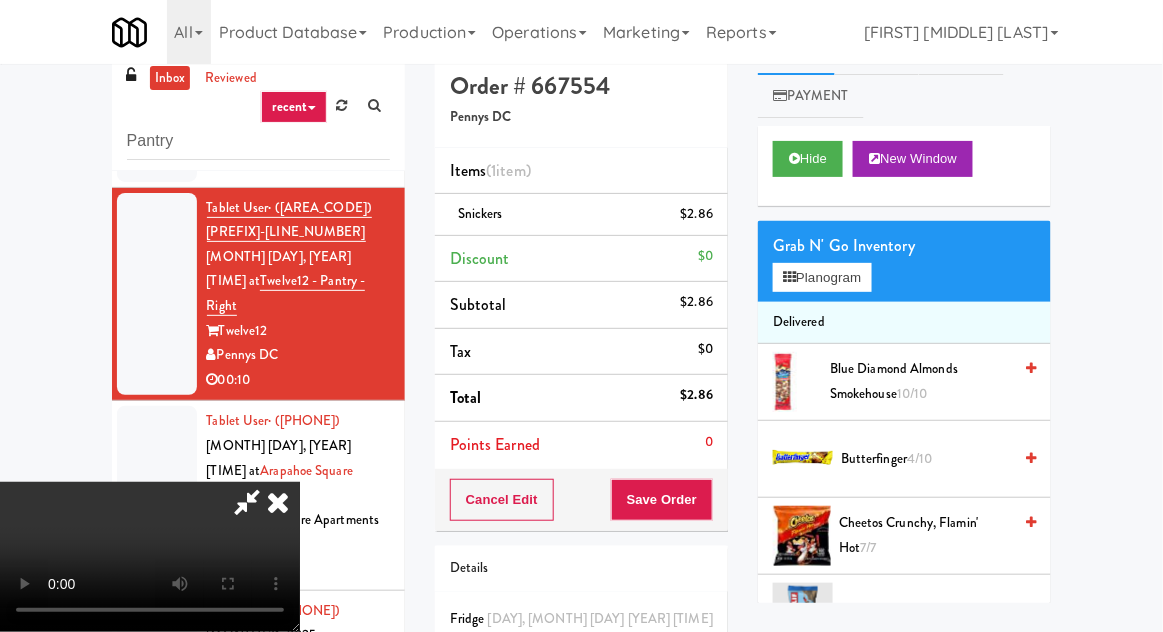 scroll, scrollTop: 73, scrollLeft: 0, axis: vertical 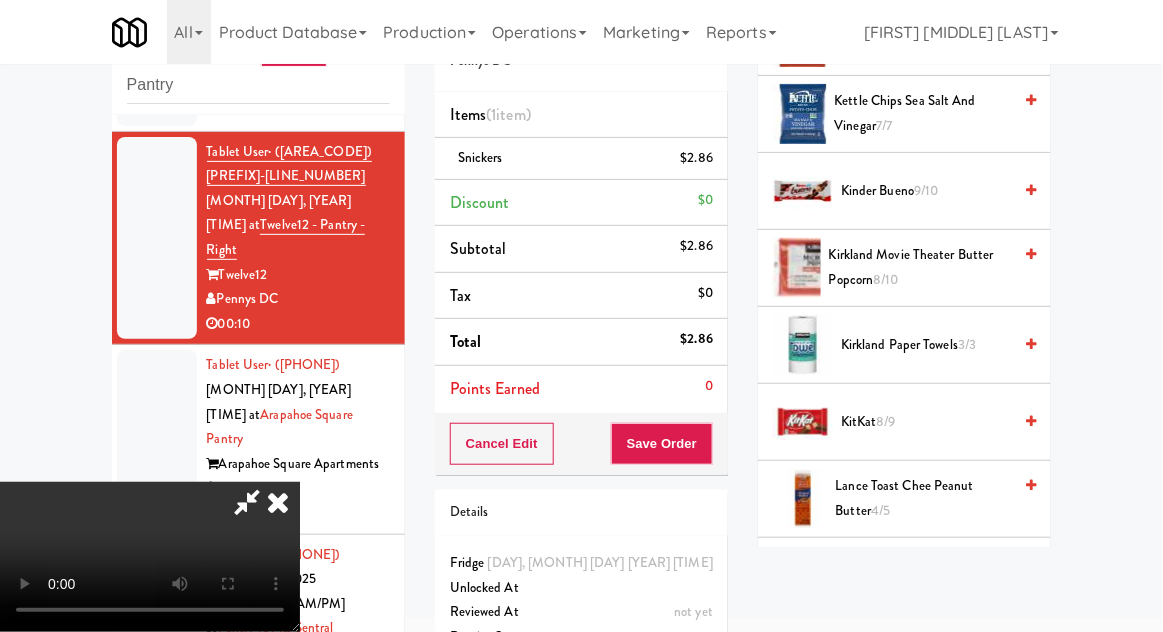 click on "KitKat  8/9" at bounding box center (926, 422) 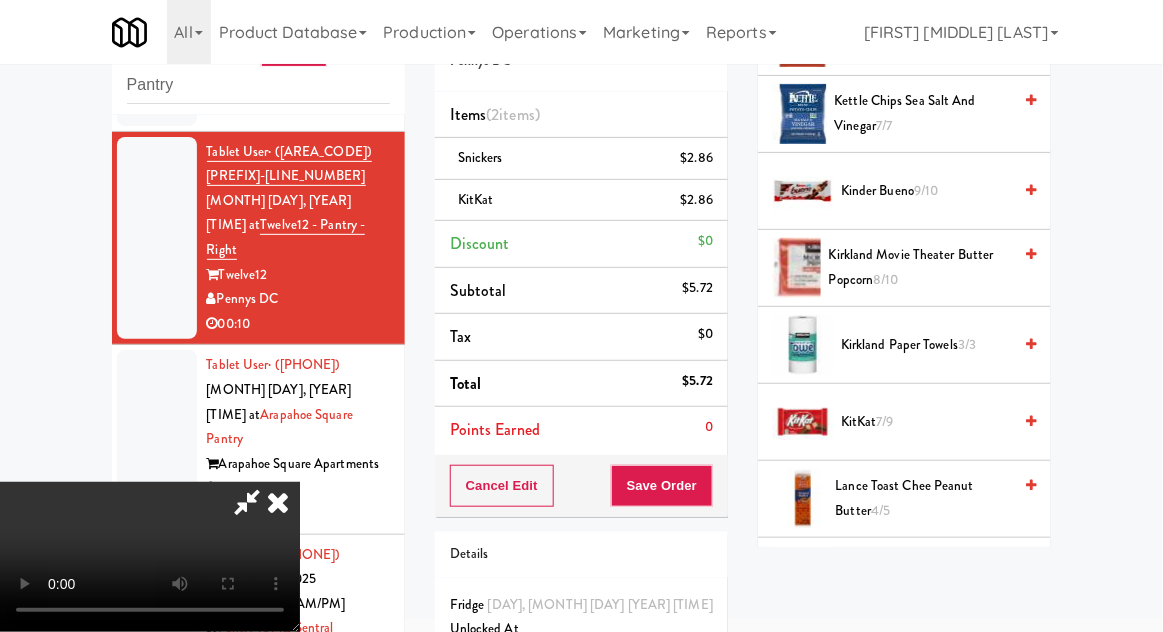 scroll, scrollTop: 91, scrollLeft: 0, axis: vertical 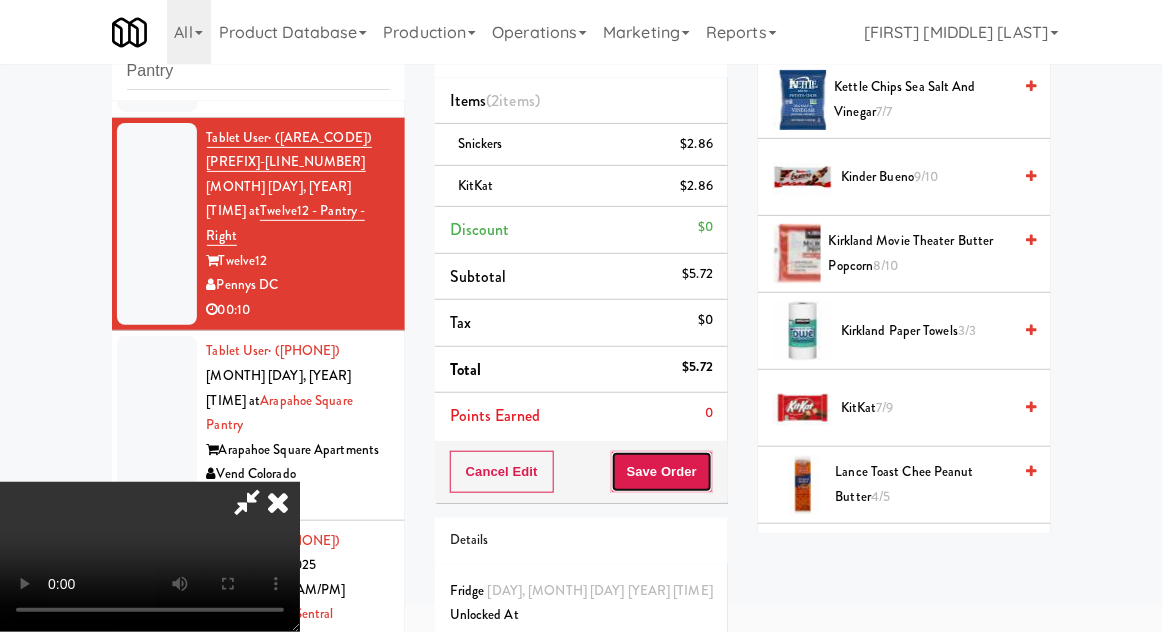 click on "Save Order" at bounding box center (662, 472) 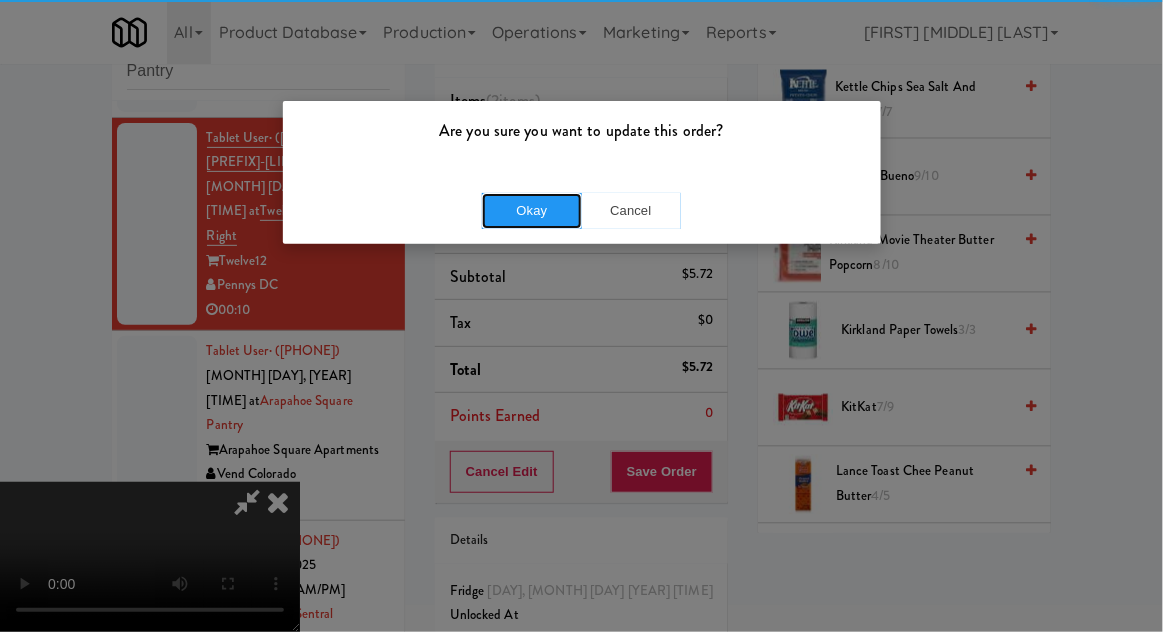 click on "Okay" at bounding box center [532, 211] 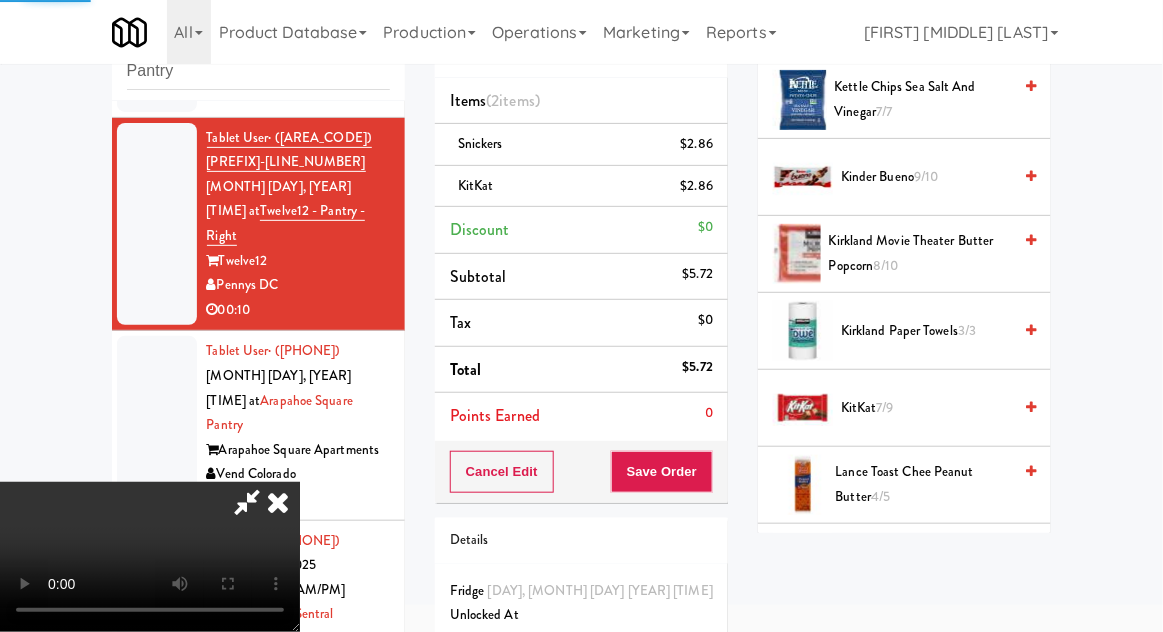 scroll, scrollTop: 197, scrollLeft: 0, axis: vertical 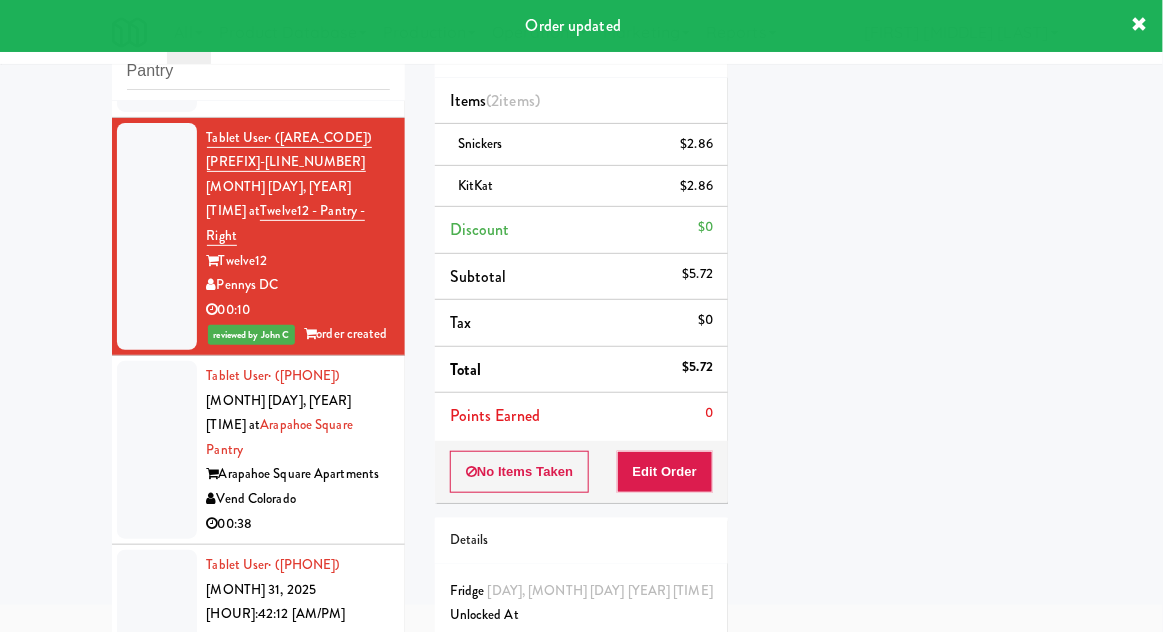 click at bounding box center (157, 450) 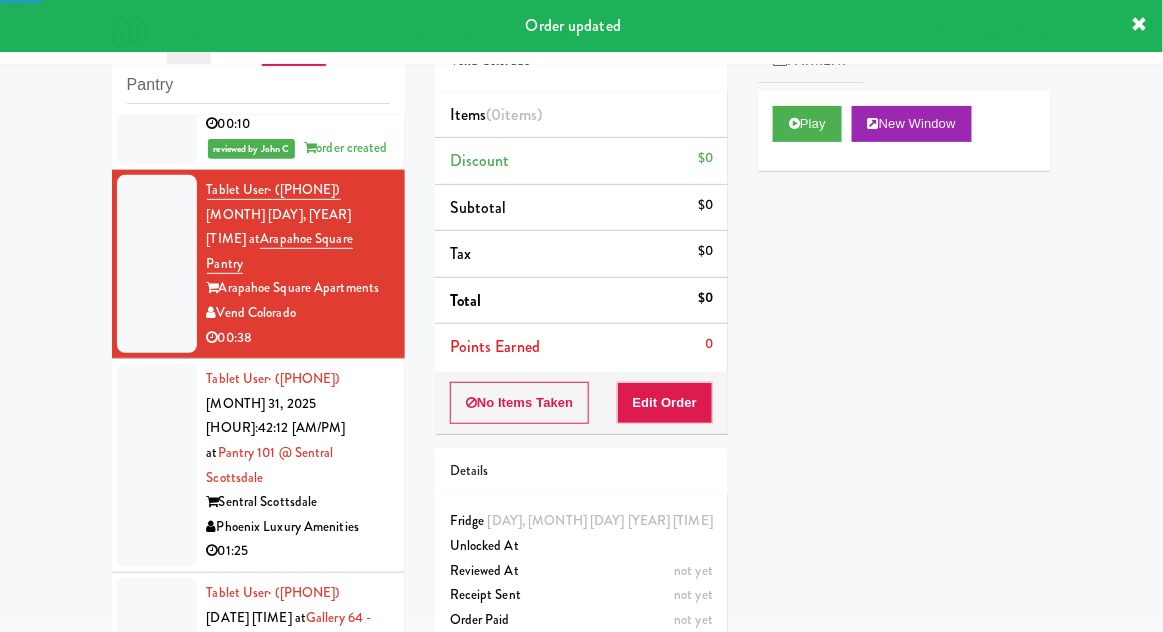 scroll, scrollTop: 375, scrollLeft: 0, axis: vertical 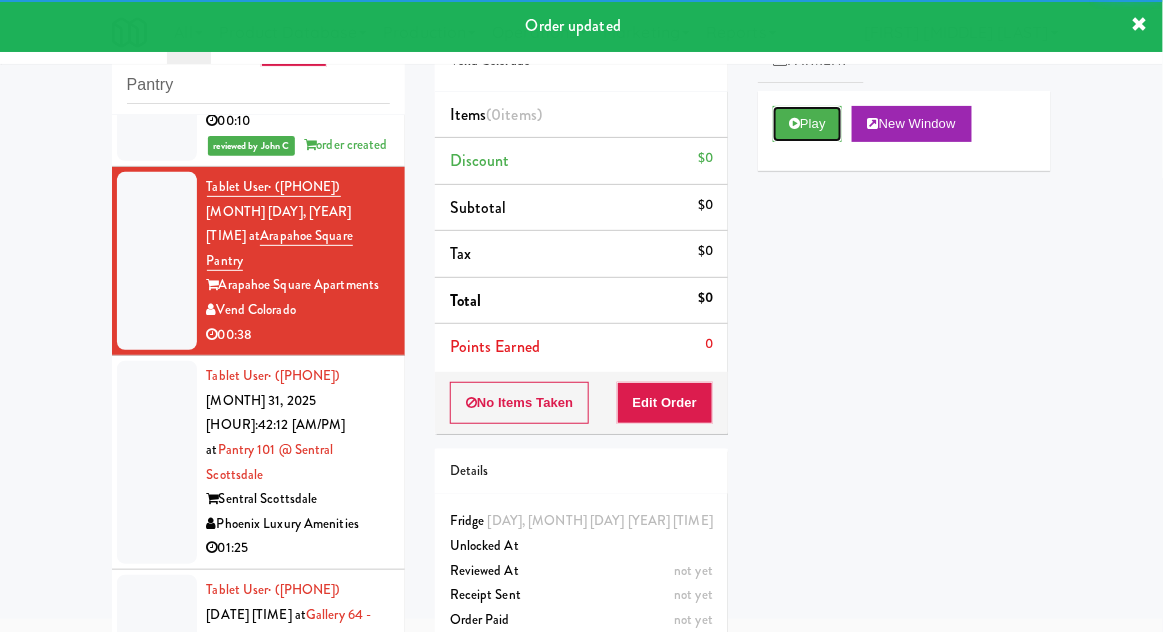 click on "Play" at bounding box center [807, 124] 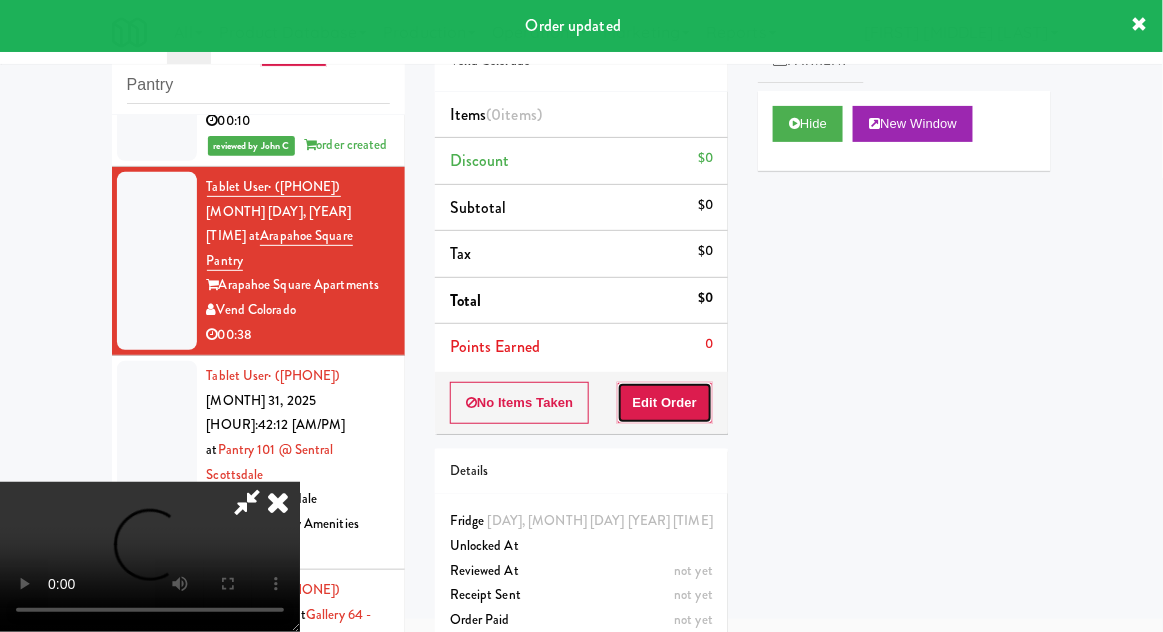 click on "Edit Order" at bounding box center (665, 403) 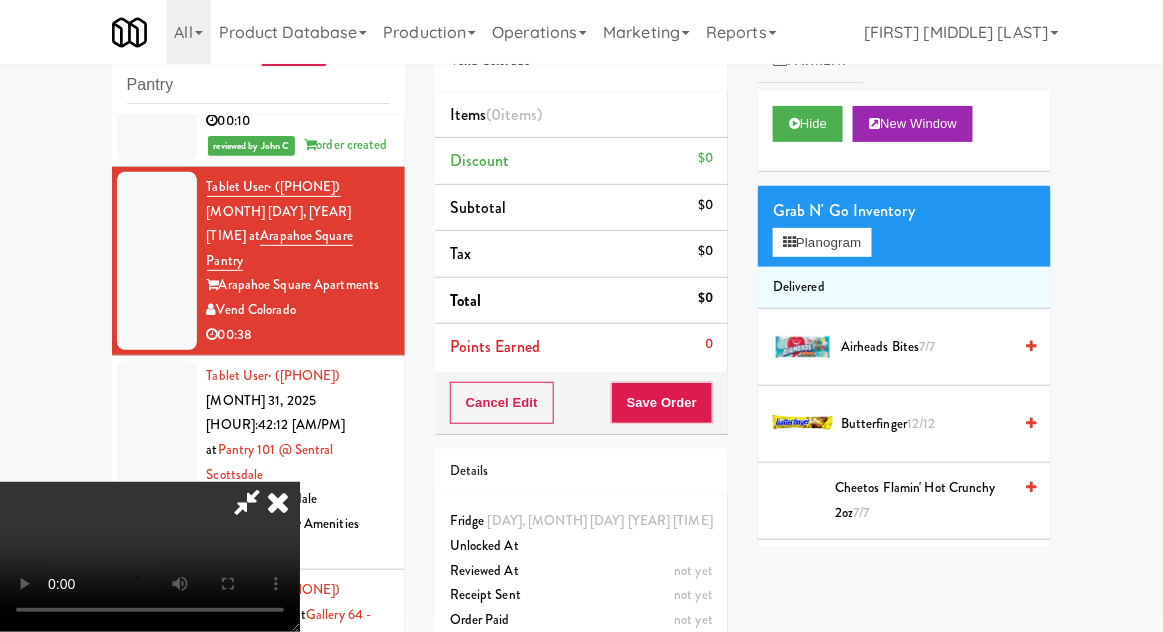 scroll, scrollTop: 73, scrollLeft: 0, axis: vertical 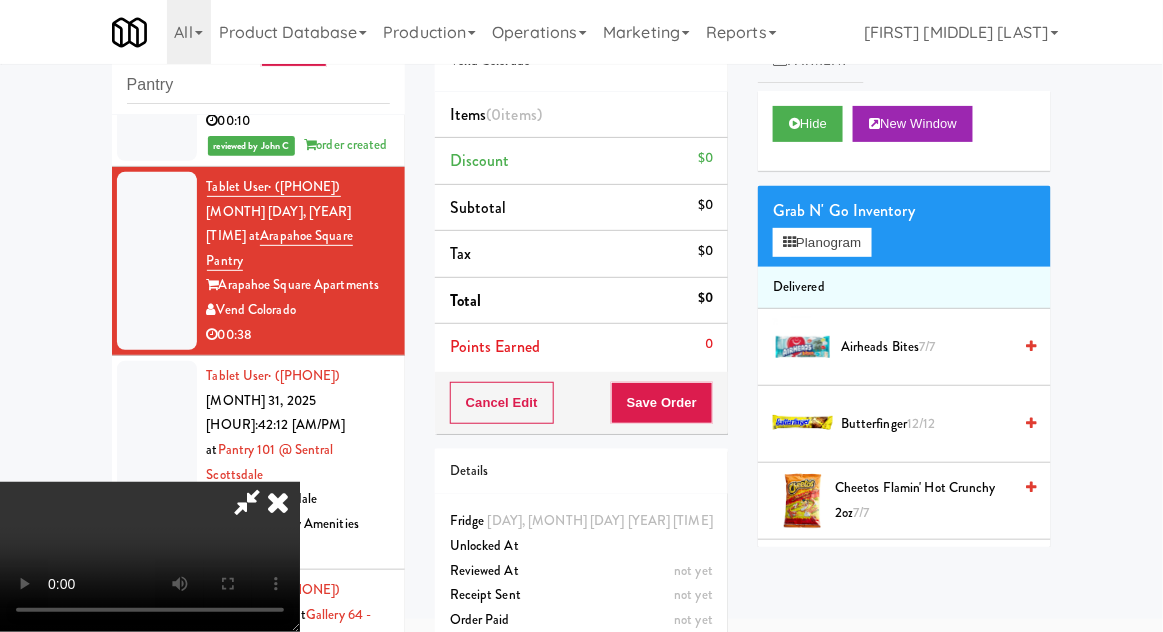 type 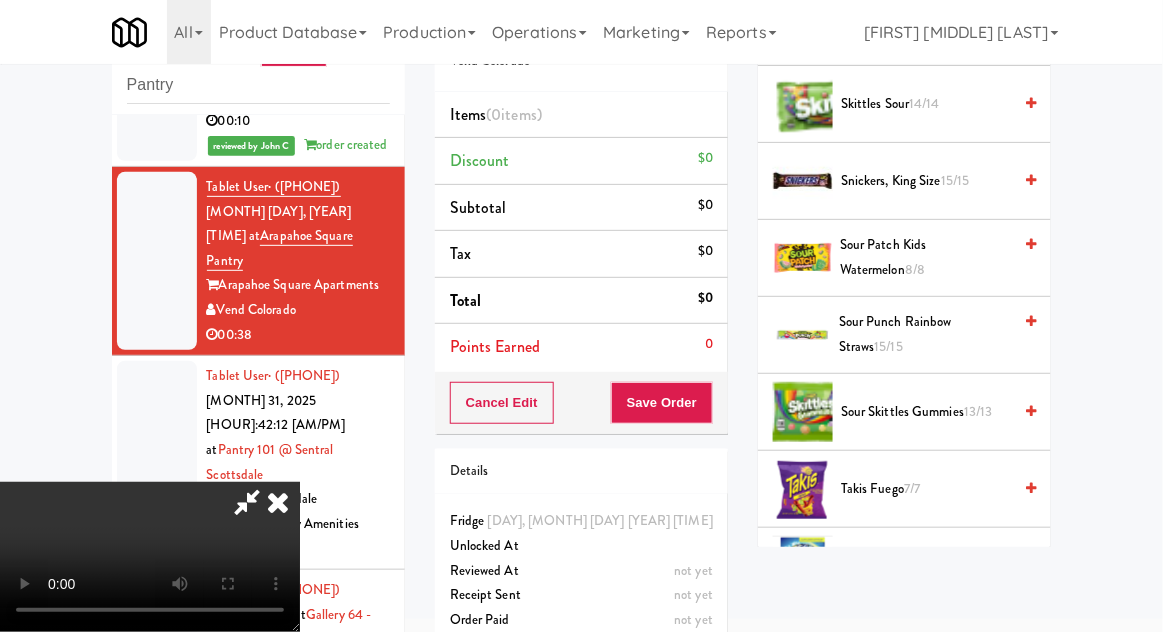 scroll, scrollTop: 2022, scrollLeft: 0, axis: vertical 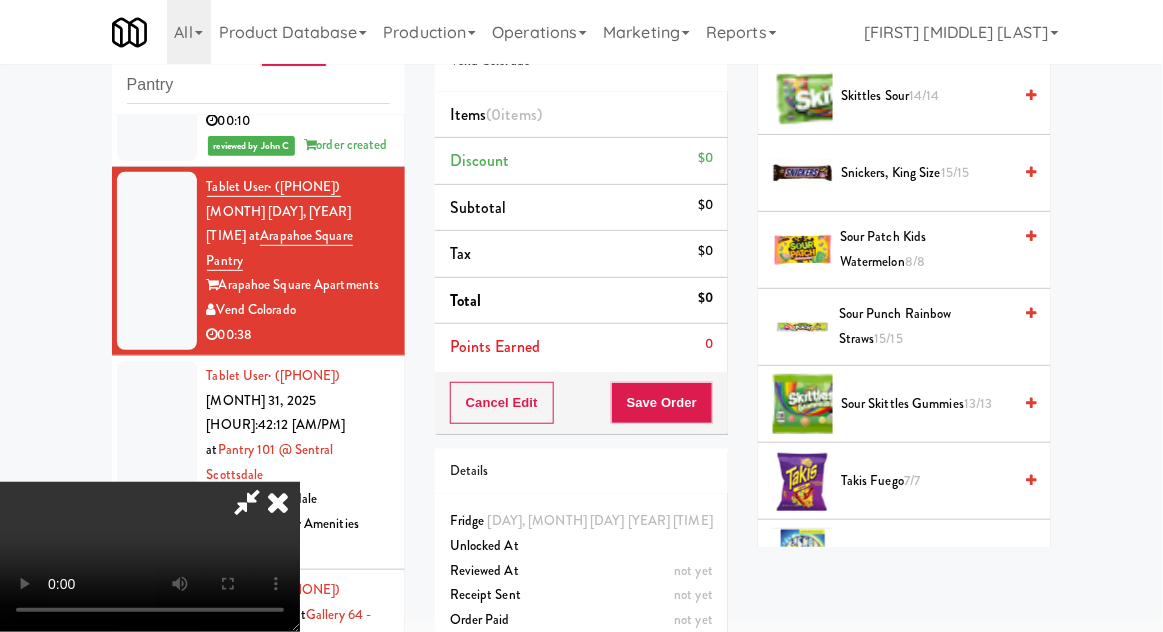 click on "Sour Skittles Gummies  13/13" at bounding box center (926, 404) 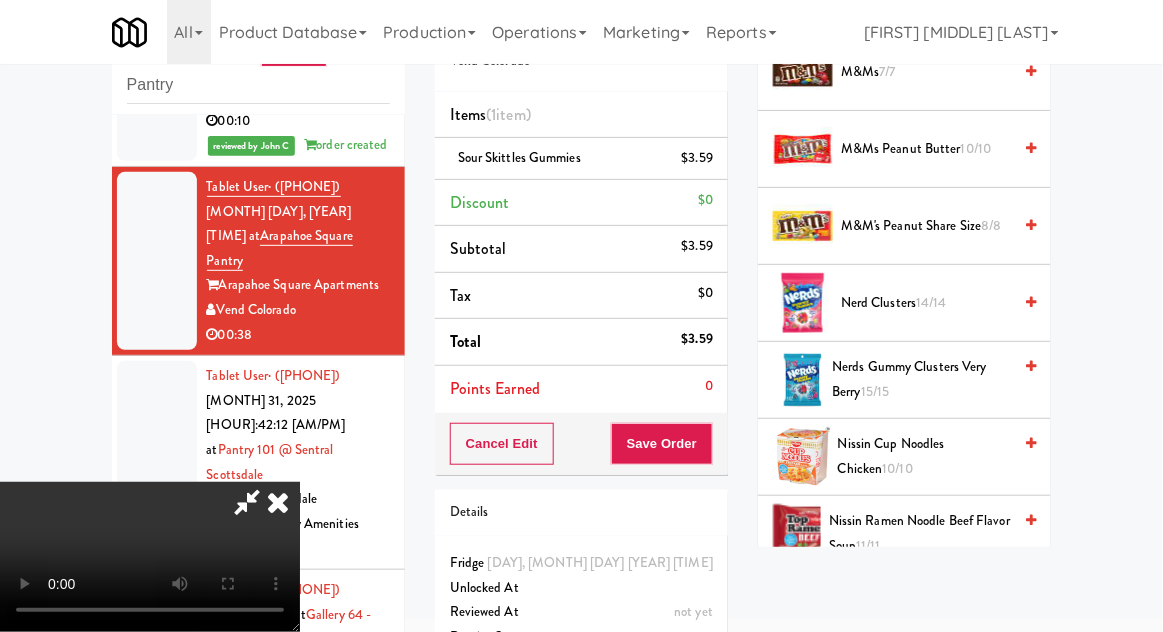 scroll, scrollTop: 1041, scrollLeft: 0, axis: vertical 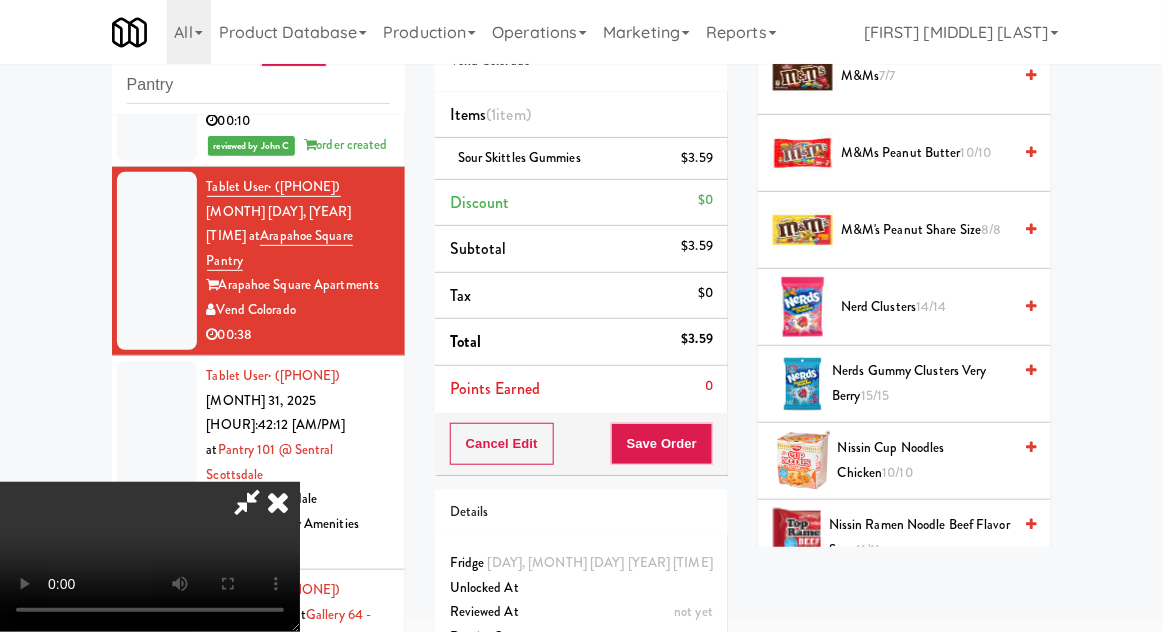 click on "Nerd Clusters  14/14" at bounding box center (926, 307) 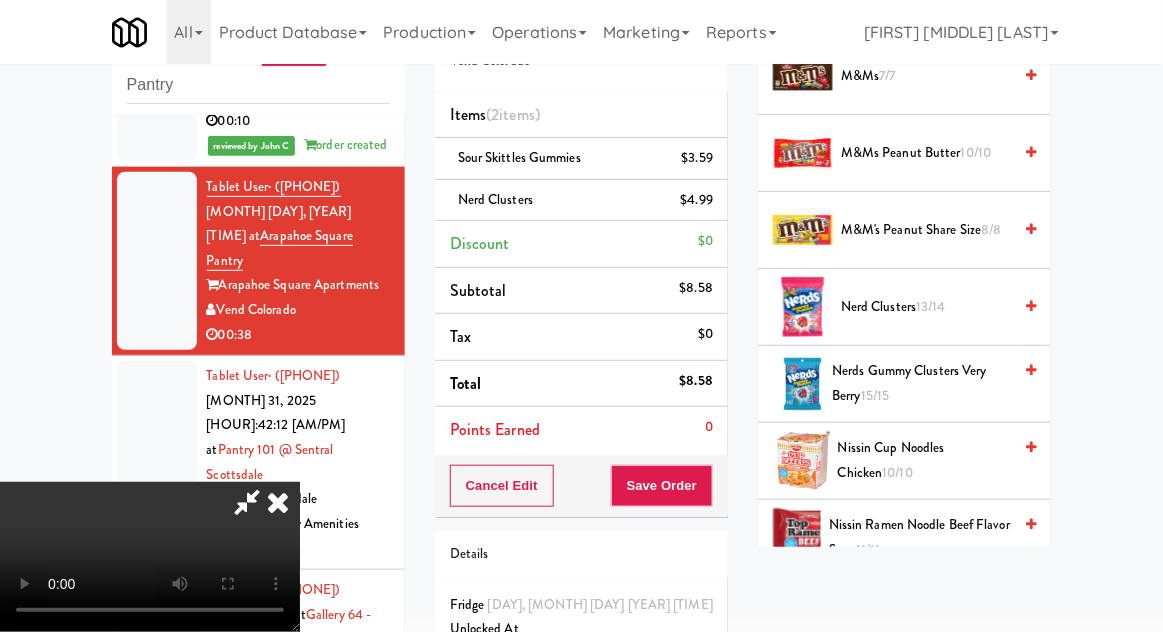 scroll, scrollTop: 91, scrollLeft: 0, axis: vertical 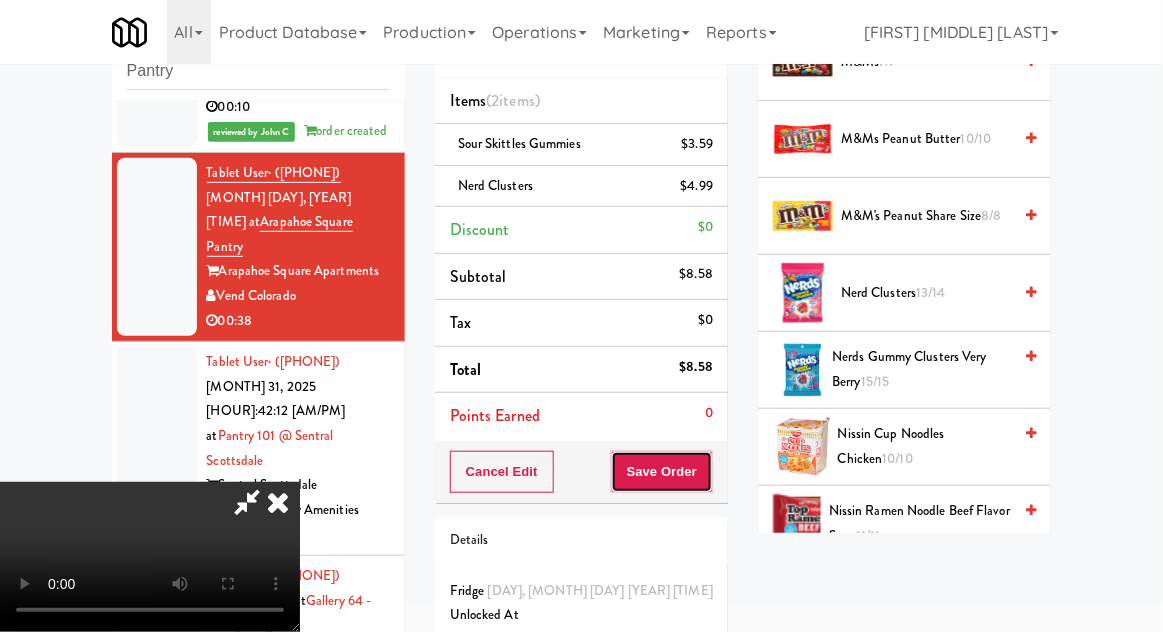 click on "Save Order" at bounding box center (662, 472) 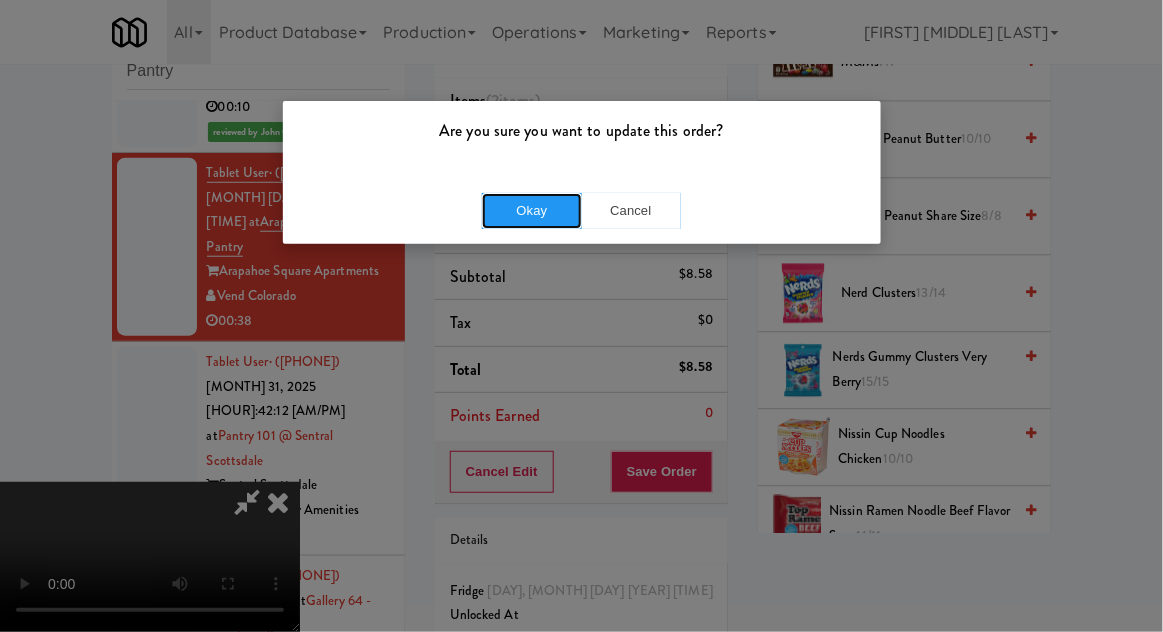 click on "Okay" at bounding box center (532, 211) 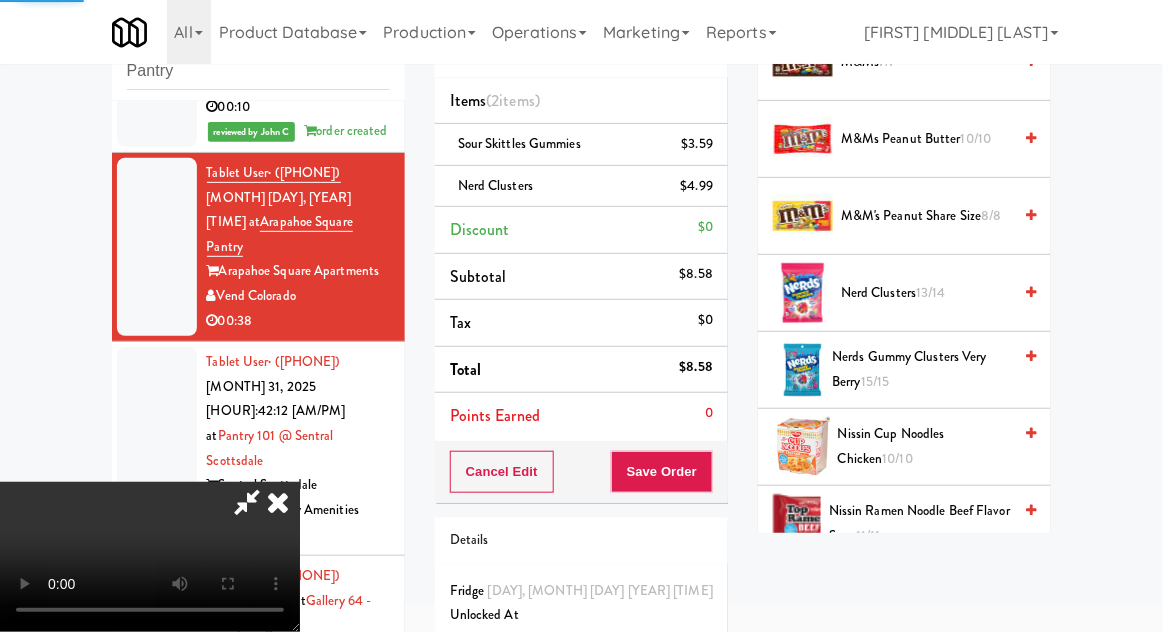 scroll, scrollTop: 197, scrollLeft: 0, axis: vertical 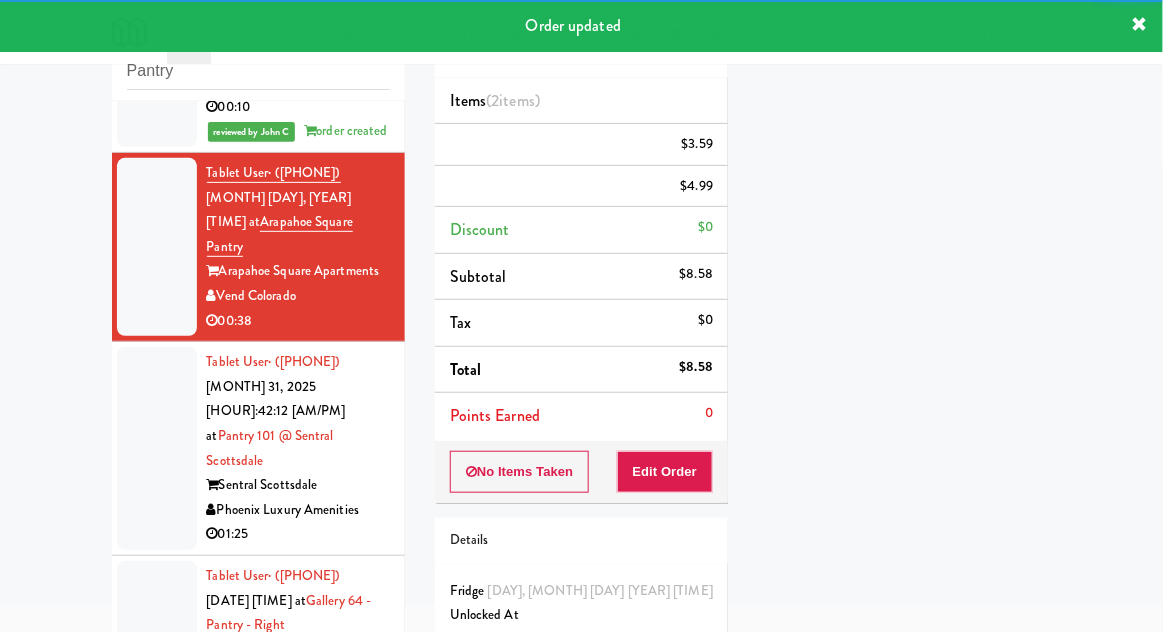 click at bounding box center (157, 448) 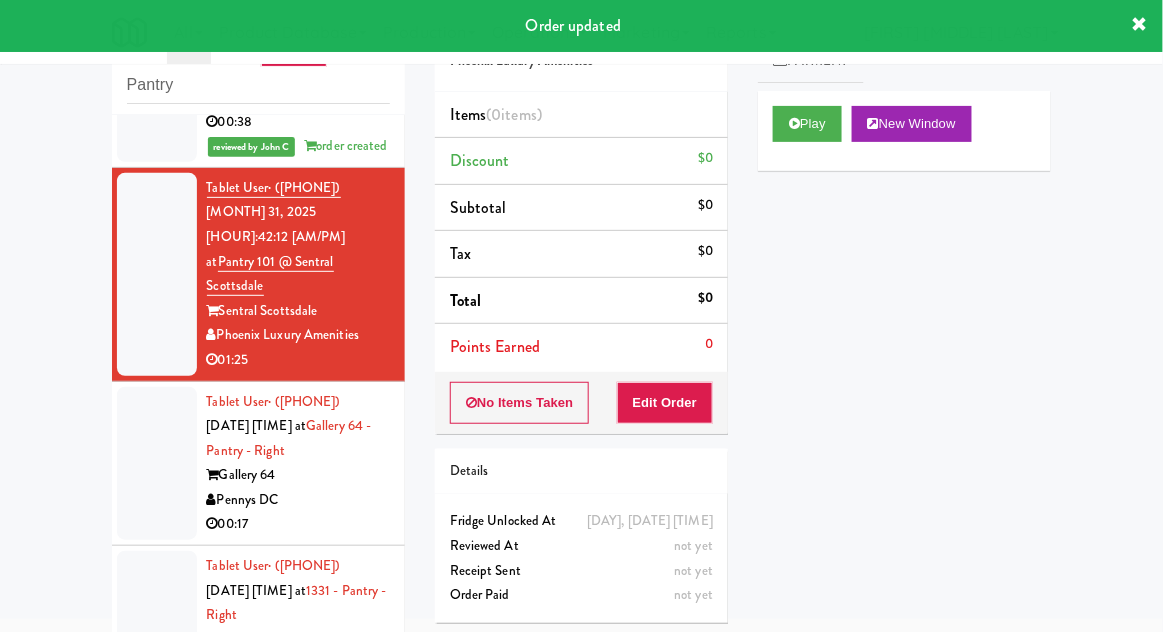 scroll, scrollTop: 602, scrollLeft: 0, axis: vertical 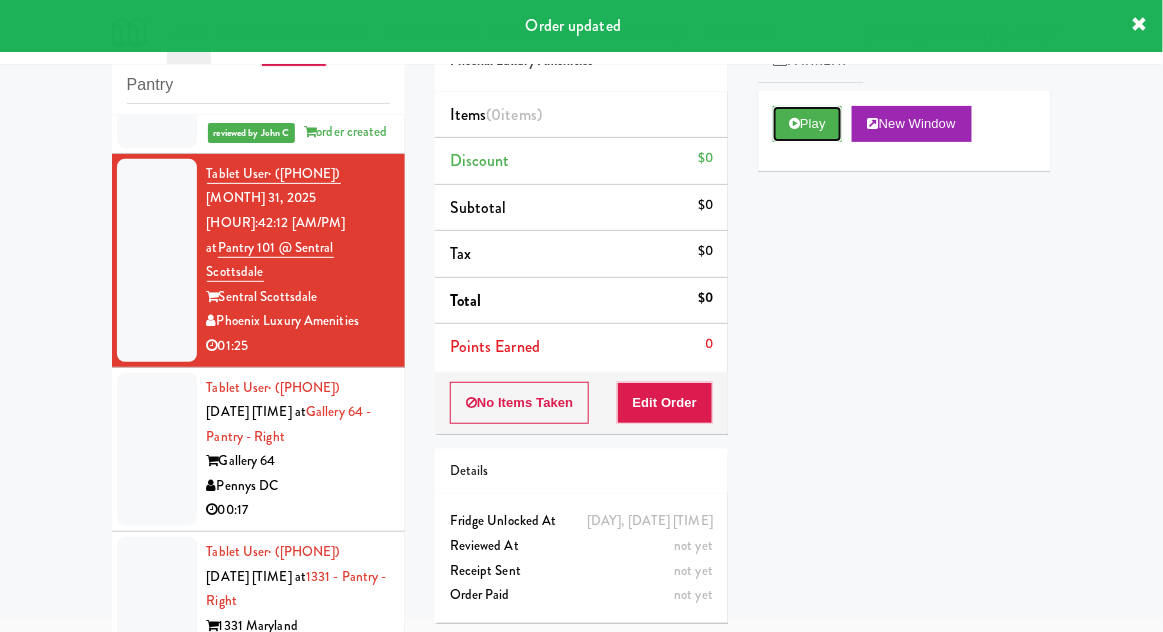 click on "Play" at bounding box center (807, 124) 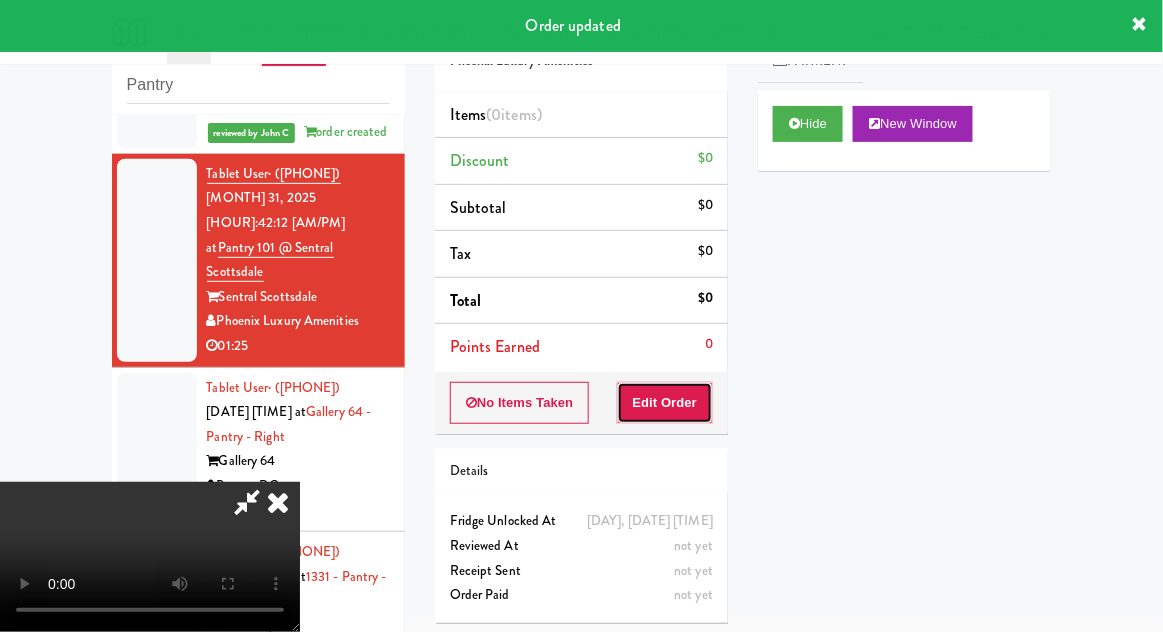 click on "Edit Order" at bounding box center [665, 403] 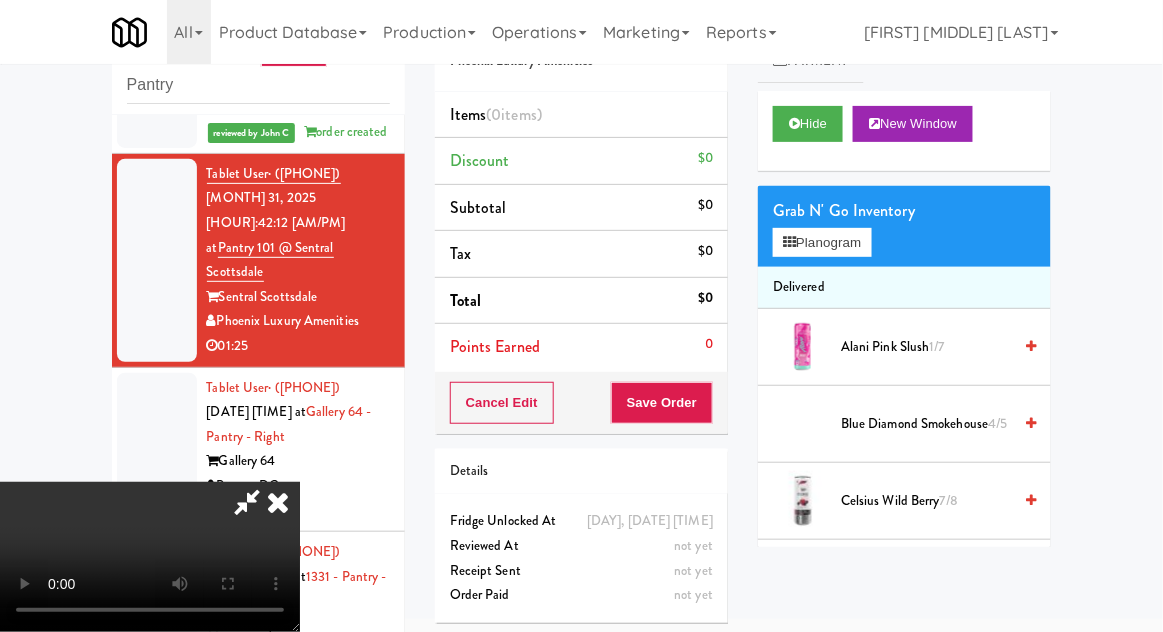 scroll, scrollTop: 73, scrollLeft: 0, axis: vertical 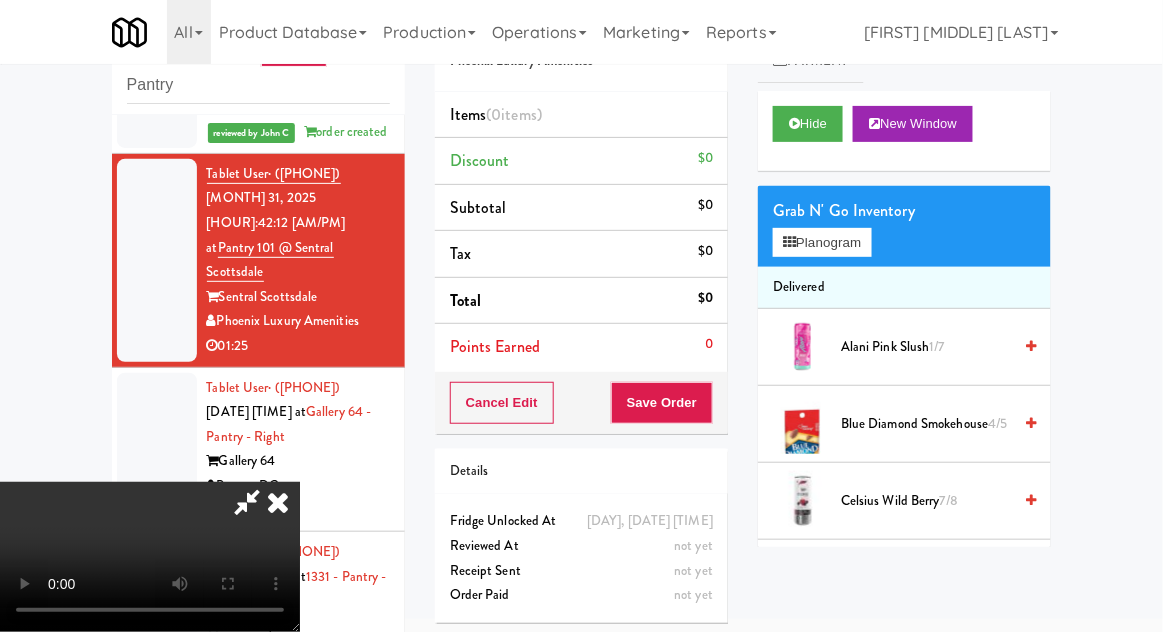 type 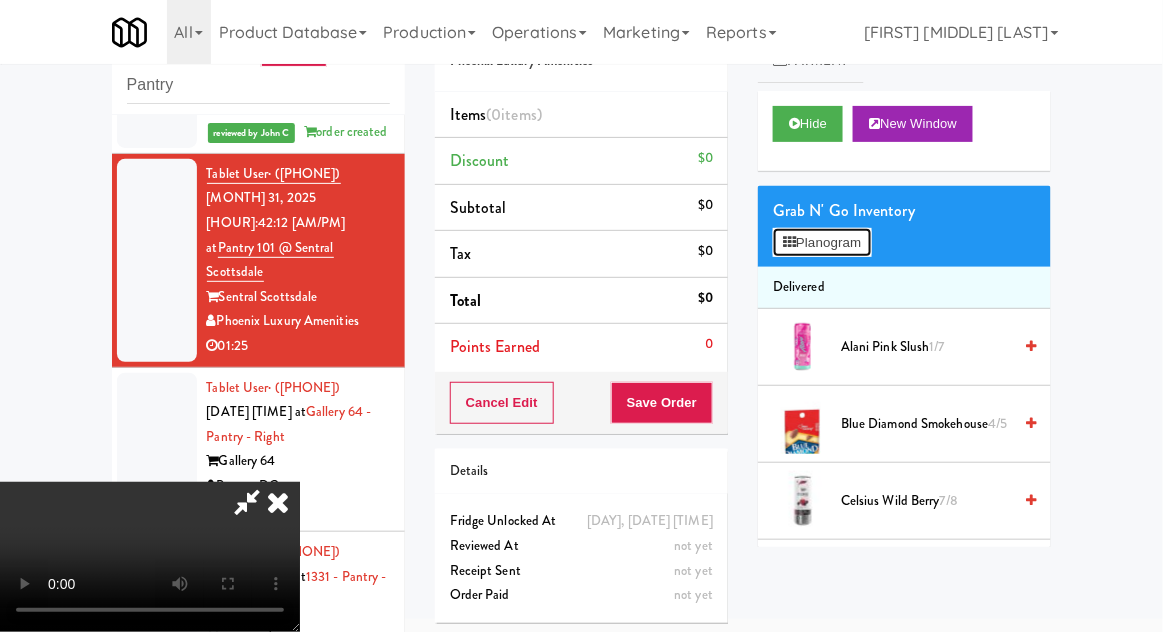 click on "Planogram" at bounding box center (822, 243) 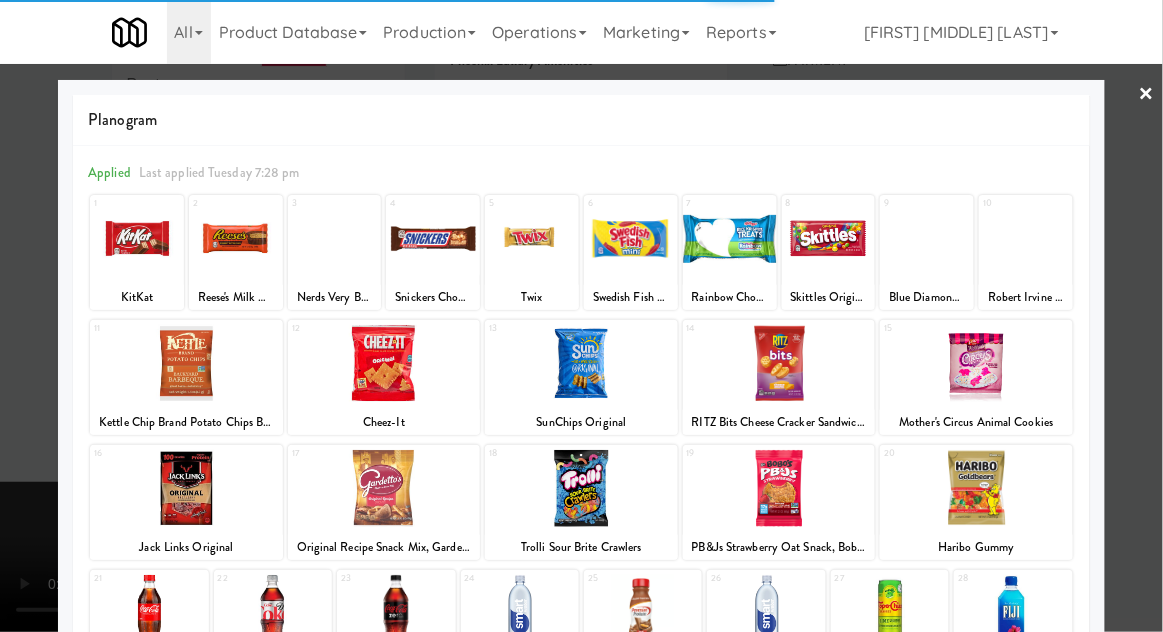 click at bounding box center [976, 363] 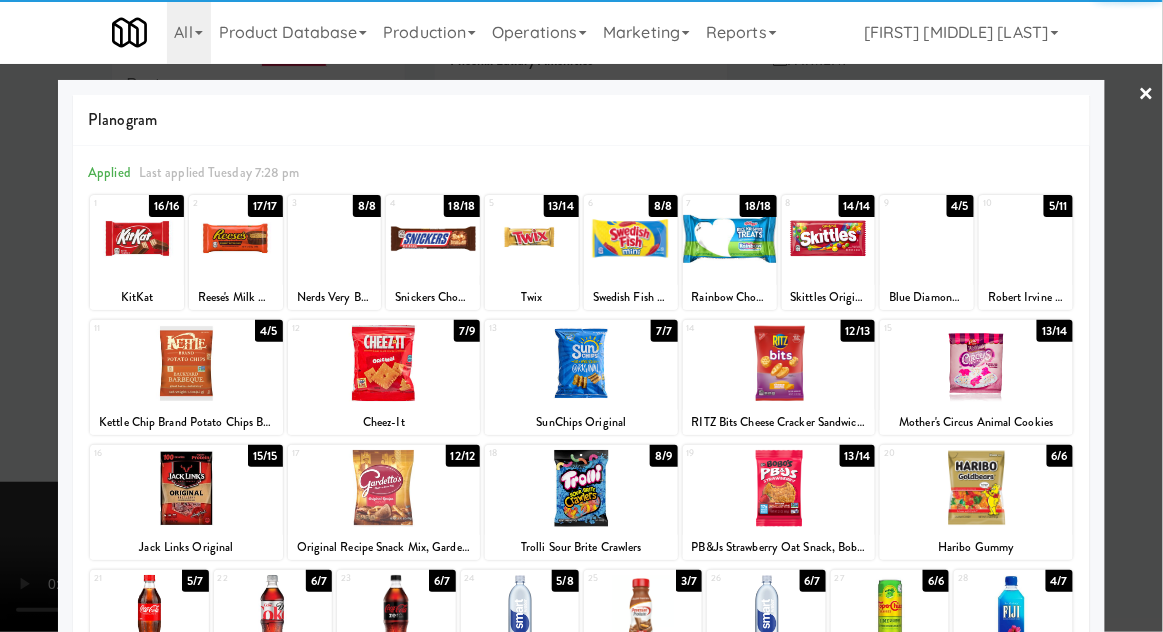 click at bounding box center (581, 316) 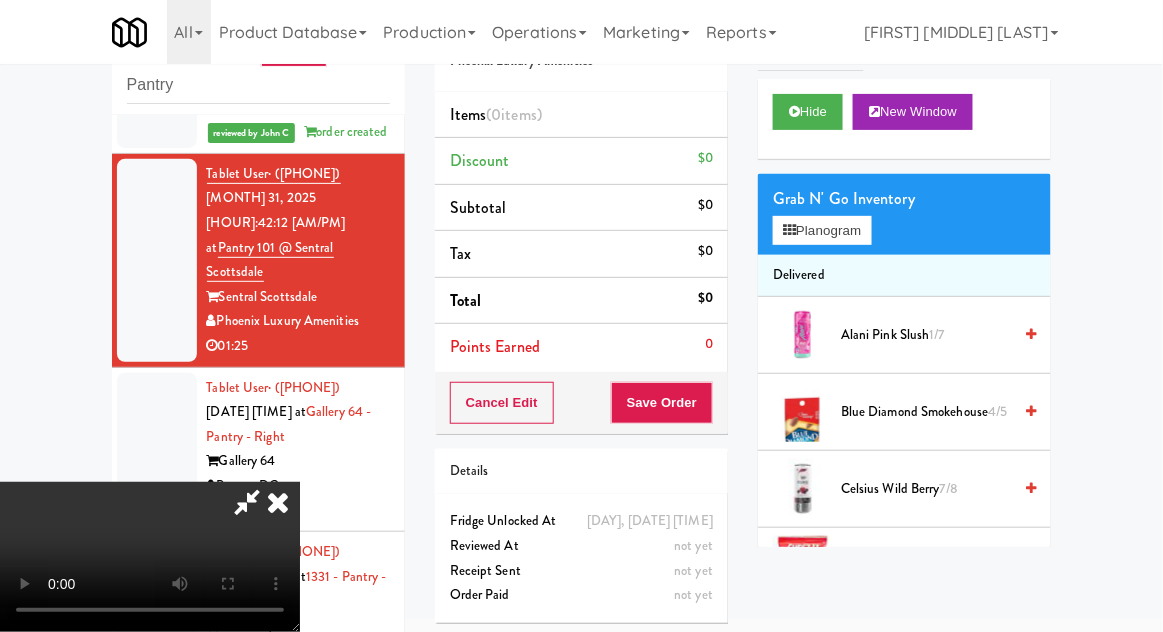 scroll, scrollTop: 0, scrollLeft: 0, axis: both 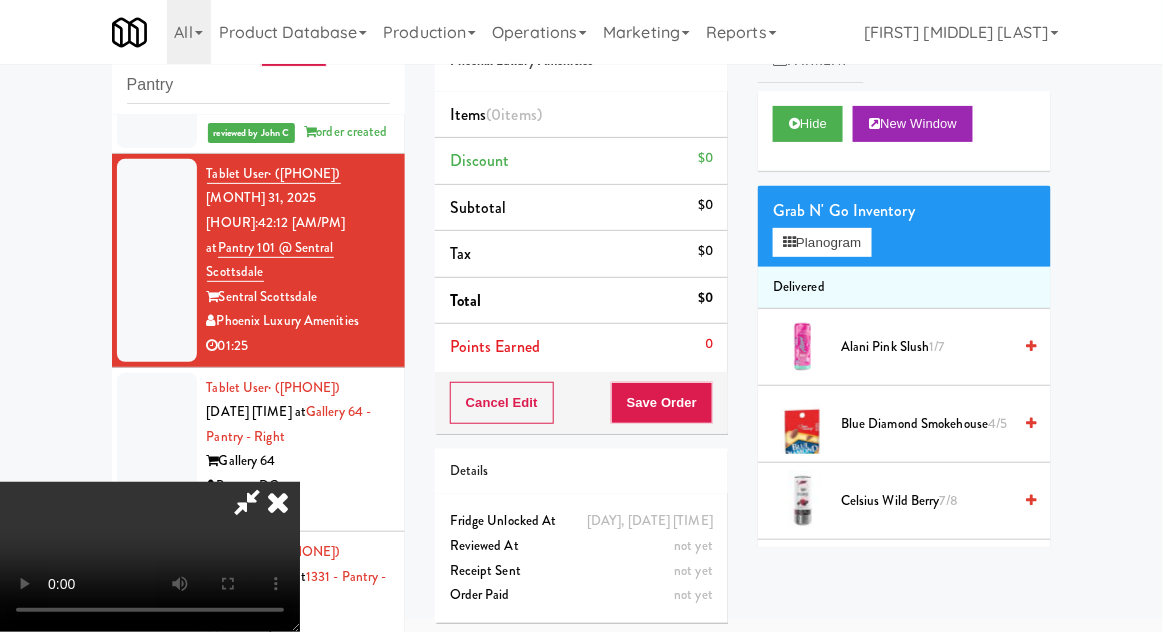 click at bounding box center (247, 502) 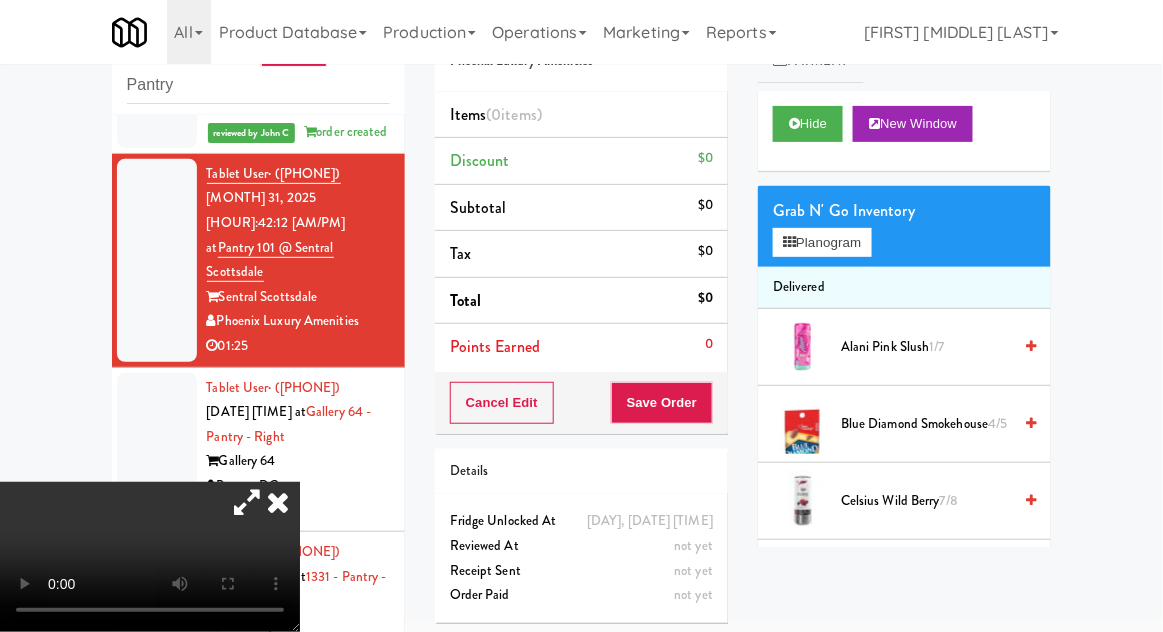 click at bounding box center (247, 502) 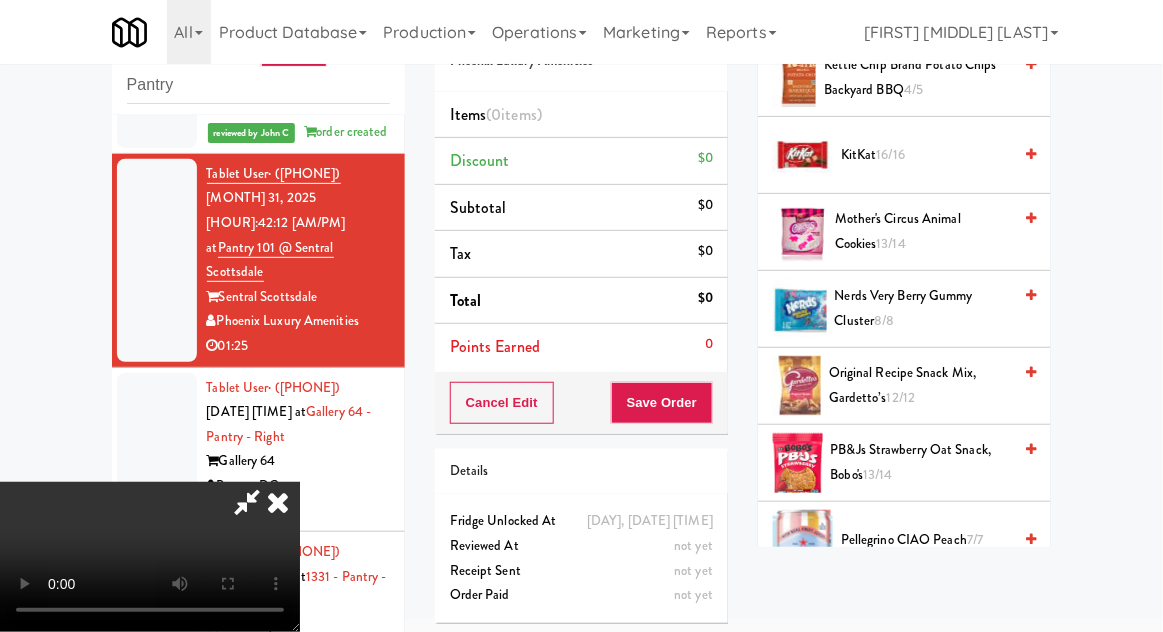 scroll, scrollTop: 1189, scrollLeft: 0, axis: vertical 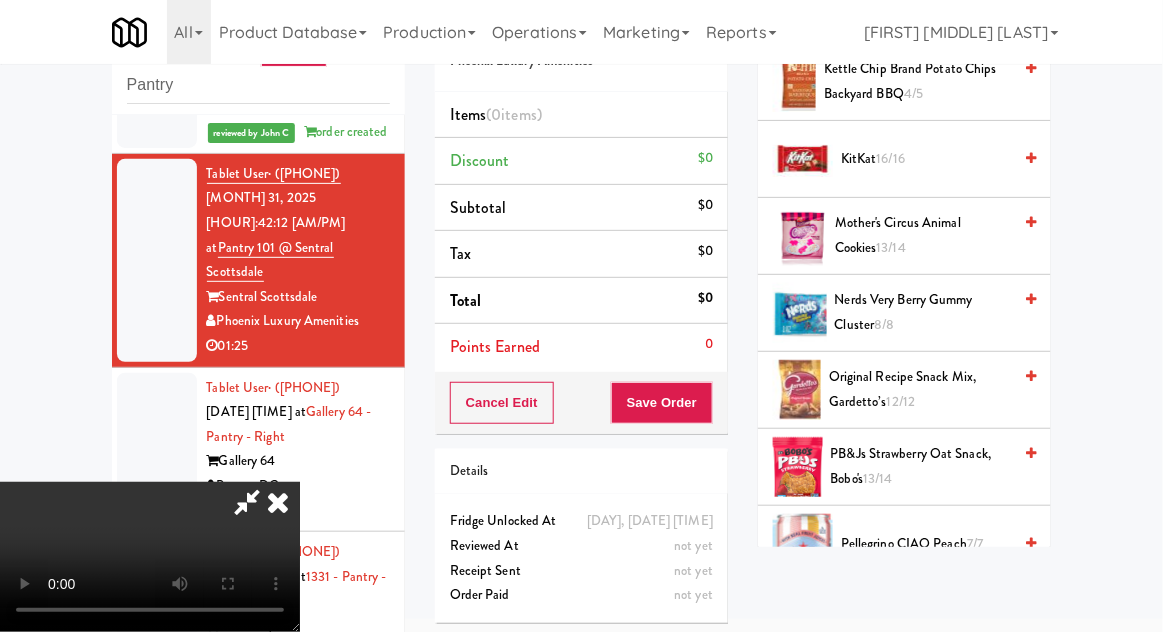 click on "Mother's Circus Animal Cookies  13/14" at bounding box center (923, 235) 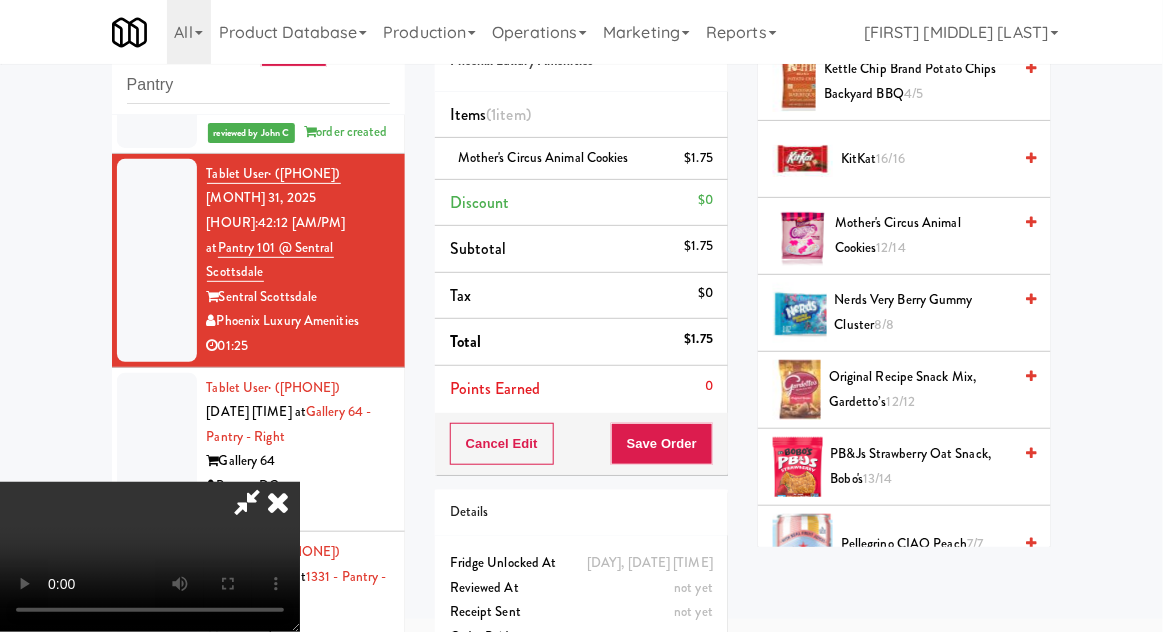 scroll, scrollTop: 73, scrollLeft: 0, axis: vertical 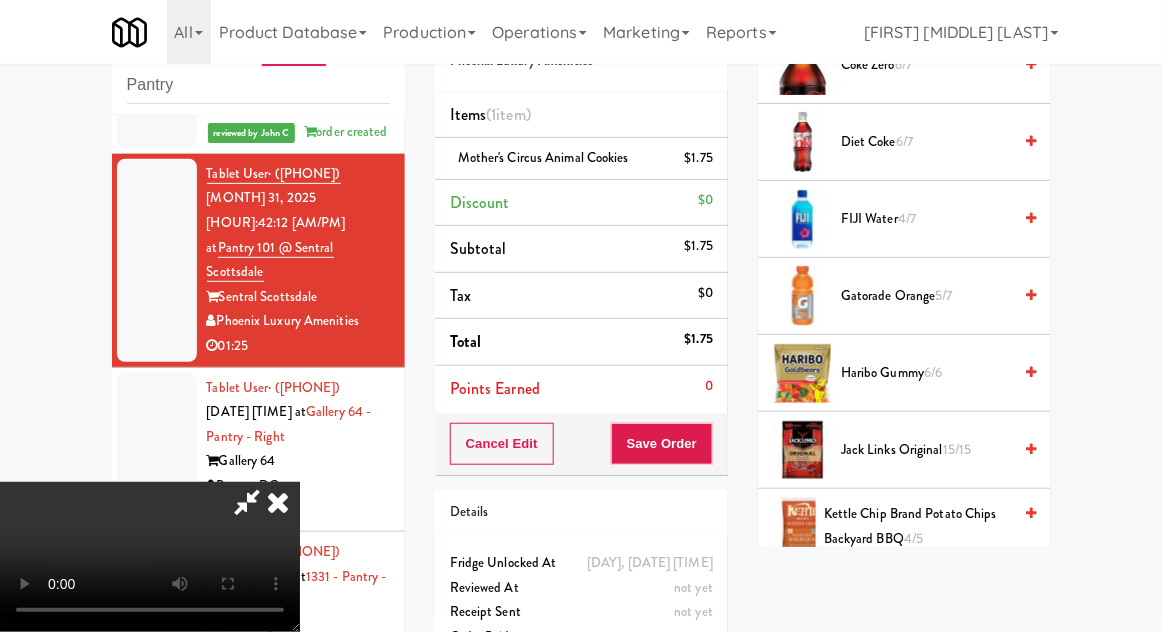 click on "5/7" at bounding box center [944, 295] 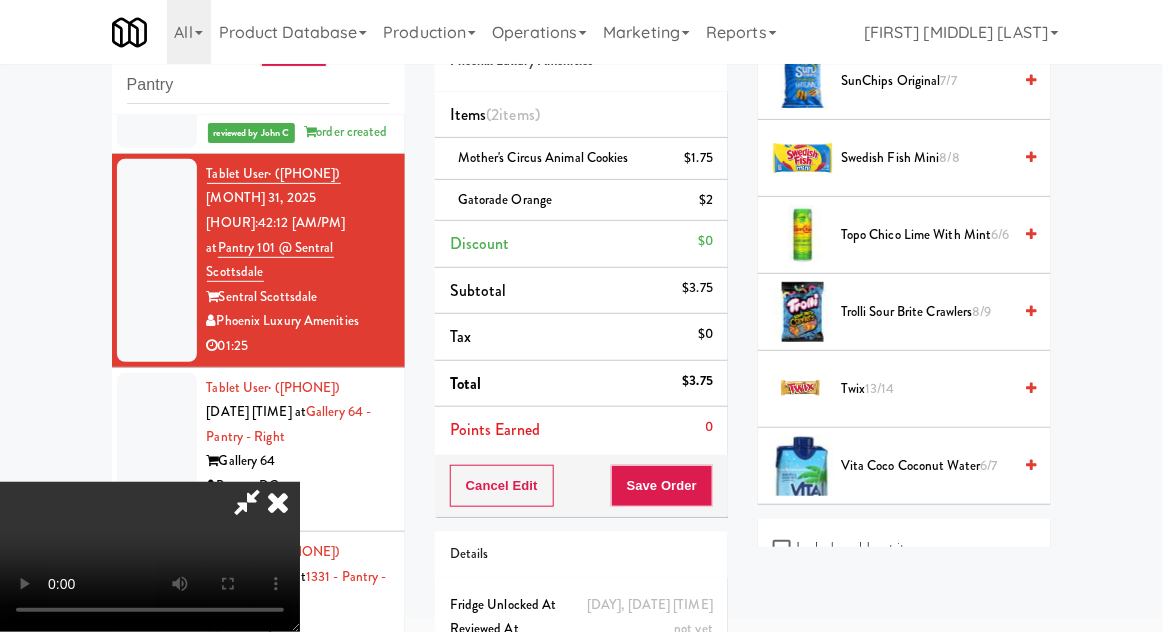 scroll, scrollTop: 2578, scrollLeft: 0, axis: vertical 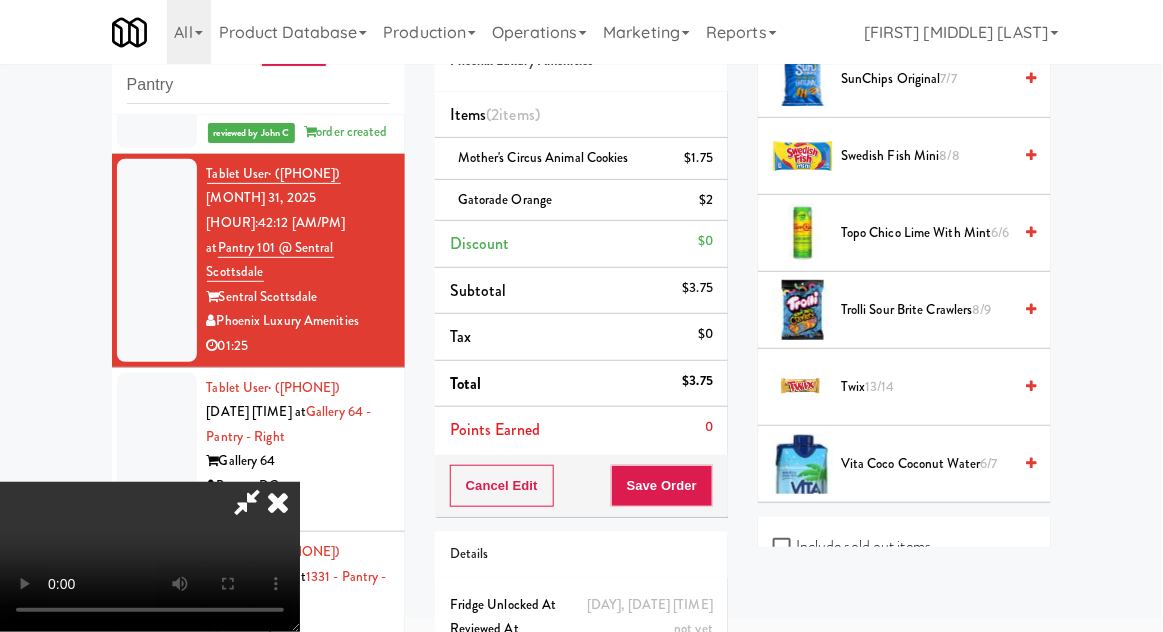 click on "Trolli Sour Brite Crawlers  8/9" at bounding box center [926, 310] 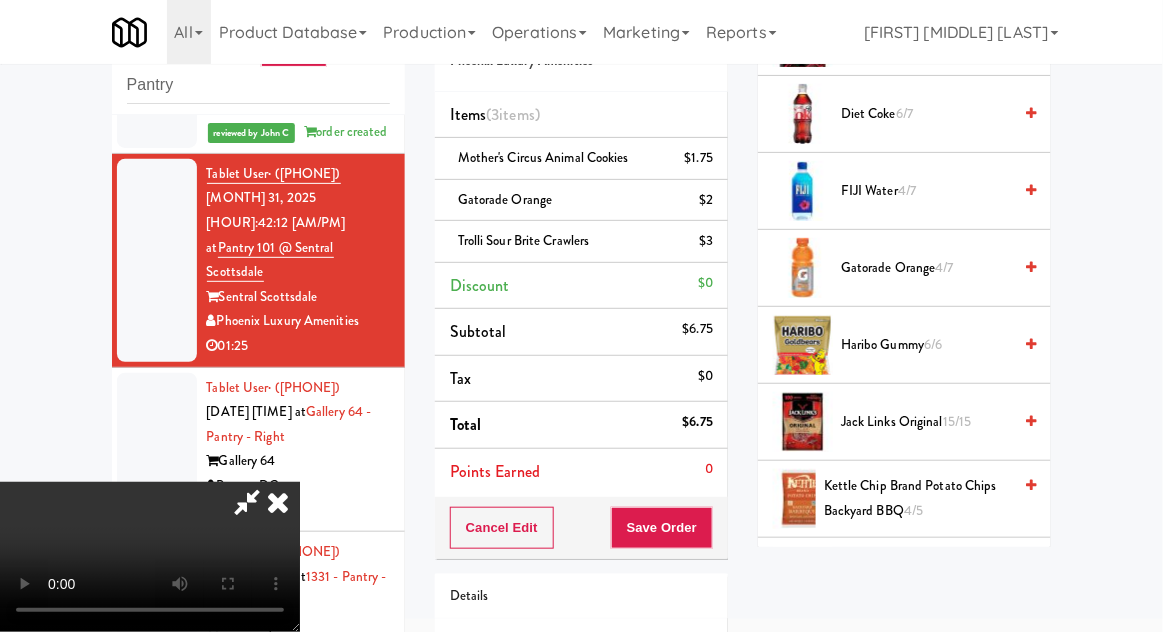 scroll, scrollTop: 763, scrollLeft: 0, axis: vertical 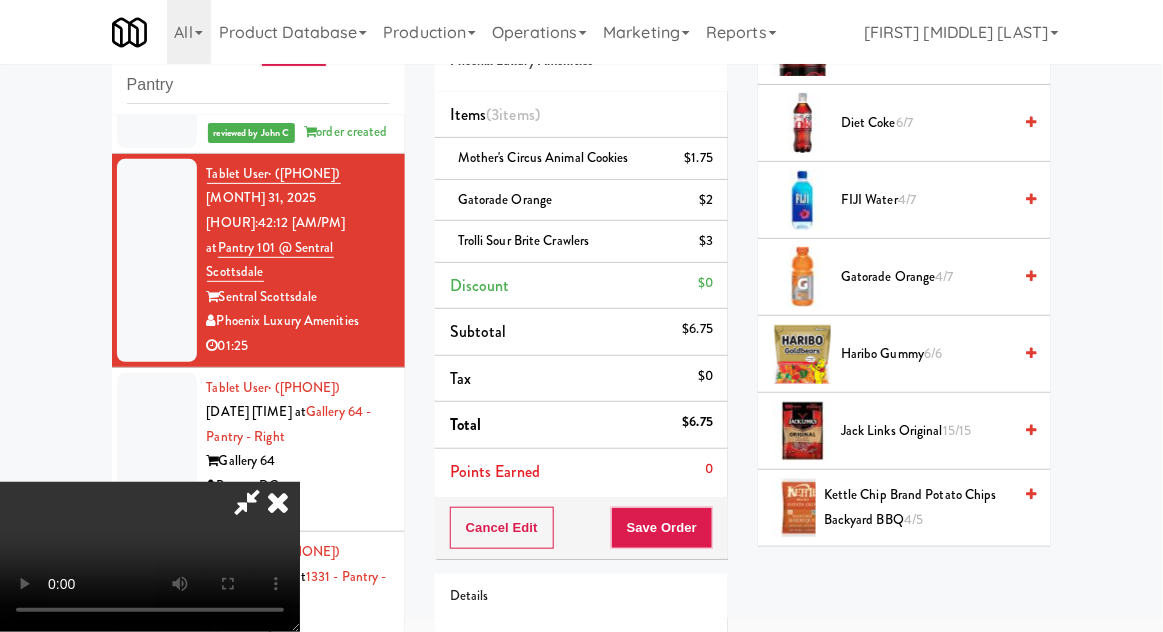 click on "Gatorade Orange  4/7" at bounding box center (926, 277) 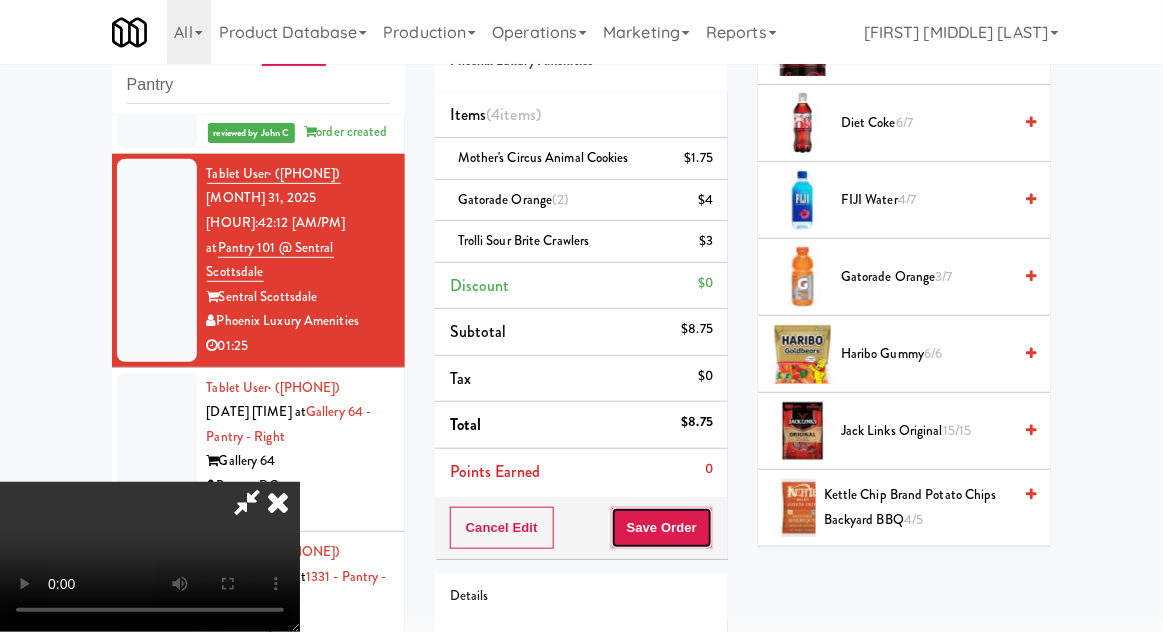 click on "Save Order" at bounding box center (662, 528) 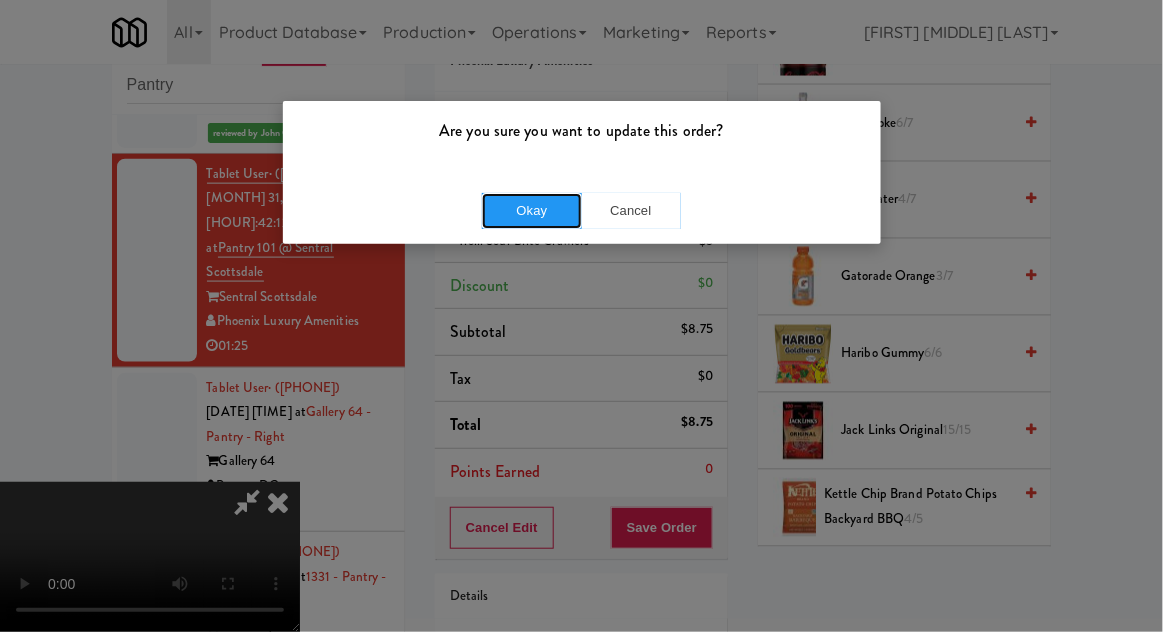 click on "Okay" at bounding box center [532, 211] 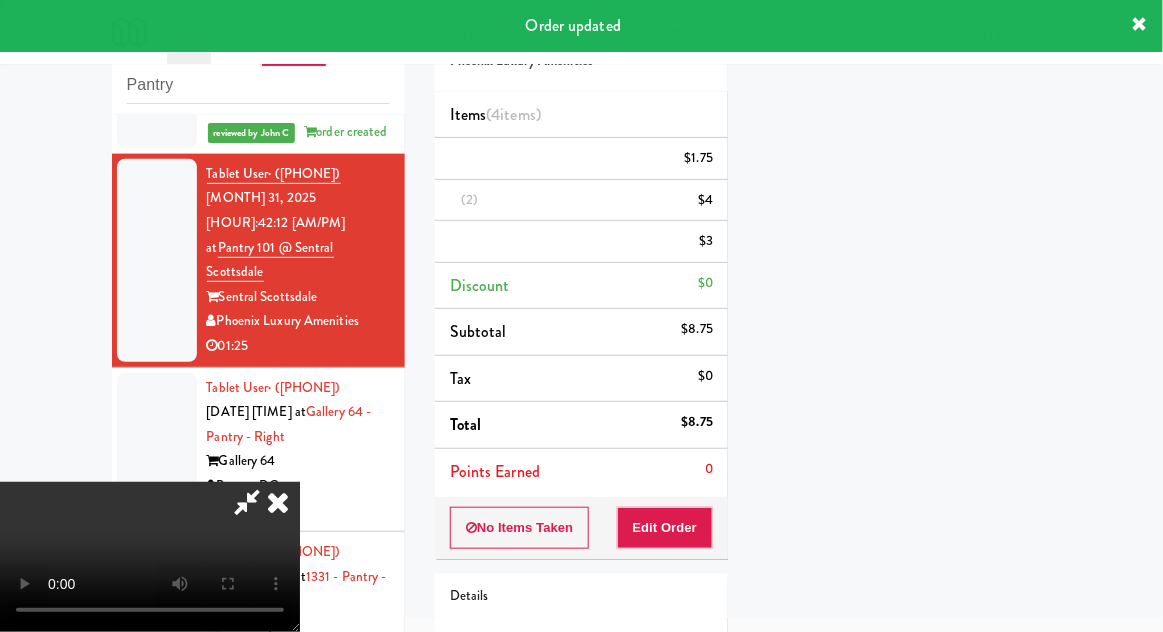 scroll, scrollTop: 197, scrollLeft: 0, axis: vertical 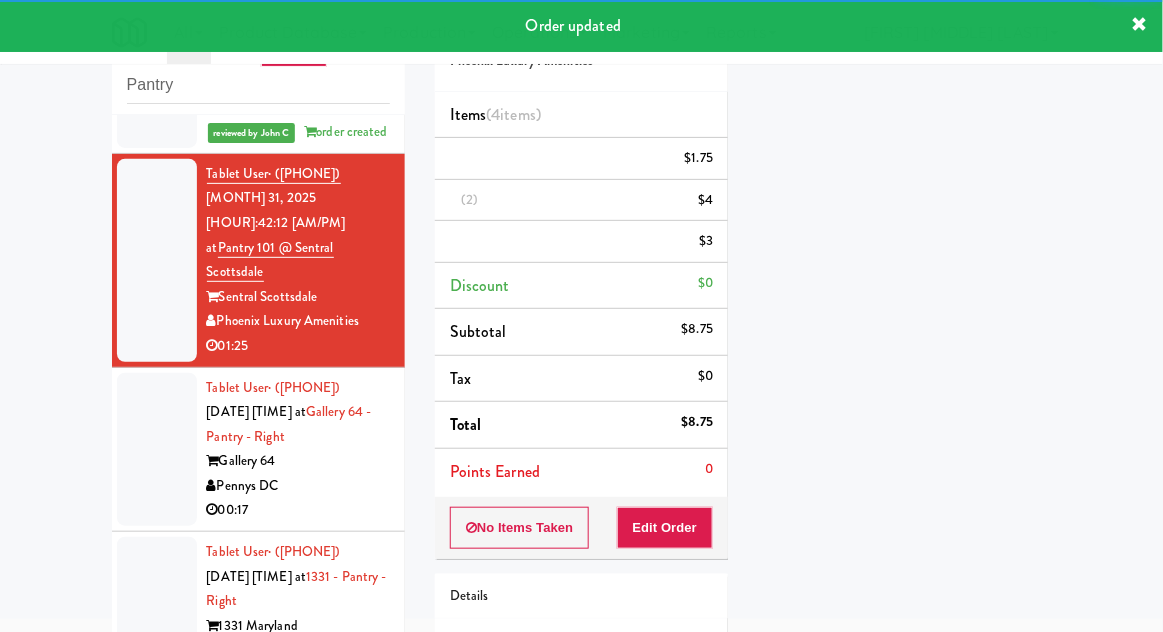 click at bounding box center [157, 450] 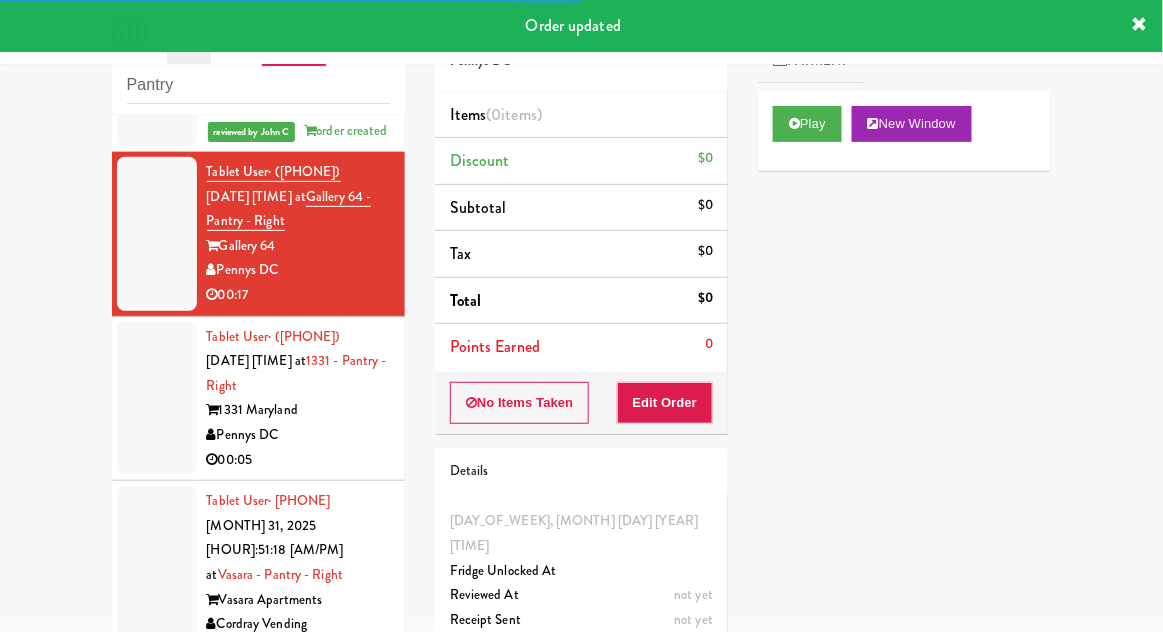 scroll, scrollTop: 844, scrollLeft: 0, axis: vertical 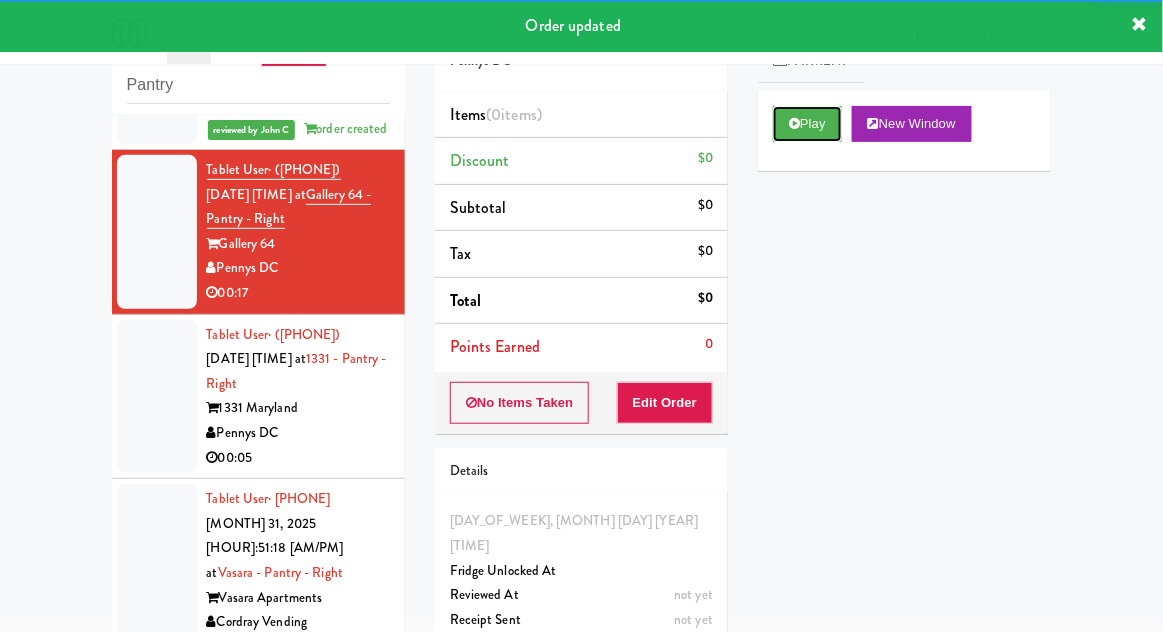 click on "Play" at bounding box center [807, 124] 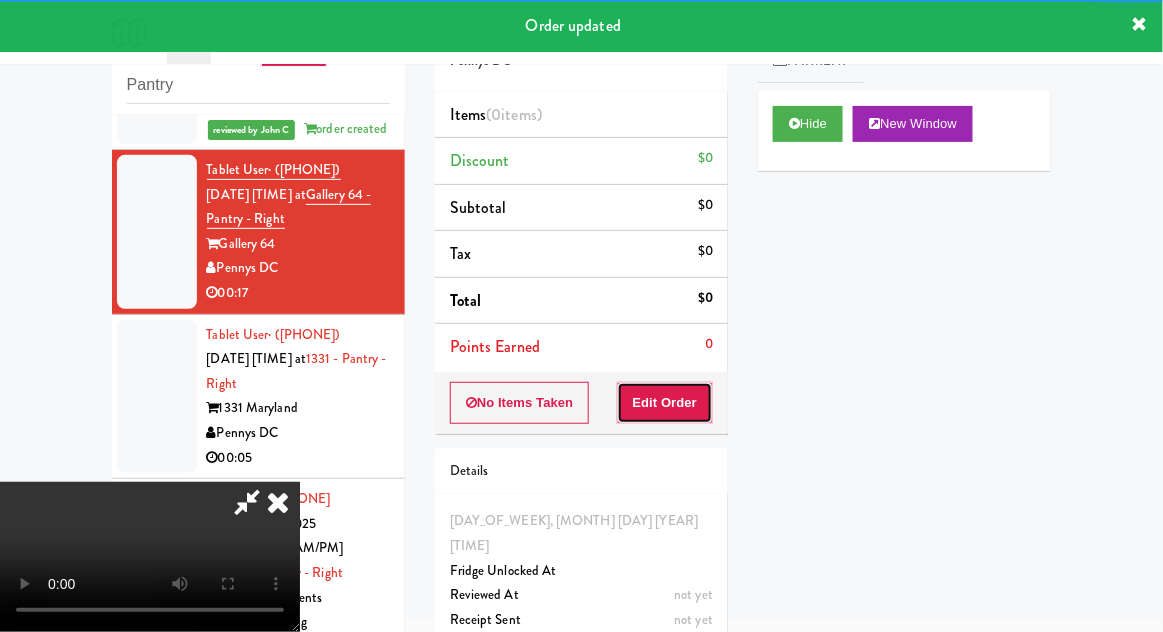 click on "Edit Order" at bounding box center [665, 403] 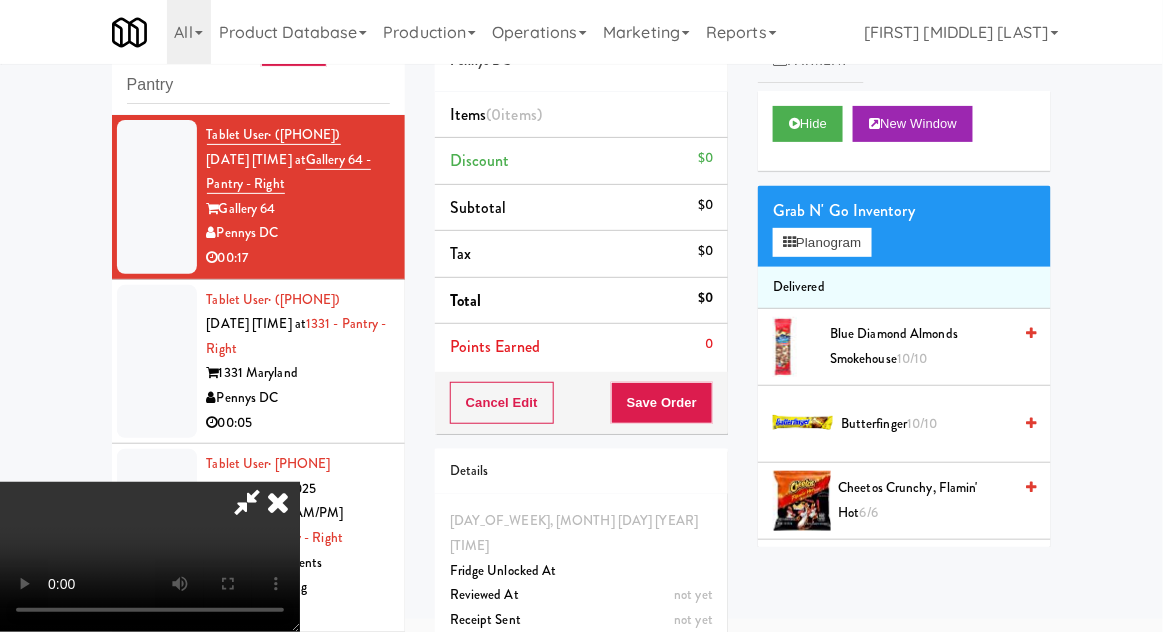 scroll, scrollTop: 881, scrollLeft: 0, axis: vertical 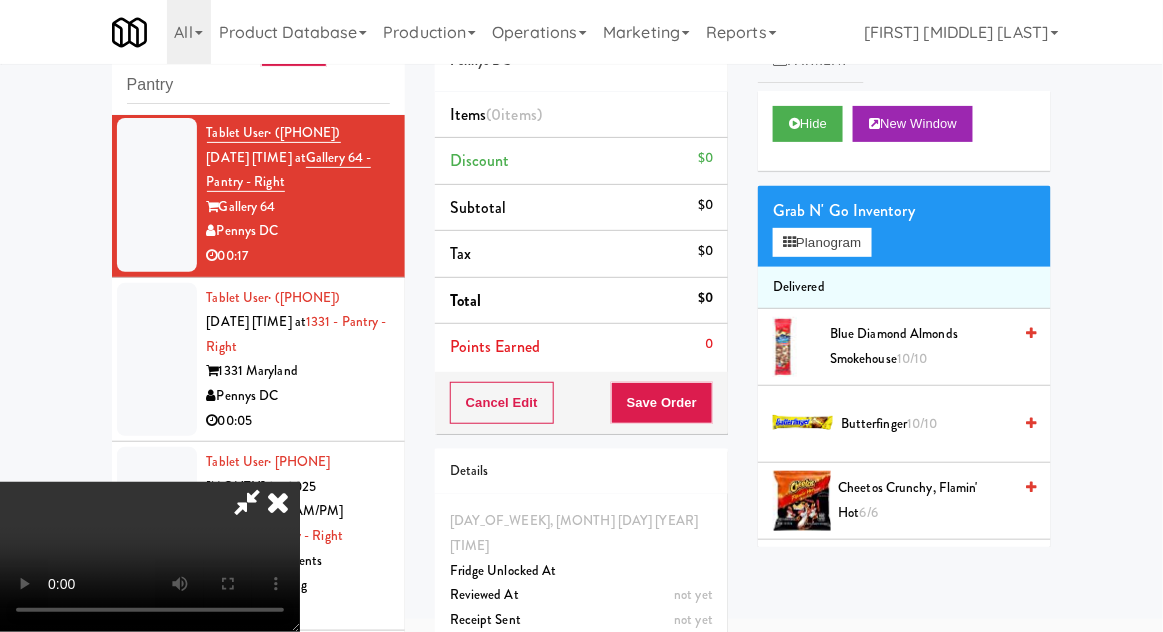 type 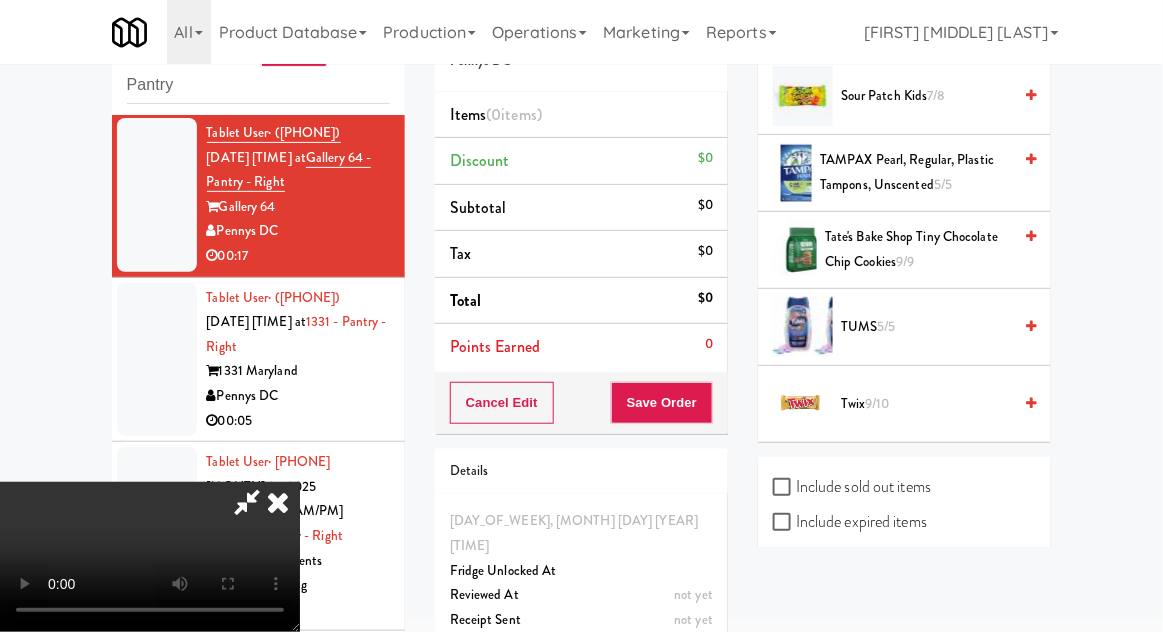 scroll, scrollTop: 2482, scrollLeft: 0, axis: vertical 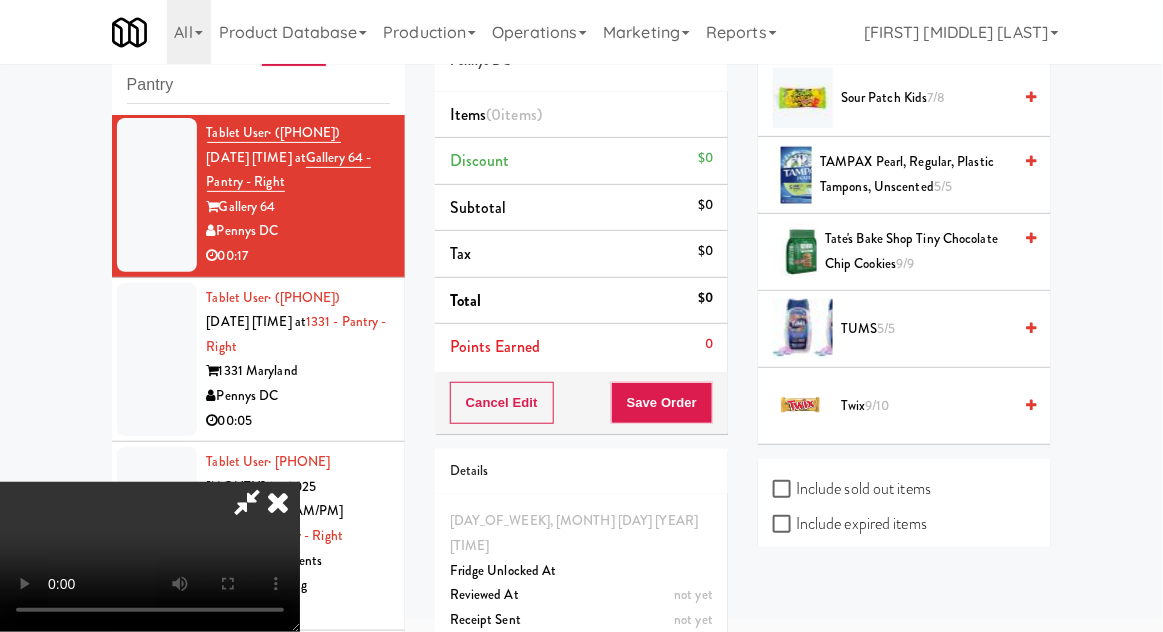 click on "9/10" at bounding box center (878, 405) 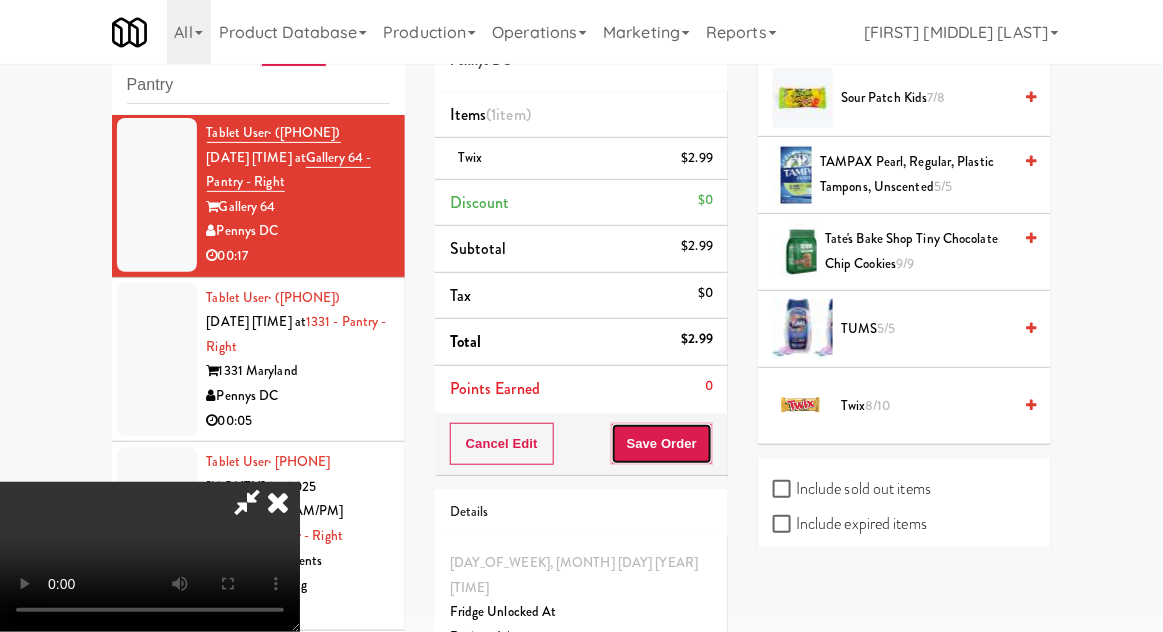 click on "Save Order" at bounding box center [662, 444] 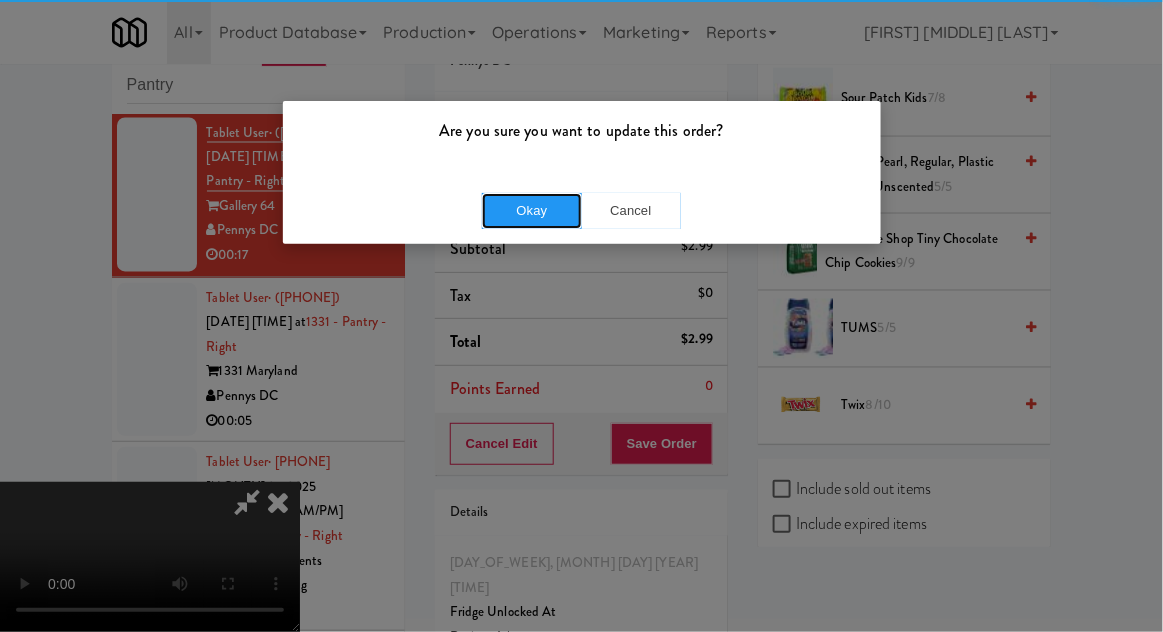 click on "Okay" at bounding box center [532, 211] 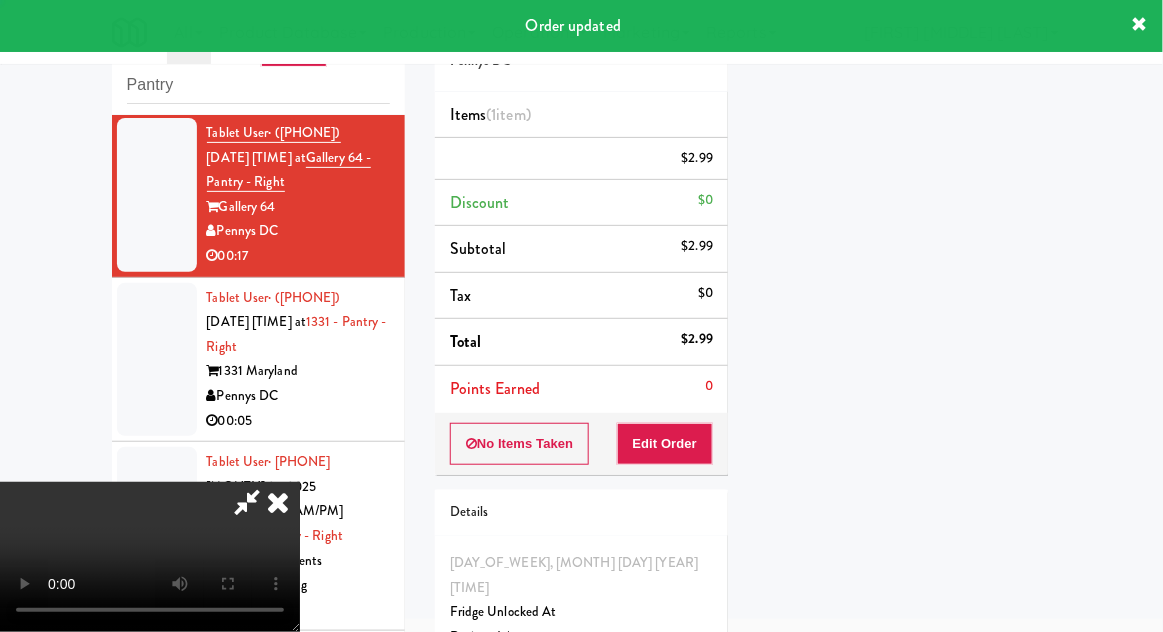 scroll, scrollTop: 197, scrollLeft: 0, axis: vertical 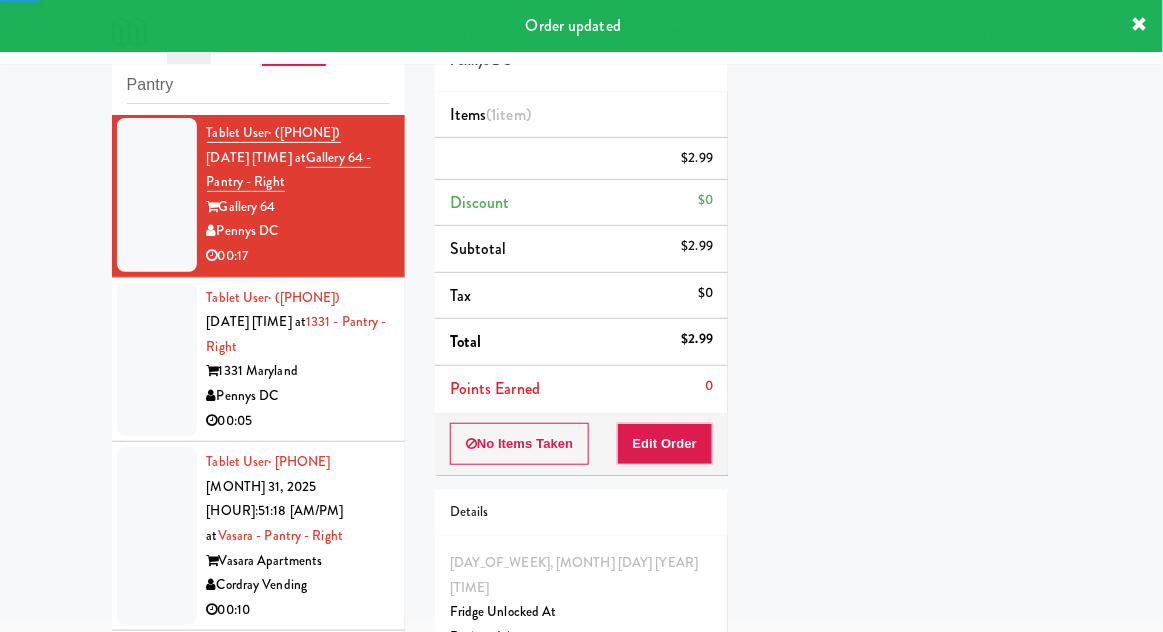 click on "Tablet User  · [PHONE] [DATE] [TIME] at  1331 - Pantry - Right  1331 Maryland  Pennys DC  00:05" at bounding box center [258, 360] 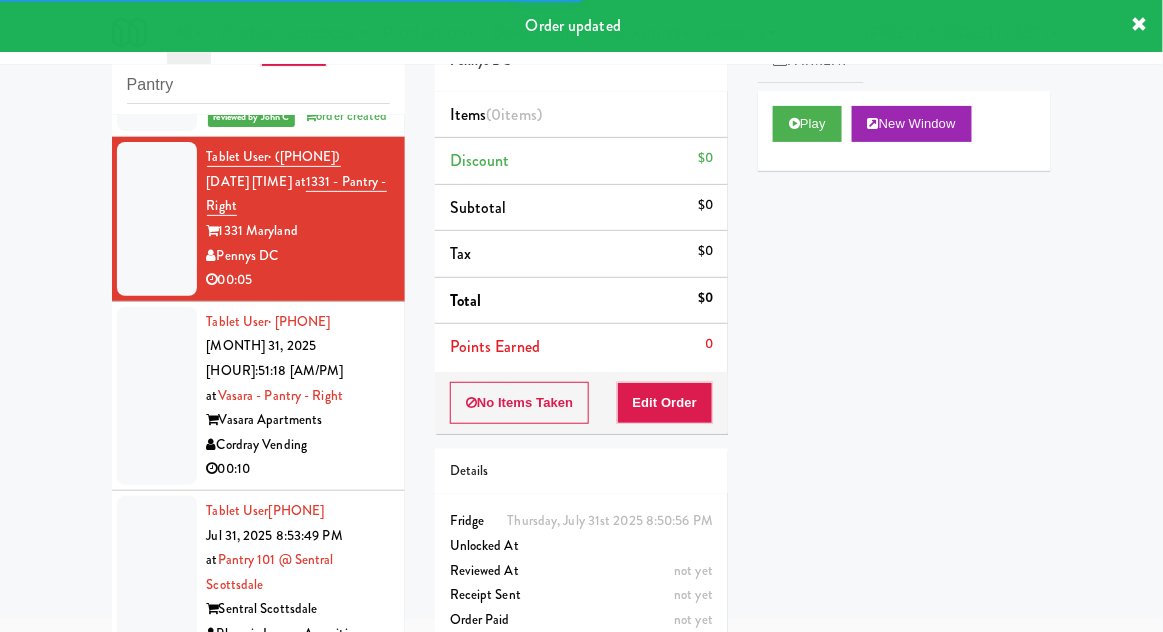scroll, scrollTop: 1054, scrollLeft: 0, axis: vertical 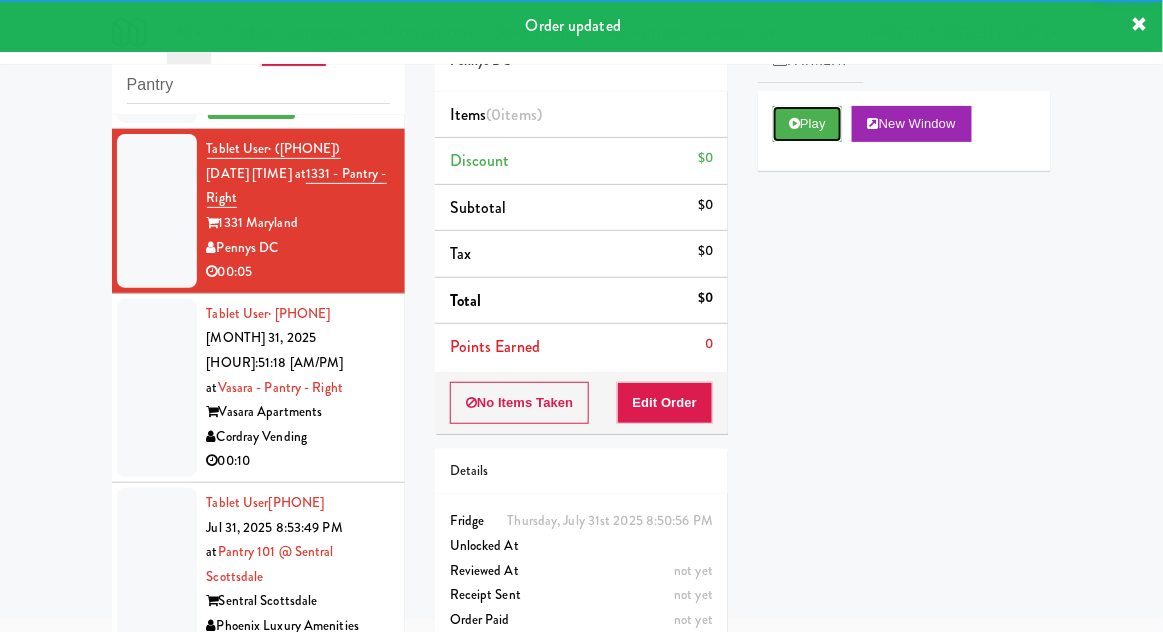 click on "Play" at bounding box center [807, 124] 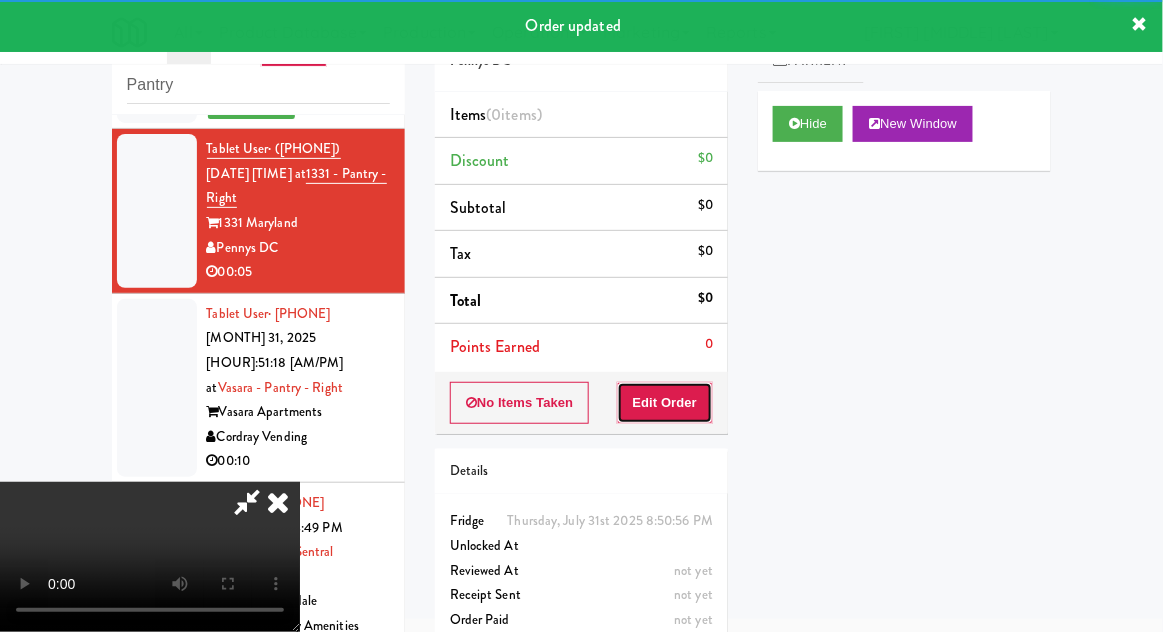 click on "Edit Order" at bounding box center (665, 403) 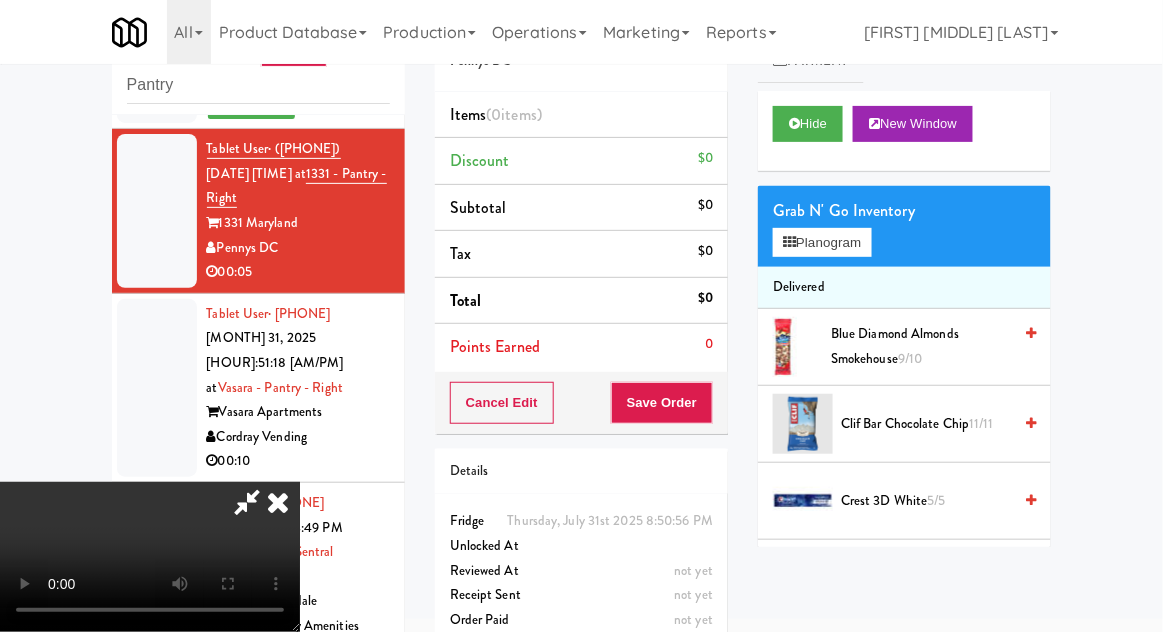 scroll, scrollTop: 73, scrollLeft: 0, axis: vertical 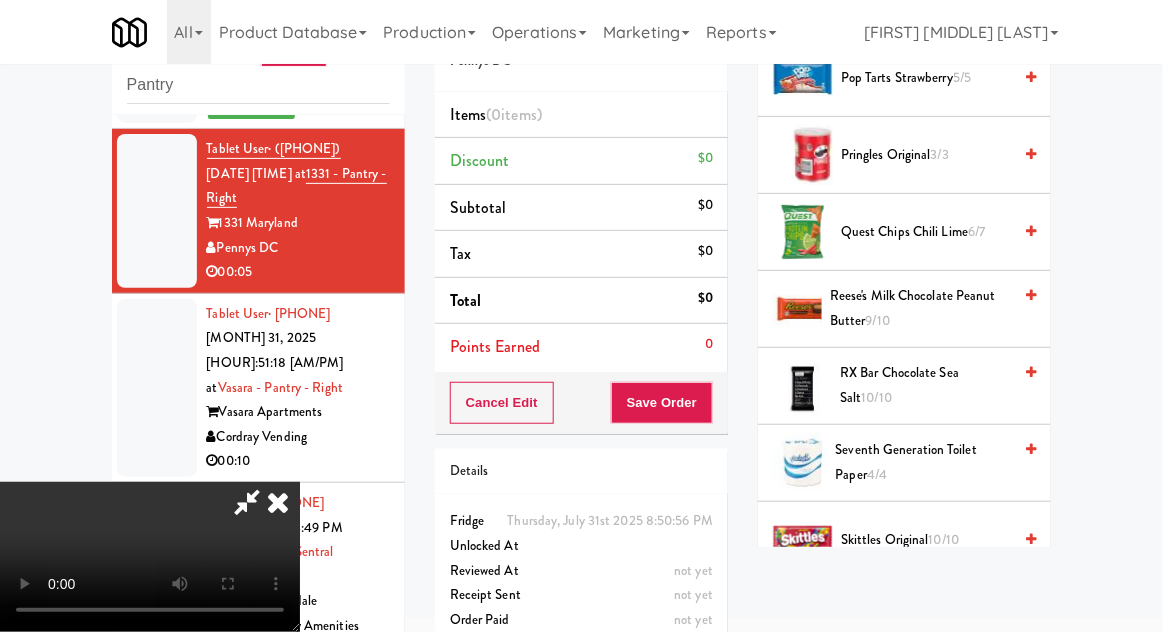 click on "Quest Chips Chili Lime  6/7" at bounding box center [926, 232] 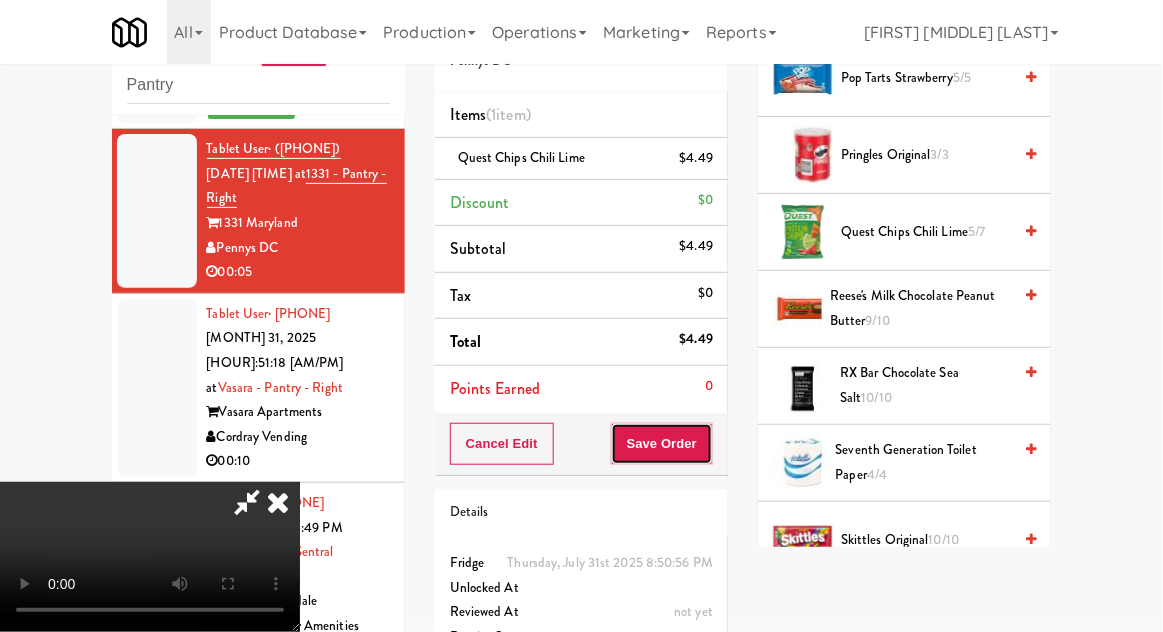 click on "Save Order" at bounding box center (662, 444) 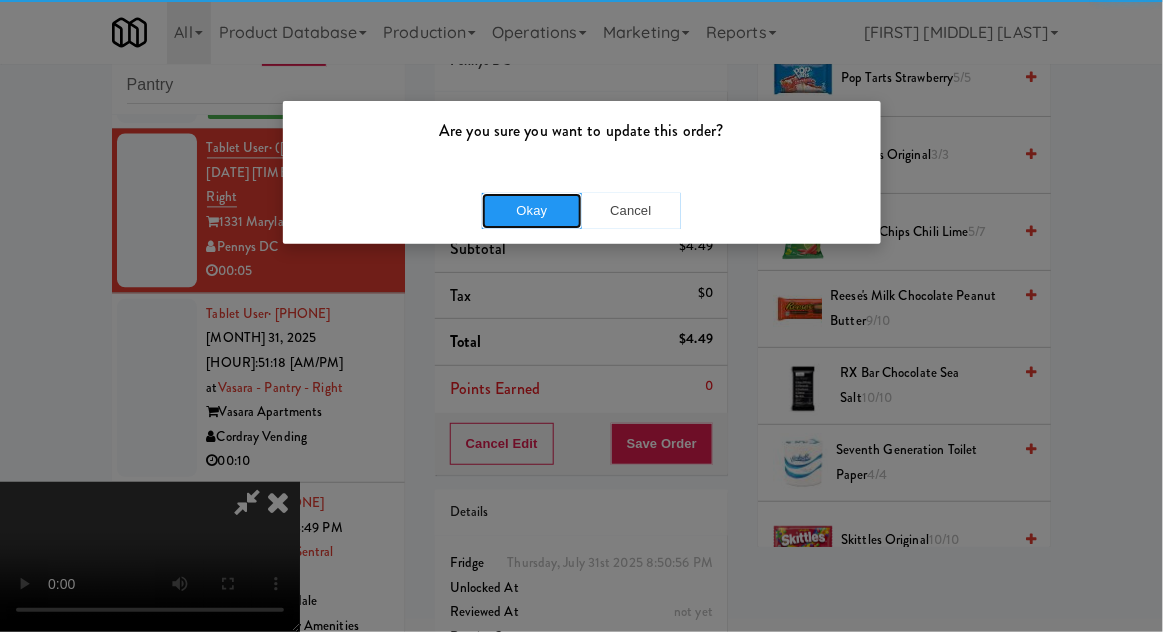 click on "Okay" at bounding box center [532, 211] 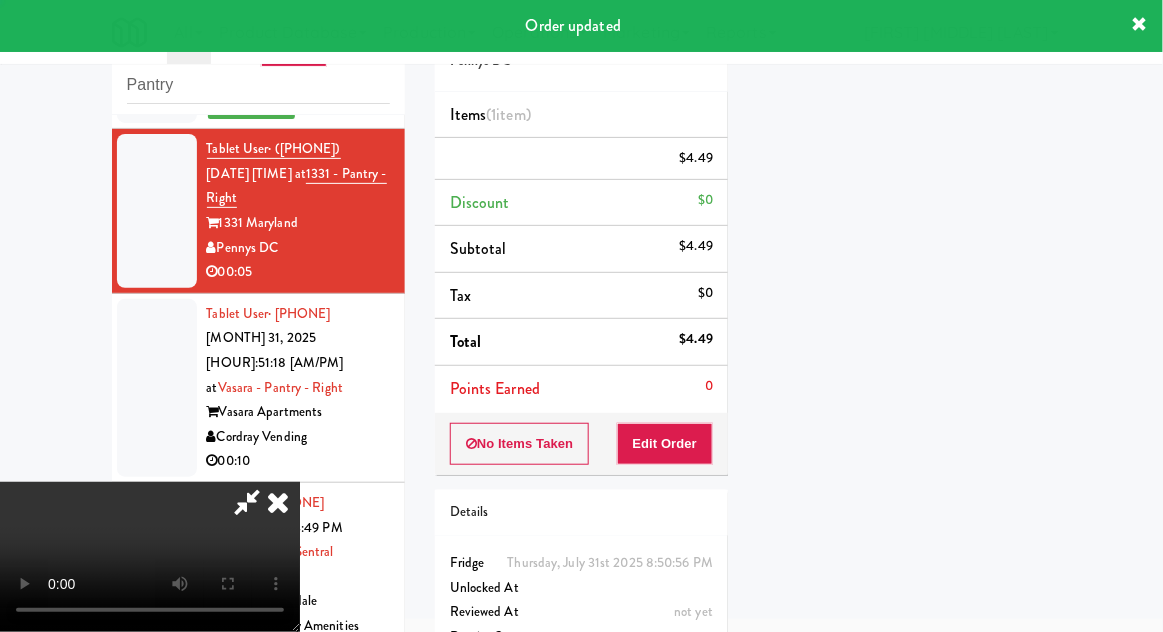 scroll, scrollTop: 197, scrollLeft: 0, axis: vertical 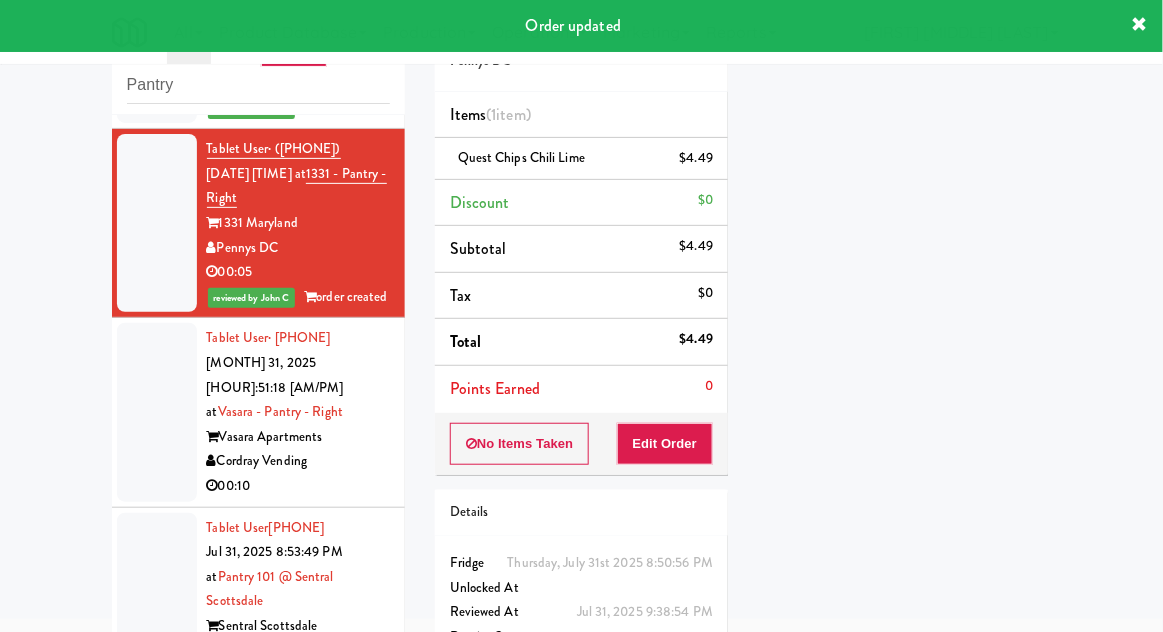 click at bounding box center (157, 412) 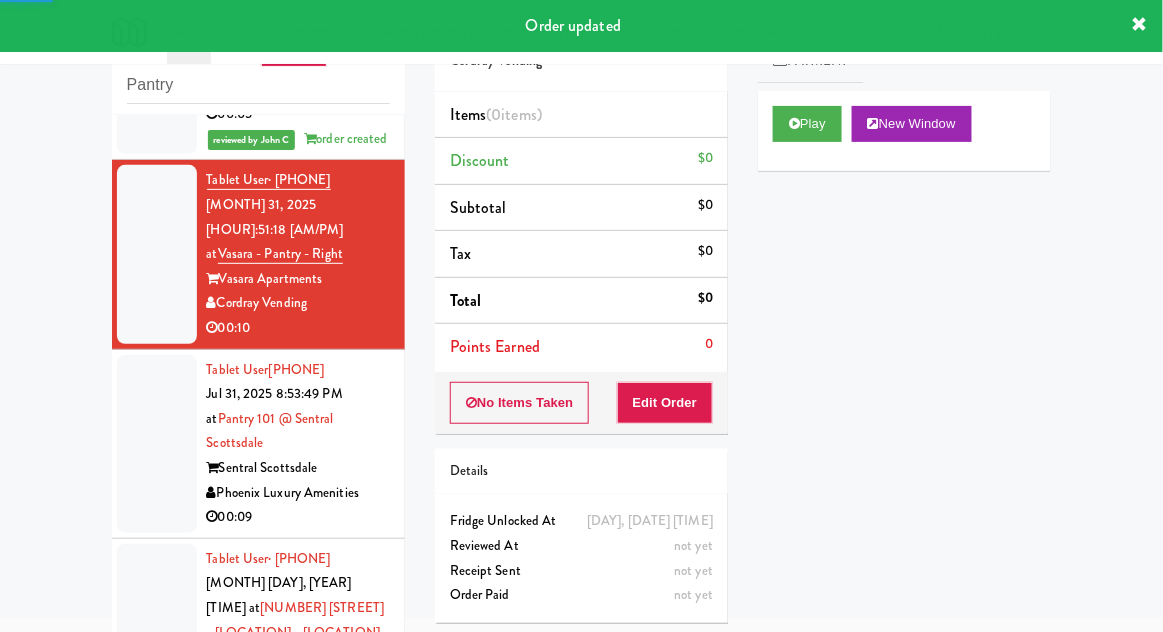 scroll, scrollTop: 1216, scrollLeft: 0, axis: vertical 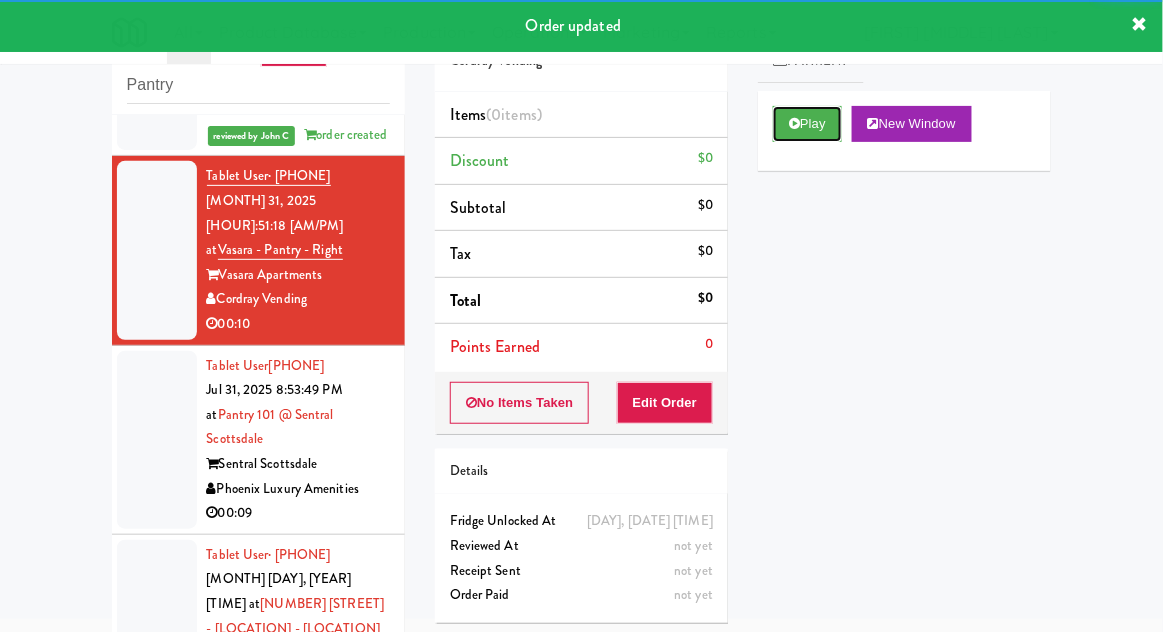 click on "Play" at bounding box center (807, 124) 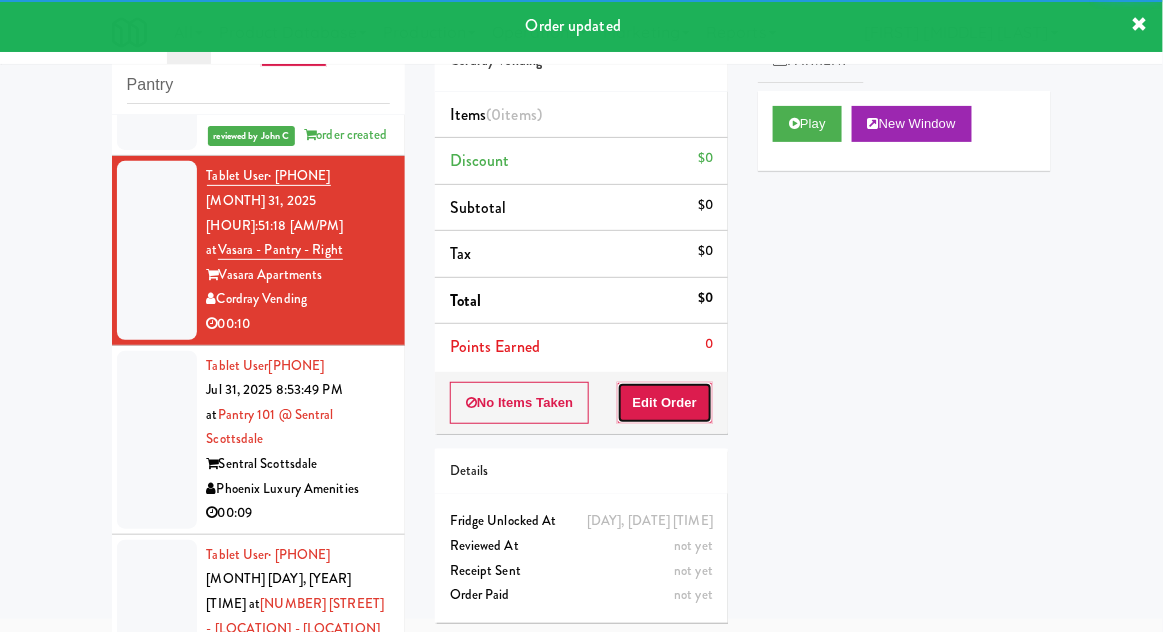 click on "Edit Order" at bounding box center [665, 403] 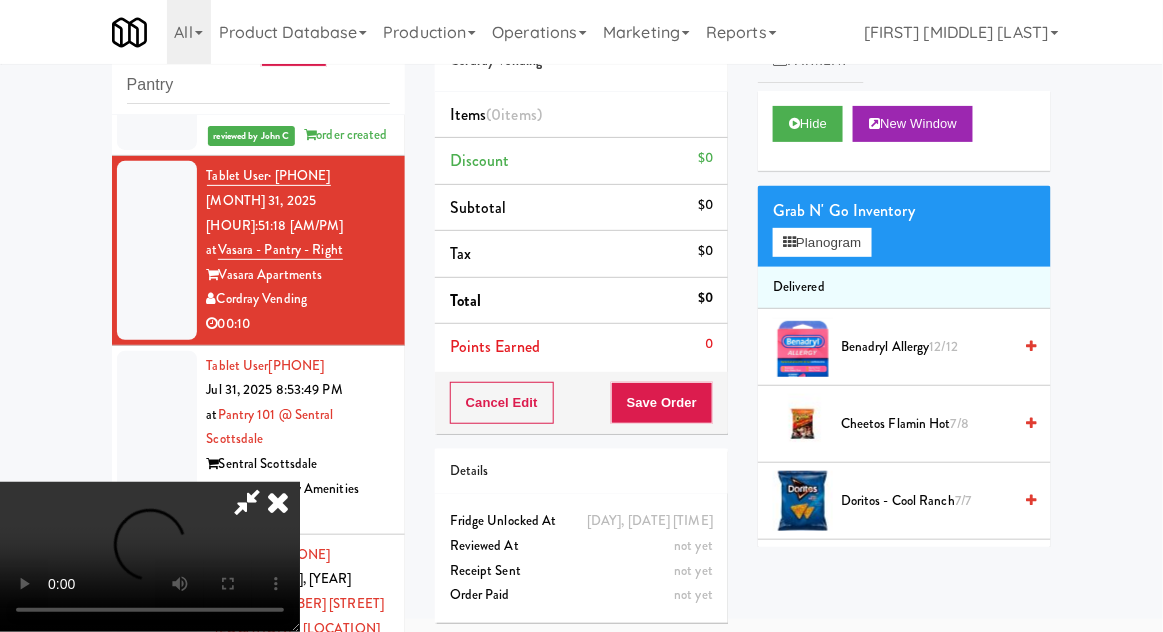 type 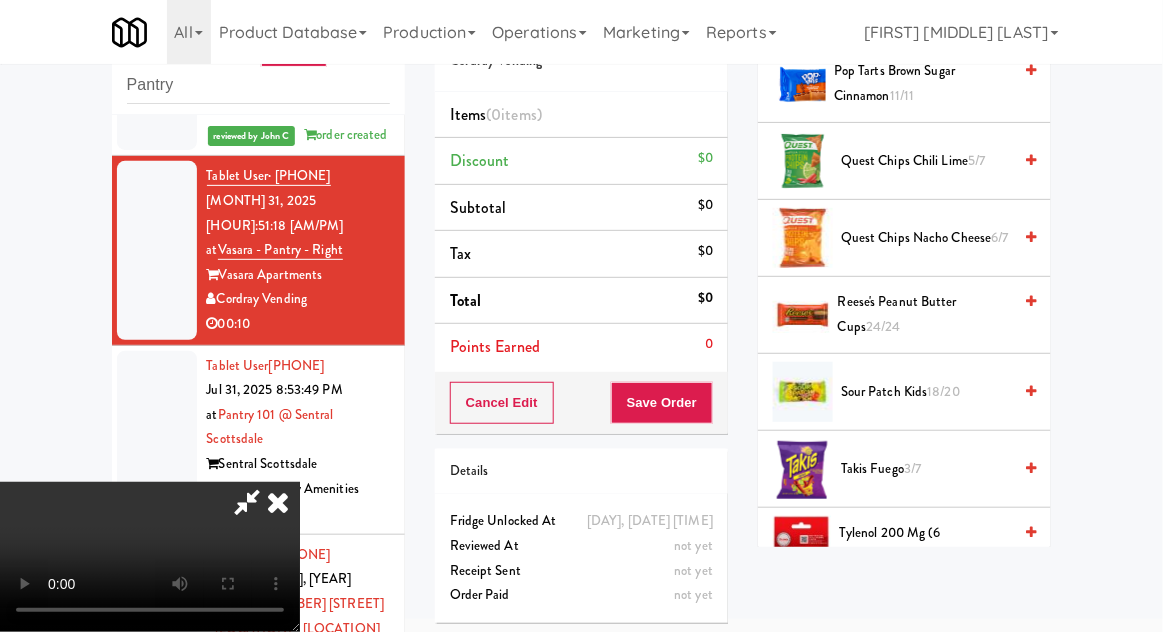scroll, scrollTop: 1649, scrollLeft: 0, axis: vertical 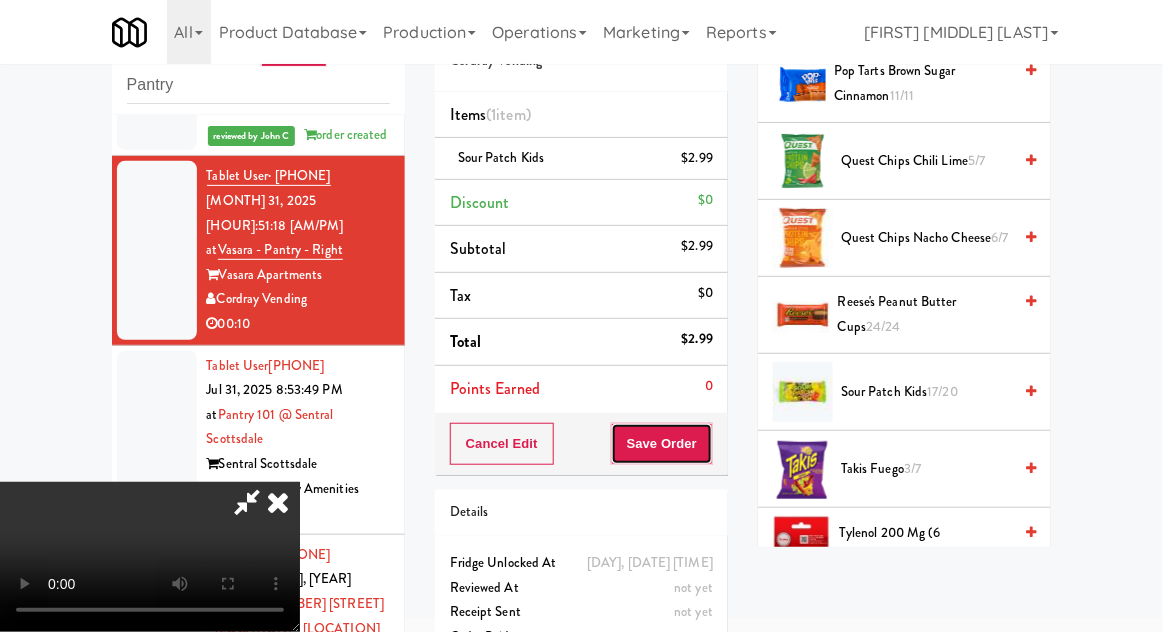 click on "Save Order" at bounding box center (662, 444) 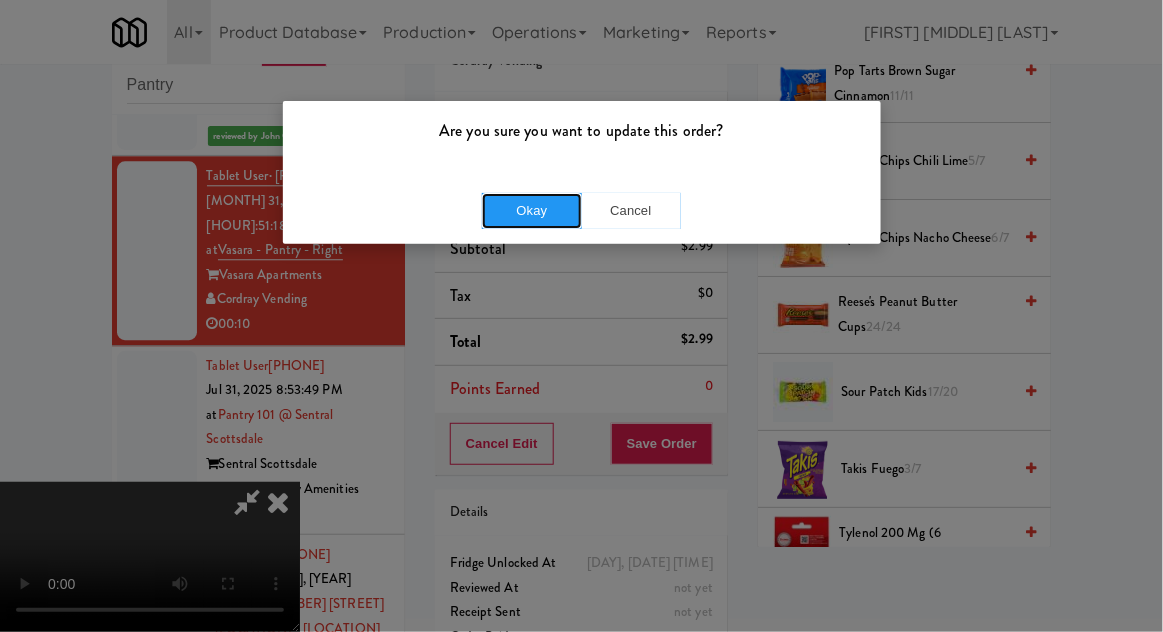 click on "Okay" at bounding box center (532, 211) 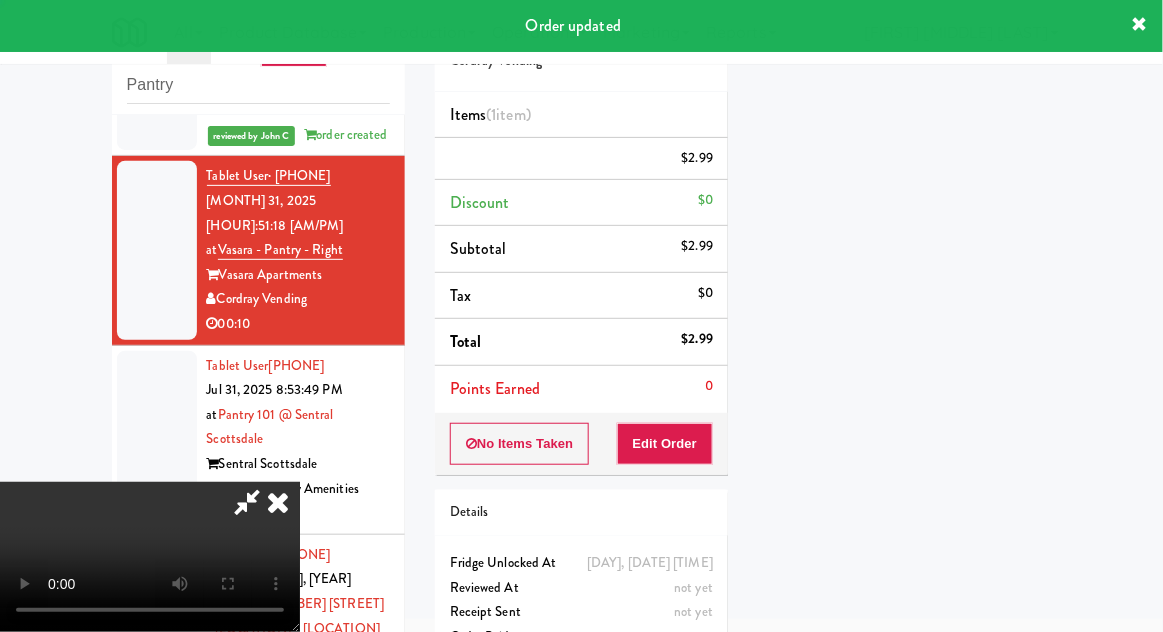 scroll, scrollTop: 197, scrollLeft: 0, axis: vertical 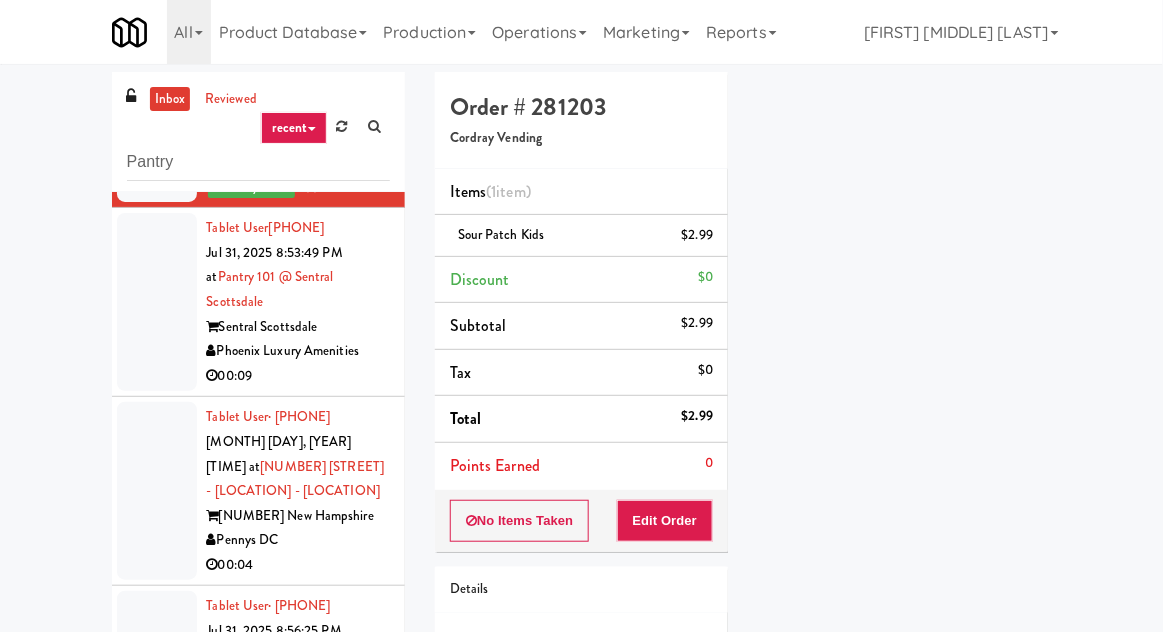 click at bounding box center (157, 302) 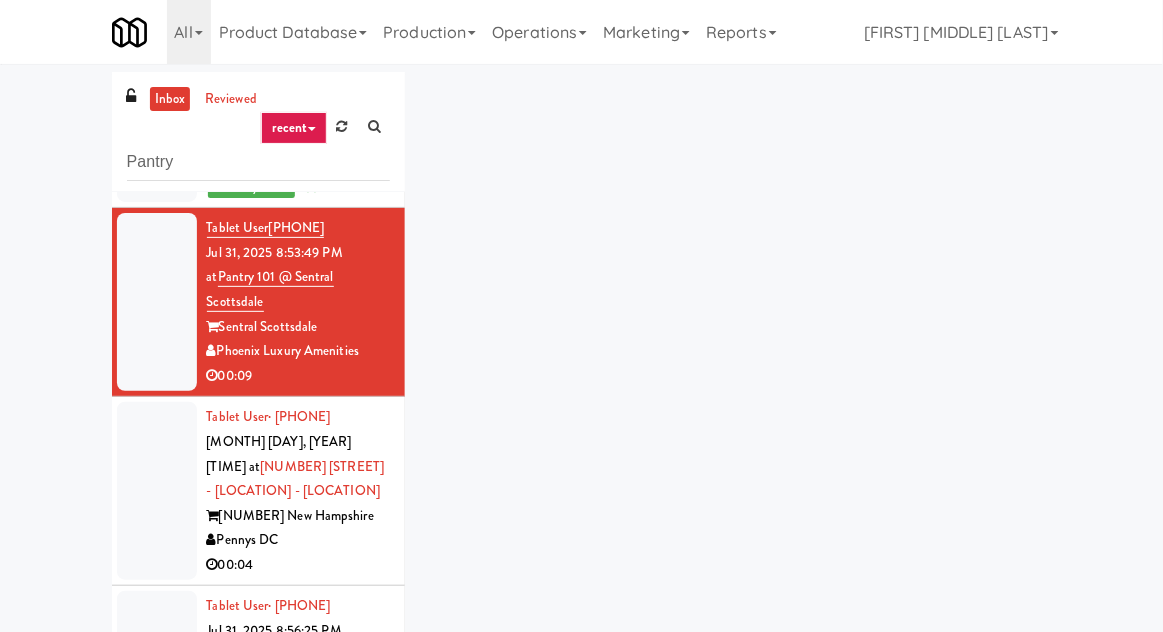 click at bounding box center (157, 302) 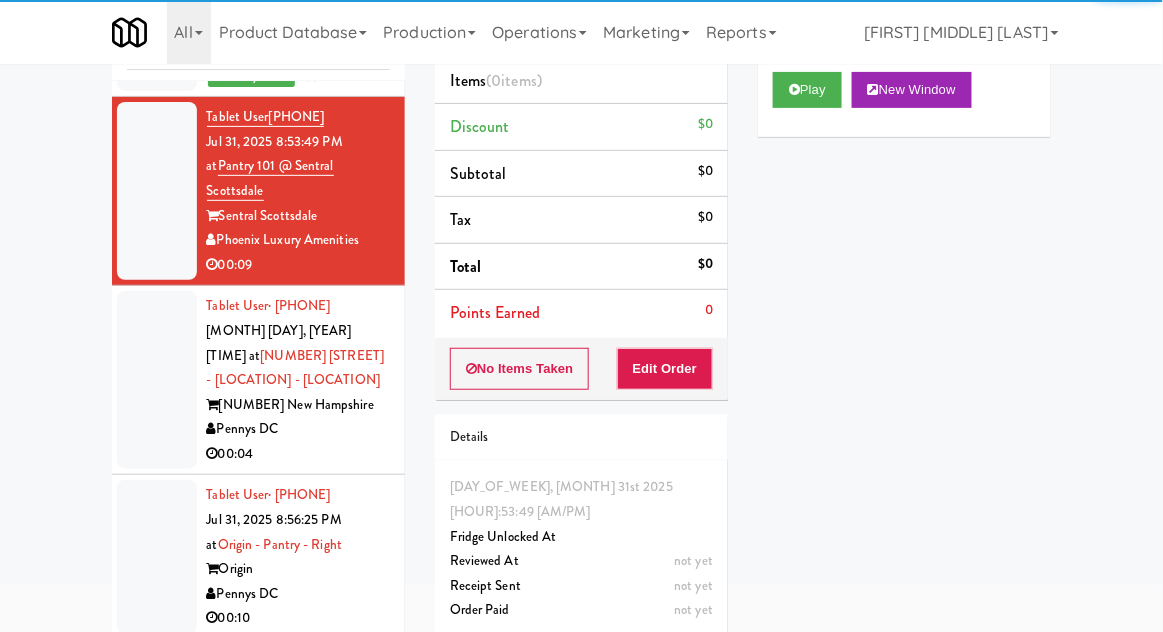 scroll, scrollTop: 173, scrollLeft: 0, axis: vertical 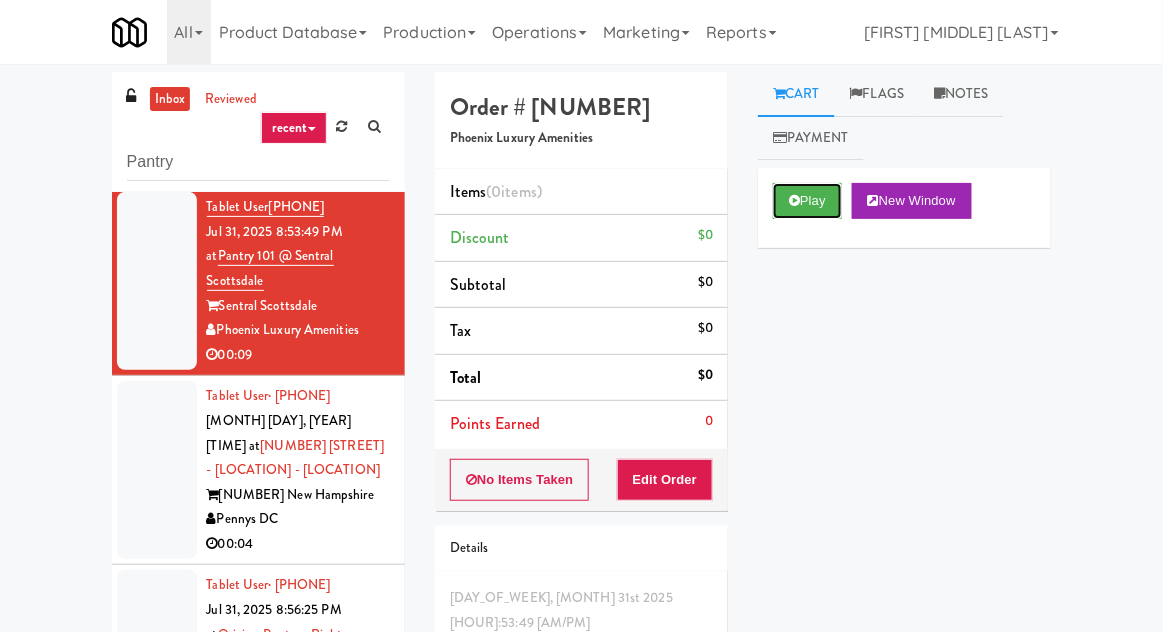 click on "Play" at bounding box center (807, 201) 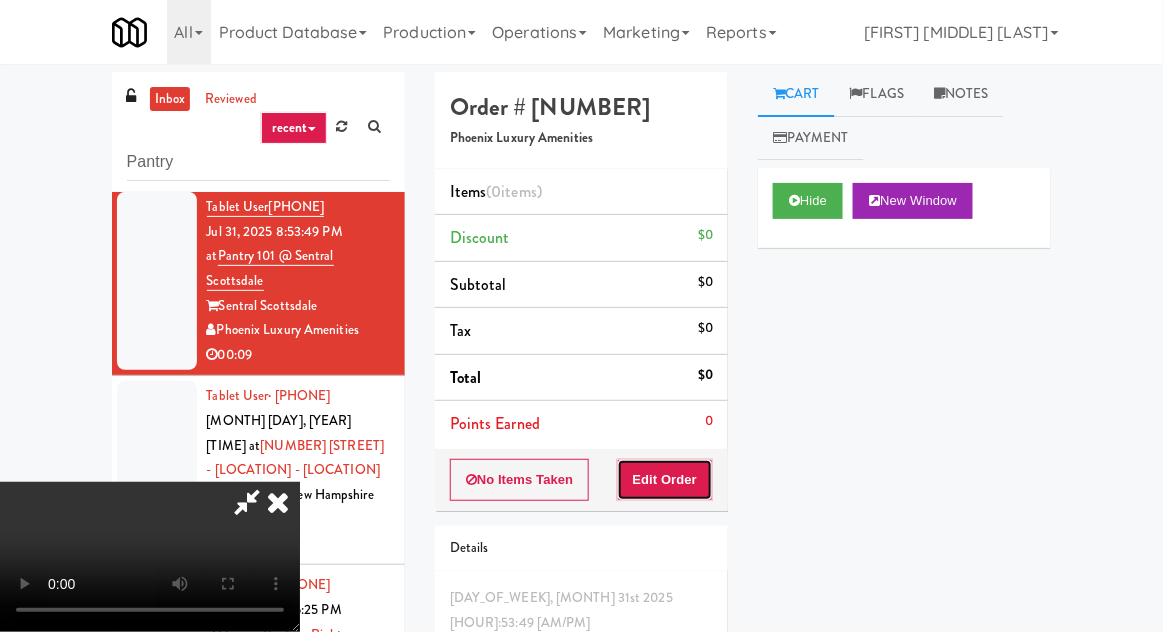 click on "Edit Order" at bounding box center (665, 480) 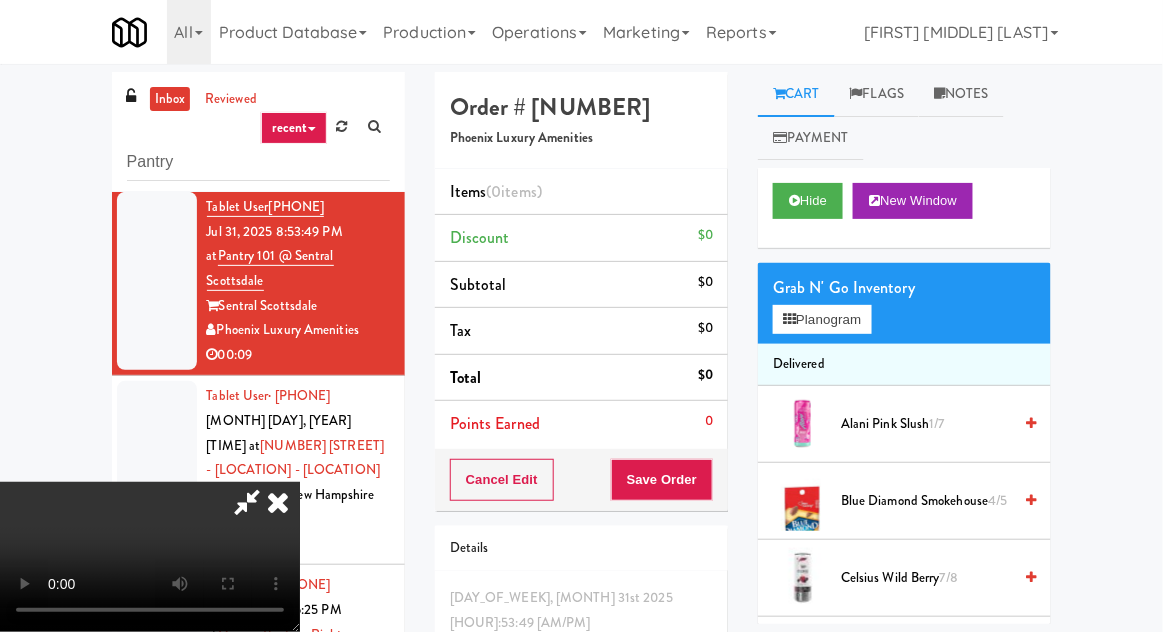 scroll, scrollTop: 73, scrollLeft: 0, axis: vertical 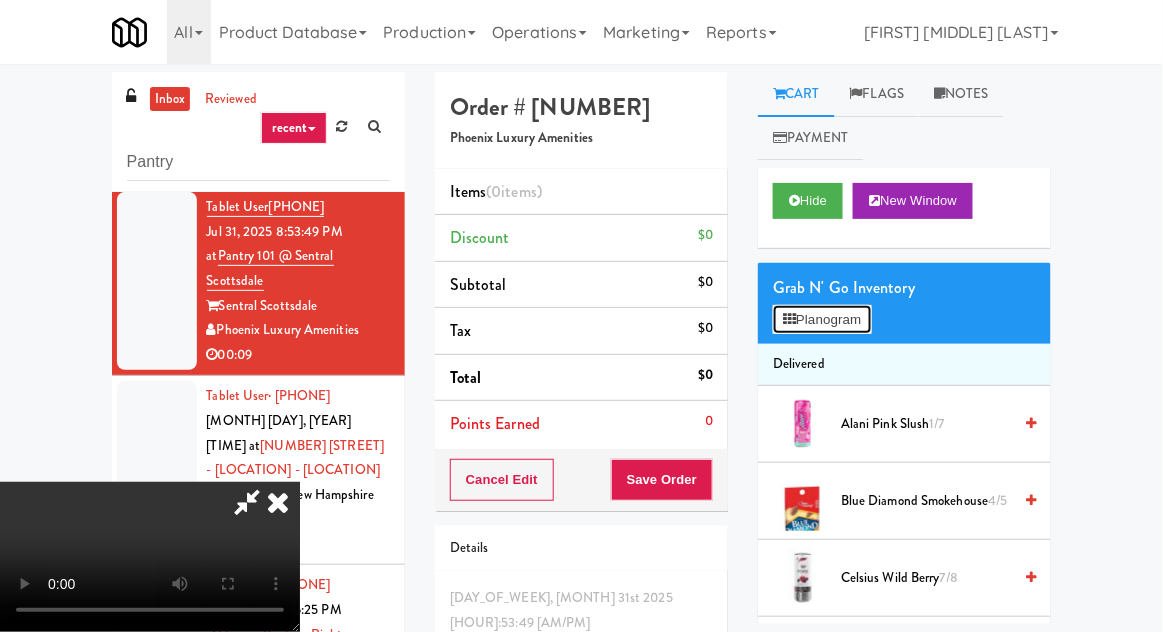 click on "Planogram" at bounding box center [822, 320] 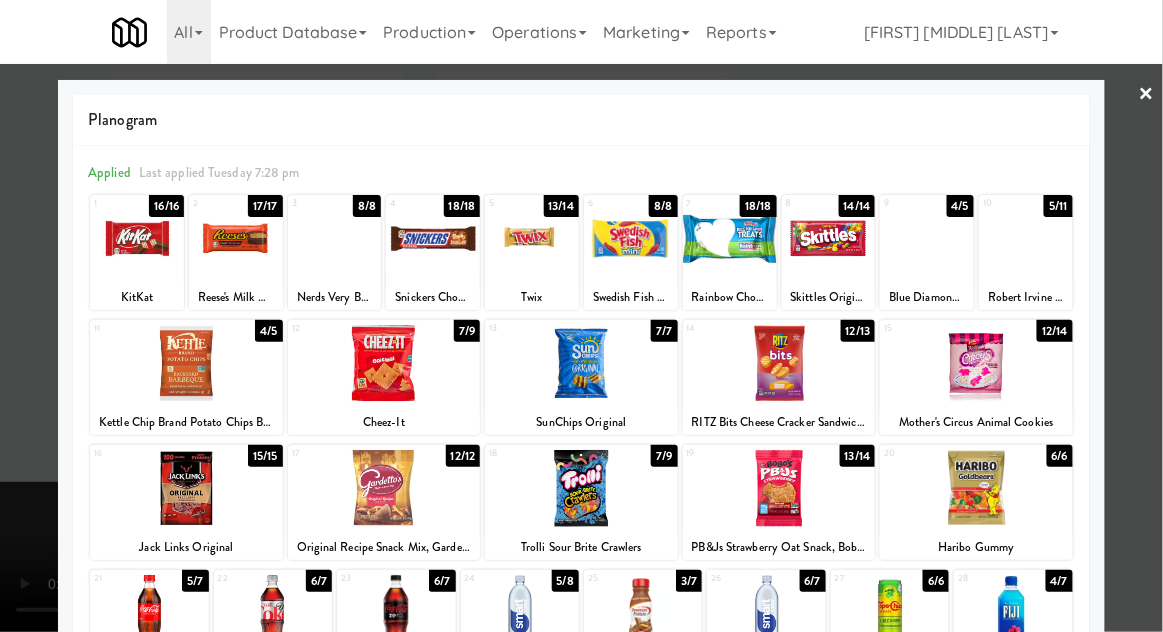 click at bounding box center [273, 613] 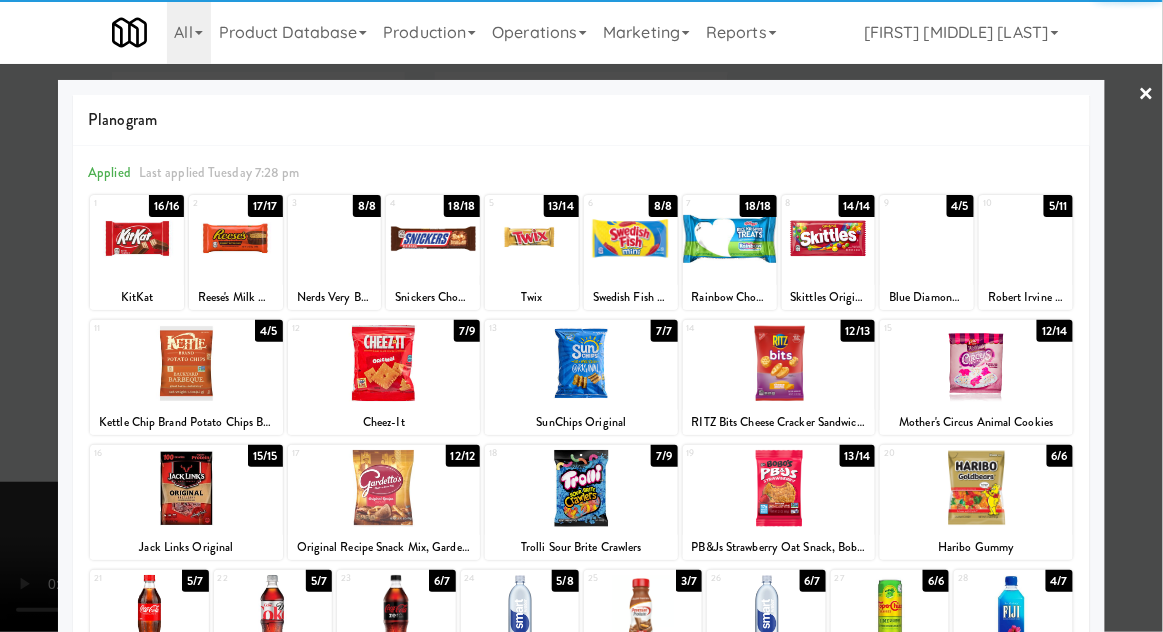click at bounding box center (581, 316) 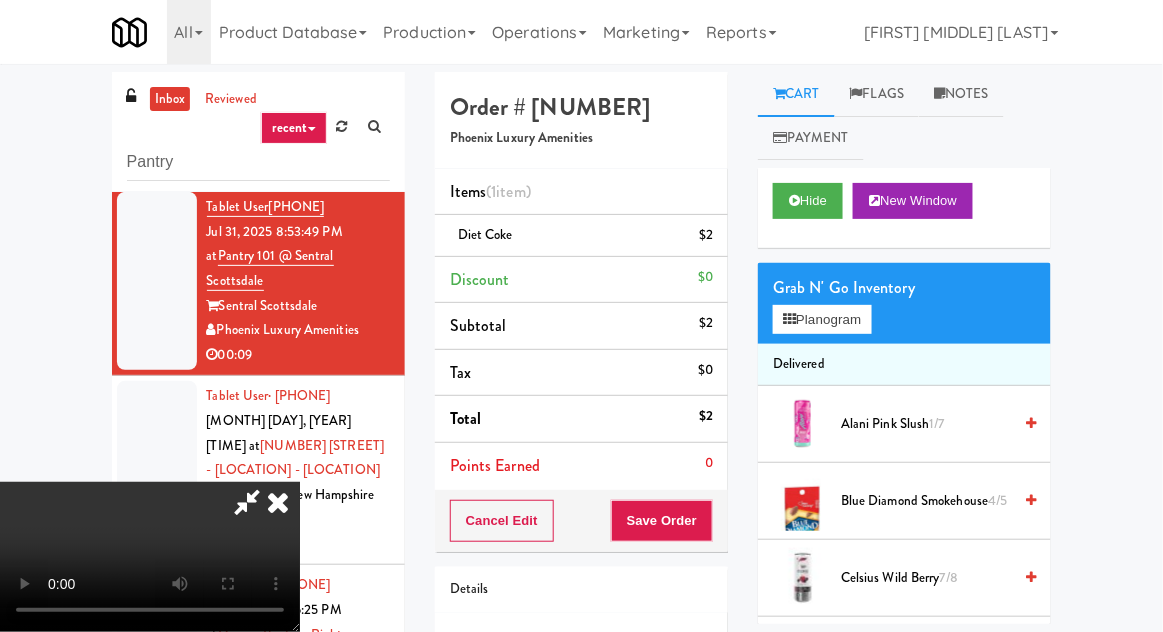 scroll, scrollTop: 0, scrollLeft: 0, axis: both 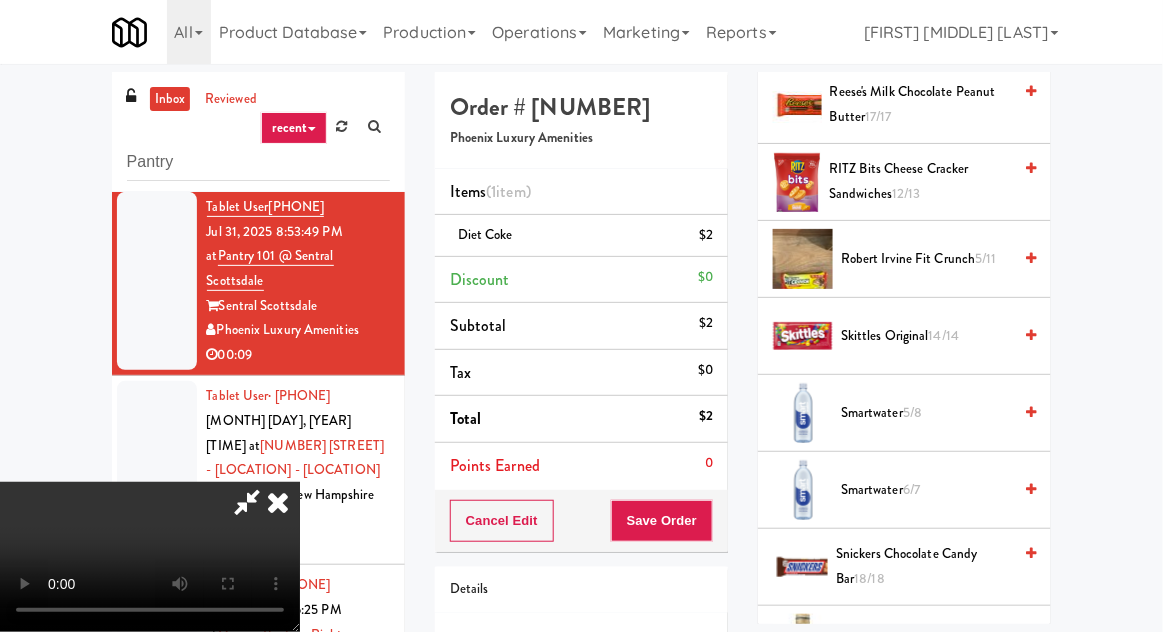 click on "Skittles Original  14/14" at bounding box center (904, 336) 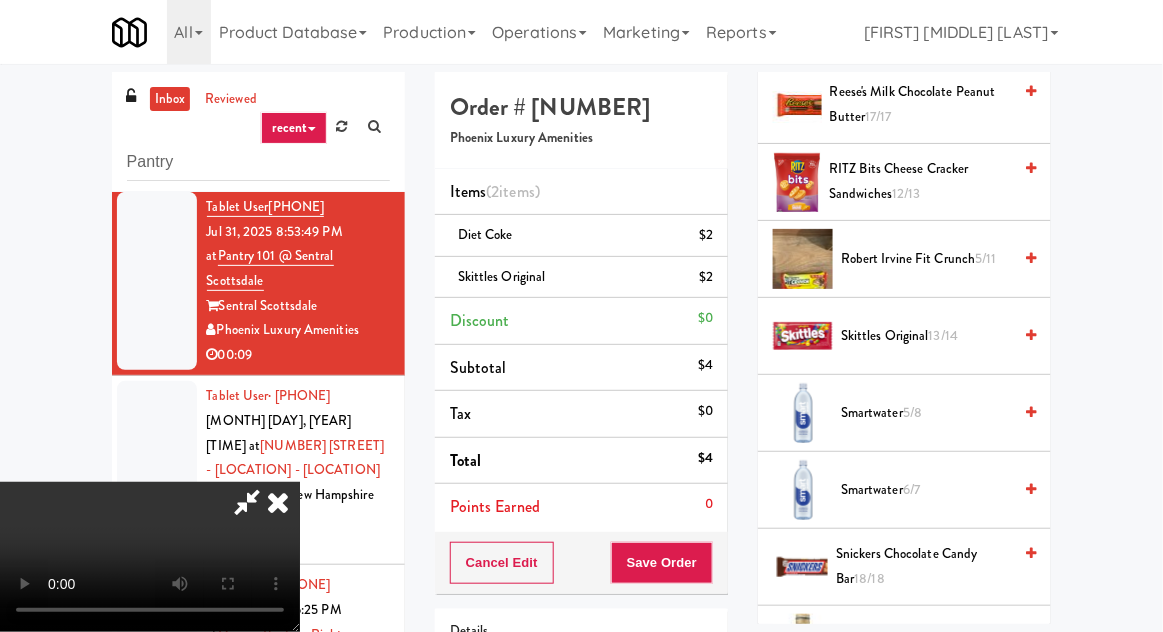 scroll, scrollTop: 73, scrollLeft: 0, axis: vertical 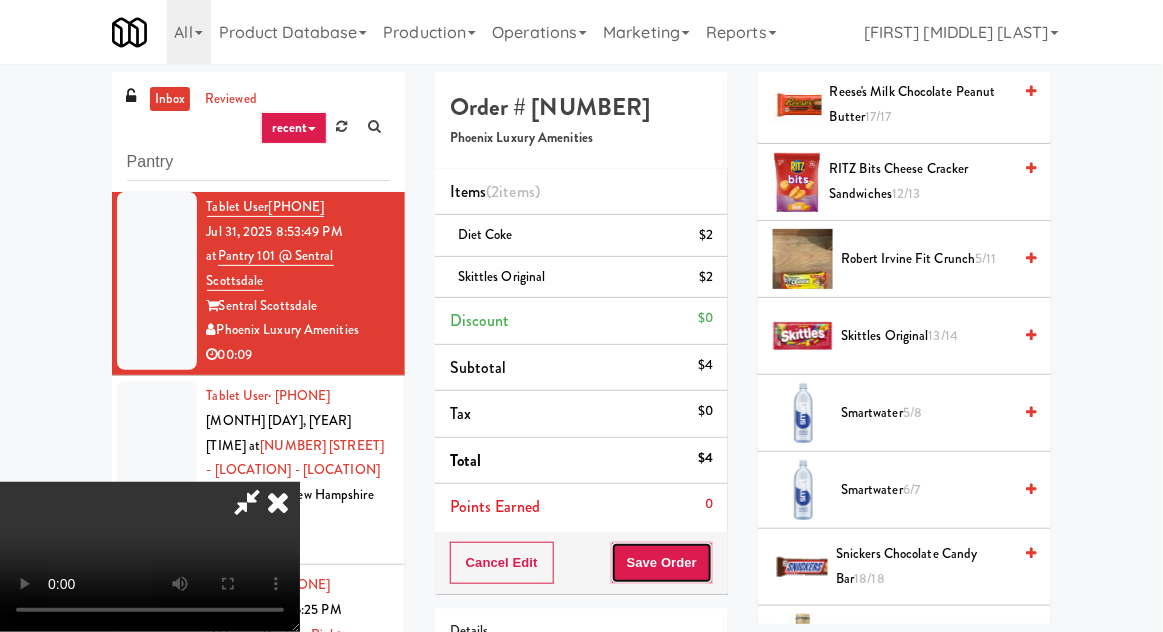 click on "Save Order" at bounding box center (662, 563) 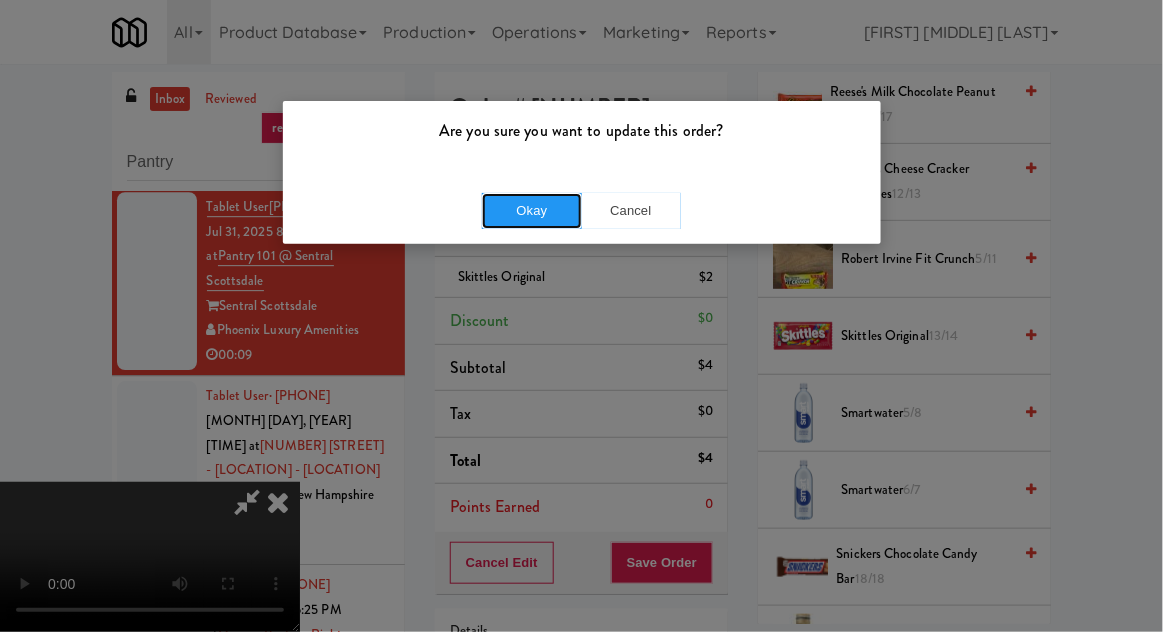 click on "Okay" at bounding box center [532, 211] 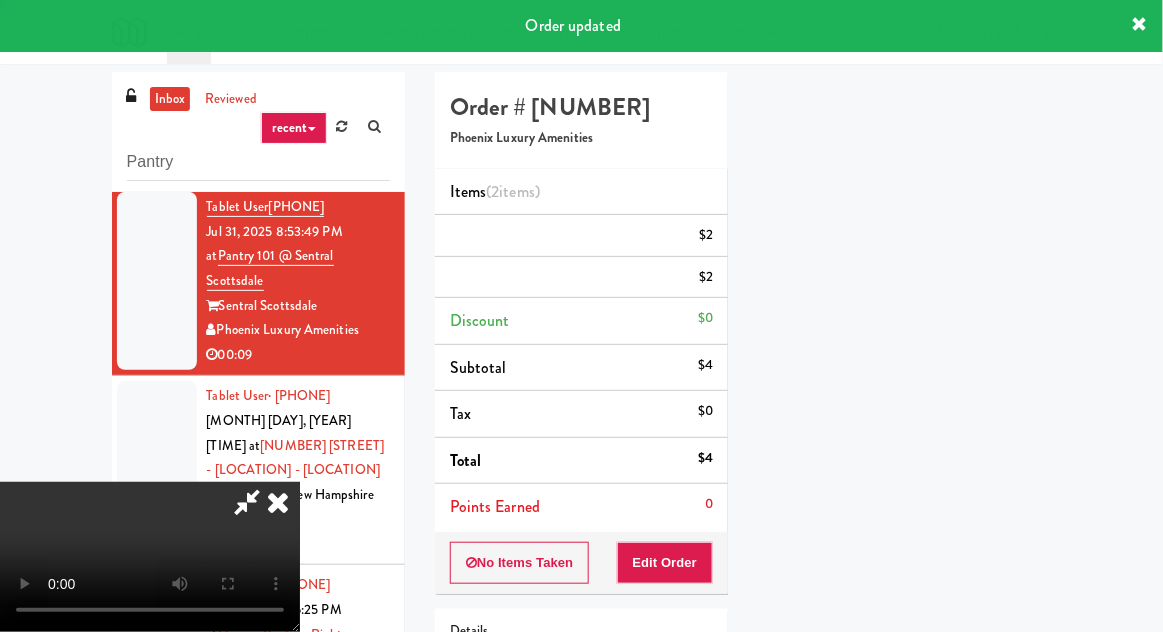 scroll, scrollTop: 197, scrollLeft: 0, axis: vertical 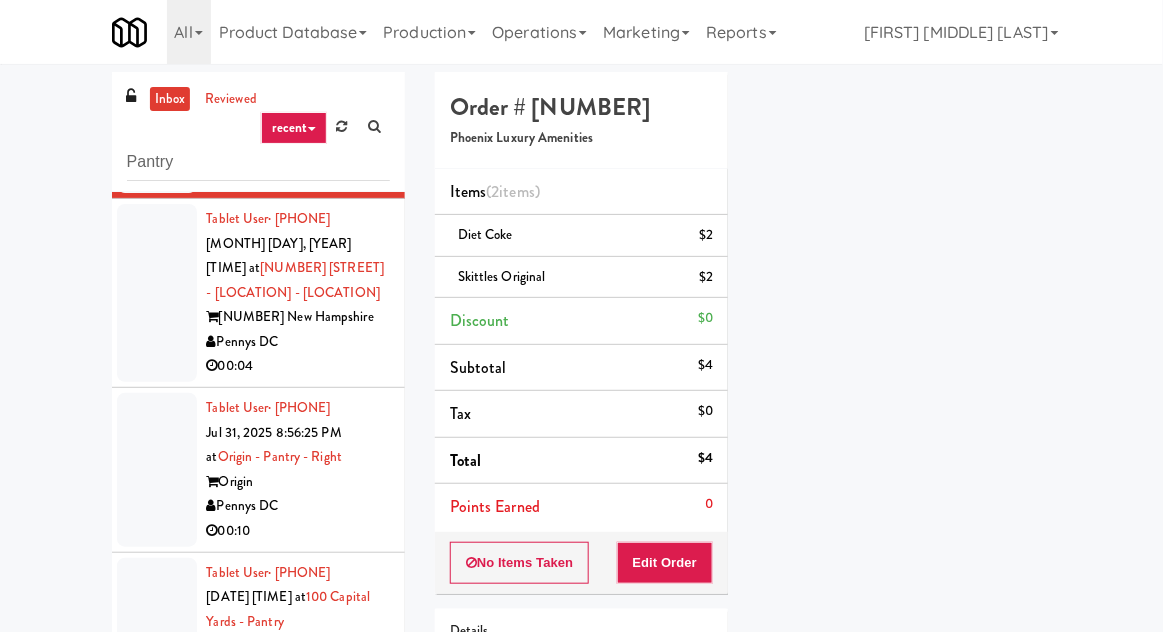 click at bounding box center (157, 293) 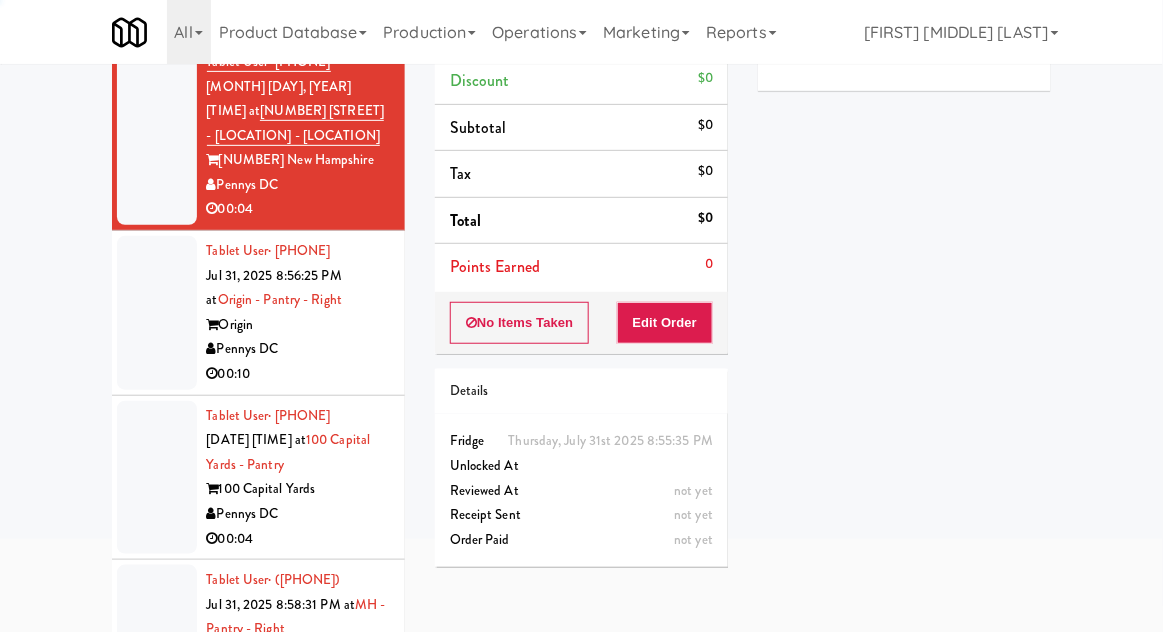 scroll, scrollTop: 173, scrollLeft: 0, axis: vertical 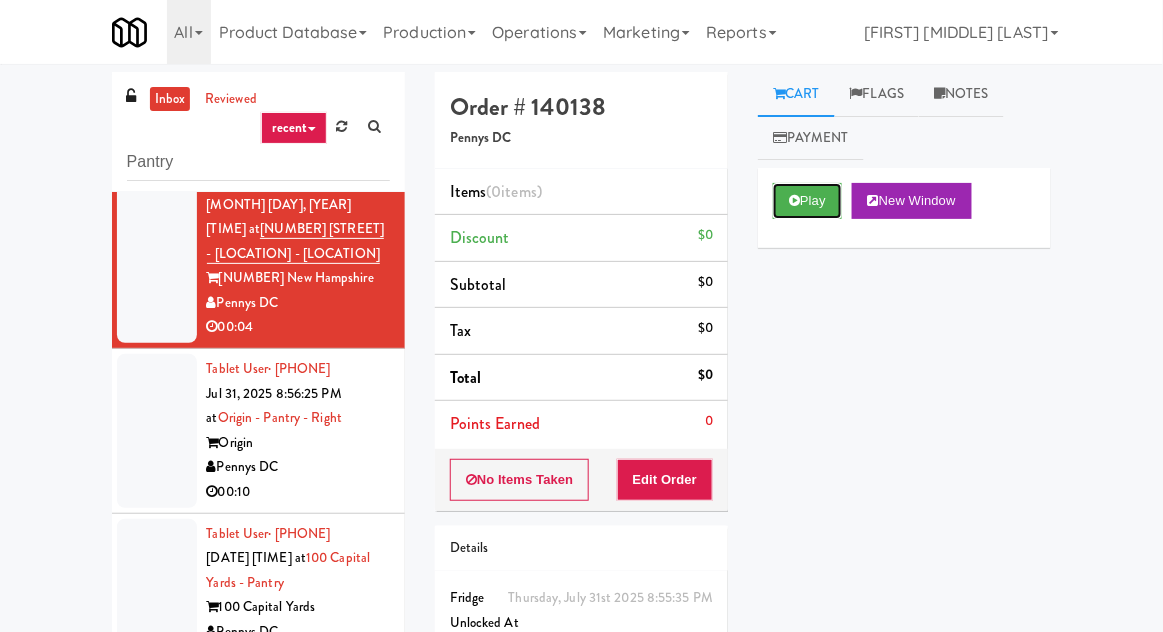 click on "Play" at bounding box center [807, 201] 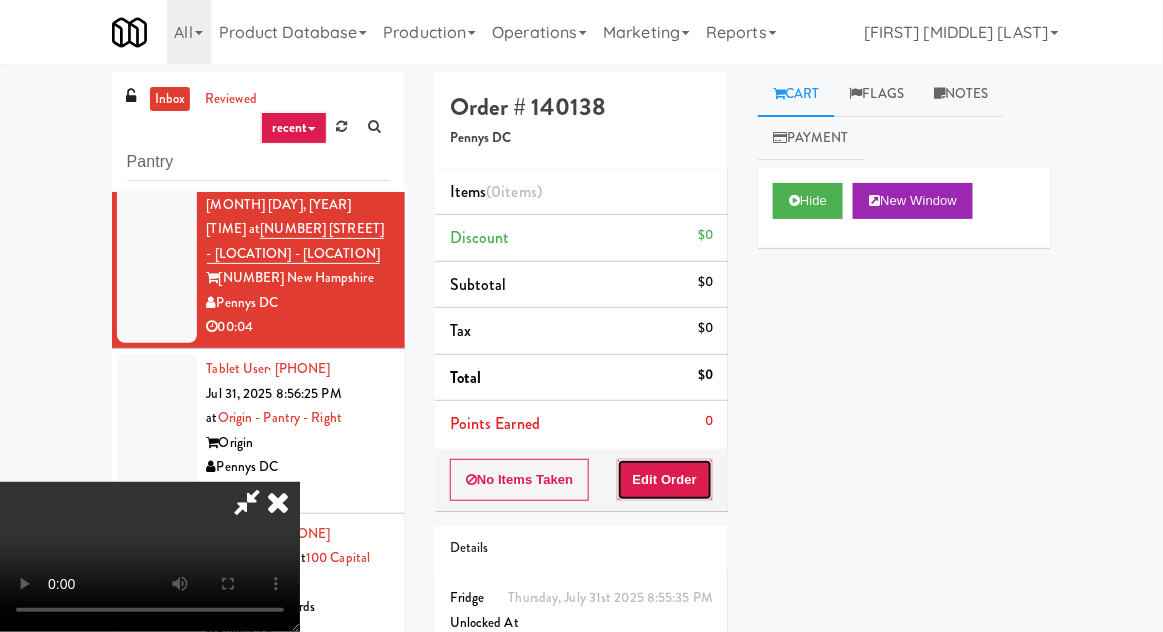 click on "Edit Order" at bounding box center (665, 480) 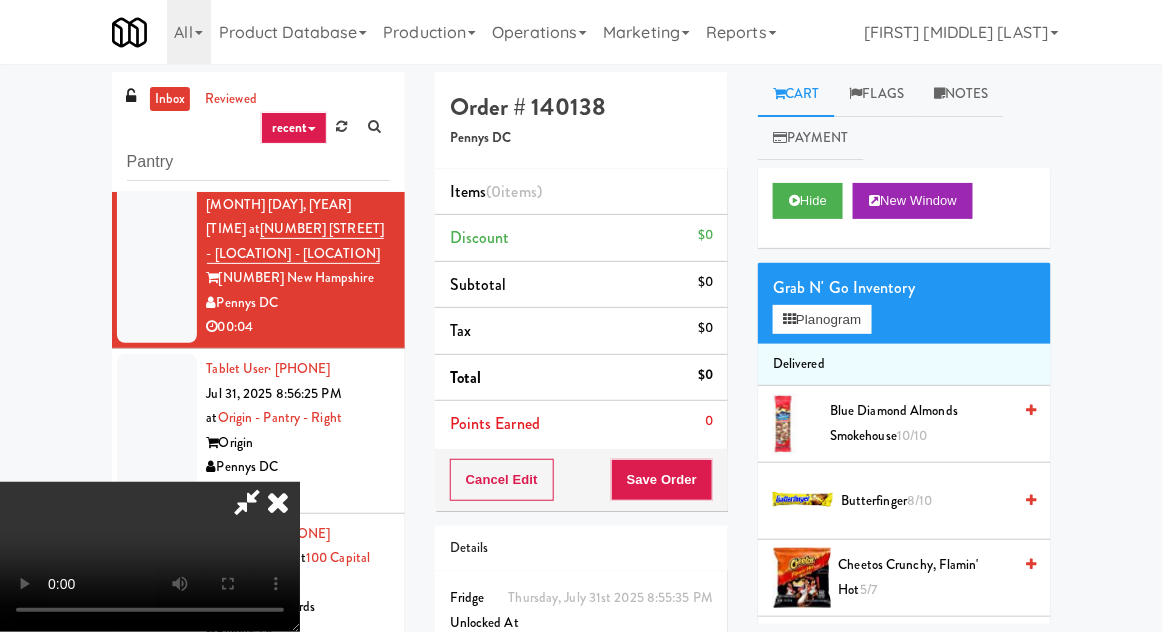 scroll, scrollTop: 77, scrollLeft: 0, axis: vertical 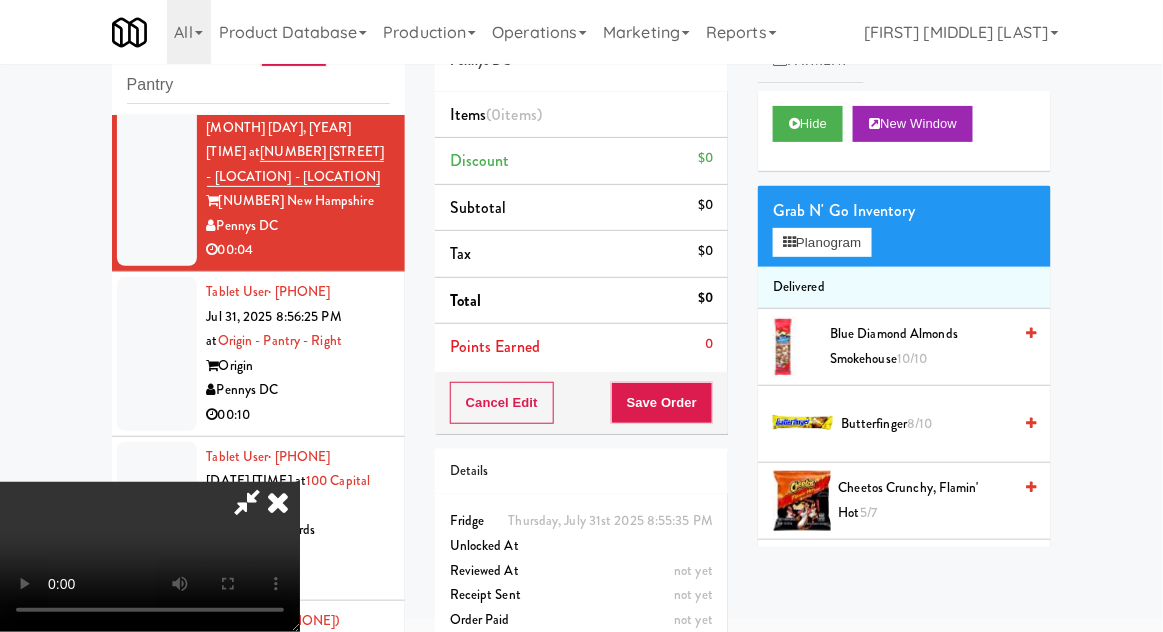 type 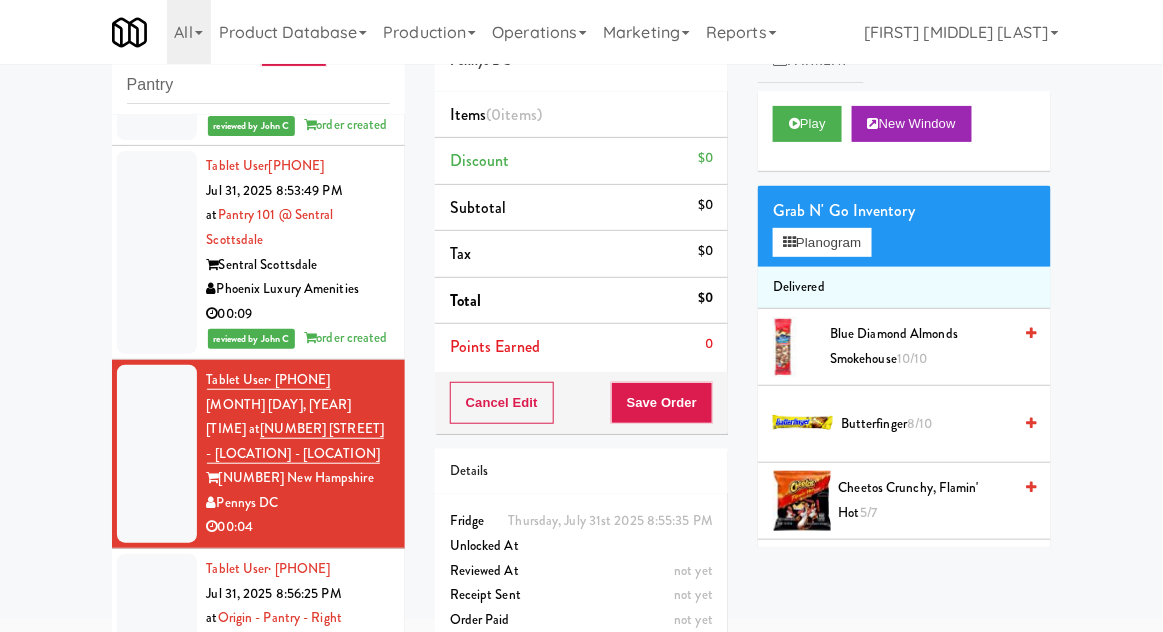 scroll, scrollTop: 1429, scrollLeft: 0, axis: vertical 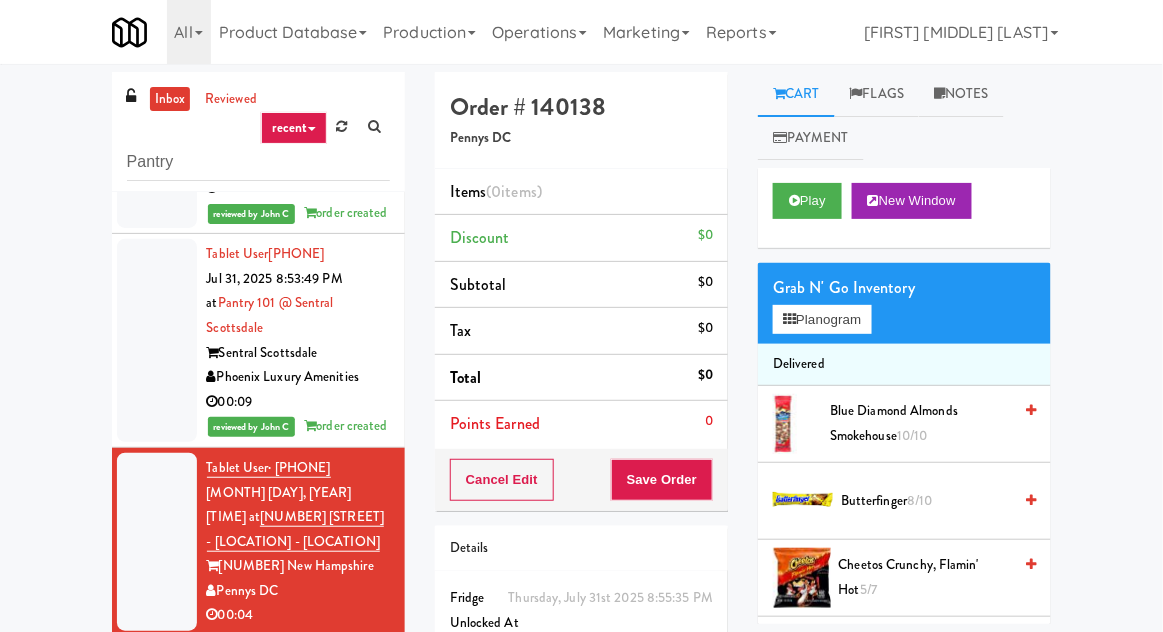 click on "Notes" at bounding box center (961, 94) 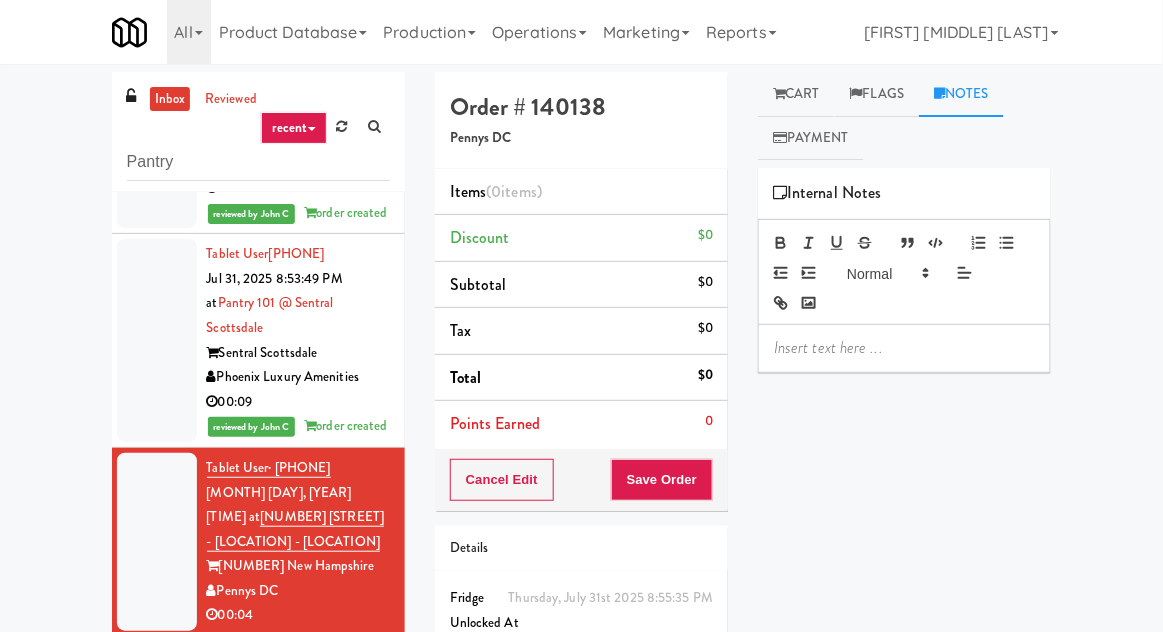 click on "Flags" at bounding box center [877, 94] 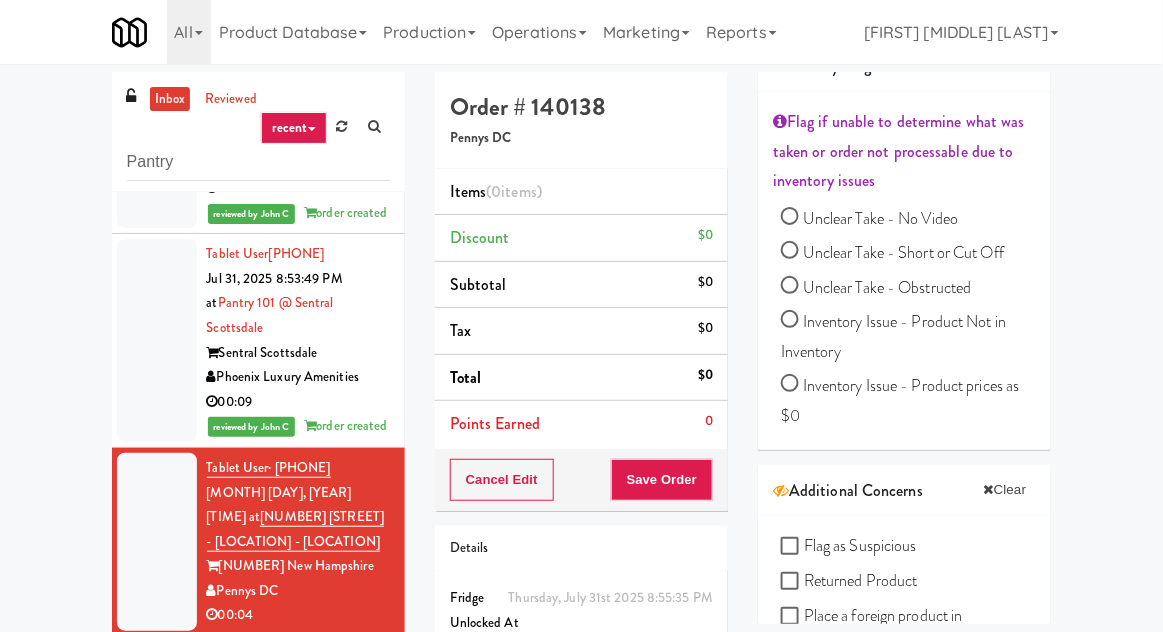 scroll, scrollTop: 129, scrollLeft: 0, axis: vertical 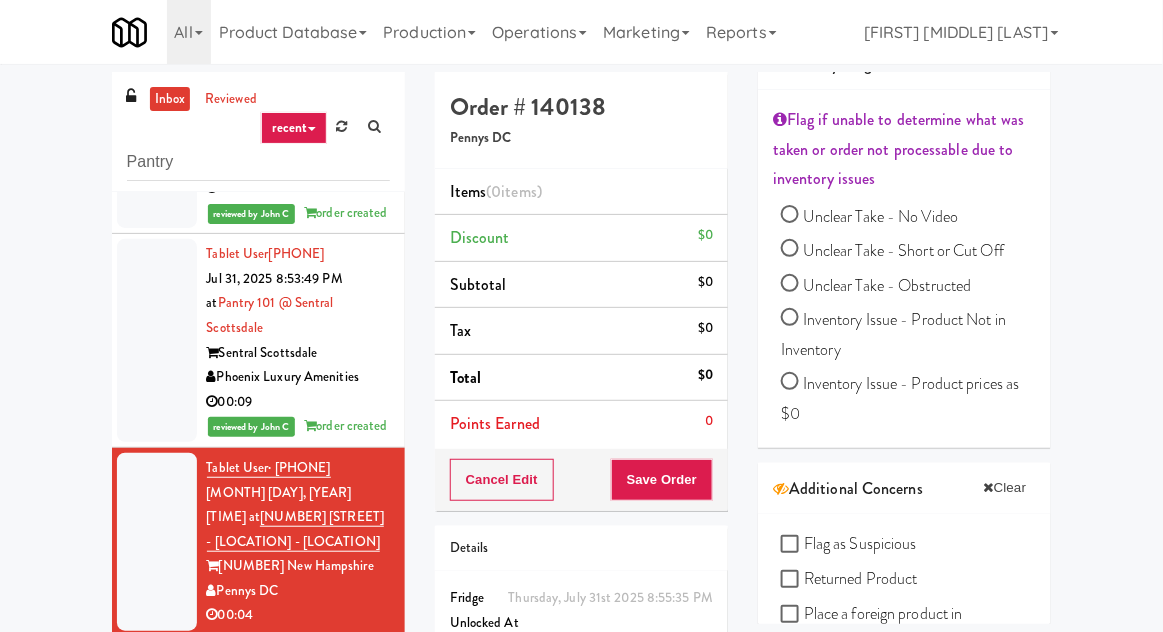 click on "Unclear Take - Obstructed" at bounding box center (887, 285) 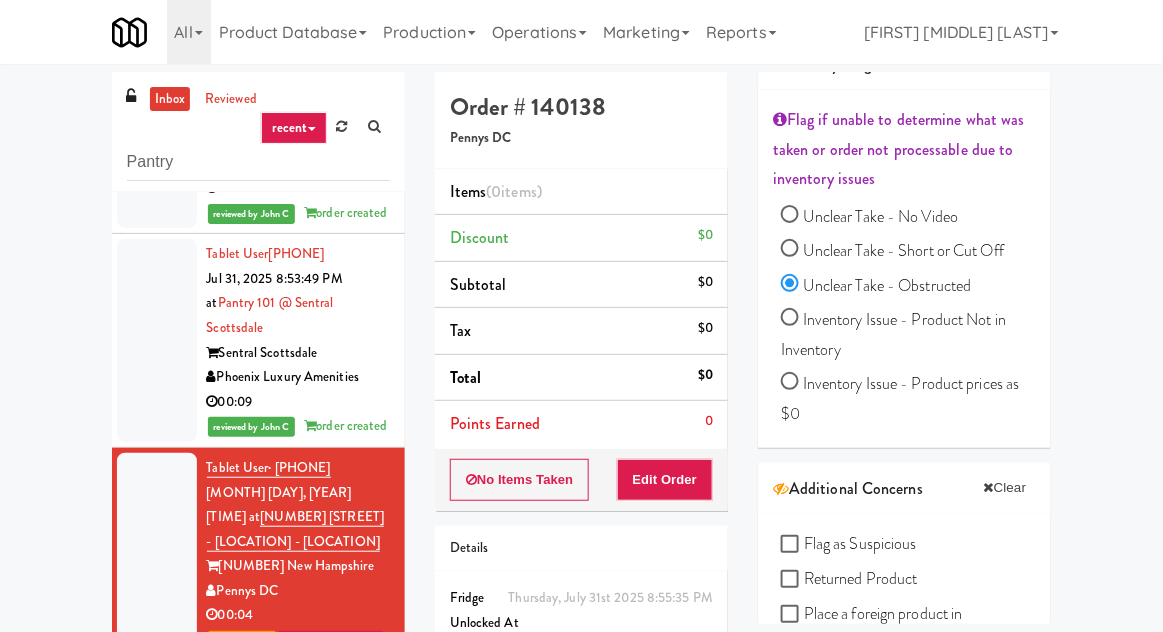 scroll, scrollTop: 0, scrollLeft: 0, axis: both 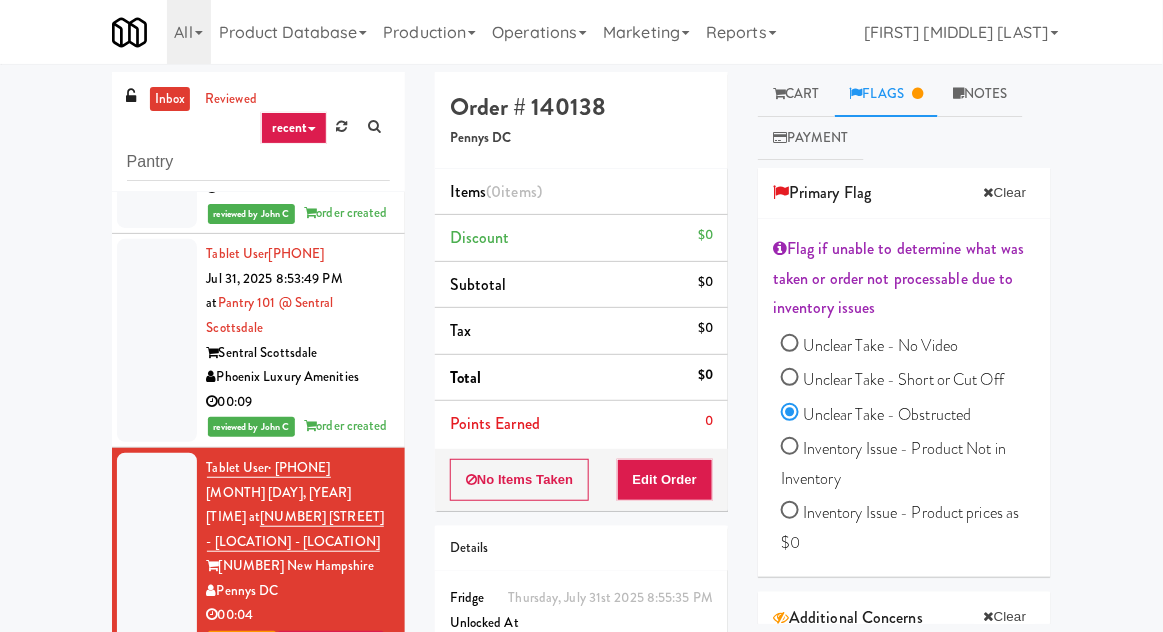 click on "Notes" at bounding box center (980, 94) 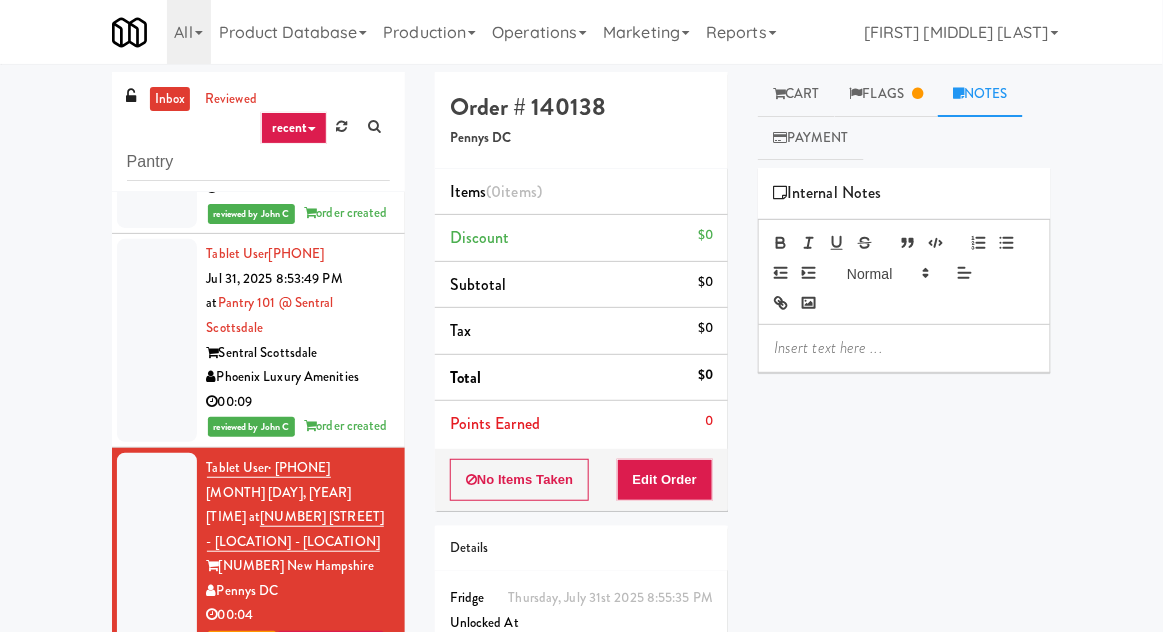 click at bounding box center (904, 348) 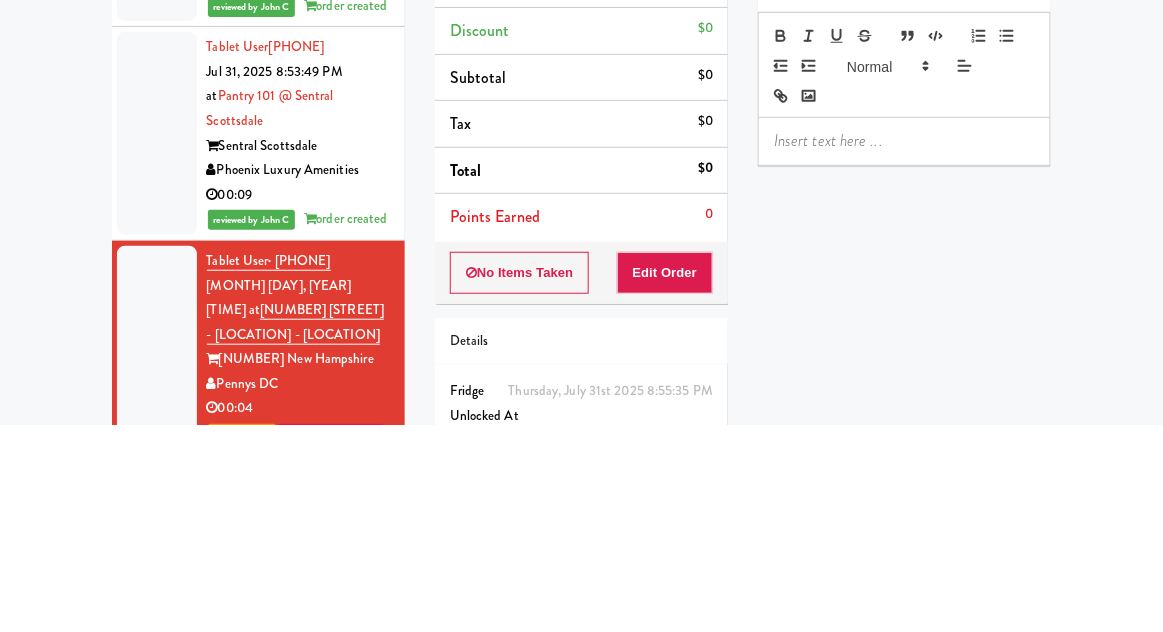 type 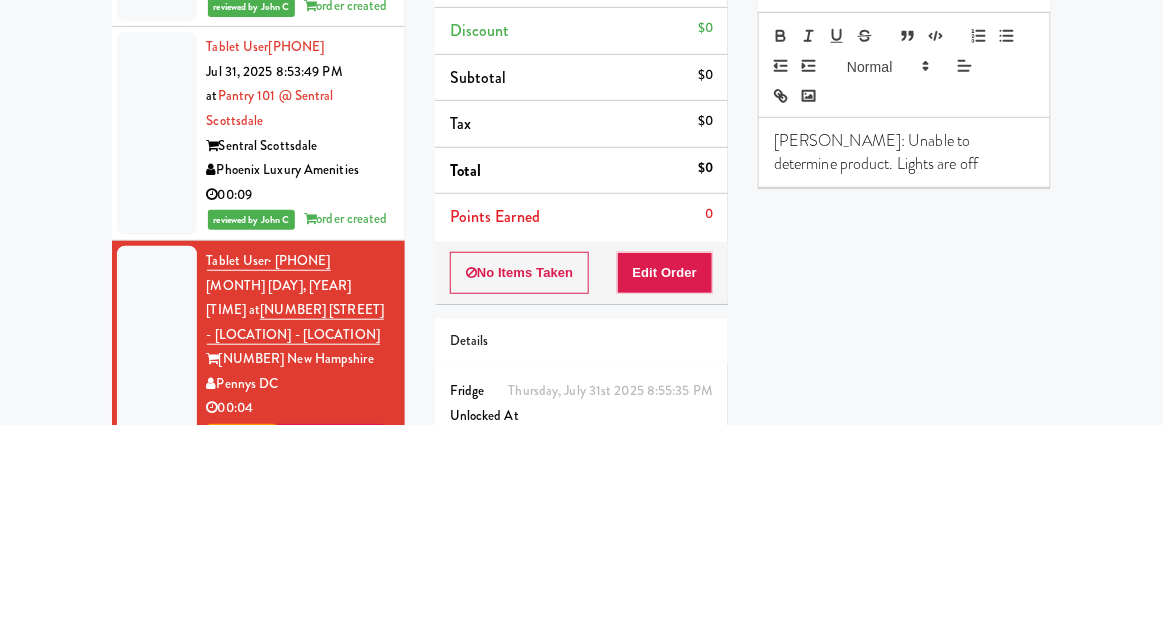 click on "[PERSON_NAME]: Unable to determine product. Lights are off" at bounding box center [904, 359] 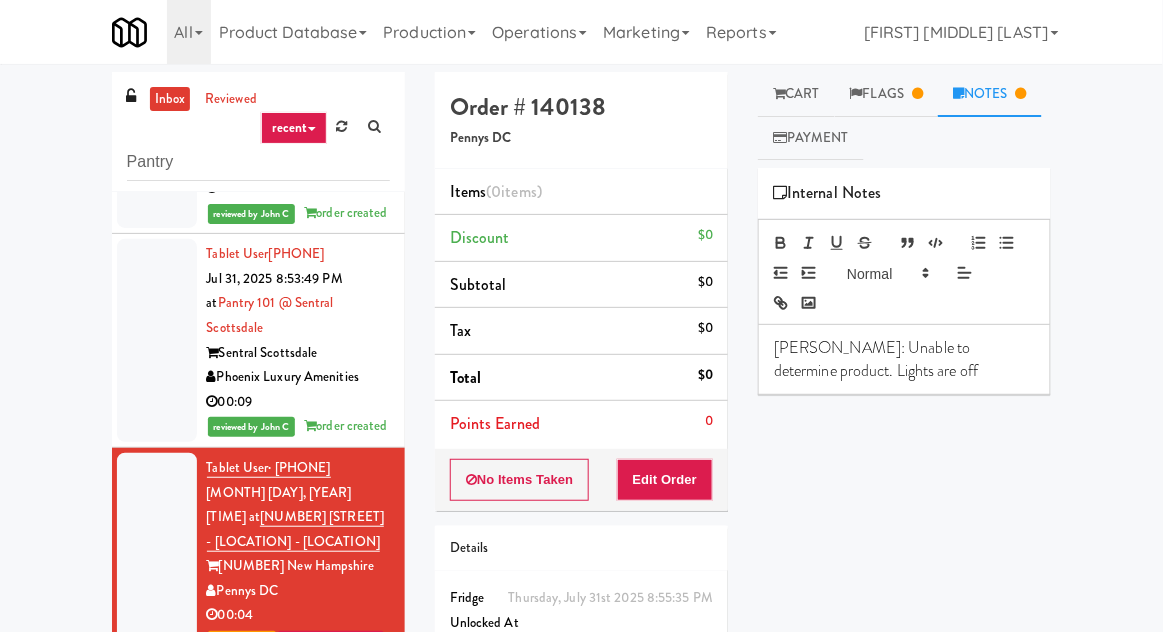 click on "Flags" at bounding box center [887, 94] 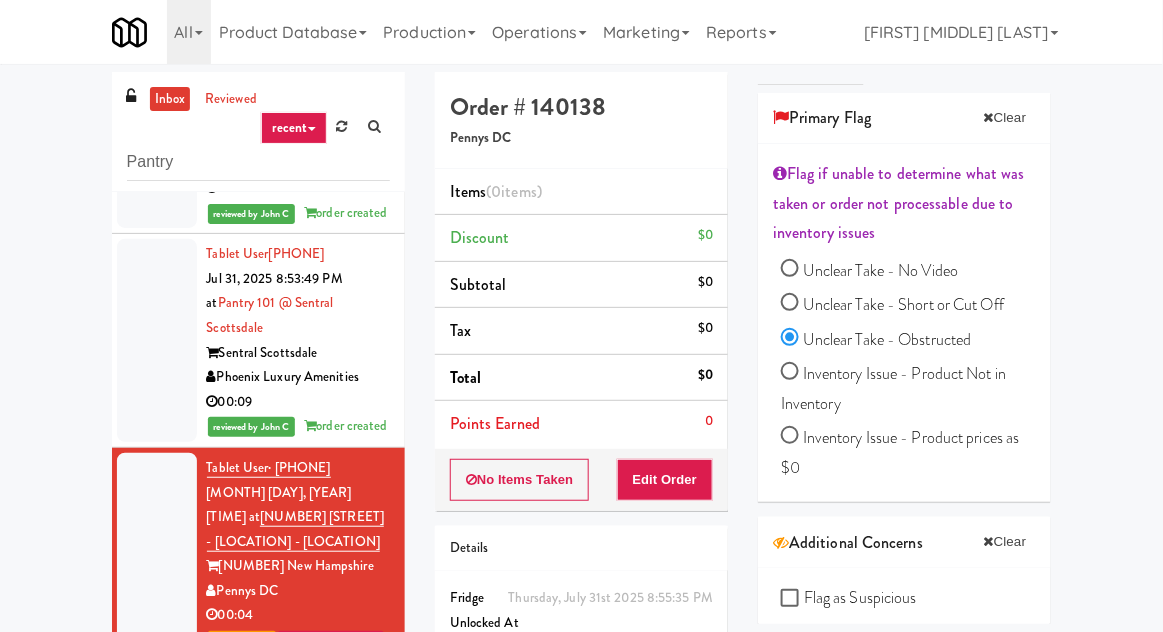 scroll, scrollTop: 197, scrollLeft: 0, axis: vertical 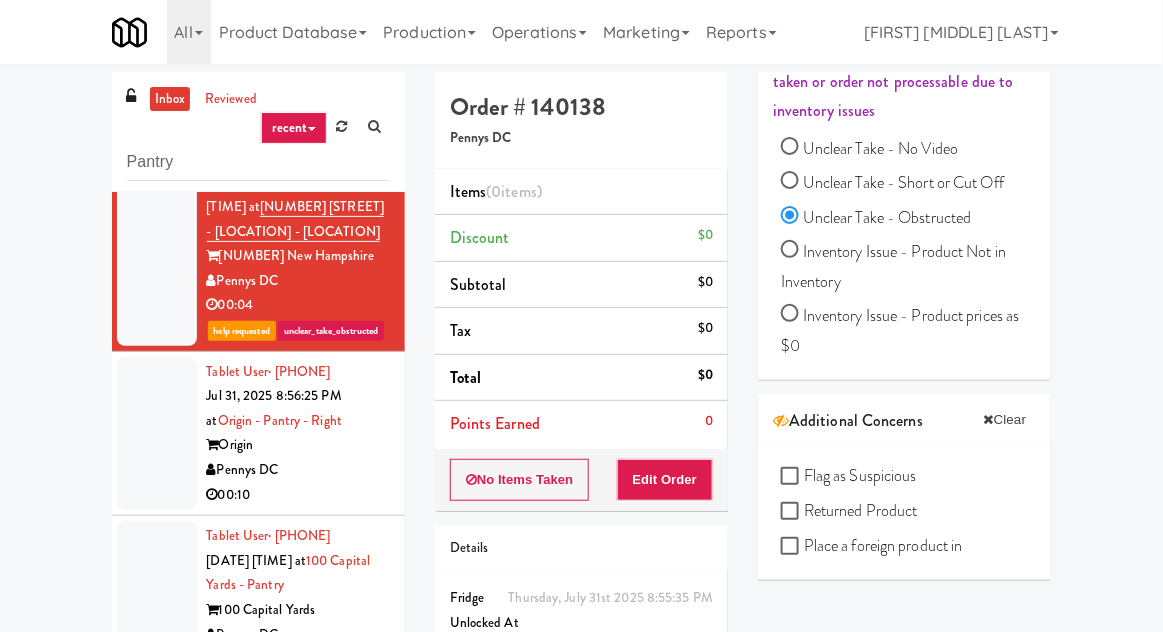 click at bounding box center (157, 434) 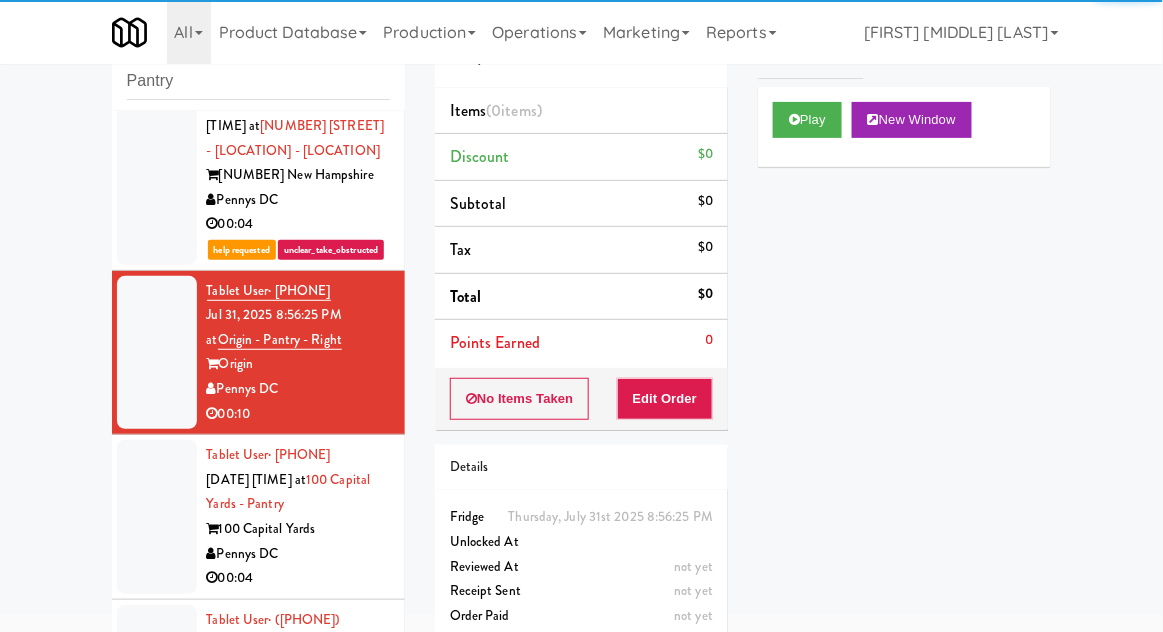 scroll, scrollTop: 0, scrollLeft: 0, axis: both 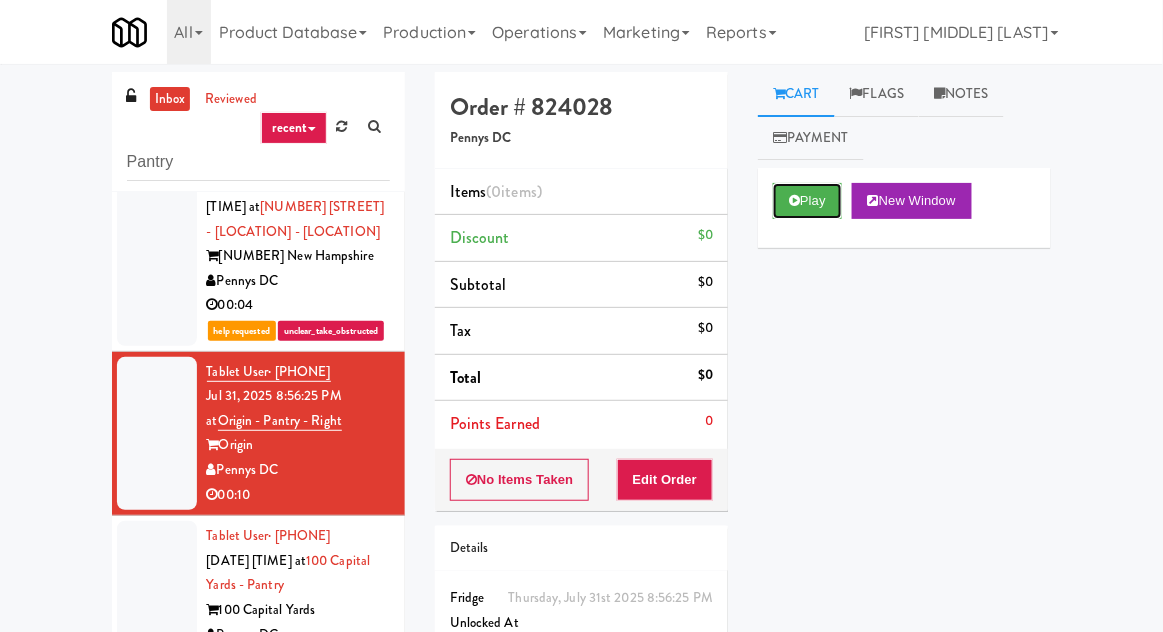 click on "Play" at bounding box center (807, 201) 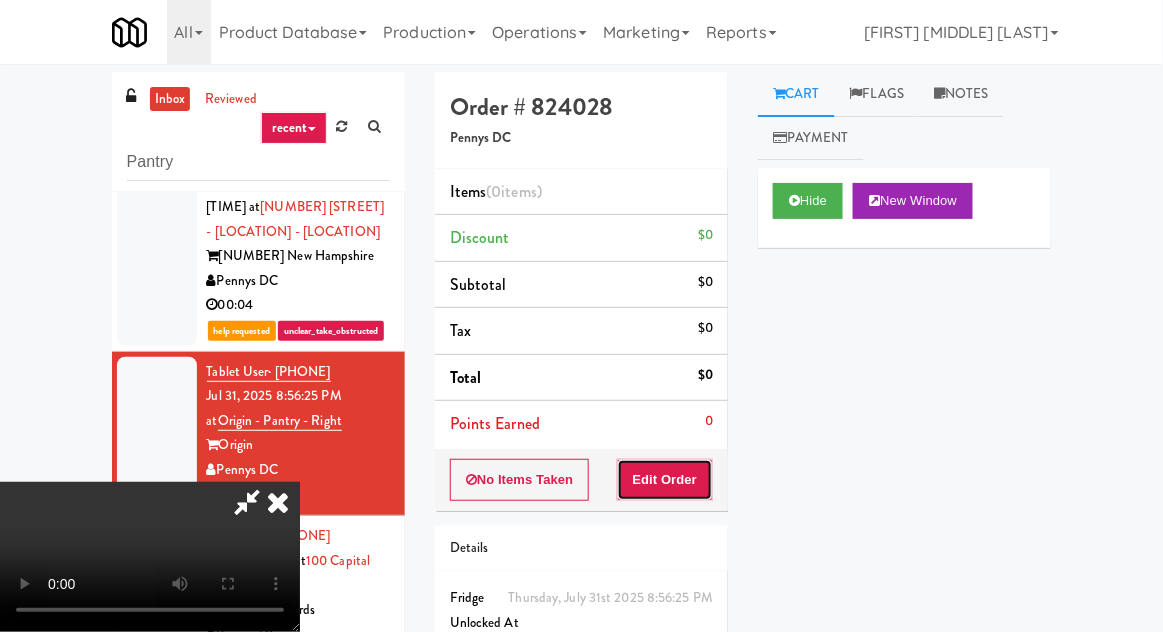 click on "Edit Order" at bounding box center (665, 480) 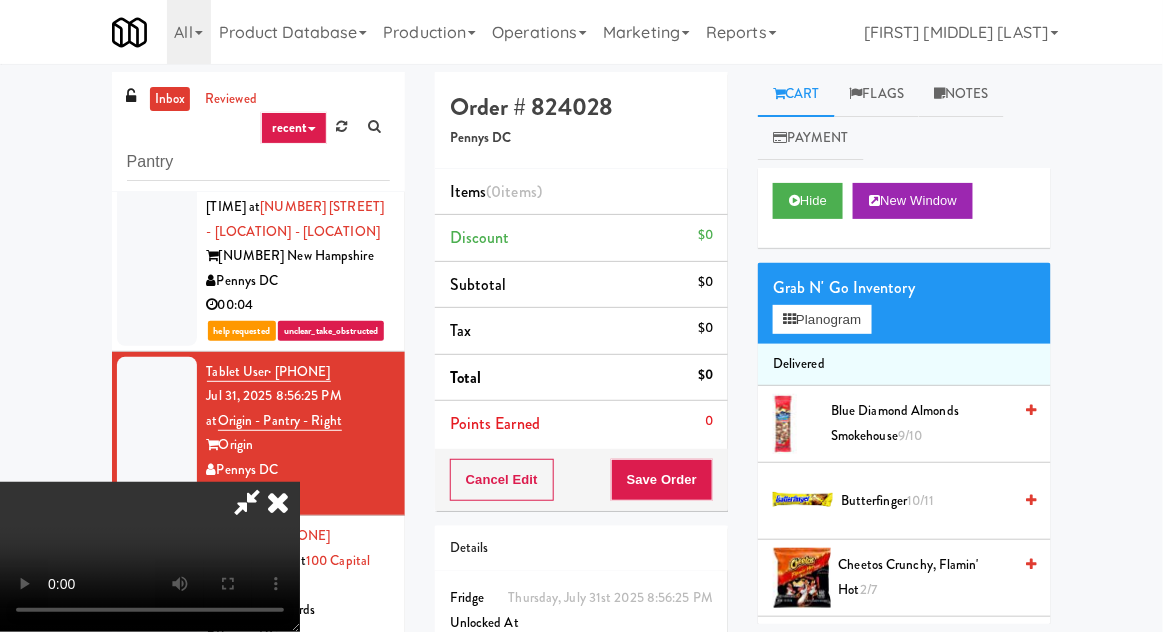 scroll, scrollTop: 73, scrollLeft: 0, axis: vertical 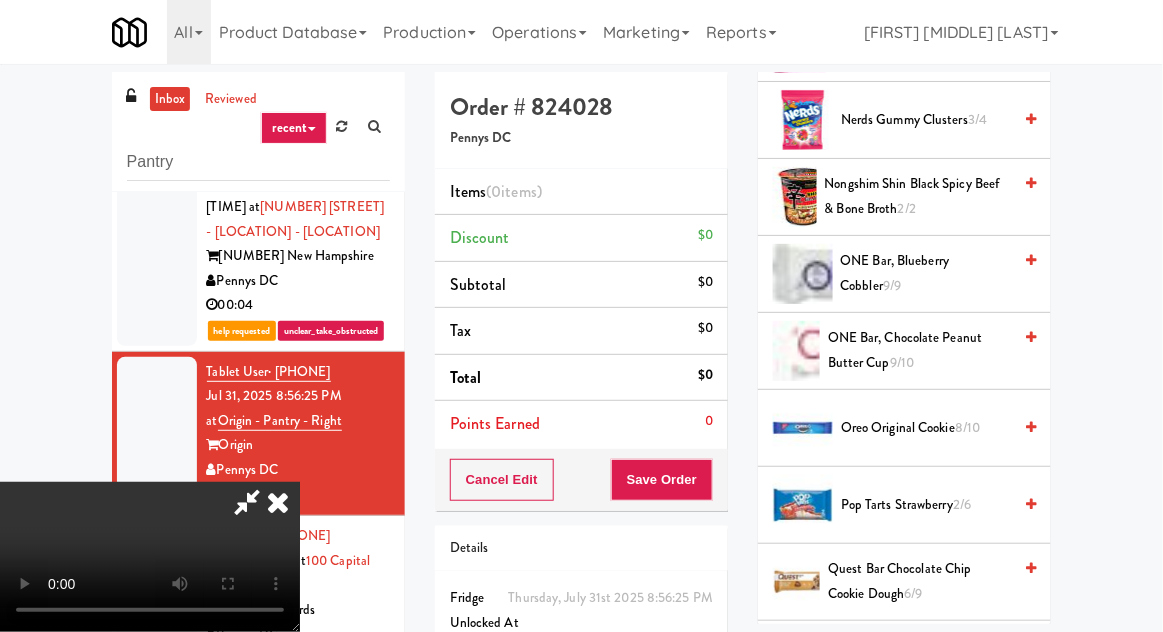 click on "Oreo Original Cookie  8/10" at bounding box center (926, 428) 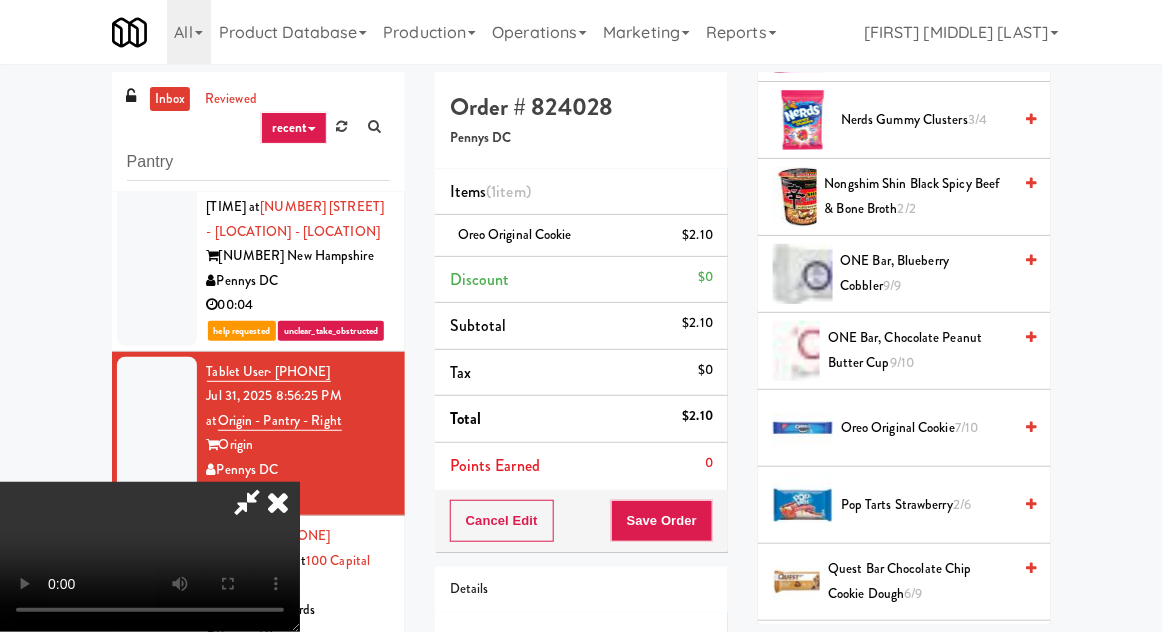 scroll, scrollTop: 73, scrollLeft: 0, axis: vertical 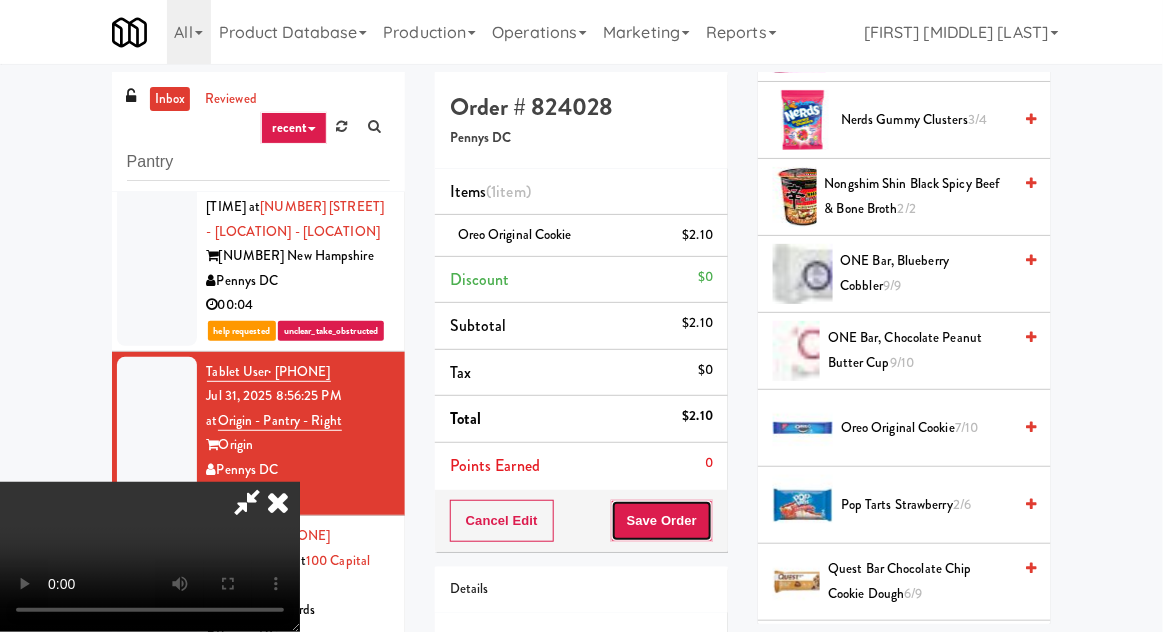 click on "Save Order" at bounding box center (662, 521) 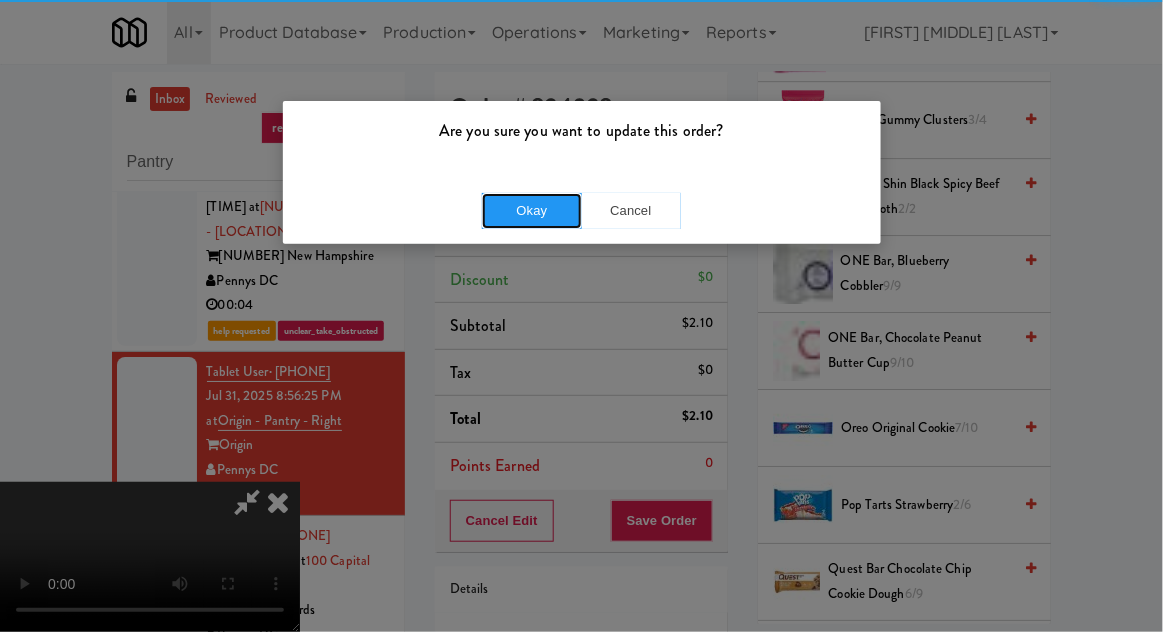 click on "Okay" at bounding box center (532, 211) 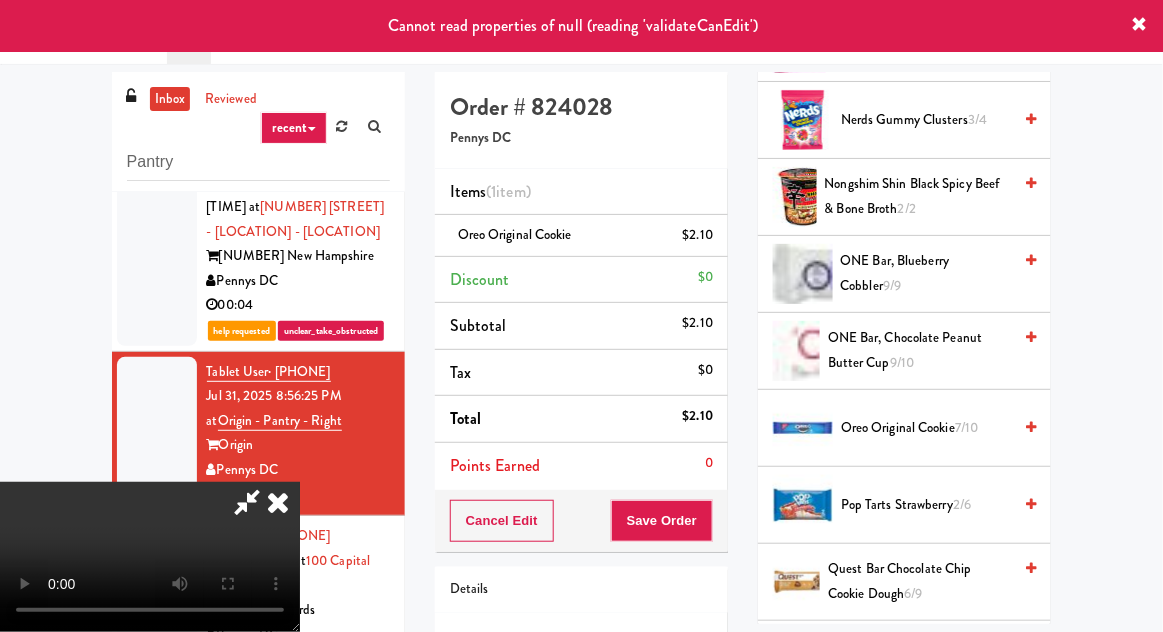 scroll, scrollTop: 0, scrollLeft: 0, axis: both 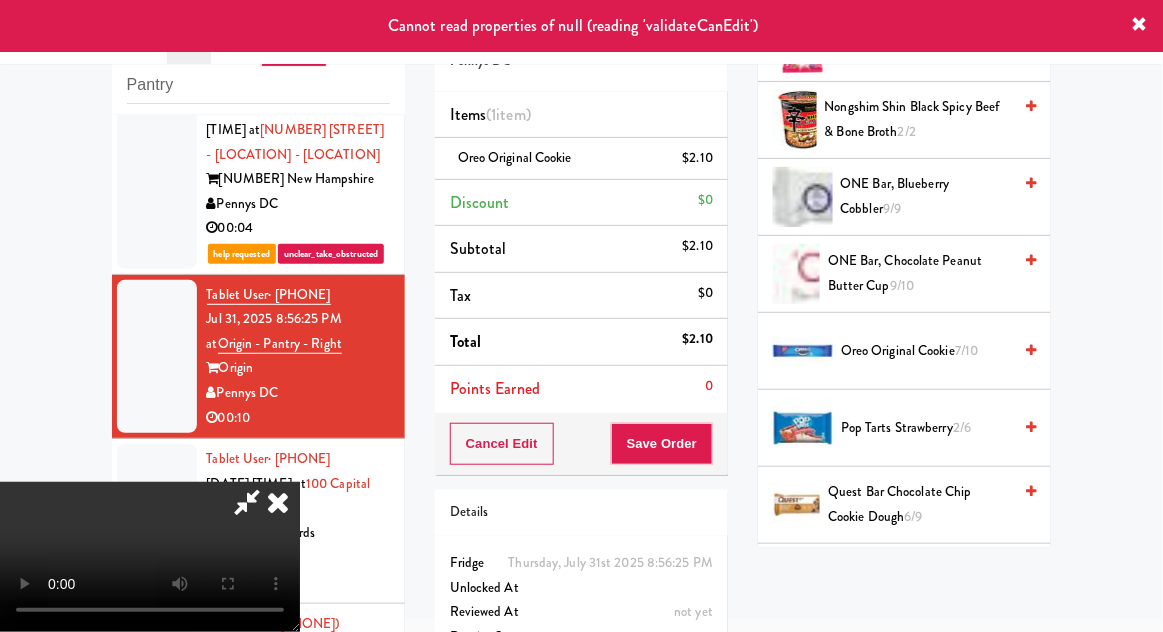 click at bounding box center [278, 502] 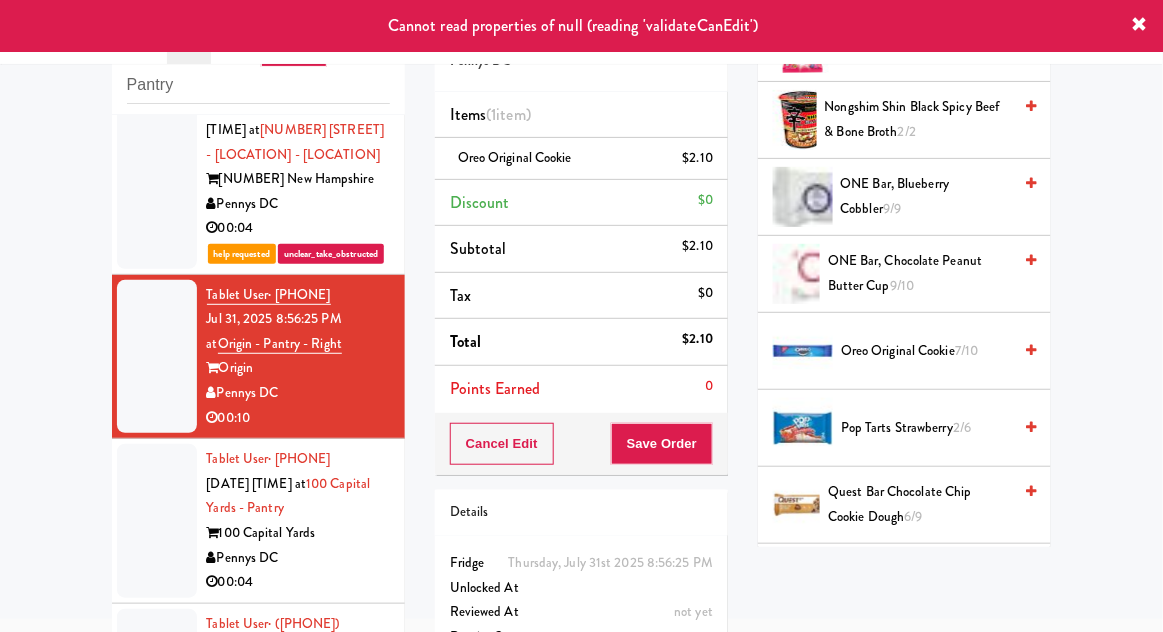 click at bounding box center [157, 521] 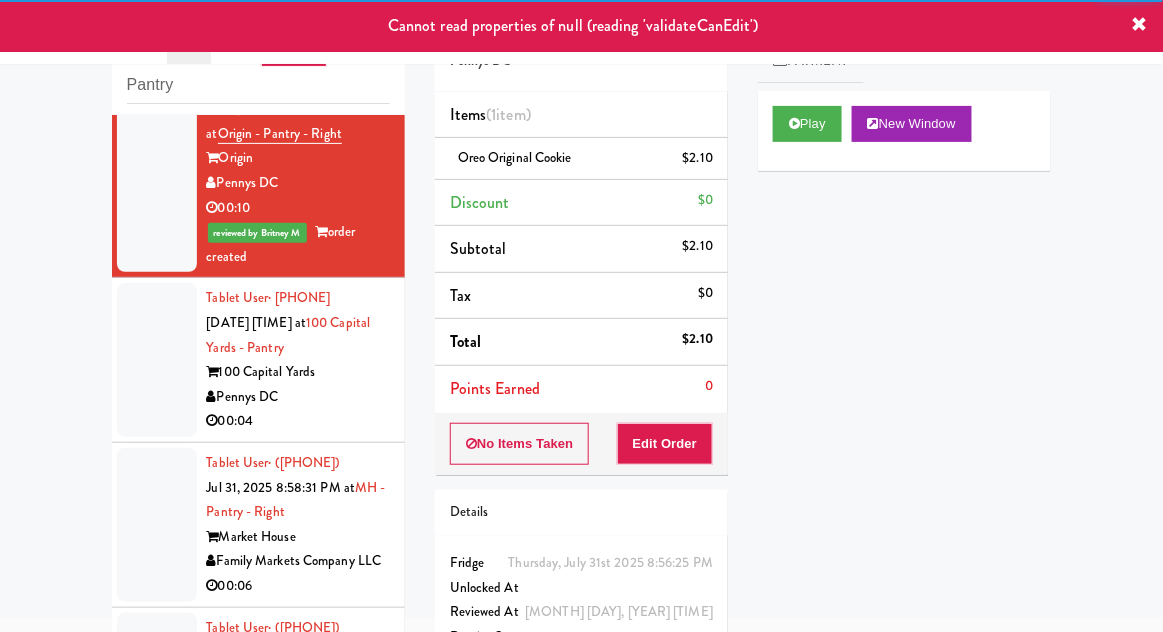 click at bounding box center (157, 360) 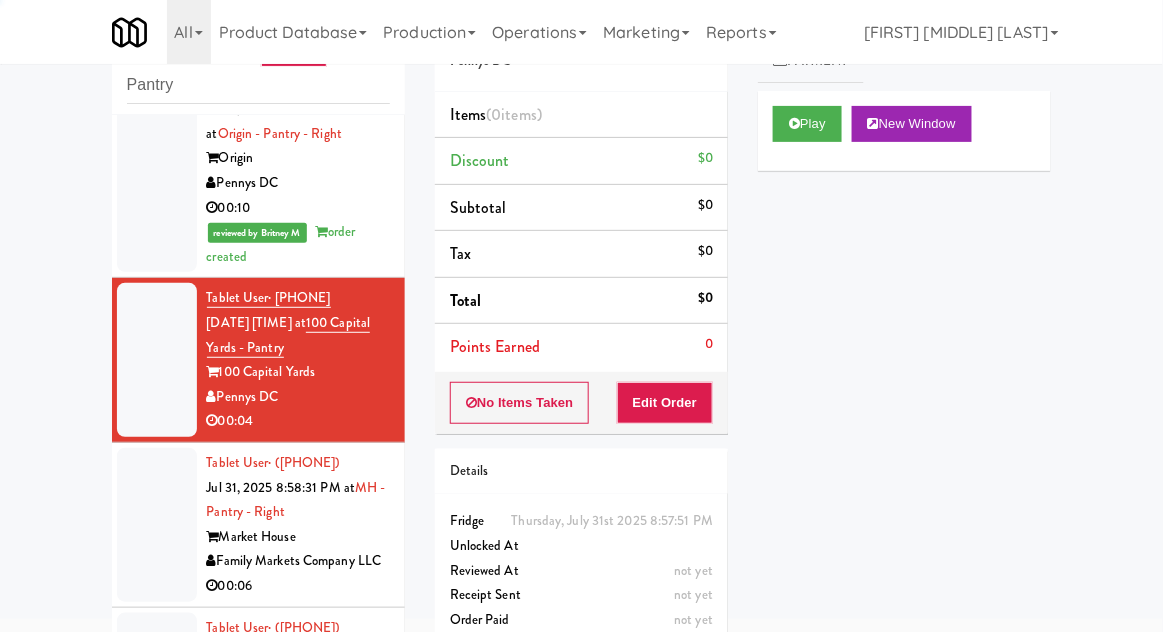 scroll, scrollTop: 2104, scrollLeft: 0, axis: vertical 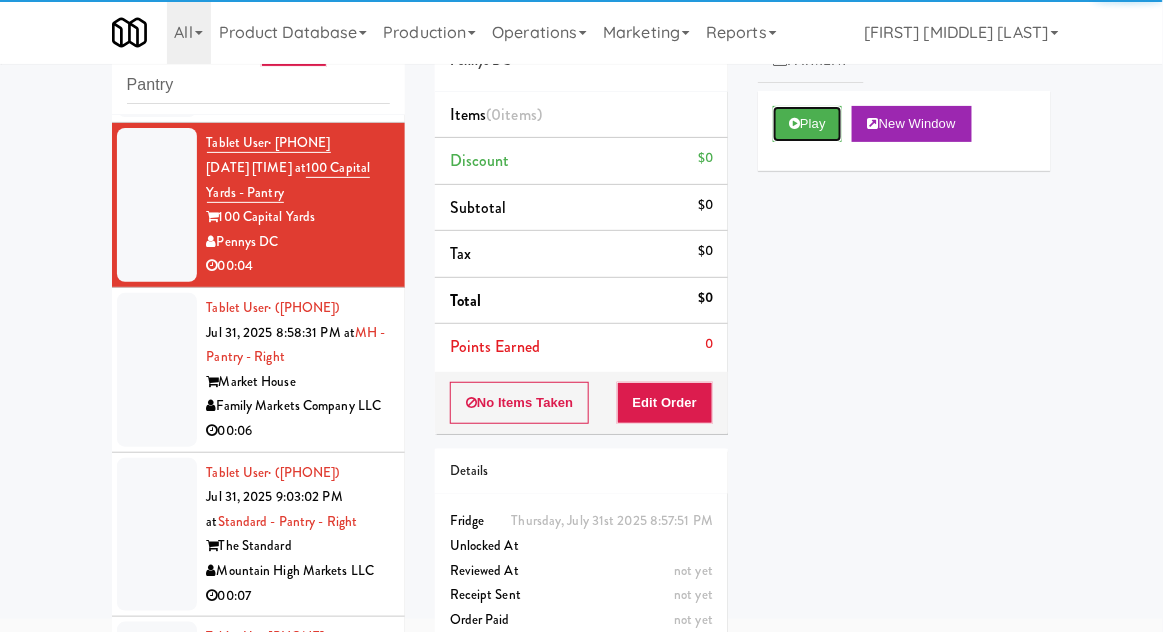 click at bounding box center [794, 123] 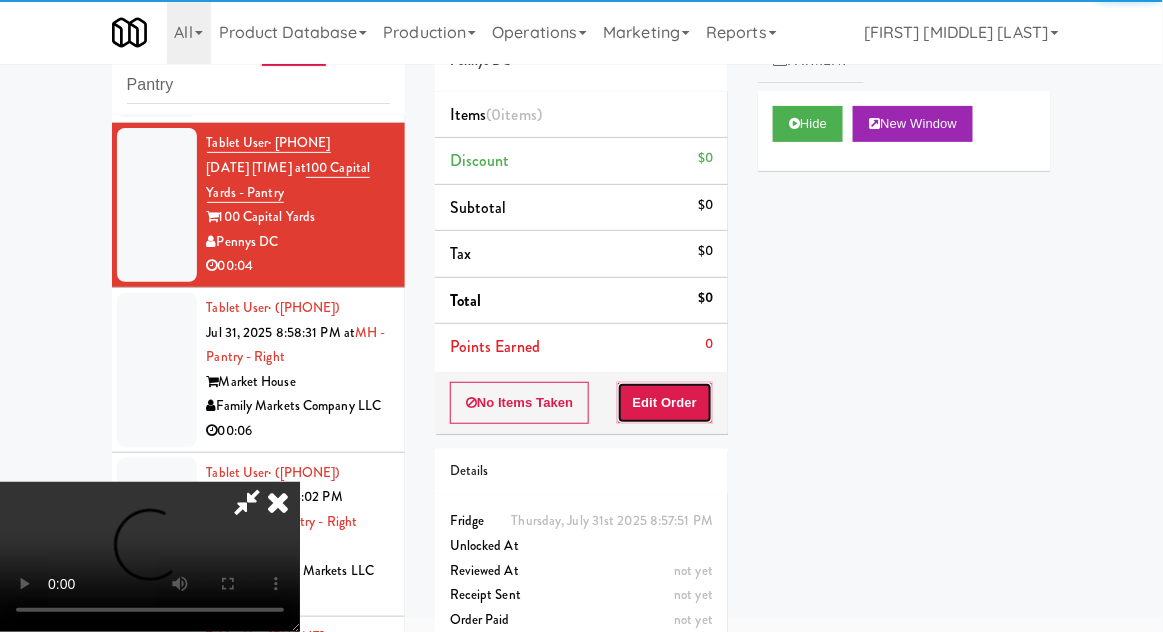 click on "Edit Order" at bounding box center (665, 403) 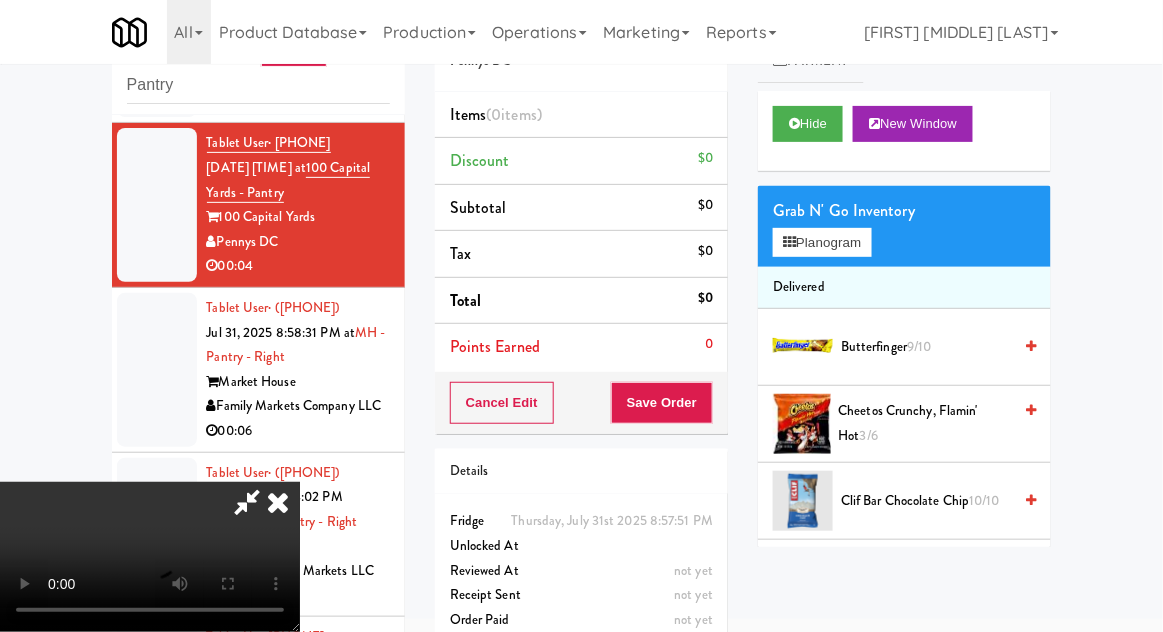 scroll, scrollTop: 73, scrollLeft: 0, axis: vertical 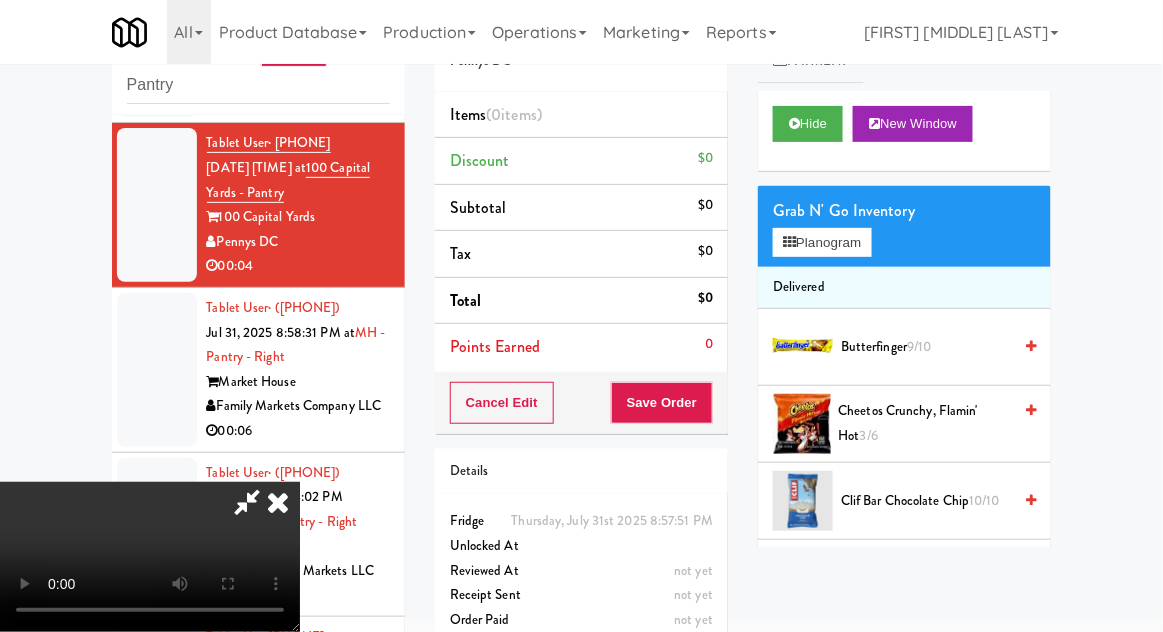 type 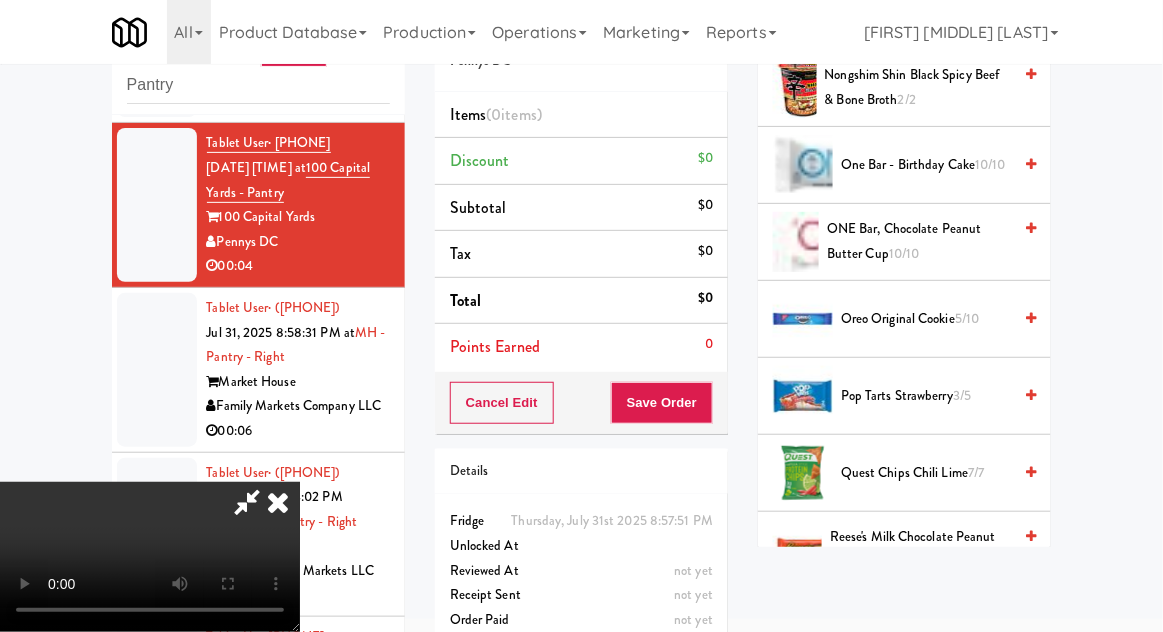 scroll, scrollTop: 1654, scrollLeft: 0, axis: vertical 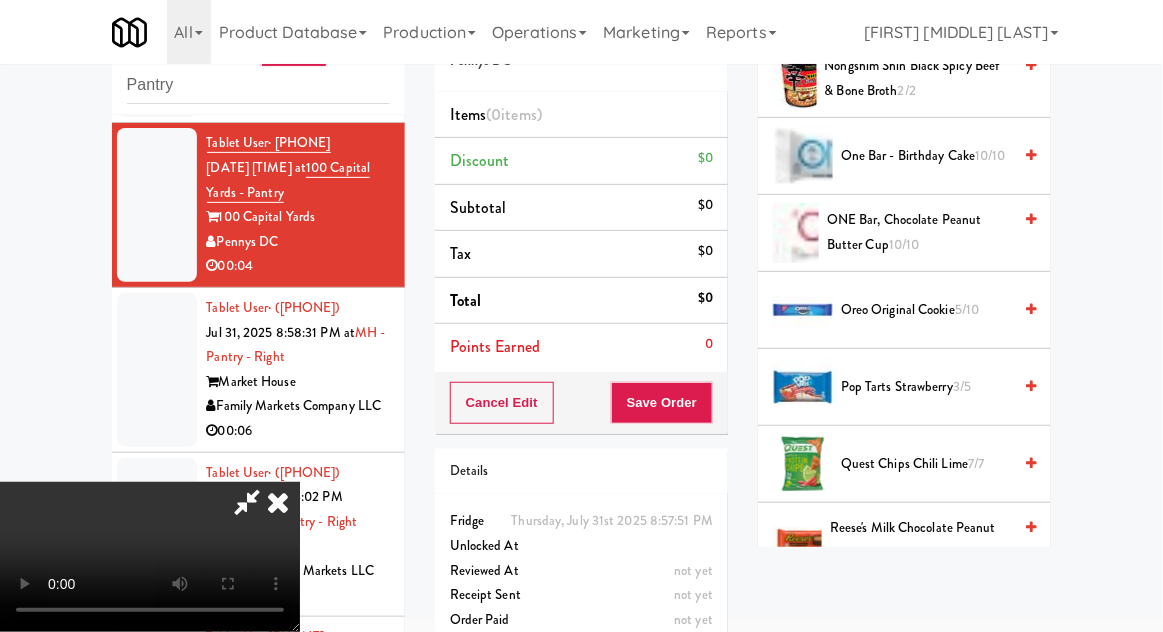click on "5/10" at bounding box center [967, 309] 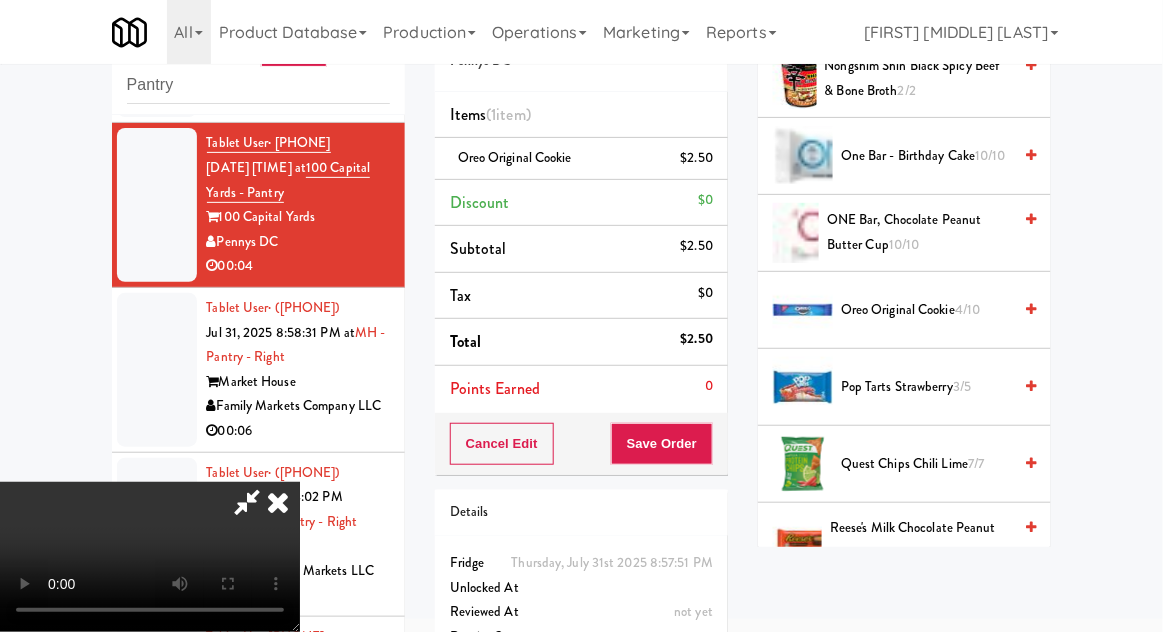 scroll, scrollTop: 73, scrollLeft: 0, axis: vertical 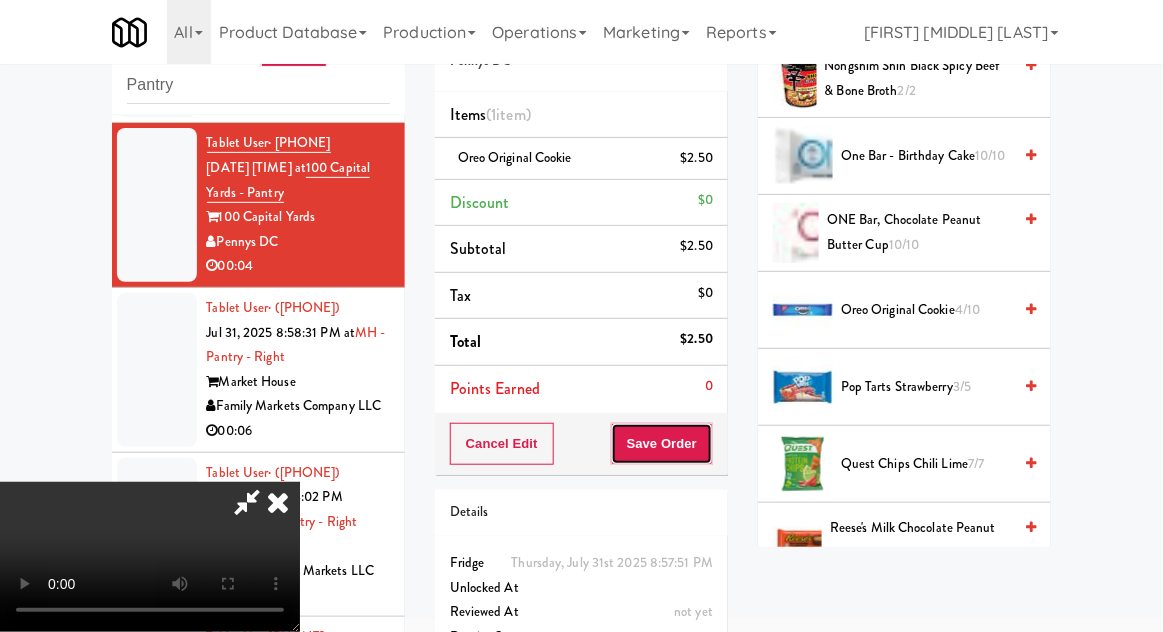 click on "Save Order" at bounding box center [662, 444] 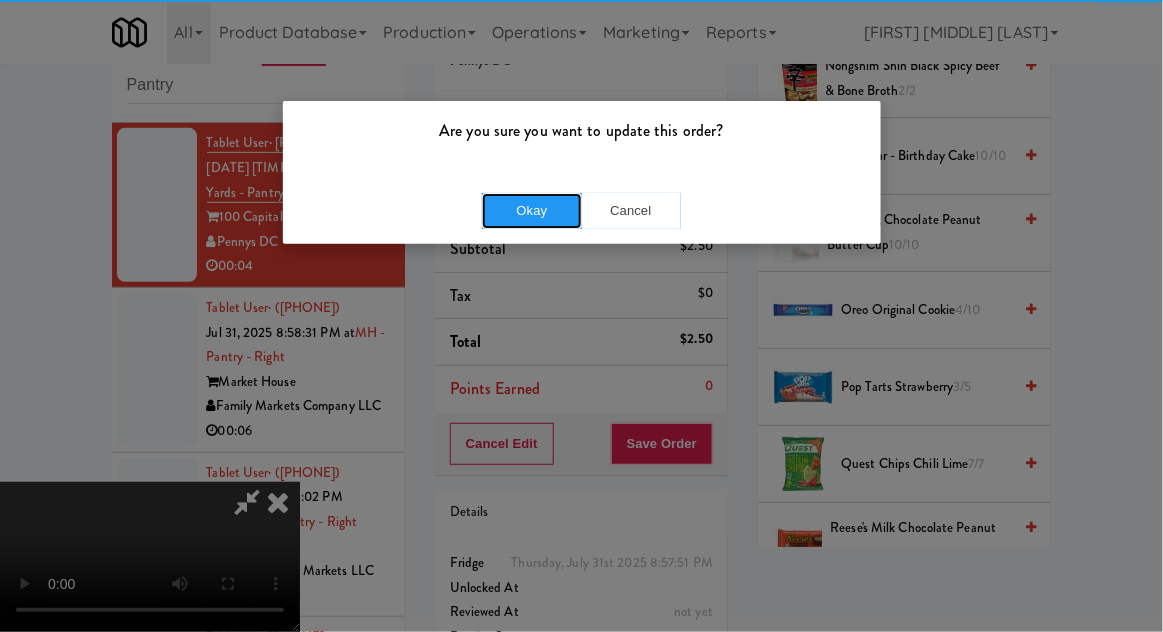 click on "Okay" at bounding box center (532, 211) 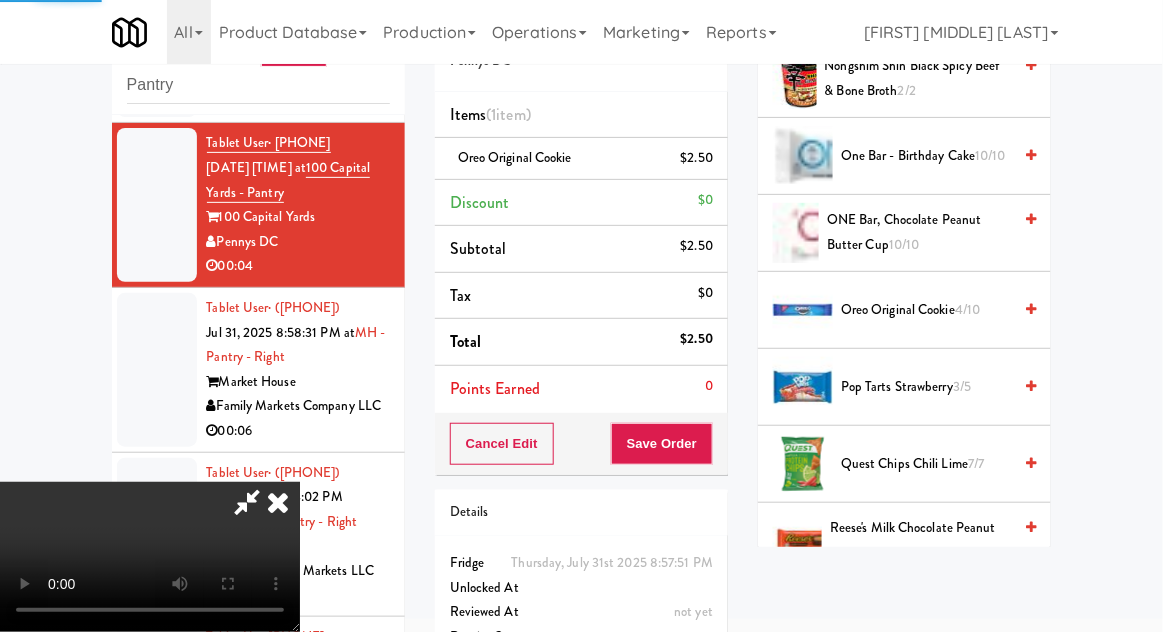 scroll, scrollTop: 197, scrollLeft: 0, axis: vertical 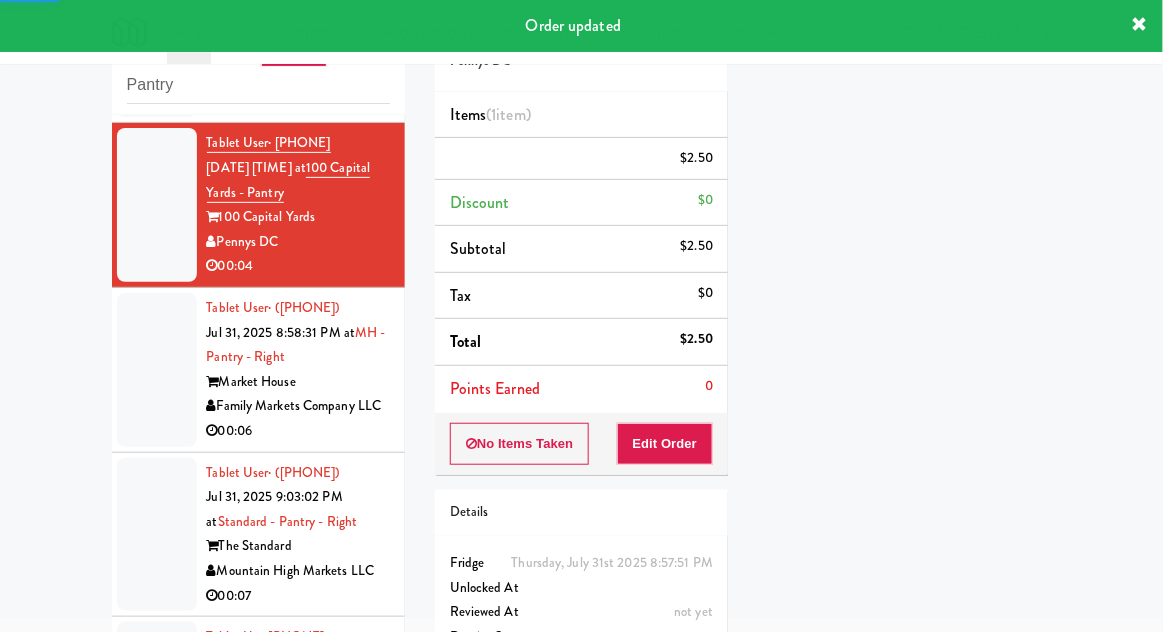 click at bounding box center (157, 370) 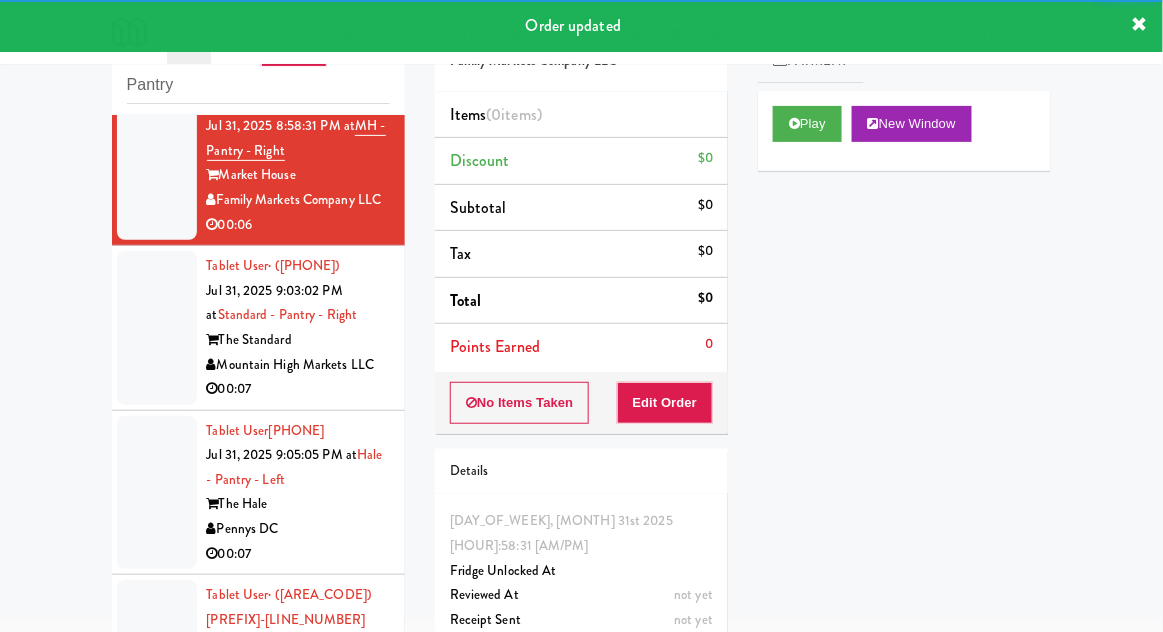scroll, scrollTop: 2337, scrollLeft: 0, axis: vertical 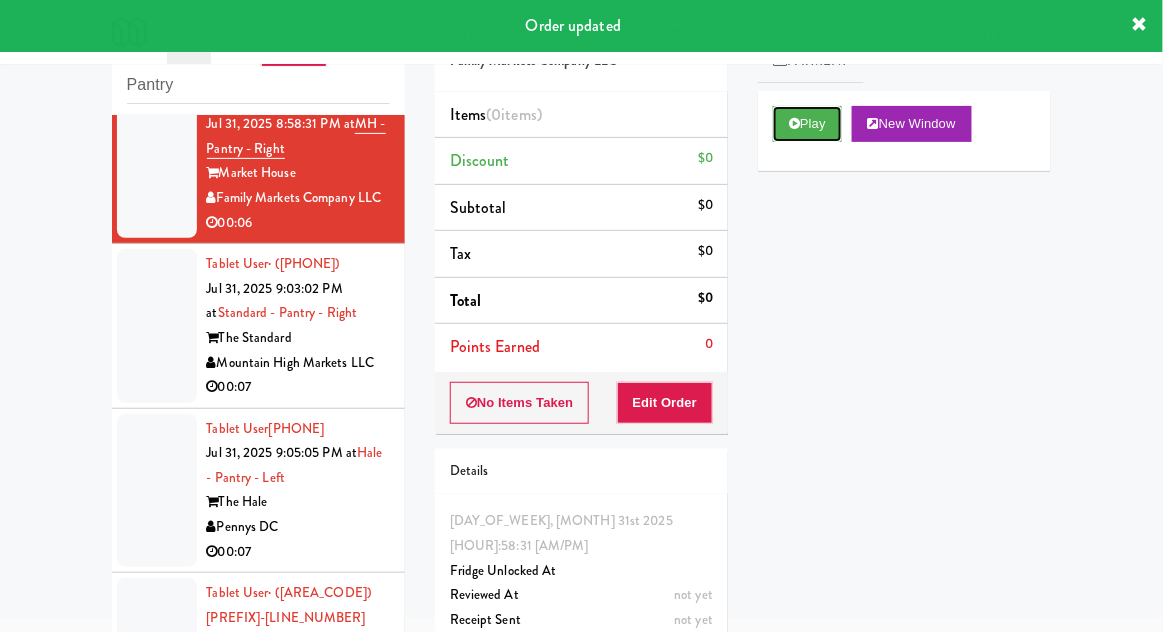 click on "Play" at bounding box center [807, 124] 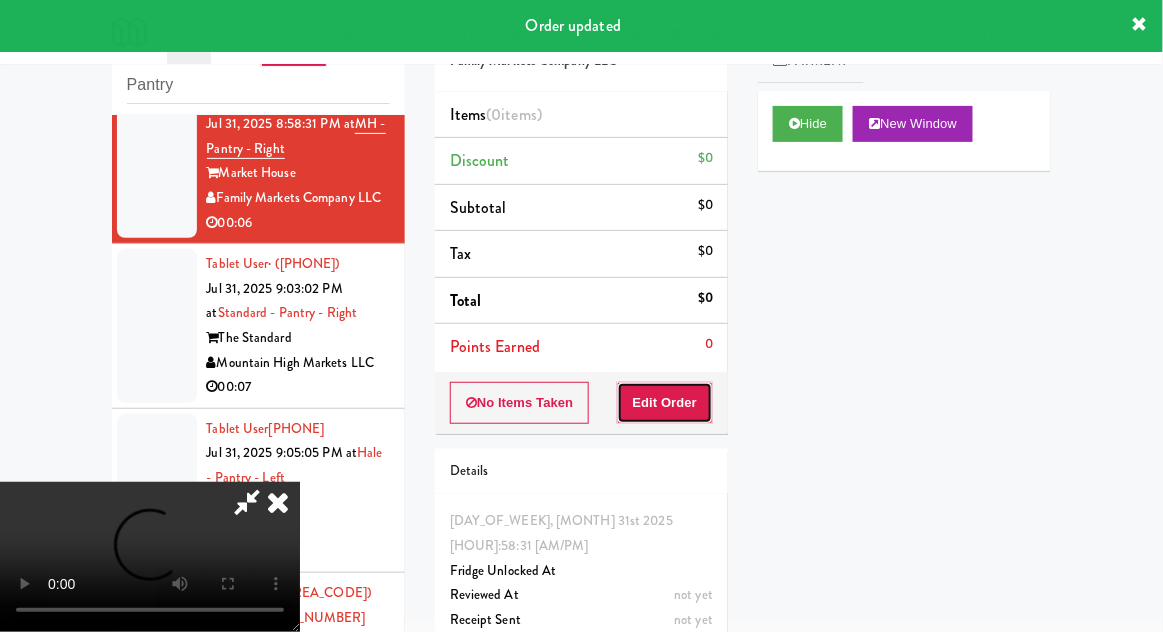 click on "Edit Order" at bounding box center (665, 403) 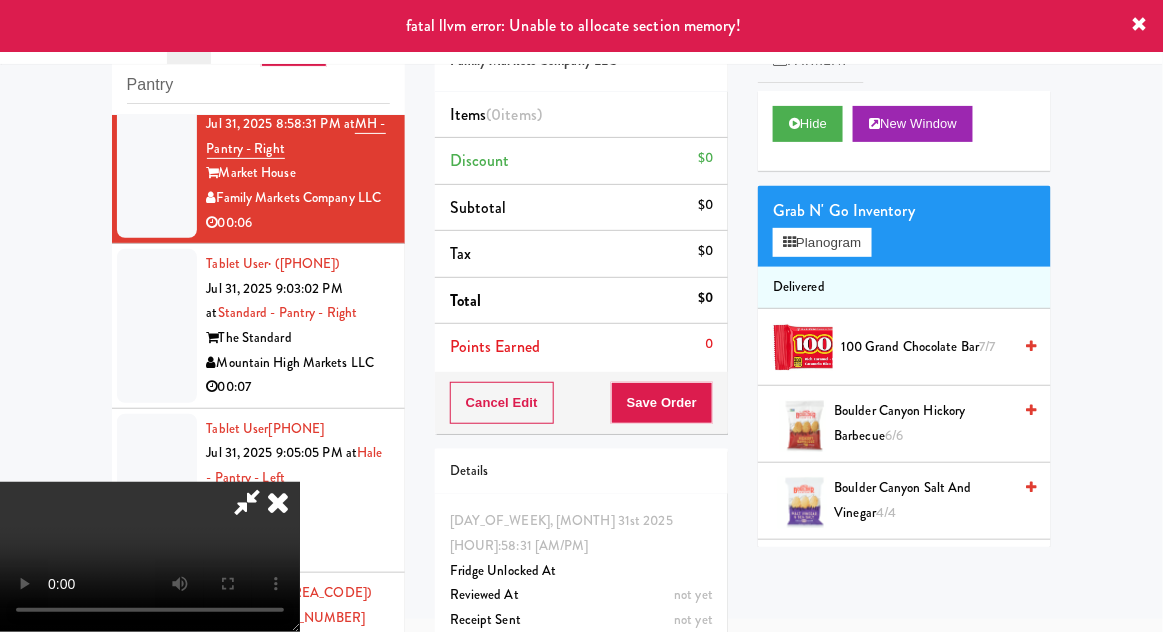 type 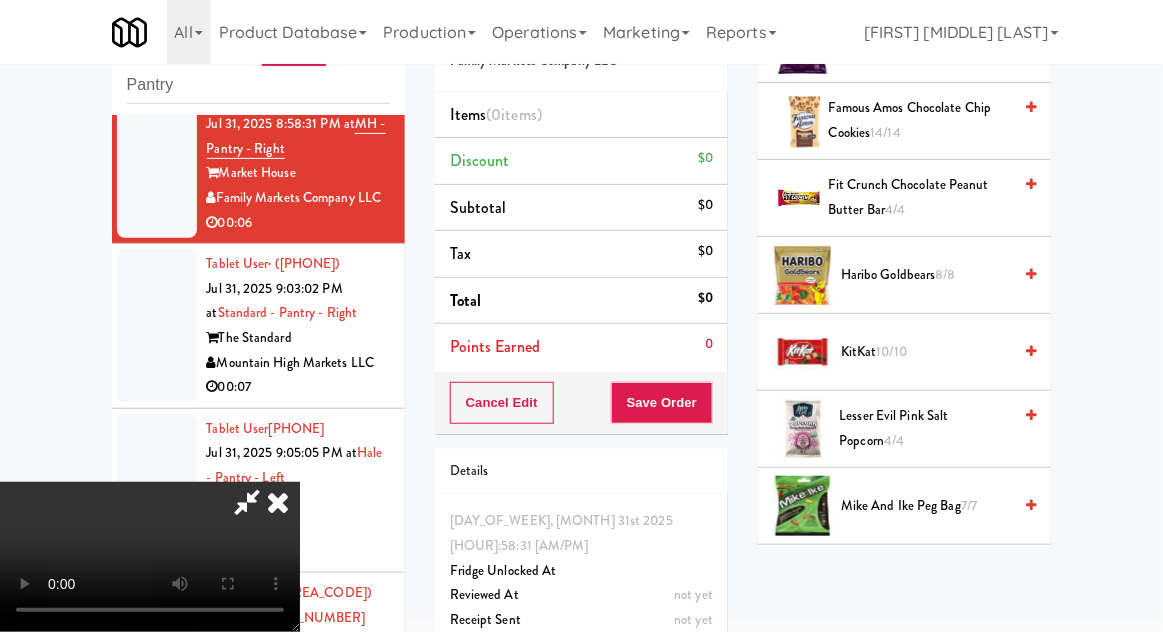 scroll, scrollTop: 841, scrollLeft: 0, axis: vertical 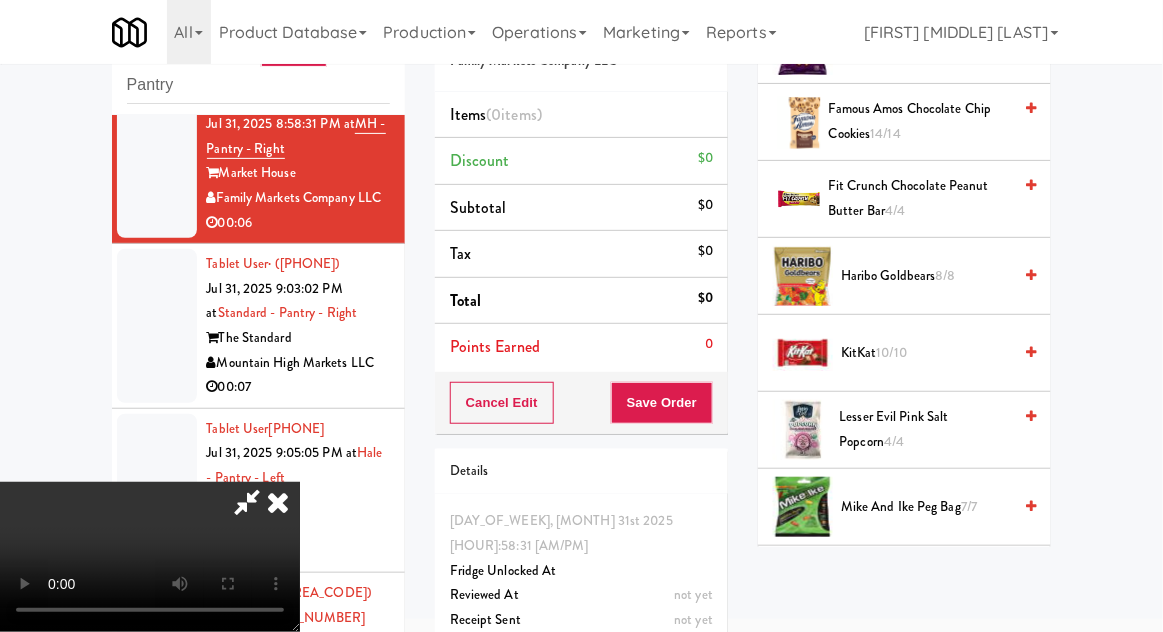 click on "KitKat  10/10" at bounding box center [926, 353] 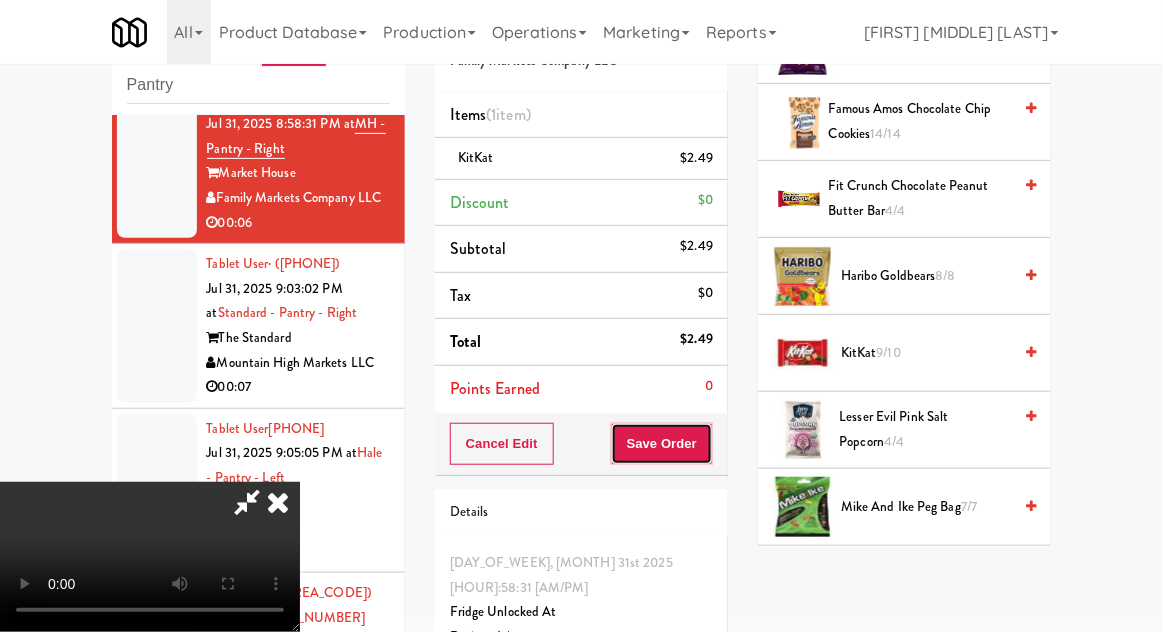 click on "Save Order" at bounding box center (662, 444) 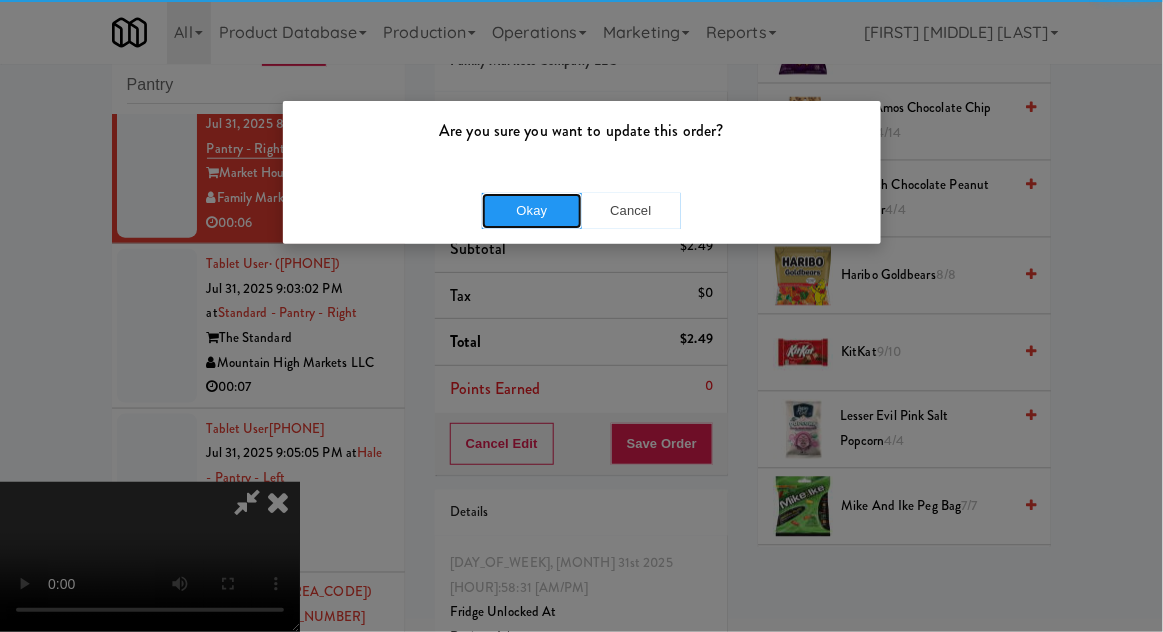 click on "Okay" at bounding box center [532, 211] 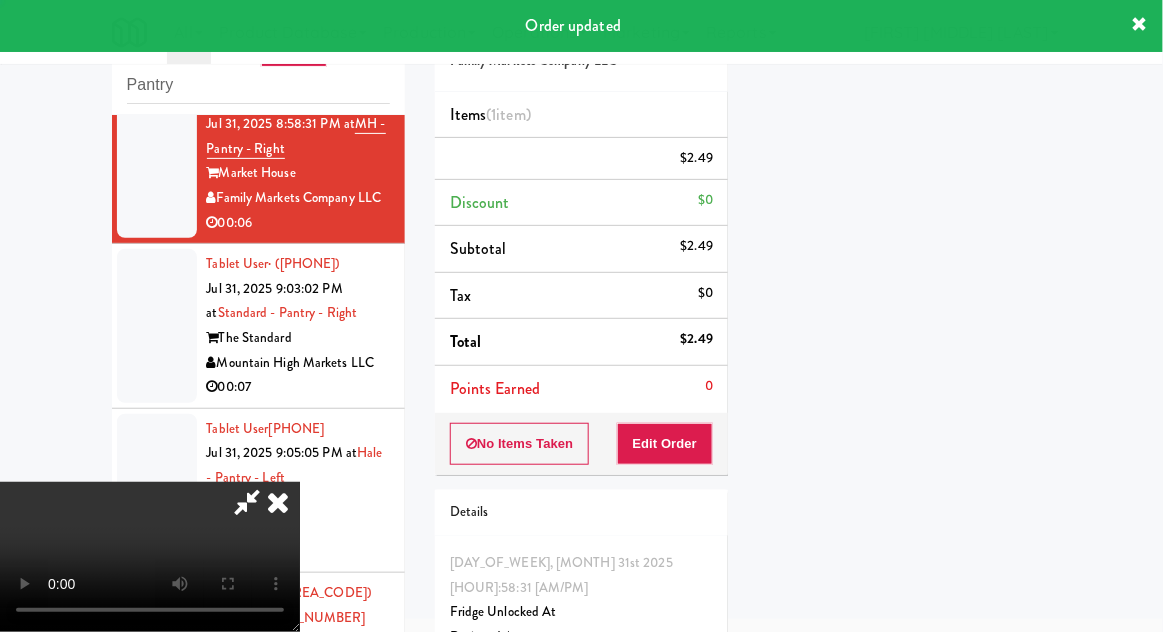 scroll, scrollTop: 197, scrollLeft: 0, axis: vertical 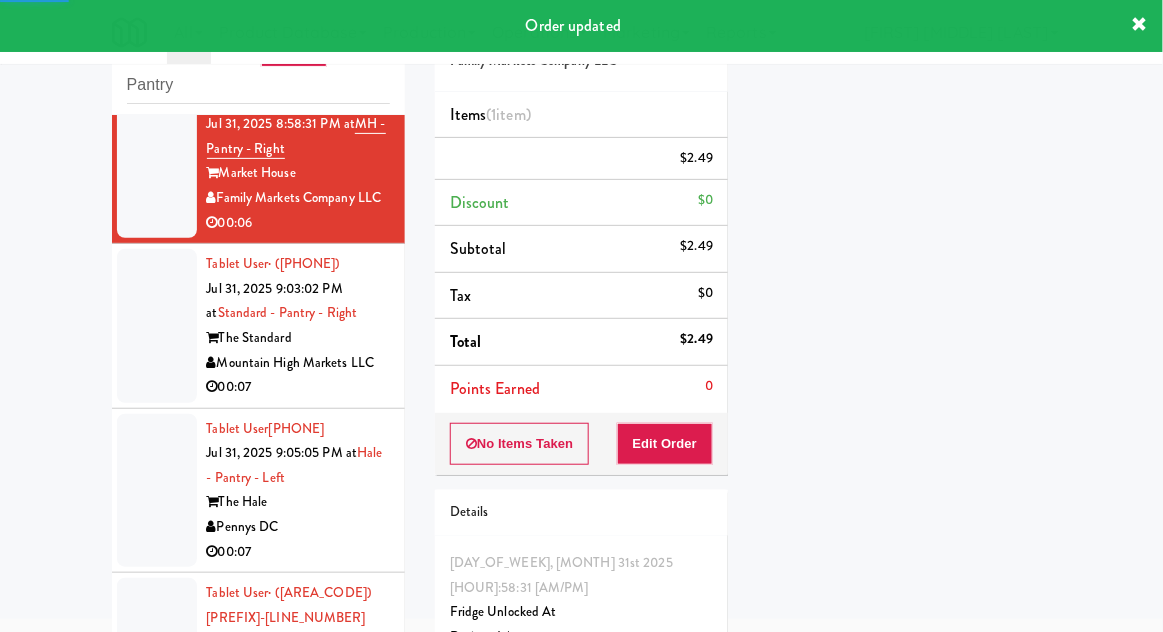 click at bounding box center (157, 326) 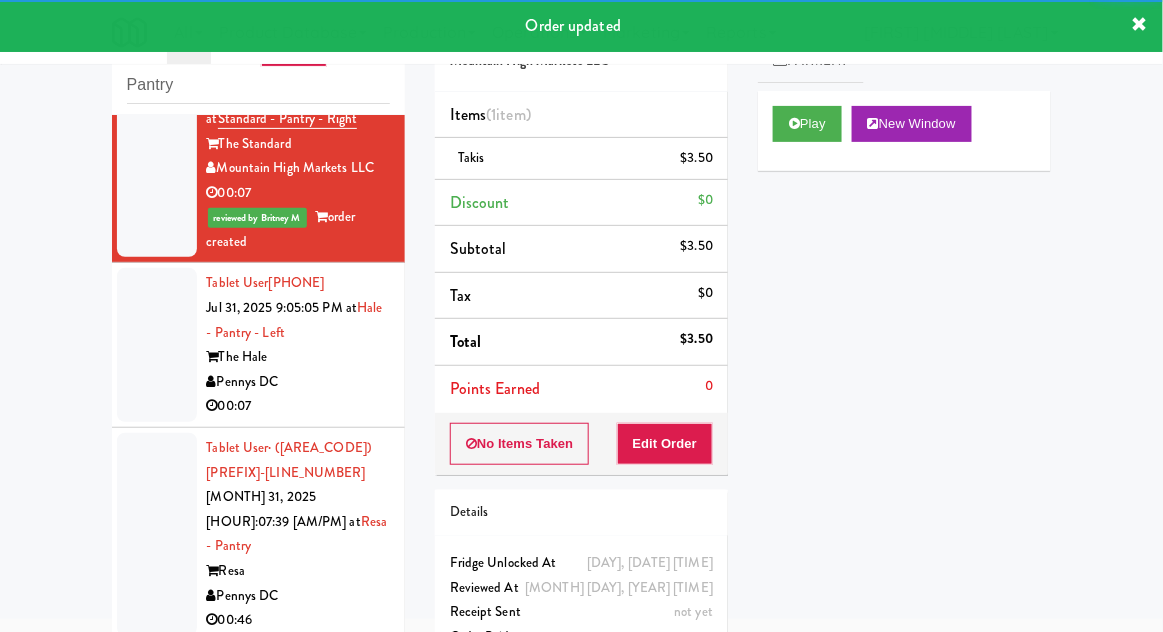 click at bounding box center (157, 345) 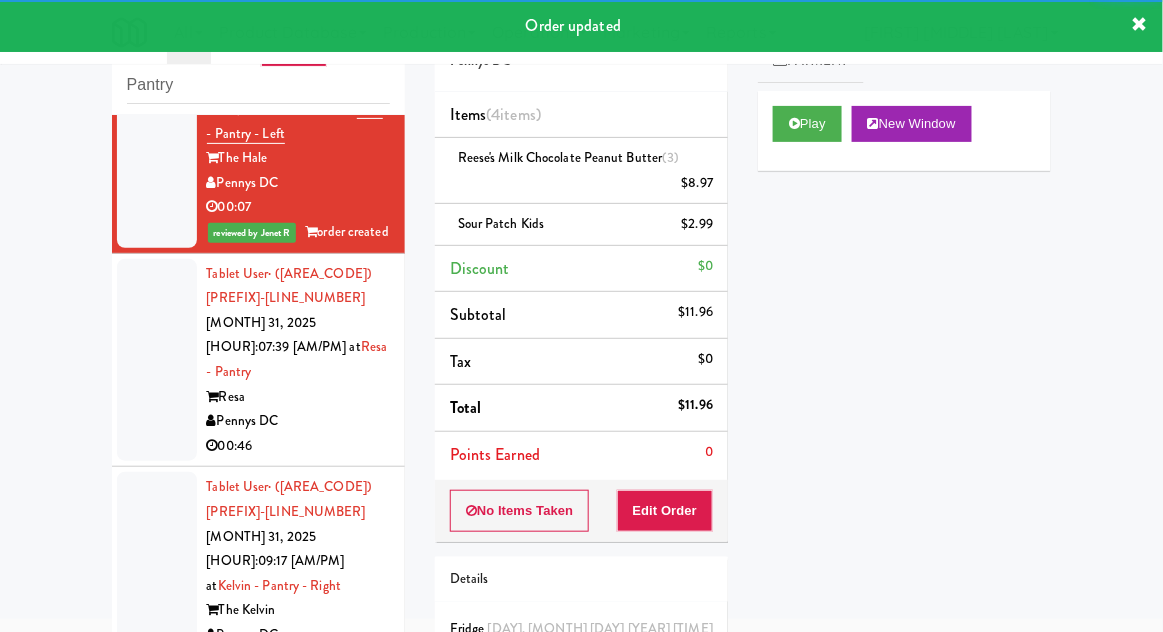 click at bounding box center (157, 360) 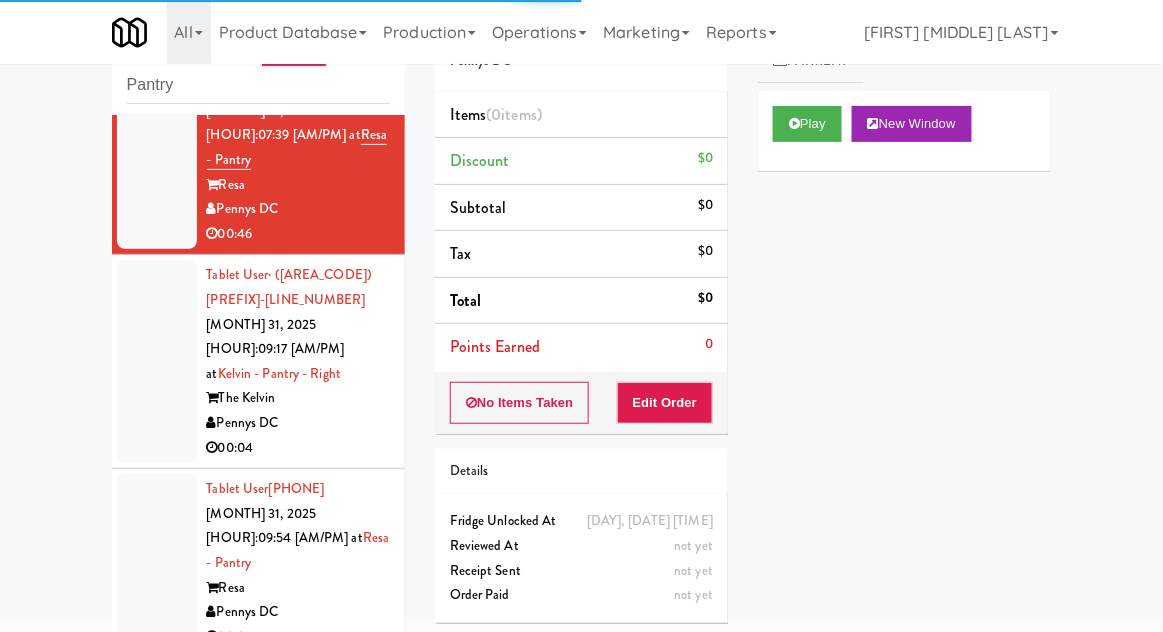 click at bounding box center [157, 361] 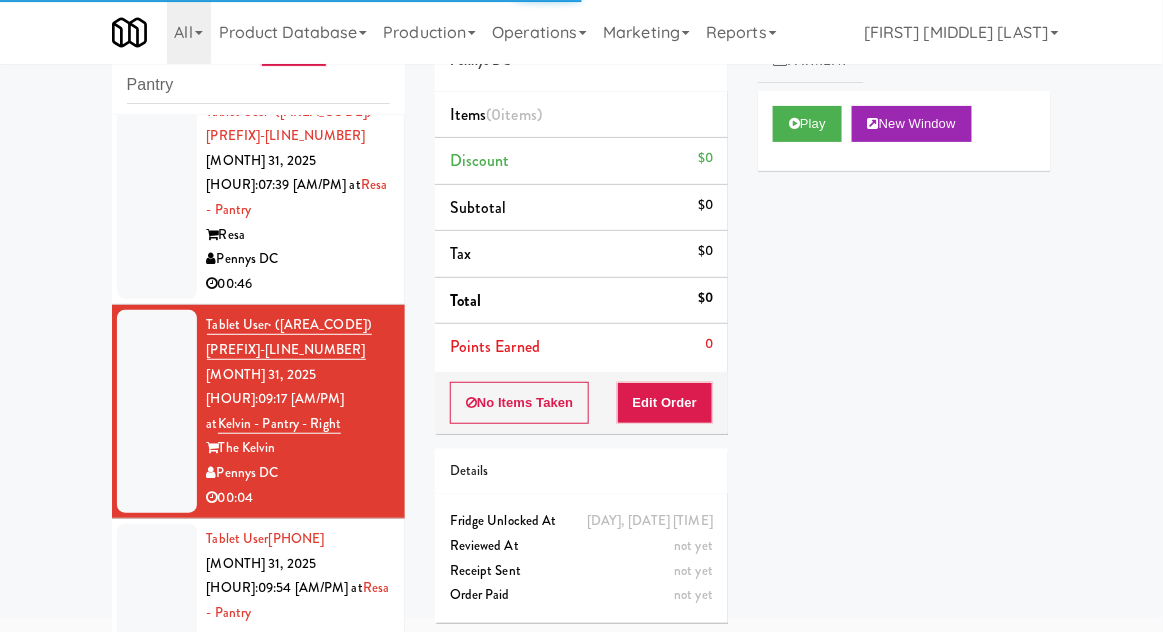 scroll, scrollTop: 2898, scrollLeft: 0, axis: vertical 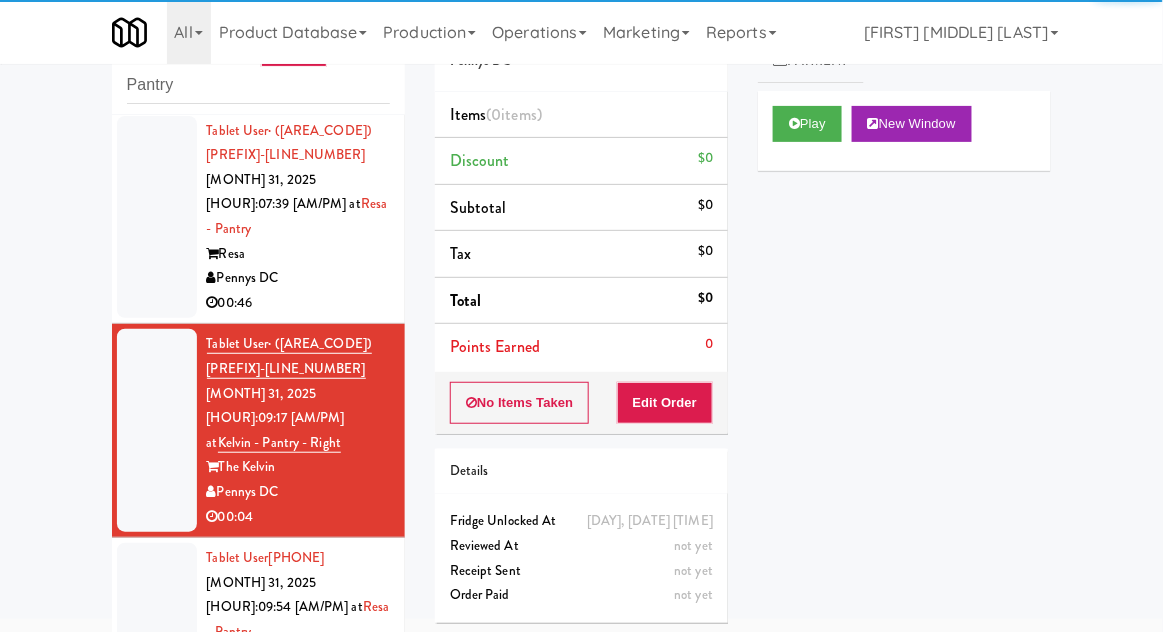 click at bounding box center (157, 217) 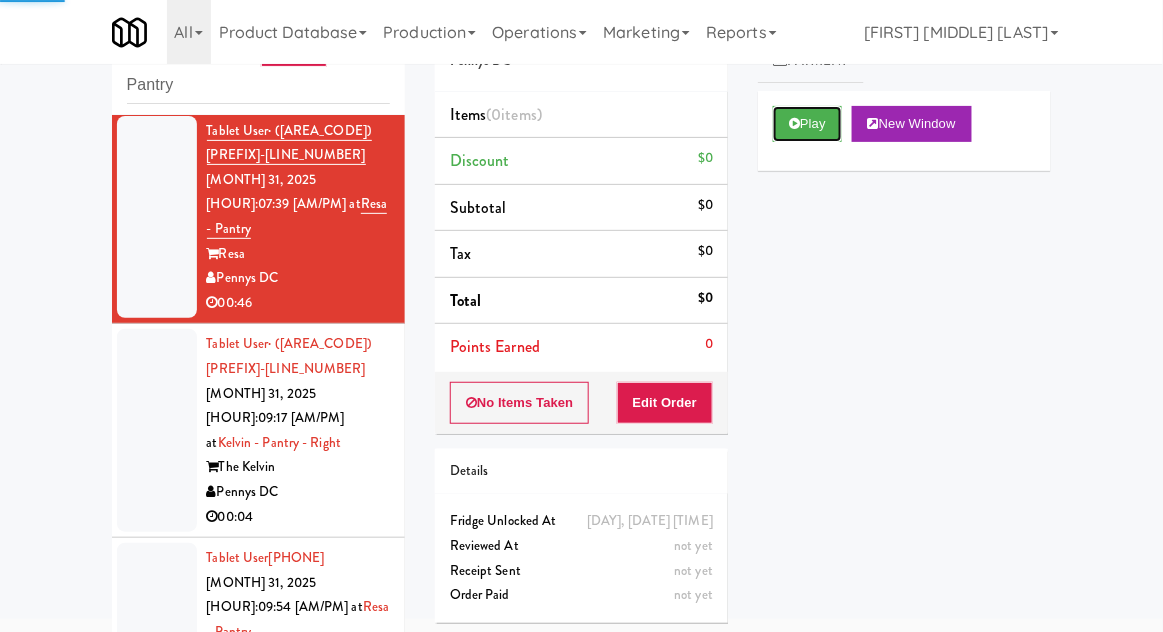click on "Play" at bounding box center [807, 124] 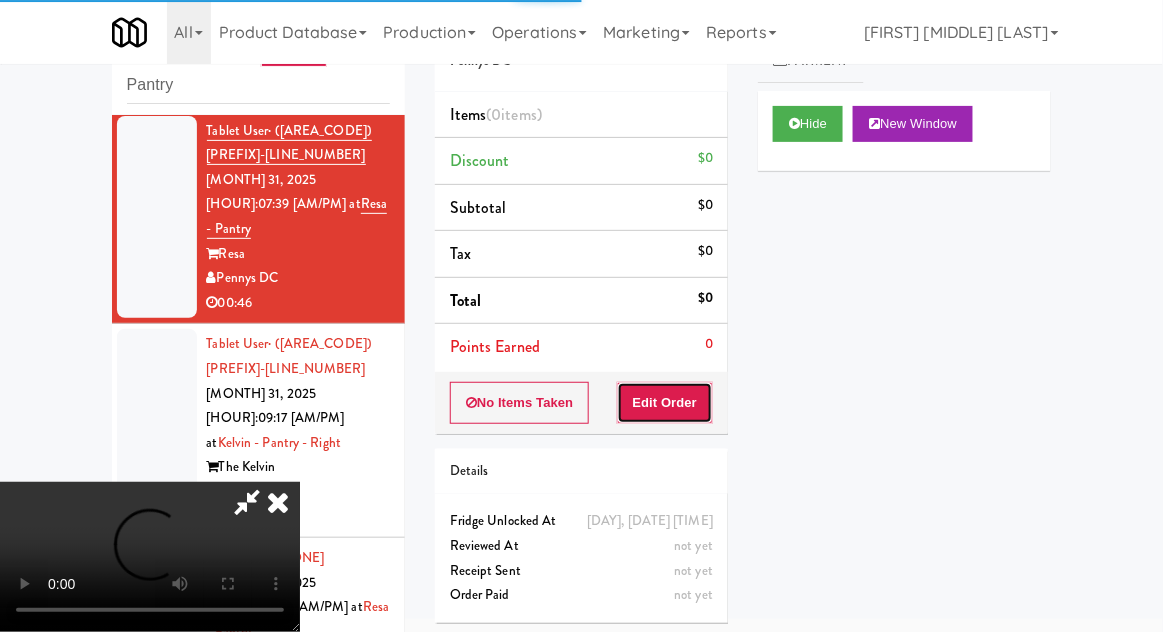click on "Edit Order" at bounding box center [665, 403] 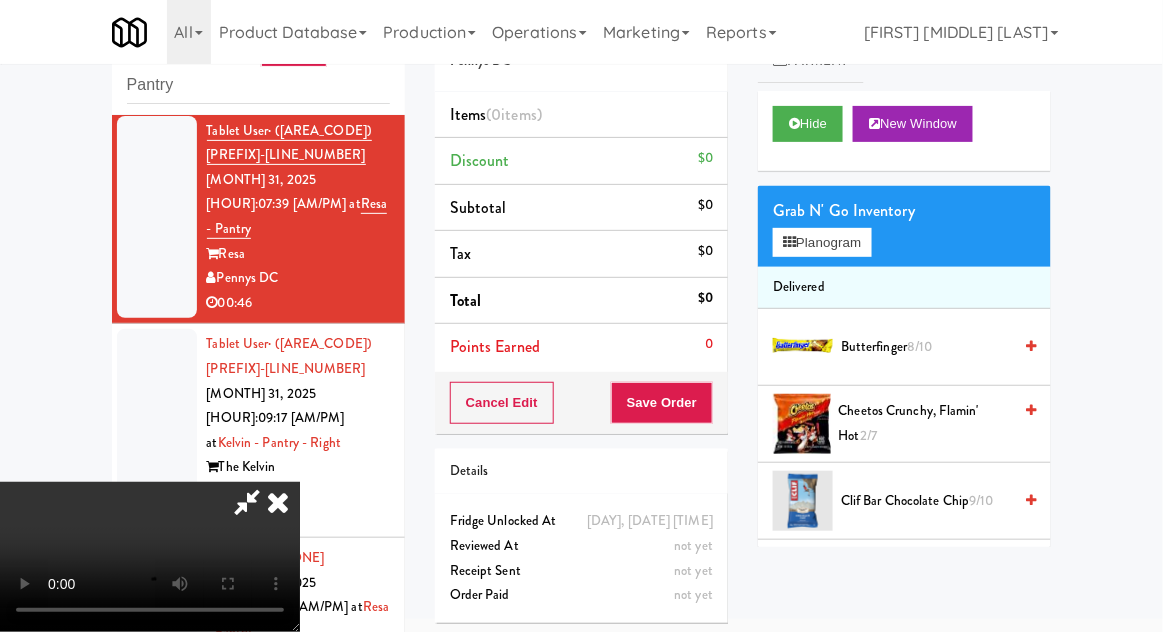 scroll, scrollTop: 73, scrollLeft: 0, axis: vertical 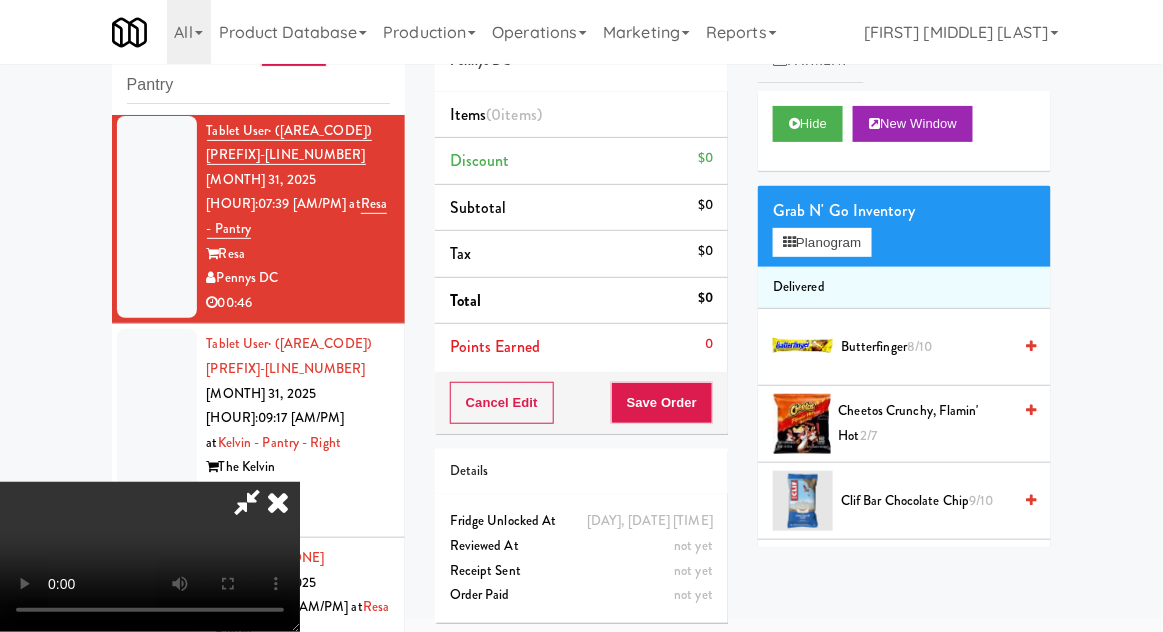 type 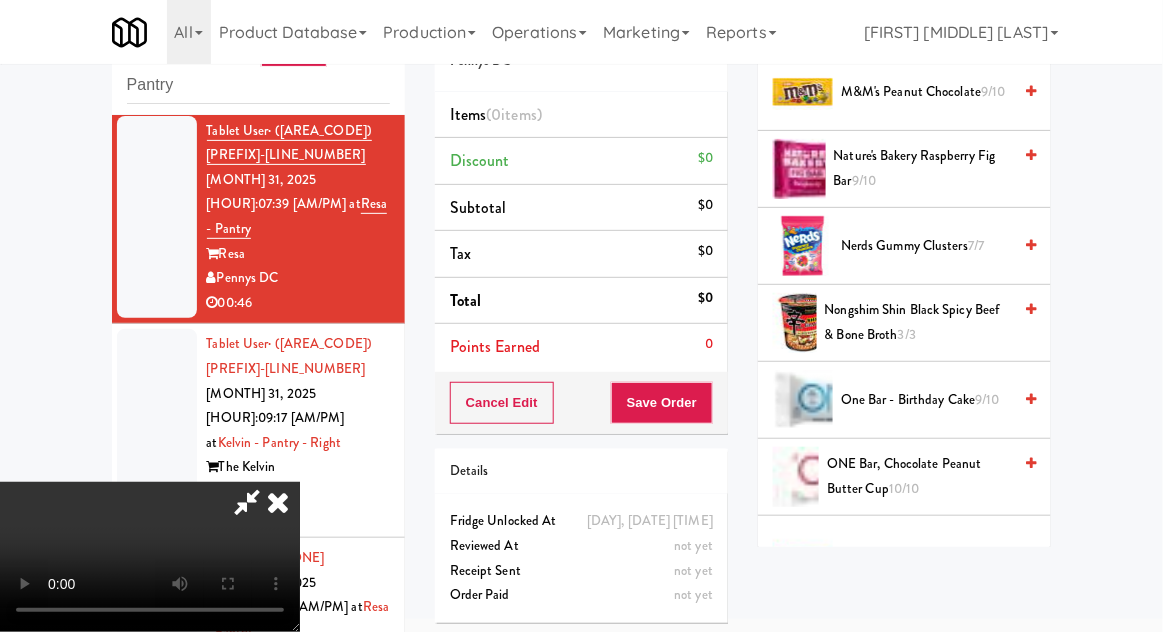 scroll, scrollTop: 1335, scrollLeft: 0, axis: vertical 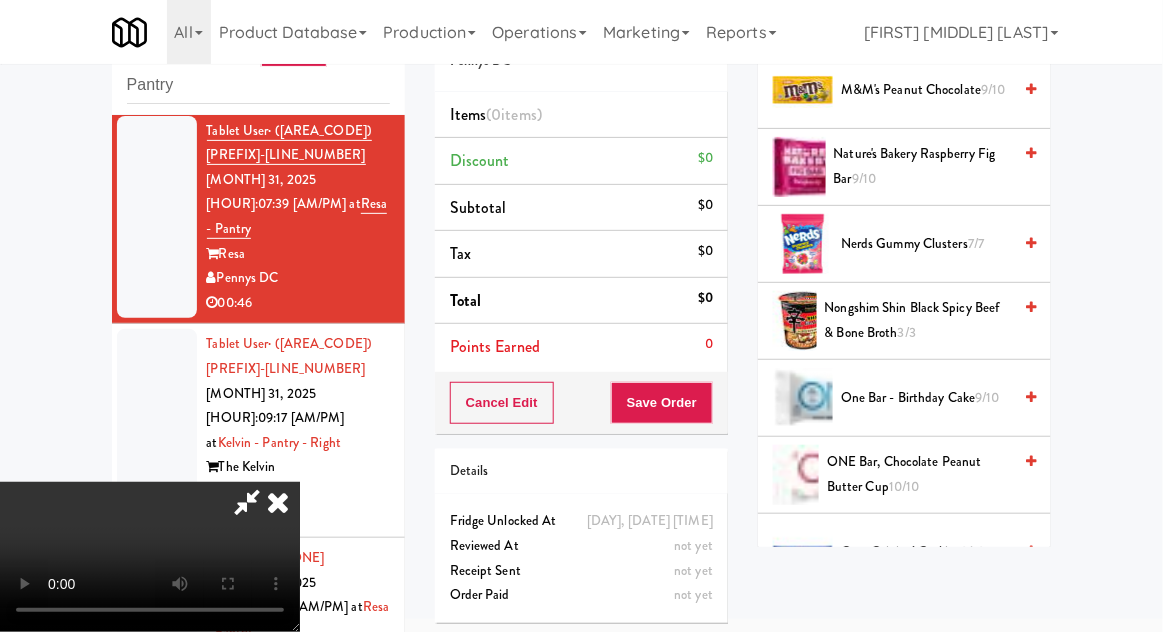 click on "Nerds Gummy Clusters  7/7" at bounding box center [926, 244] 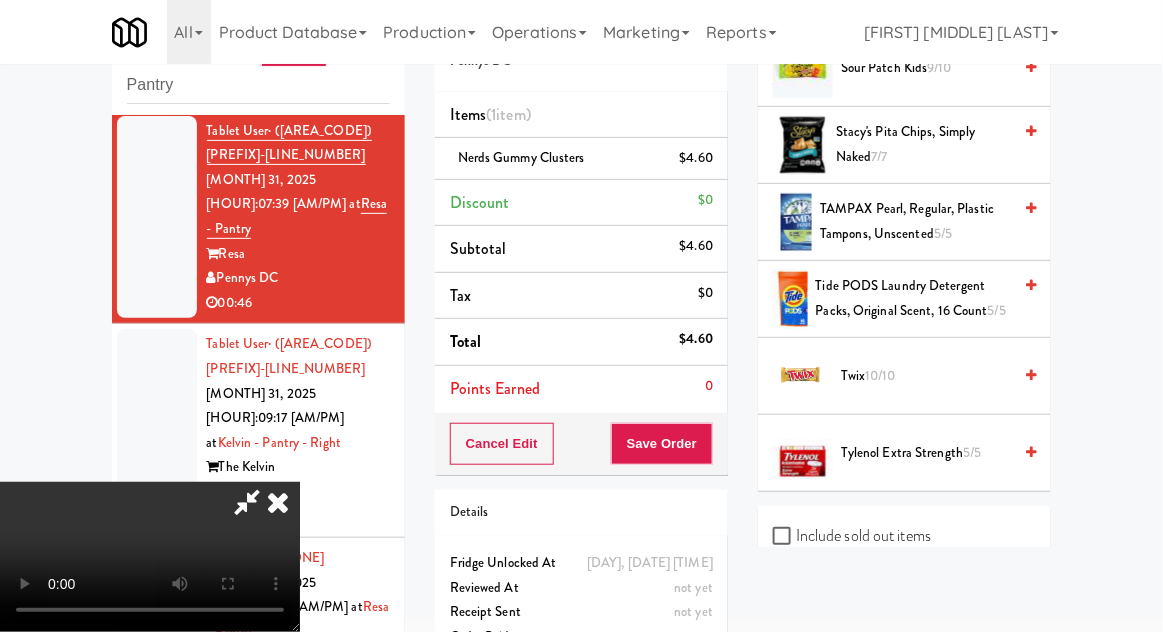 scroll, scrollTop: 2362, scrollLeft: 0, axis: vertical 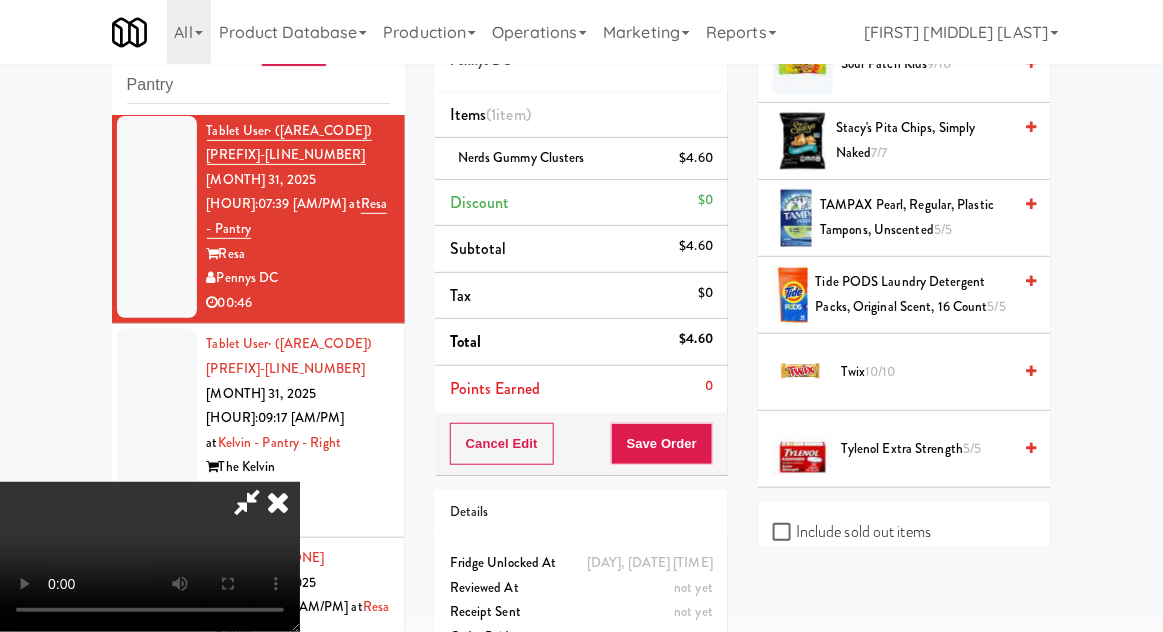 click on "Twix  10/10" at bounding box center (926, 372) 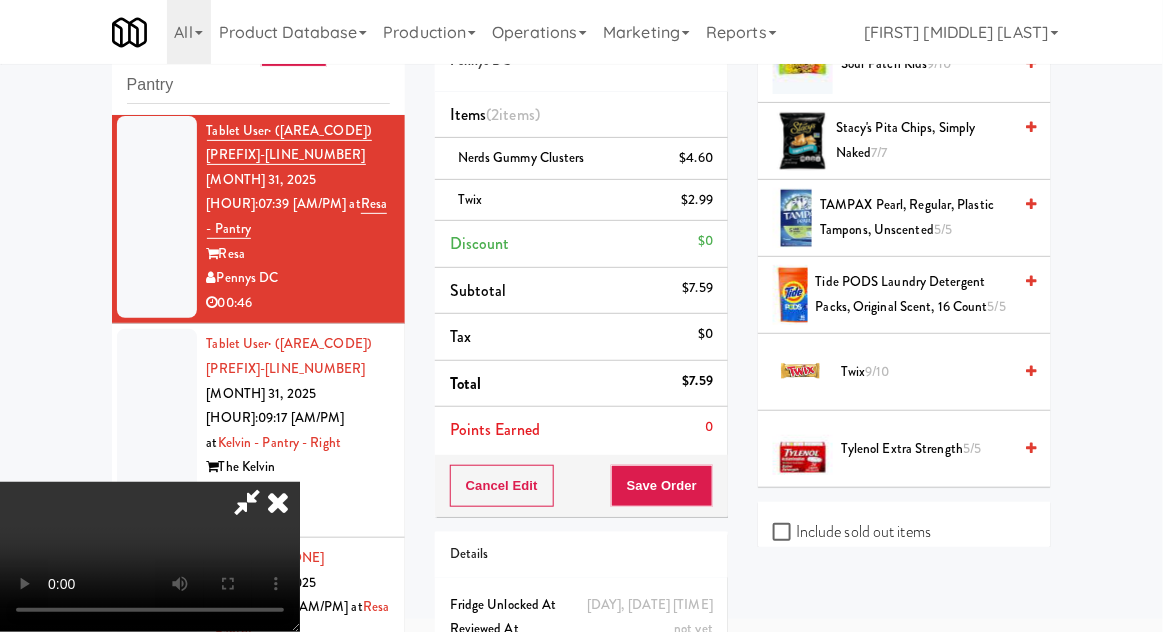 click on "Twix  9/10" at bounding box center [926, 372] 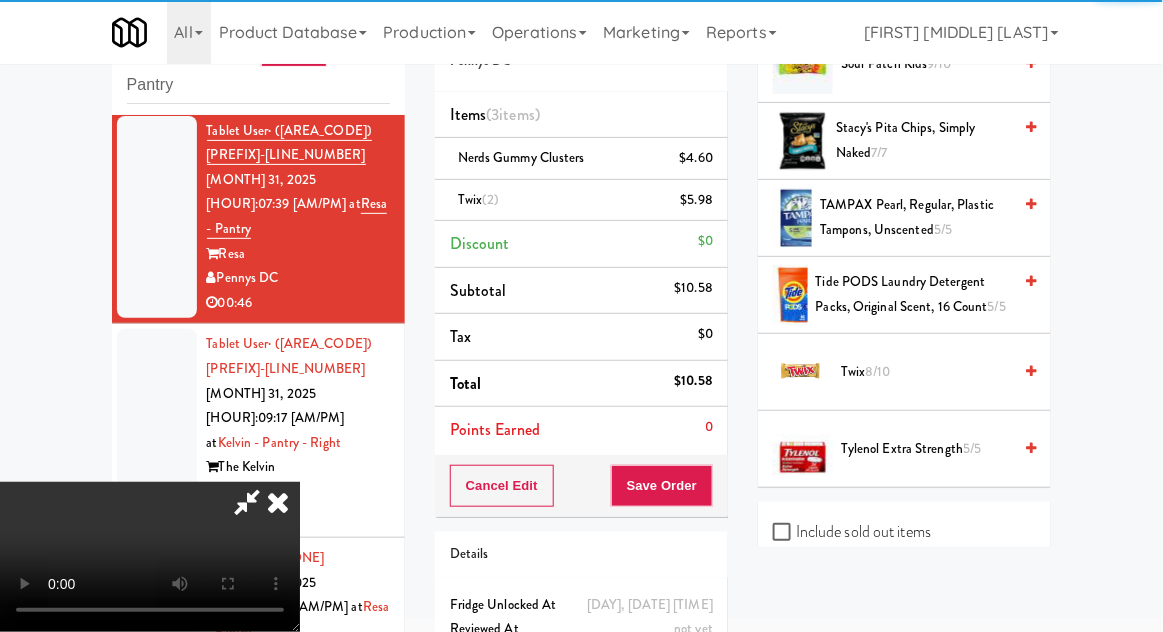 scroll, scrollTop: 91, scrollLeft: 0, axis: vertical 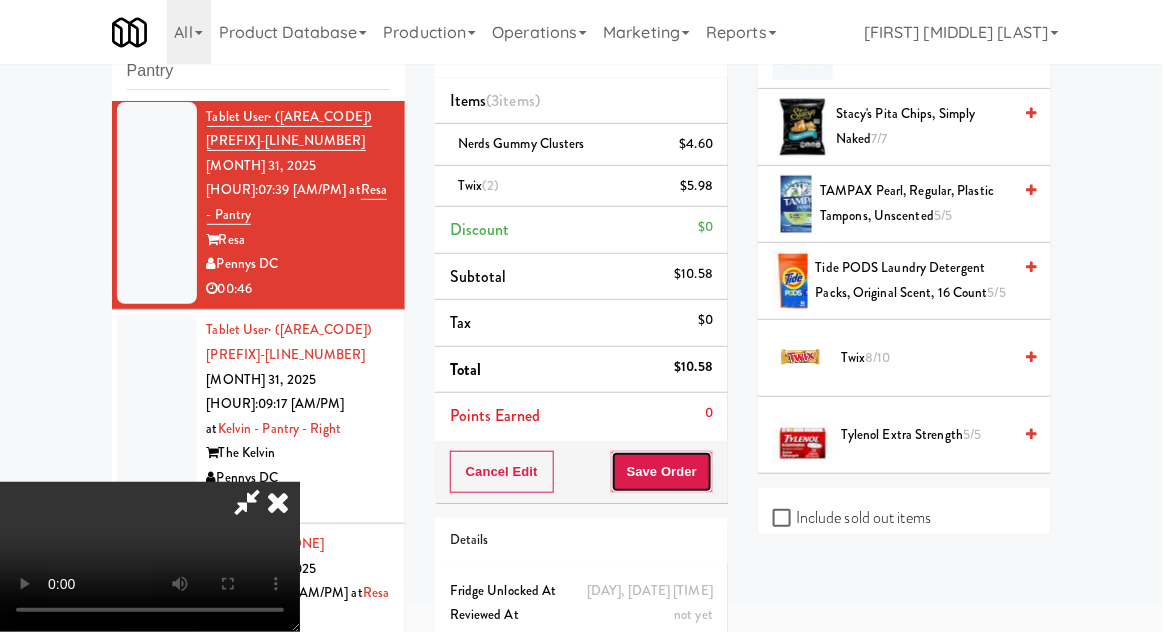 click on "Save Order" at bounding box center [662, 472] 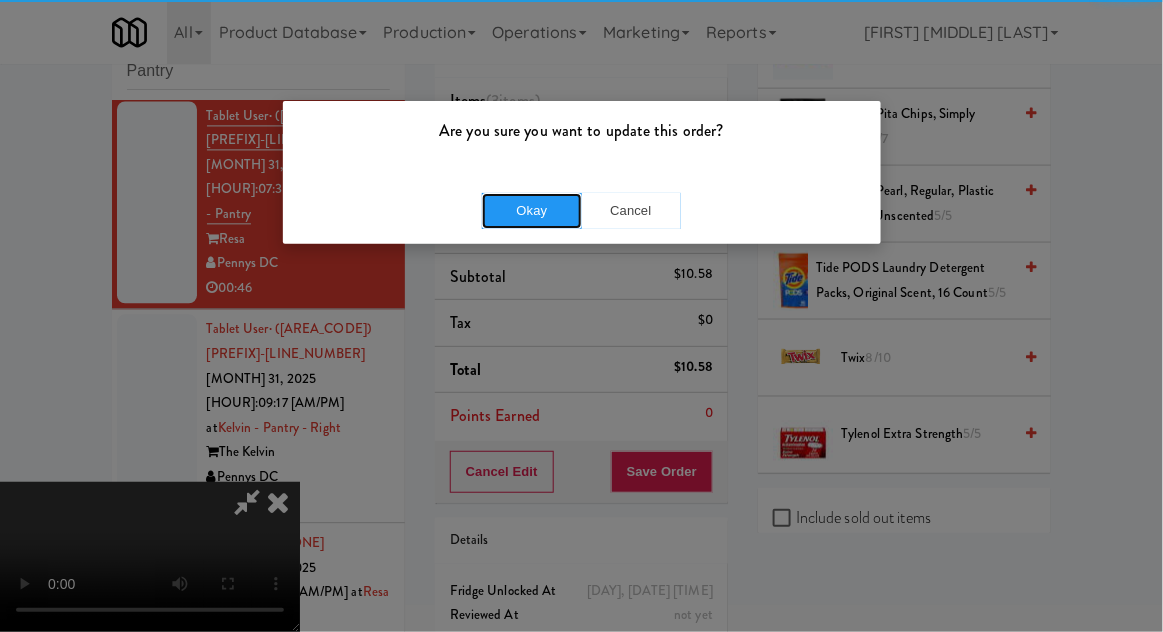 click on "Okay" at bounding box center (532, 211) 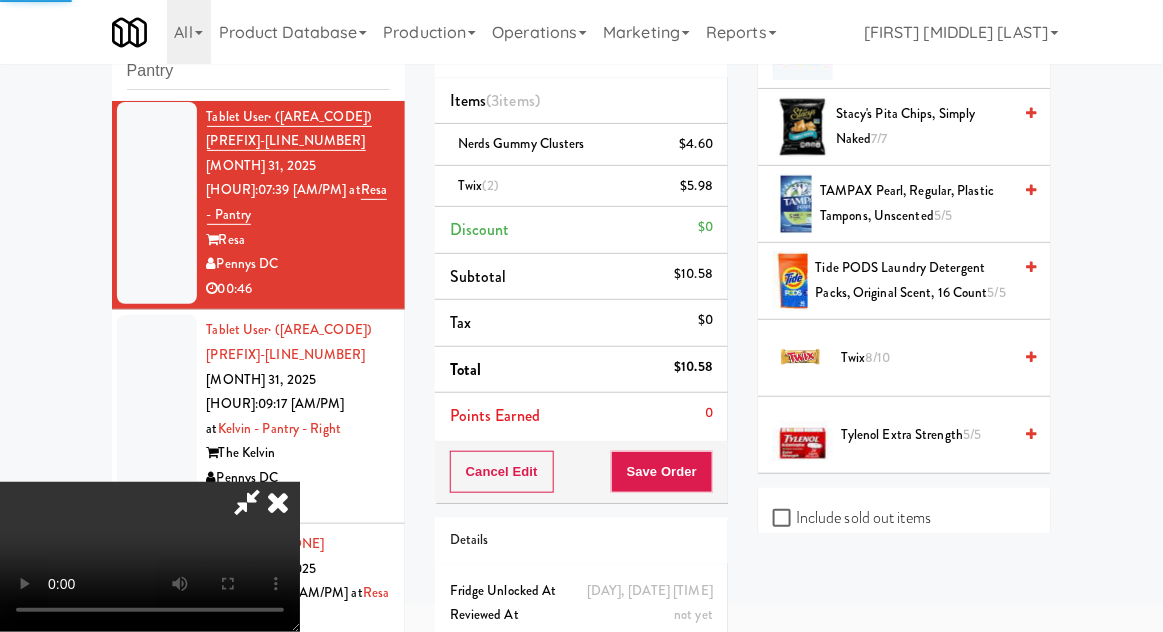 scroll, scrollTop: 197, scrollLeft: 0, axis: vertical 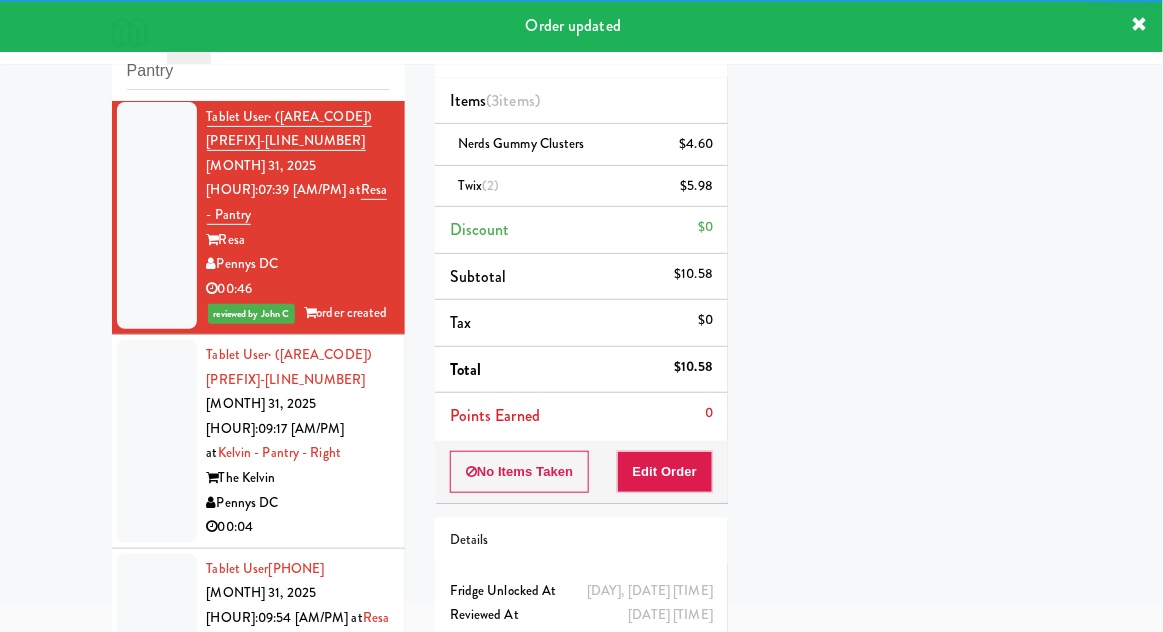 click on "Tablet User  · ([PHONE]) Jul 31, 2025 9:09:17 PM at Kelvin - Pantry - Right The Kelvin Pennys DC 00:04" at bounding box center (258, 442) 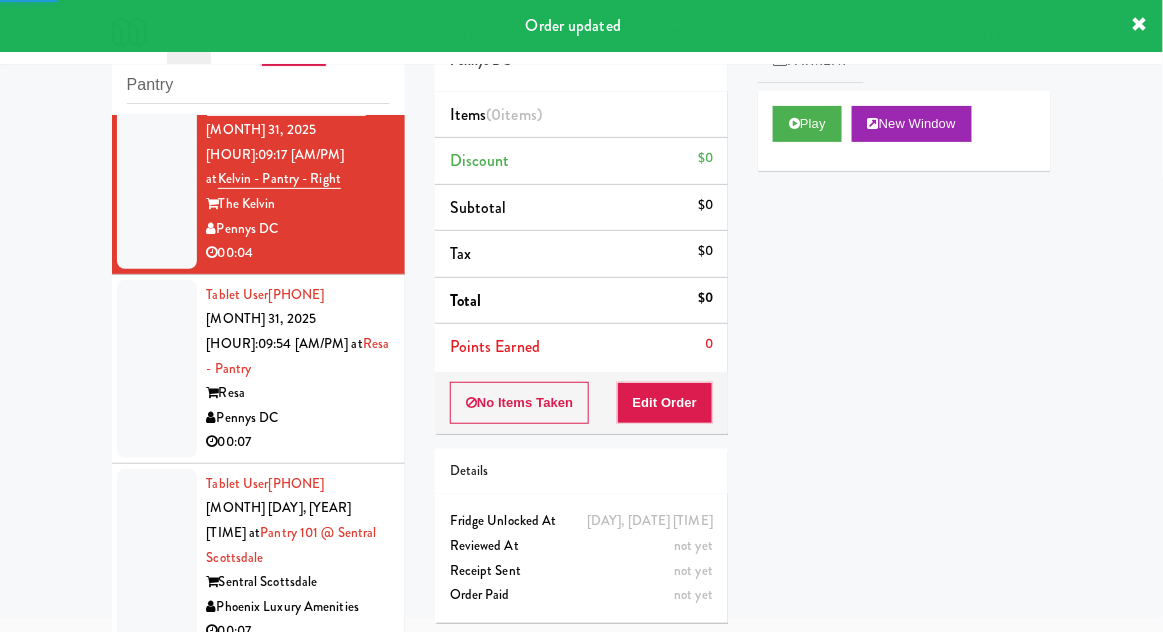 scroll, scrollTop: 3193, scrollLeft: 0, axis: vertical 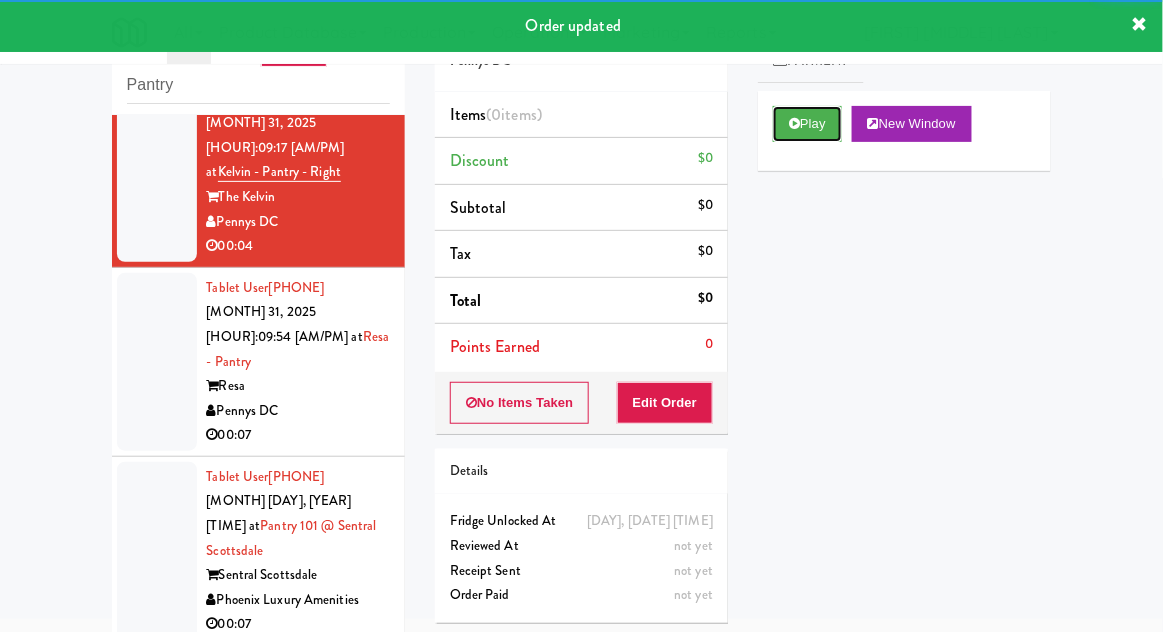 click at bounding box center (794, 123) 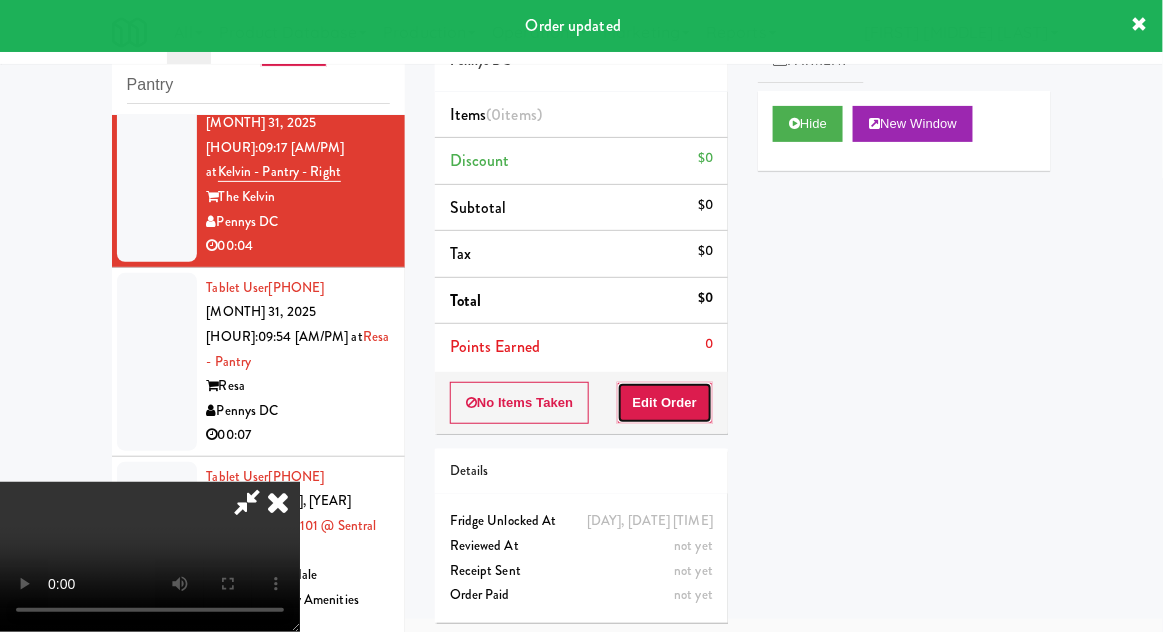 click on "Edit Order" at bounding box center [665, 403] 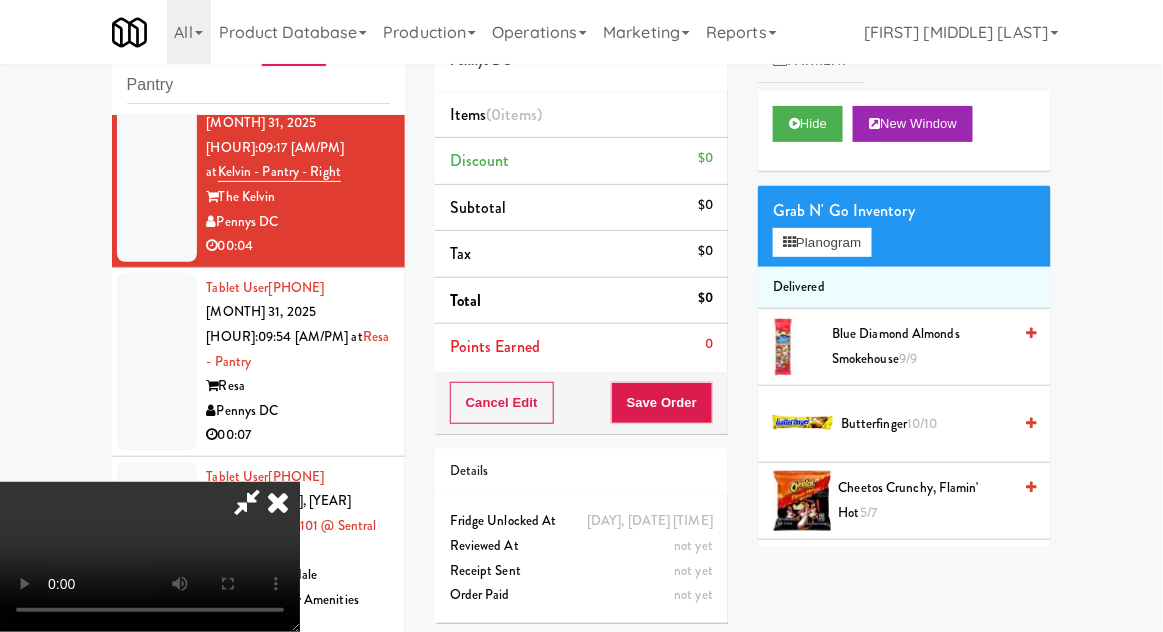 type 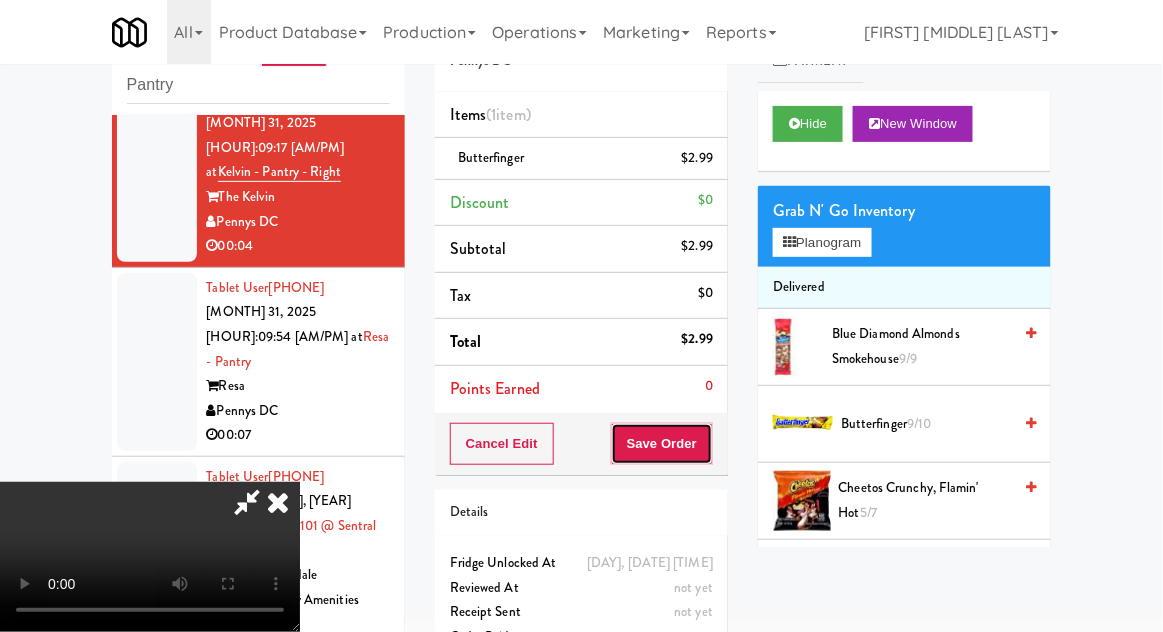 click on "Save Order" at bounding box center [662, 444] 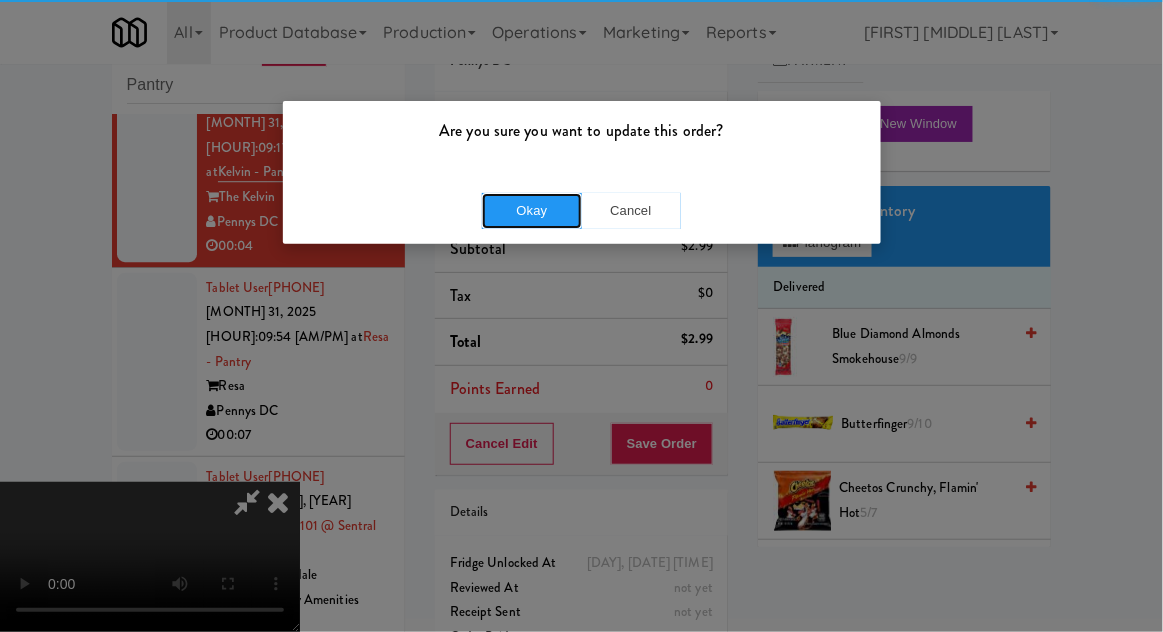 click on "Okay" at bounding box center [532, 211] 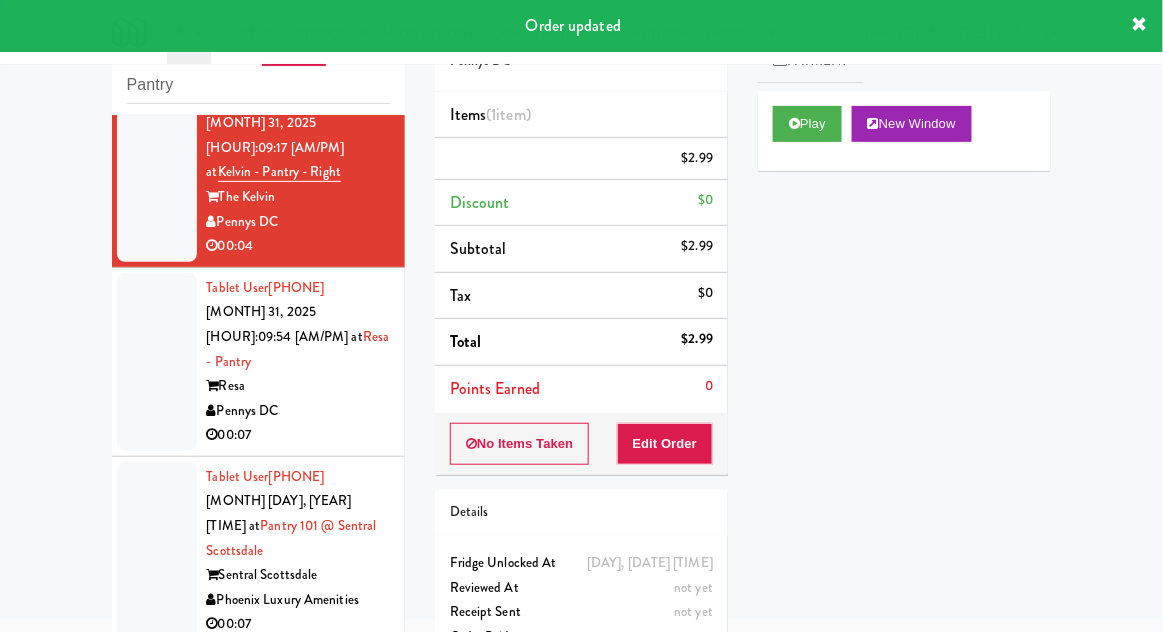 click at bounding box center [157, 362] 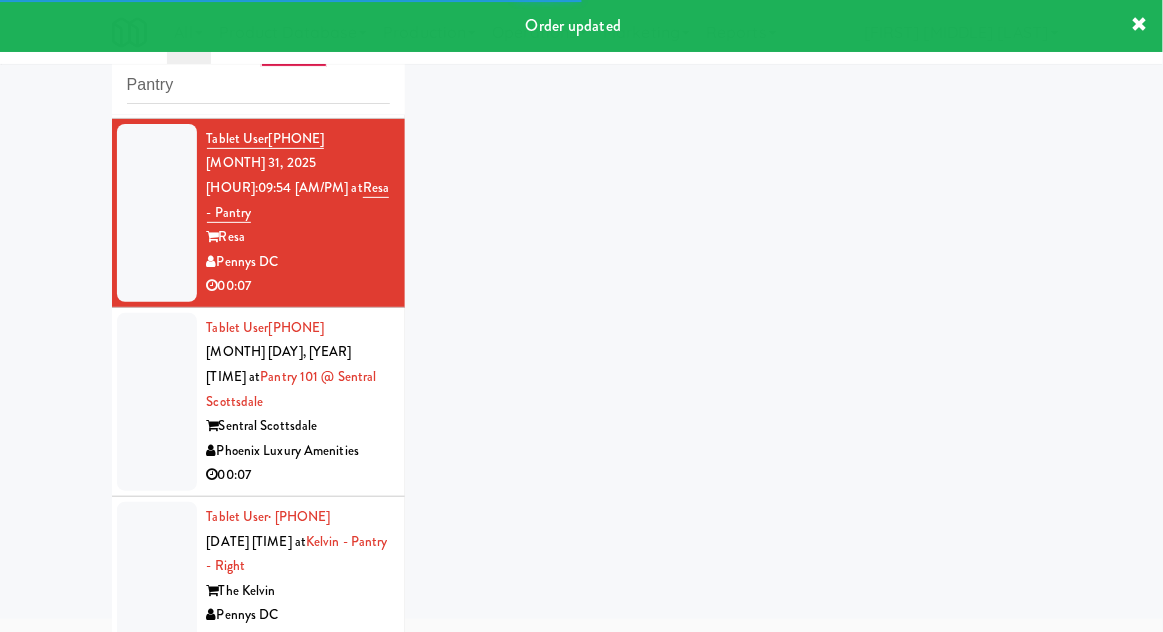 scroll, scrollTop: 3378, scrollLeft: 0, axis: vertical 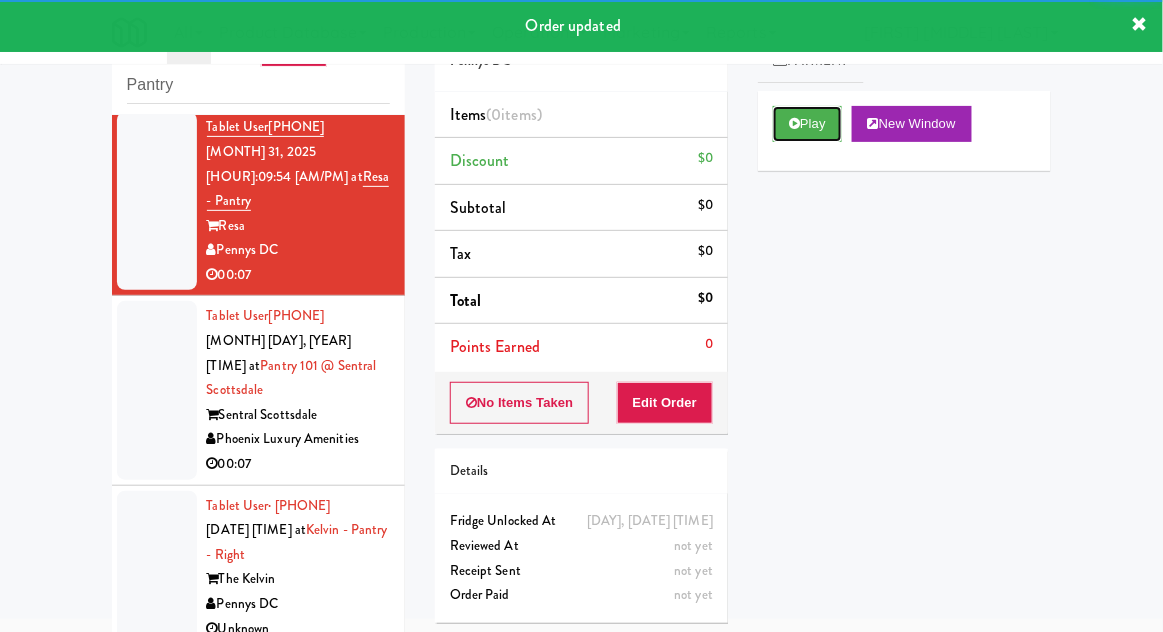 click on "Play" at bounding box center [807, 124] 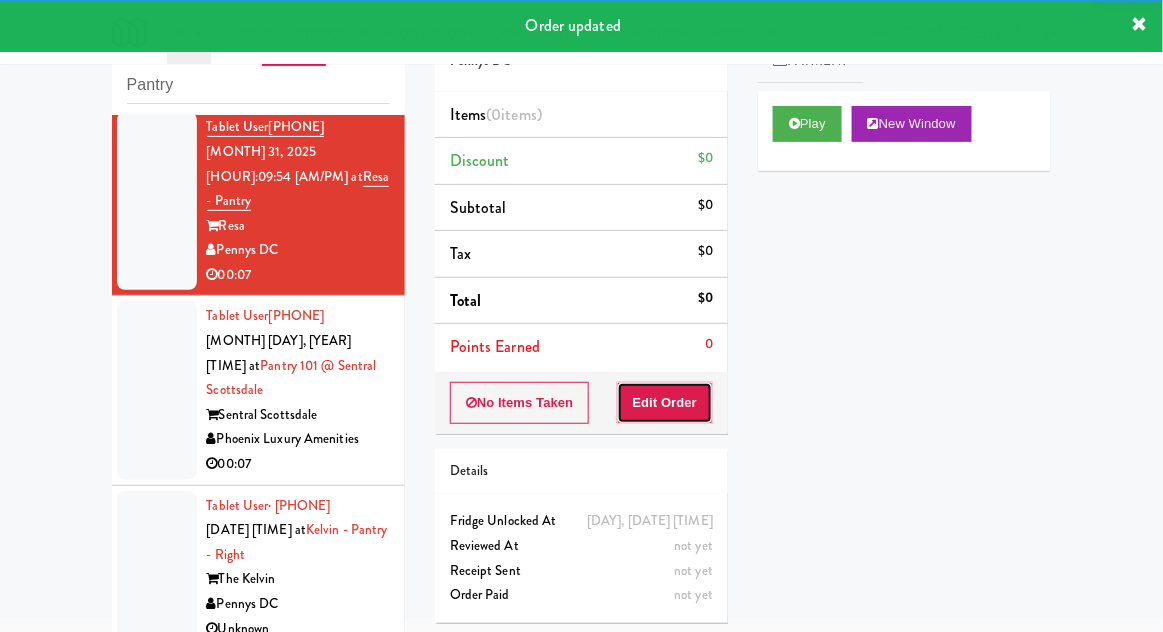 click on "Edit Order" at bounding box center (665, 403) 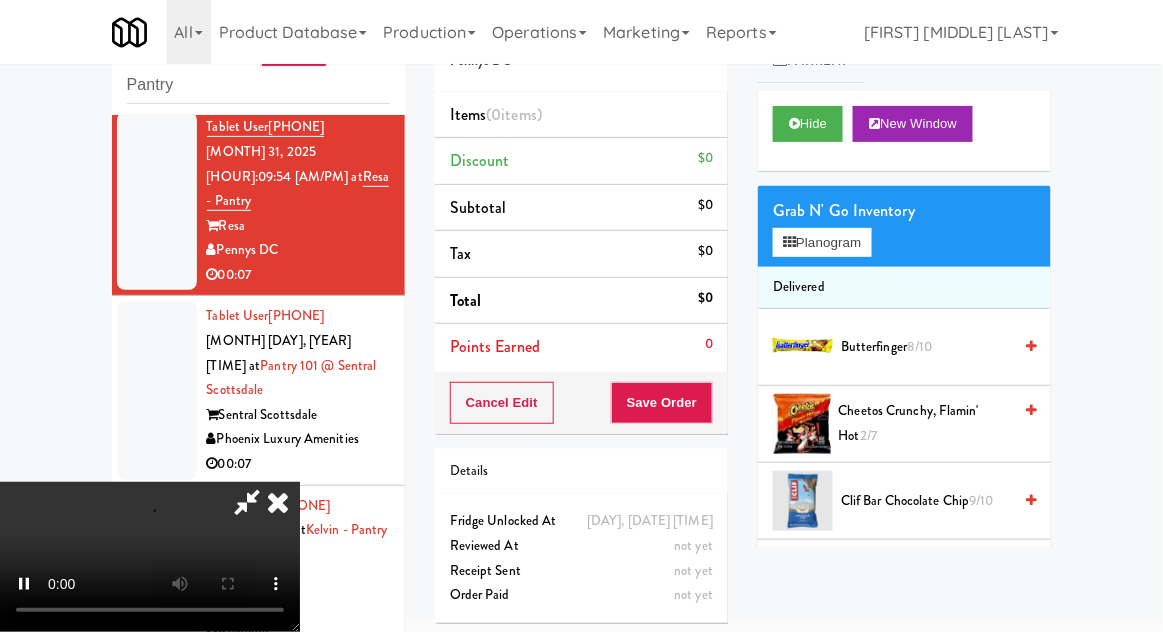 scroll, scrollTop: 73, scrollLeft: 0, axis: vertical 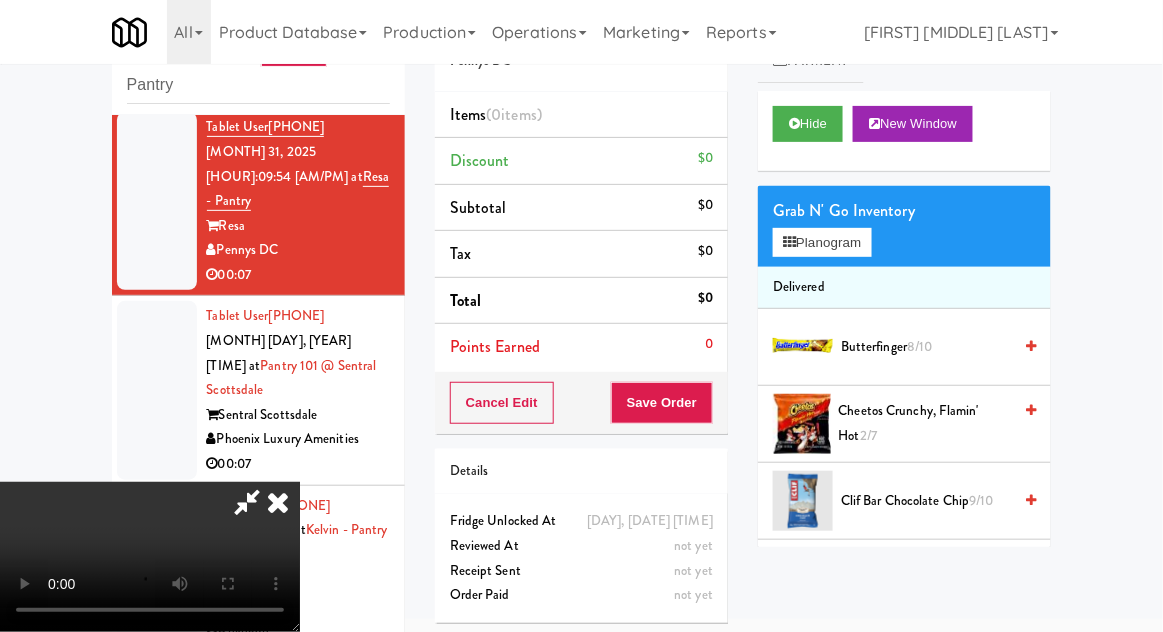 type 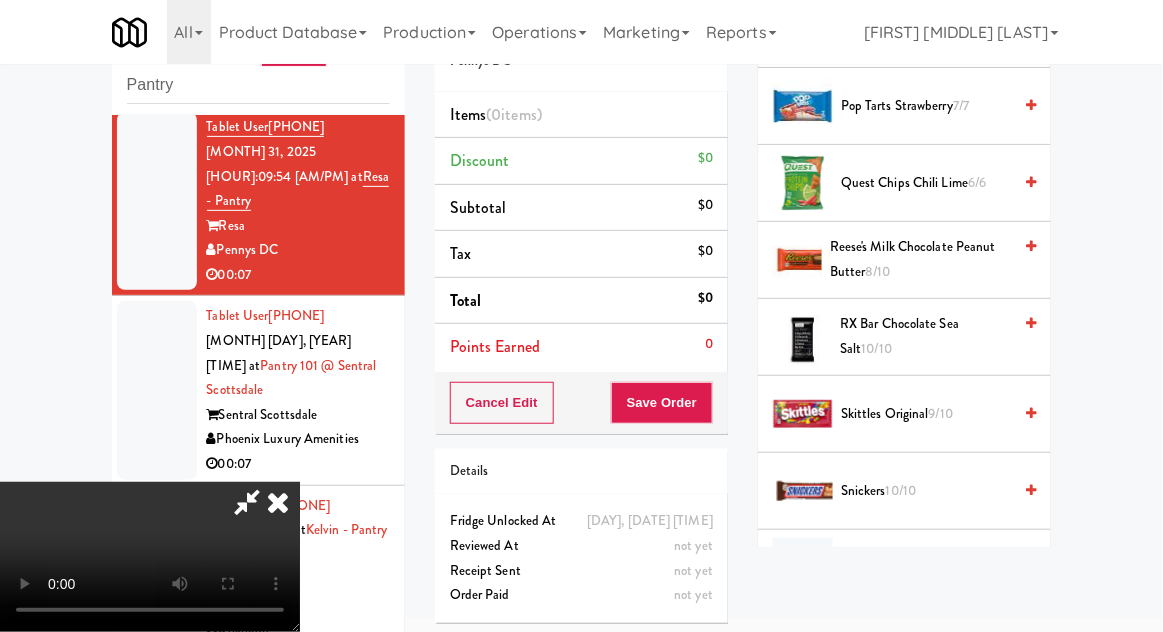 scroll, scrollTop: 2429, scrollLeft: 0, axis: vertical 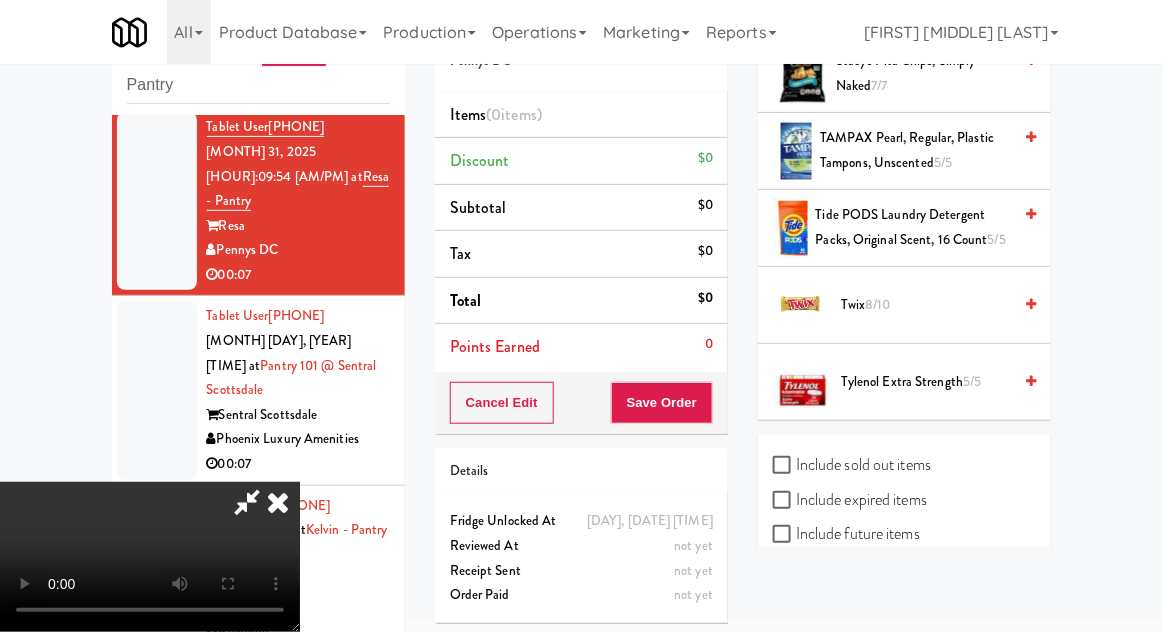 click on "Twix  8/10" at bounding box center (926, 305) 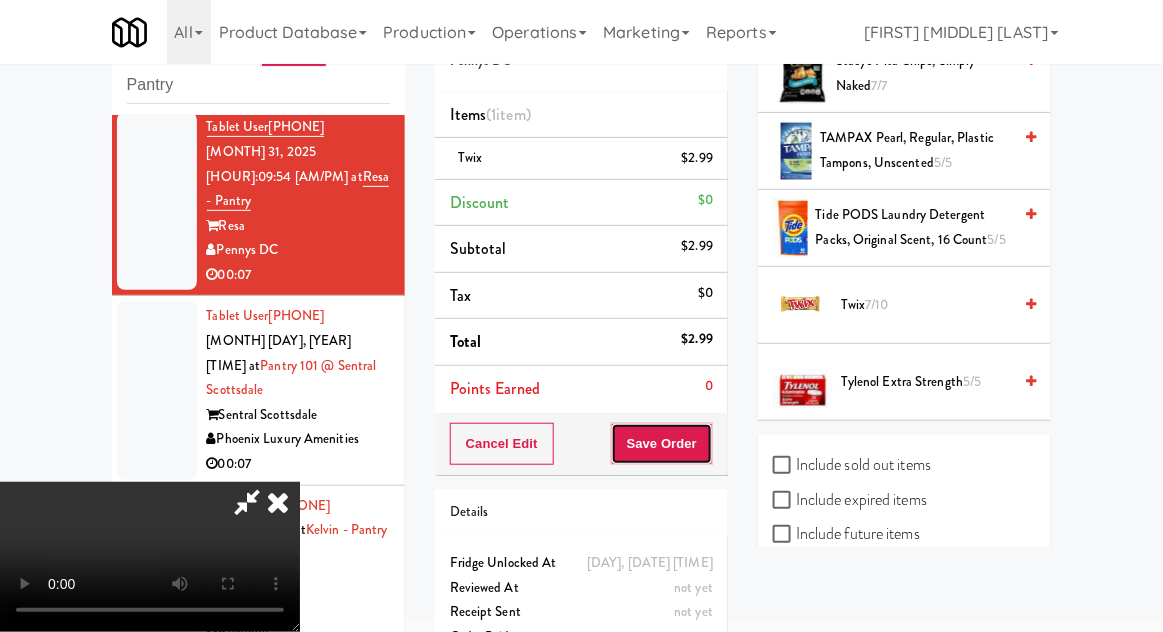 click on "Save Order" at bounding box center (662, 444) 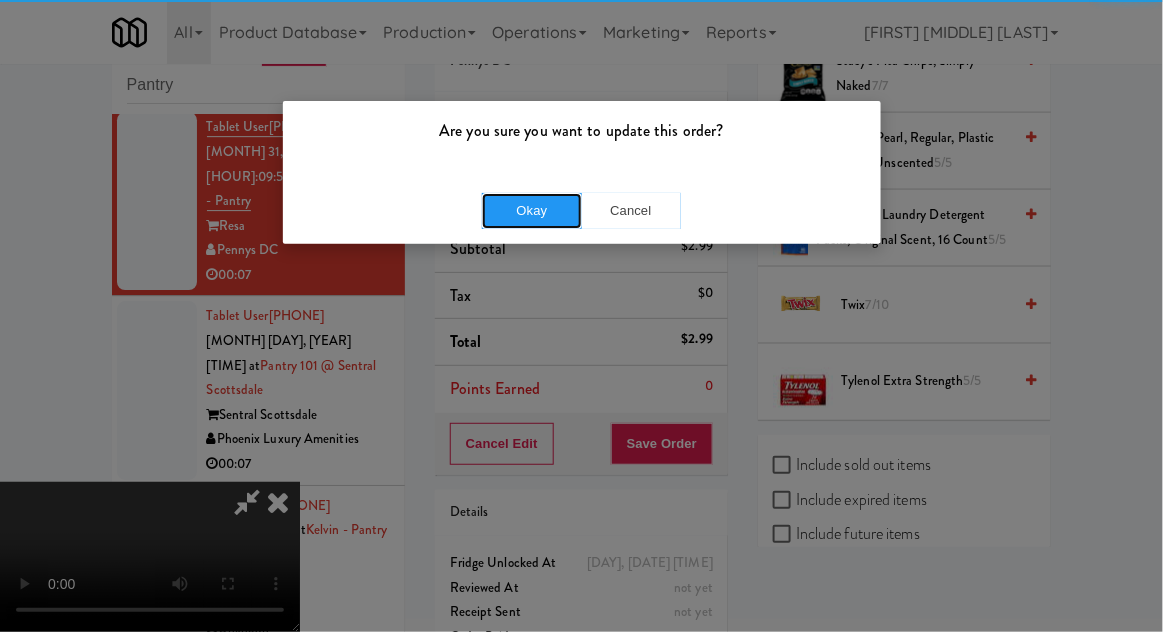 click on "Okay" at bounding box center (532, 211) 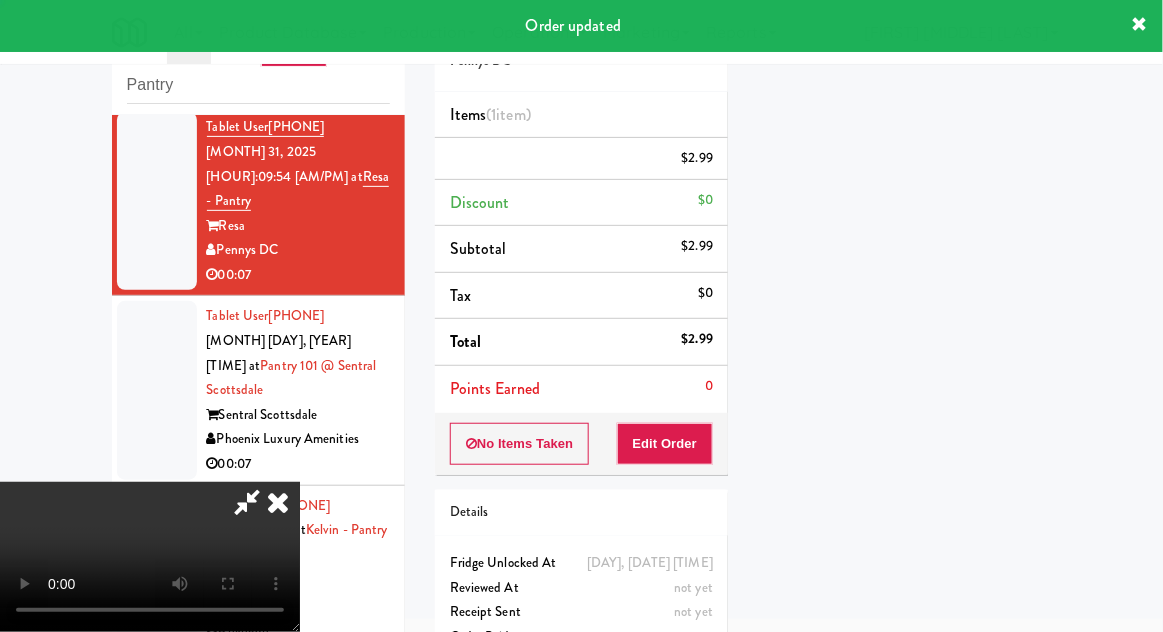scroll, scrollTop: 197, scrollLeft: 0, axis: vertical 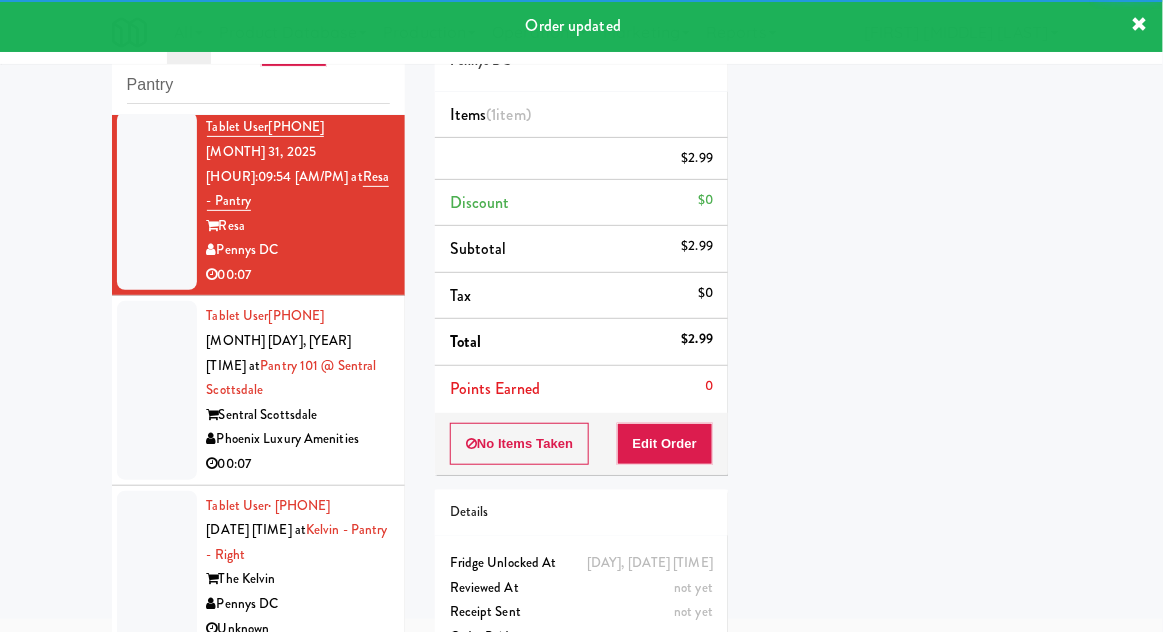 click at bounding box center [157, 390] 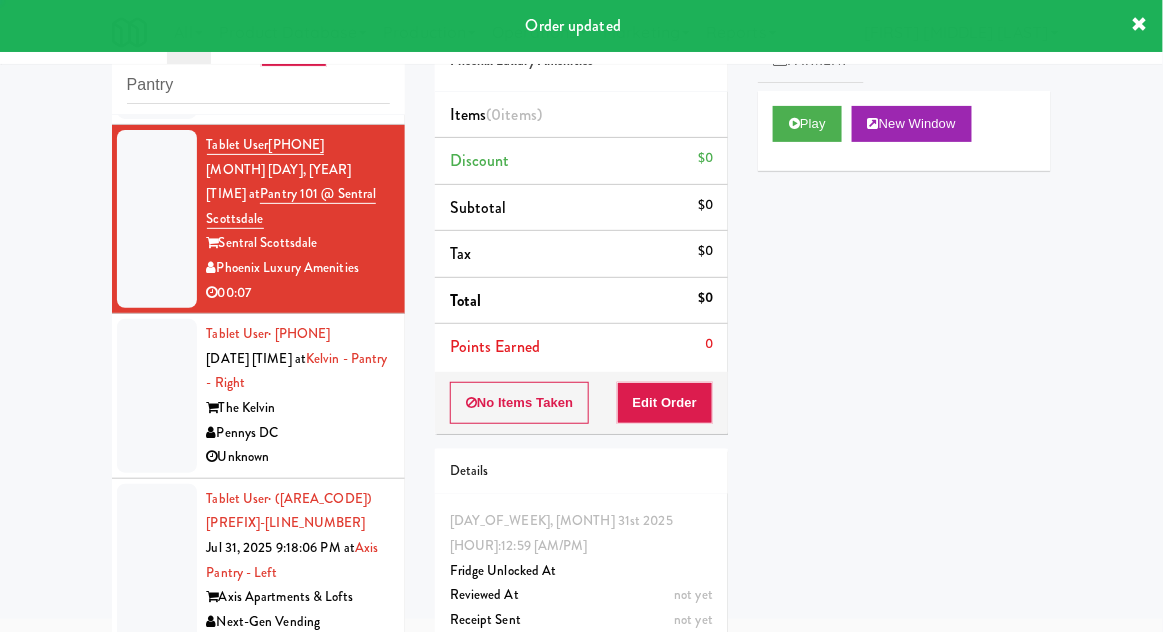scroll, scrollTop: 3594, scrollLeft: 0, axis: vertical 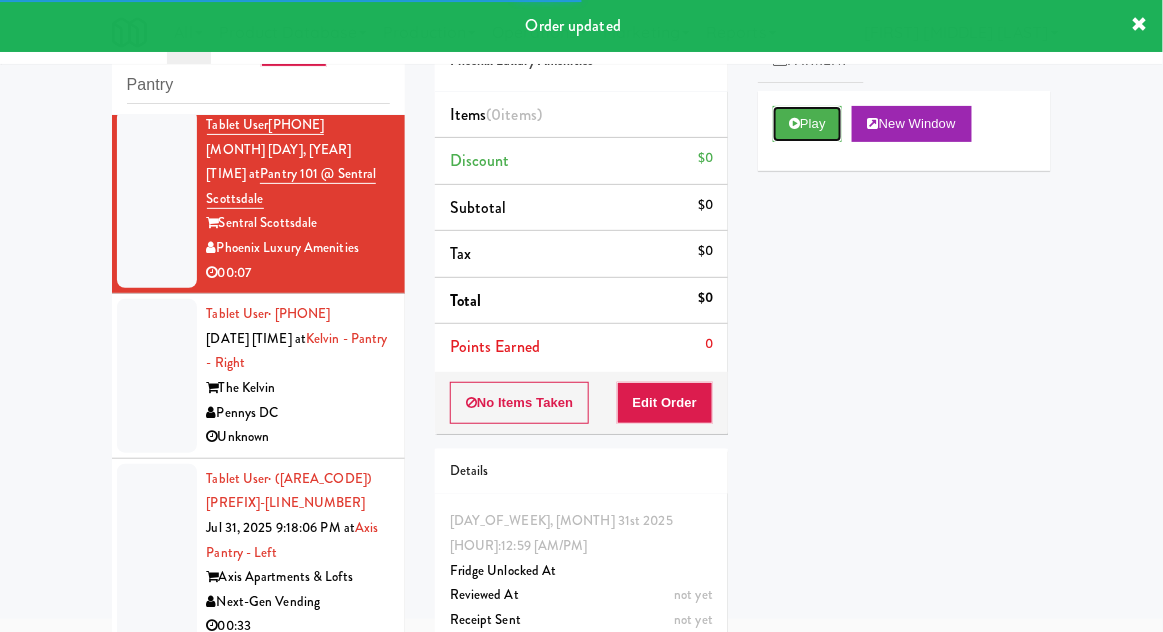 click on "Play" at bounding box center [807, 124] 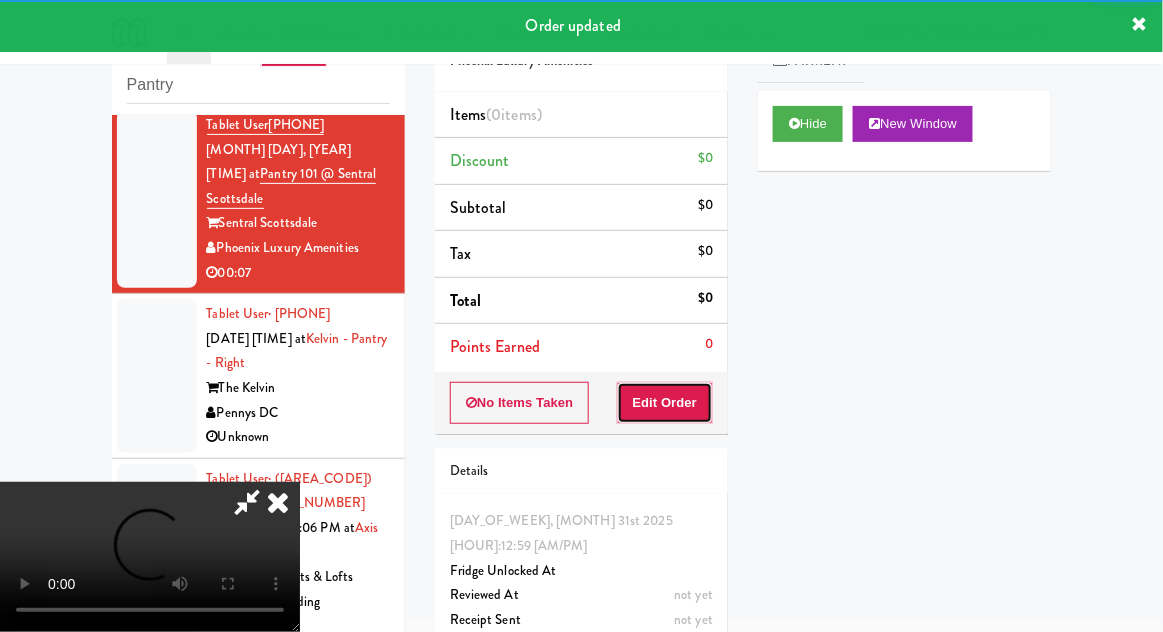 click on "Edit Order" at bounding box center (665, 403) 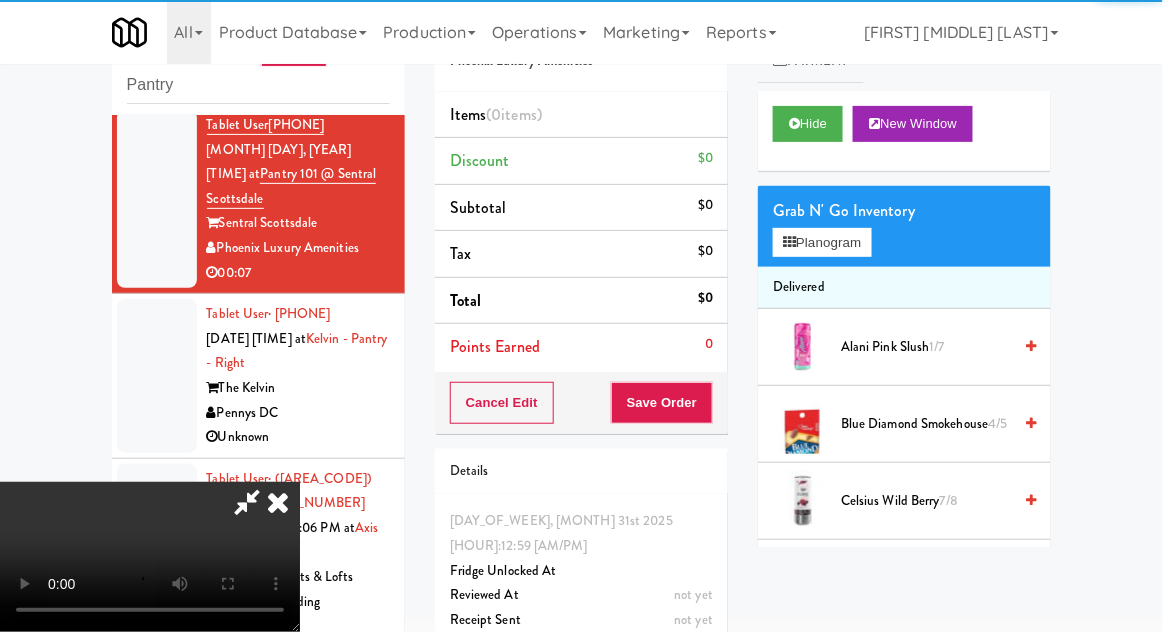 scroll, scrollTop: 73, scrollLeft: 0, axis: vertical 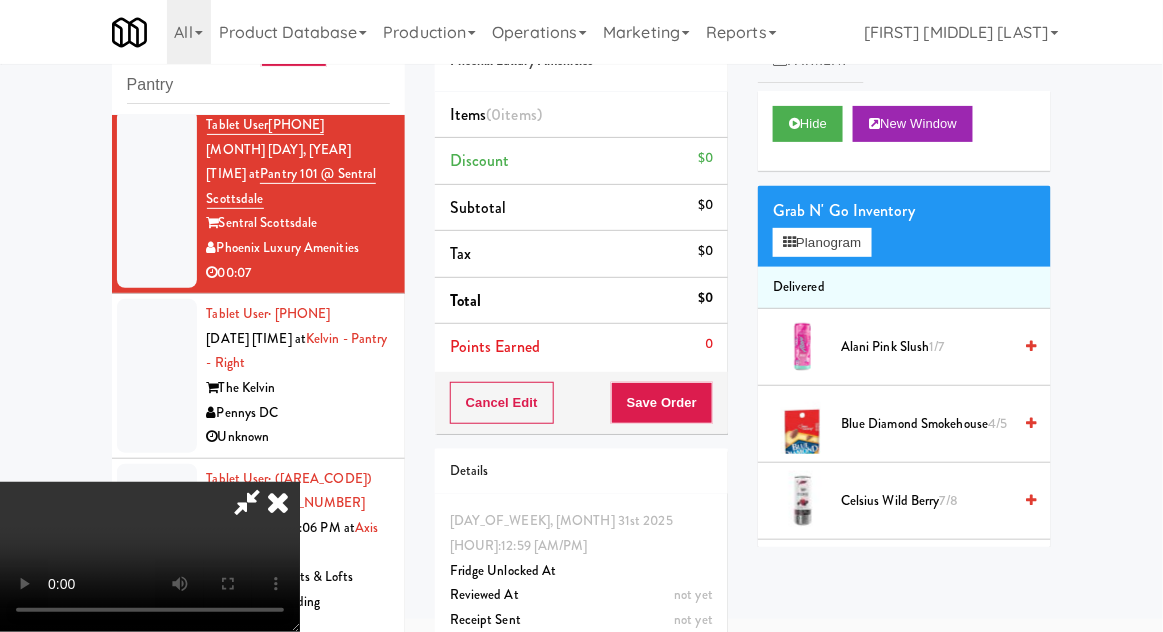 type 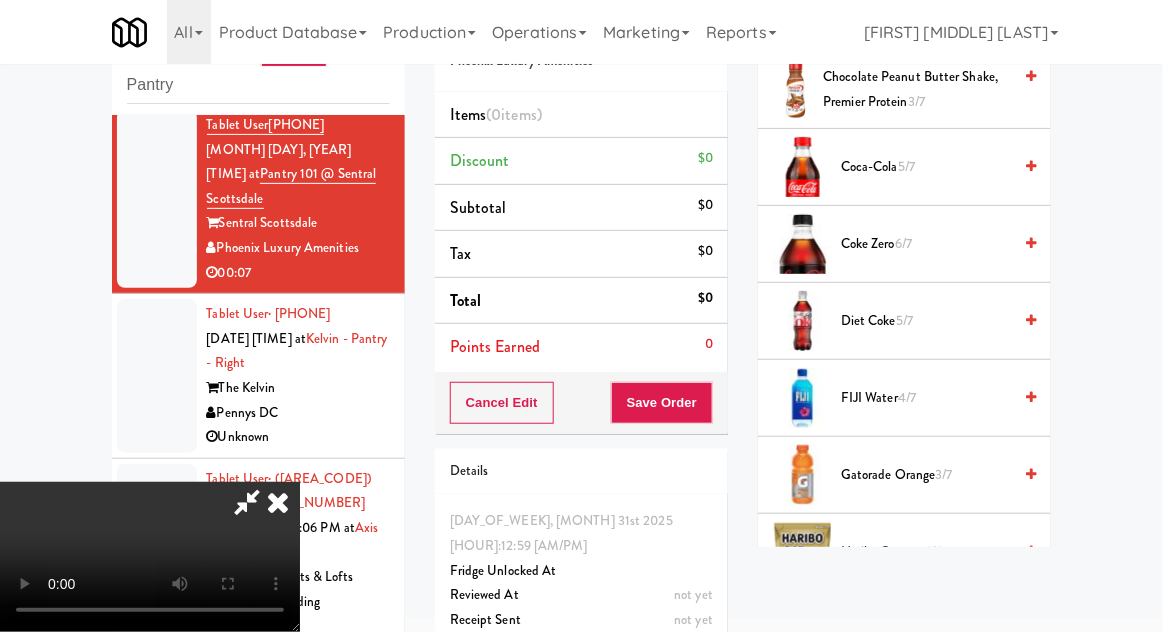 scroll, scrollTop: 581, scrollLeft: 0, axis: vertical 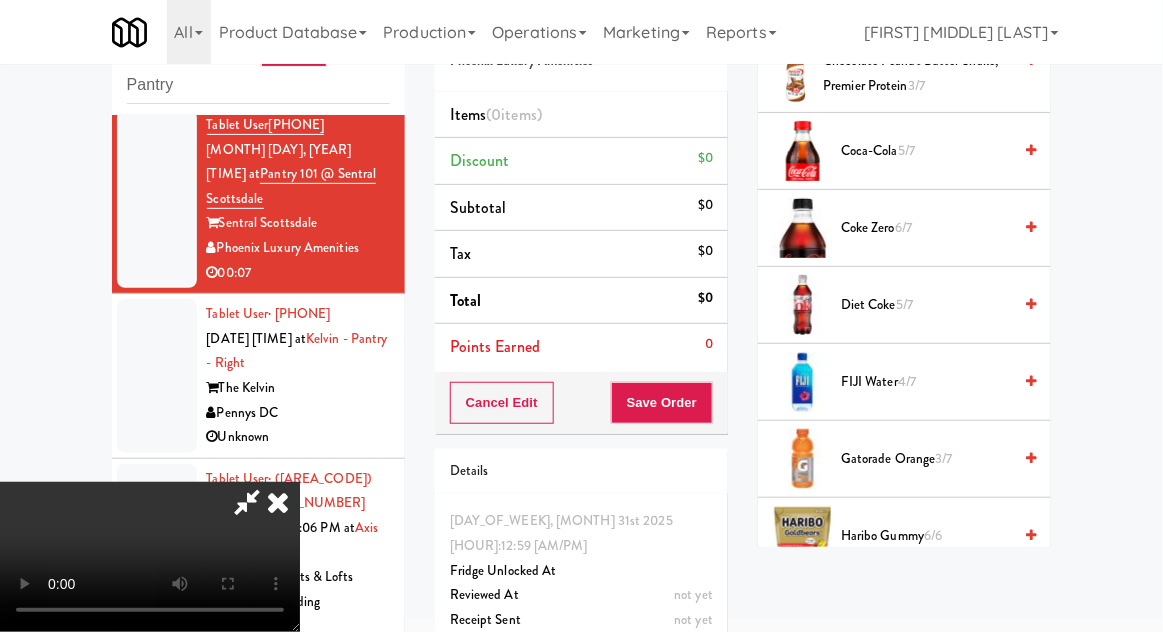 click on "Diet Coke  5/7" at bounding box center (926, 305) 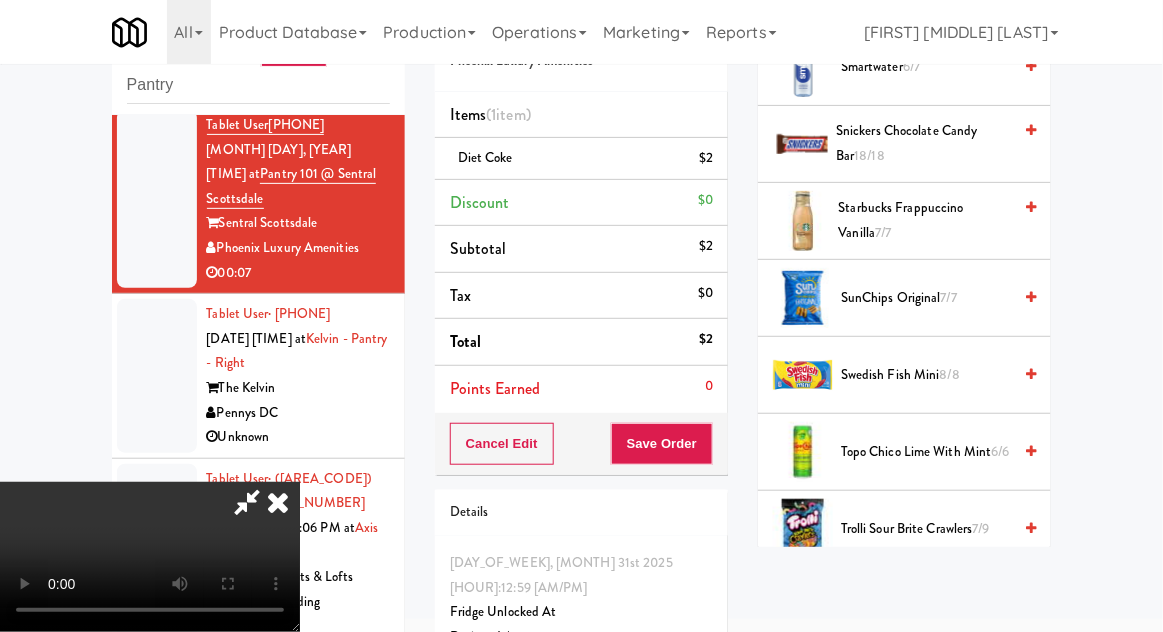 scroll, scrollTop: 2361, scrollLeft: 0, axis: vertical 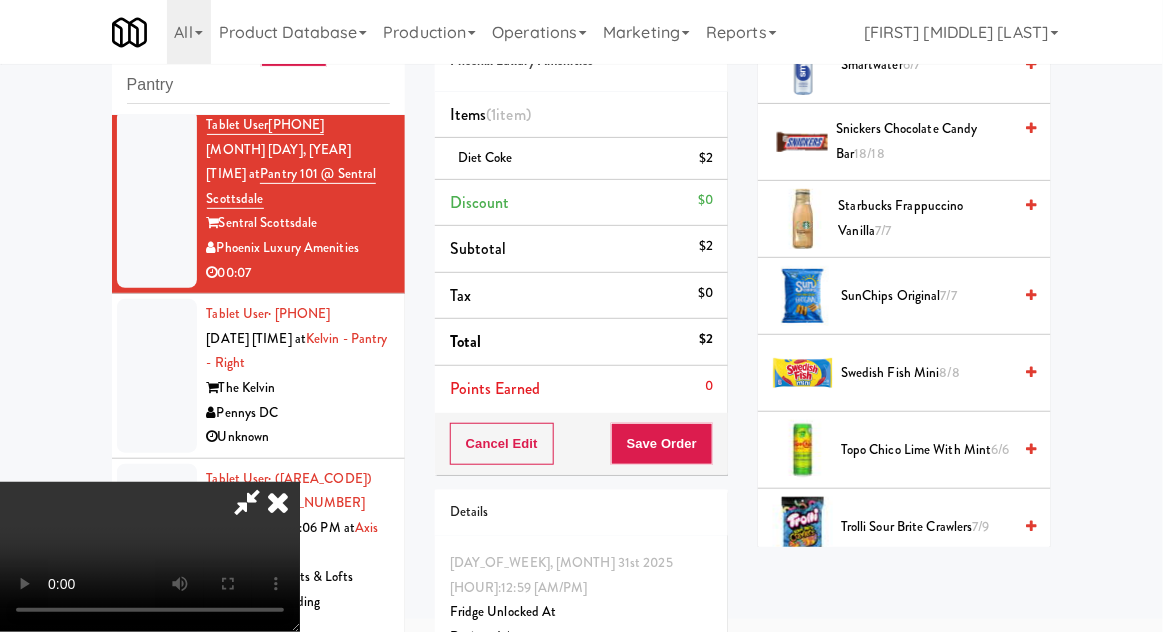 click on "7/7" at bounding box center [949, 295] 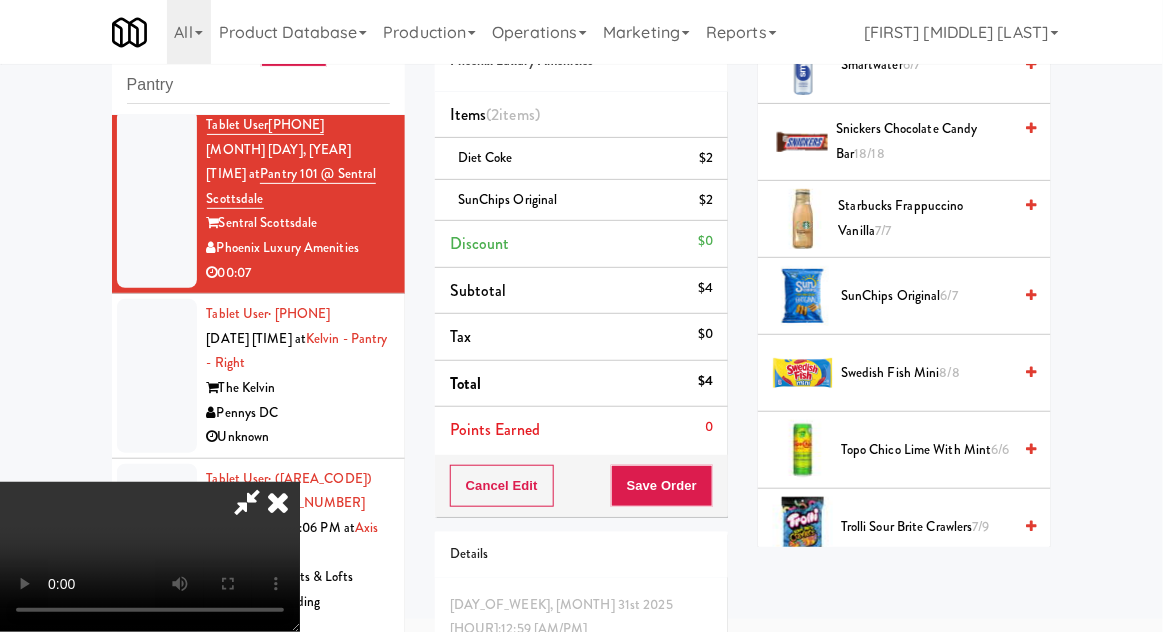 scroll, scrollTop: 91, scrollLeft: 0, axis: vertical 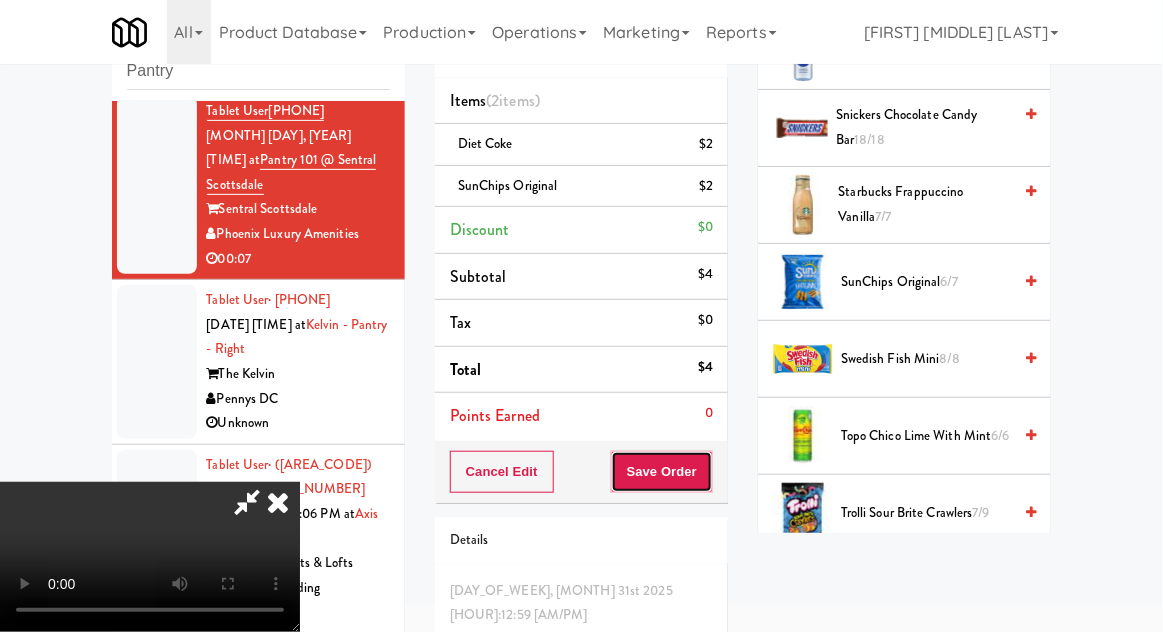 click on "Save Order" at bounding box center [662, 472] 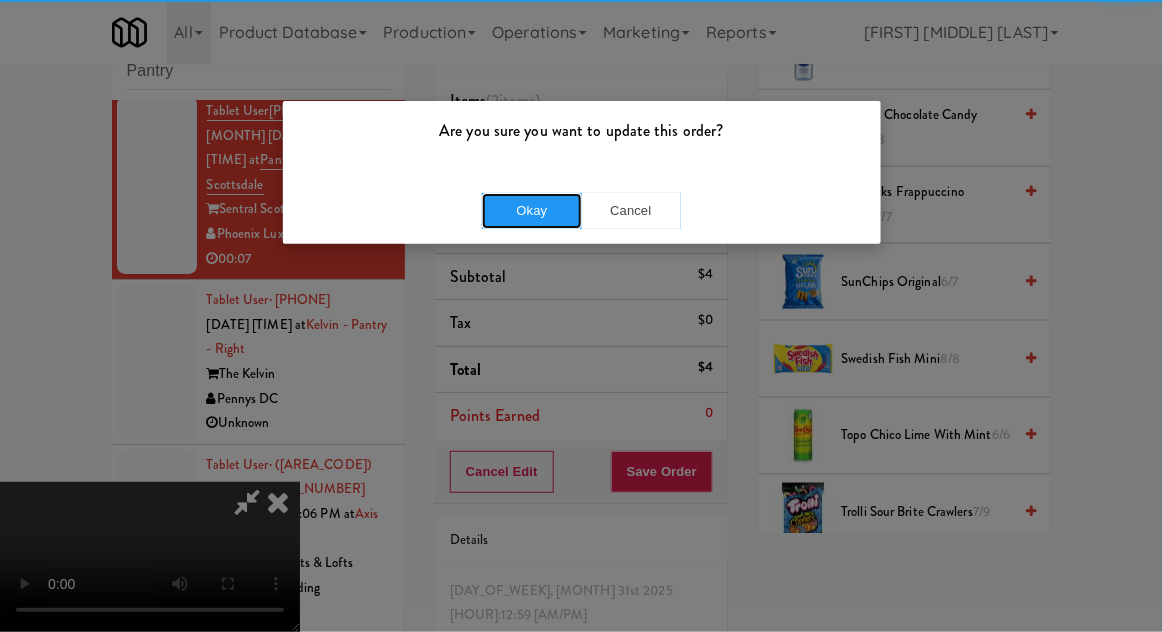 click on "Okay" at bounding box center (532, 211) 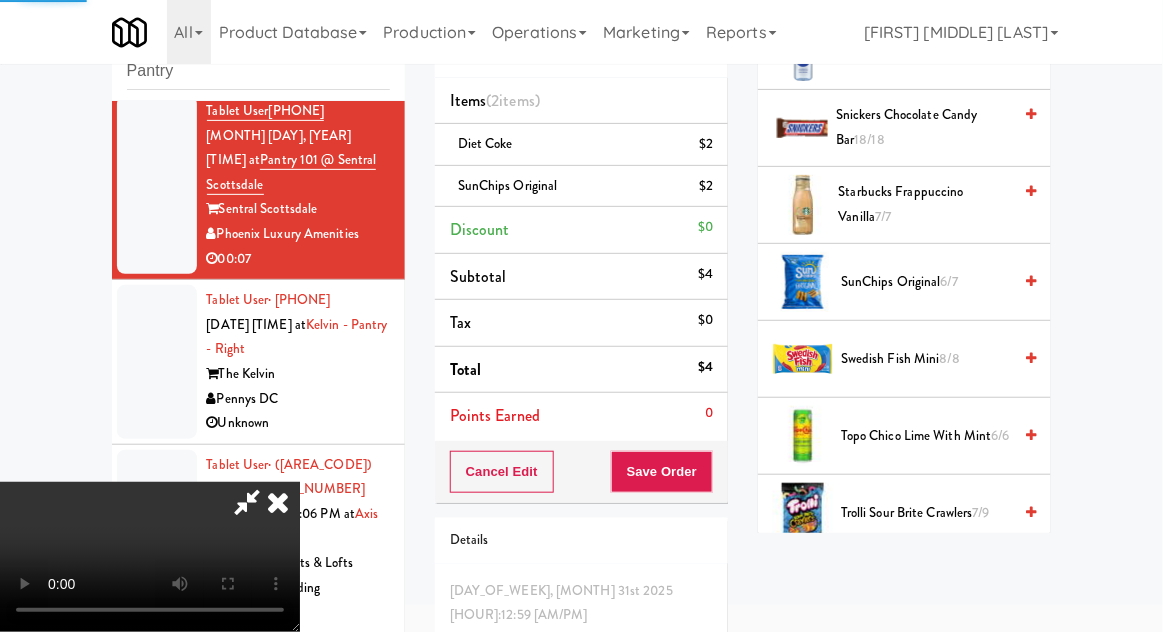 scroll, scrollTop: 197, scrollLeft: 0, axis: vertical 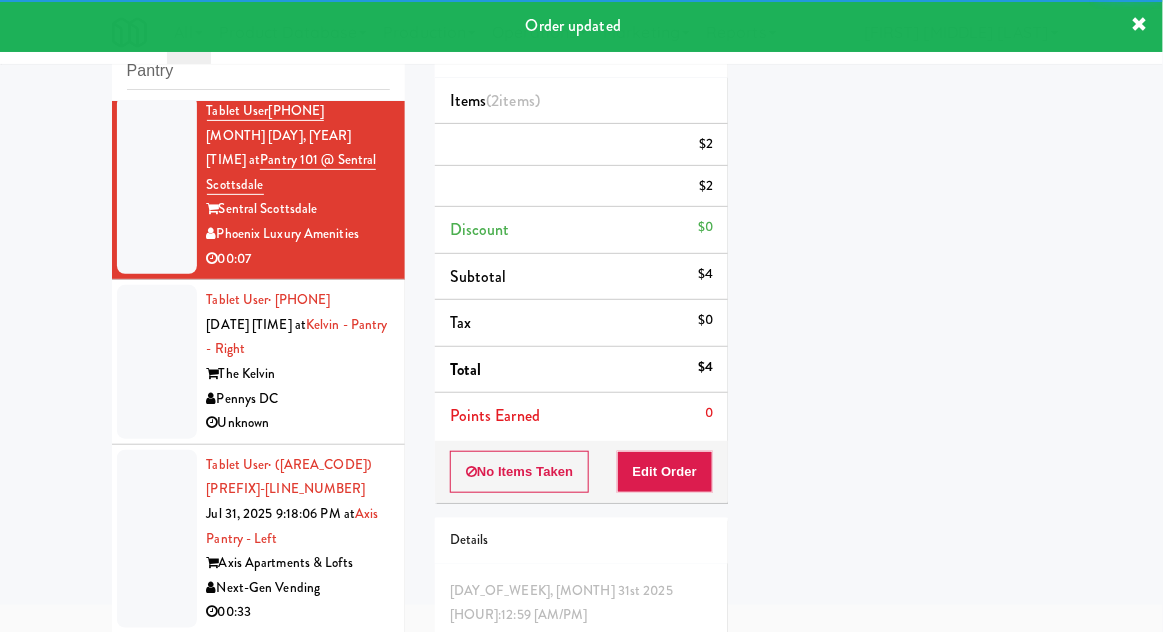 click at bounding box center (157, 362) 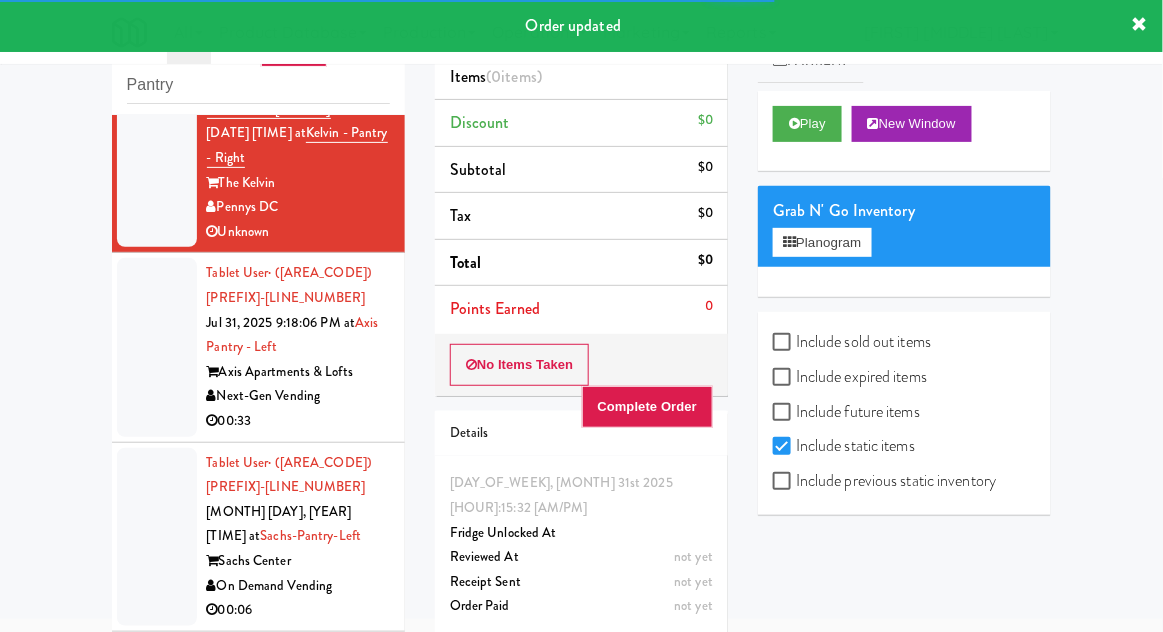 scroll, scrollTop: 3839, scrollLeft: 0, axis: vertical 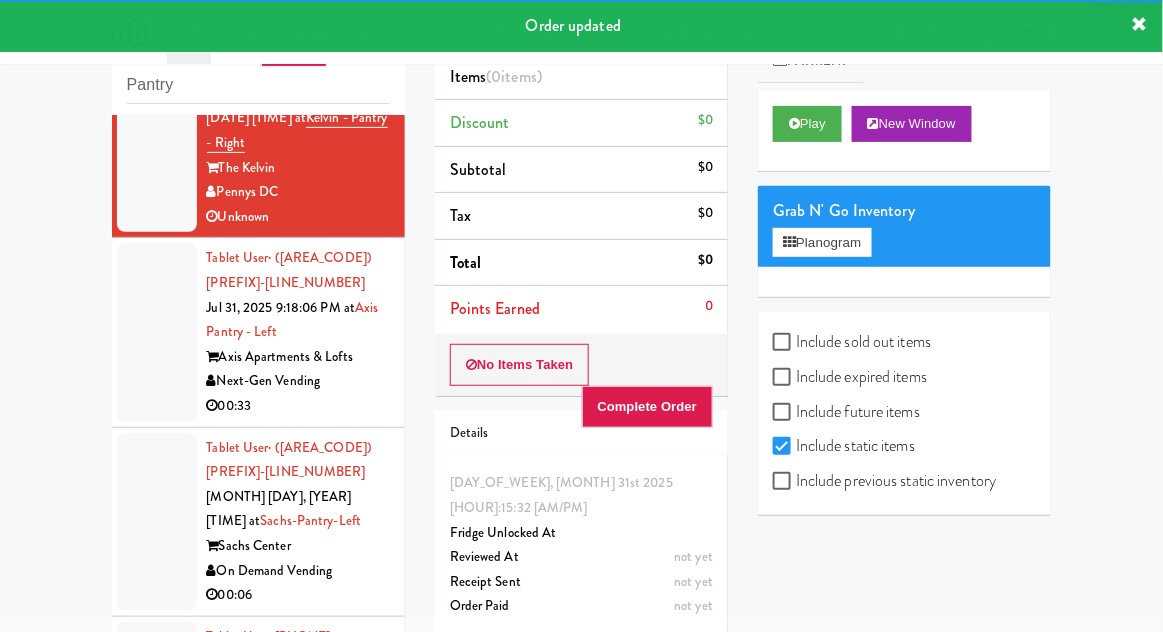 click on "Play" at bounding box center (807, 124) 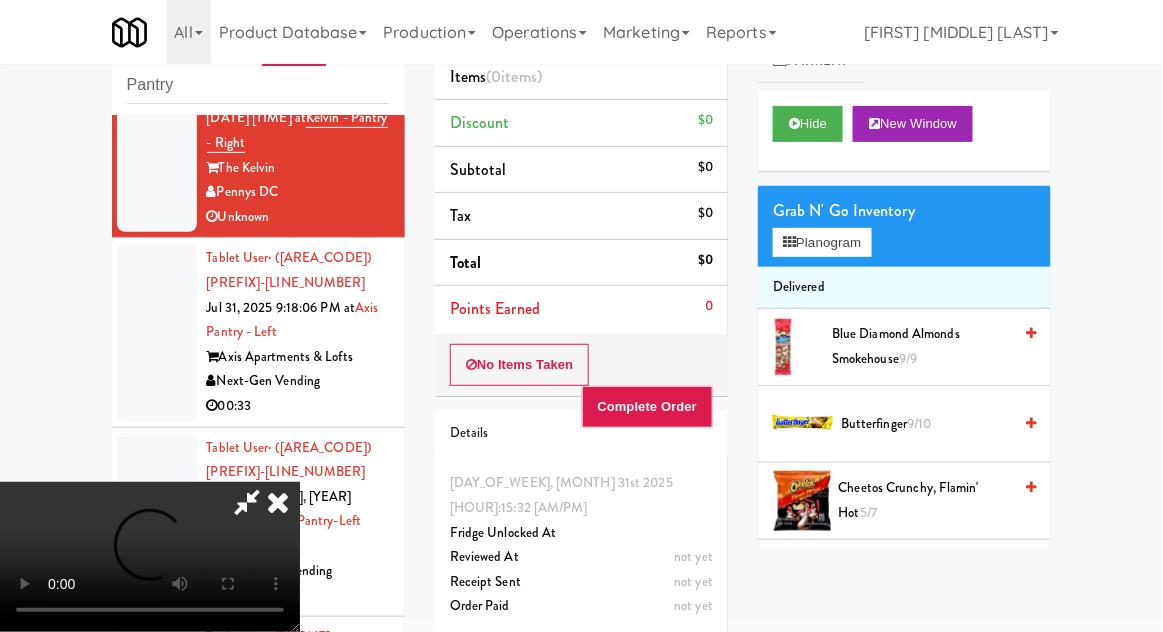 type 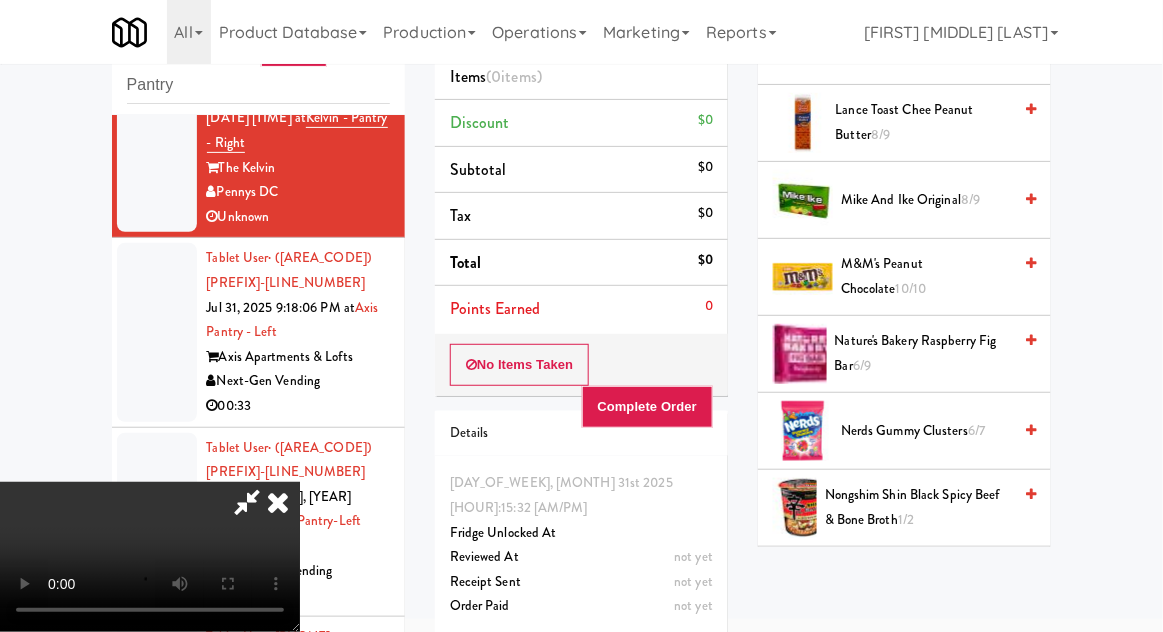 scroll, scrollTop: 1501, scrollLeft: 0, axis: vertical 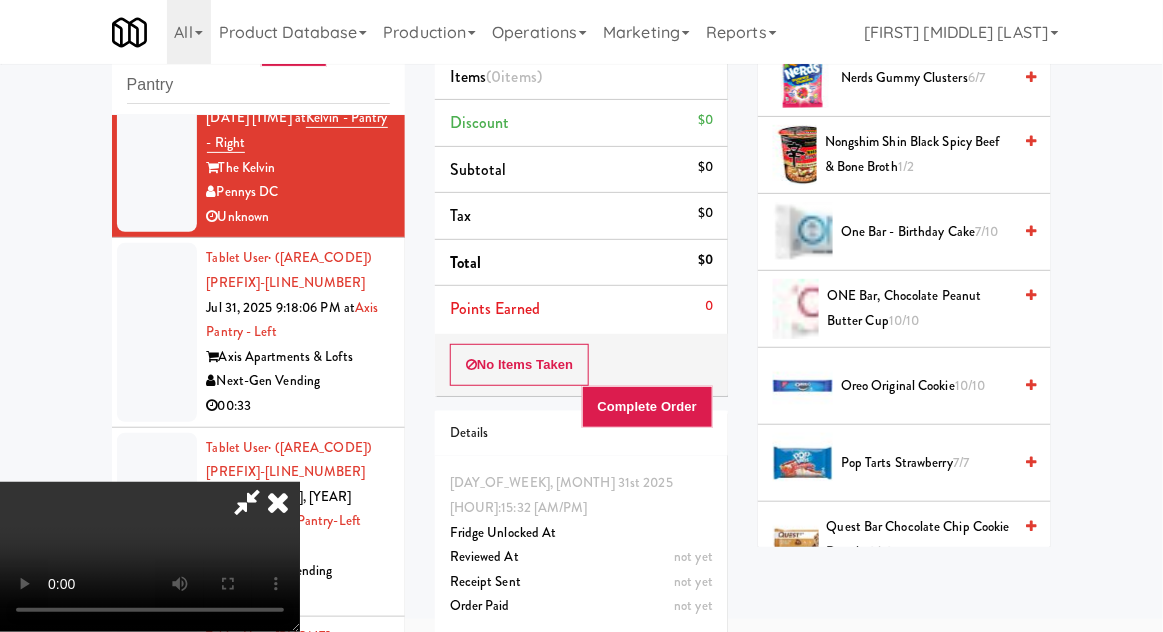 click on "ONE Bar, Chocolate Peanut Butter Cup  10/10" at bounding box center [904, 309] 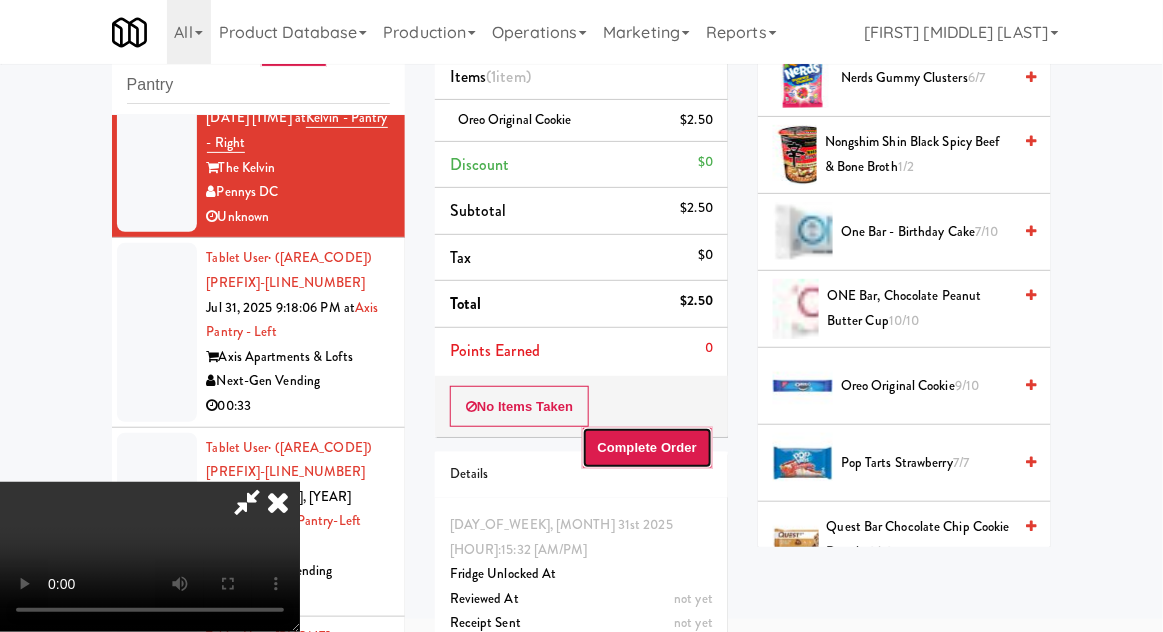 click on "Complete Order" at bounding box center [648, 448] 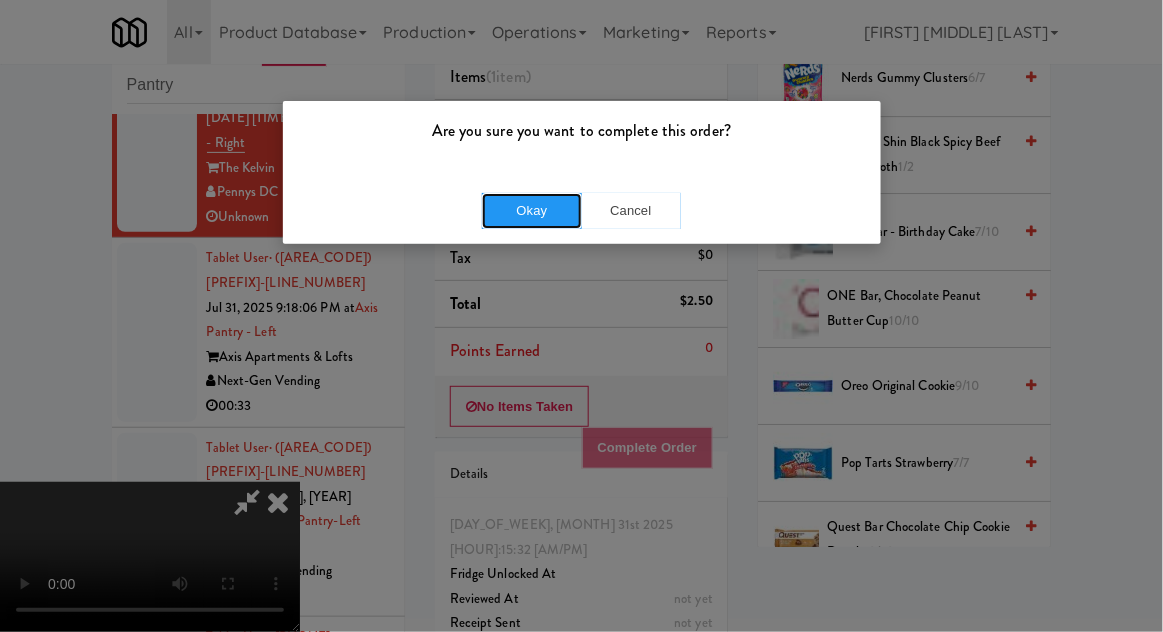 click on "Okay" at bounding box center [532, 211] 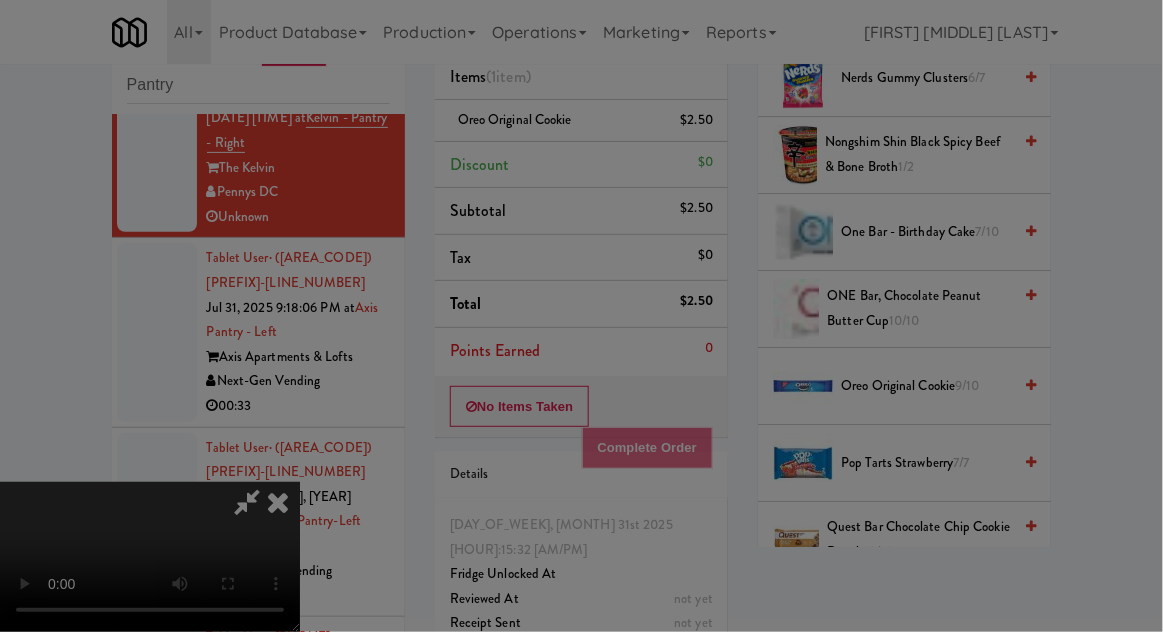 click at bounding box center (278, 502) 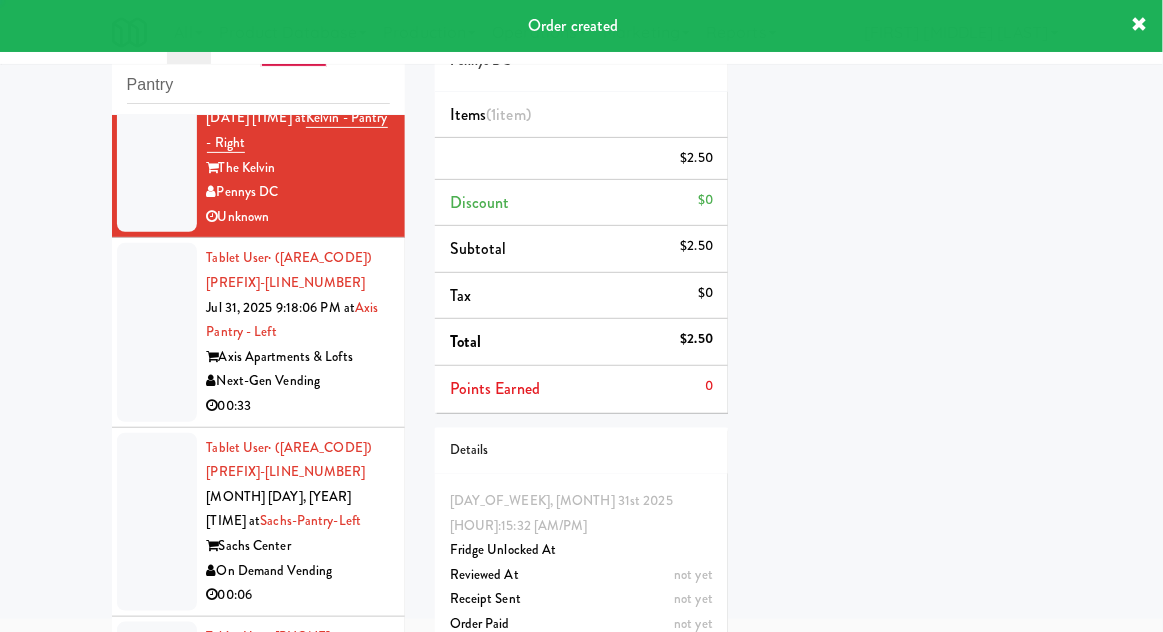 scroll, scrollTop: 197, scrollLeft: 0, axis: vertical 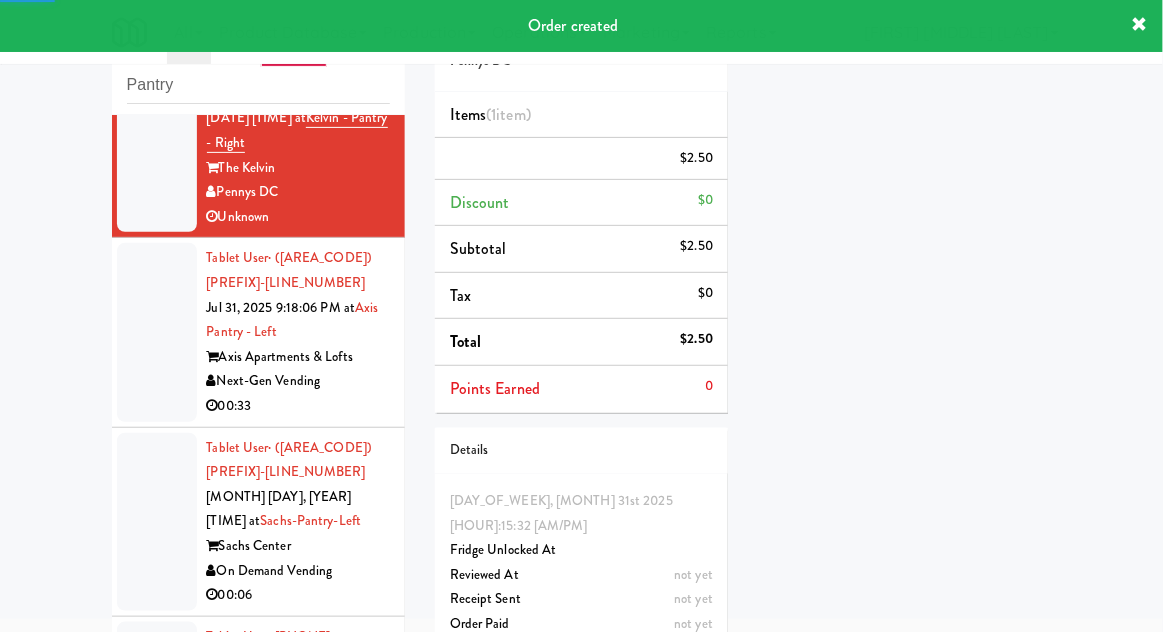 click at bounding box center [157, 332] 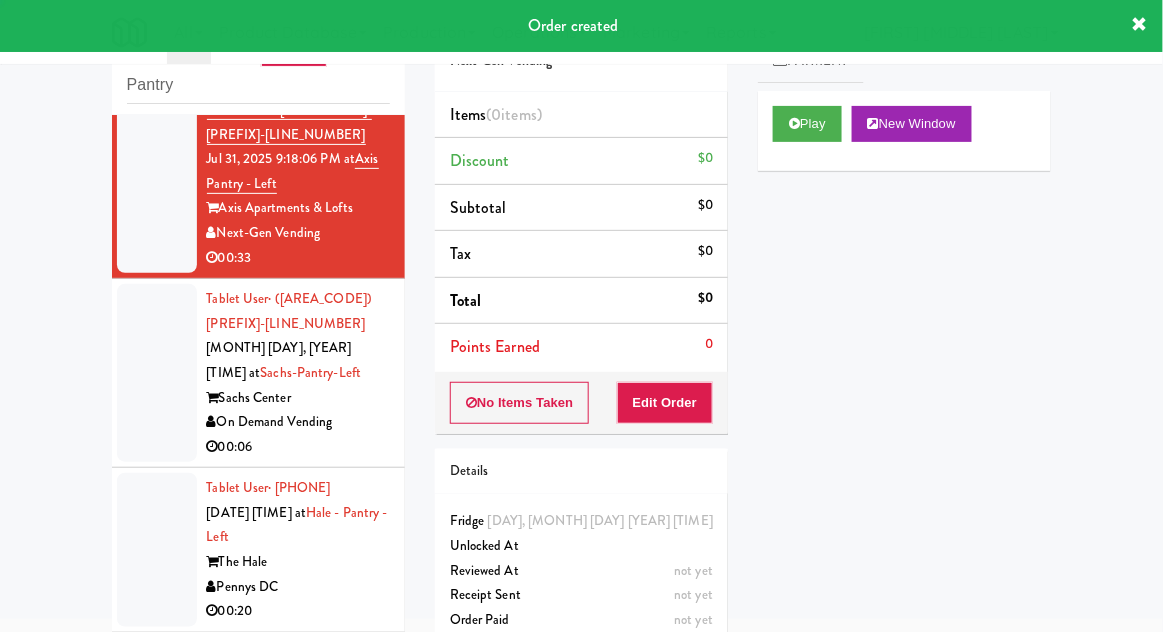 scroll, scrollTop: 4054, scrollLeft: 0, axis: vertical 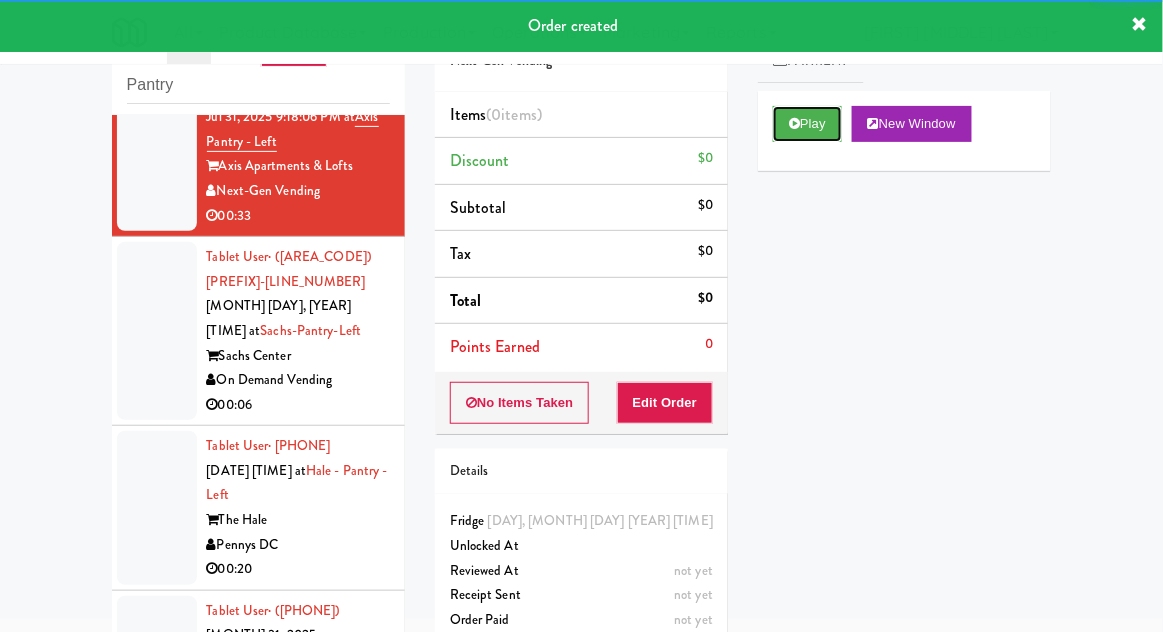 click on "Play" at bounding box center [807, 124] 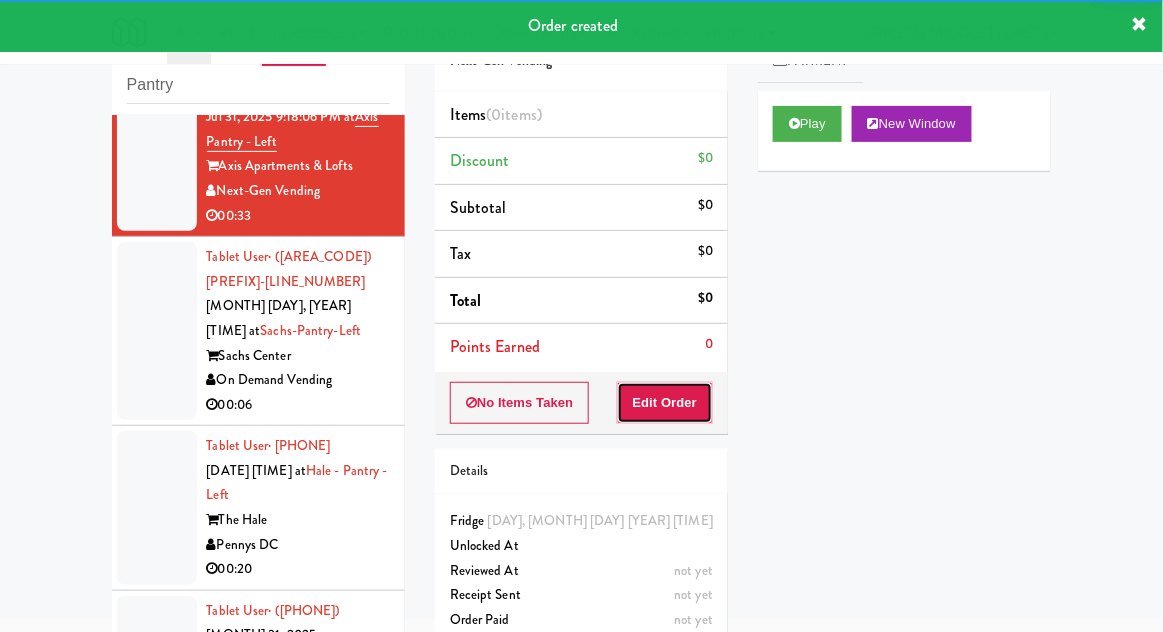 click on "Edit Order" at bounding box center (665, 403) 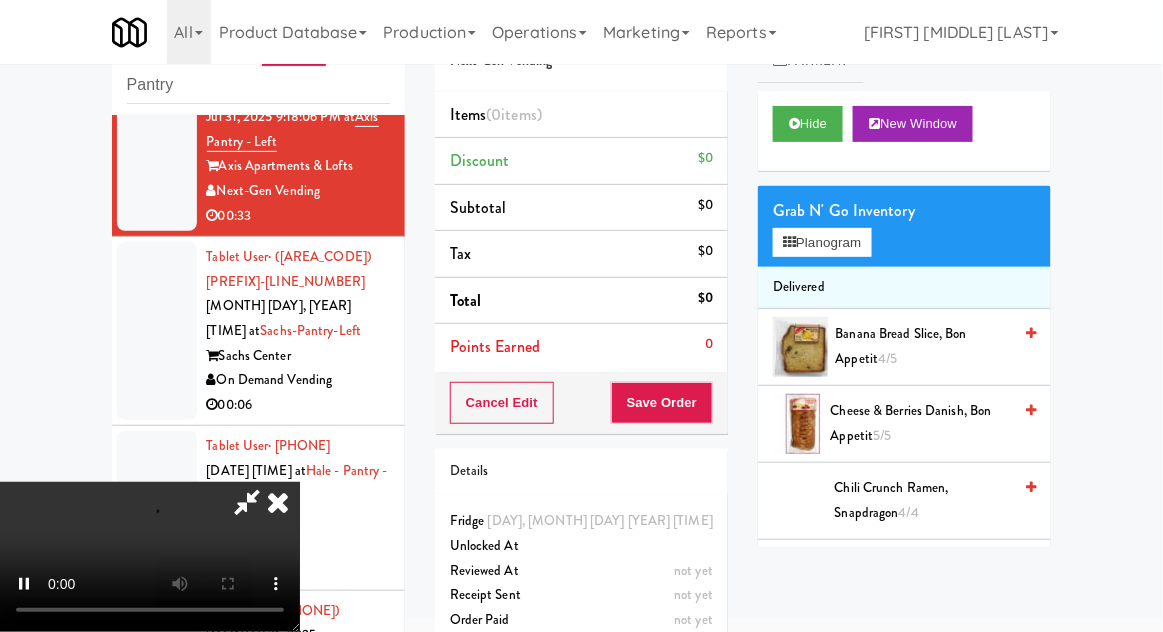 scroll, scrollTop: 73, scrollLeft: 0, axis: vertical 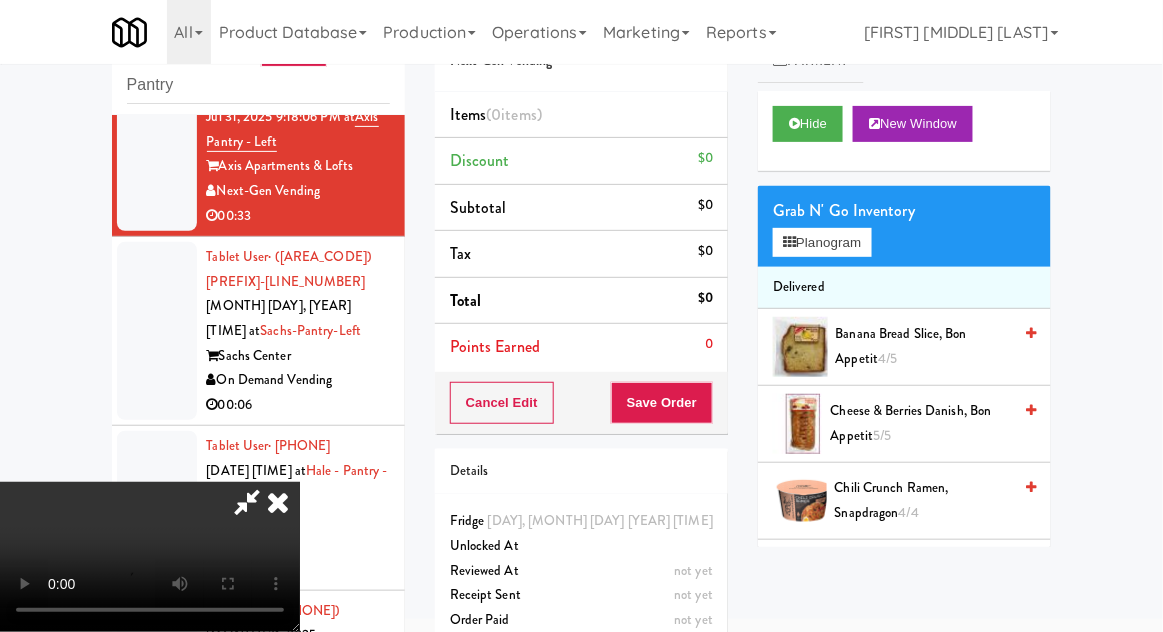 type 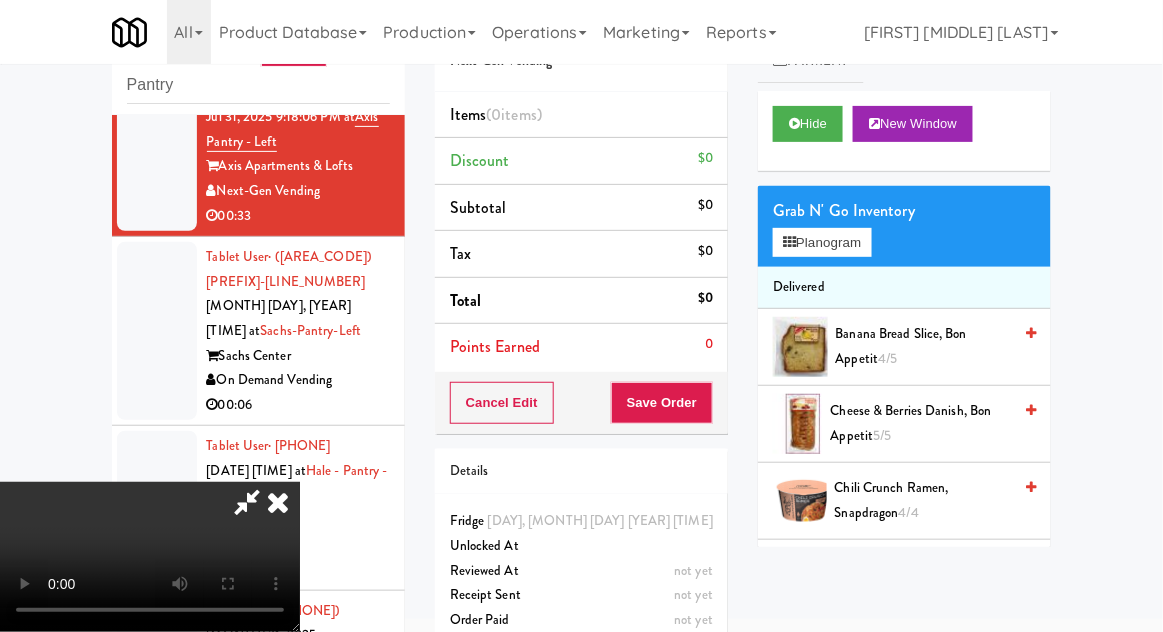 scroll, scrollTop: 0, scrollLeft: 0, axis: both 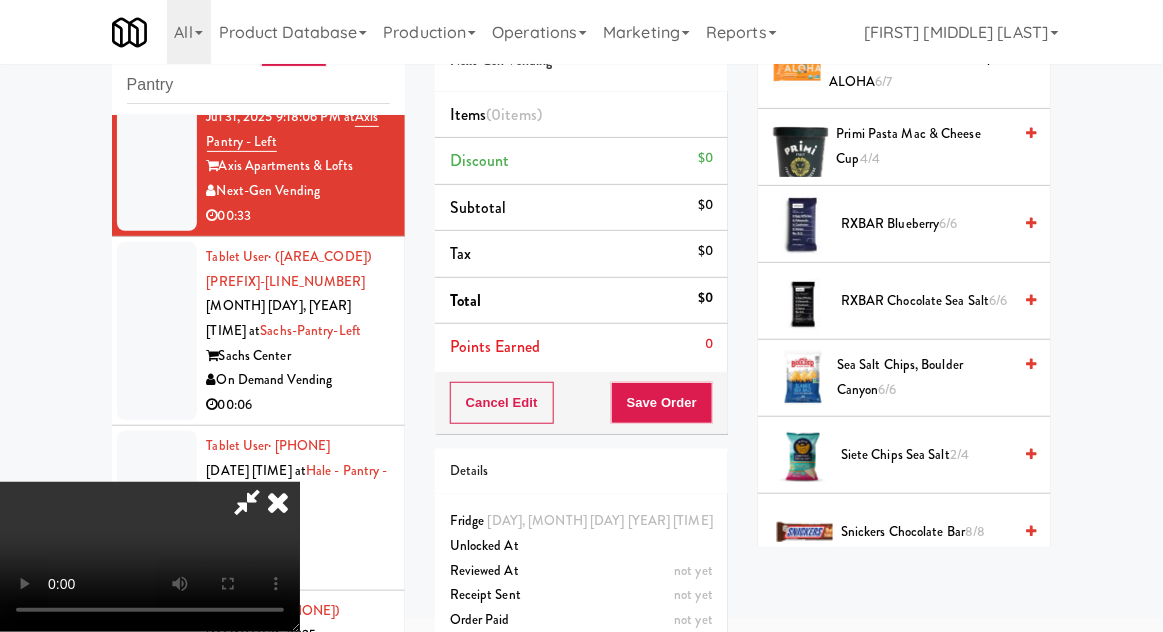 click on "RXBAR Chocolate Sea Salt  6/6" at bounding box center (926, 301) 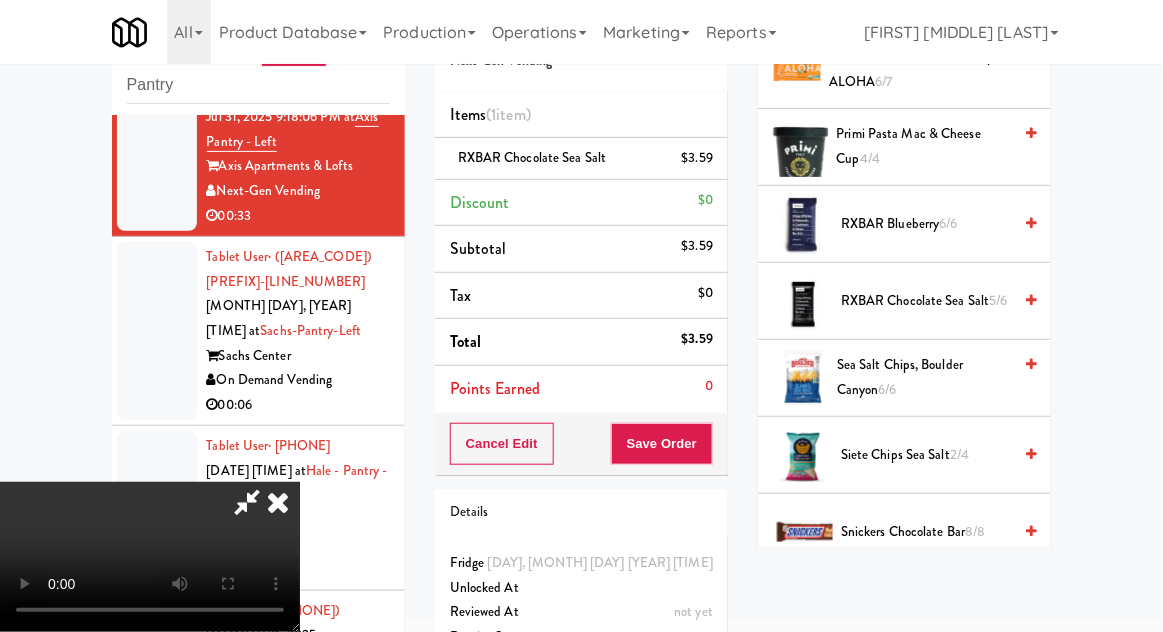 scroll, scrollTop: 73, scrollLeft: 0, axis: vertical 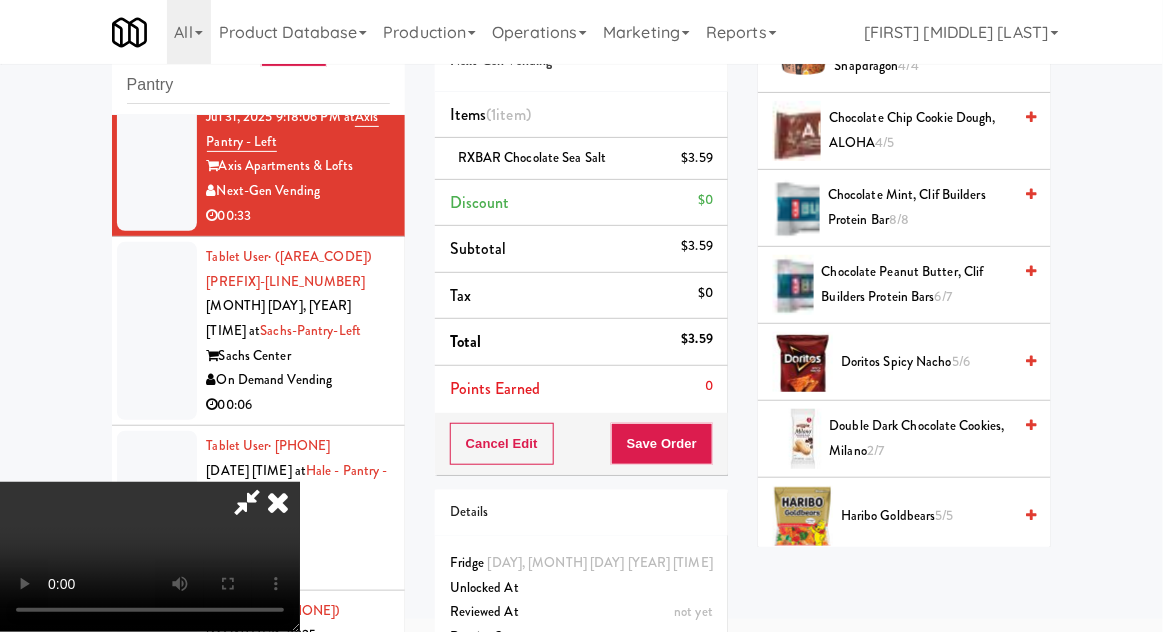 click on "5/6" at bounding box center [961, 361] 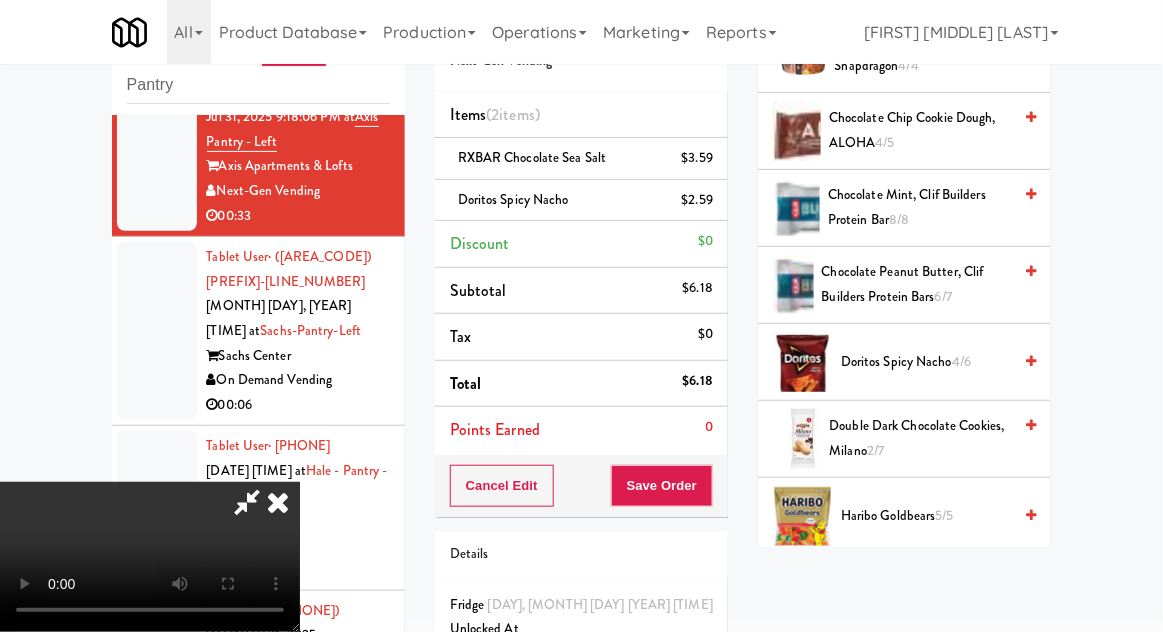 scroll, scrollTop: 0, scrollLeft: 0, axis: both 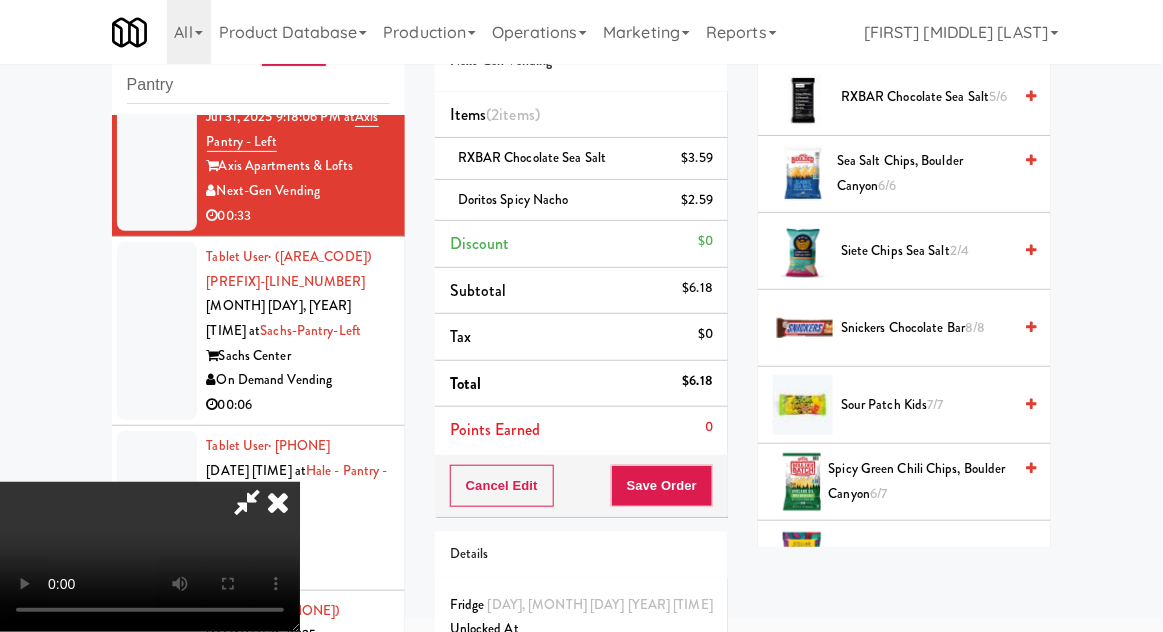 click on "Snickers Chocolate Bar  8/8" at bounding box center [926, 328] 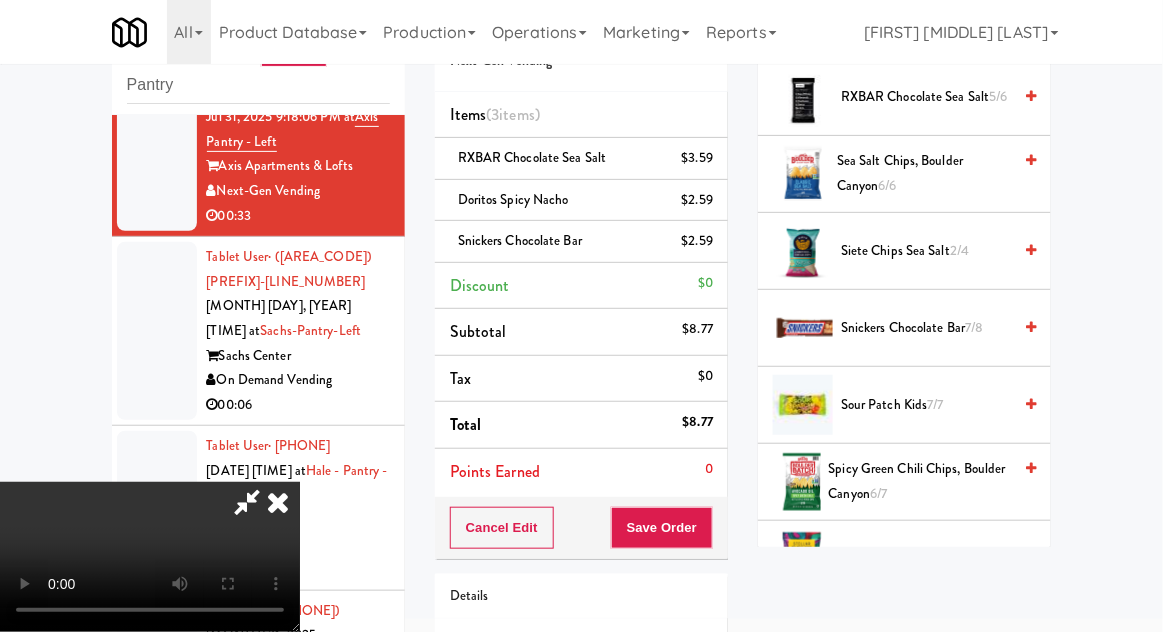 scroll, scrollTop: 73, scrollLeft: 0, axis: vertical 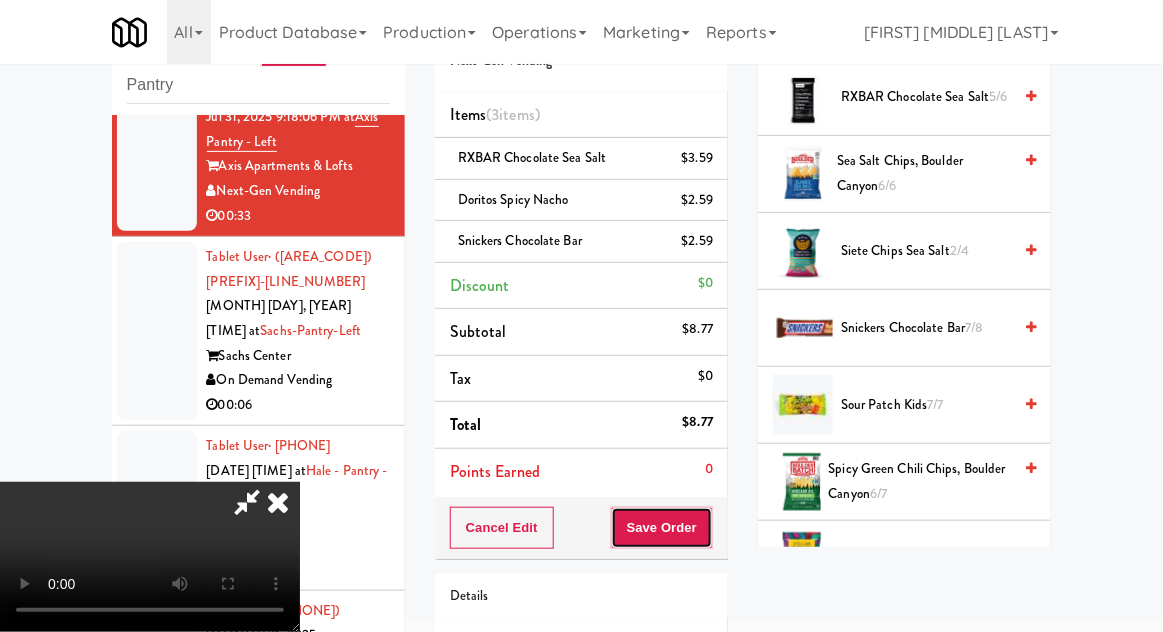 click on "Save Order" at bounding box center (662, 528) 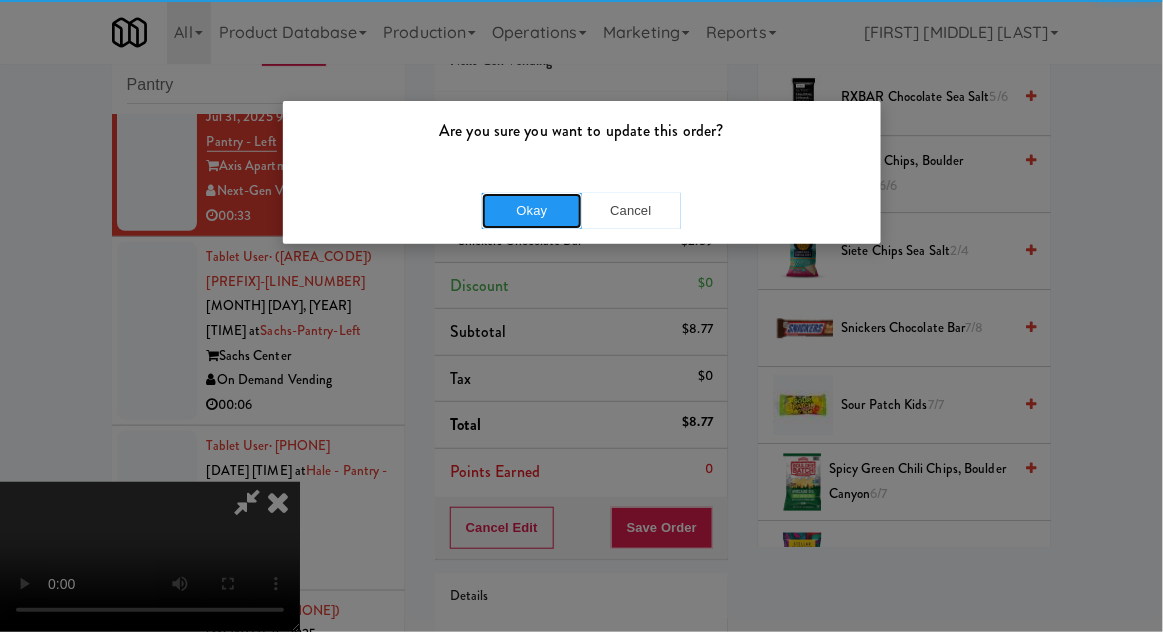 click on "Okay" at bounding box center [532, 211] 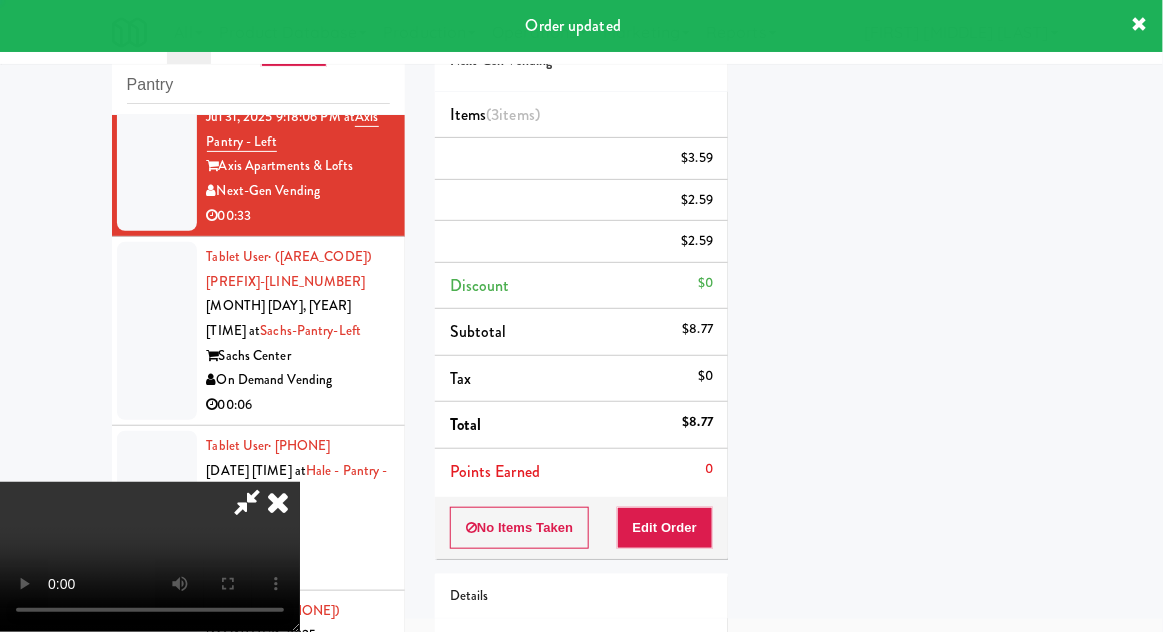 scroll, scrollTop: 197, scrollLeft: 0, axis: vertical 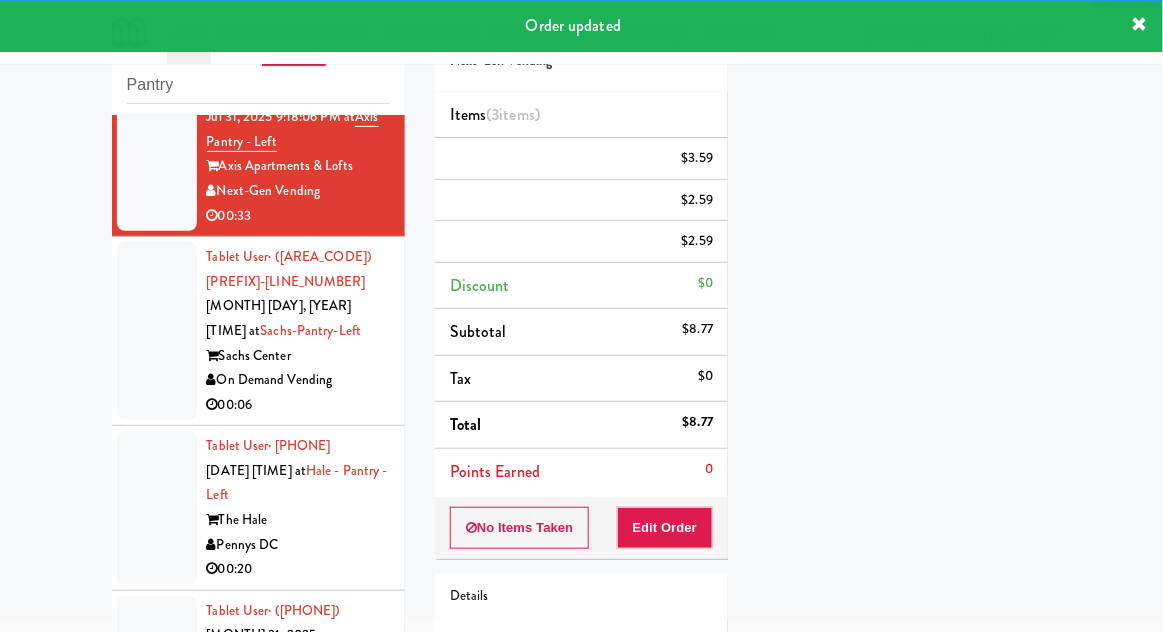 click at bounding box center [157, 331] 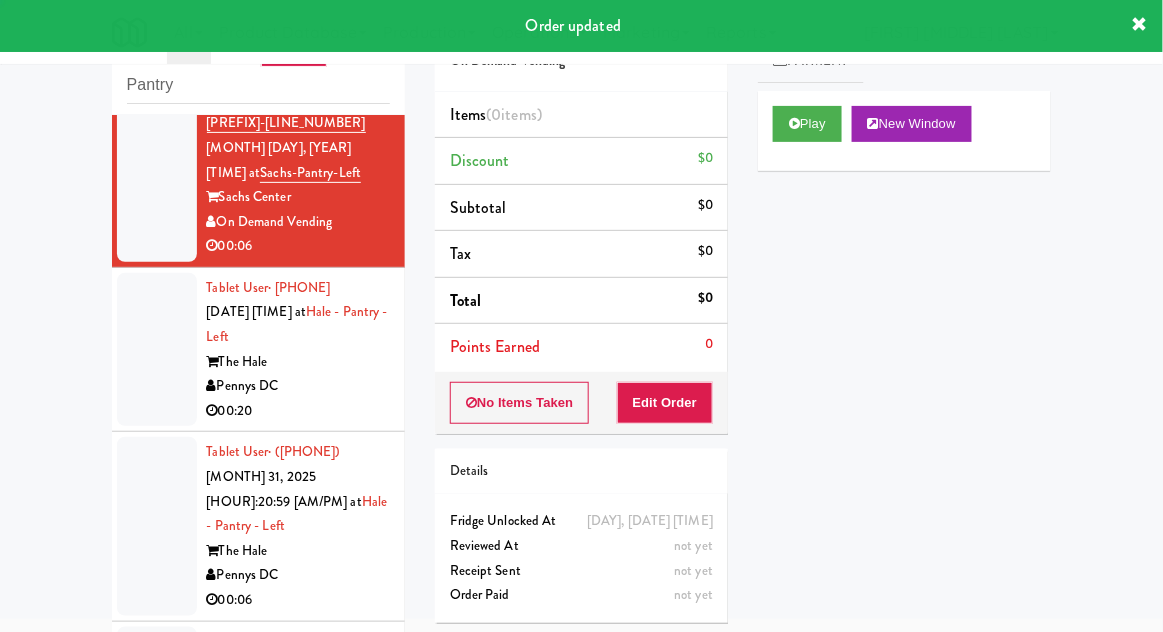 scroll, scrollTop: 4240, scrollLeft: 0, axis: vertical 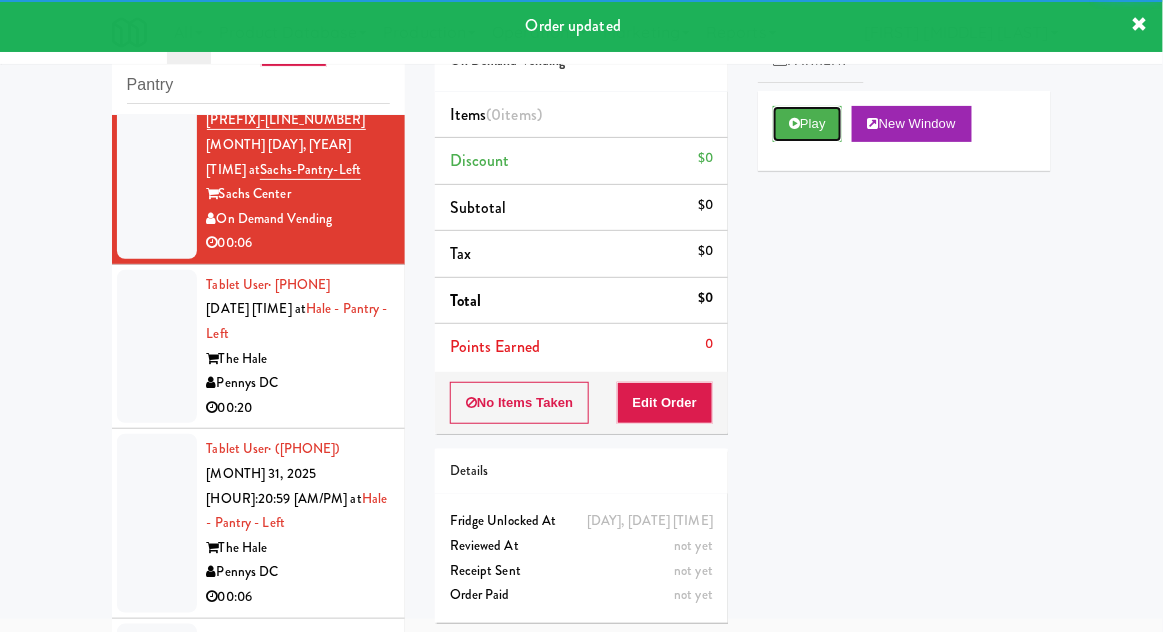 click on "Play" at bounding box center [807, 124] 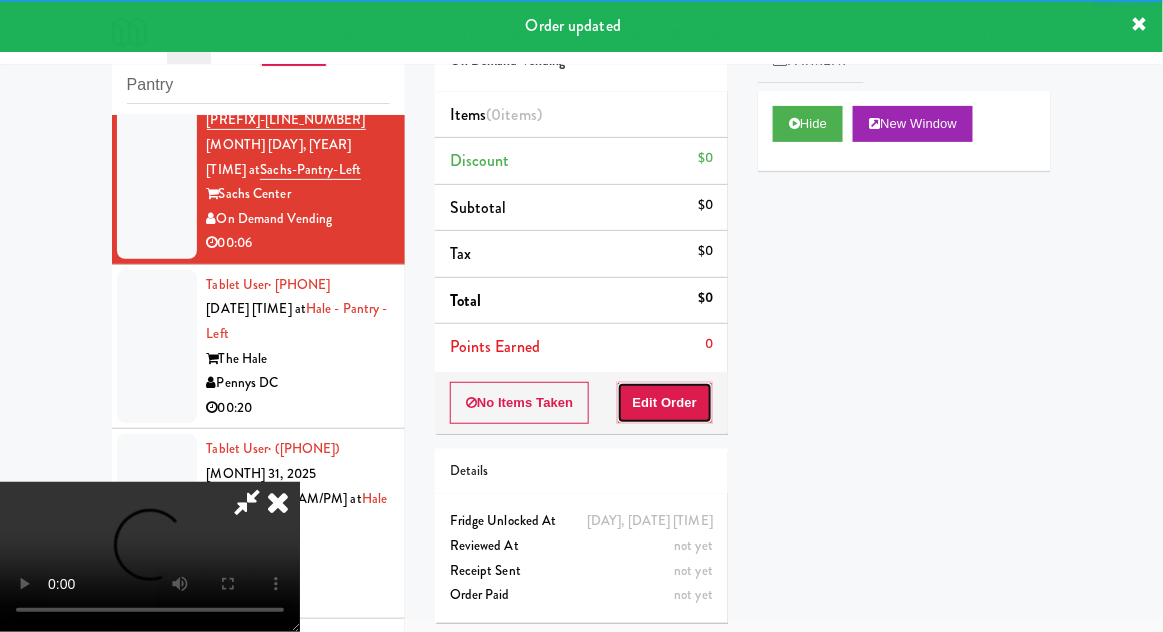 click on "Edit Order" at bounding box center [665, 403] 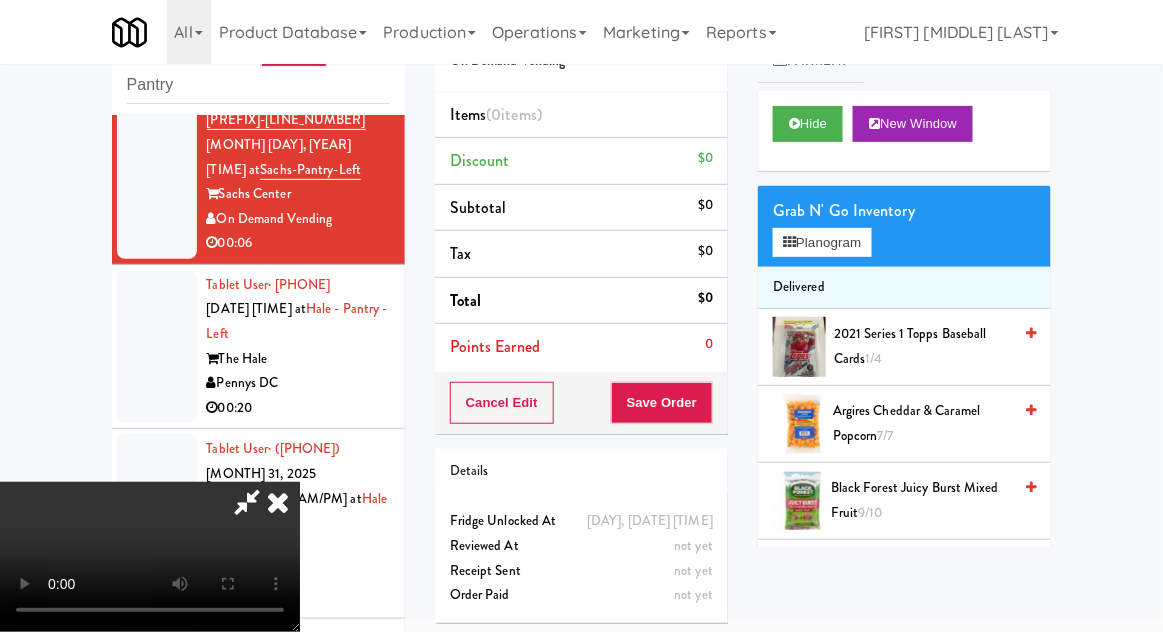 type 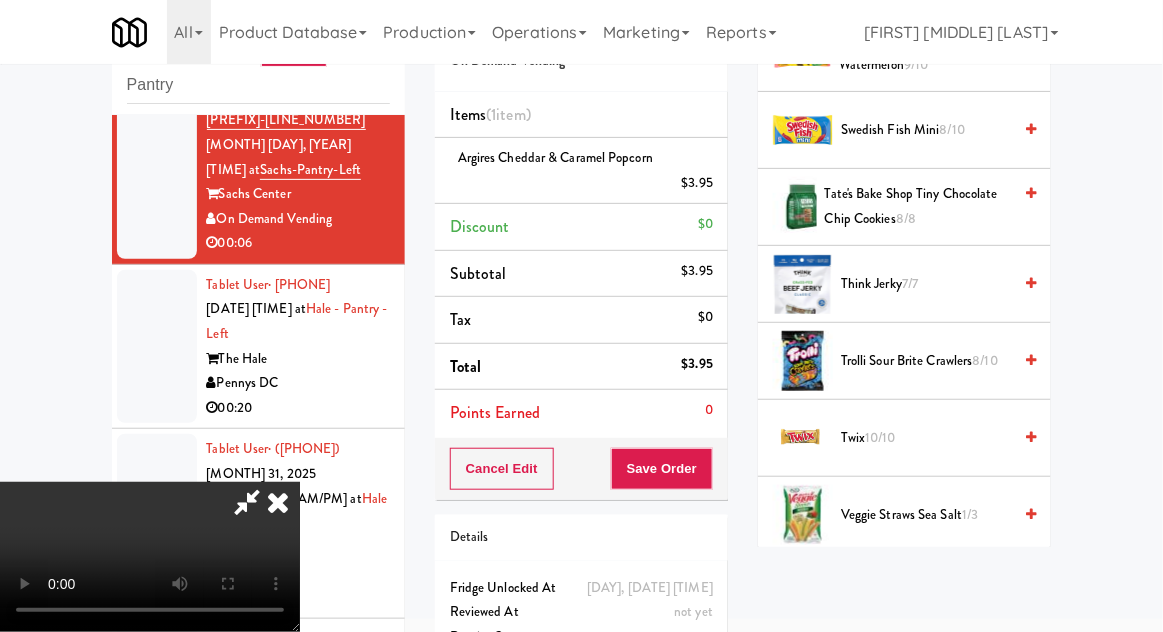 scroll, scrollTop: 2372, scrollLeft: 0, axis: vertical 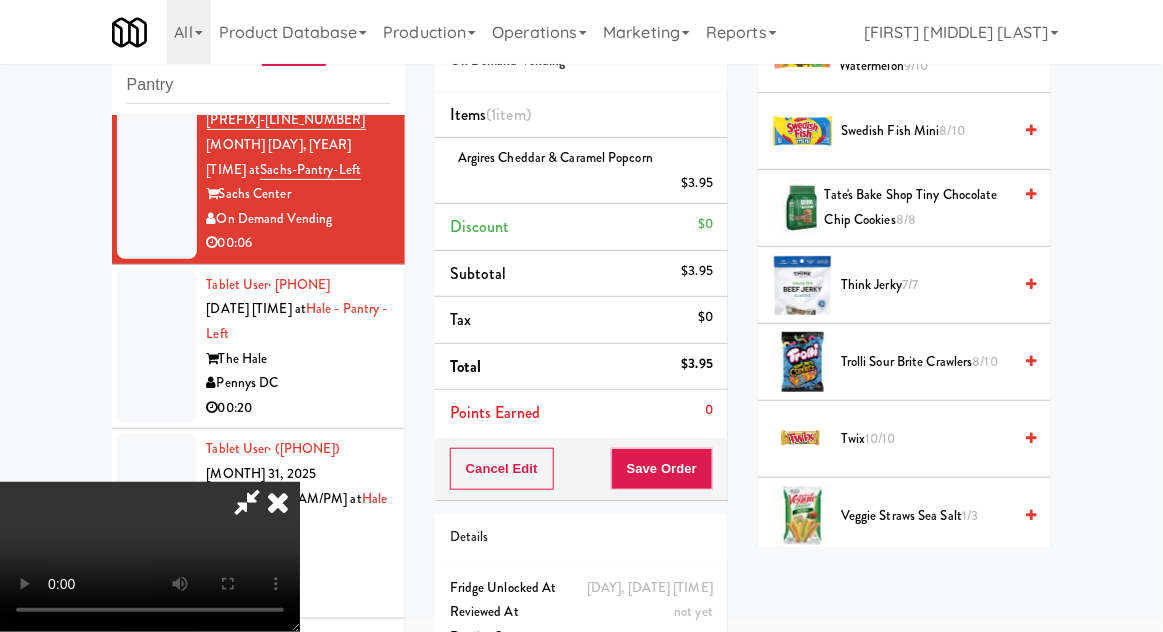 click on "Trolli Sour Brite Crawlers  8/10" at bounding box center [926, 362] 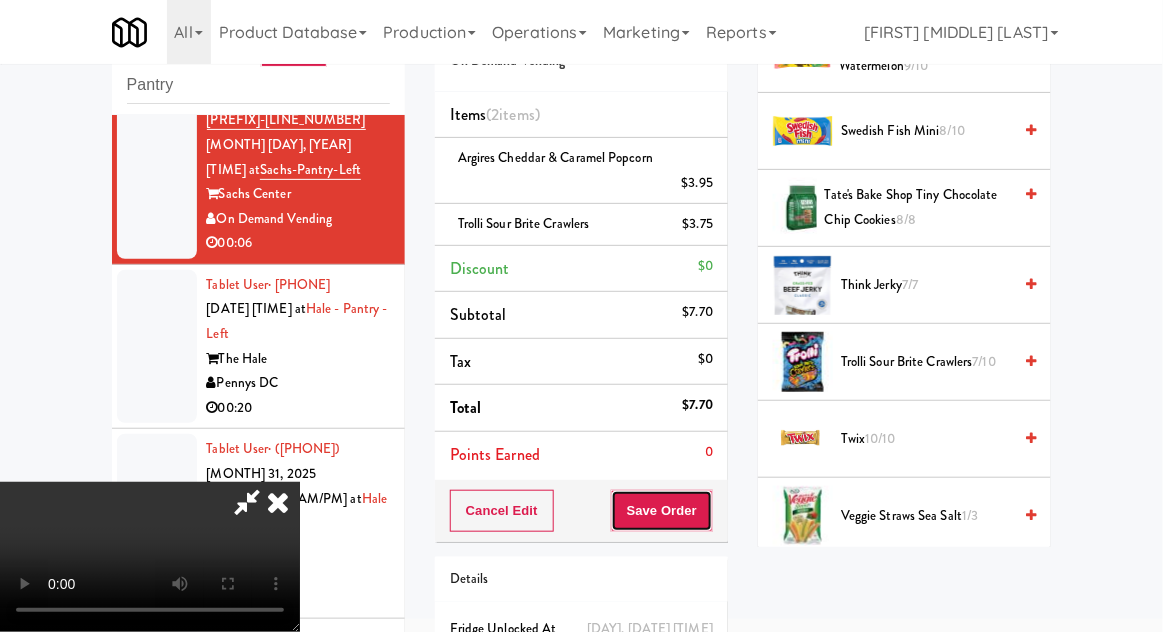 click on "Save Order" at bounding box center [662, 511] 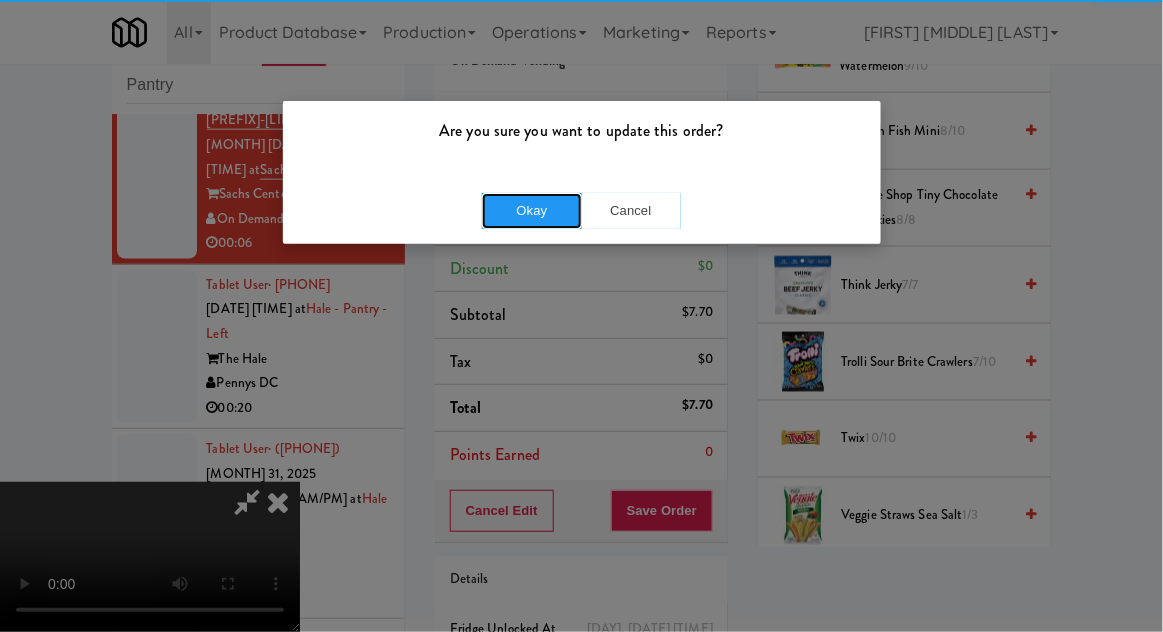 click on "Okay" at bounding box center [532, 211] 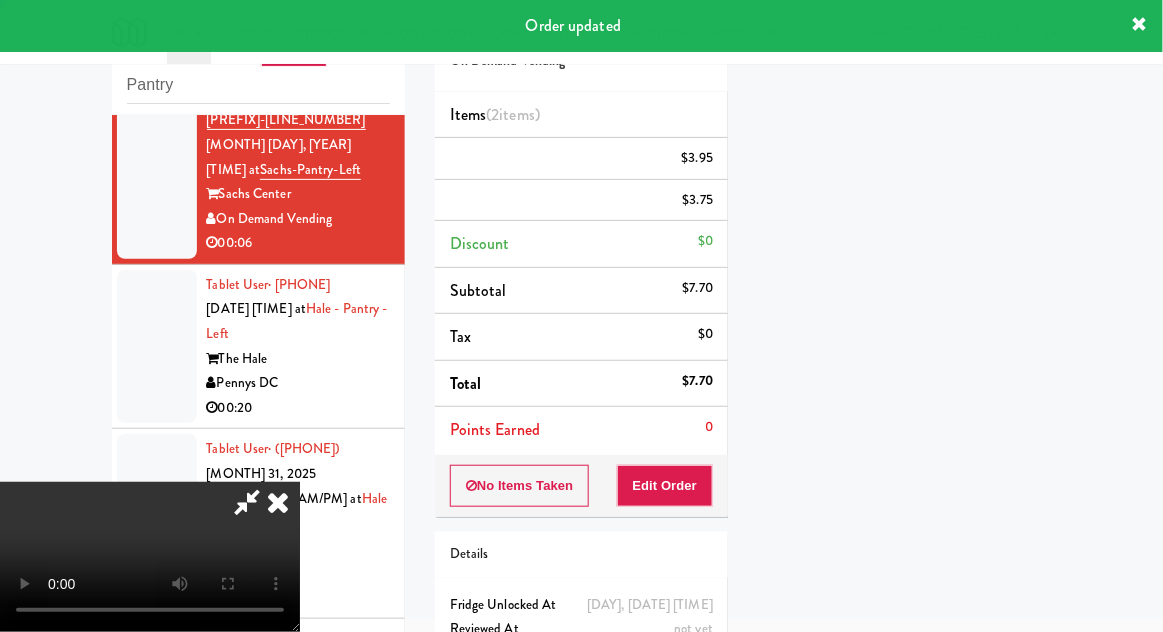 scroll, scrollTop: 197, scrollLeft: 0, axis: vertical 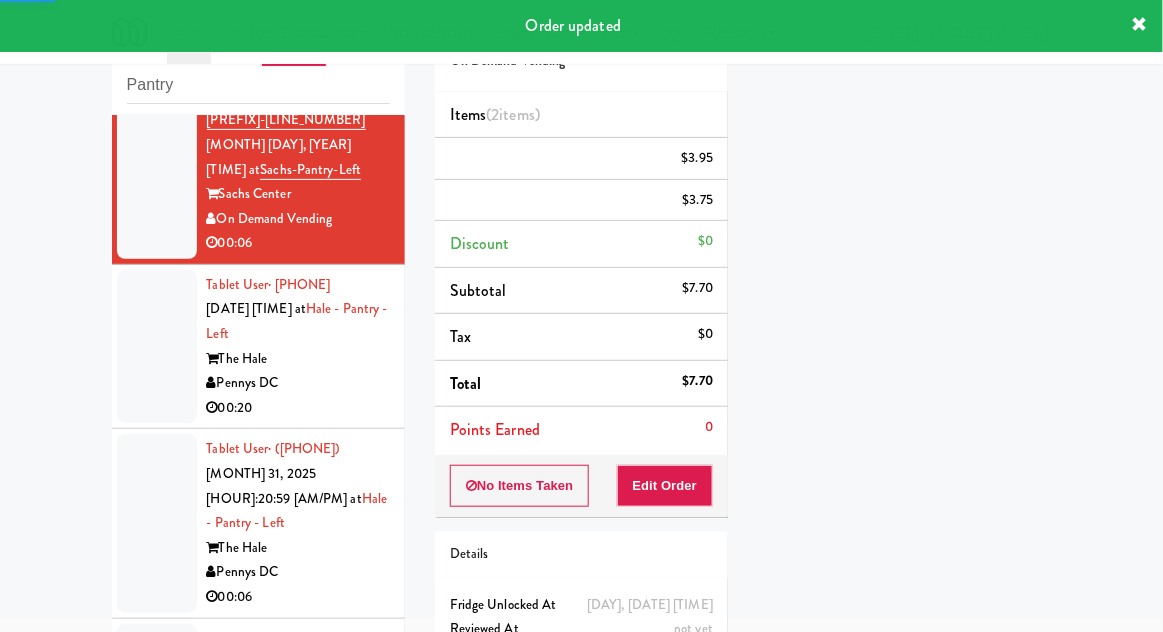 click at bounding box center [157, 347] 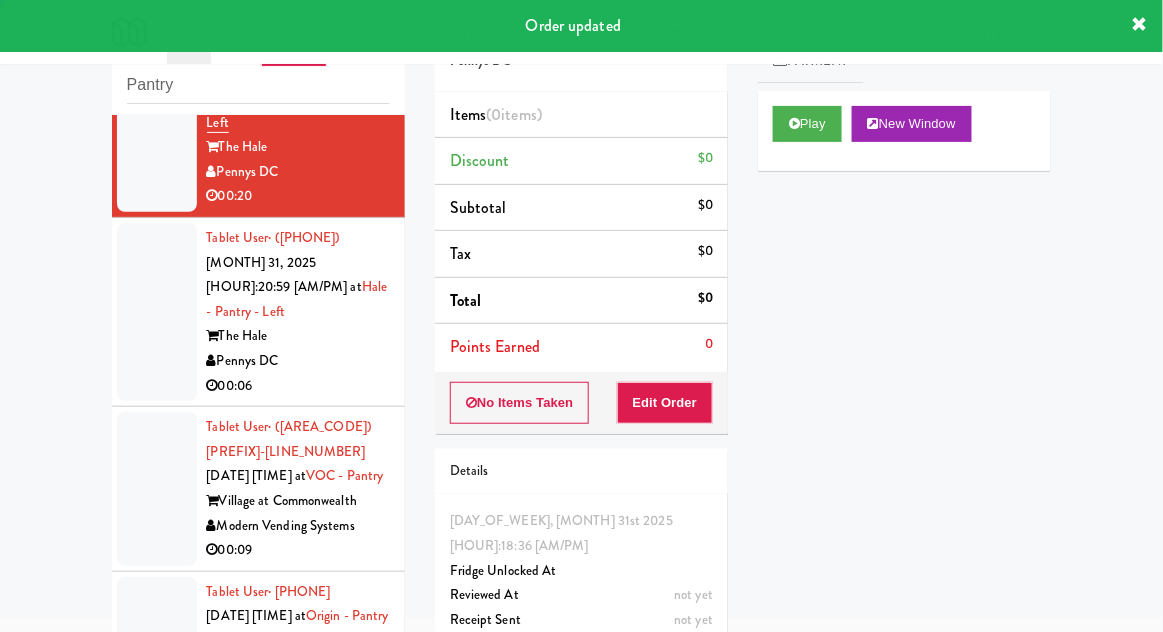 scroll, scrollTop: 4479, scrollLeft: 0, axis: vertical 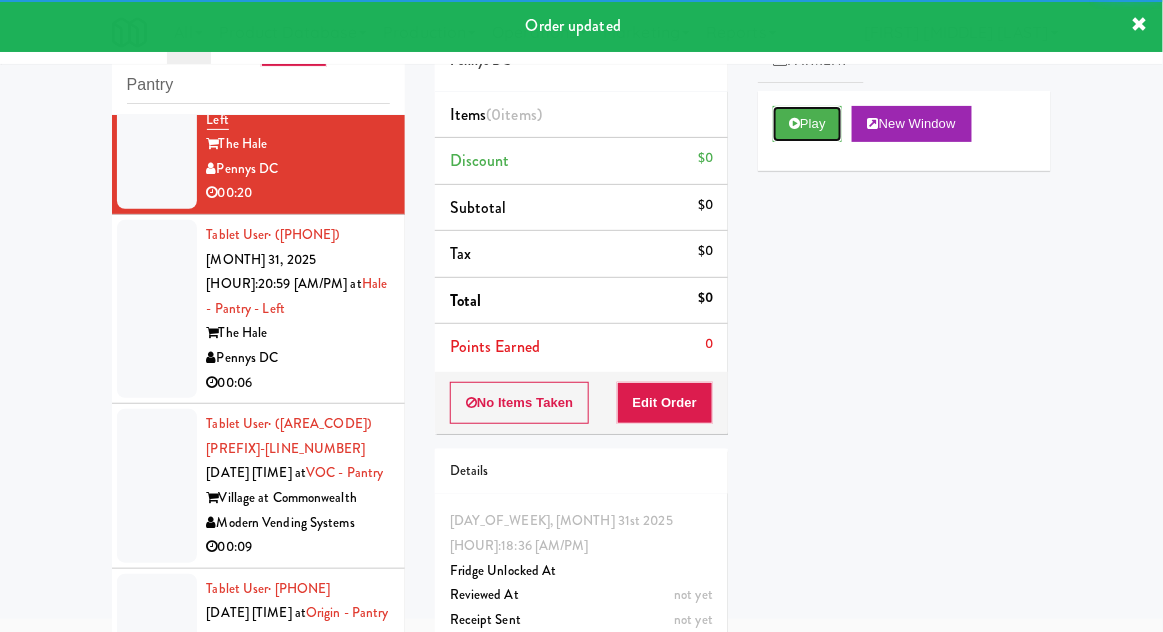 click on "Play" at bounding box center (807, 124) 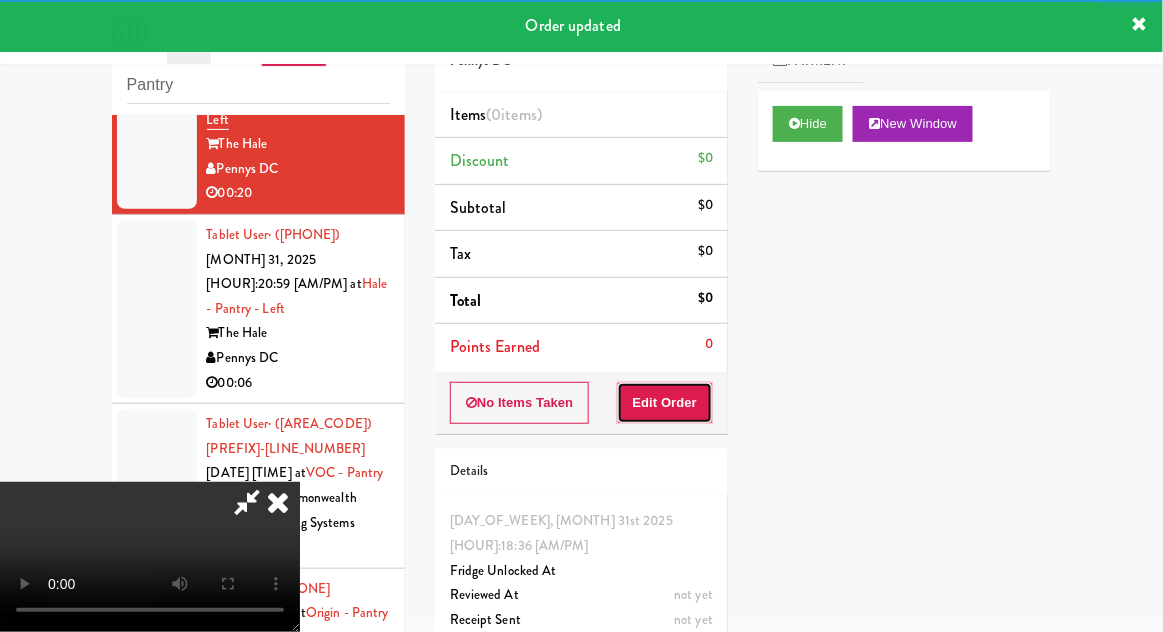 click on "Edit Order" at bounding box center [665, 403] 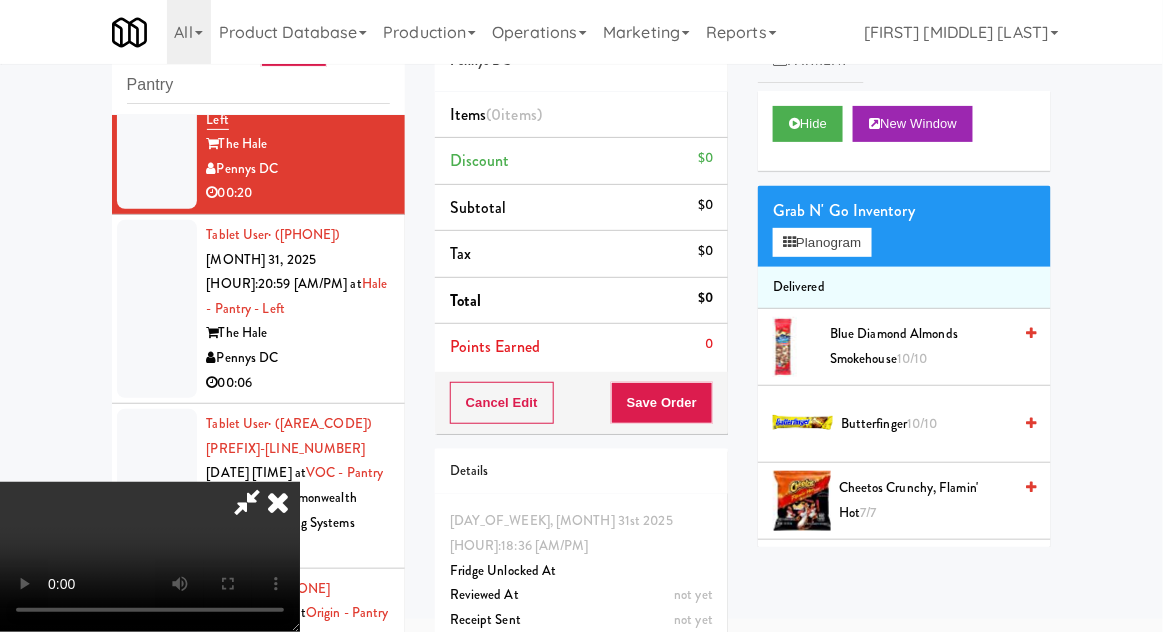 type 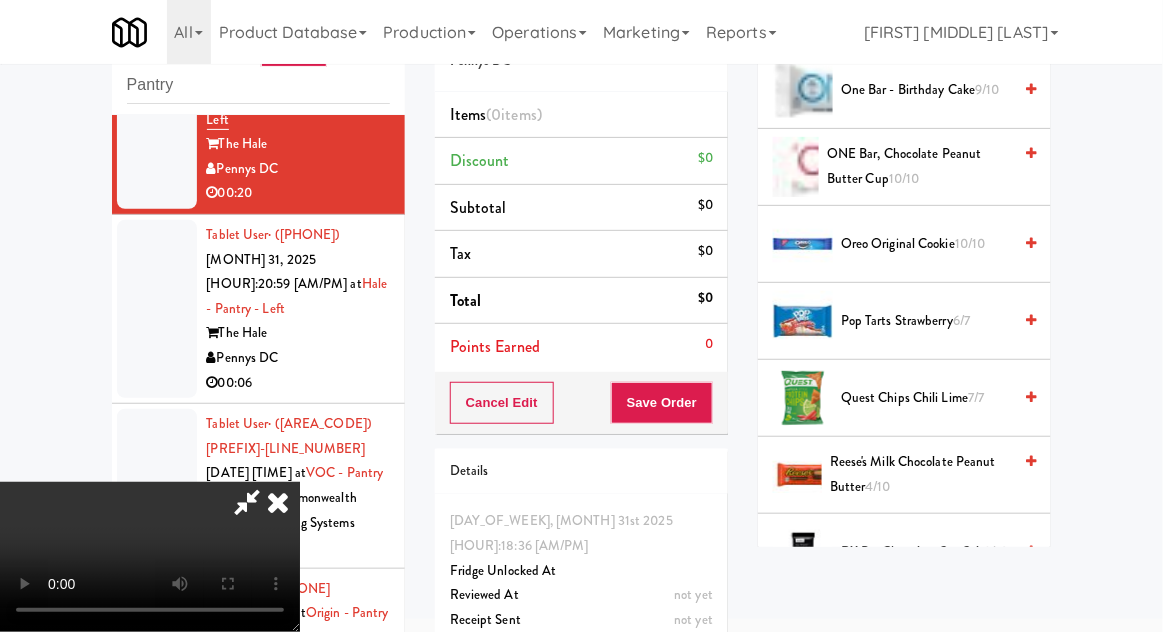 scroll, scrollTop: 1719, scrollLeft: 0, axis: vertical 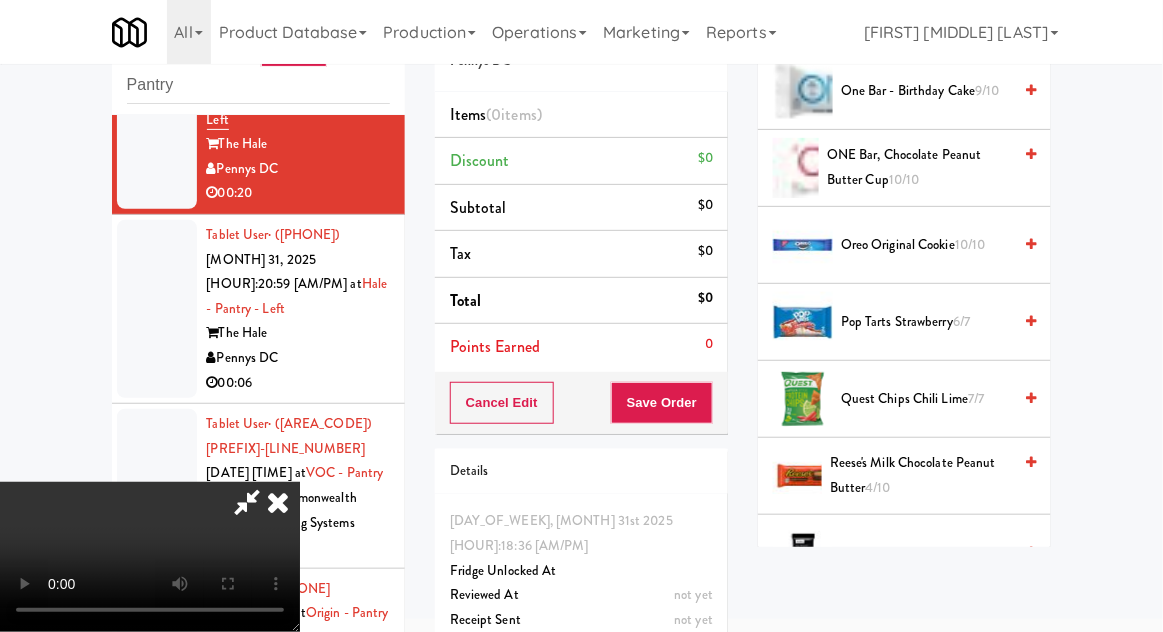 click on "Quest Chips Chili Lime  7/7" at bounding box center [926, 399] 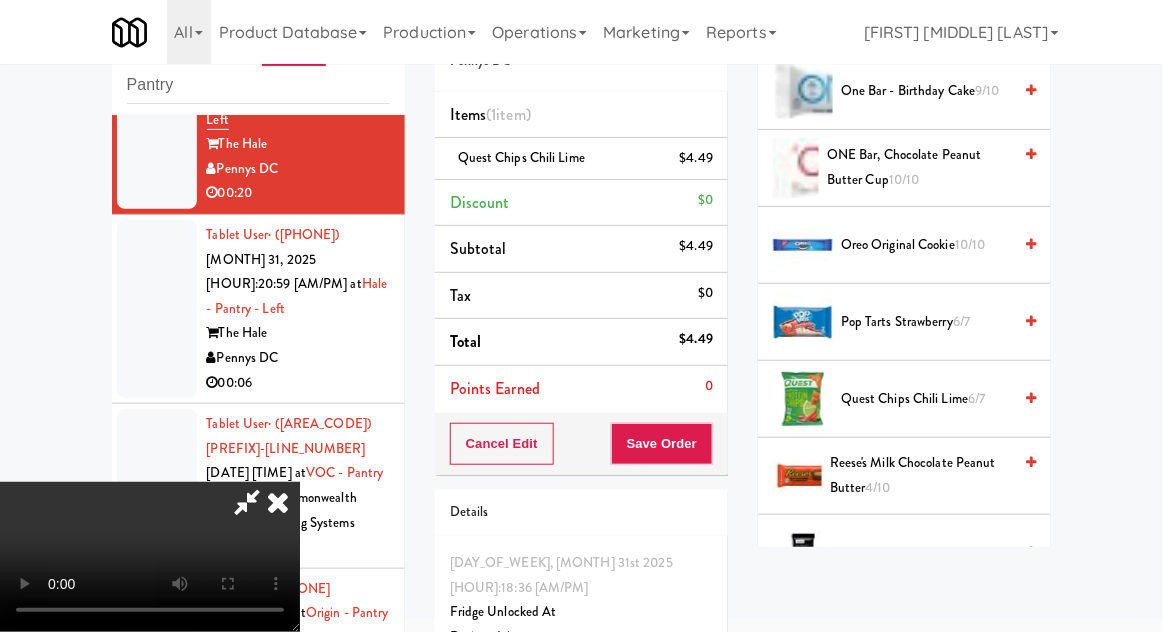 click on "Quest Chips Chili Lime  6/7" at bounding box center (926, 399) 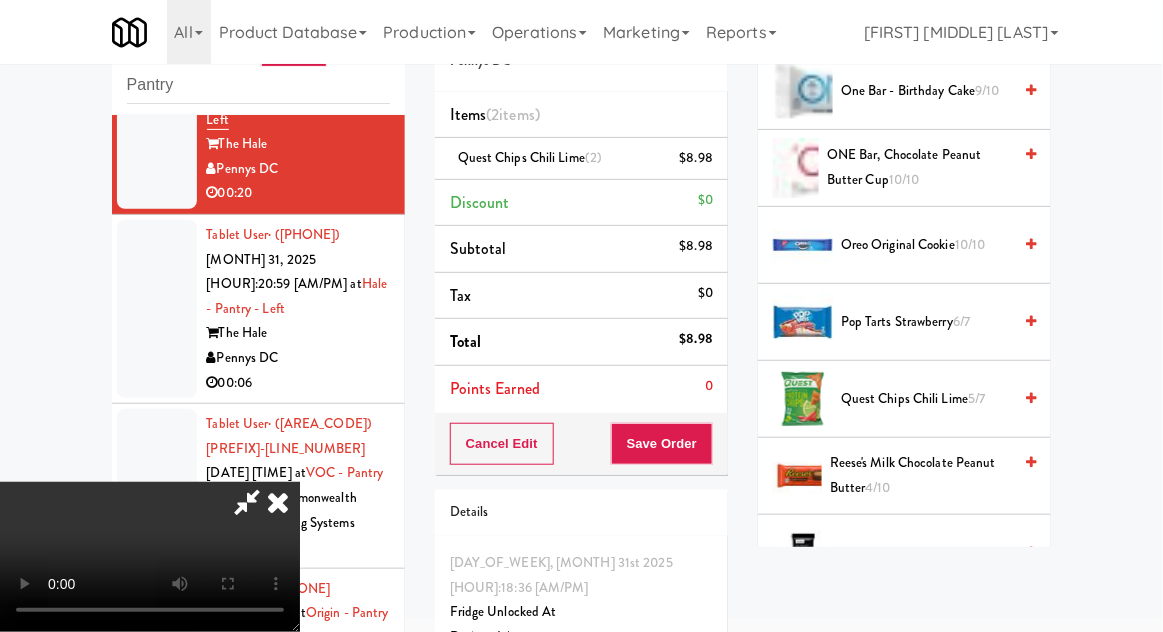 click on "$8.98" at bounding box center (697, 158) 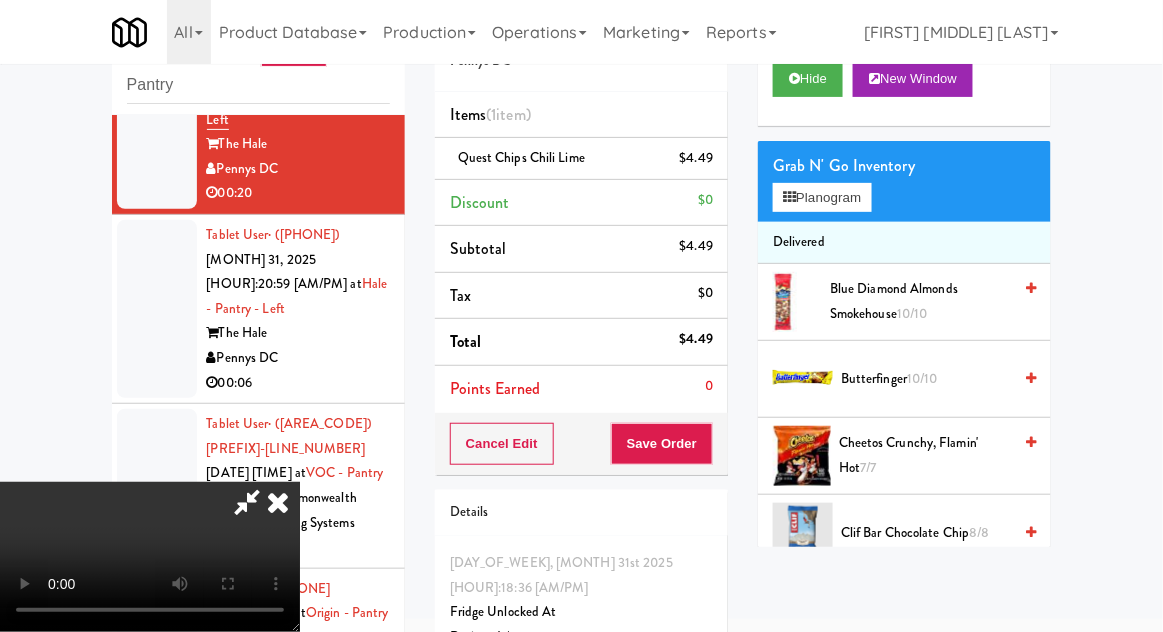 scroll, scrollTop: 0, scrollLeft: 0, axis: both 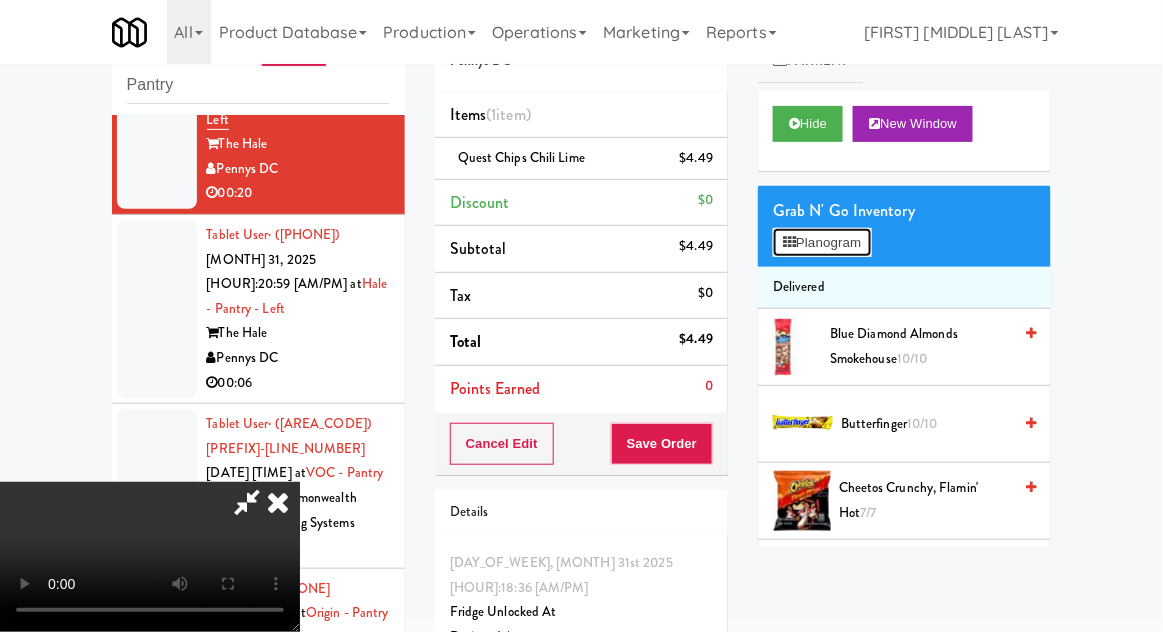 click on "Planogram" at bounding box center [822, 243] 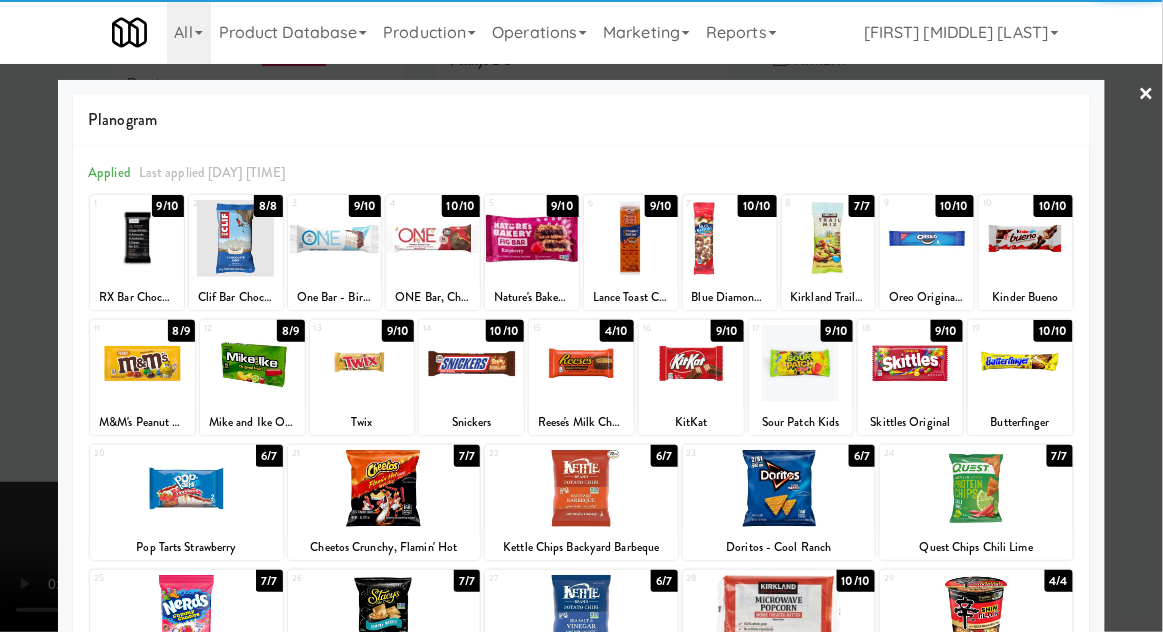 click at bounding box center (829, 238) 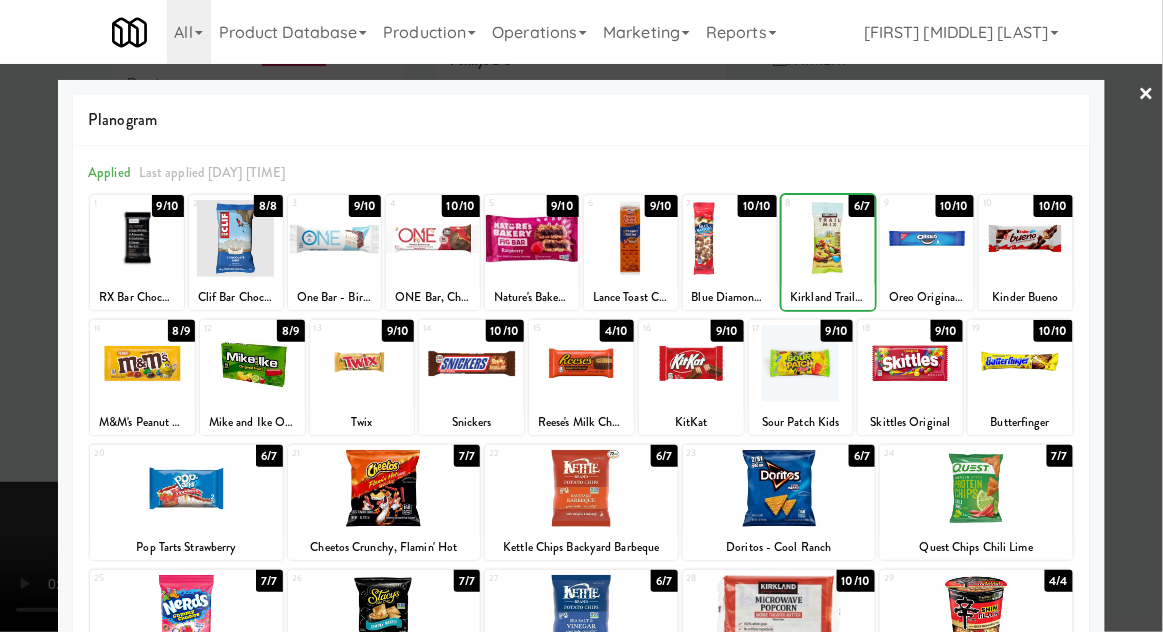 click at bounding box center (581, 316) 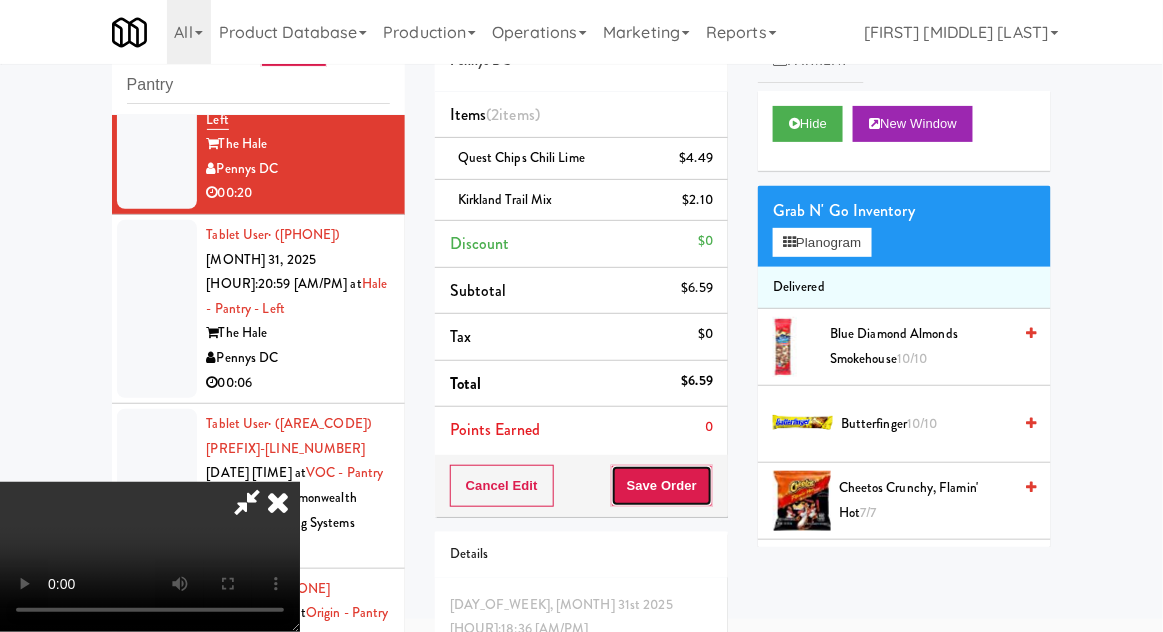 click on "Save Order" at bounding box center (662, 486) 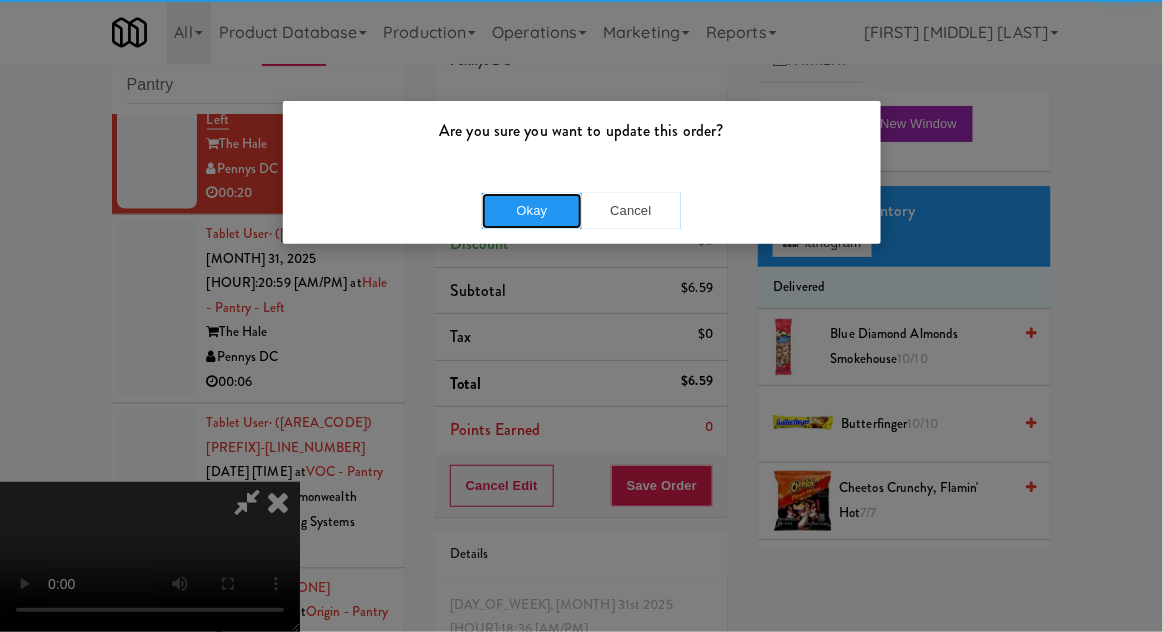 click on "Okay" at bounding box center (532, 211) 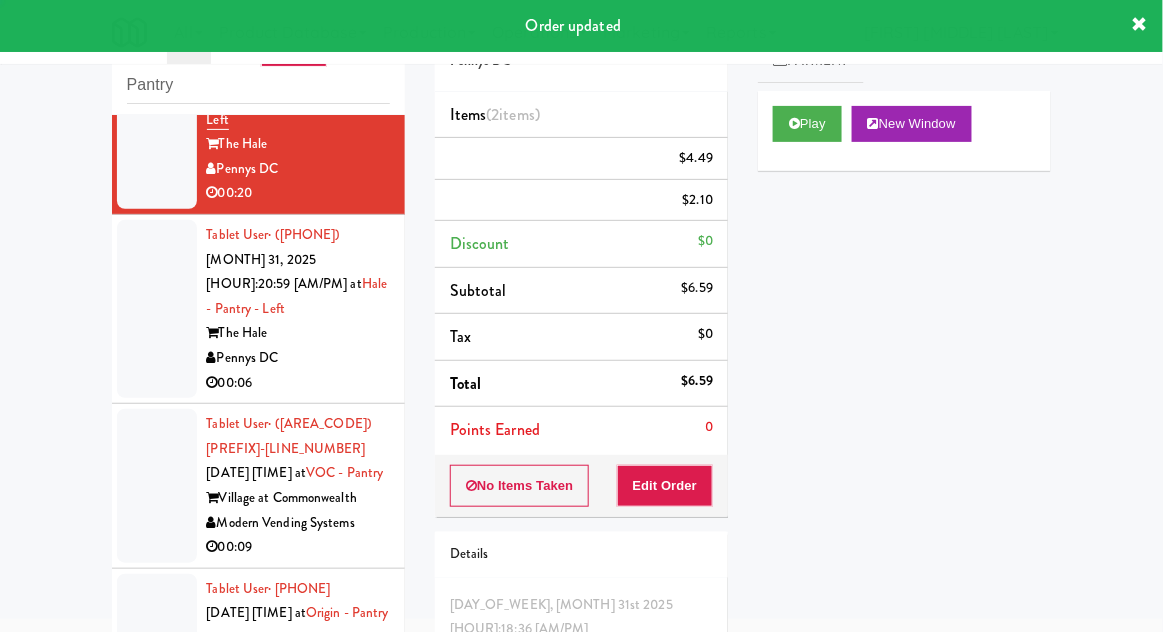 click at bounding box center [157, 309] 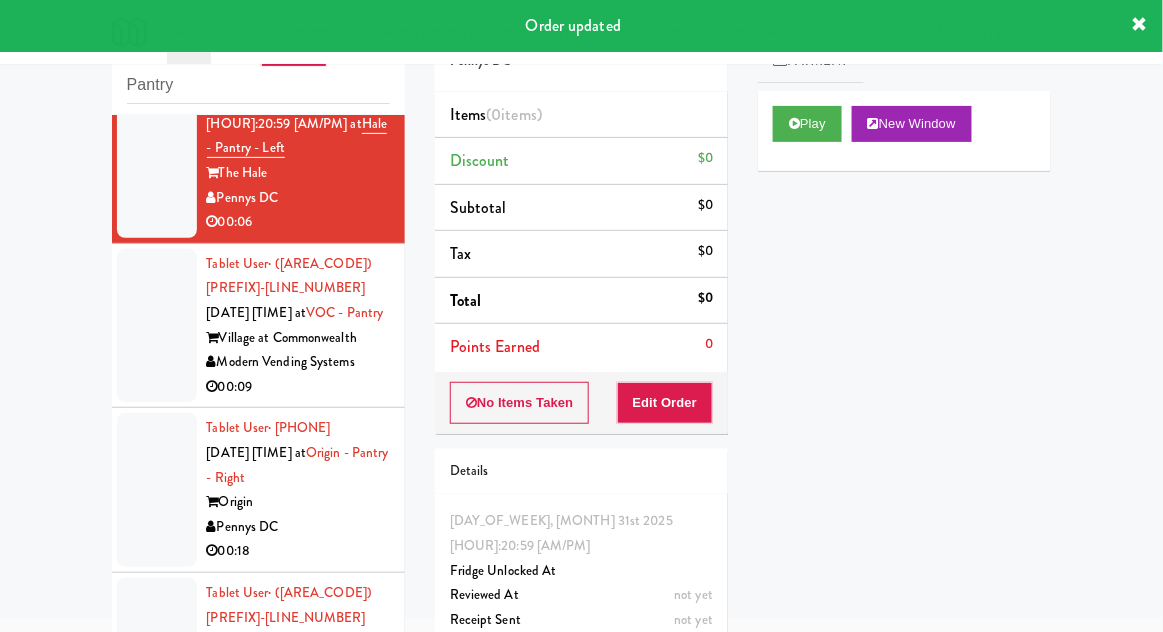 scroll, scrollTop: 4695, scrollLeft: 0, axis: vertical 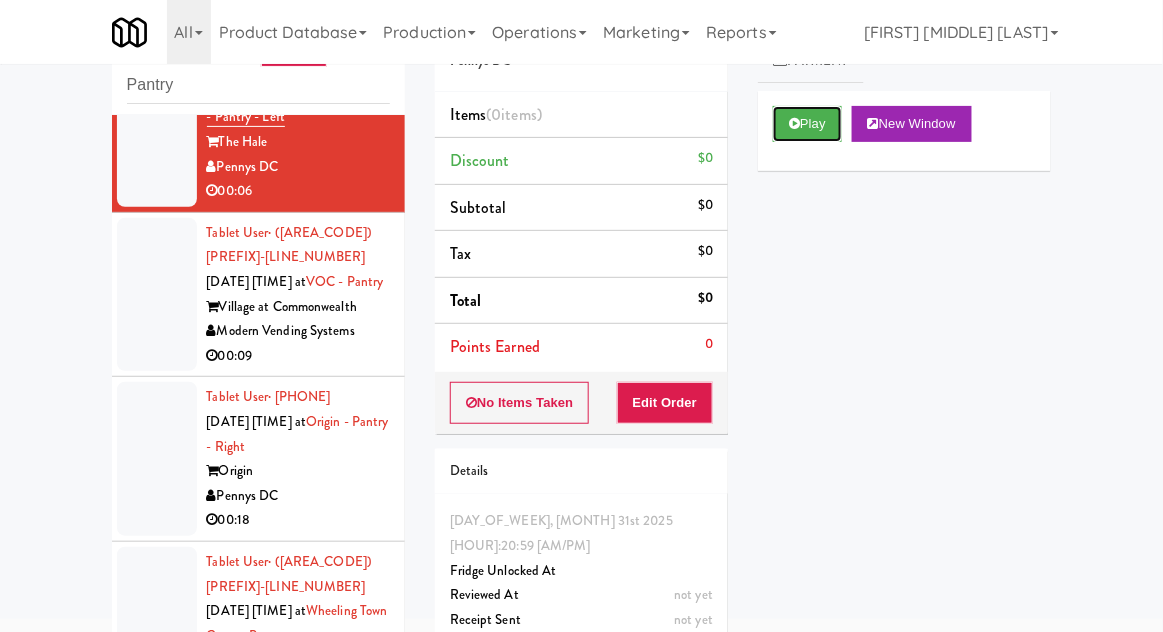 click on "Play" at bounding box center [807, 124] 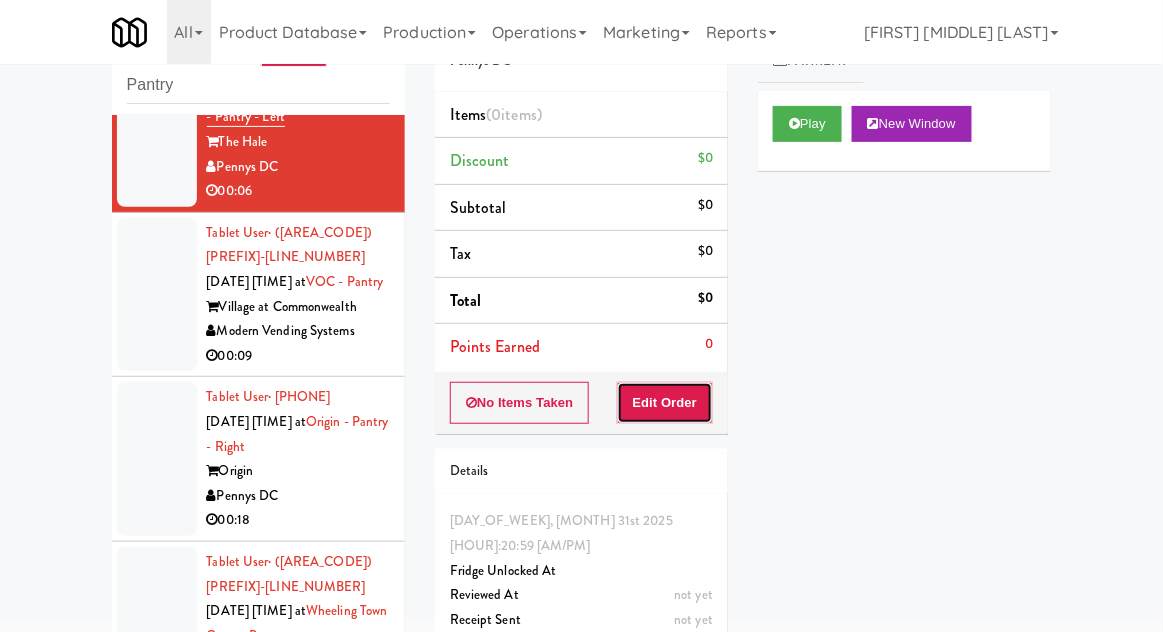 click on "Edit Order" at bounding box center [665, 403] 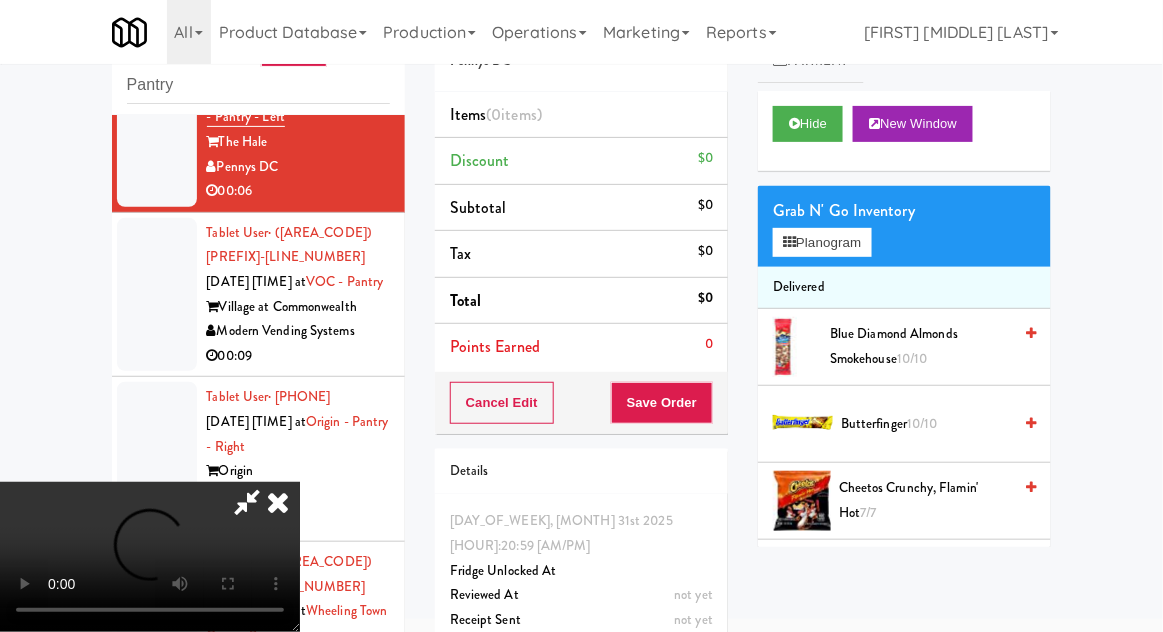 type 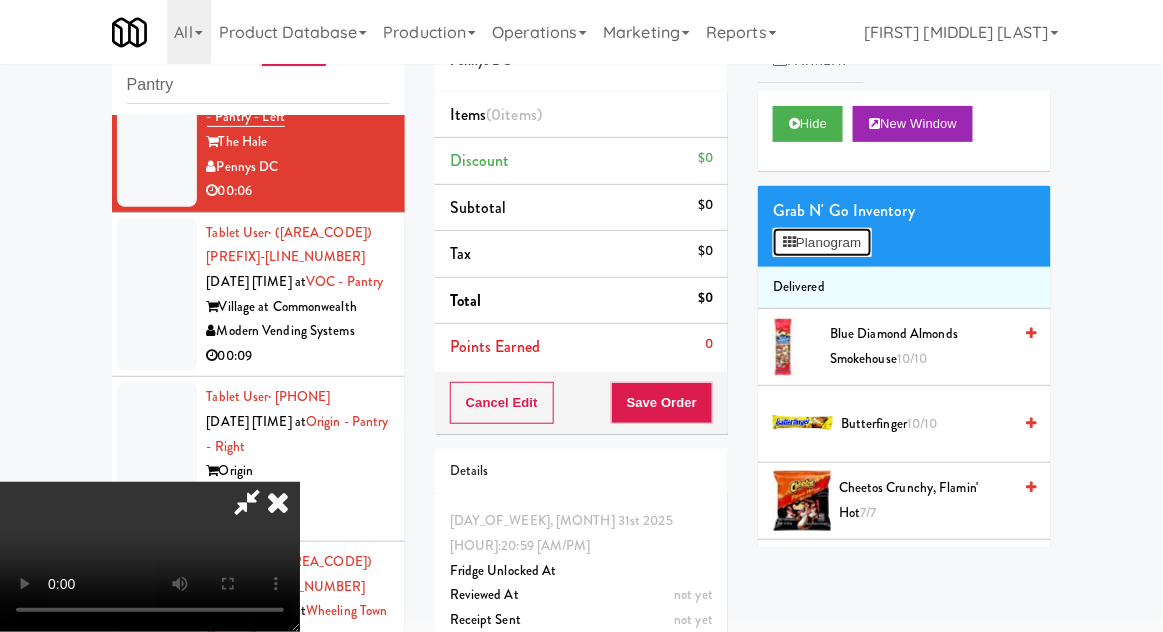 click on "Planogram" at bounding box center (822, 243) 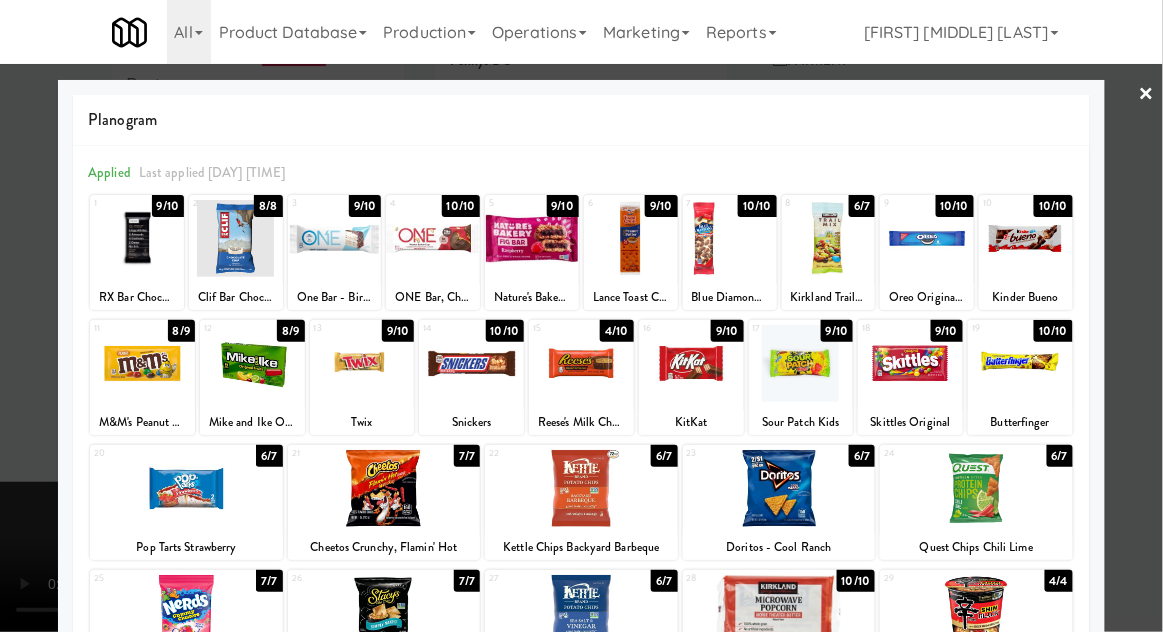 click at bounding box center (730, 238) 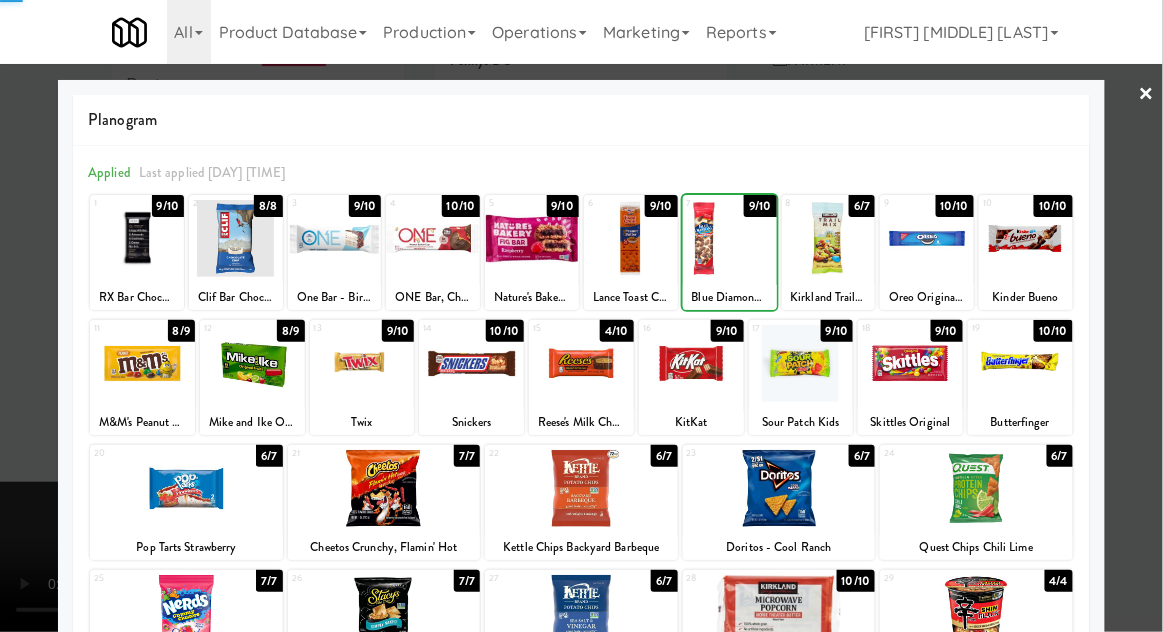click at bounding box center [829, 238] 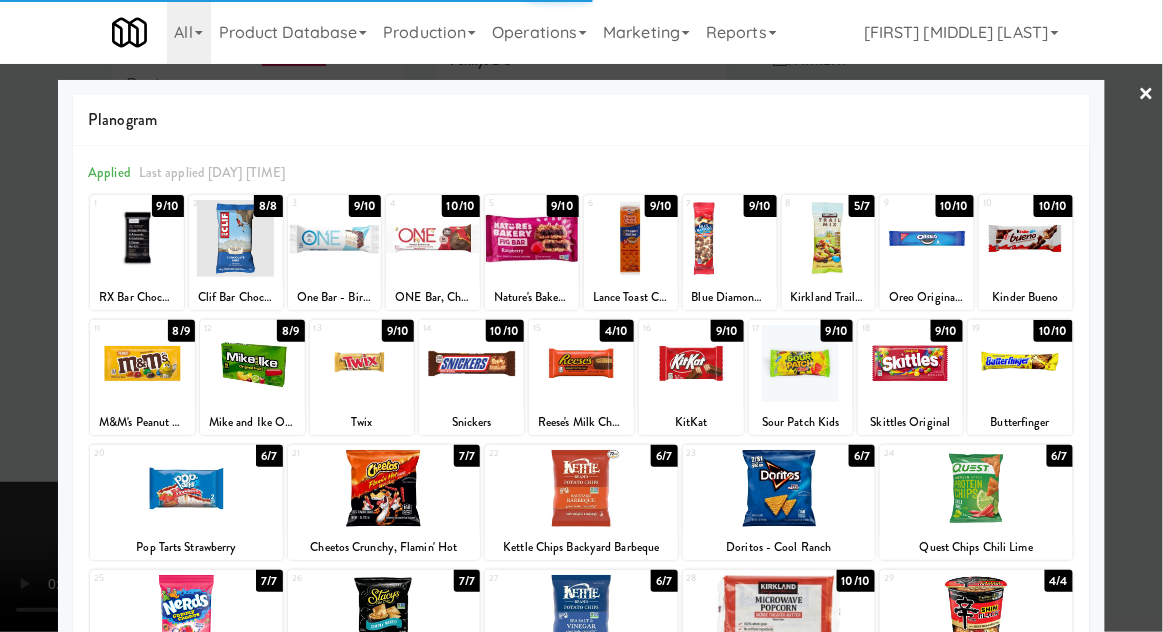 click at bounding box center (581, 316) 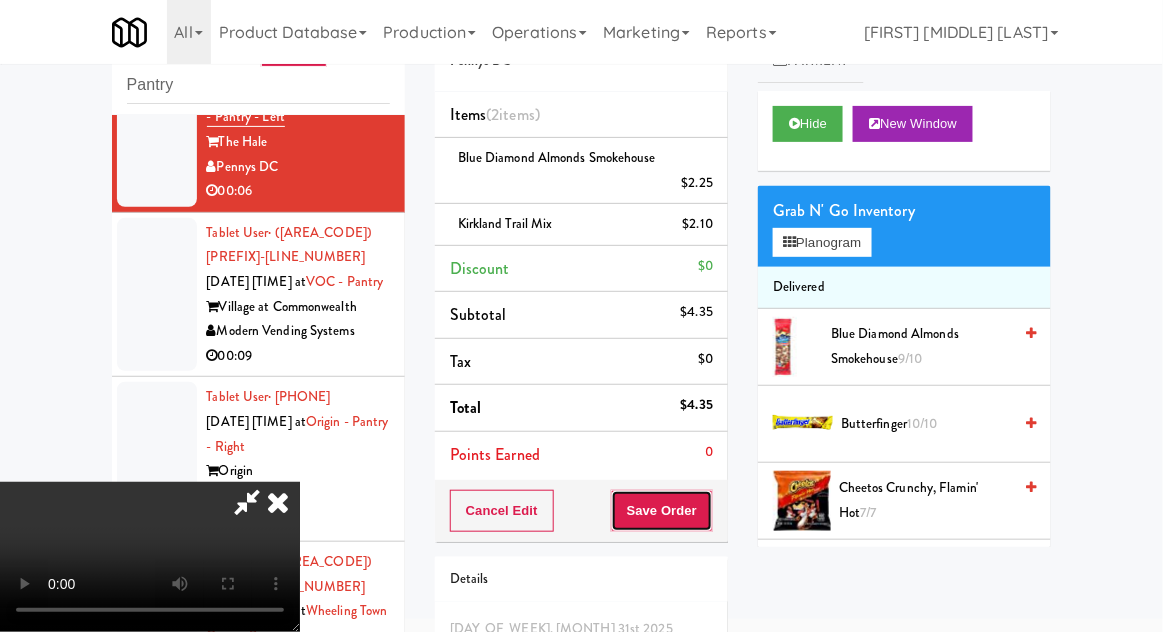 click on "Save Order" at bounding box center [662, 511] 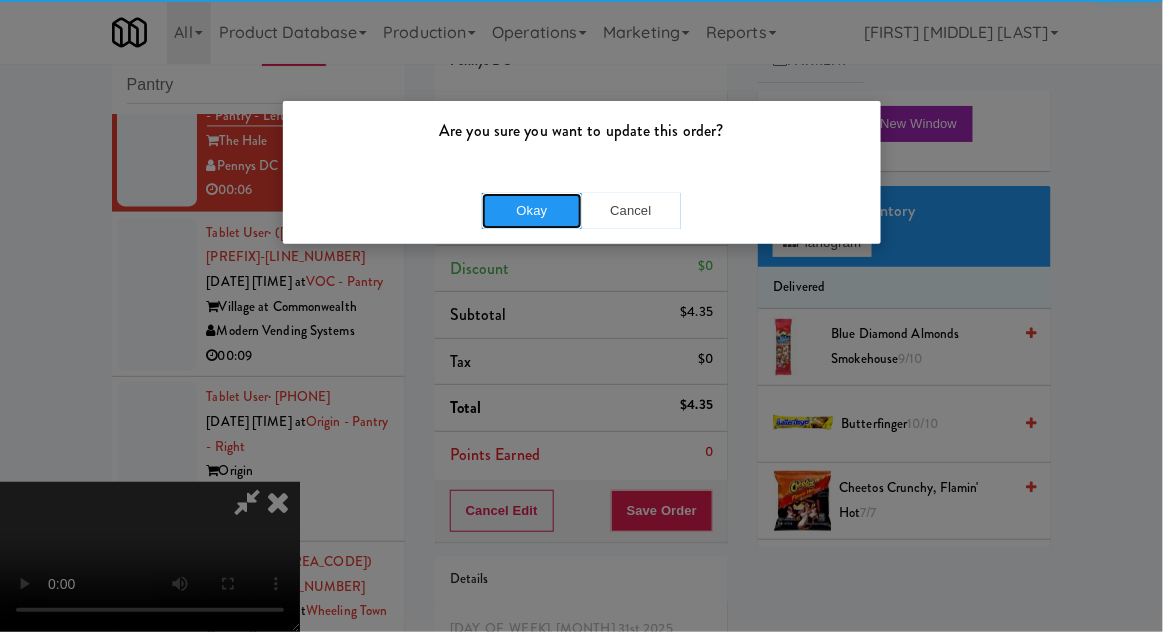 click on "Okay" at bounding box center (532, 211) 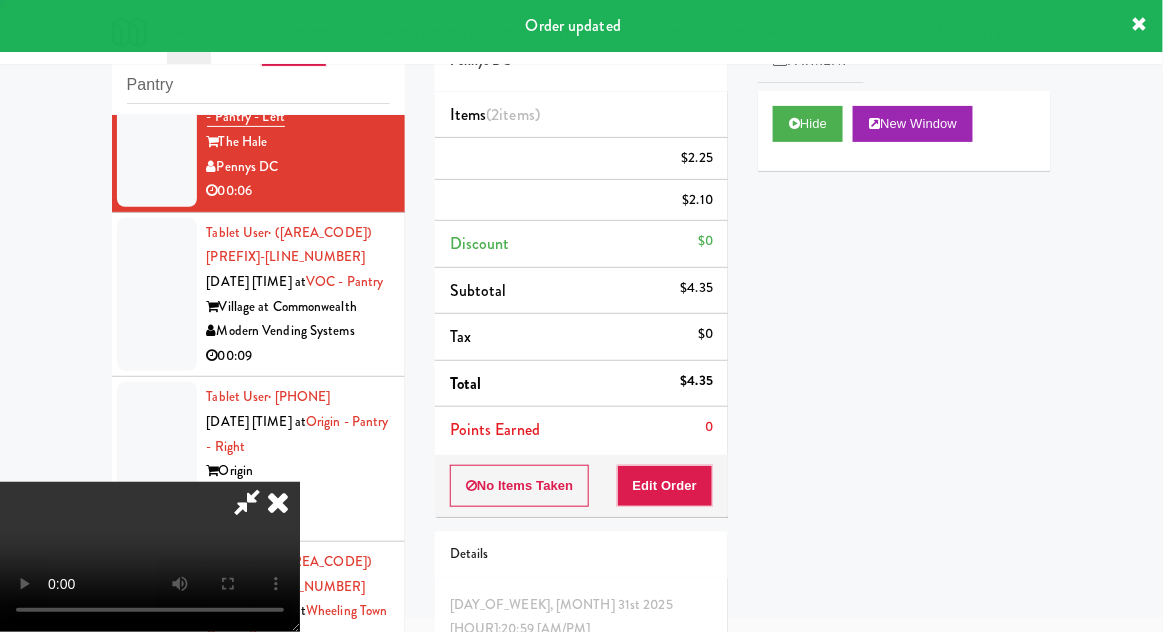 click at bounding box center (157, 295) 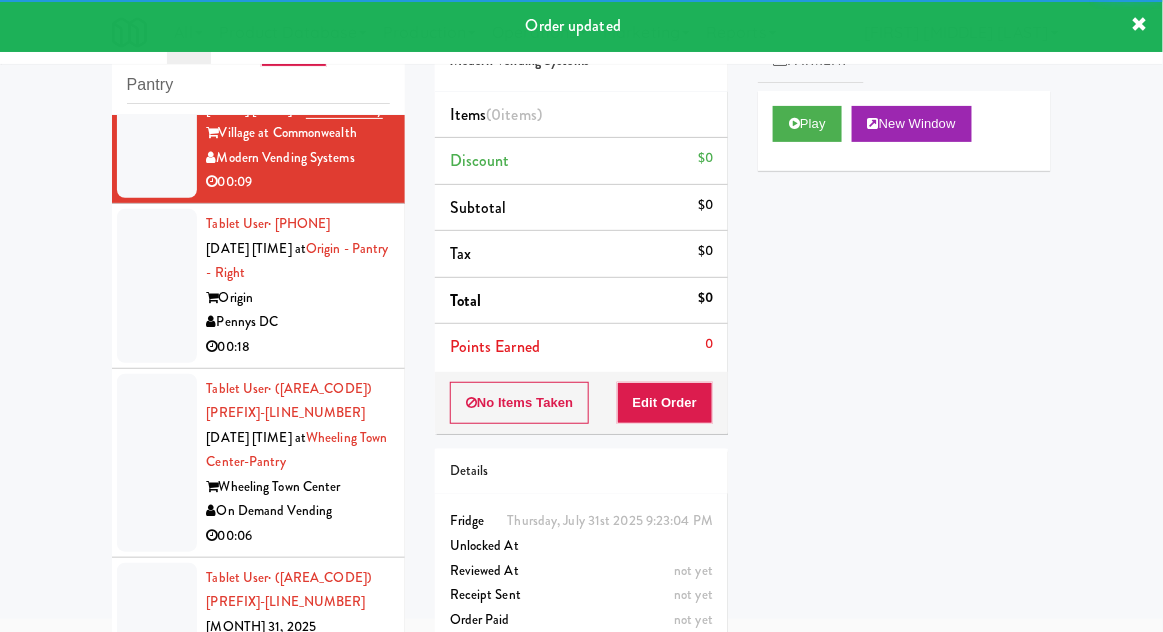 scroll, scrollTop: 4898, scrollLeft: 0, axis: vertical 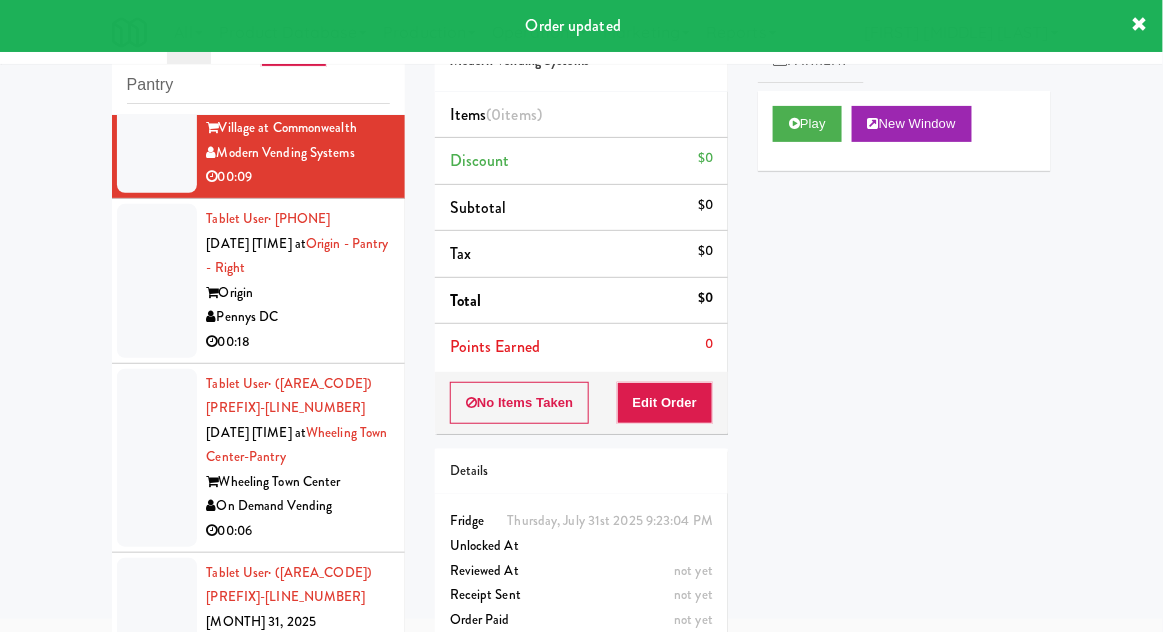 click on "Play  New Window" at bounding box center (904, 131) 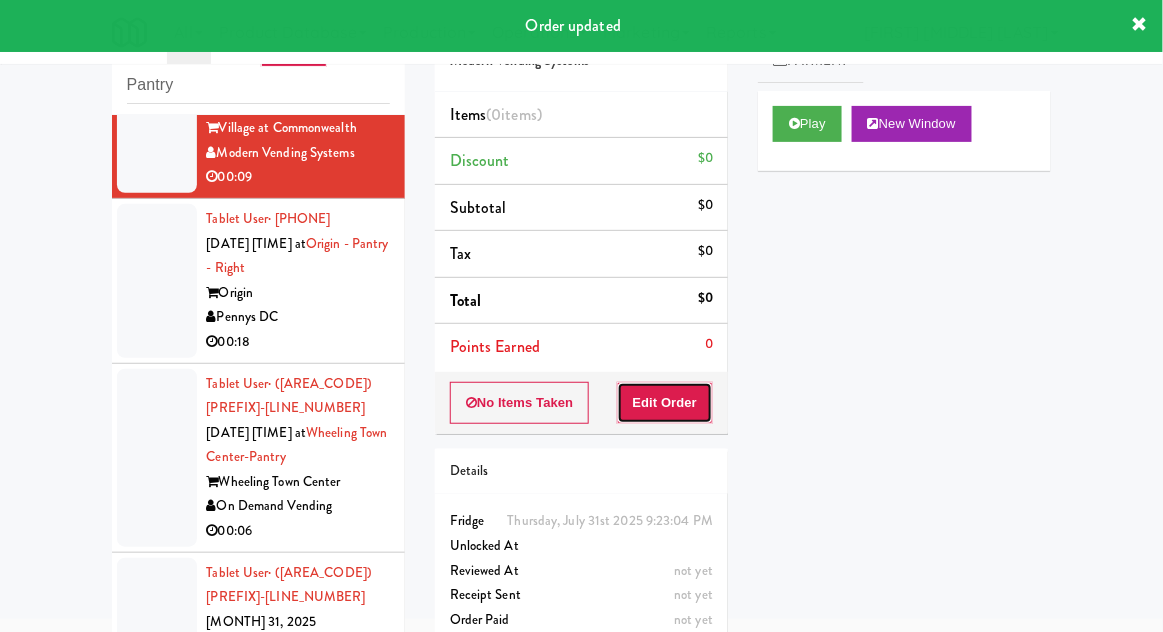 click on "Edit Order" at bounding box center [665, 403] 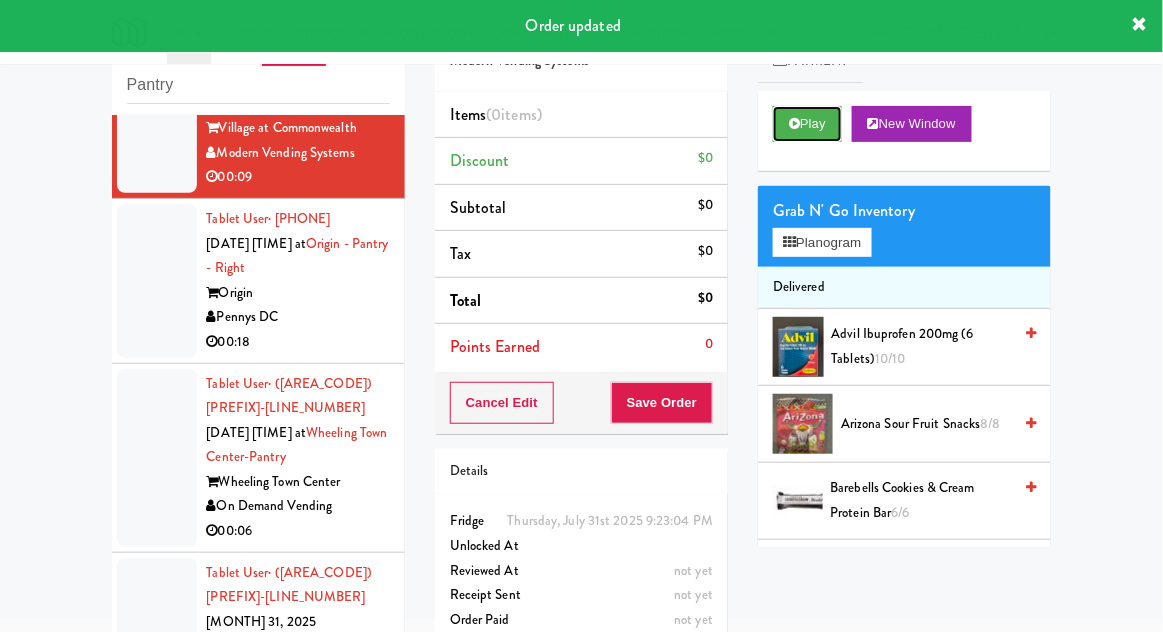 click on "Play" at bounding box center (807, 124) 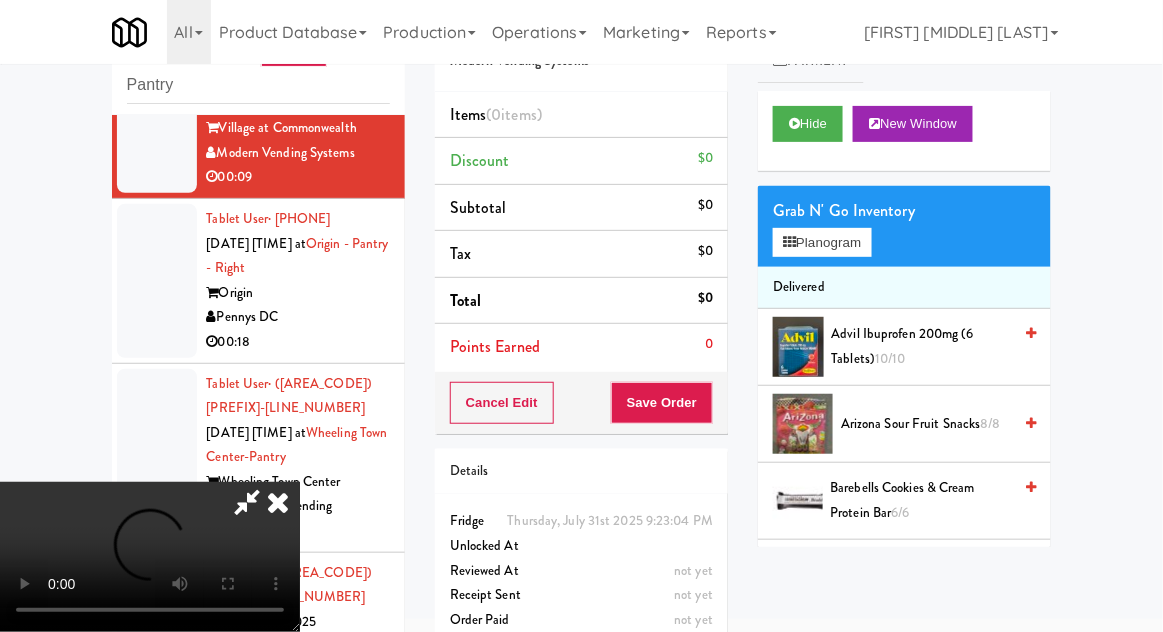 type 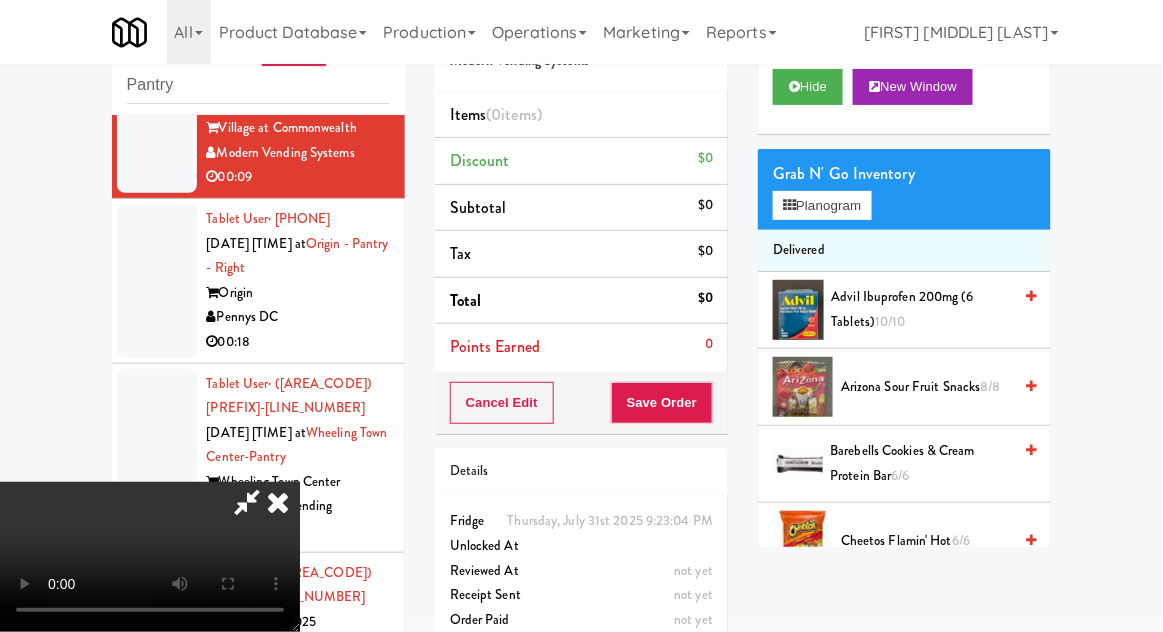 scroll, scrollTop: 49, scrollLeft: 0, axis: vertical 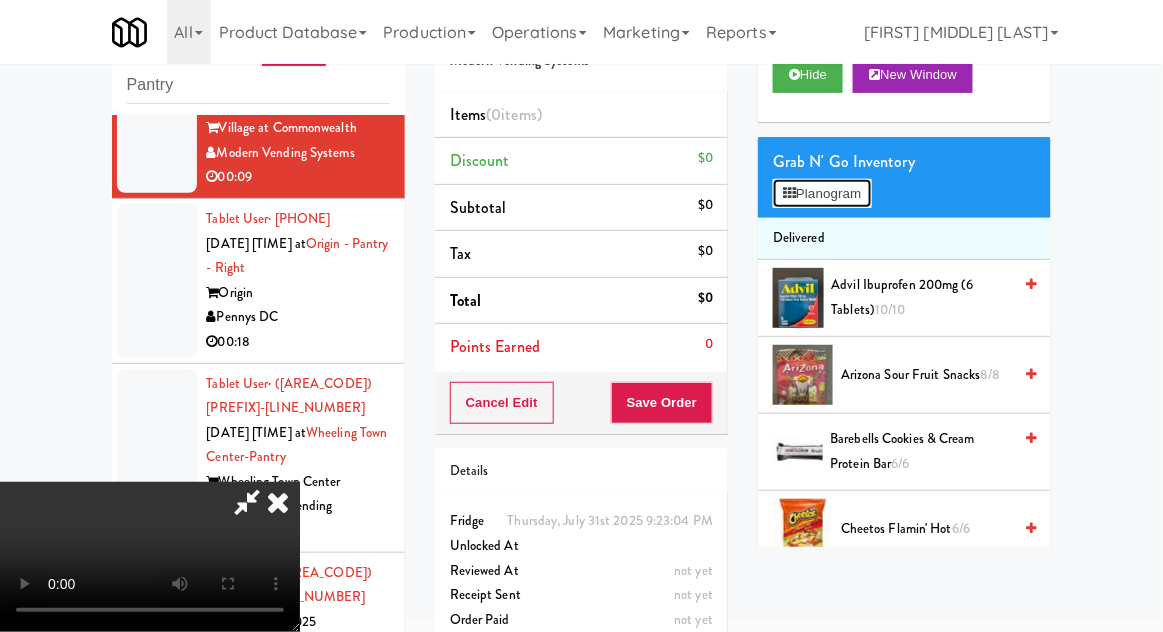 click on "Planogram" at bounding box center (822, 194) 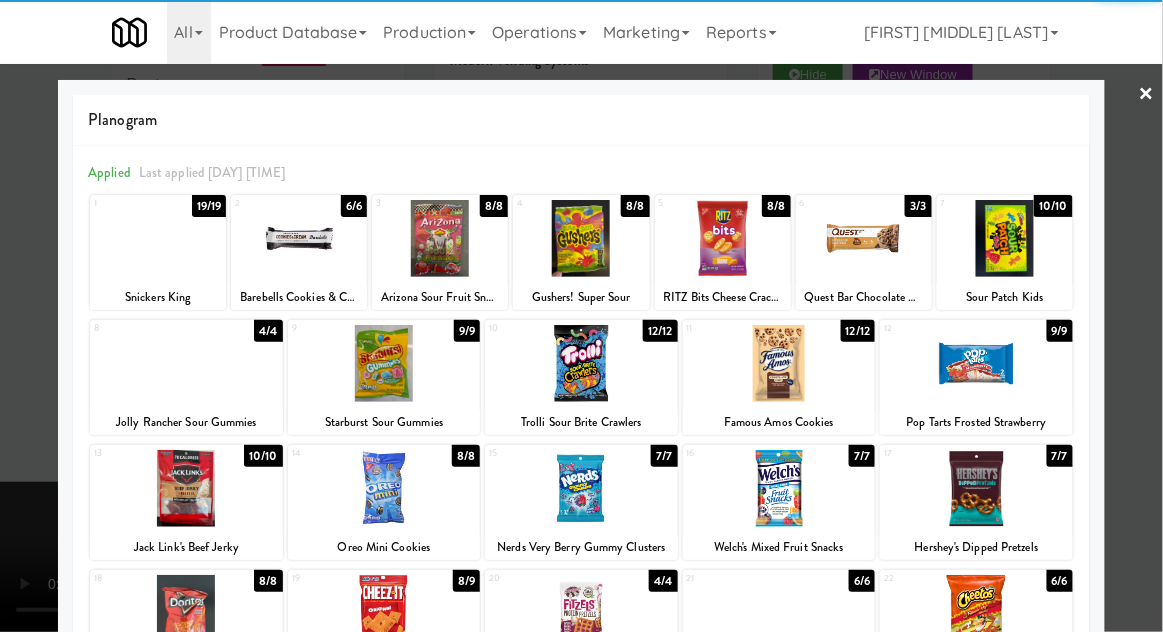 click at bounding box center (976, 363) 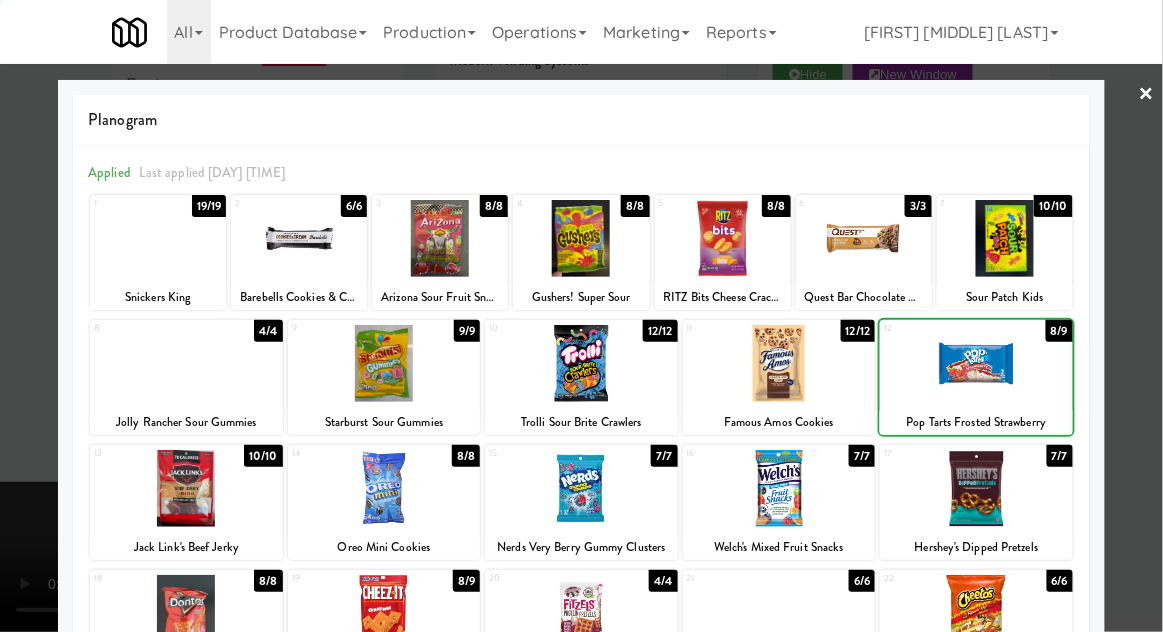click at bounding box center [581, 316] 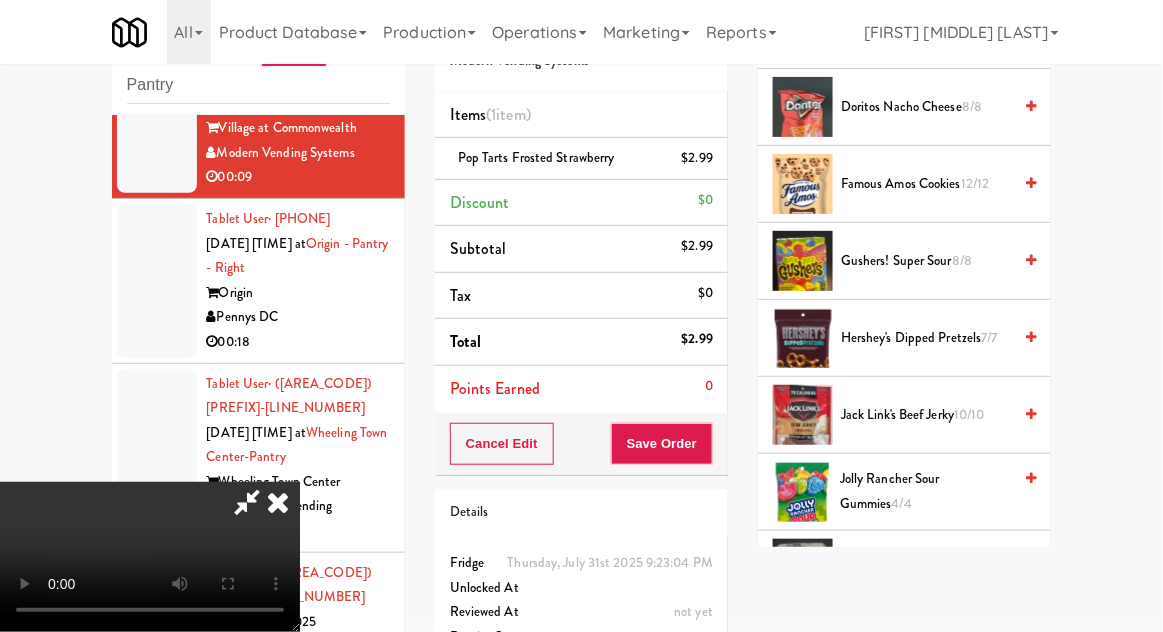 scroll, scrollTop: 702, scrollLeft: 0, axis: vertical 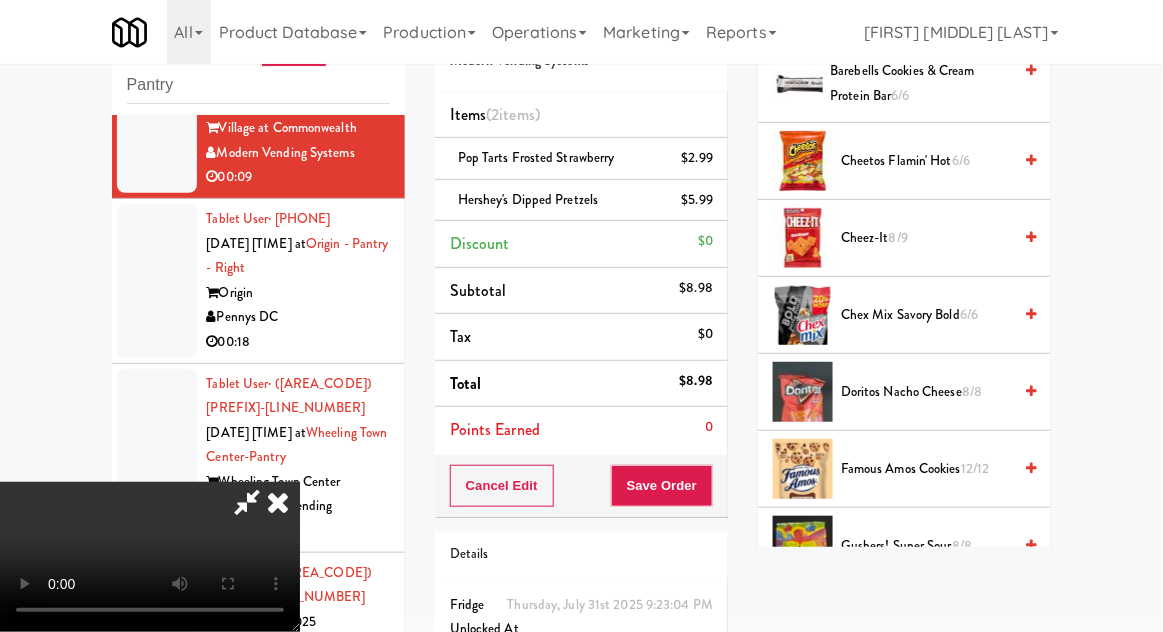 click on "Doritos Nacho Cheese   8/8" at bounding box center [926, 392] 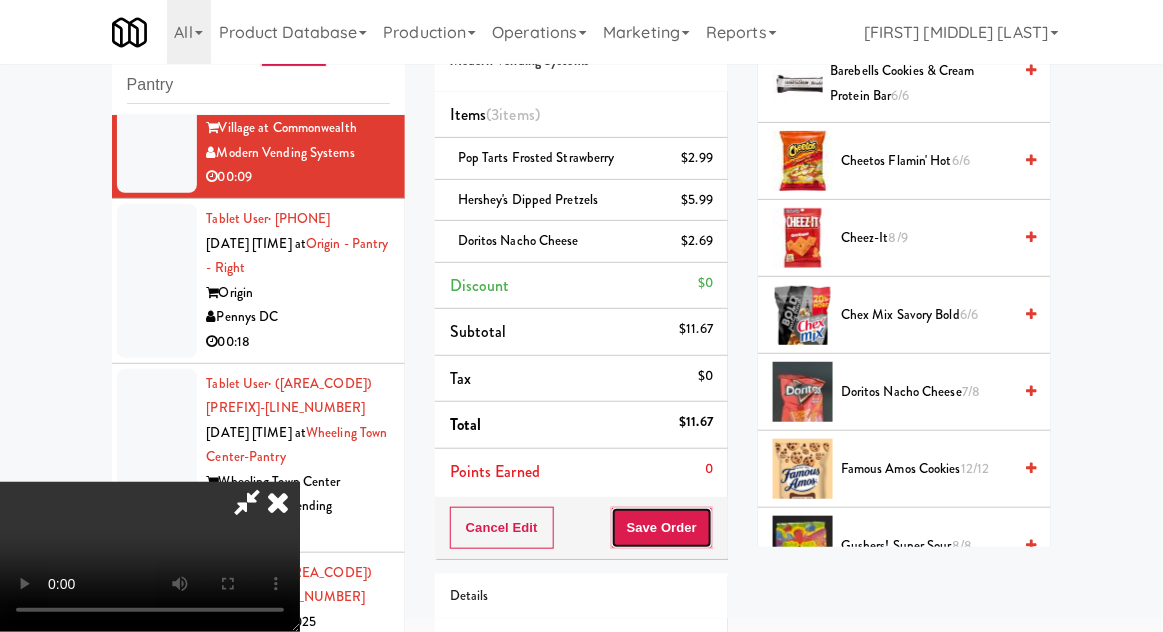 click on "Save Order" at bounding box center [662, 528] 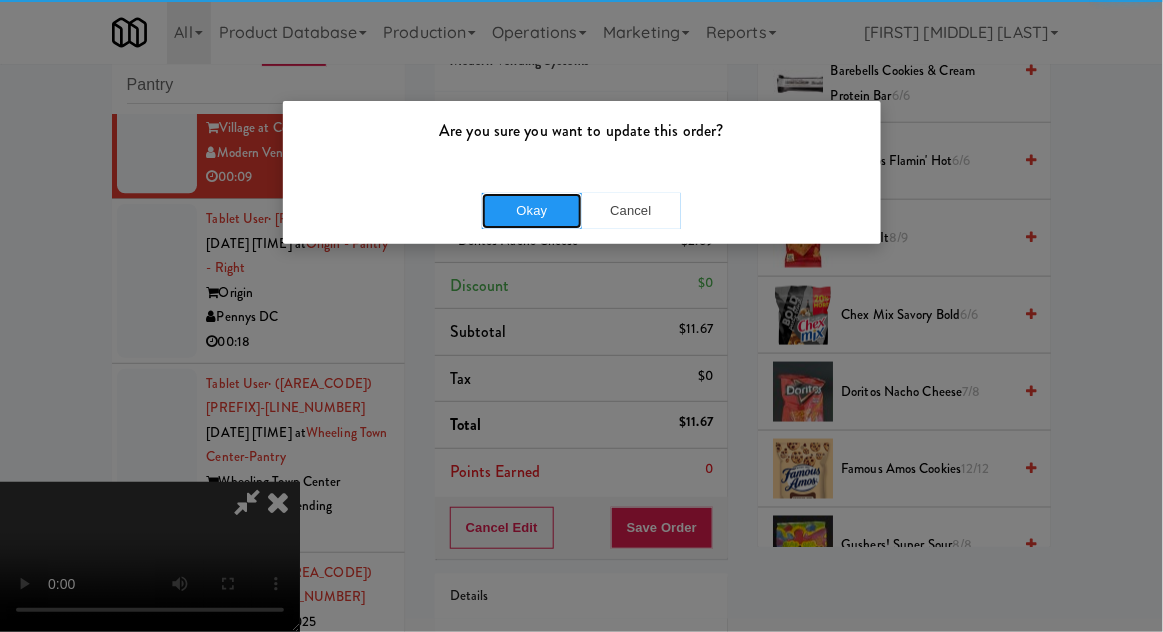 click on "Okay" at bounding box center (532, 211) 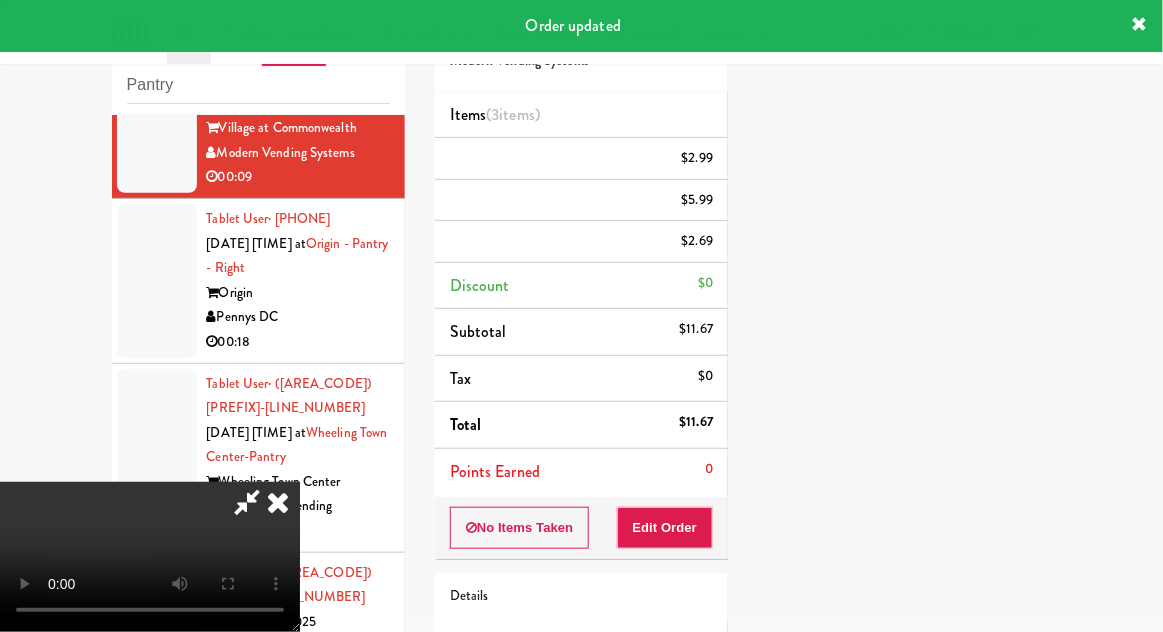 scroll, scrollTop: 197, scrollLeft: 0, axis: vertical 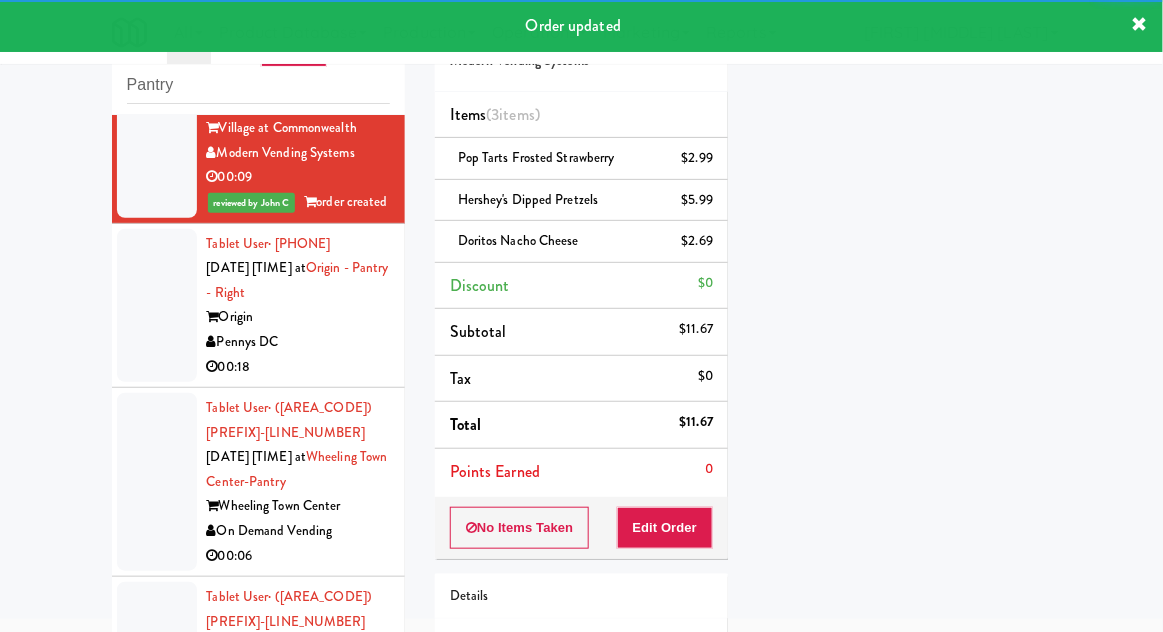 click at bounding box center (157, 306) 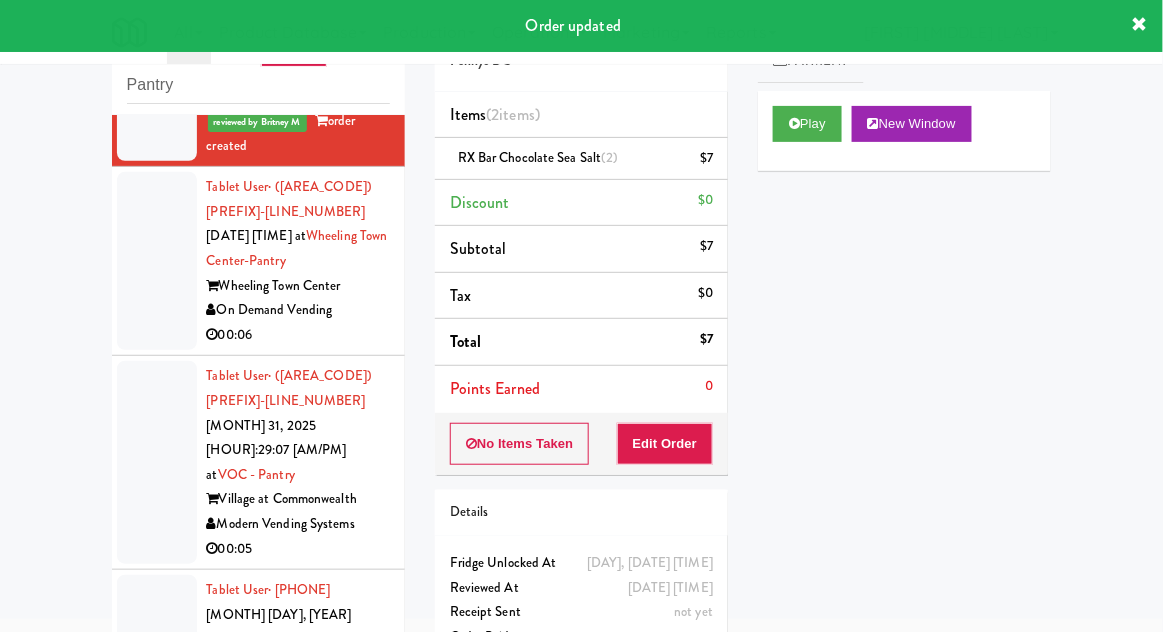 click at bounding box center (157, 261) 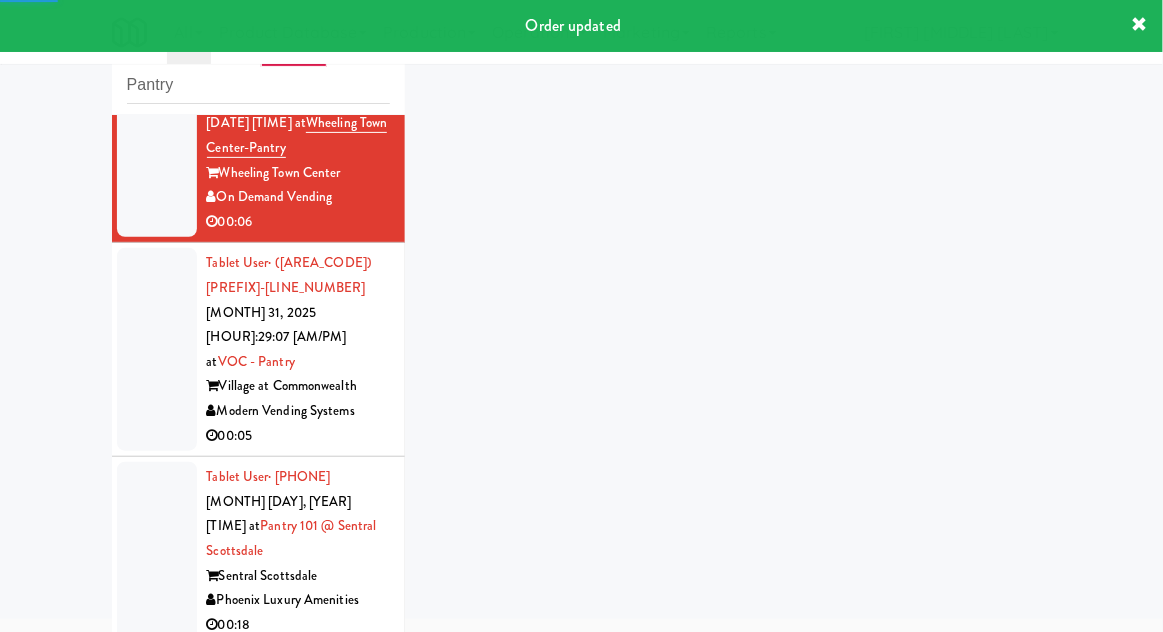 scroll, scrollTop: 5326, scrollLeft: 0, axis: vertical 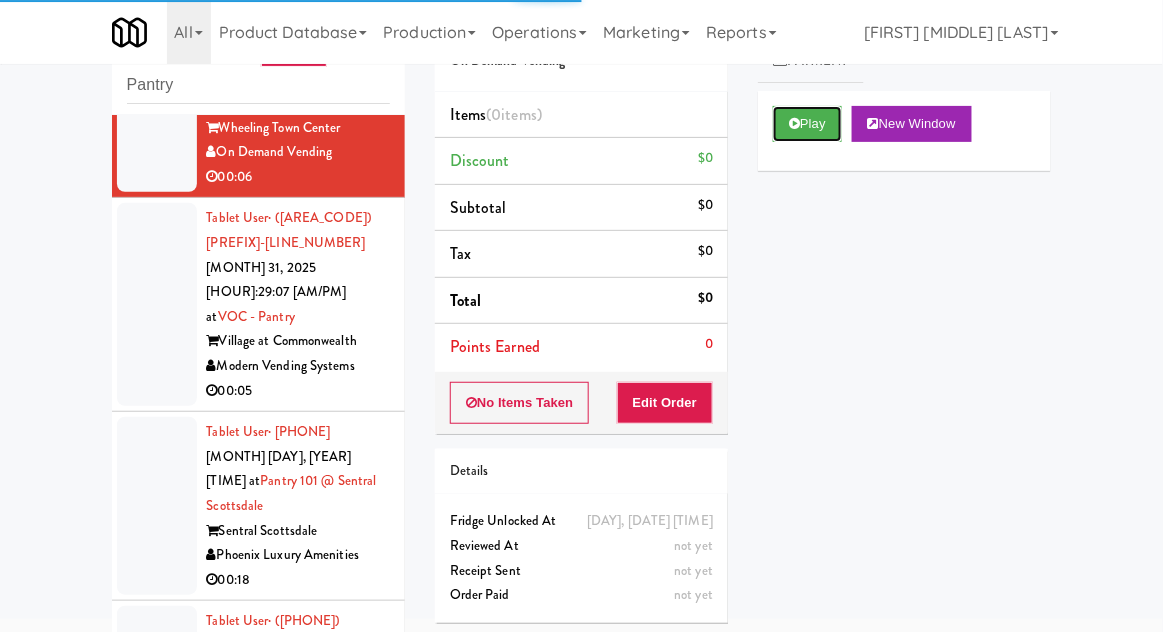 click on "Play" at bounding box center (807, 124) 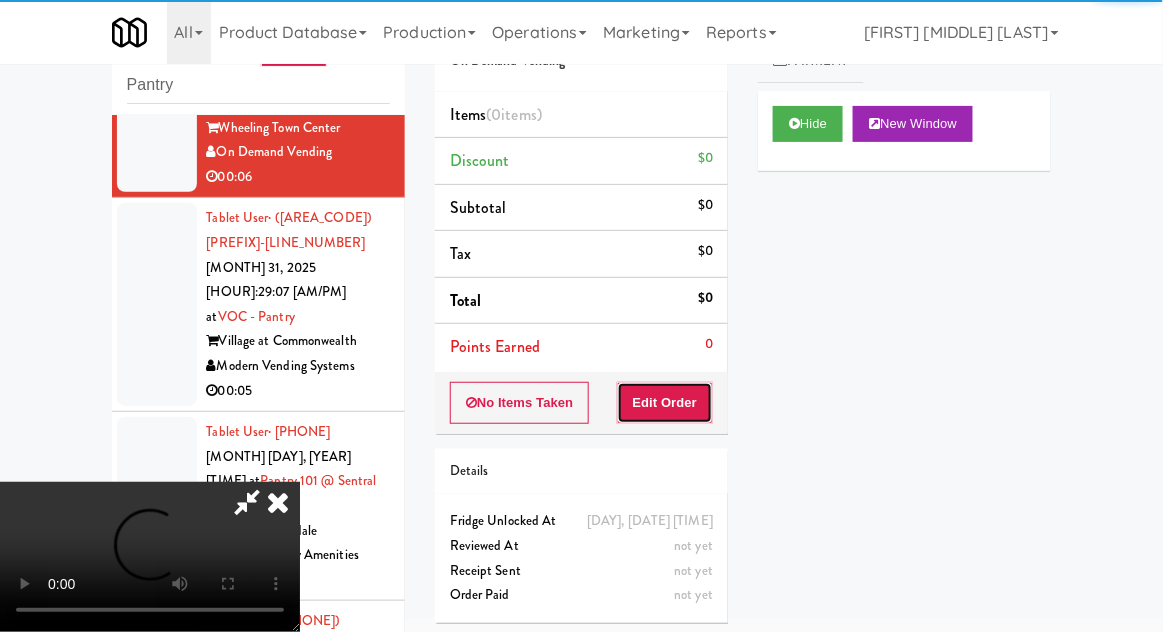 click on "Edit Order" at bounding box center [665, 403] 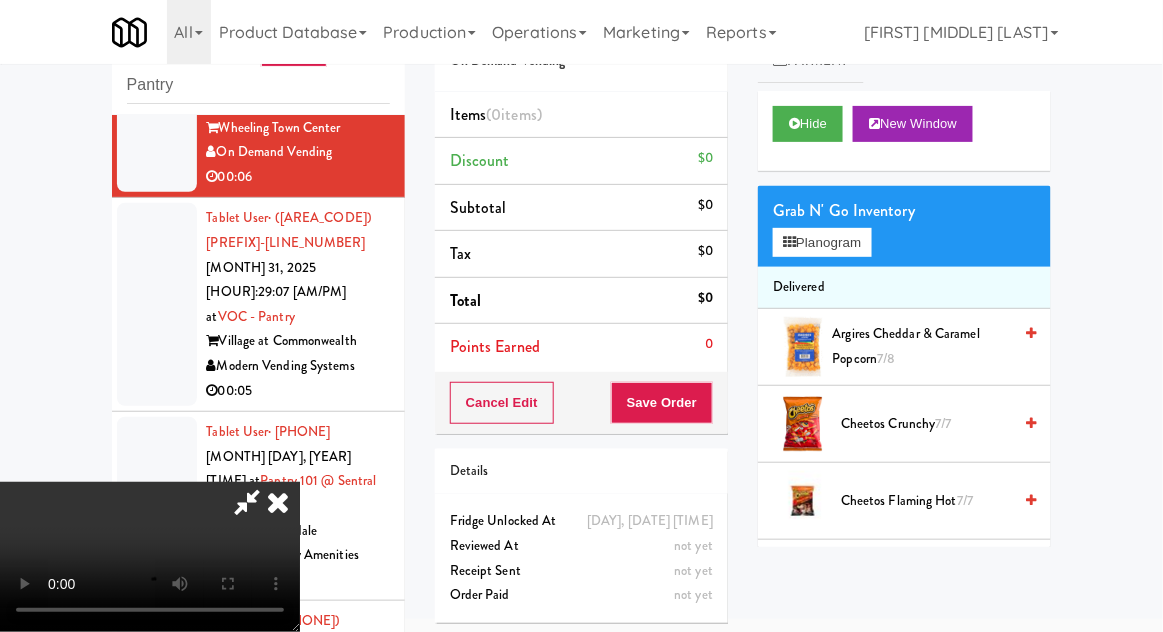 scroll, scrollTop: 73, scrollLeft: 0, axis: vertical 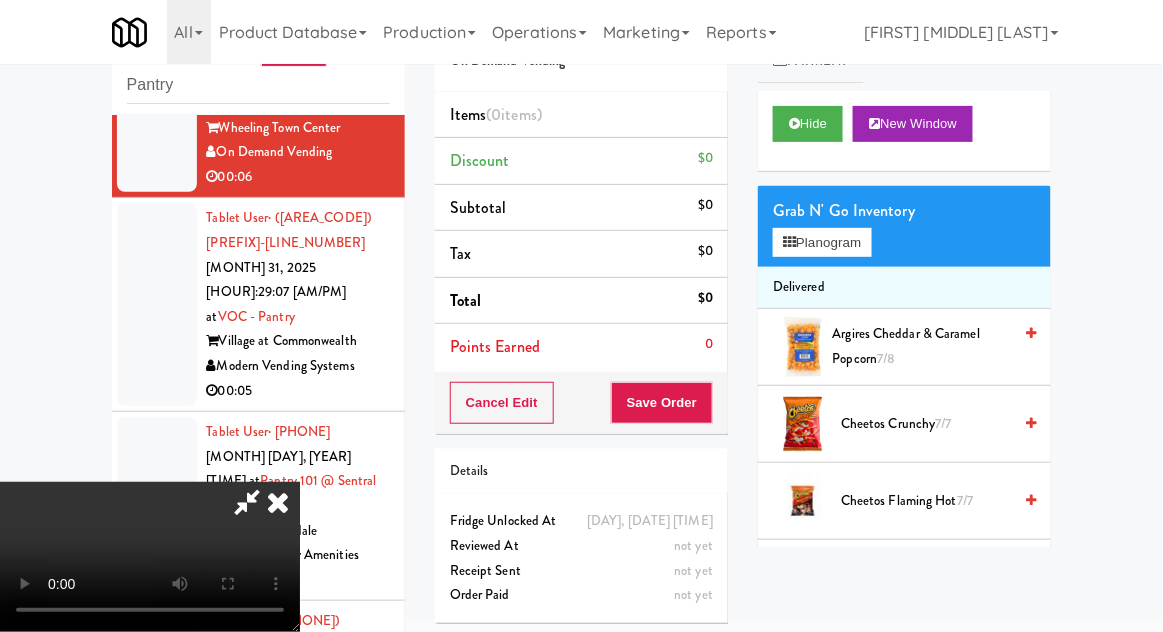 type 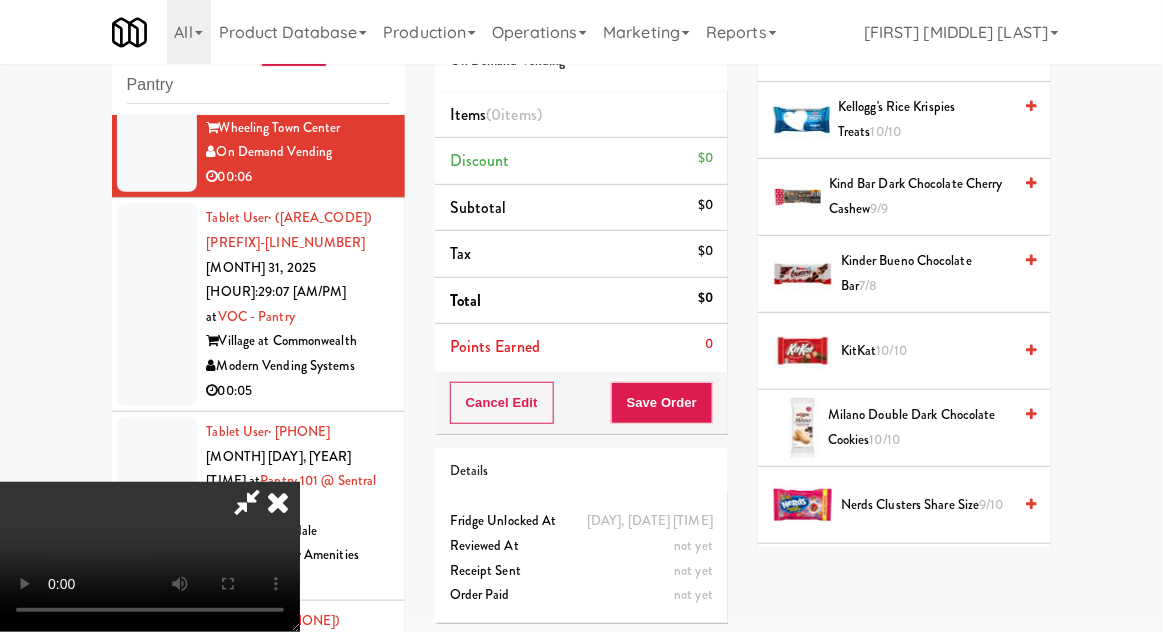 scroll, scrollTop: 1070, scrollLeft: 0, axis: vertical 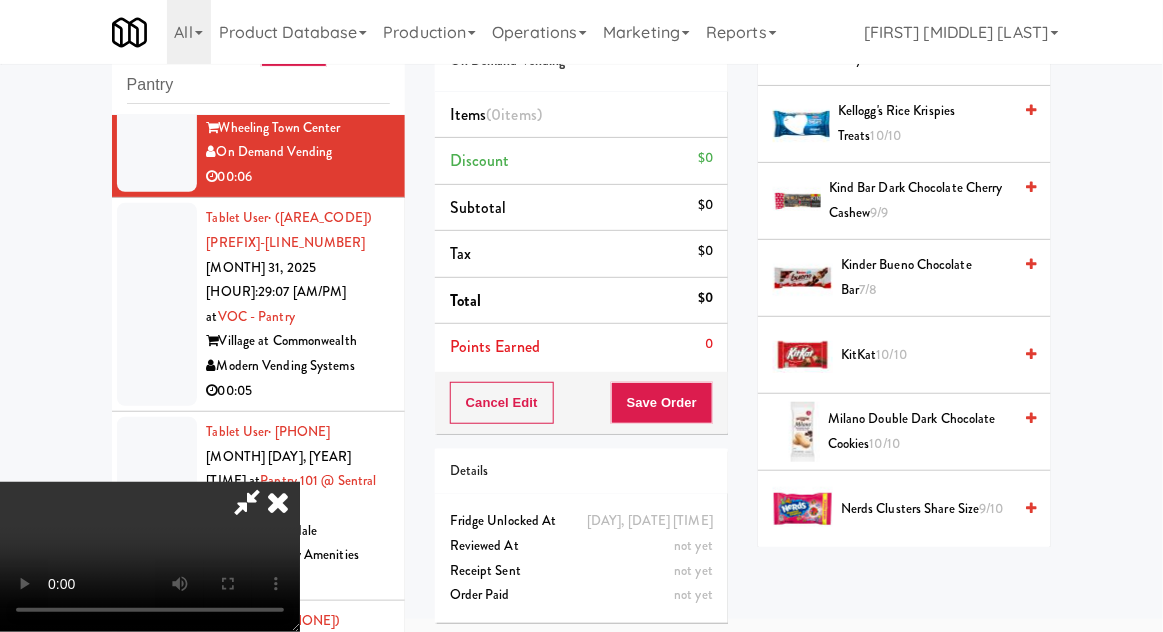 click on "KitKat  10/10" at bounding box center [926, 355] 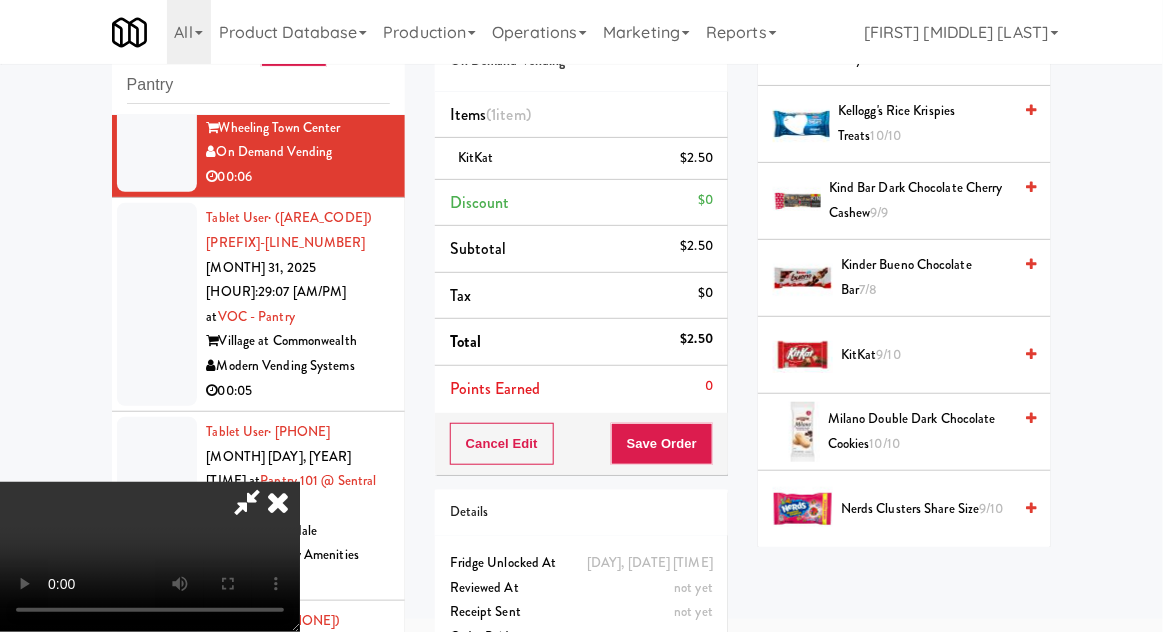 scroll, scrollTop: 73, scrollLeft: 0, axis: vertical 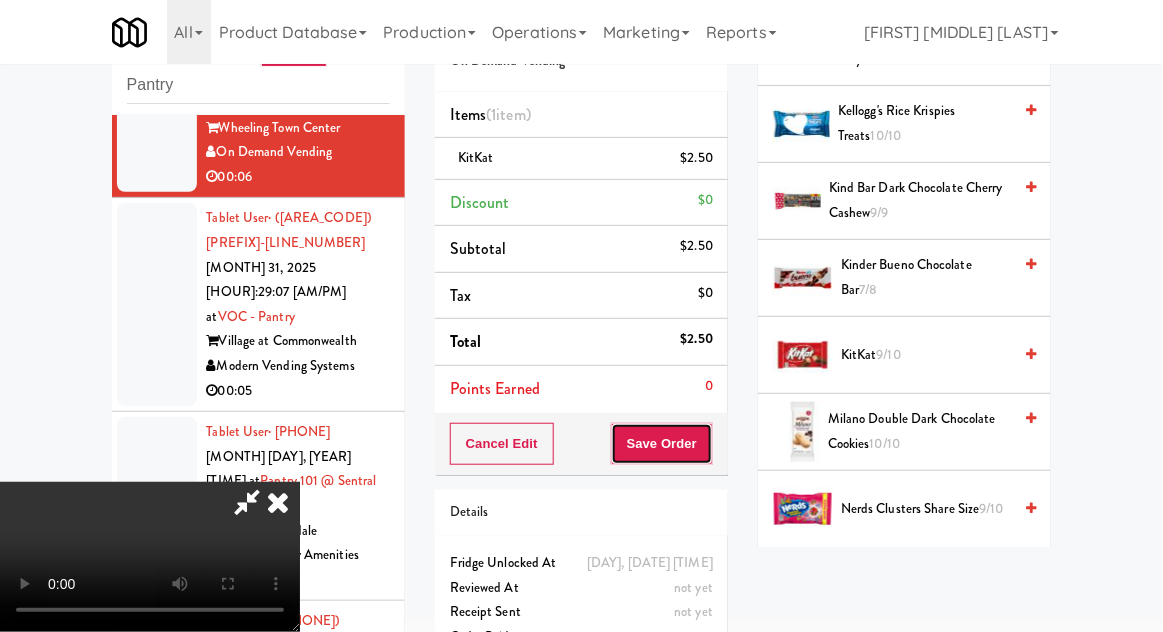 click on "Save Order" at bounding box center [662, 444] 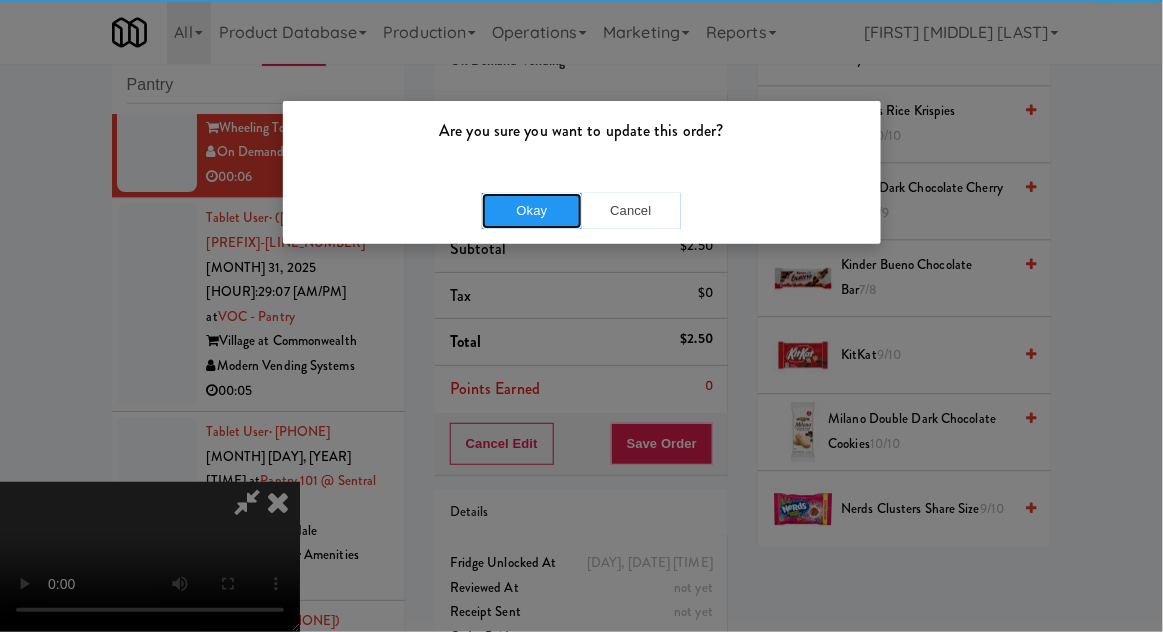 click on "Okay" at bounding box center (532, 211) 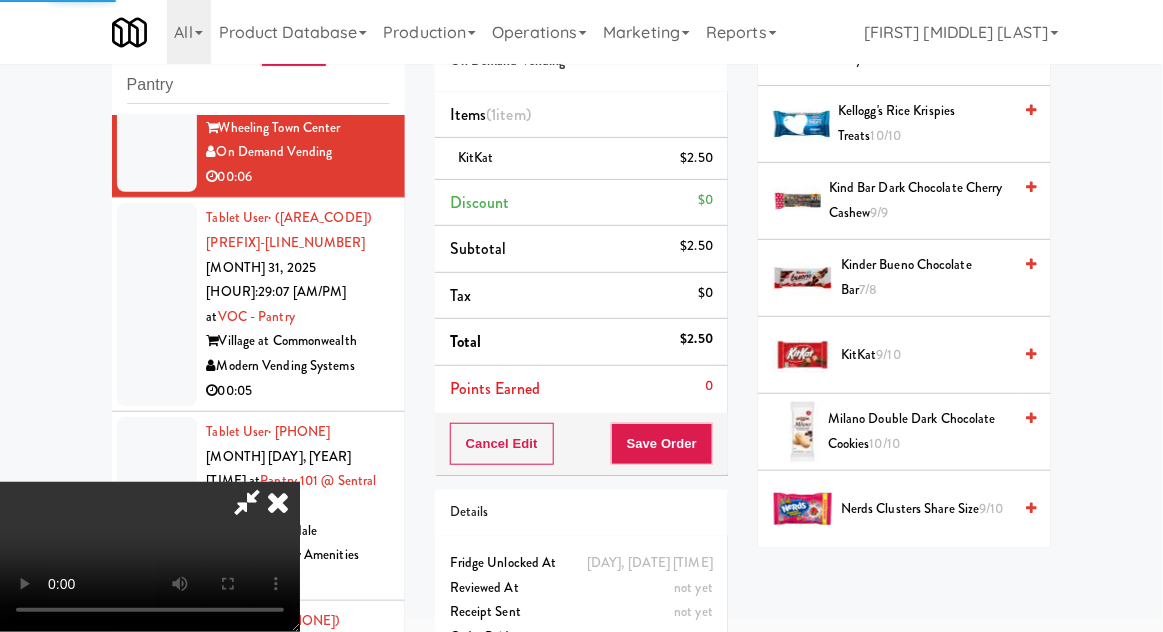 scroll, scrollTop: 197, scrollLeft: 0, axis: vertical 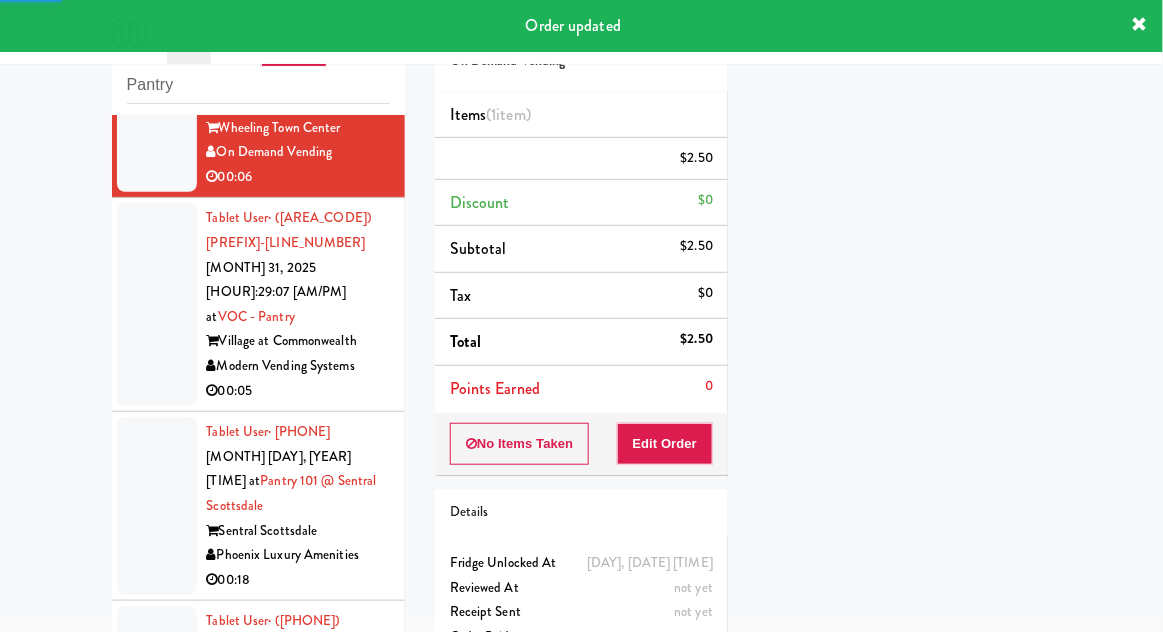 click at bounding box center (157, 304) 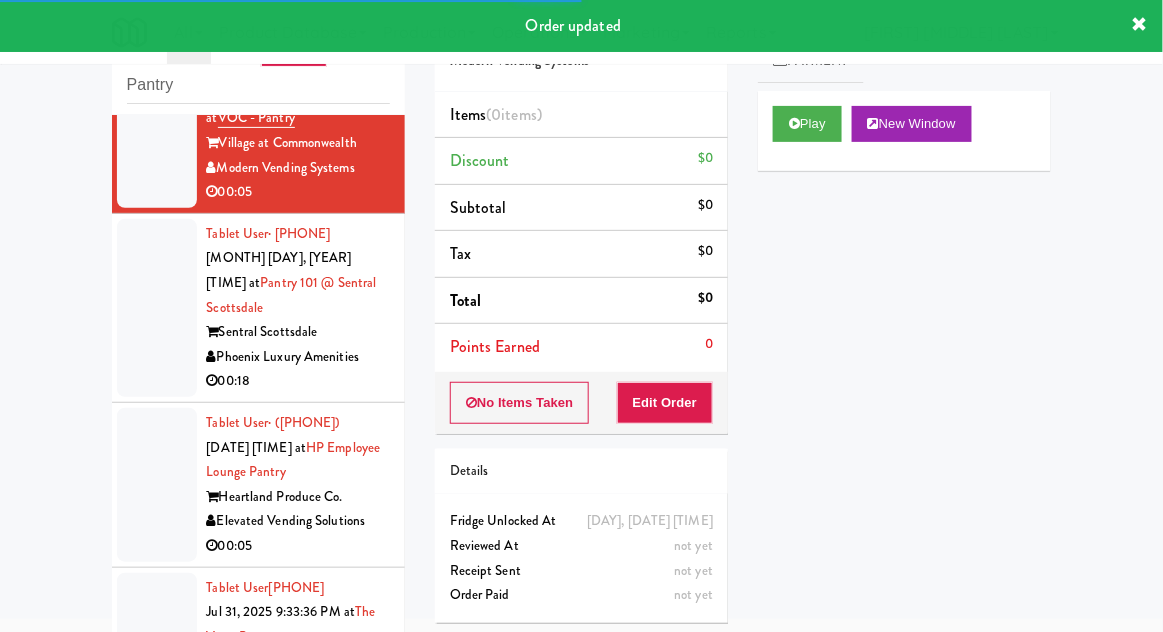 scroll, scrollTop: 5636, scrollLeft: 0, axis: vertical 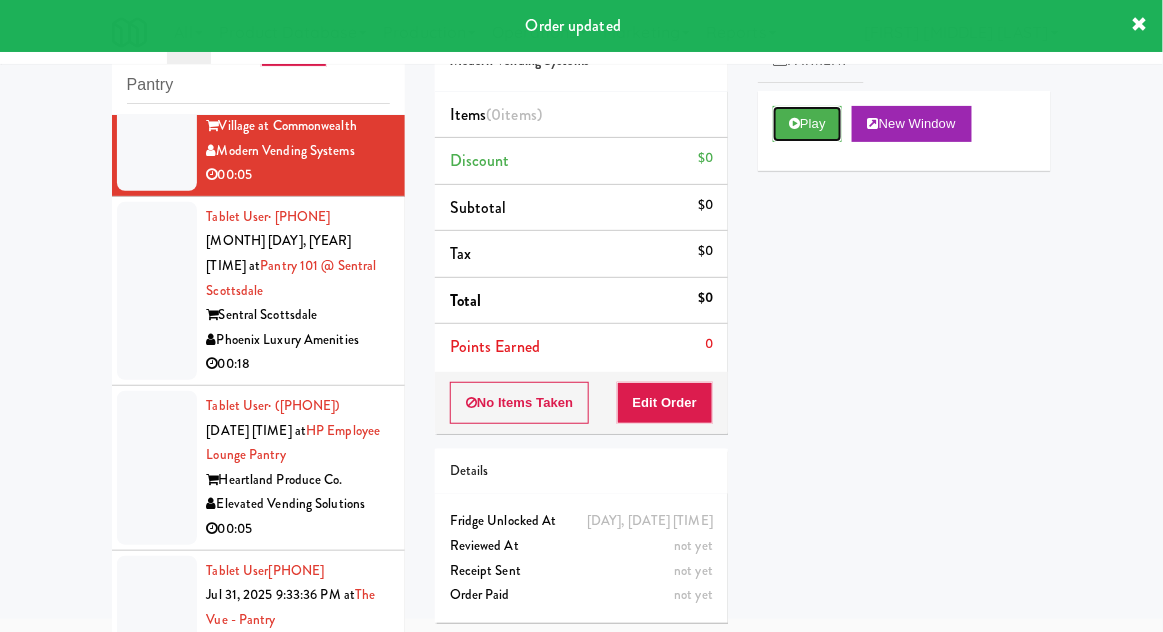 click on "Play" at bounding box center (807, 124) 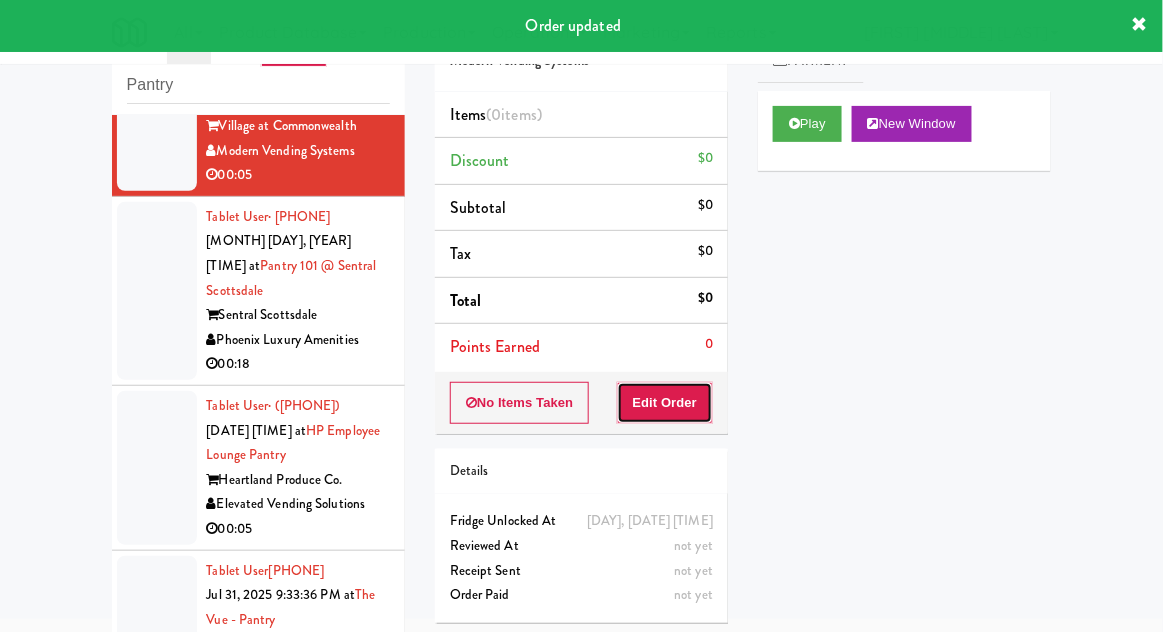 click on "Edit Order" at bounding box center [665, 403] 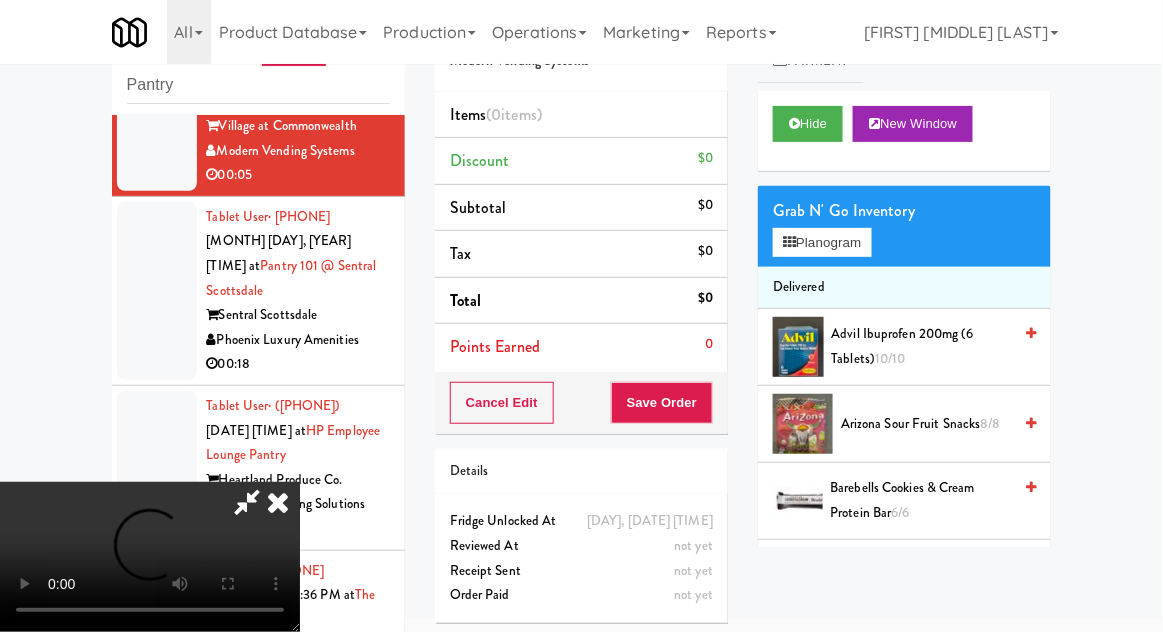 type 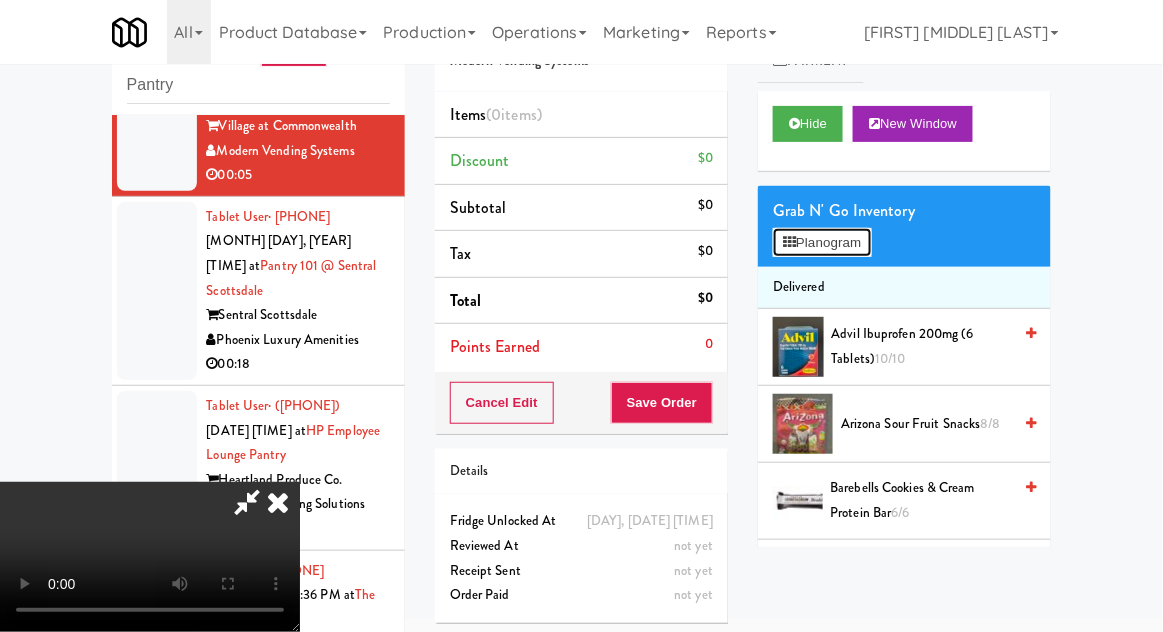click on "Planogram" at bounding box center (822, 243) 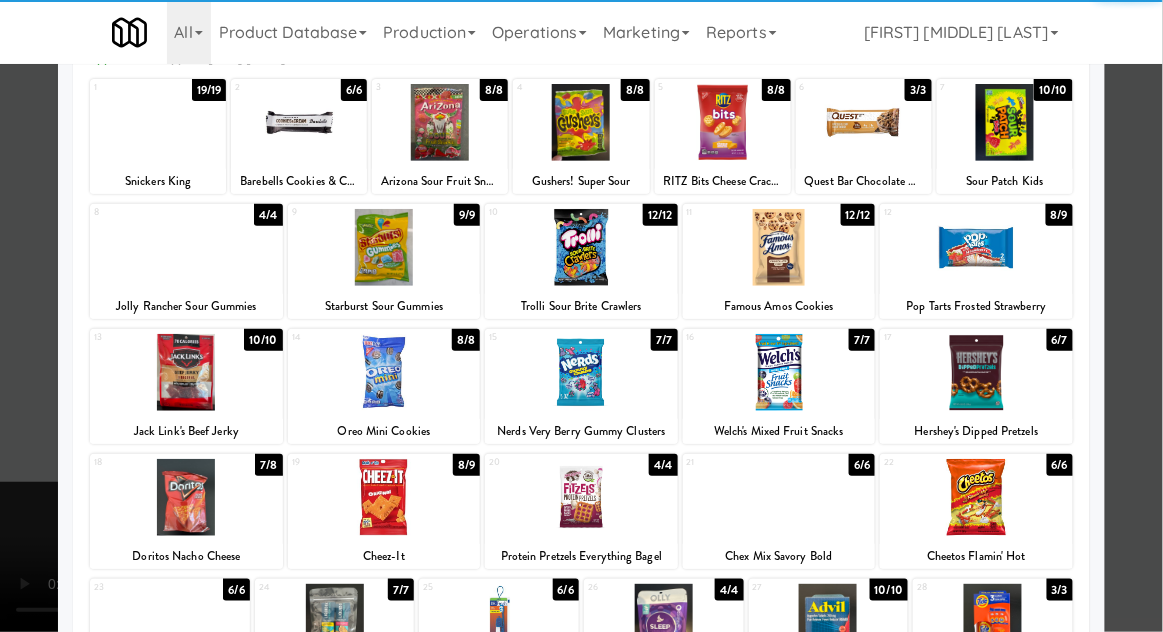 scroll, scrollTop: 113, scrollLeft: 0, axis: vertical 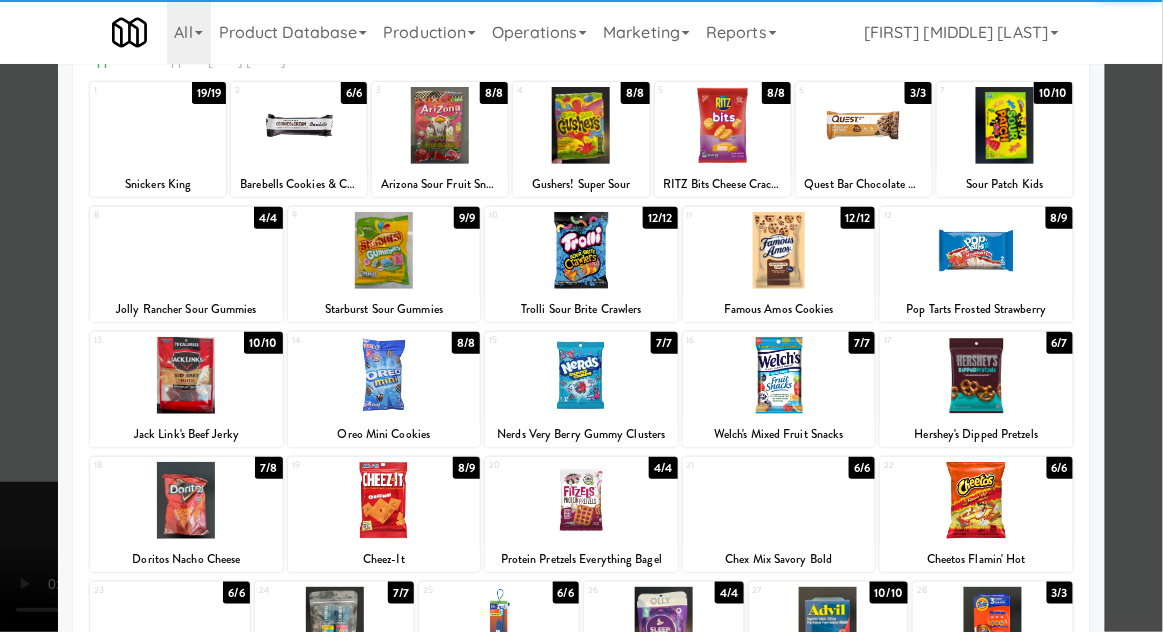 click at bounding box center [384, 500] 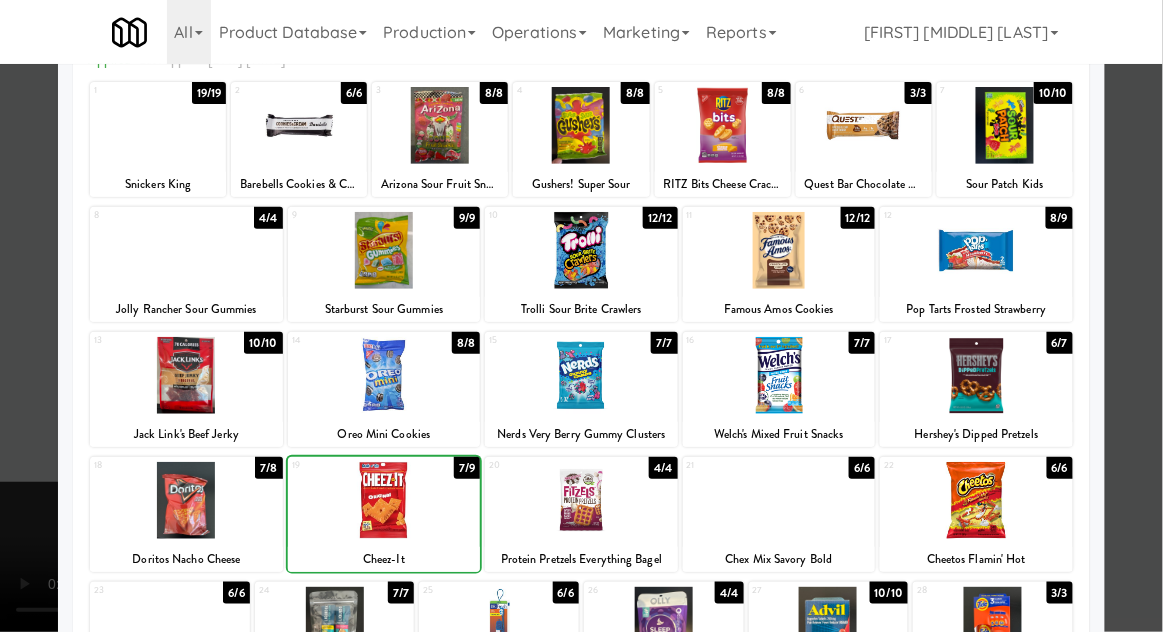 click at bounding box center (384, 500) 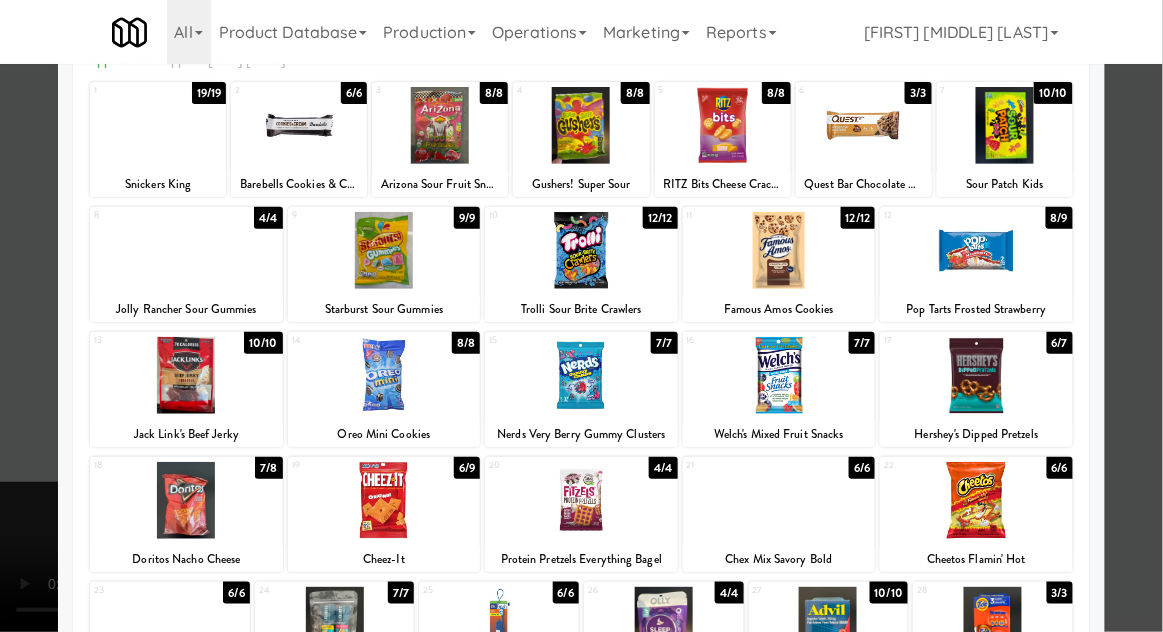 click at bounding box center (581, 316) 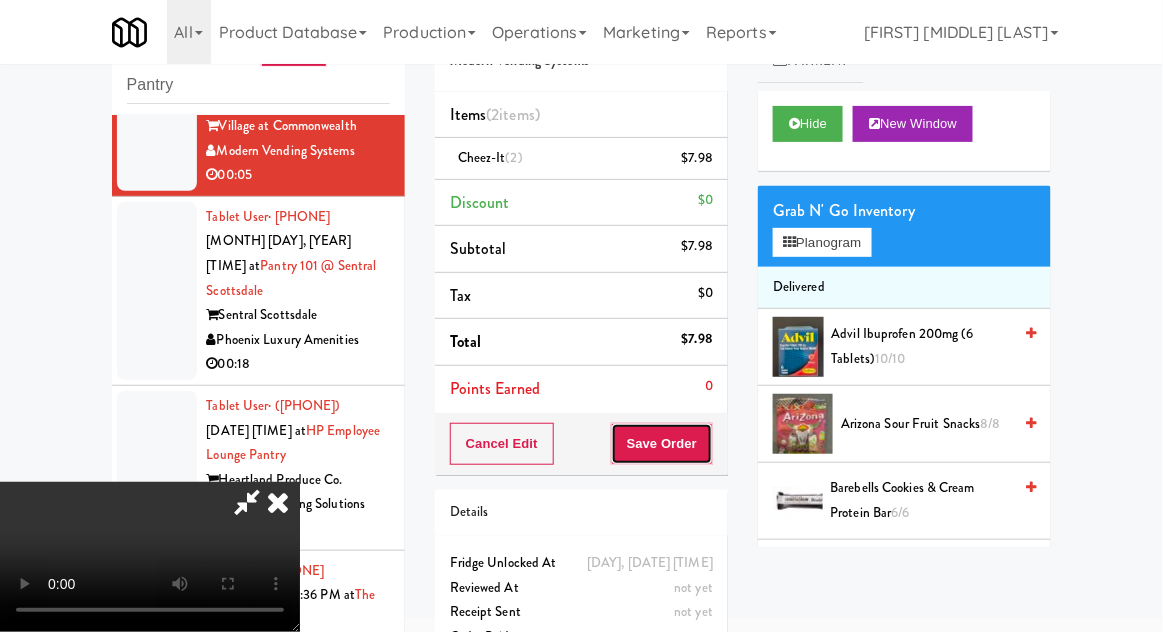 click on "Save Order" at bounding box center [662, 444] 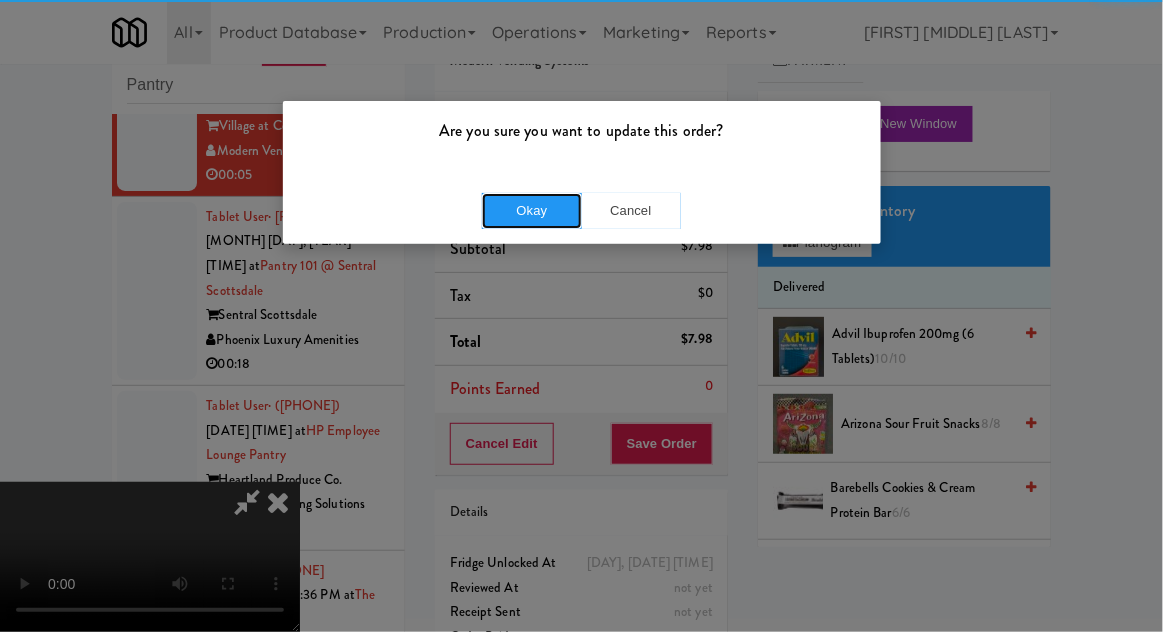 click on "Okay" at bounding box center (532, 211) 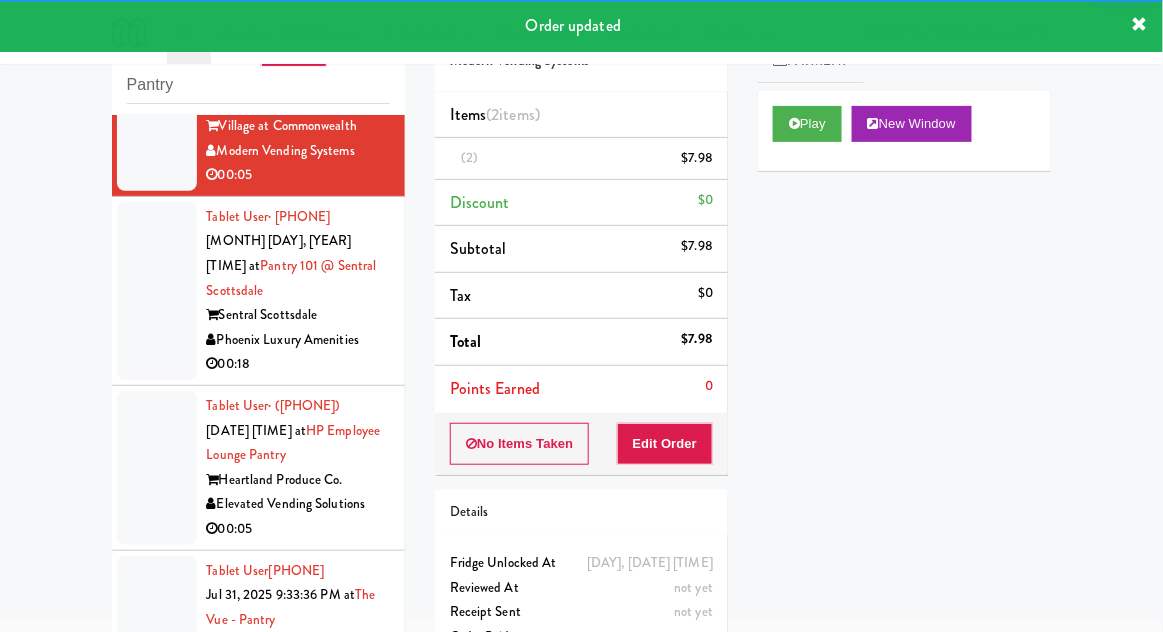 click at bounding box center (157, 291) 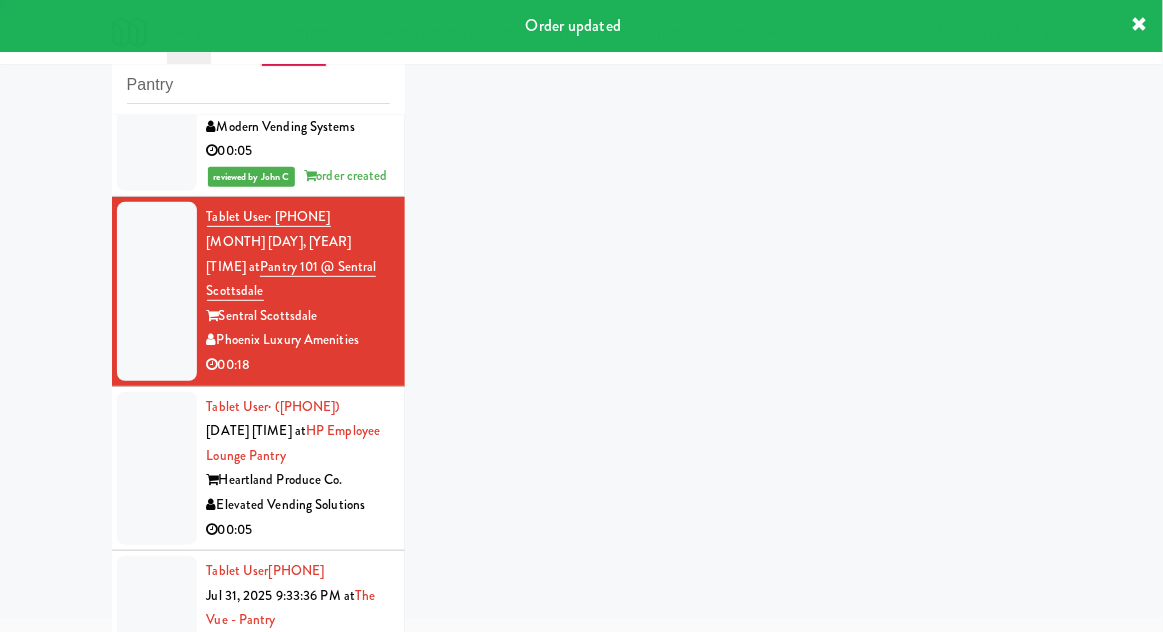scroll, scrollTop: 5685, scrollLeft: 0, axis: vertical 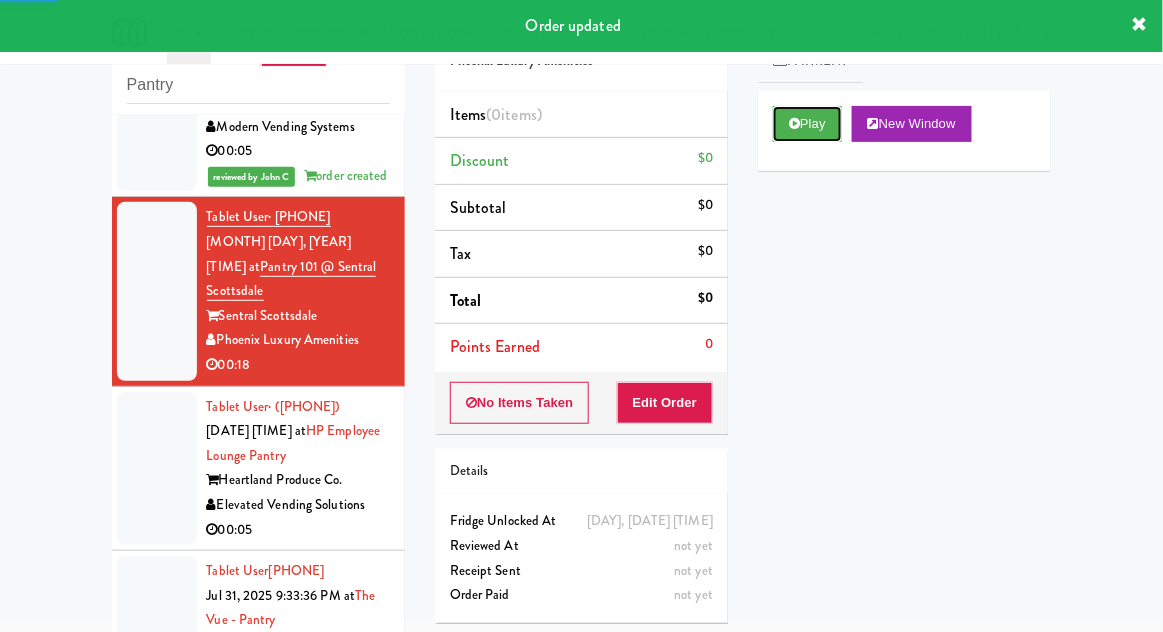 click on "Play" at bounding box center (807, 124) 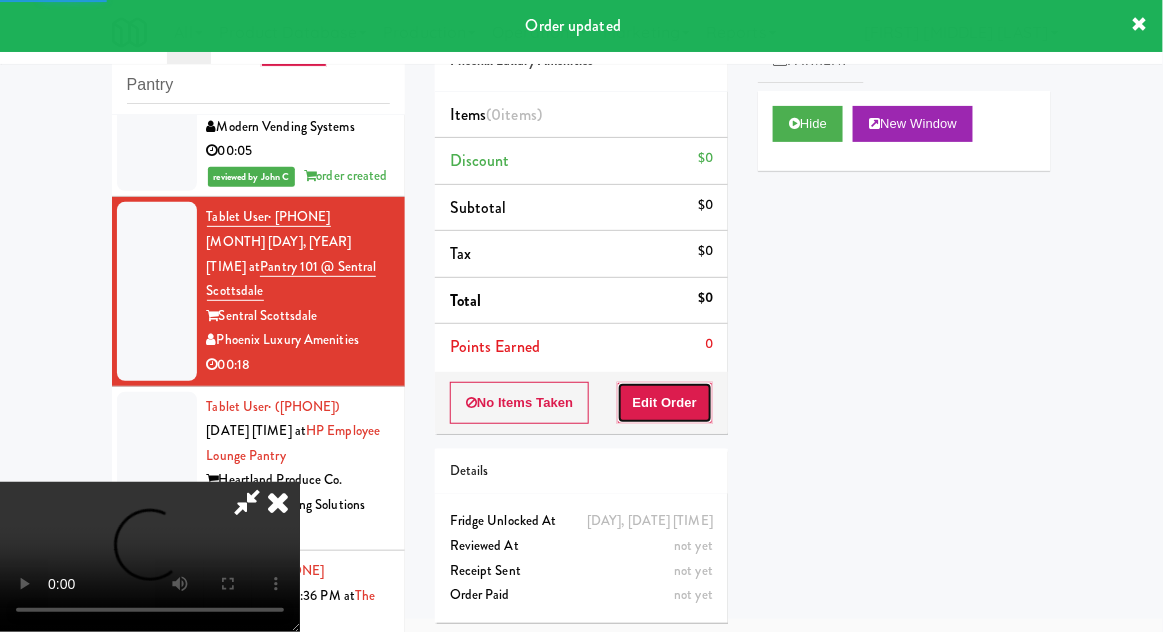 click on "Edit Order" at bounding box center (665, 403) 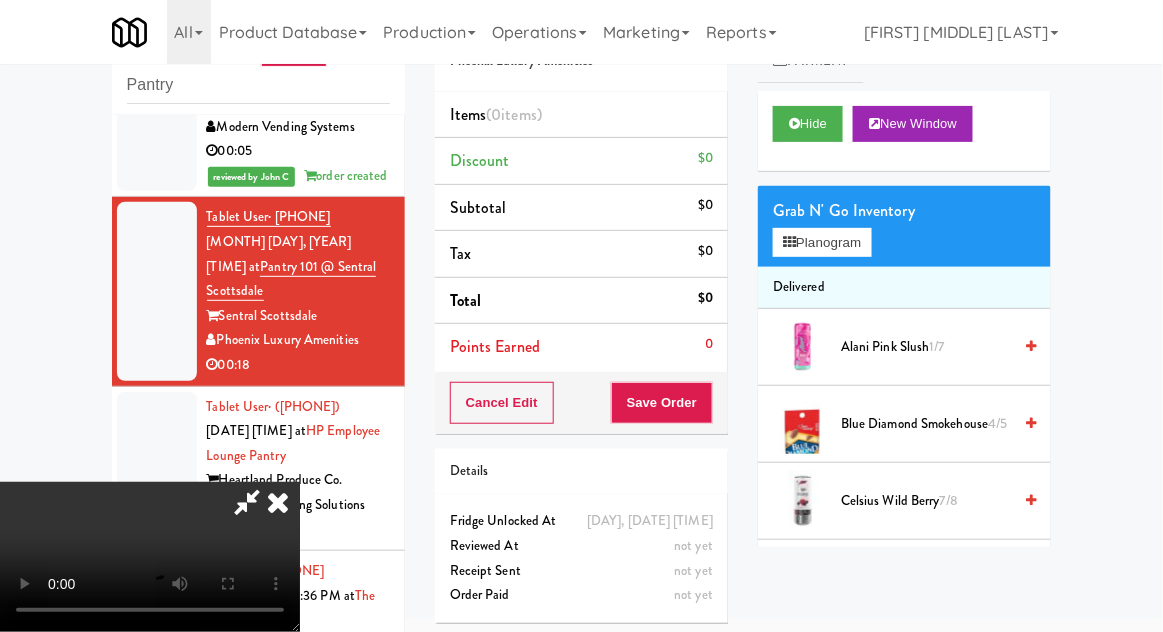 scroll, scrollTop: 73, scrollLeft: 0, axis: vertical 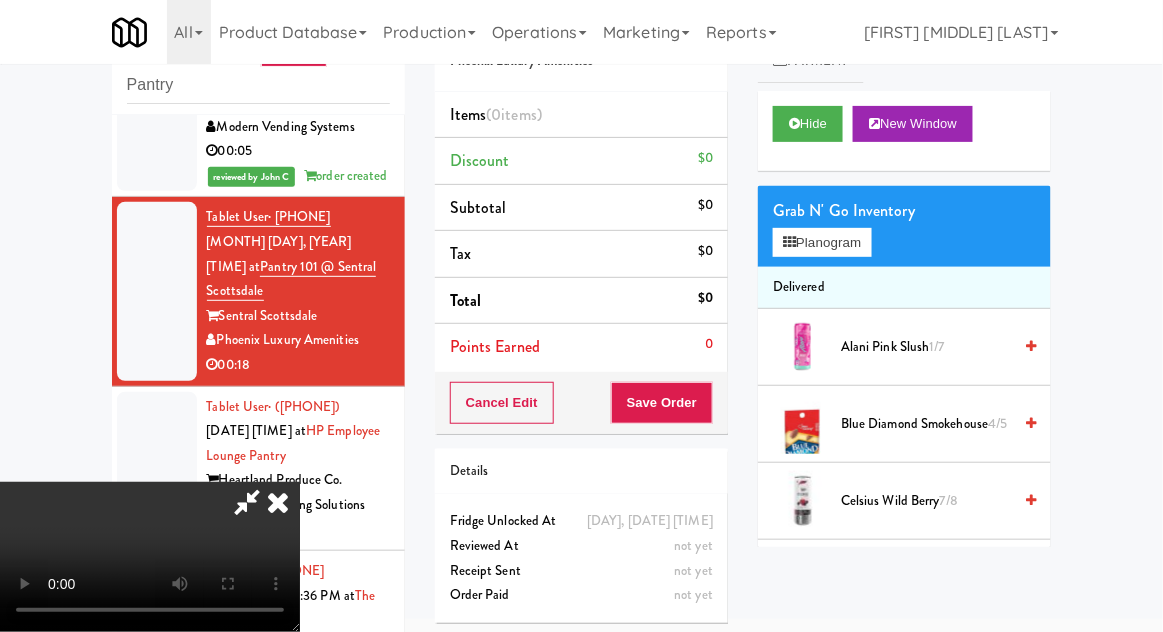 type 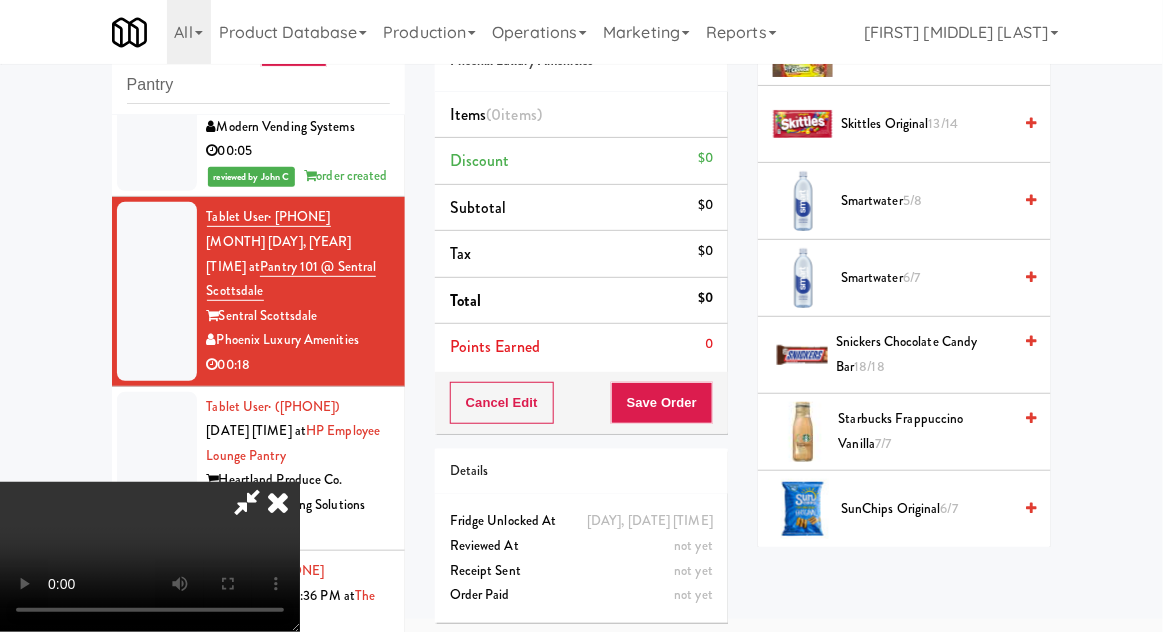 scroll, scrollTop: 2150, scrollLeft: 0, axis: vertical 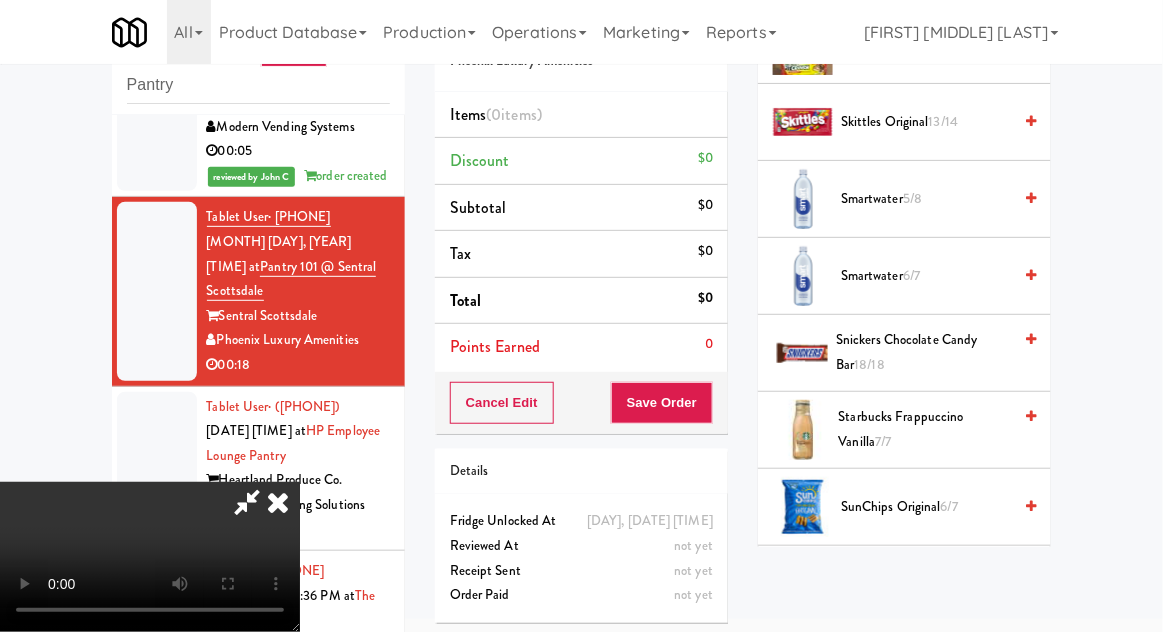 click on "5/8" at bounding box center (912, 198) 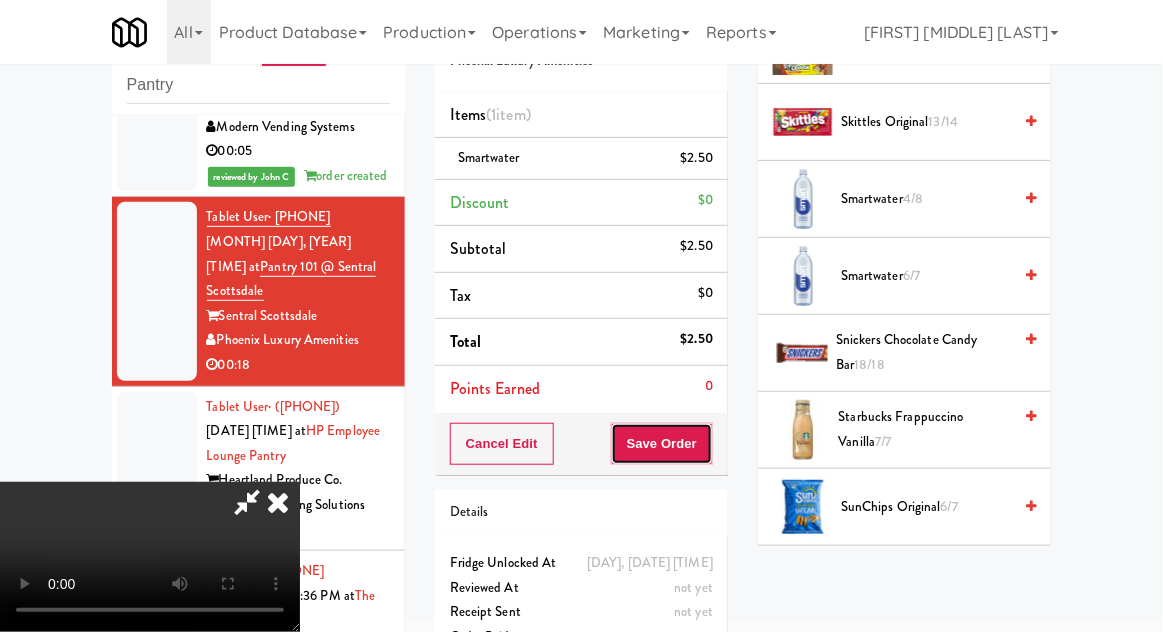 click on "Save Order" at bounding box center [662, 444] 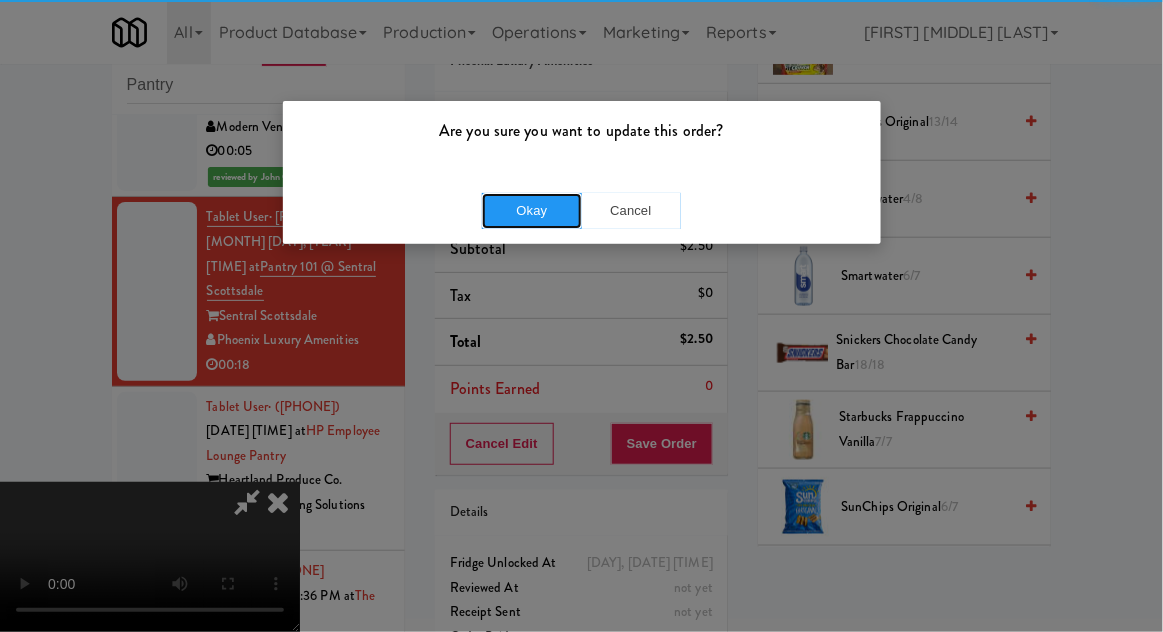 click on "Okay" at bounding box center [532, 211] 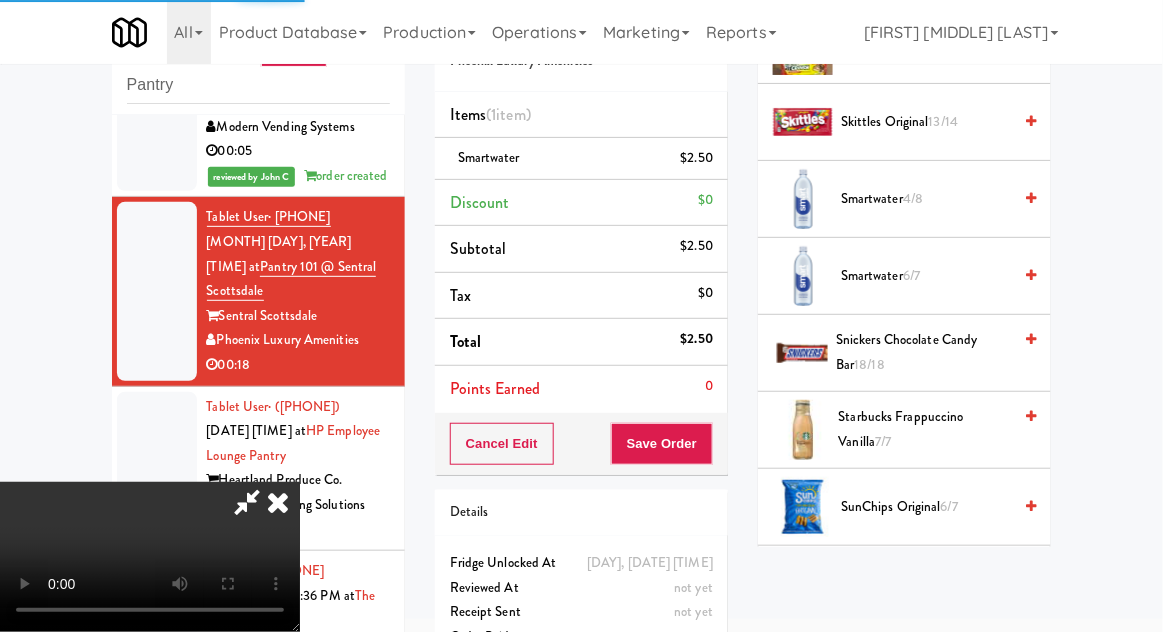 scroll, scrollTop: 197, scrollLeft: 0, axis: vertical 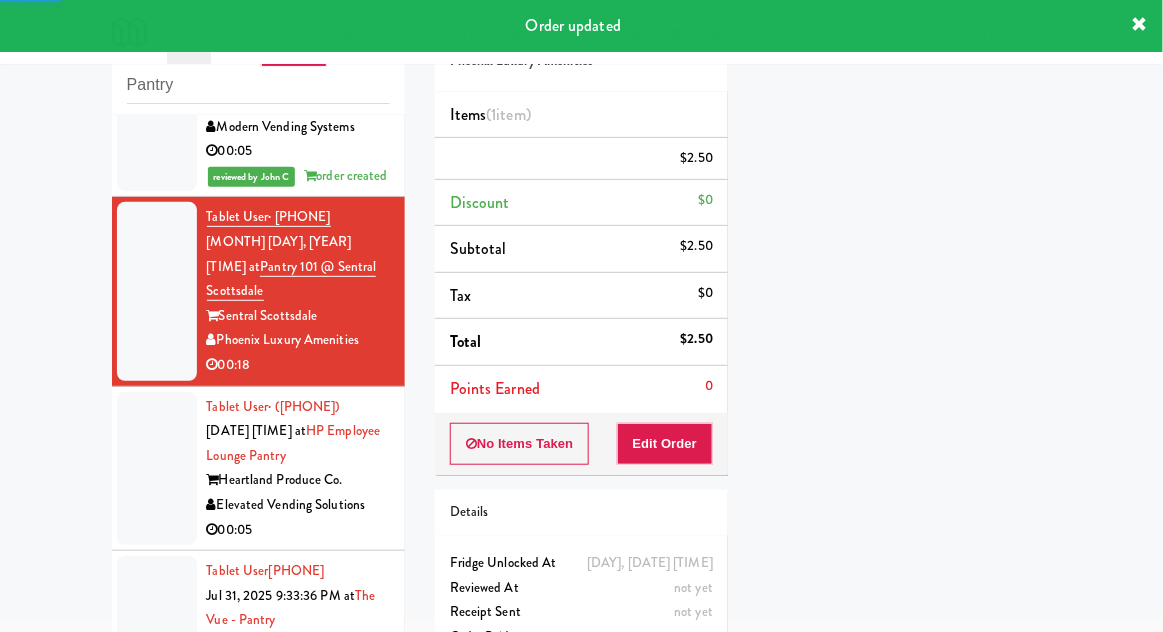 click at bounding box center [157, 469] 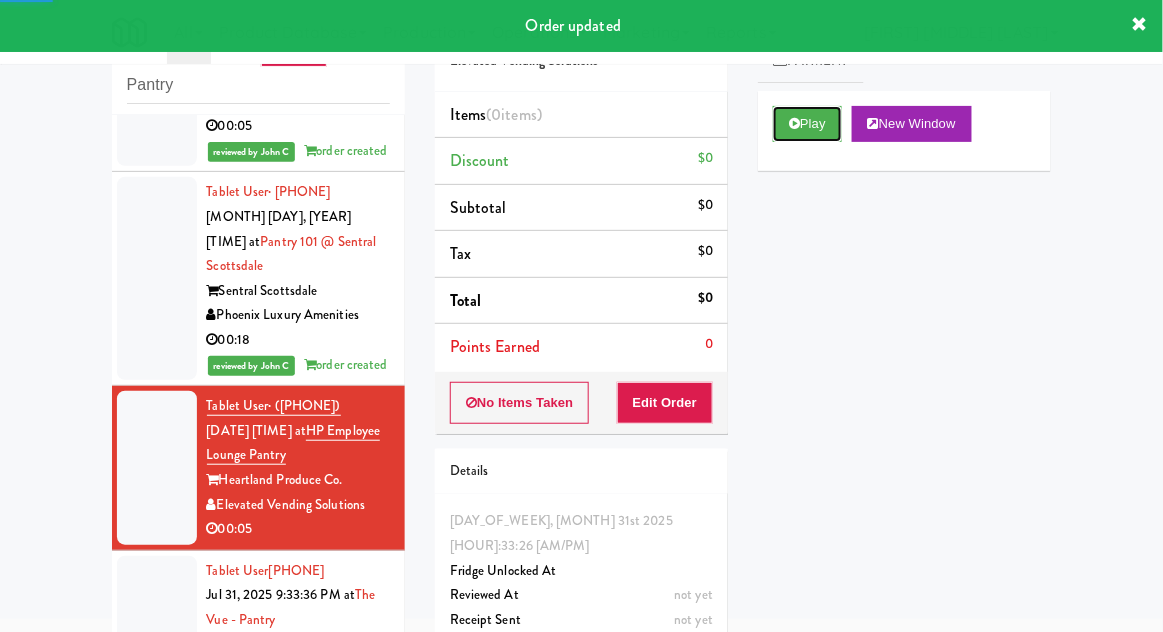 click on "Play" at bounding box center (807, 124) 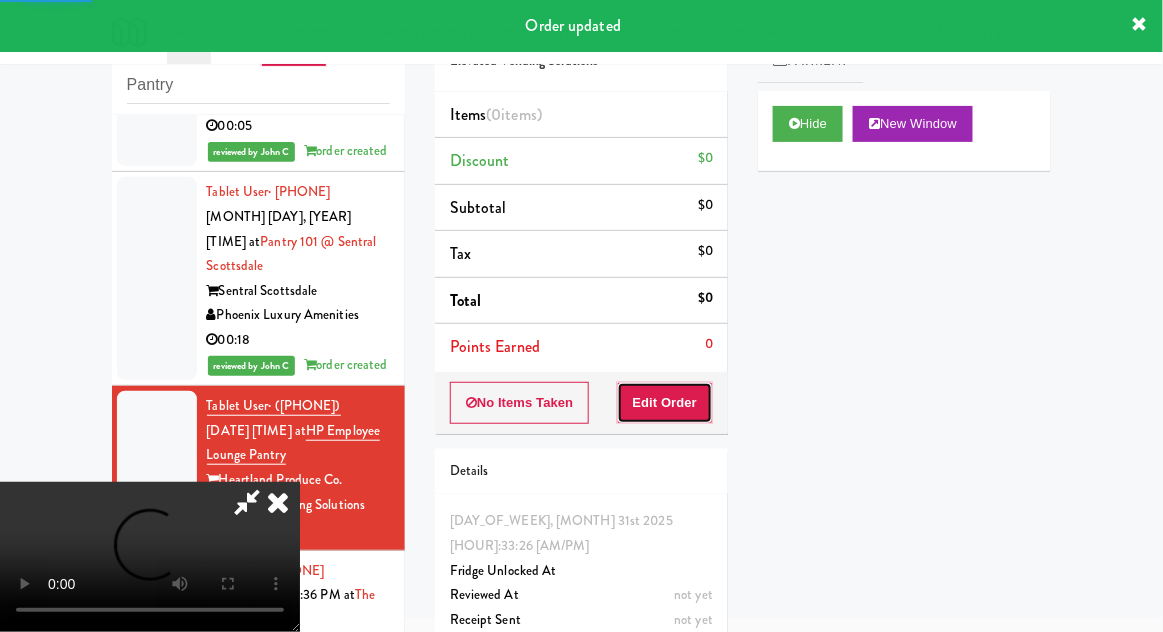 click on "Edit Order" at bounding box center [665, 403] 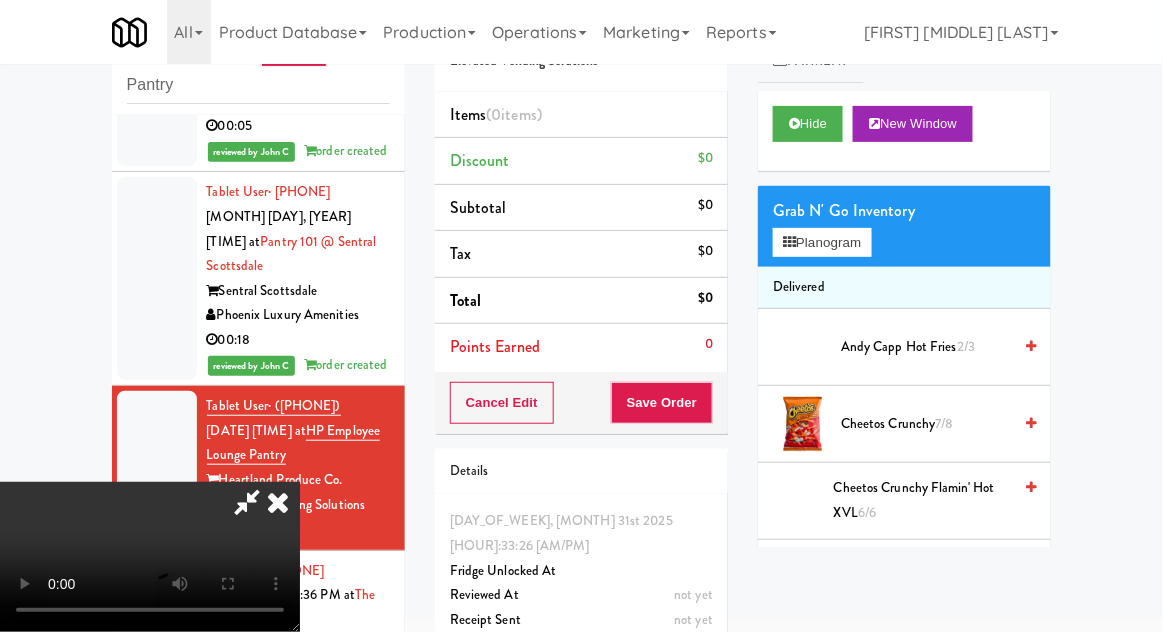 scroll, scrollTop: 73, scrollLeft: 0, axis: vertical 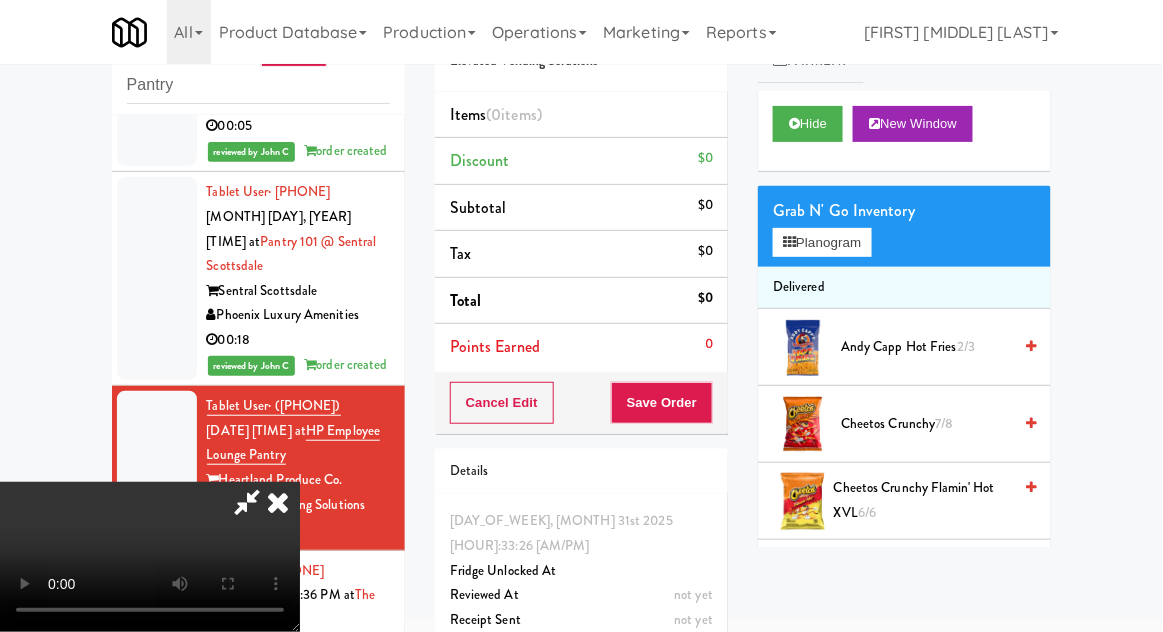 type 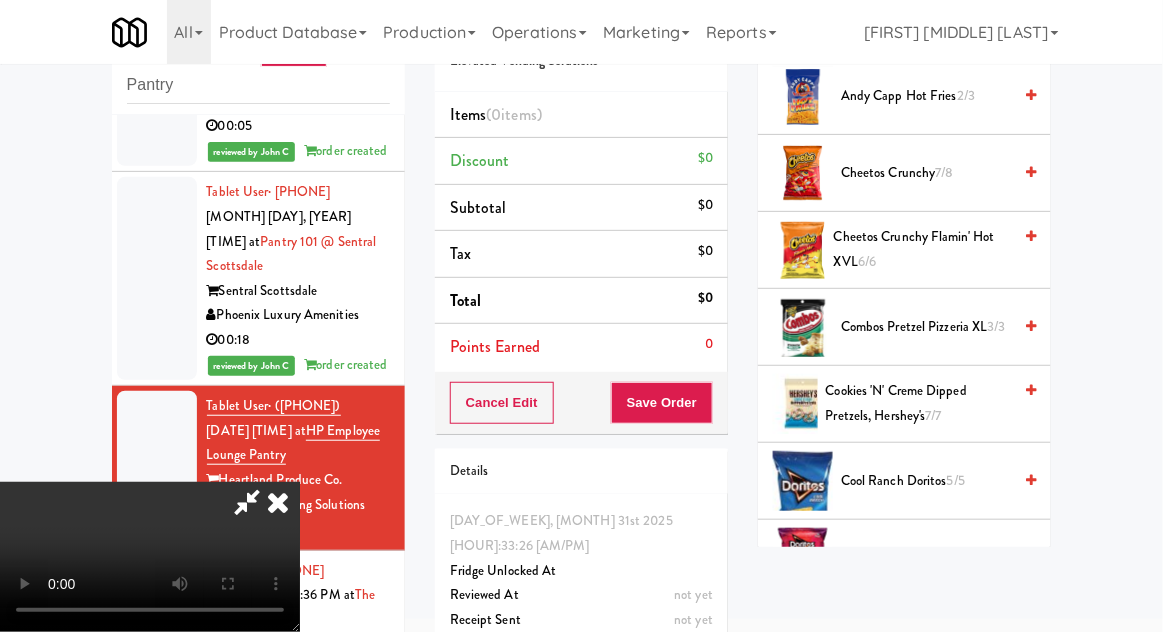 scroll, scrollTop: 0, scrollLeft: 0, axis: both 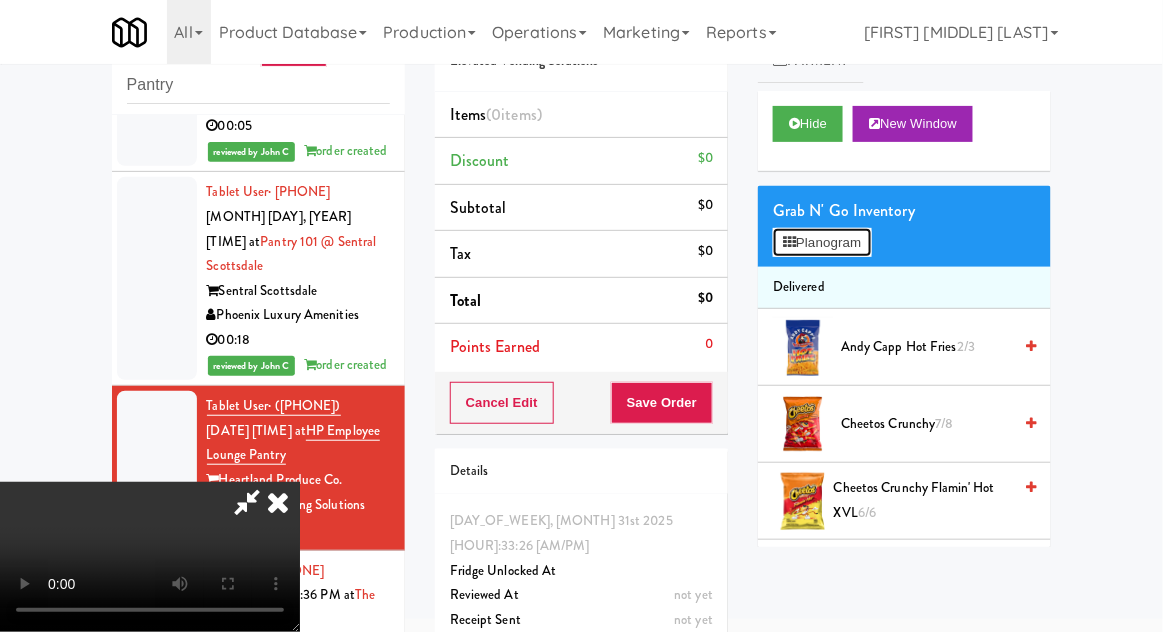 click on "Planogram" at bounding box center (822, 243) 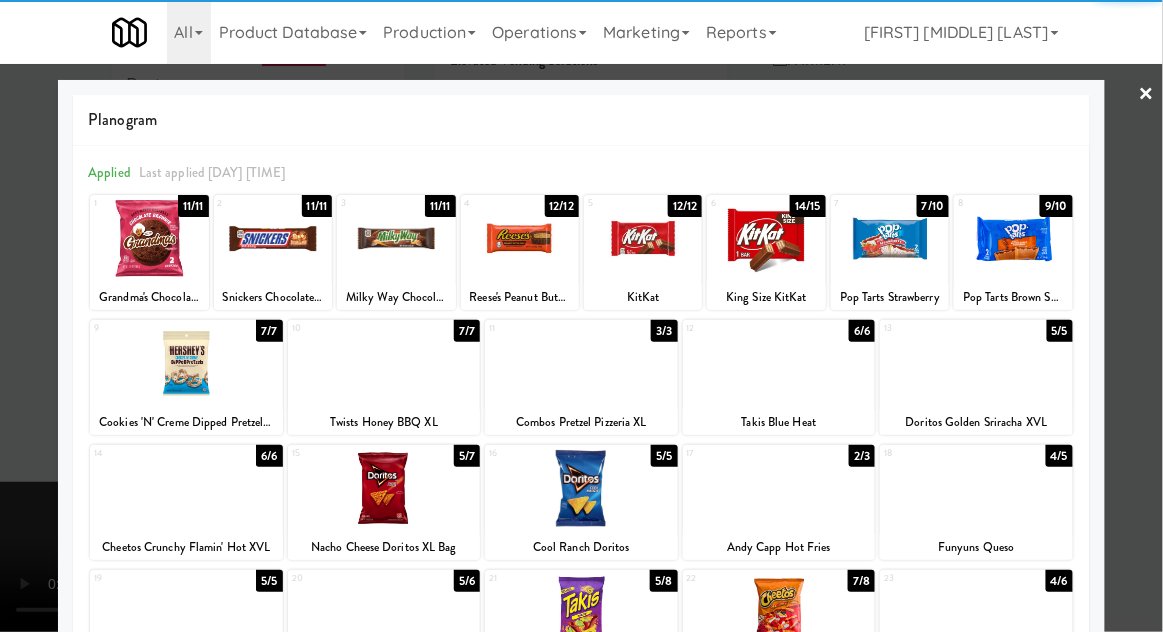 click at bounding box center [384, 488] 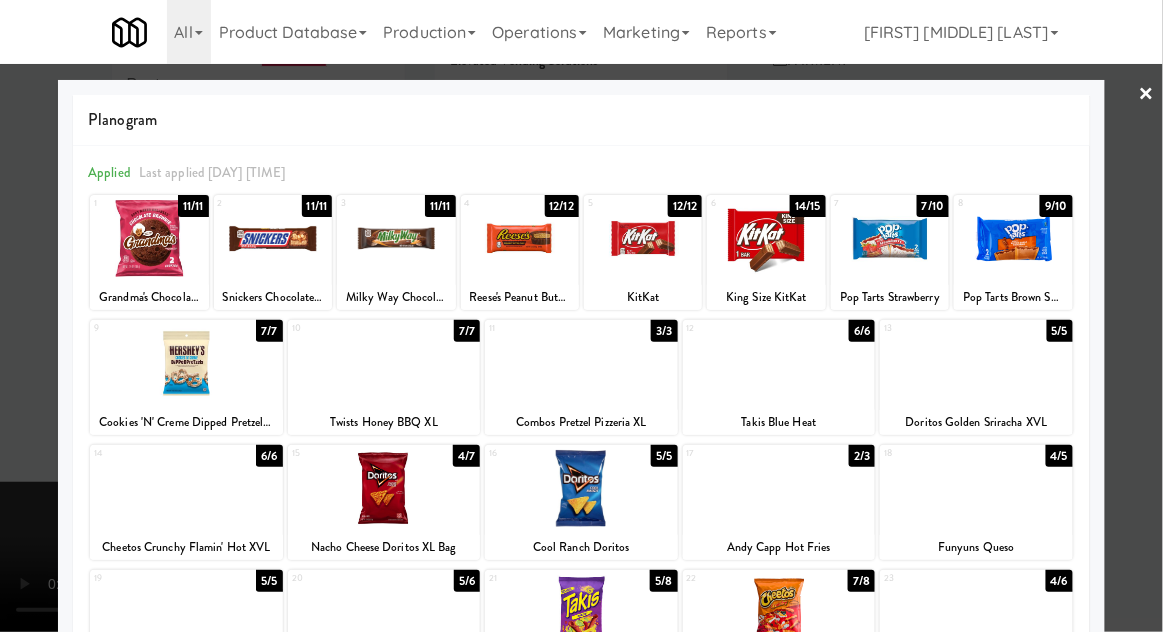 click at bounding box center [581, 316] 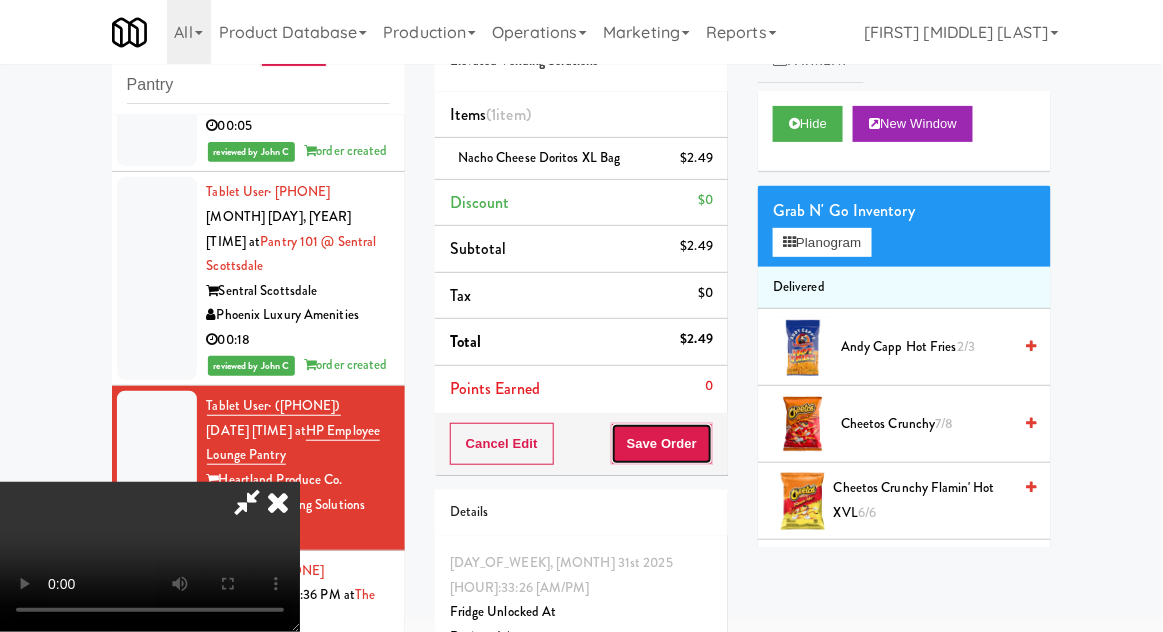 click on "Save Order" at bounding box center [662, 444] 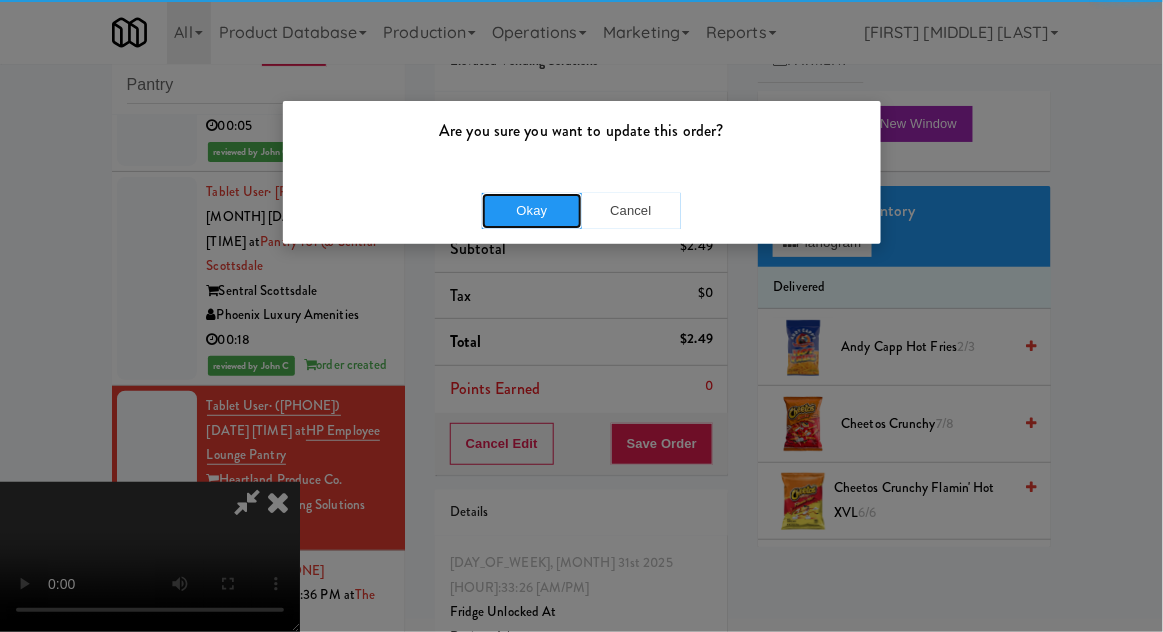 click on "Okay" at bounding box center (532, 211) 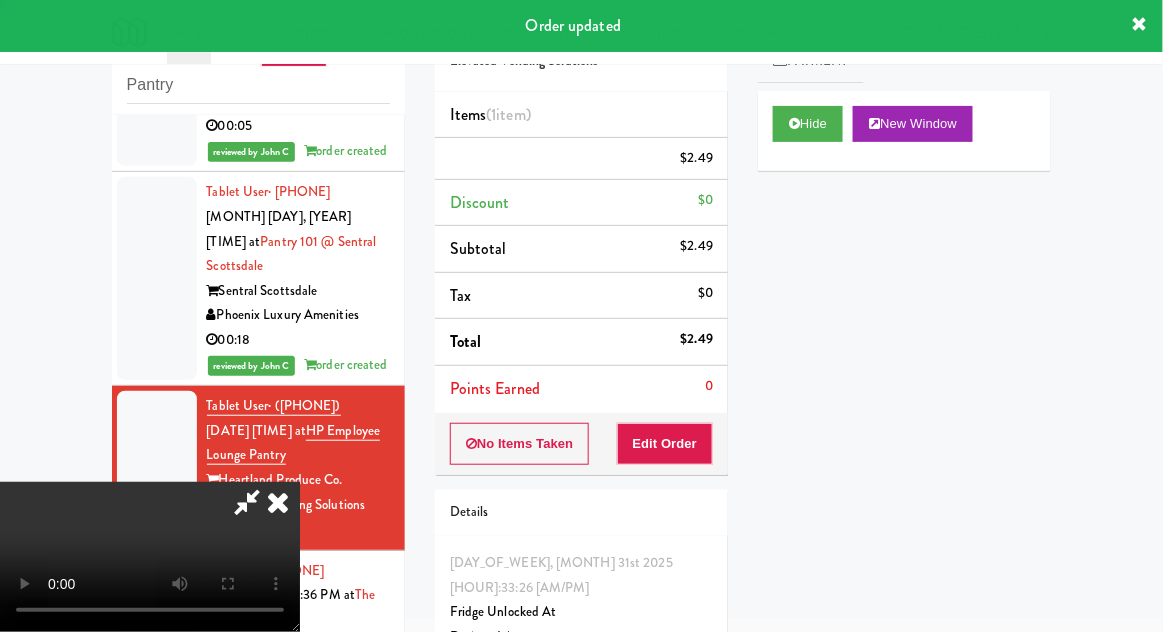 scroll, scrollTop: 0, scrollLeft: 0, axis: both 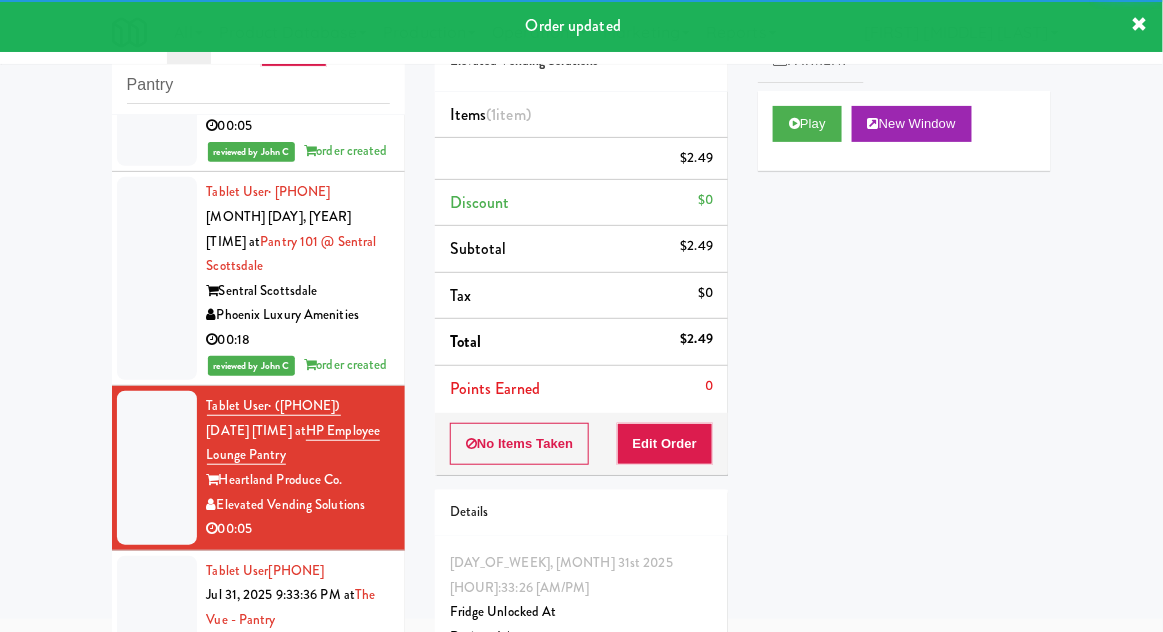 click at bounding box center (157, 633) 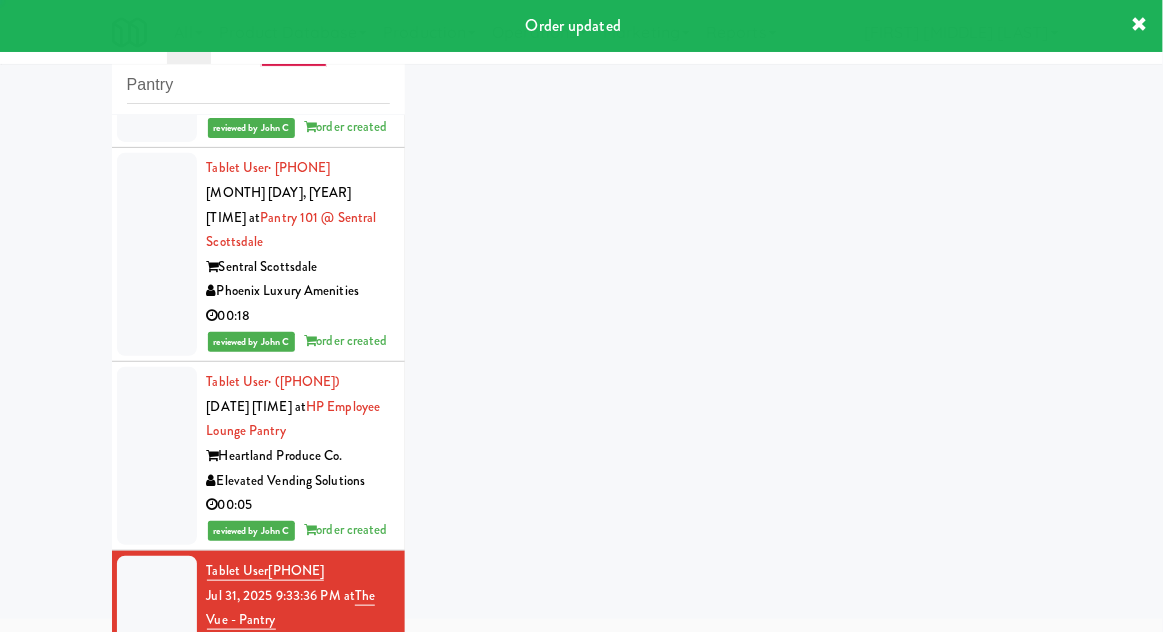 scroll, scrollTop: 5783, scrollLeft: 0, axis: vertical 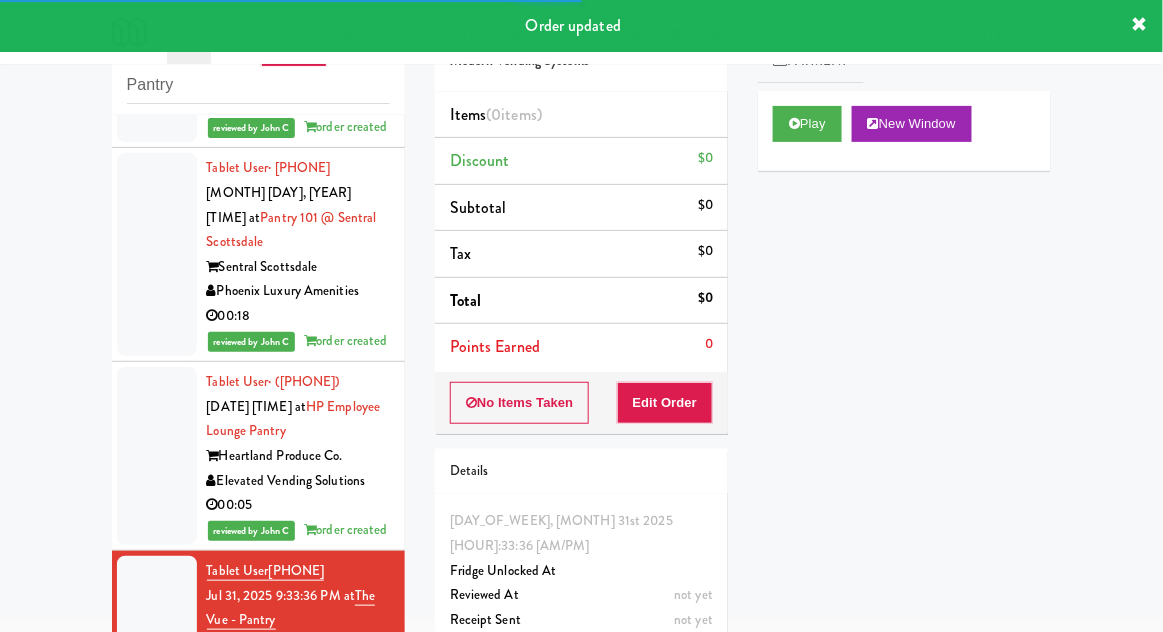 click on "Play  New Window" at bounding box center (904, 131) 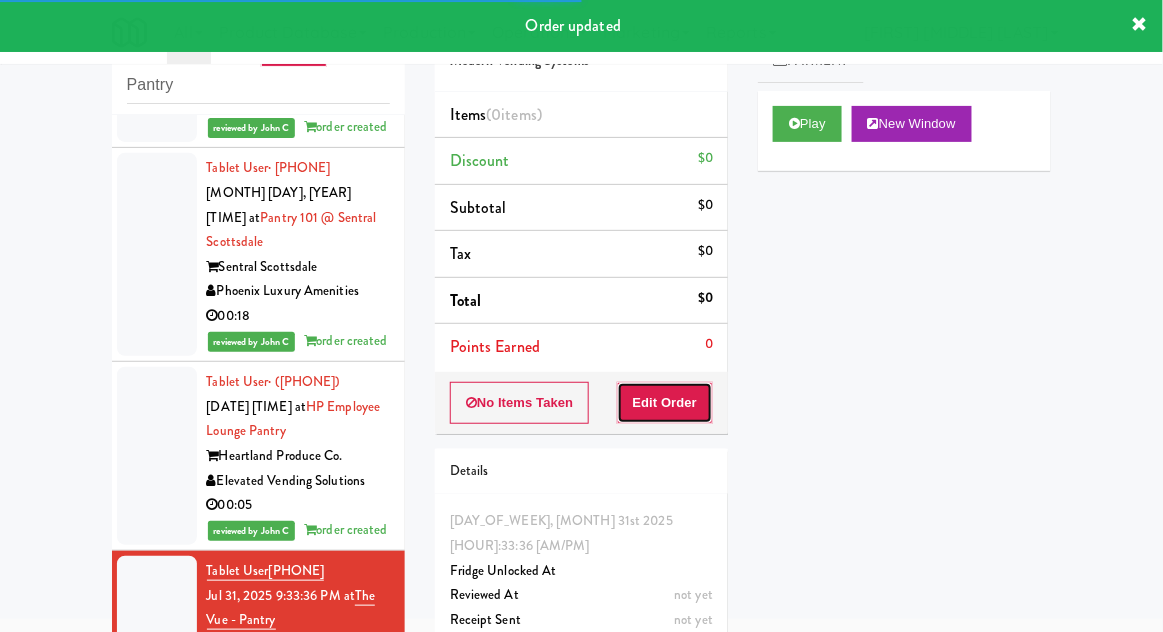 click on "Edit Order" at bounding box center [665, 403] 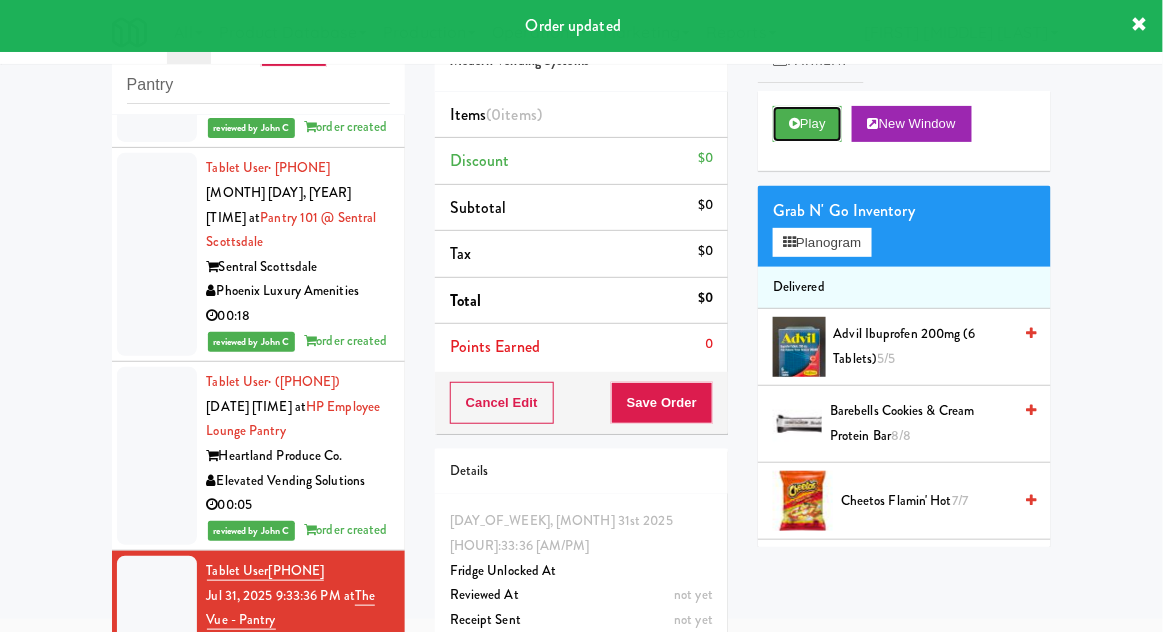 click on "Play" at bounding box center [807, 124] 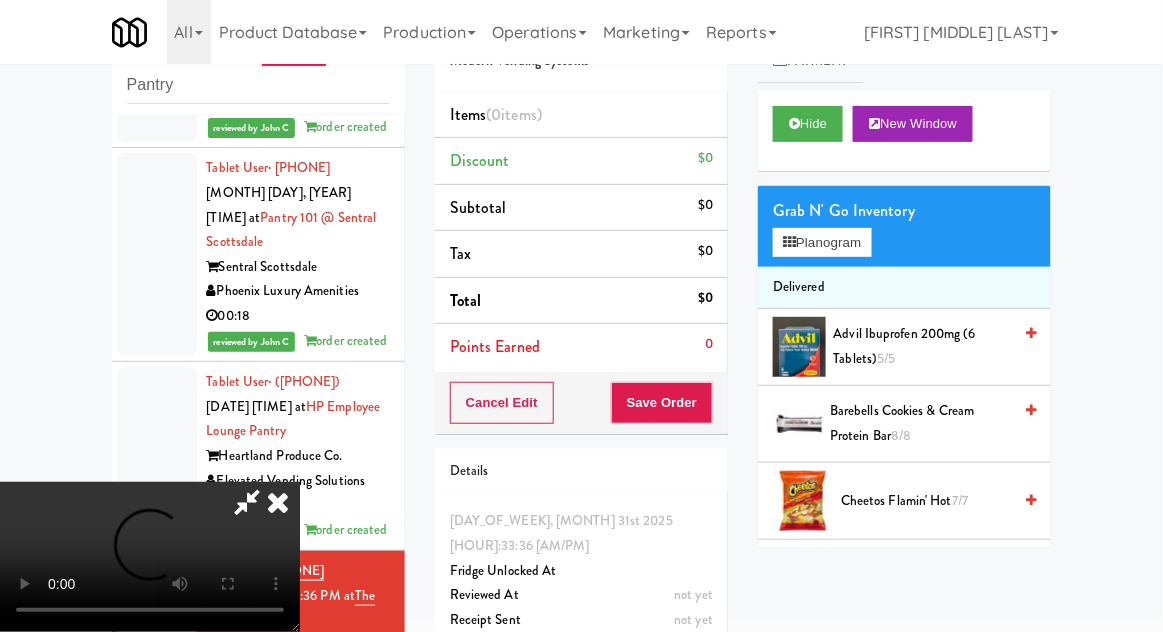type 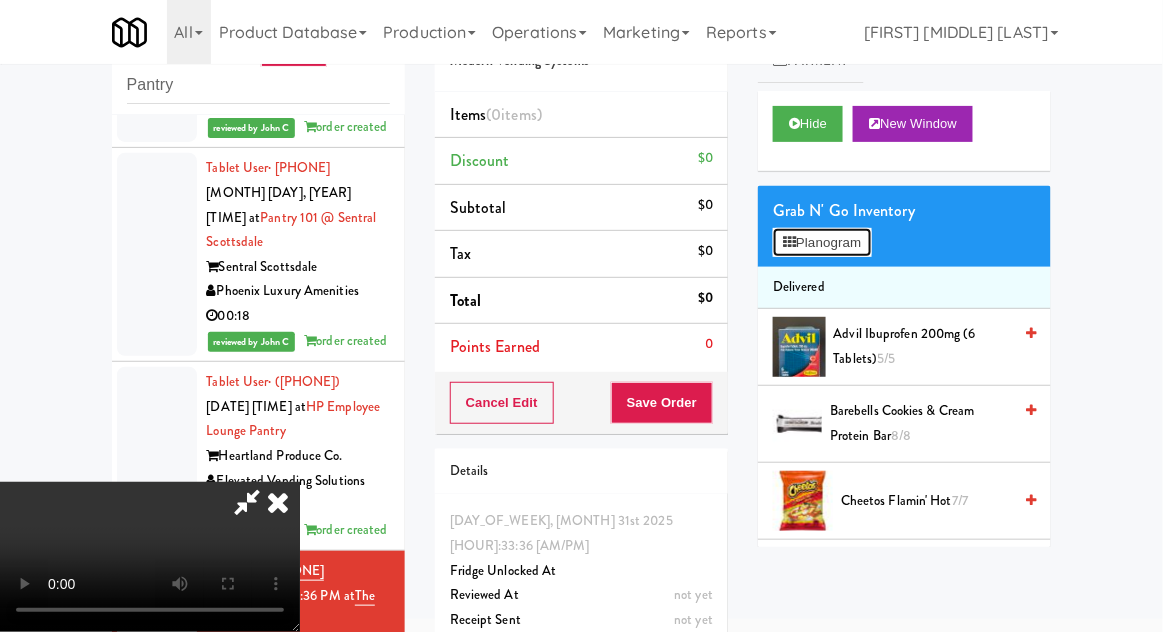 click on "Planogram" at bounding box center [822, 243] 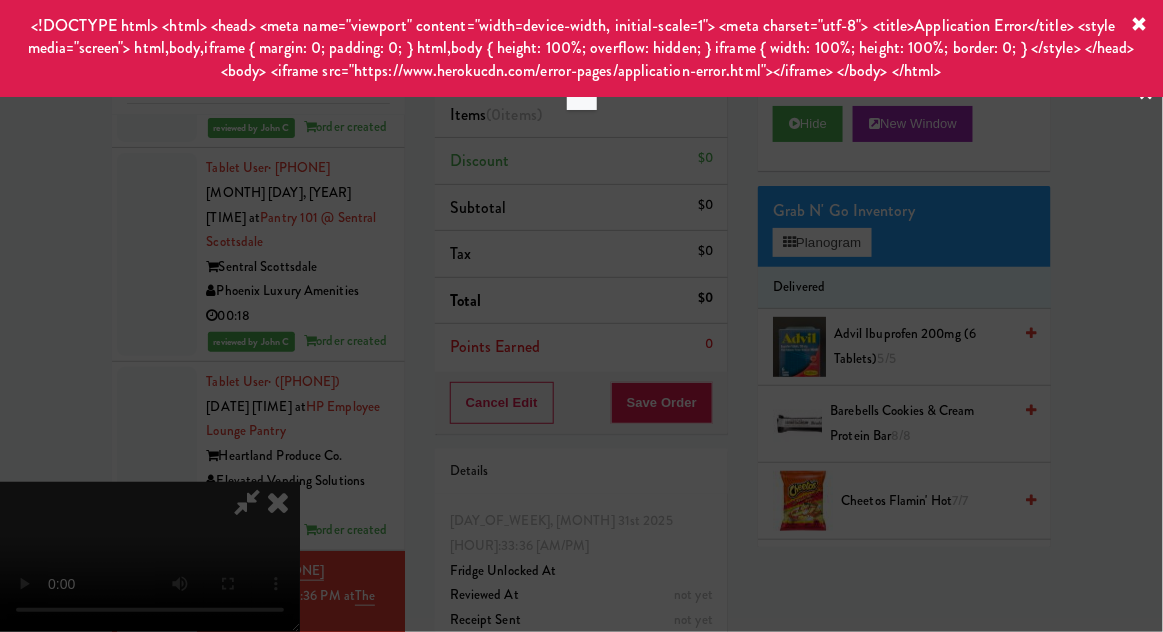 click at bounding box center [581, 316] 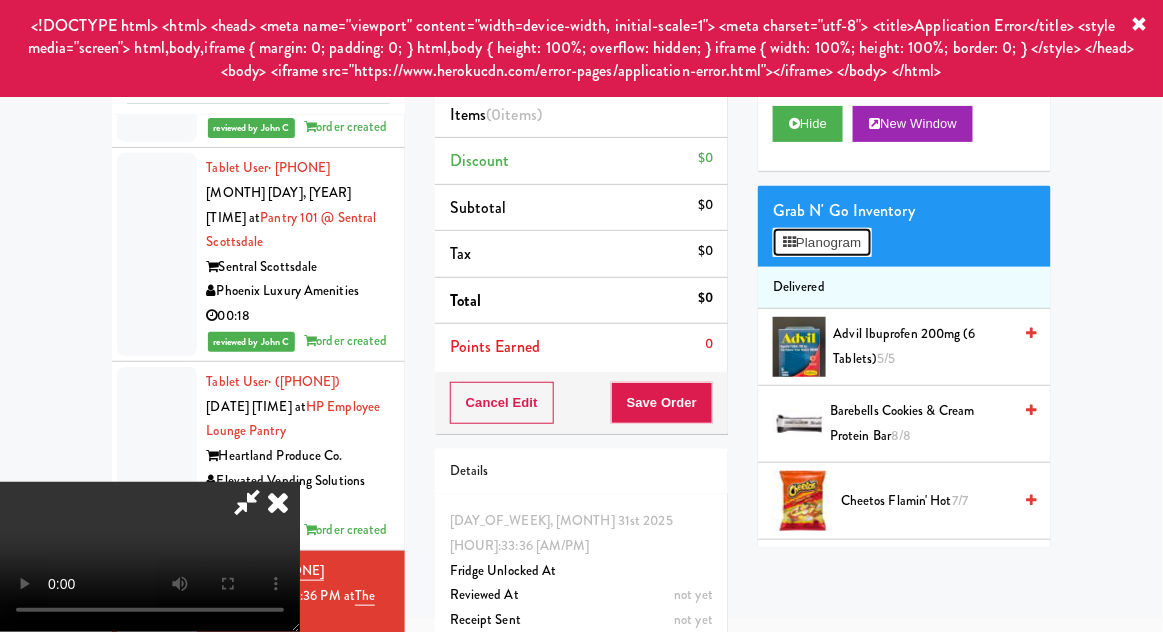 click on "Planogram" at bounding box center (822, 243) 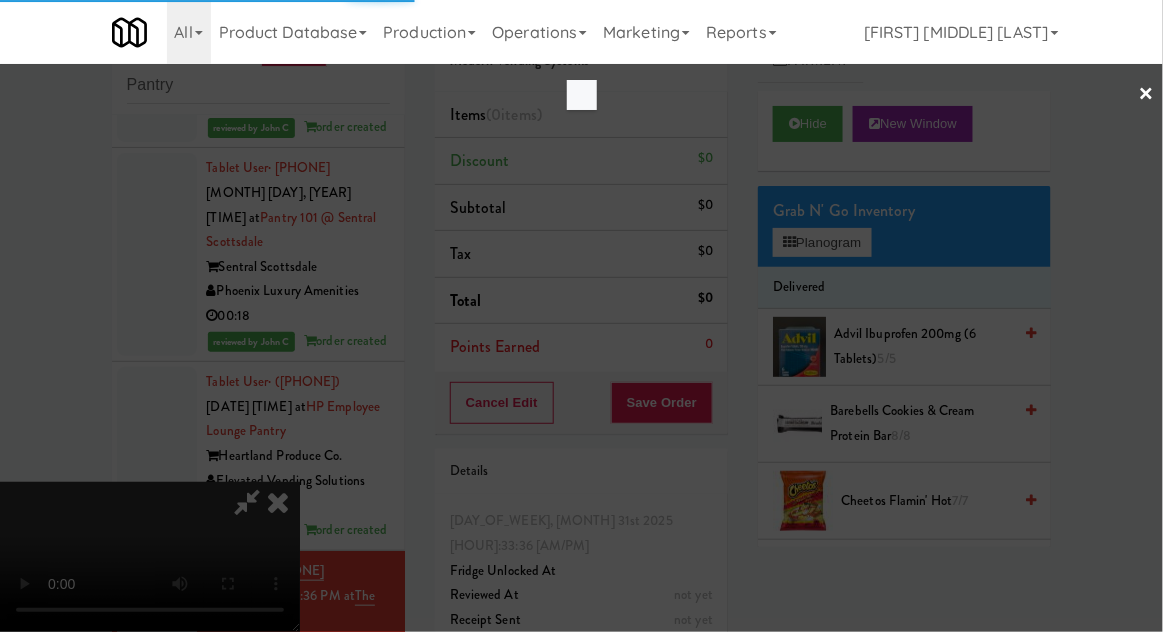 click at bounding box center (581, 316) 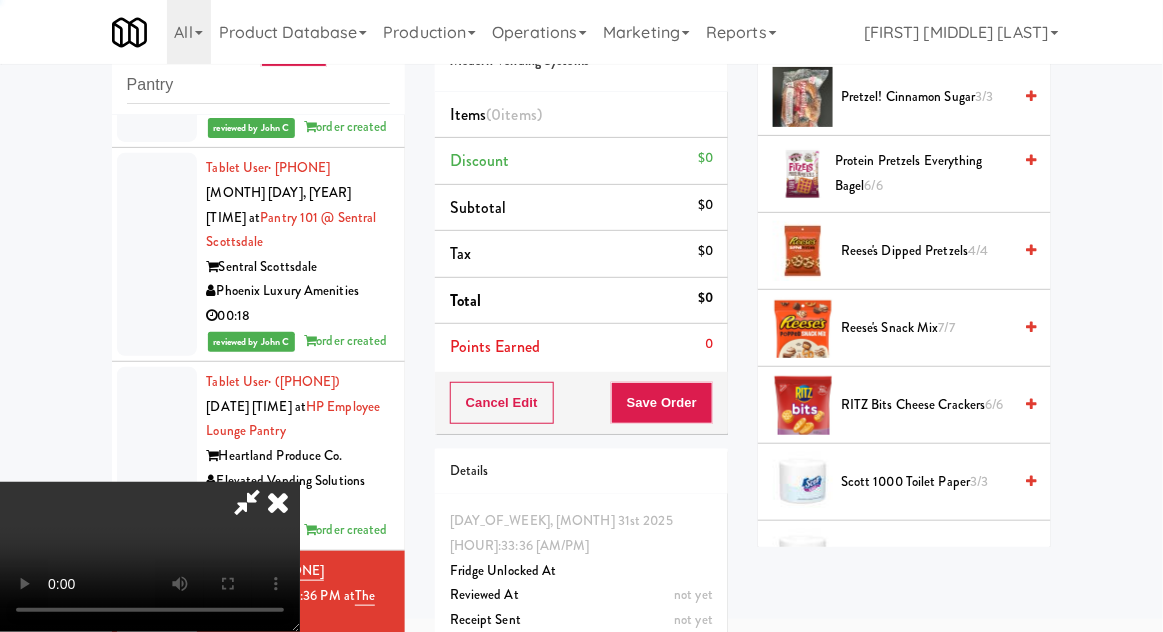 scroll, scrollTop: 1413, scrollLeft: 0, axis: vertical 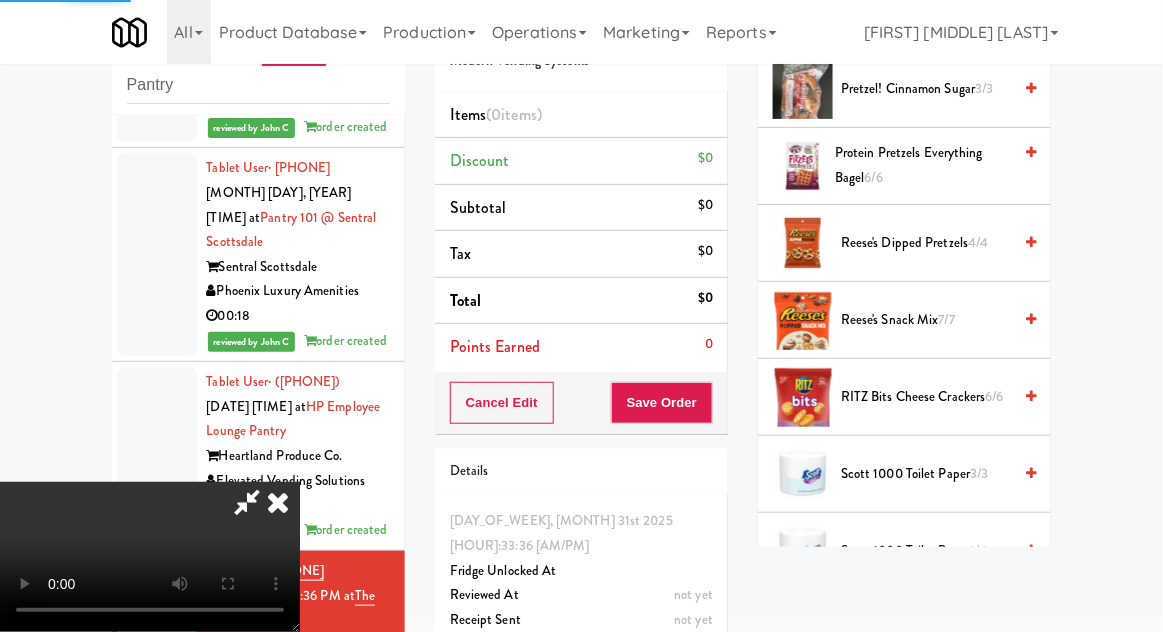 click on "Reese's Dipped Pretzels  4/4" at bounding box center [926, 243] 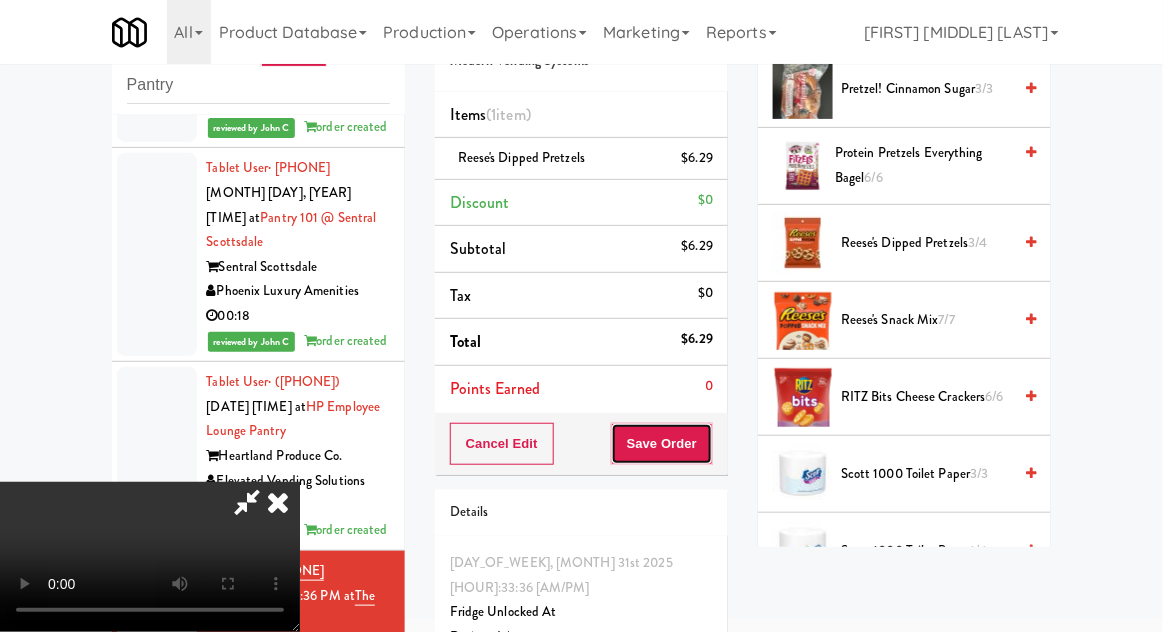 click on "Save Order" at bounding box center (662, 444) 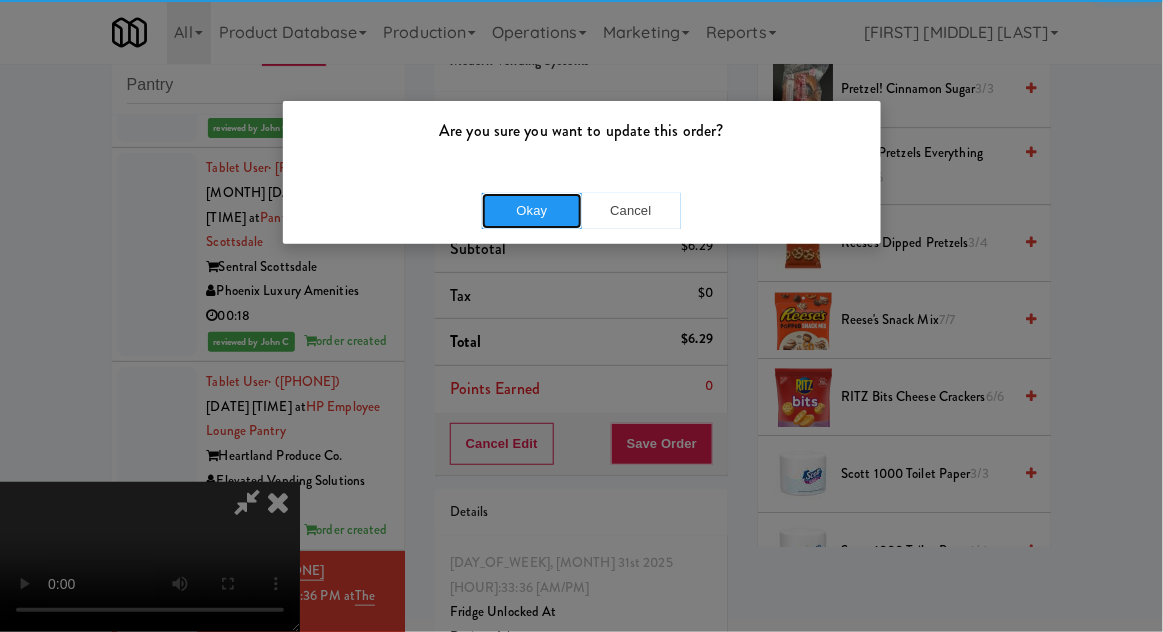 click on "Okay" at bounding box center [532, 211] 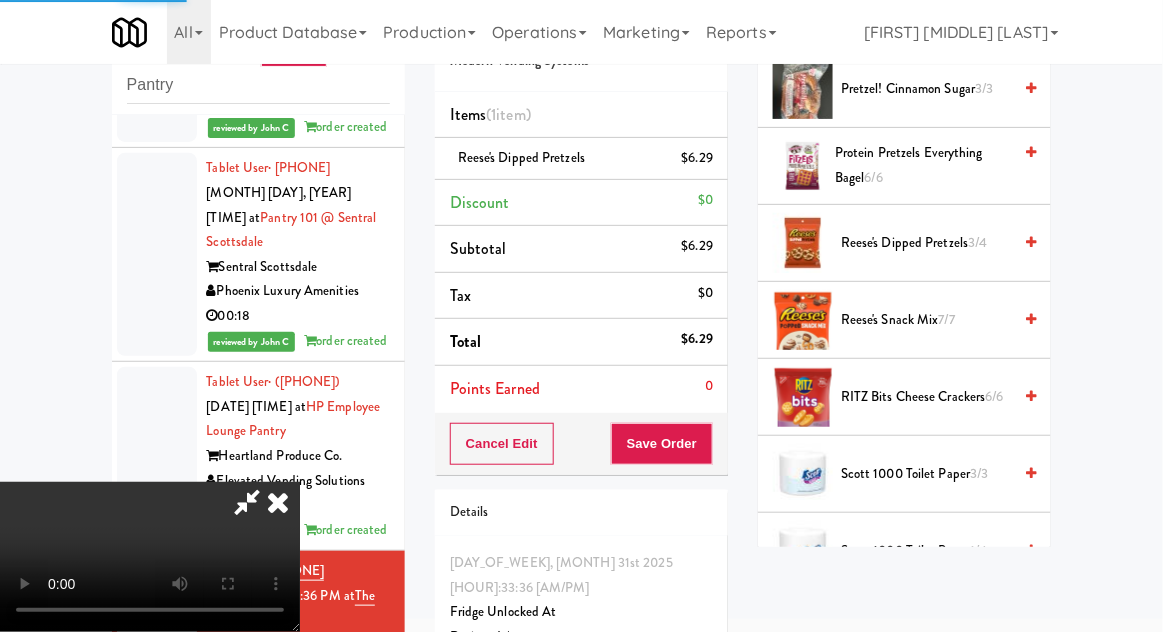 scroll, scrollTop: 197, scrollLeft: 0, axis: vertical 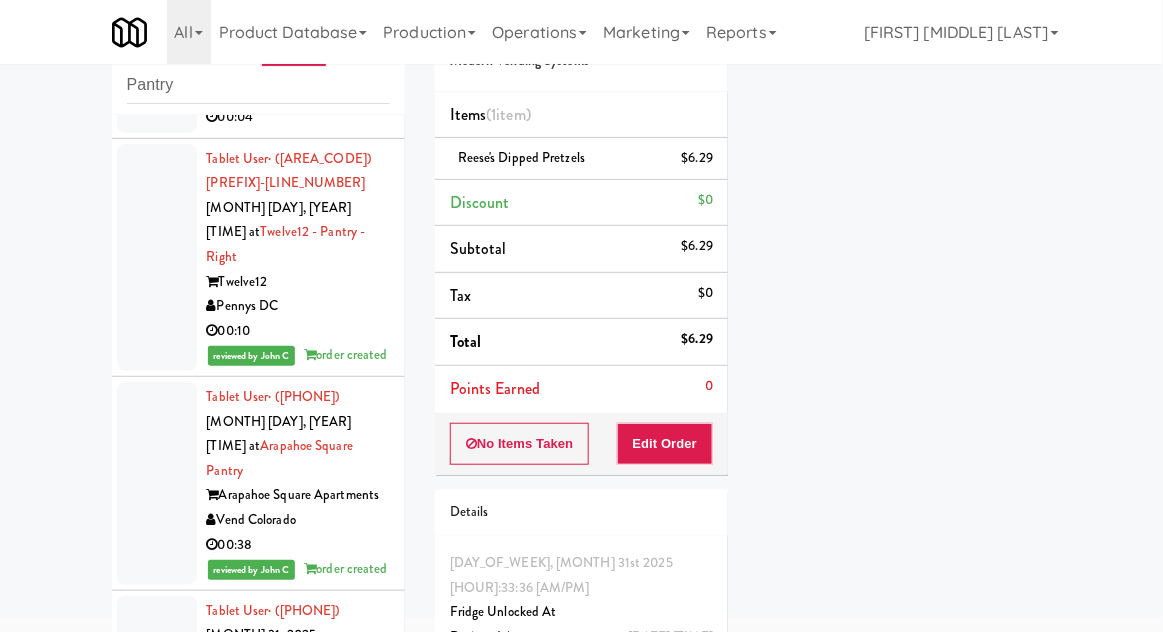 click at bounding box center [157, 257] 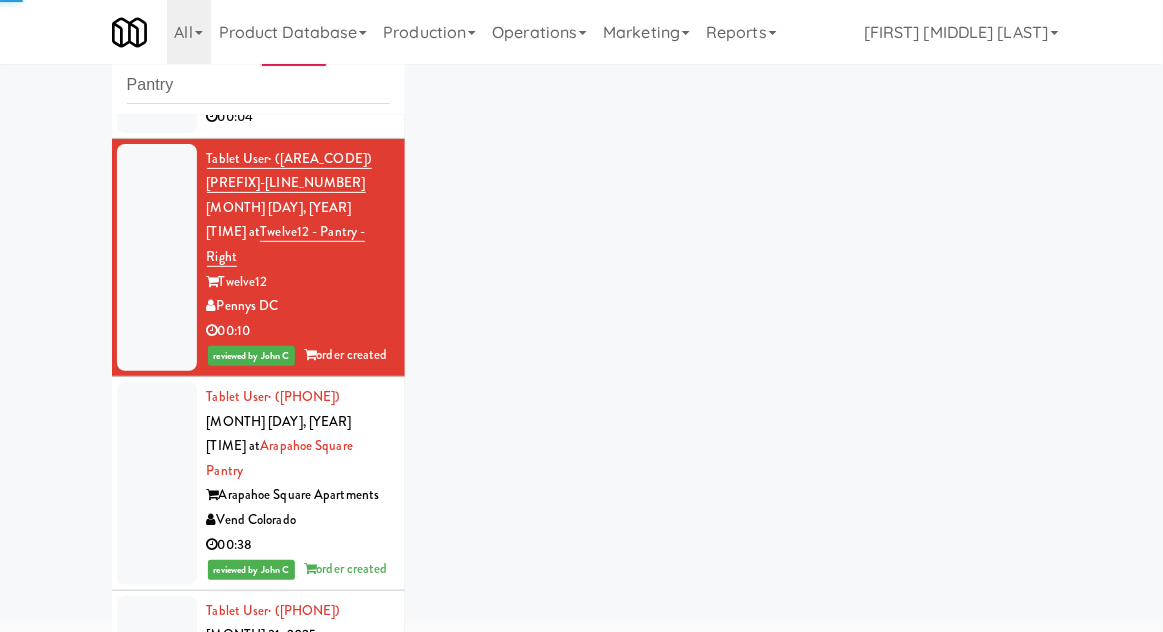 click at bounding box center (157, 483) 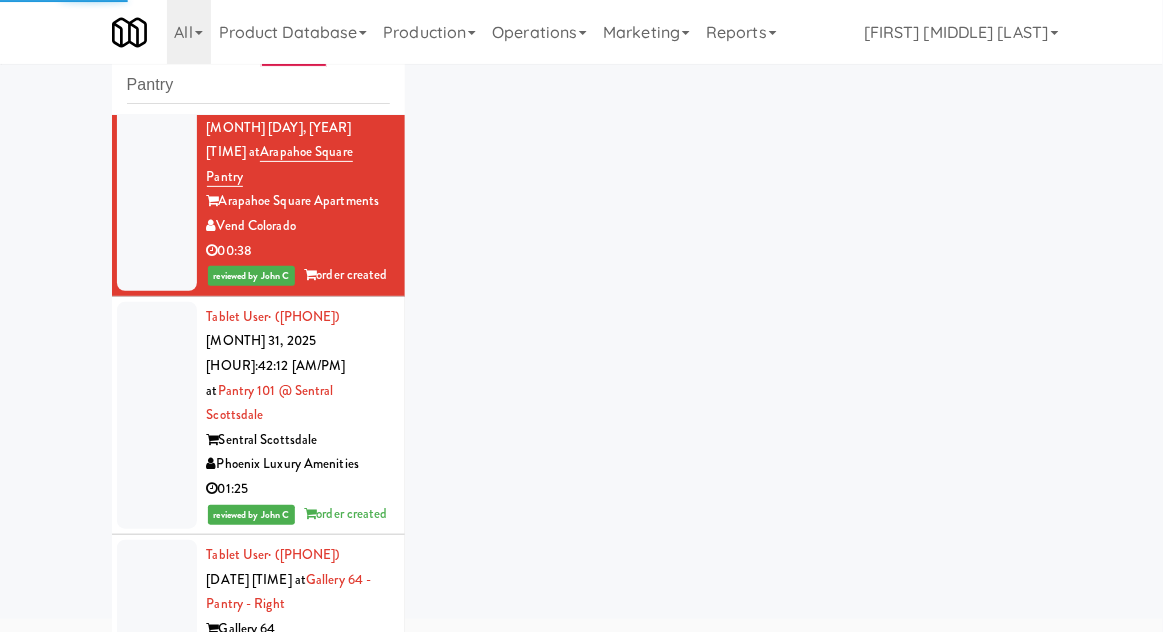 scroll, scrollTop: 450, scrollLeft: 0, axis: vertical 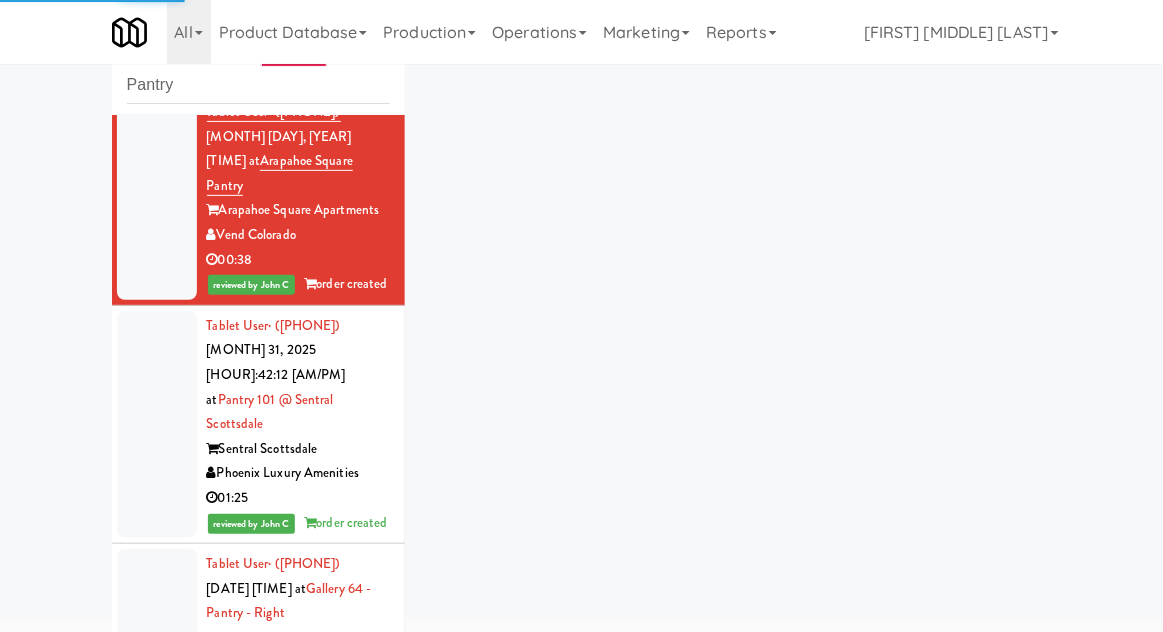 click at bounding box center (157, 424) 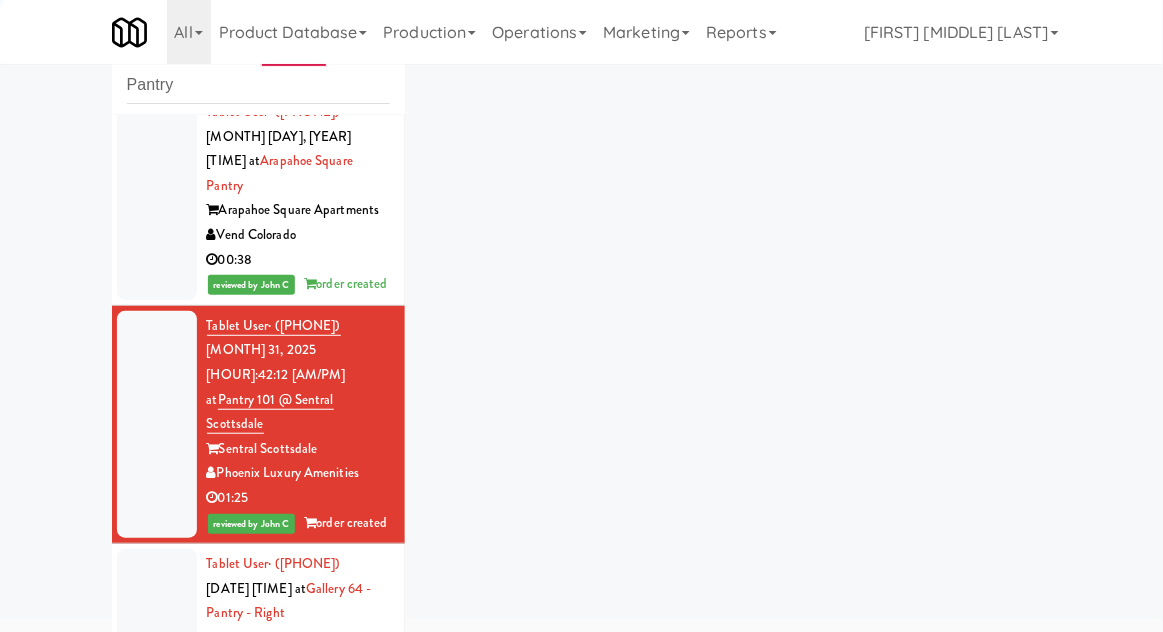 click at bounding box center [157, 638] 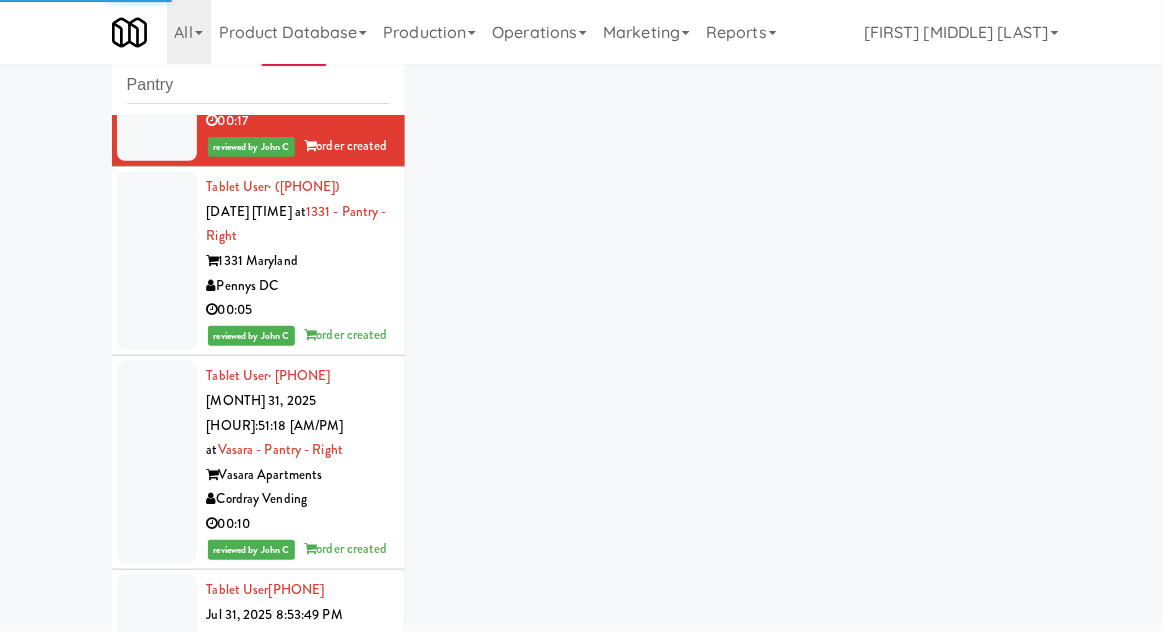 click at bounding box center [157, 261] 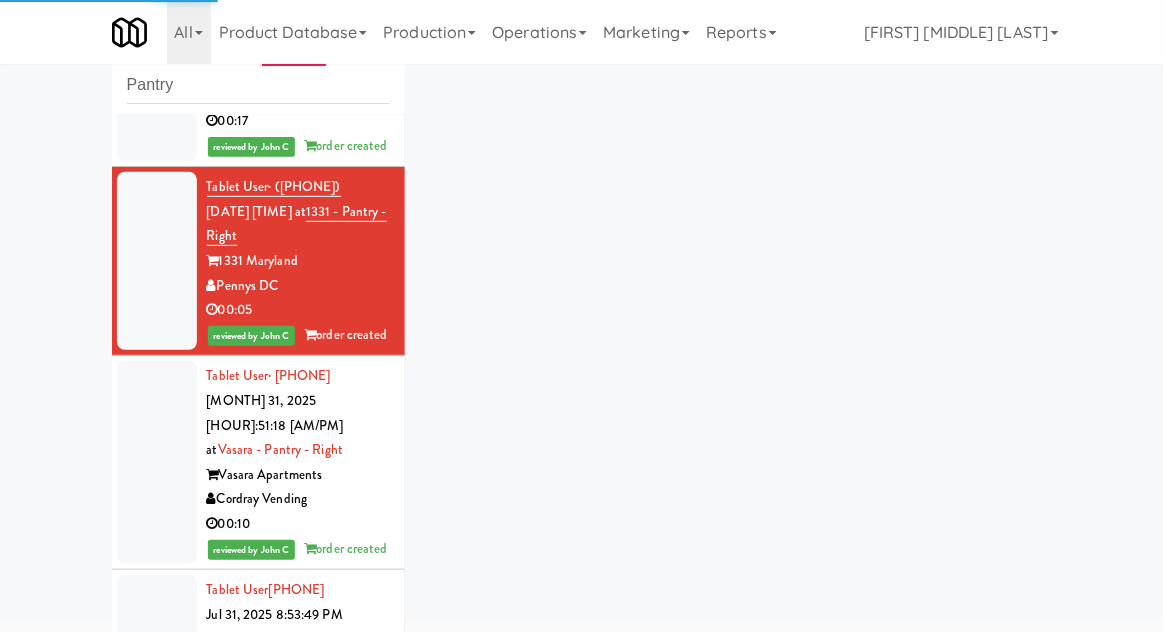 click at bounding box center [157, 462] 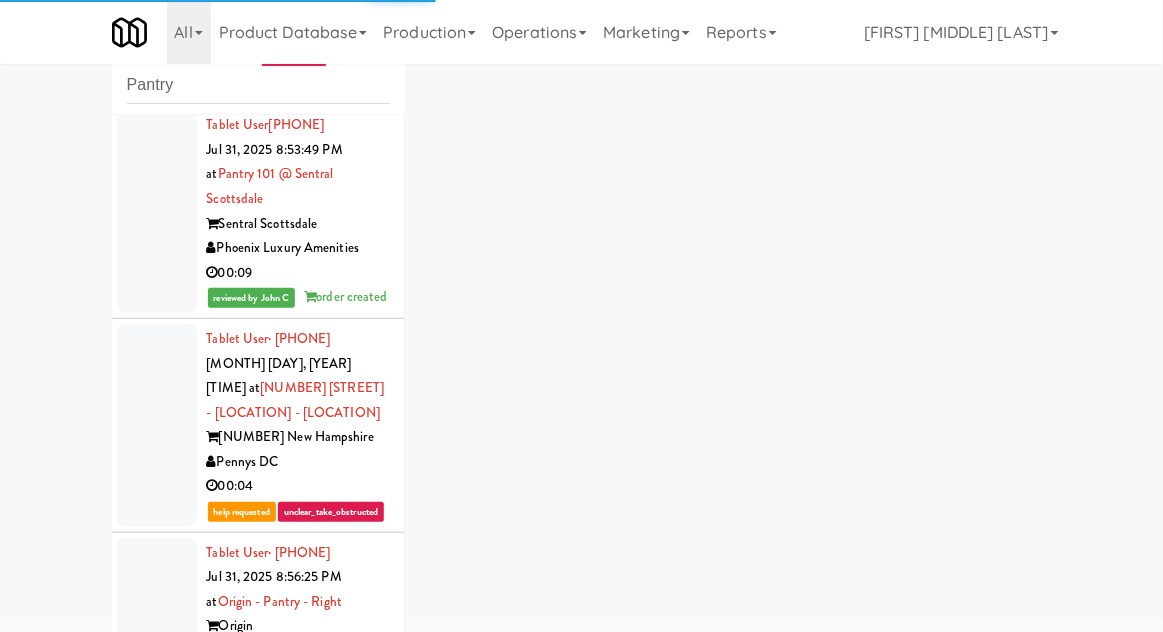click at bounding box center [157, 211] 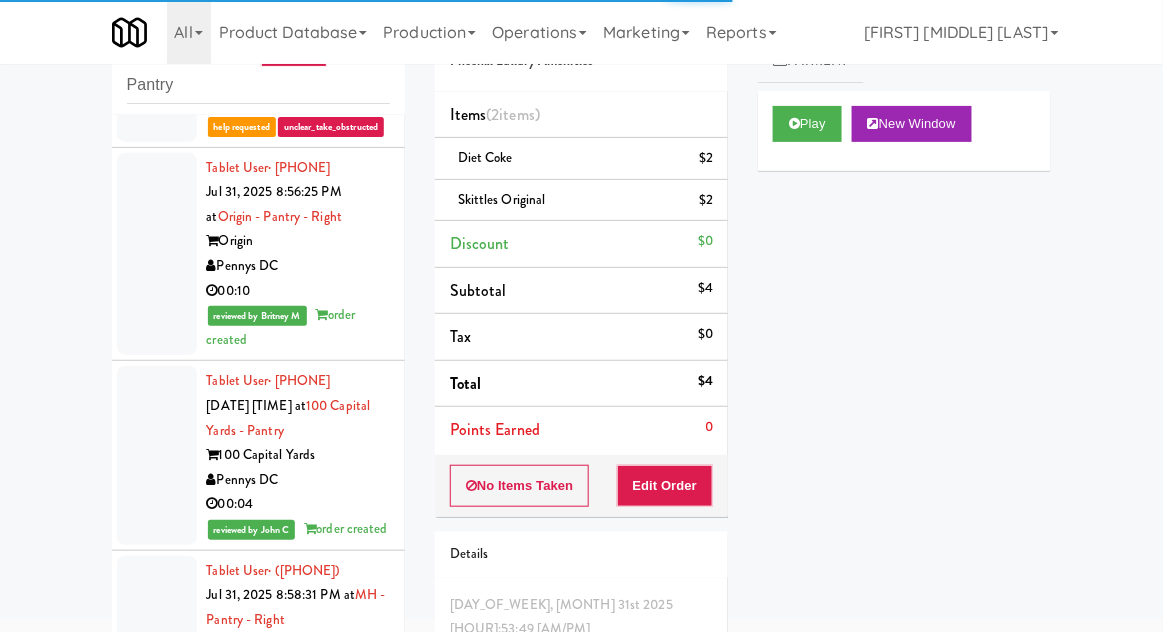 scroll, scrollTop: 1952, scrollLeft: 0, axis: vertical 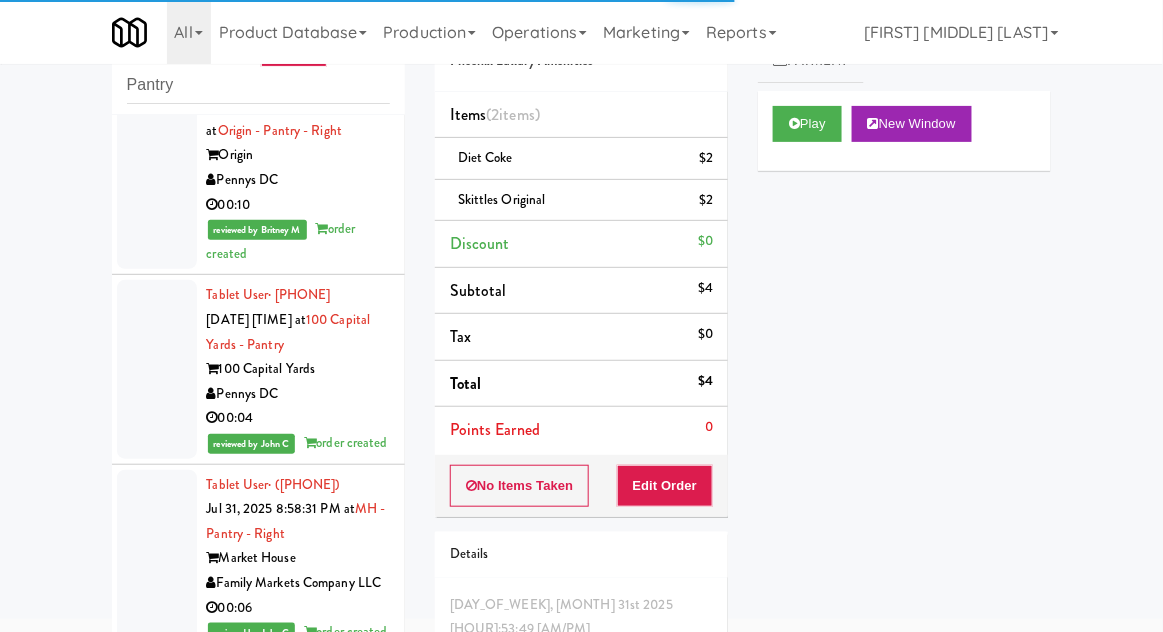 click at bounding box center [157, 369] 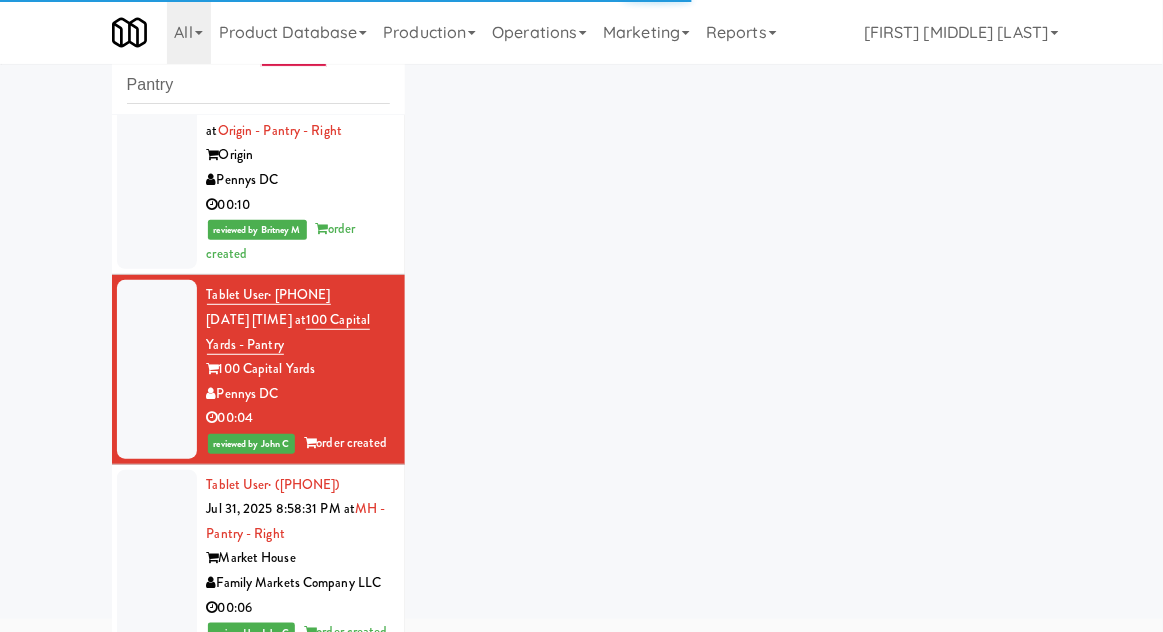 click at bounding box center [157, 559] 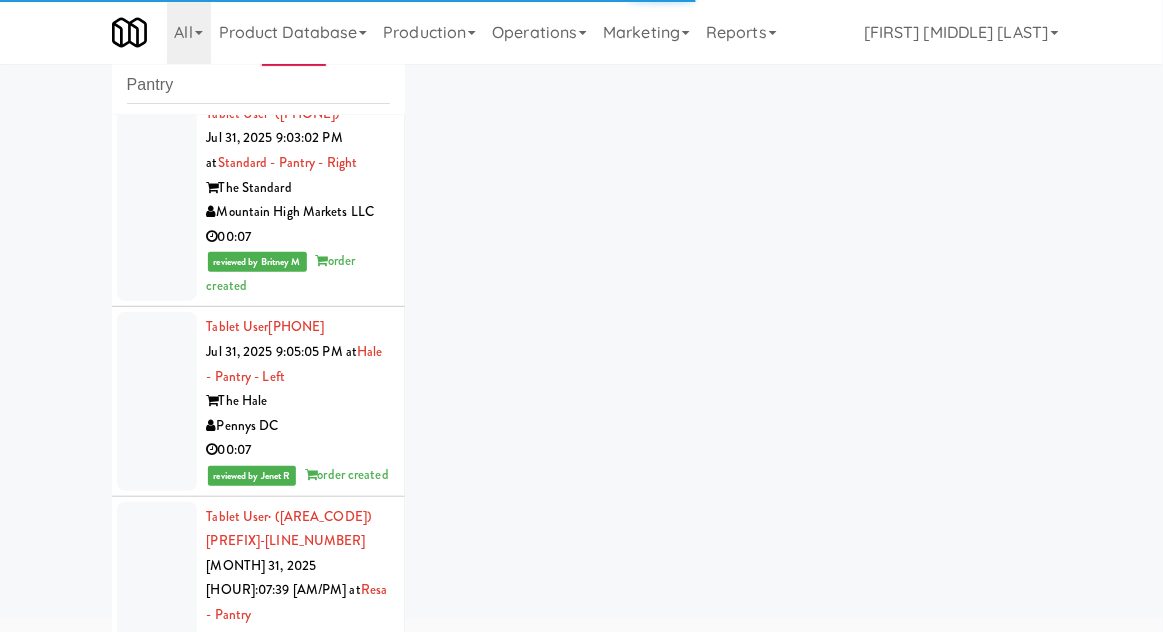 click at bounding box center (157, 401) 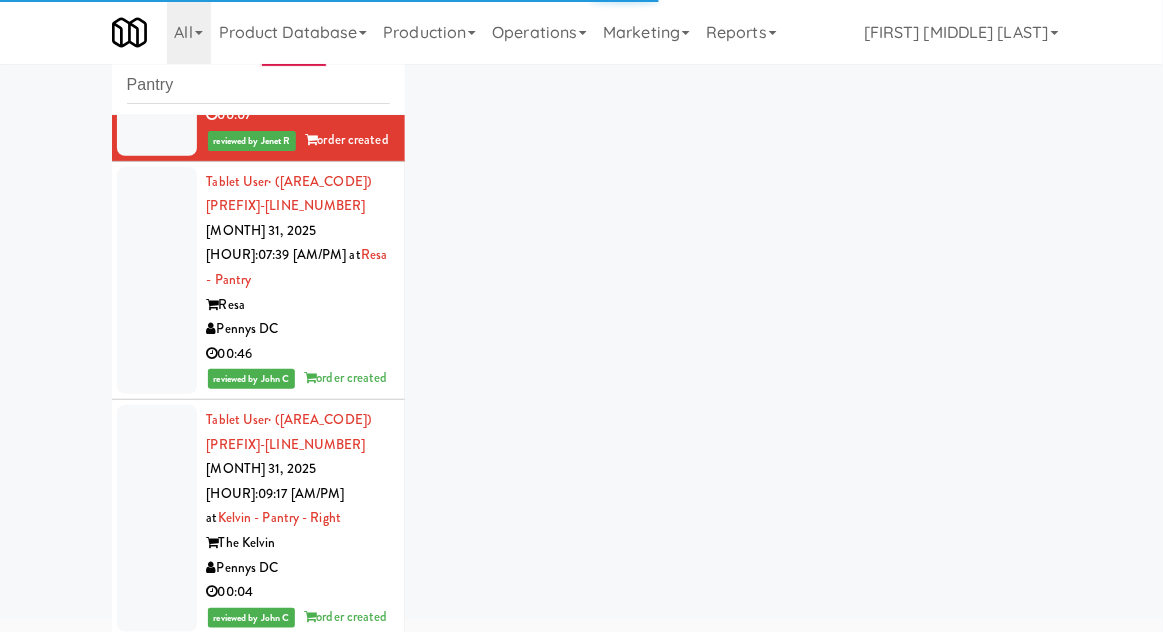 click at bounding box center [157, 280] 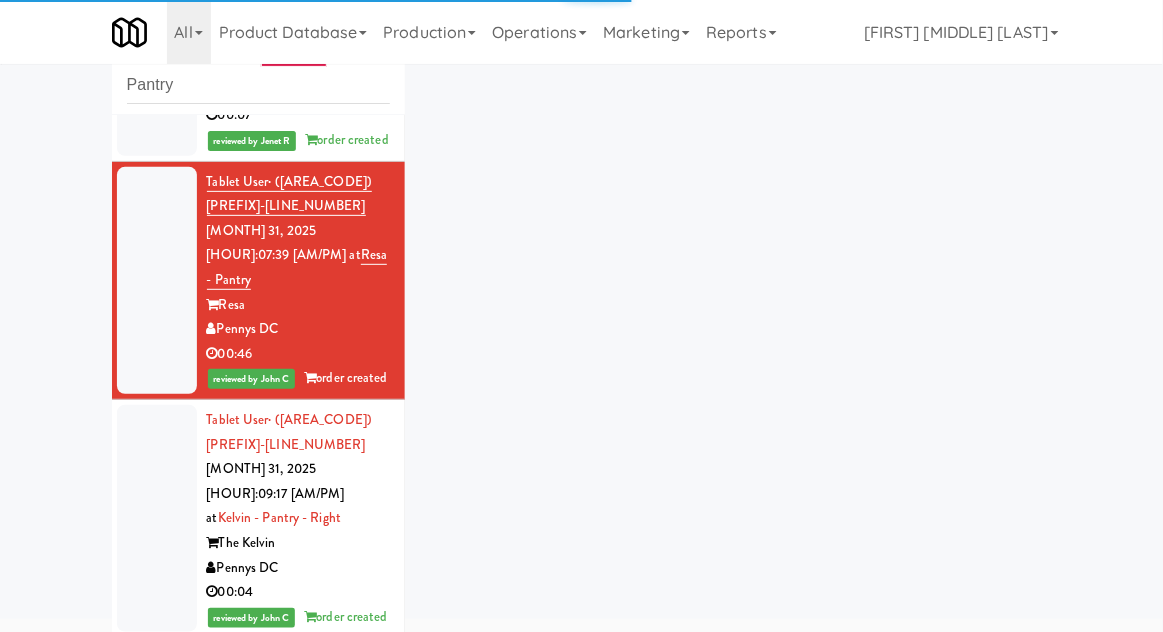 click at bounding box center (157, 518) 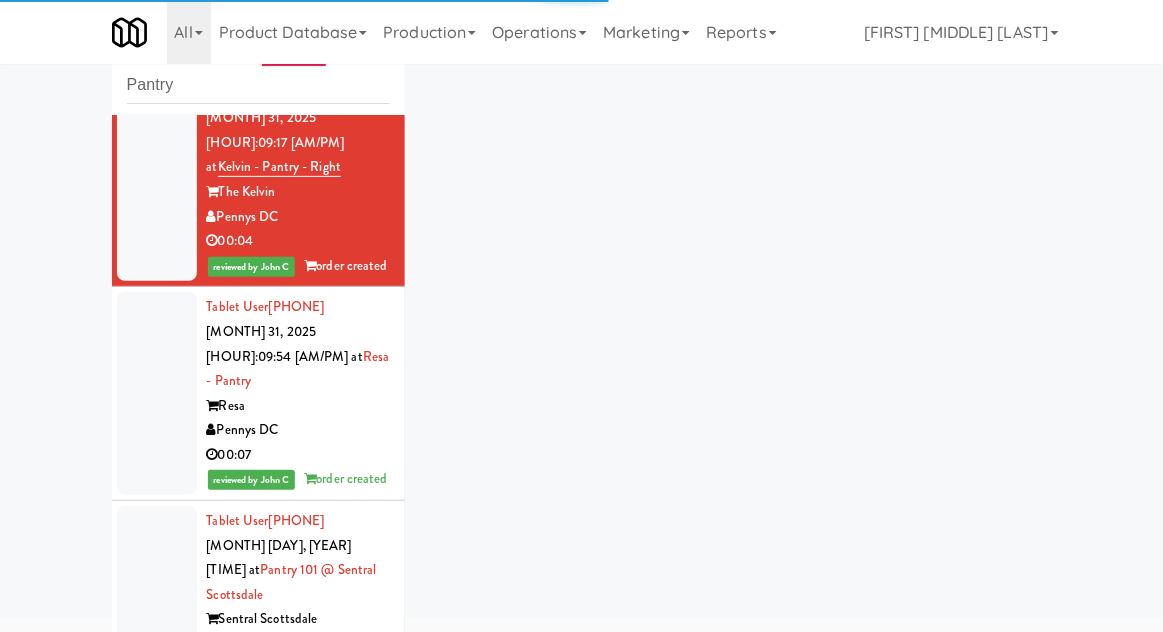 scroll, scrollTop: 3279, scrollLeft: 0, axis: vertical 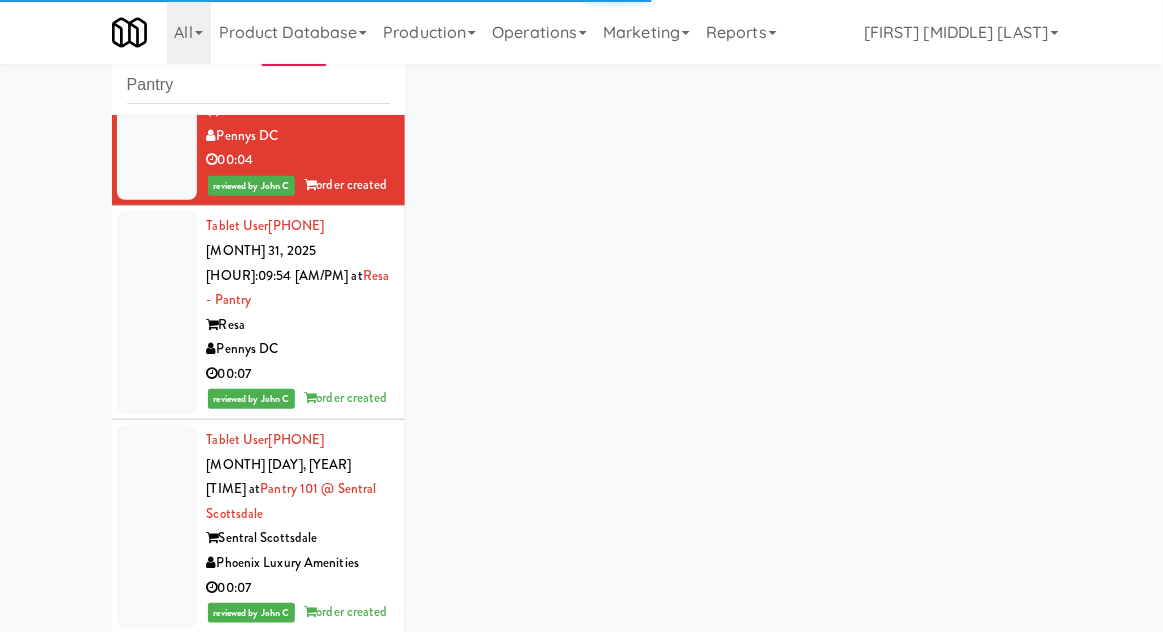 click at bounding box center [157, 312] 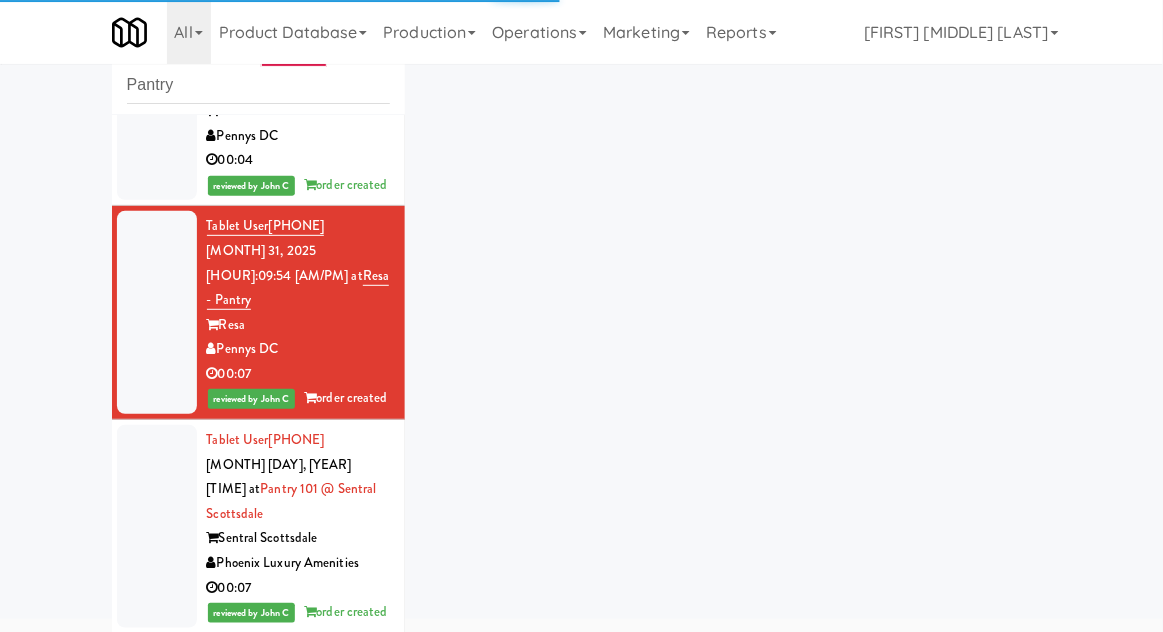 click at bounding box center (157, 526) 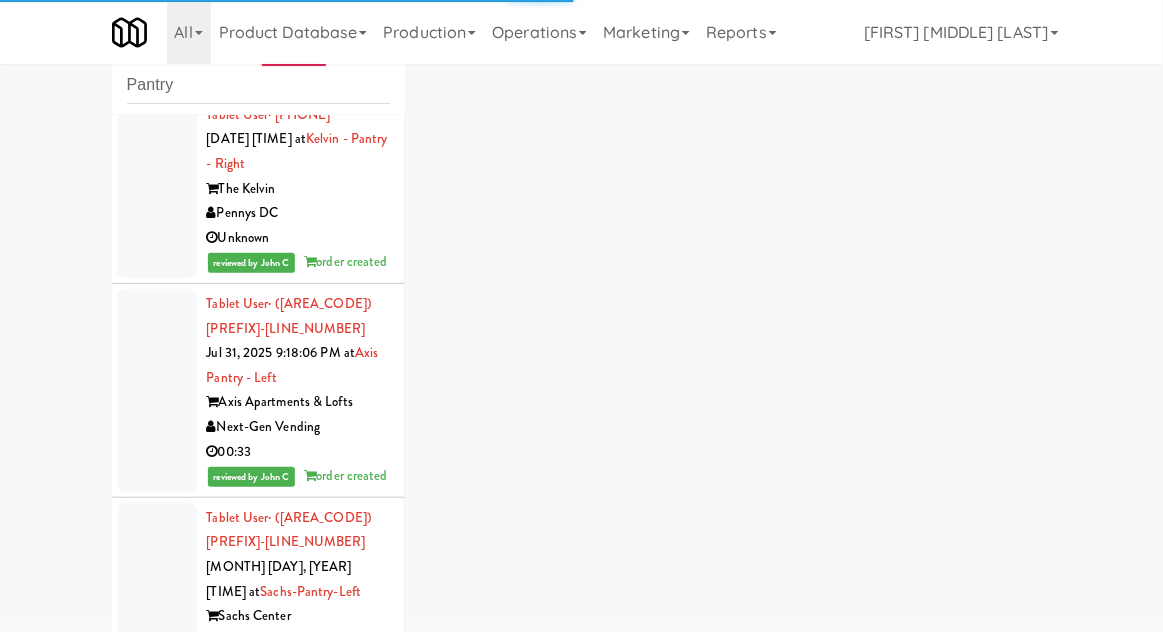 click at bounding box center [157, 189] 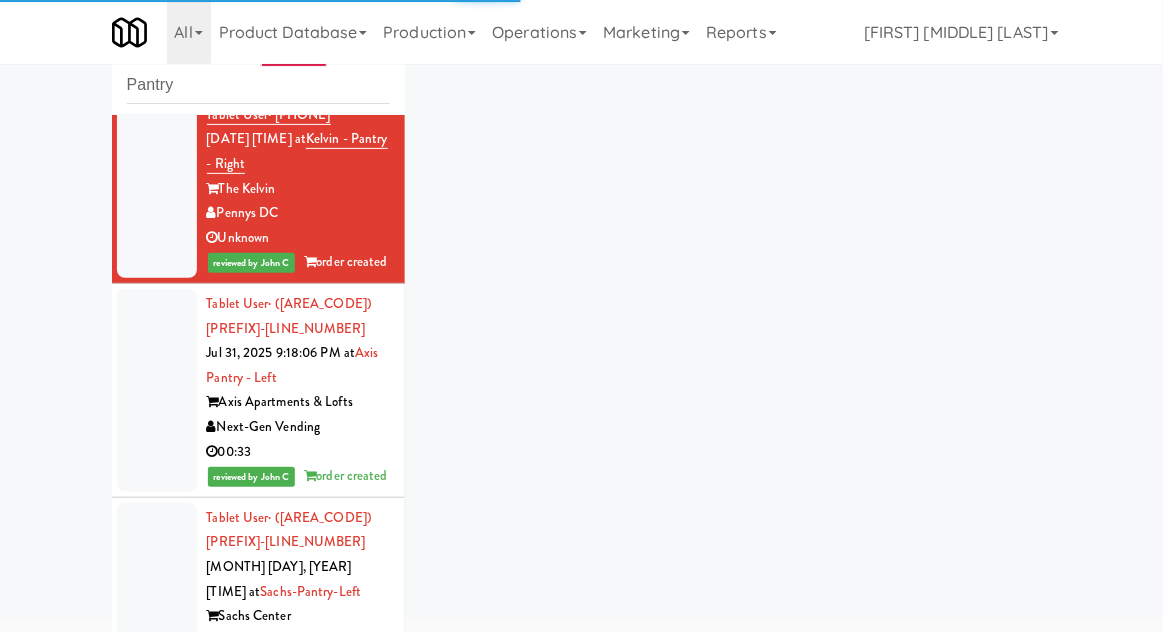 click at bounding box center [157, 390] 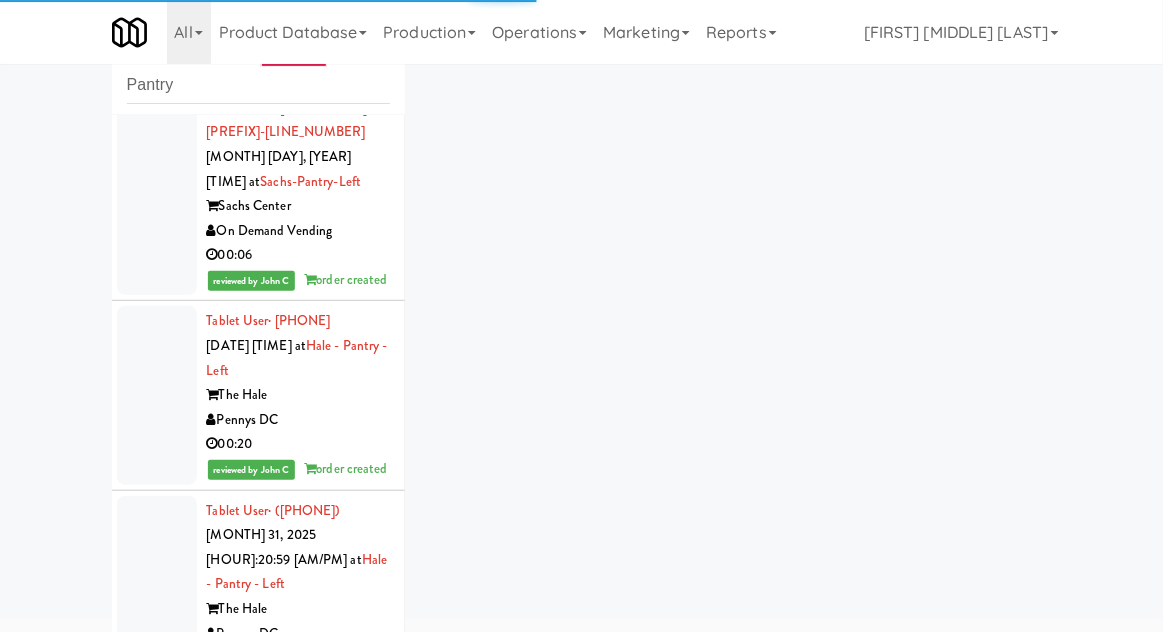 click at bounding box center (157, 194) 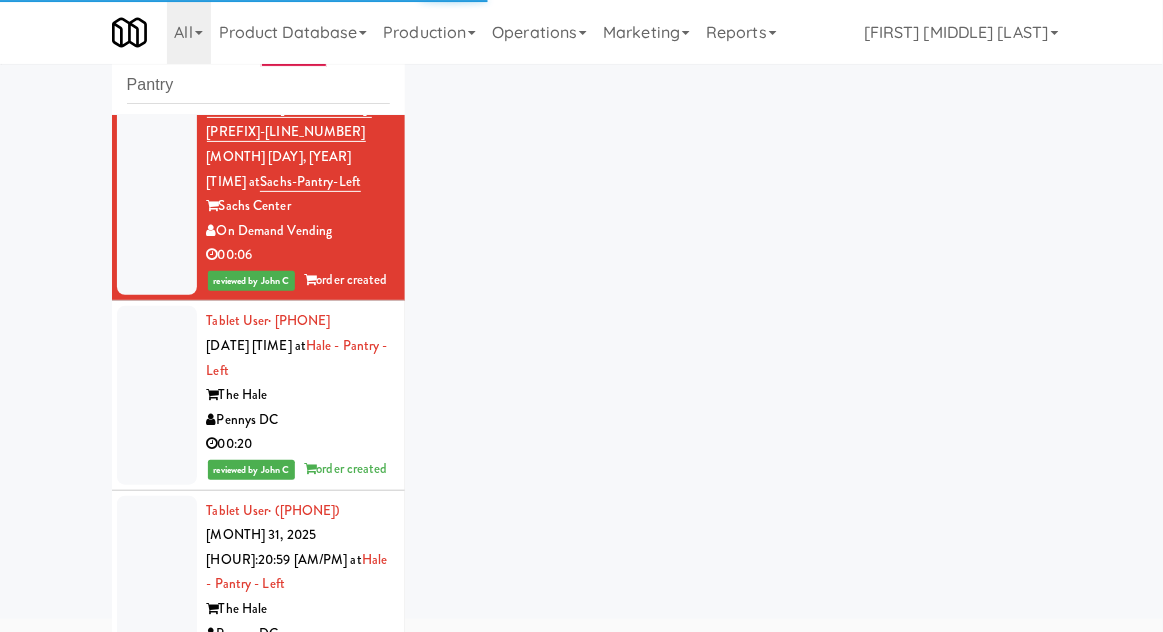 click at bounding box center [157, 395] 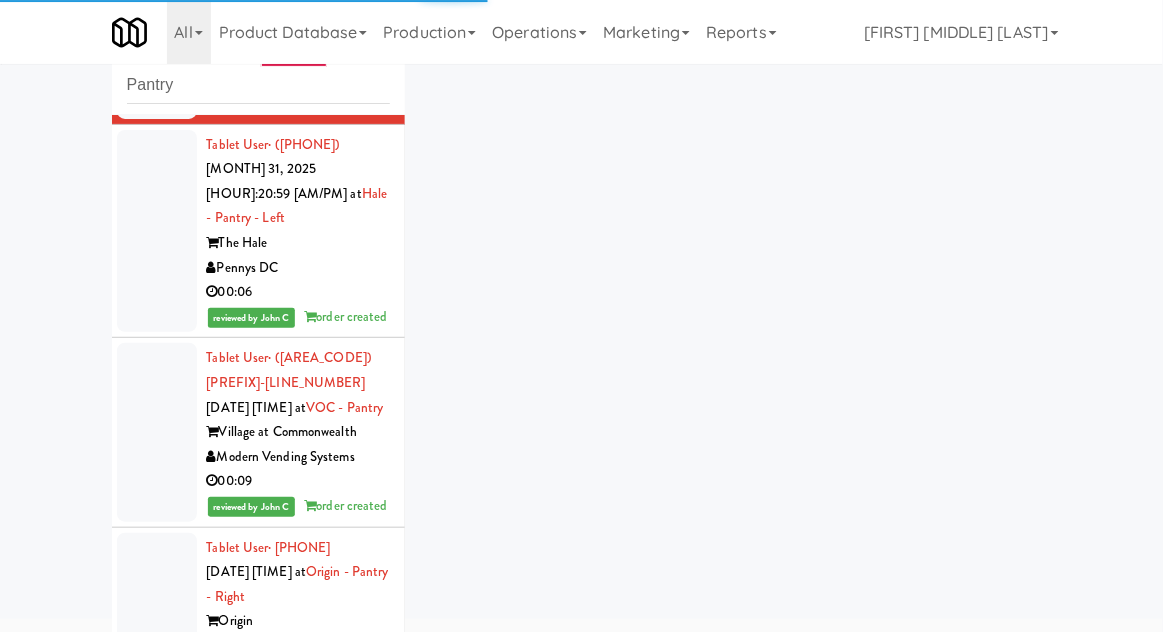 scroll, scrollTop: 4669, scrollLeft: 0, axis: vertical 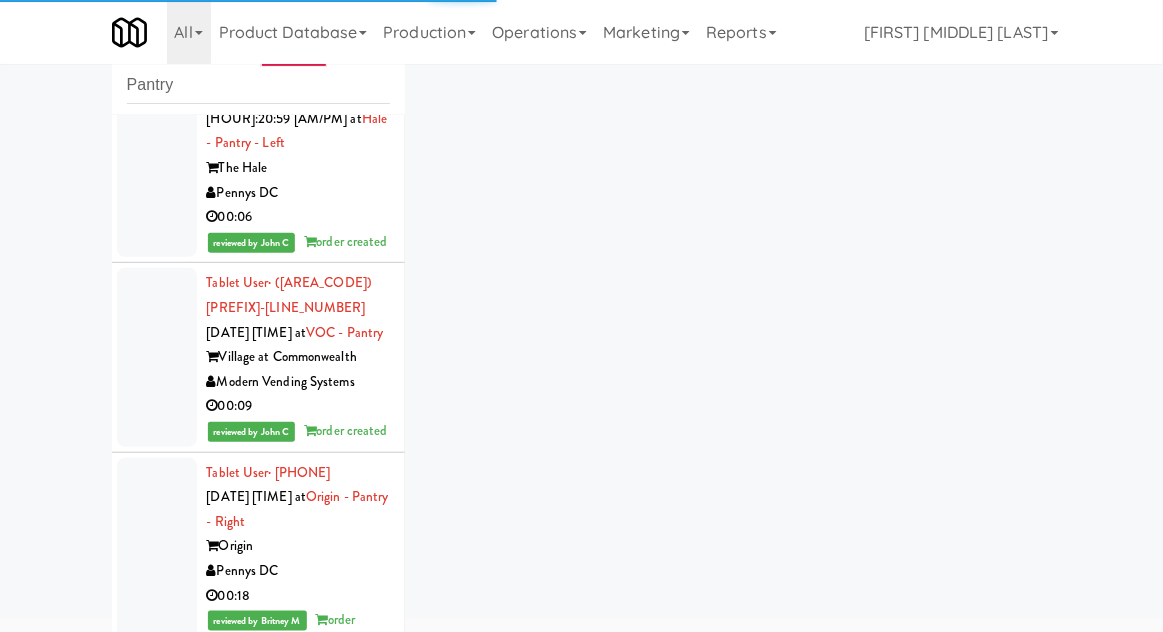 click at bounding box center (157, 156) 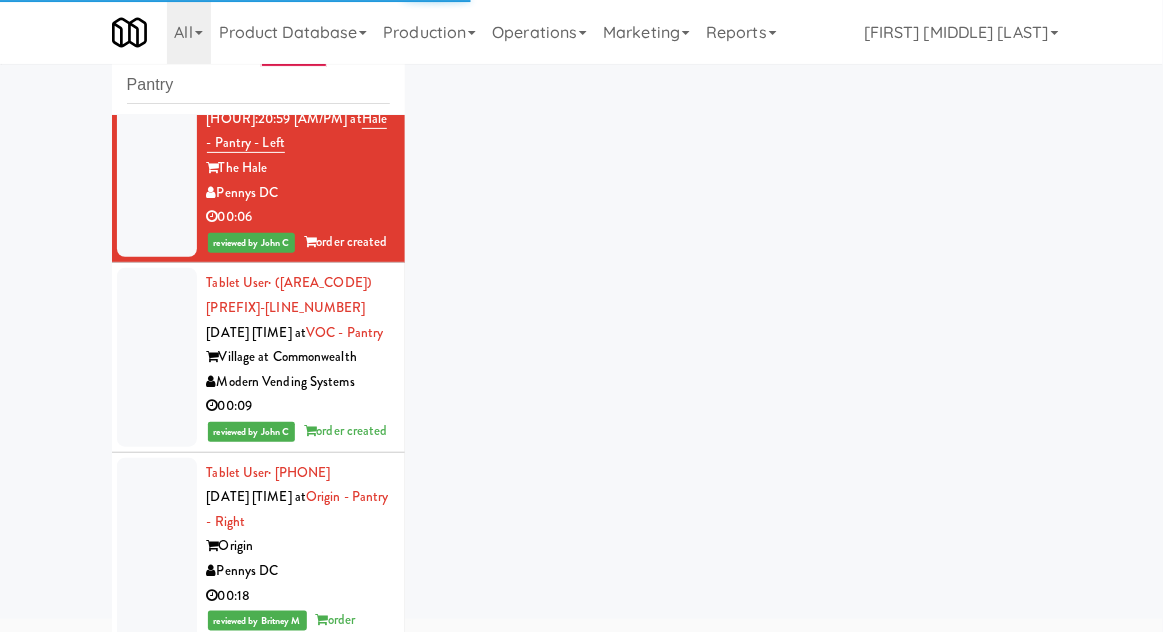 click at bounding box center (157, 357) 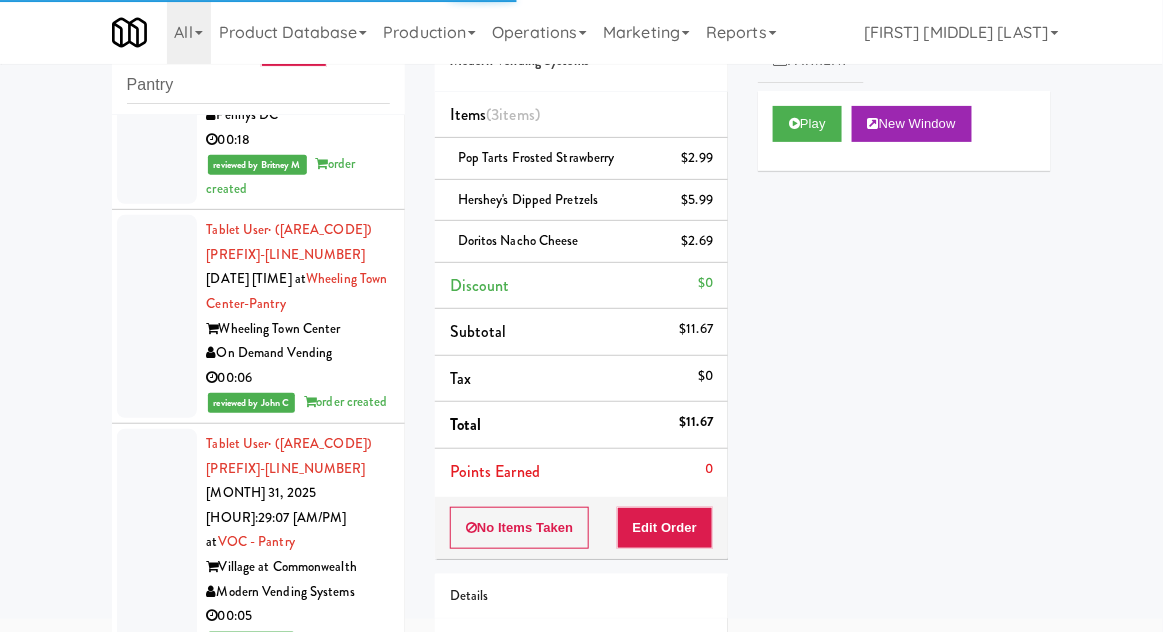 click at bounding box center (157, 316) 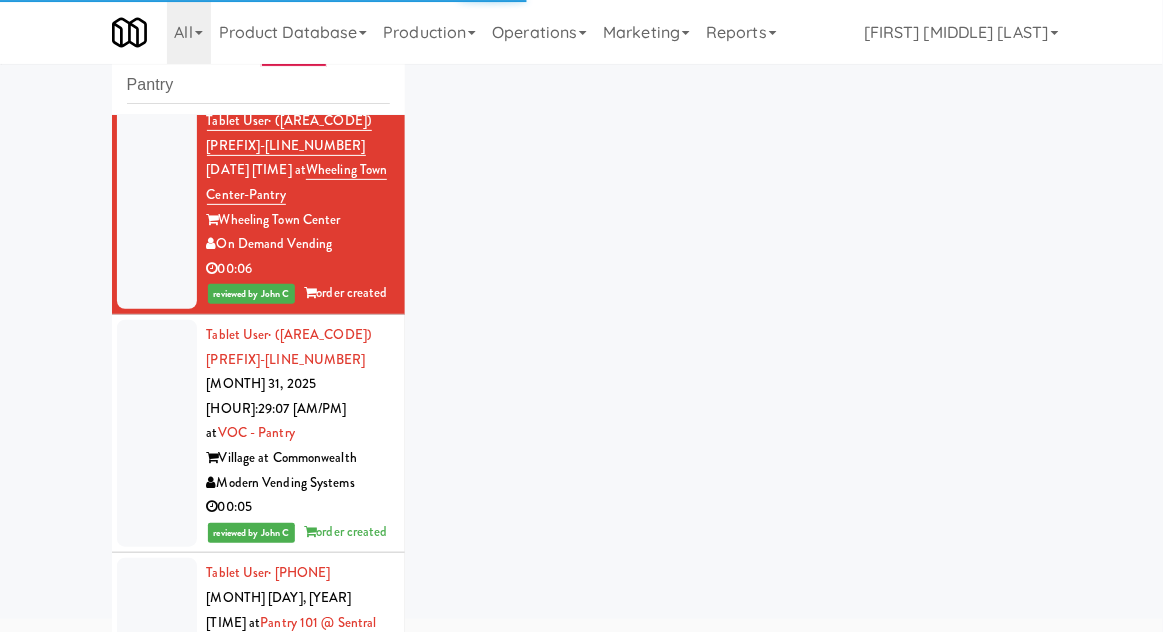 scroll, scrollTop: 5365, scrollLeft: 0, axis: vertical 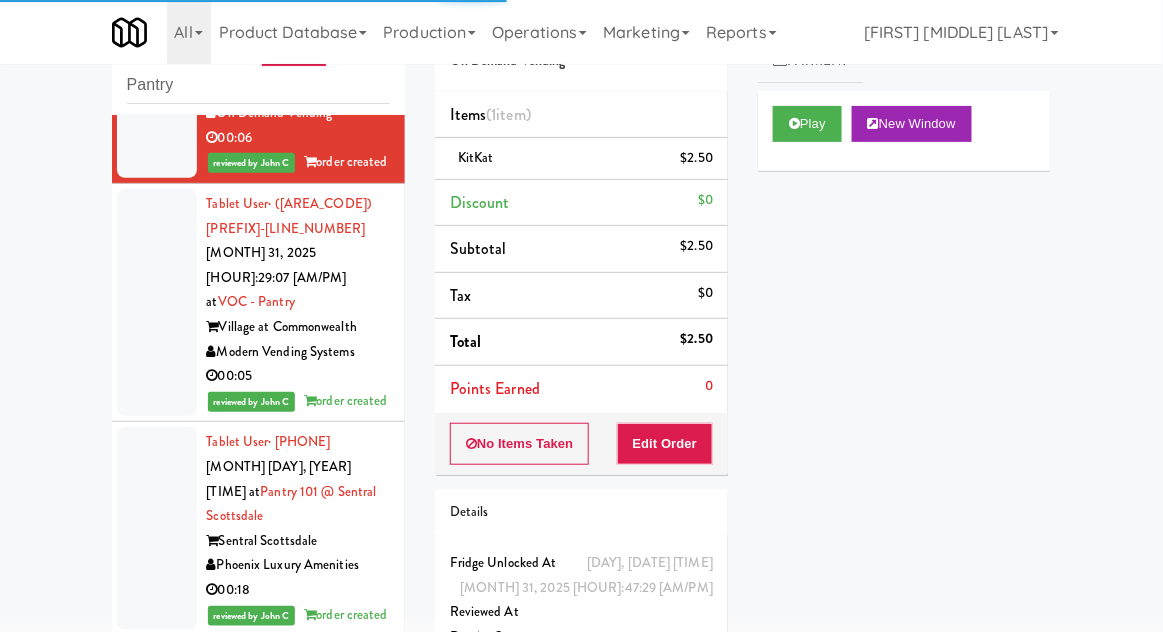 click at bounding box center (157, 302) 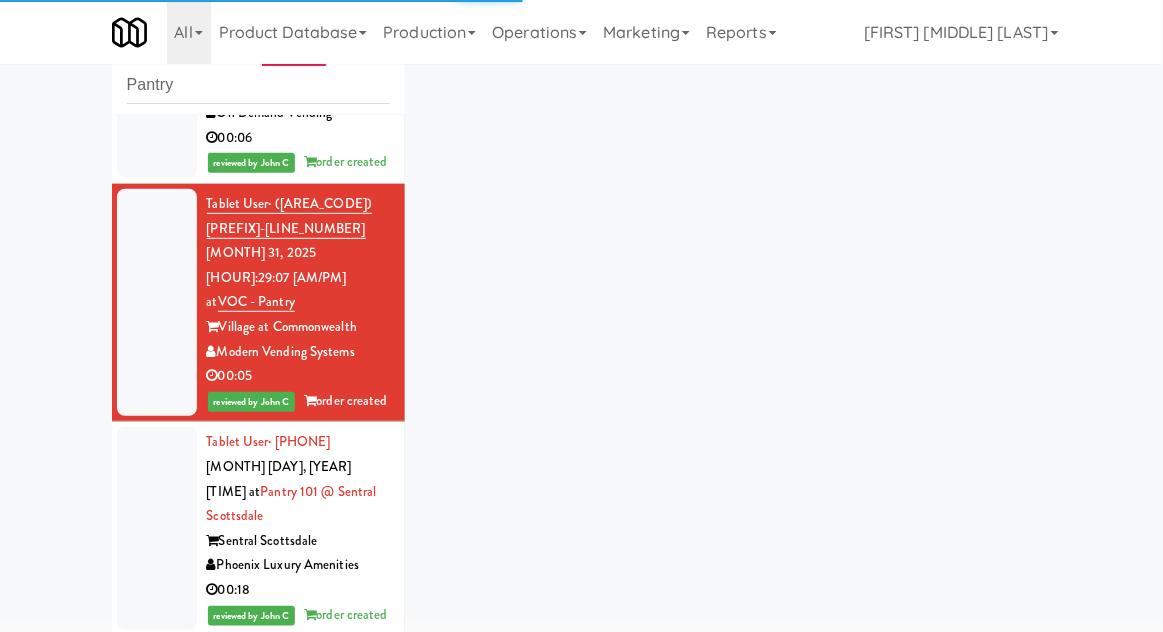 click at bounding box center [157, 528] 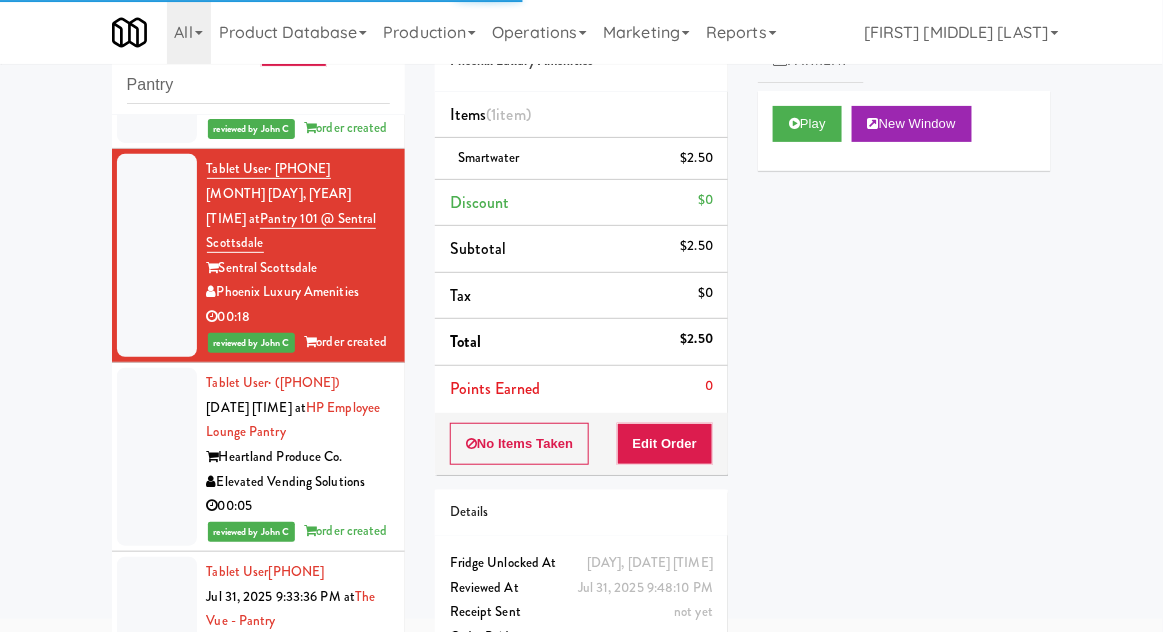 click at bounding box center [157, 457] 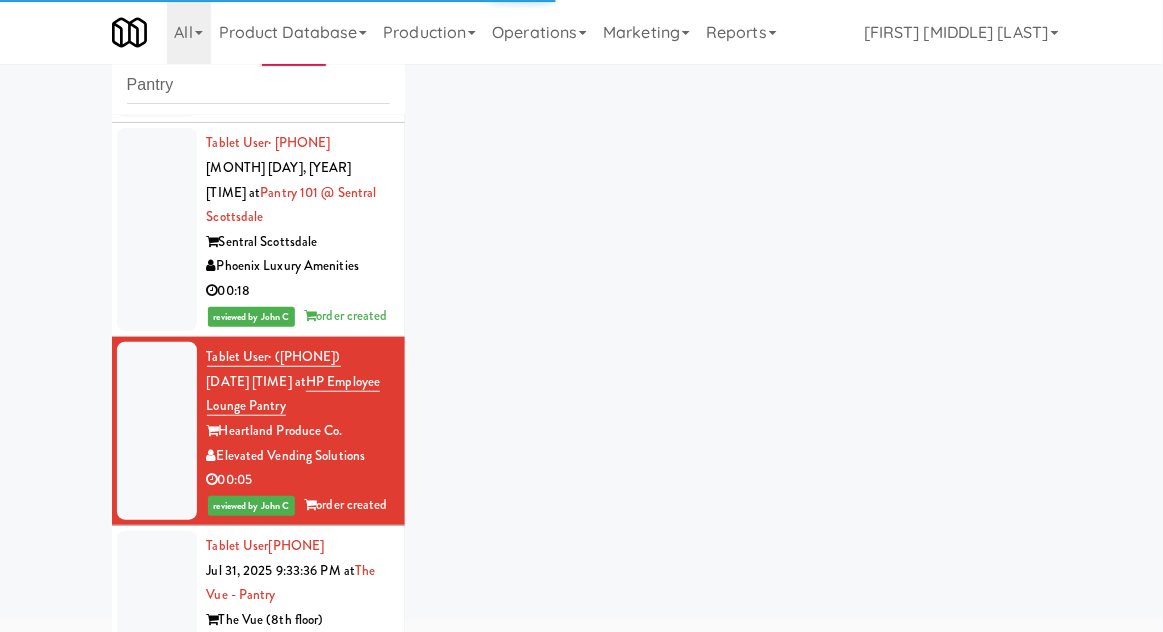 scroll, scrollTop: 5833, scrollLeft: 0, axis: vertical 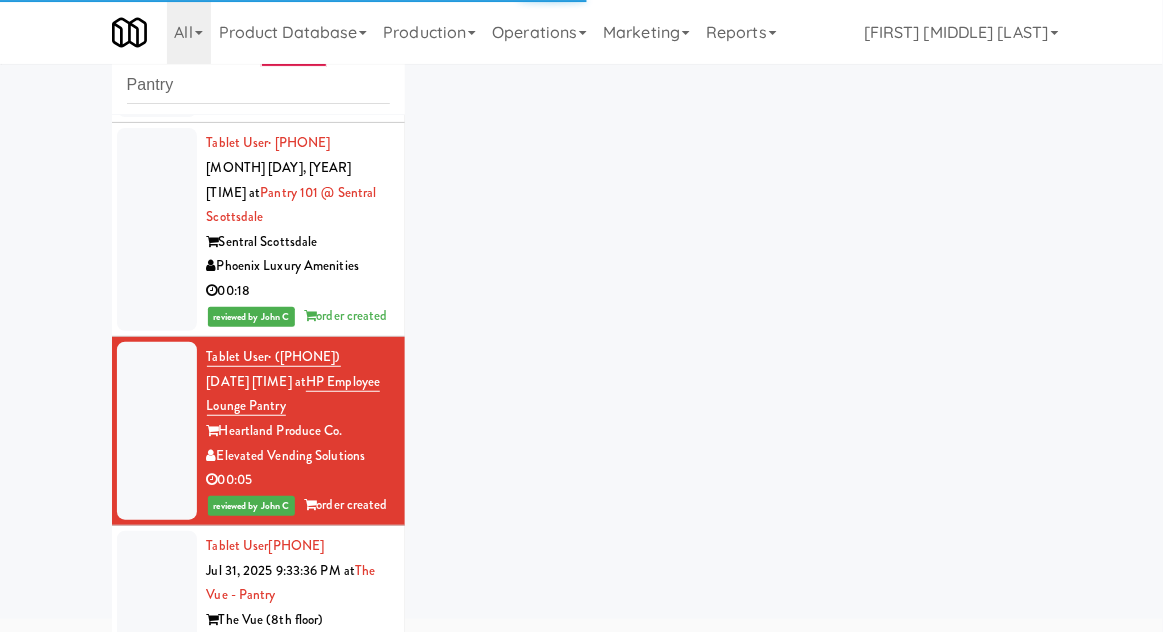 click at bounding box center (157, 620) 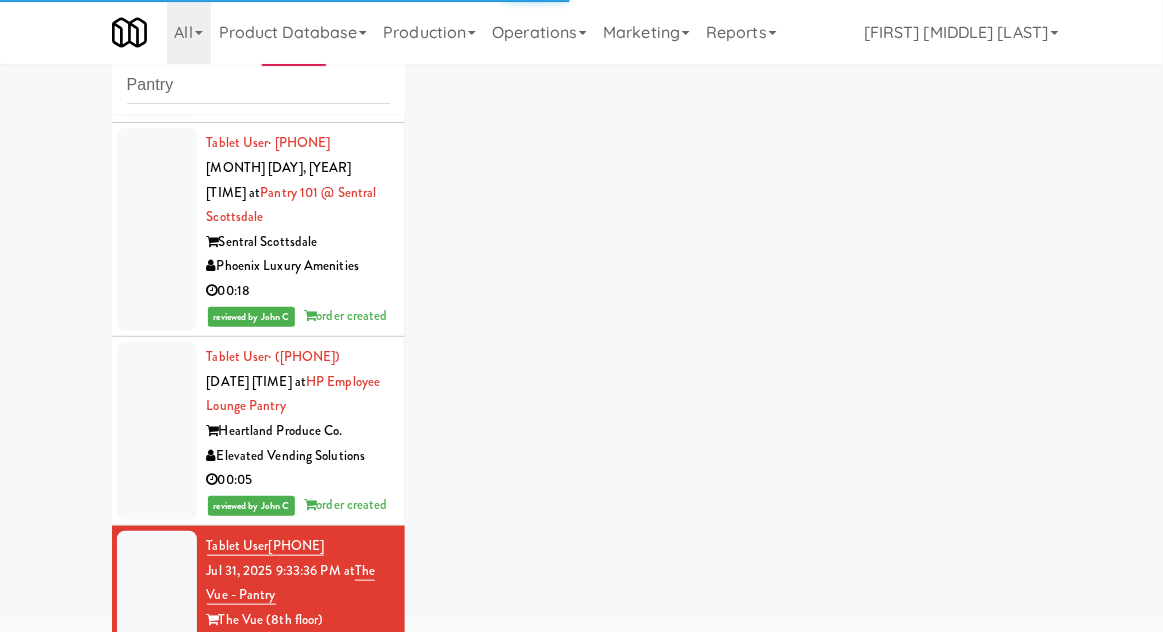 scroll, scrollTop: 0, scrollLeft: 0, axis: both 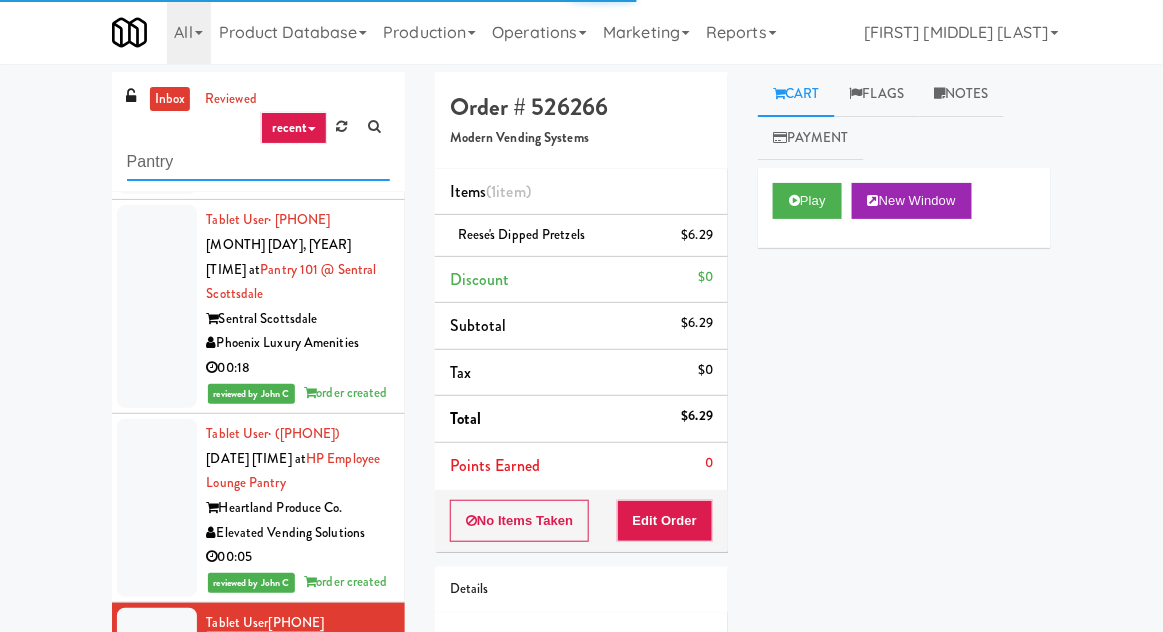 click on "Pantry" at bounding box center (258, 162) 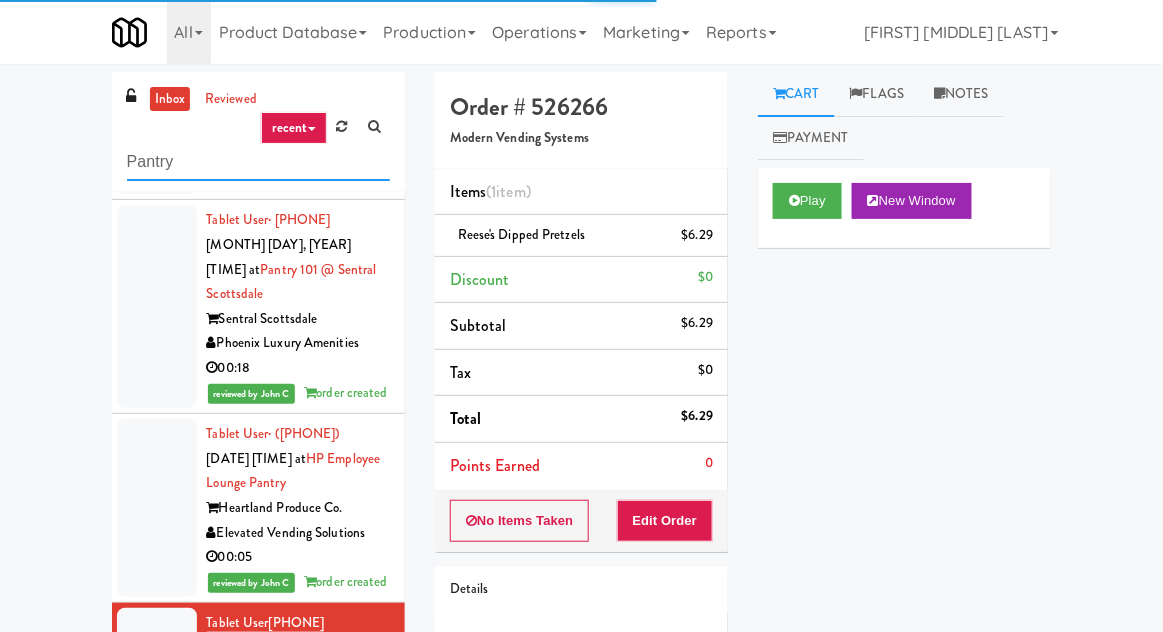 click on "Pantry" at bounding box center [258, 162] 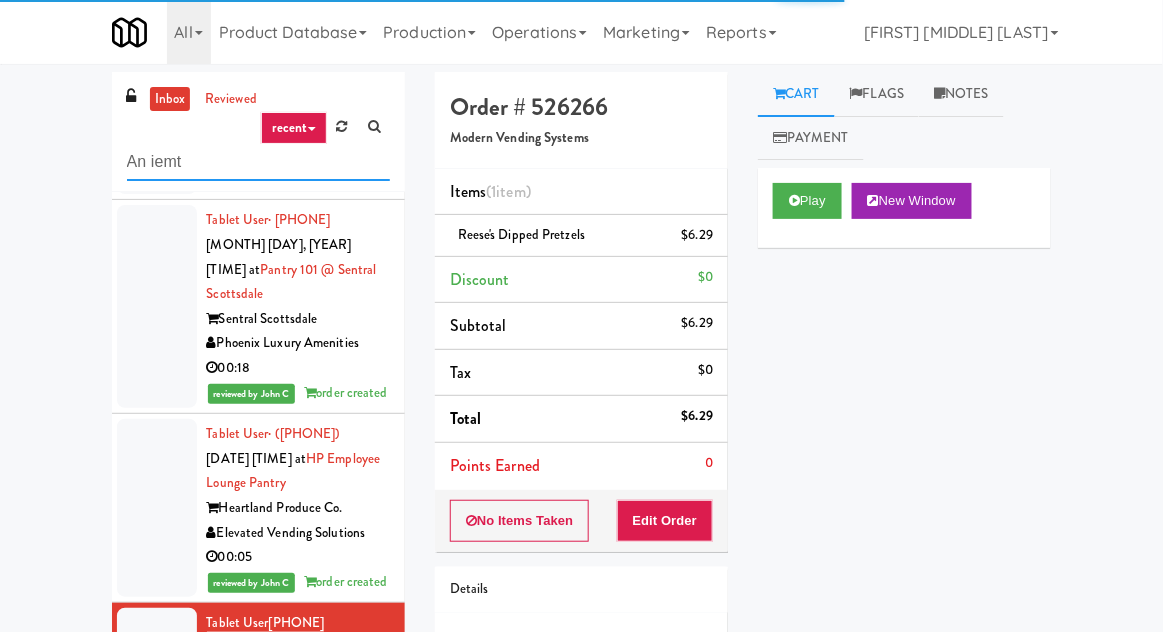 scroll, scrollTop: 0, scrollLeft: 0, axis: both 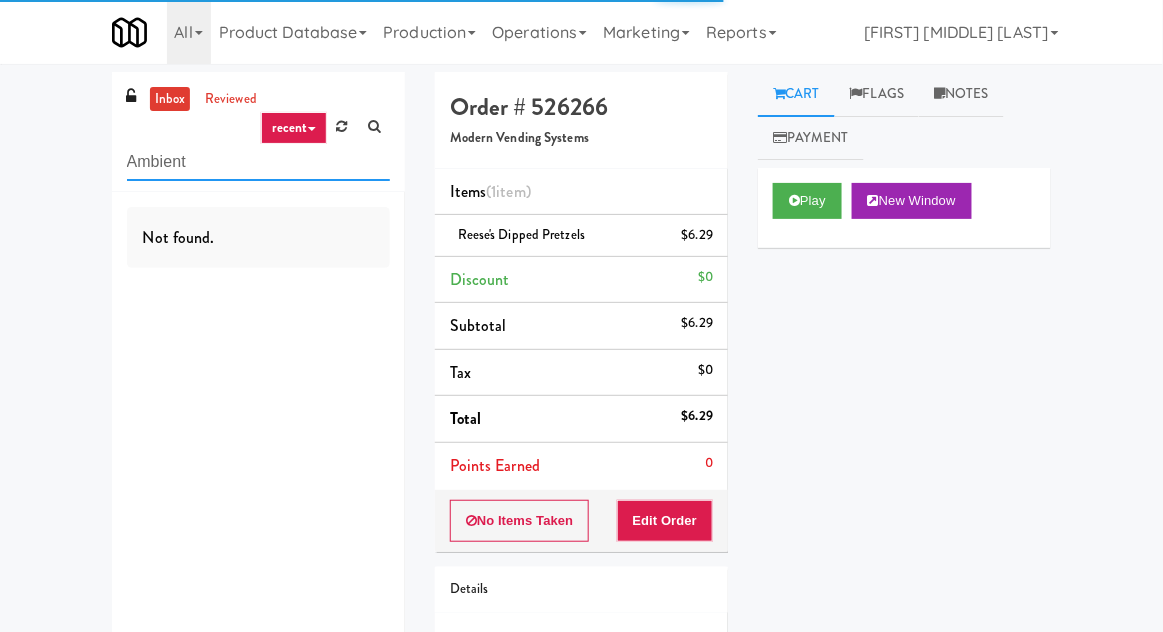 type on "Ambient" 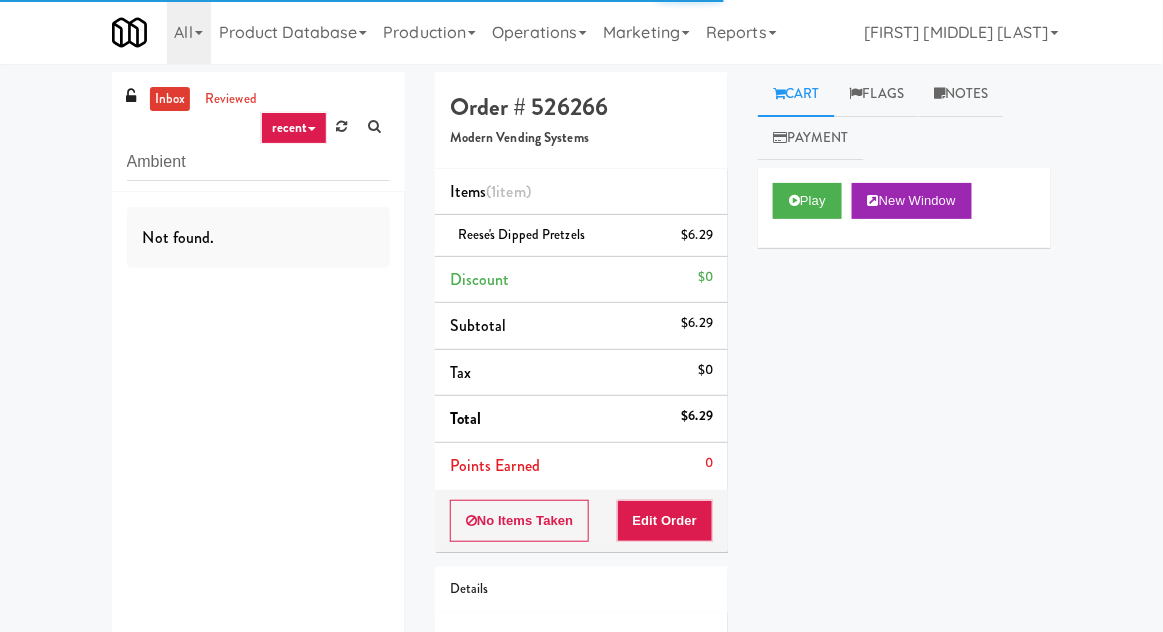 click on "inbox reviewed recent all unclear take inventory issue suspicious failed recent Ambient Not found. Order # 526266 Modern Vending Systems Items (1 item ) Reese's Dipped Pretzels $6.29 Discount $0 Subtotal $6.29 Tax $0 Total $6.29 Points Earned 0 No Items Taken Edit Order Details Thursday, July 31st 2025 9:33:36 PM Fridge Unlocked At Jul 31, 2025 9:49:22 PM Reviewed At not yet Receipt Sent not yet Order Paid Cart Flags Notes Payment Play New Window Primary Flag Clear Flag if unable to determine what was taken or order not processable due to inventory issues Unclear Take - No Video Unclear Take - Short or Cut Off Unclear Take - Obstructed Inventory Issue - Product Not in Inventory Inventory Issue - Product prices as $0 Additional Concerns Clear Flag as Suspicious Returned Product Place a foreign product in Internal Notes" at bounding box center [581, 439] 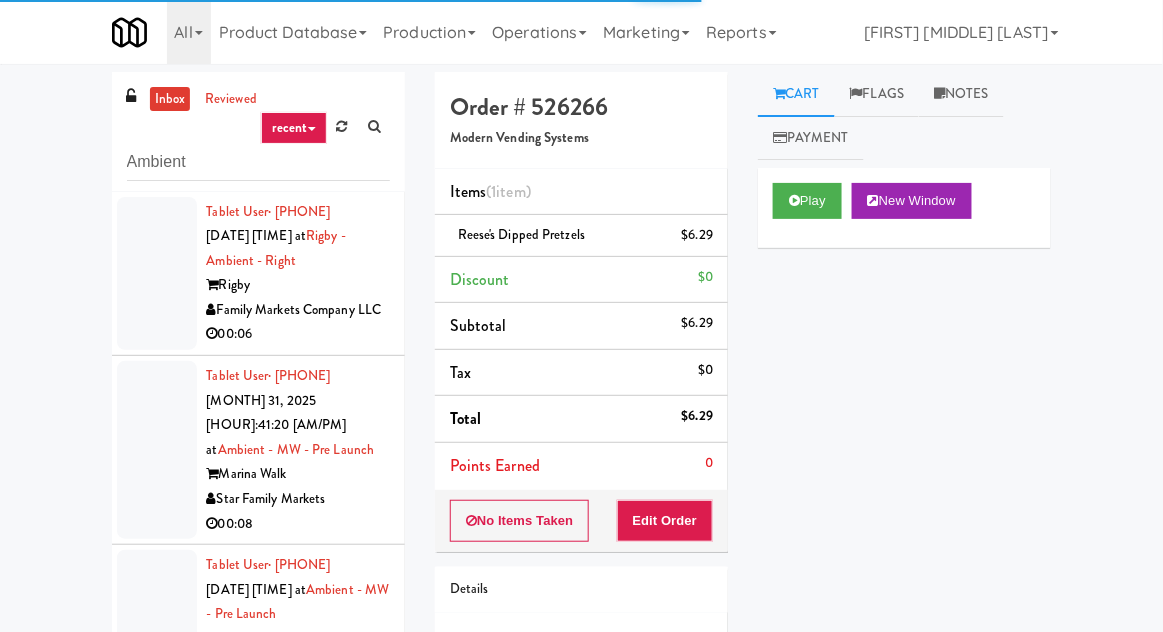 click on "inbox" at bounding box center (170, 99) 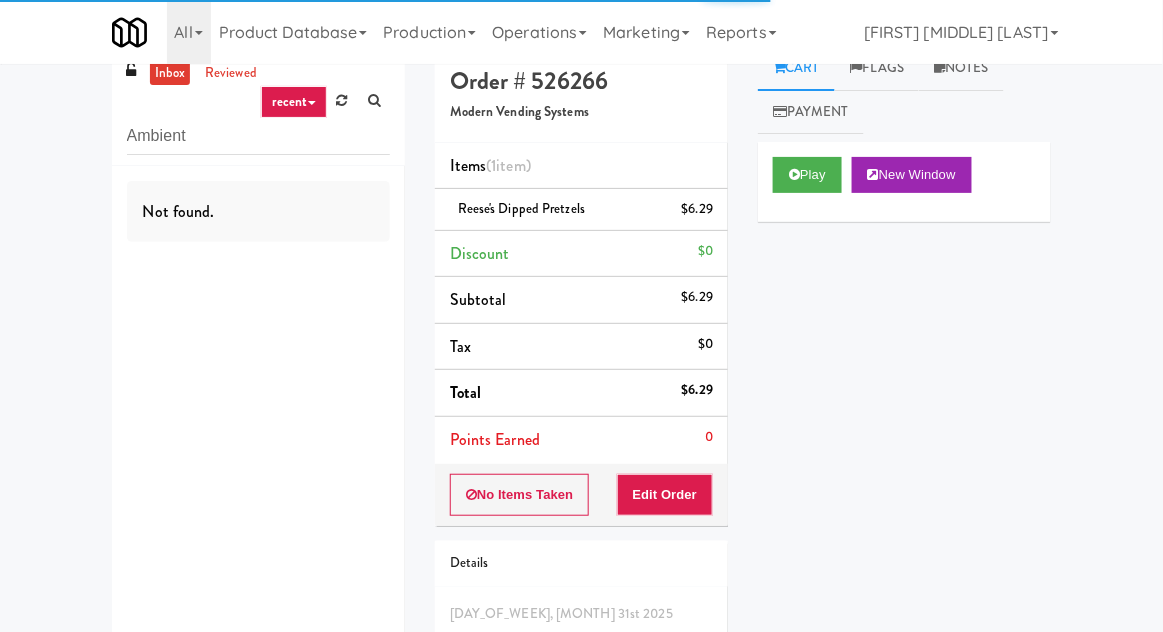 scroll, scrollTop: 27, scrollLeft: 0, axis: vertical 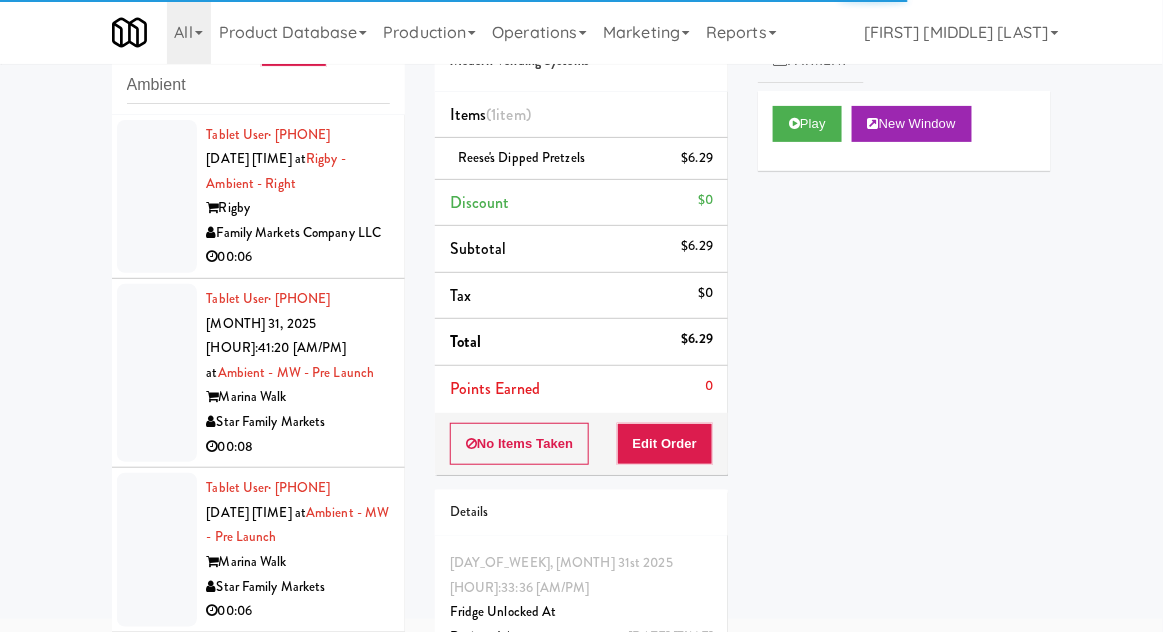 click at bounding box center (157, 197) 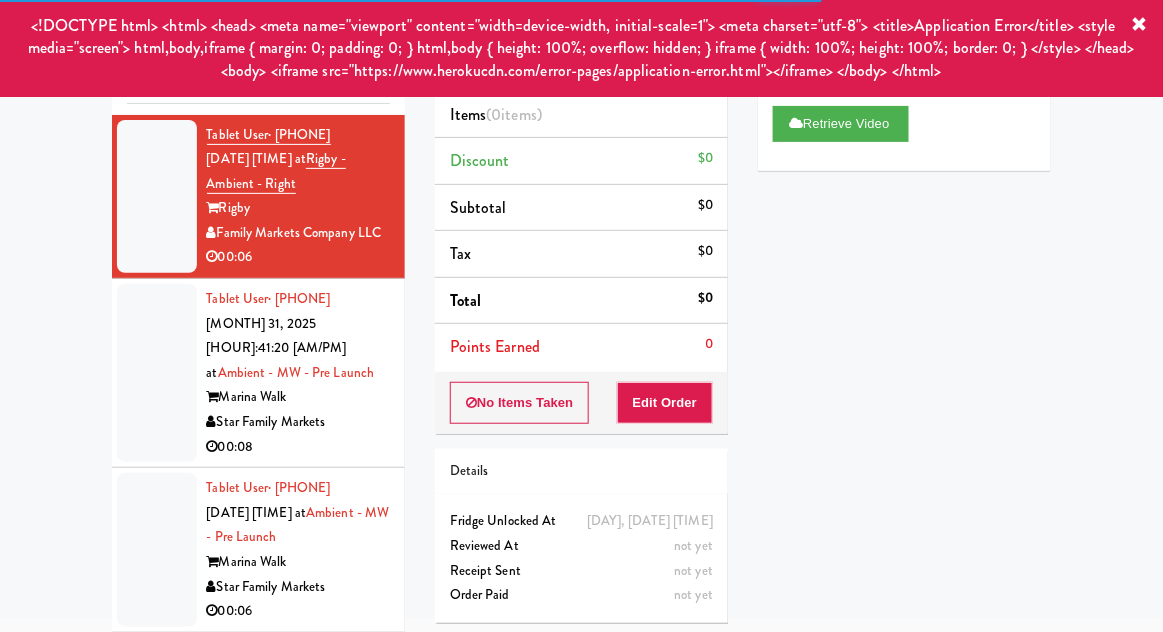 click at bounding box center (157, 373) 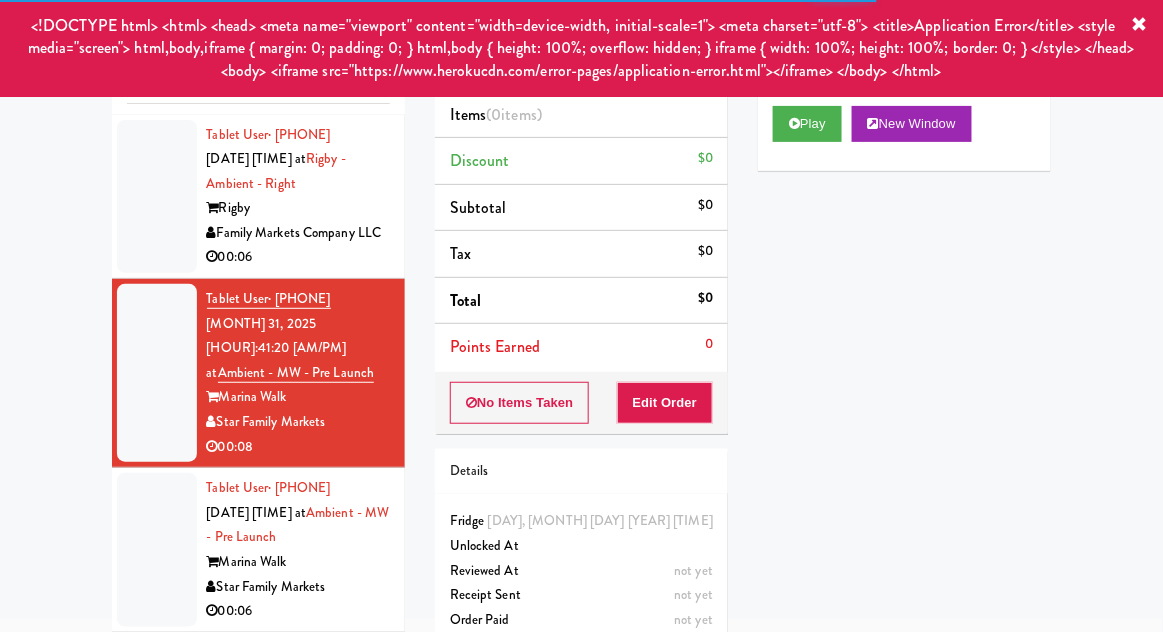 click at bounding box center (1140, 25) 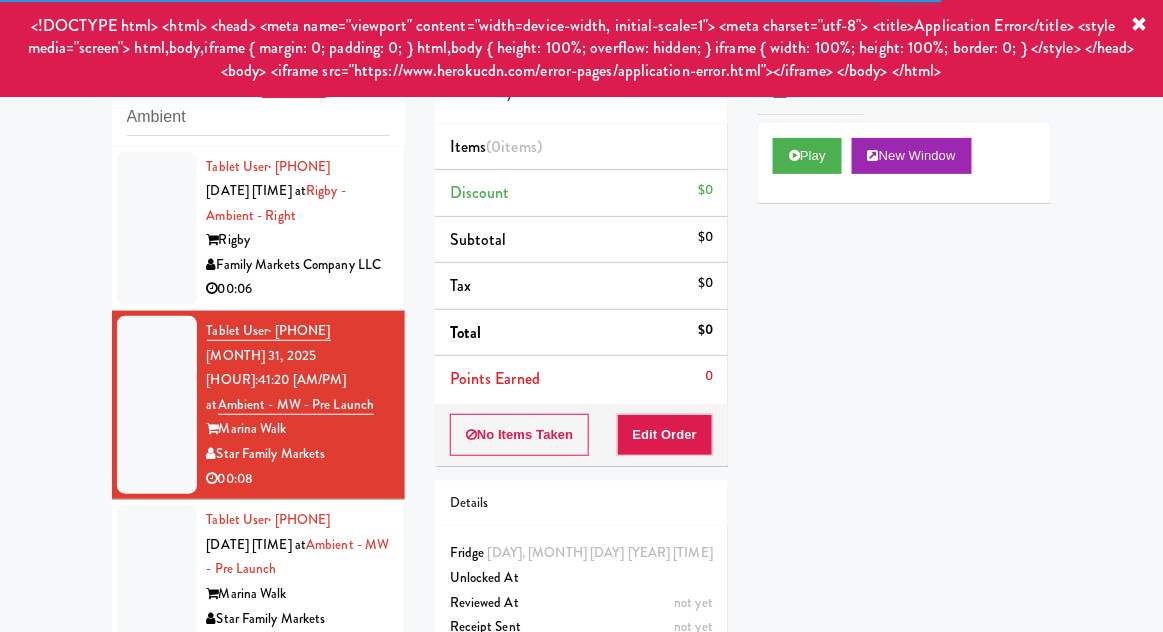 scroll, scrollTop: 0, scrollLeft: 0, axis: both 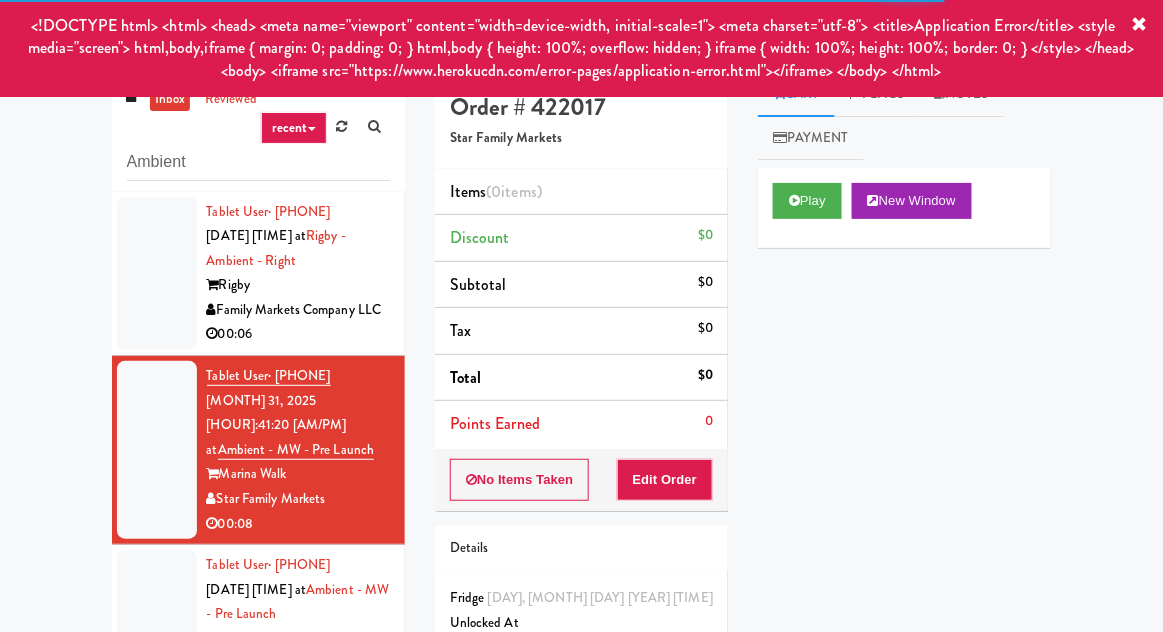 click at bounding box center [157, 274] 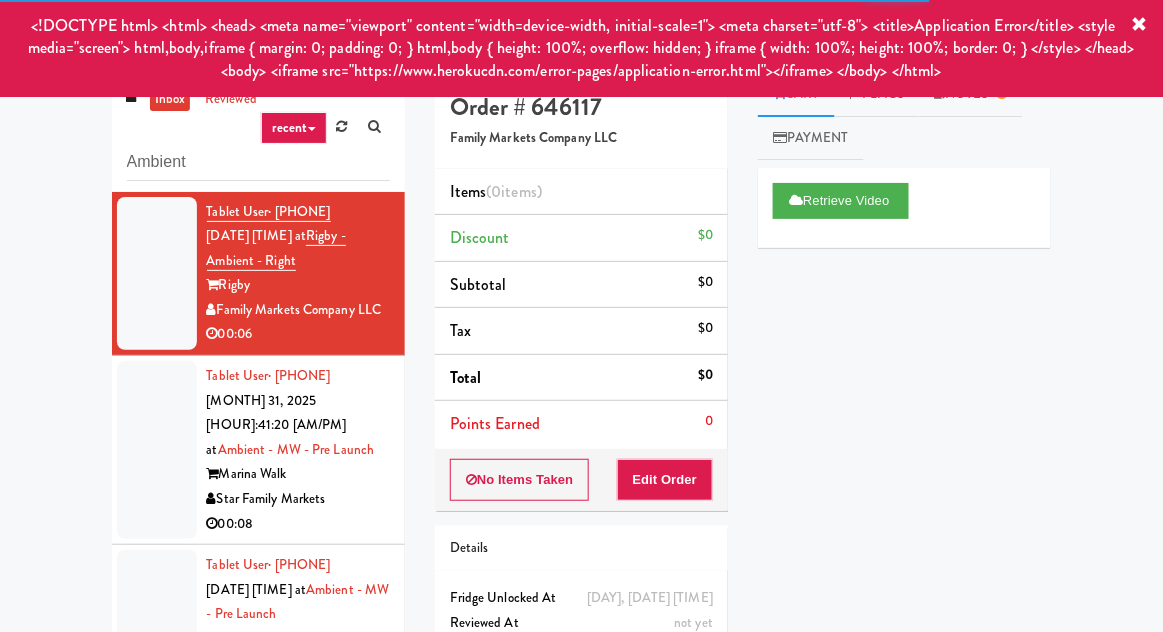 click at bounding box center [157, 450] 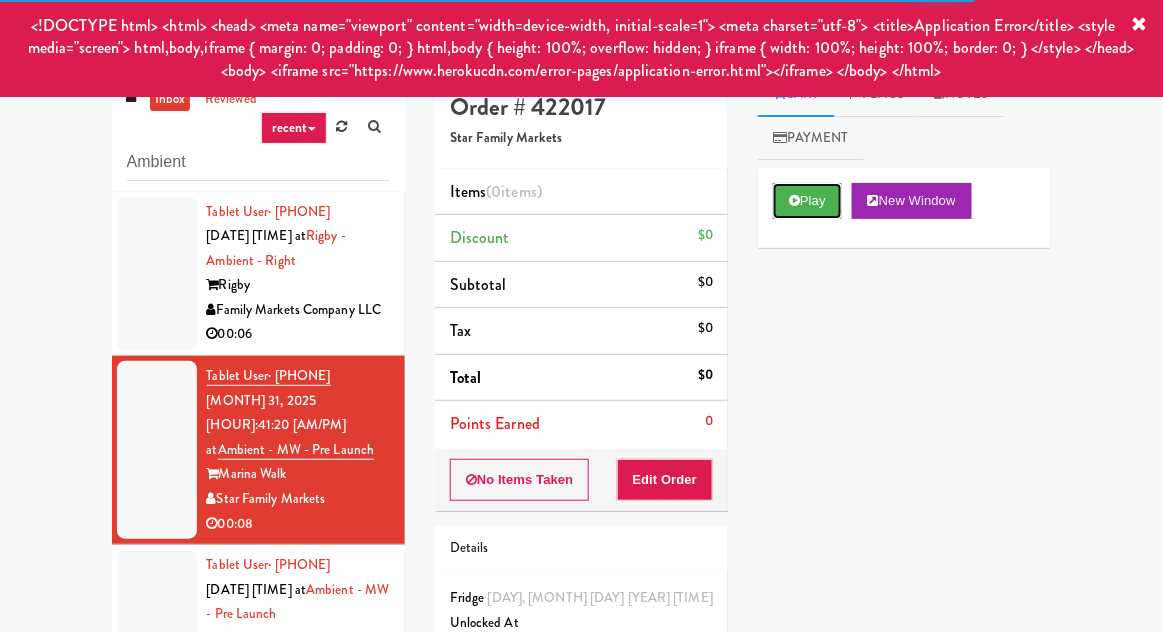 click on "Play" at bounding box center (807, 201) 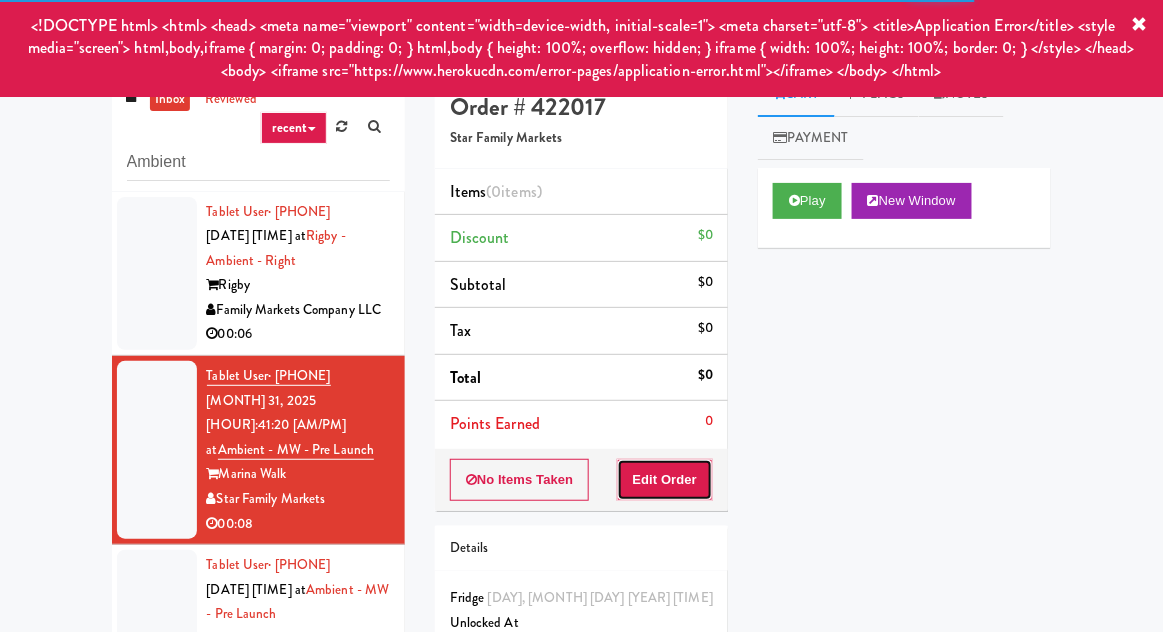 click on "Edit Order" at bounding box center [665, 480] 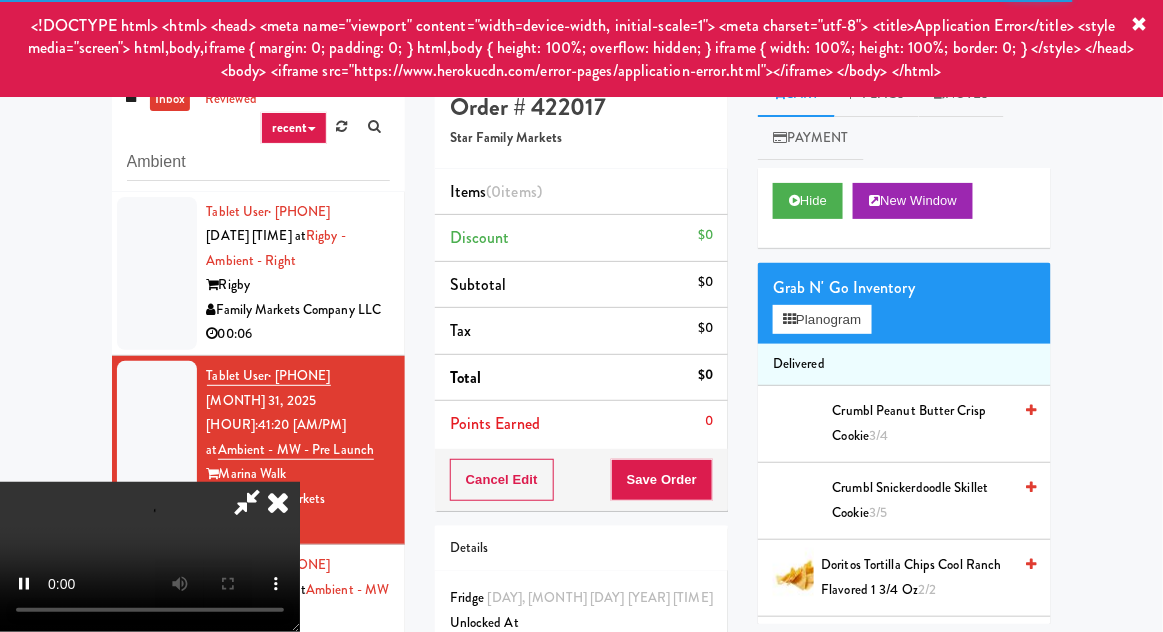 click at bounding box center (1140, 25) 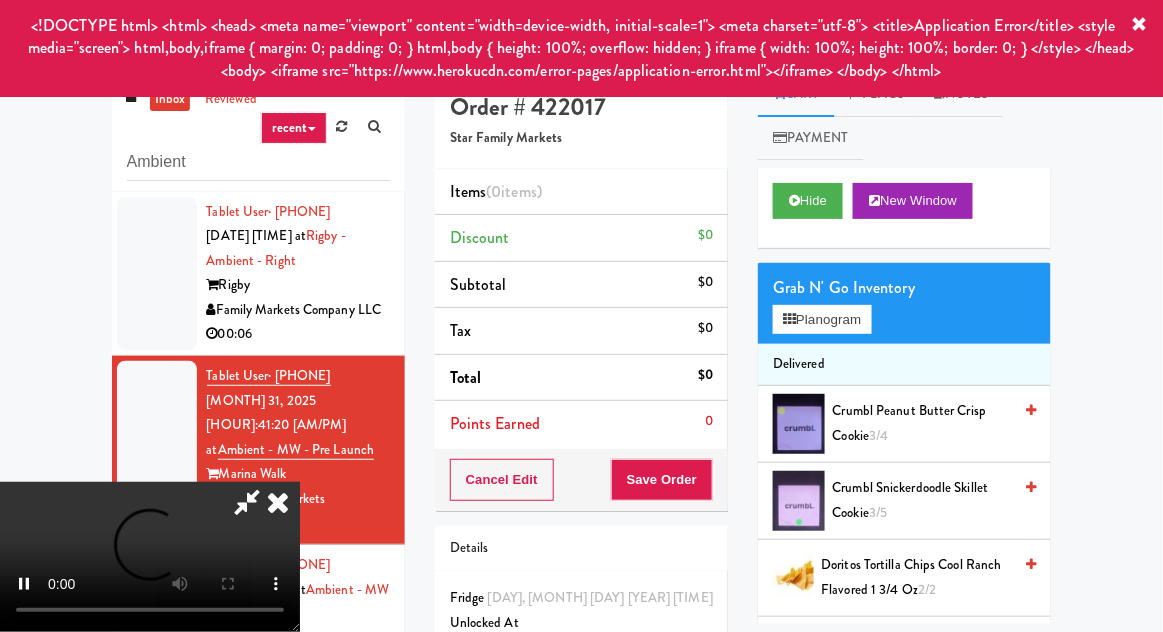 scroll, scrollTop: 73, scrollLeft: 0, axis: vertical 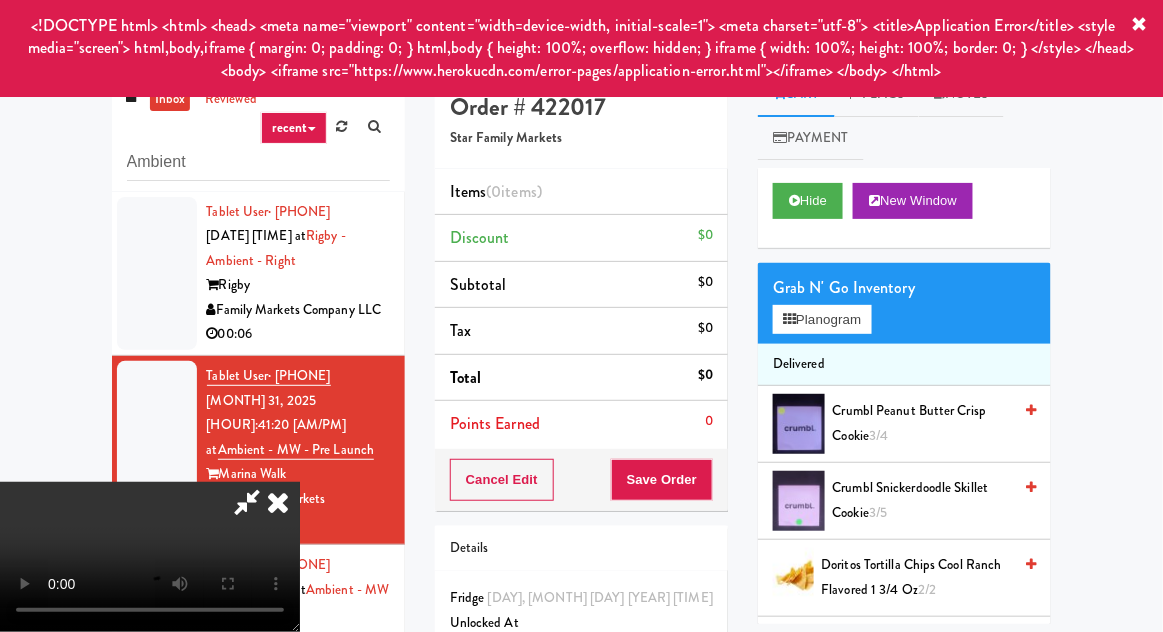 click at bounding box center [1140, 25] 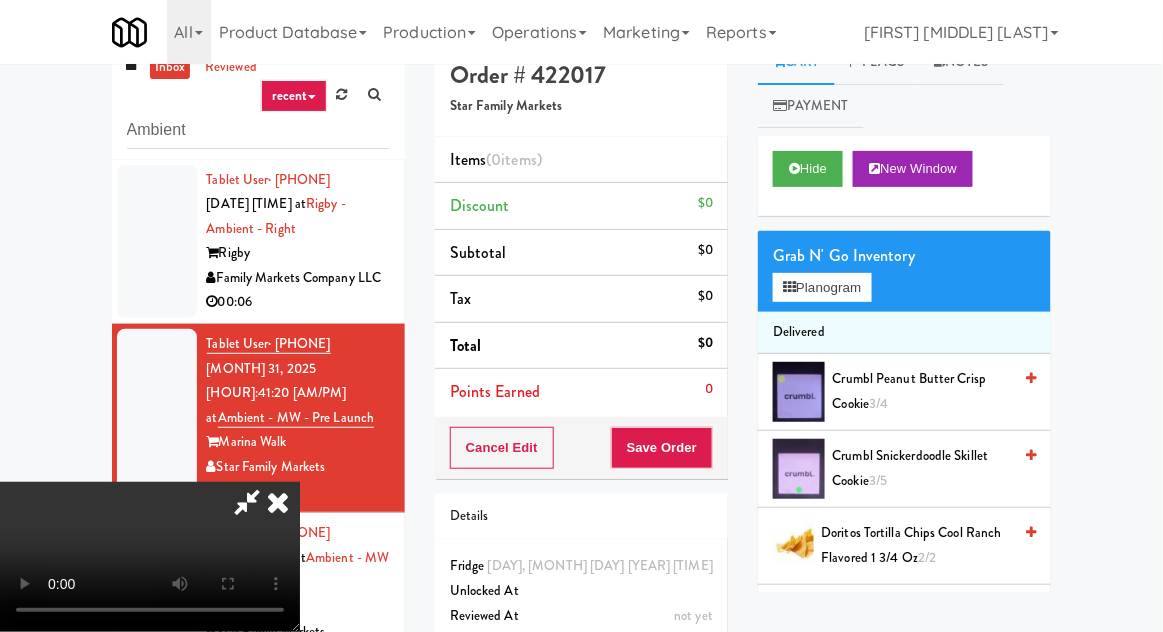 scroll, scrollTop: 77, scrollLeft: 0, axis: vertical 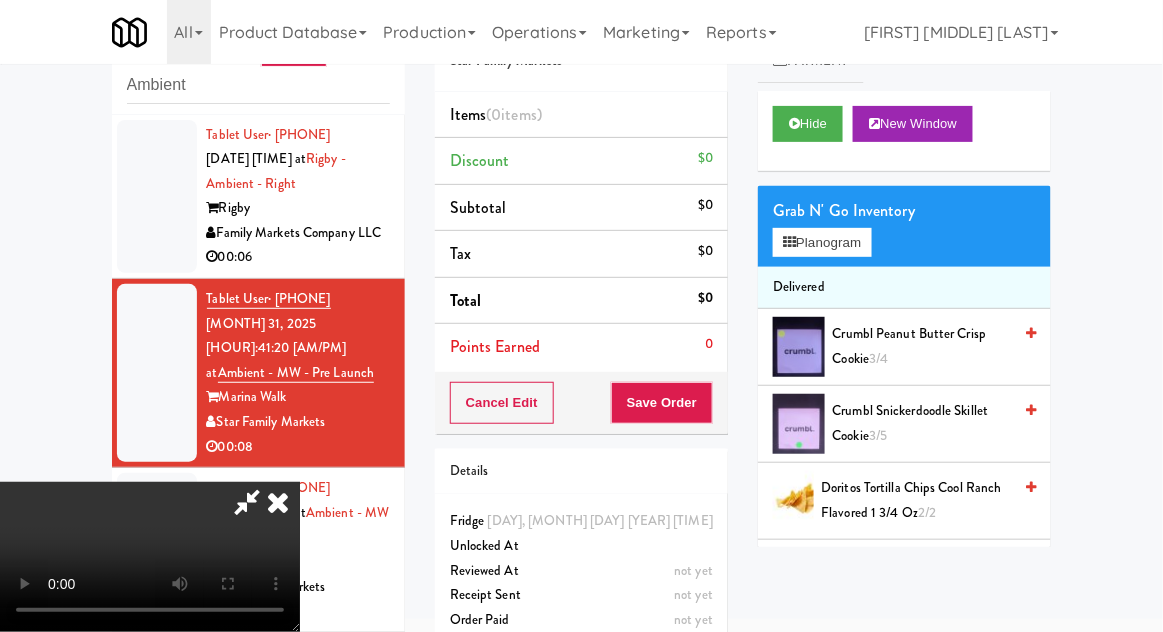 type 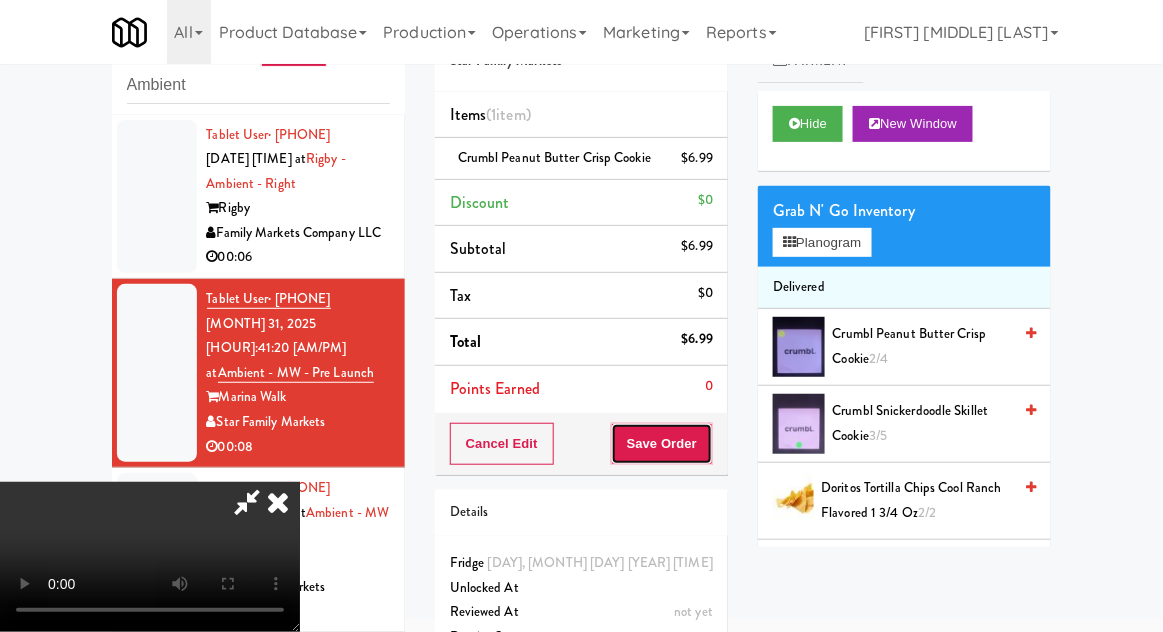 click on "Save Order" at bounding box center (662, 444) 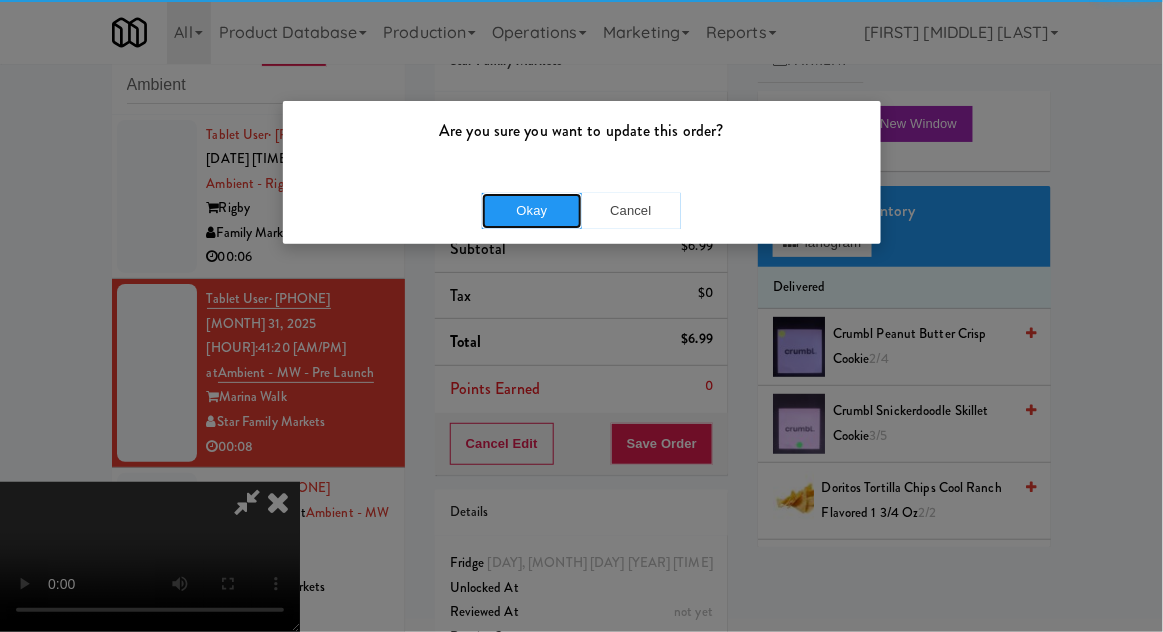 click on "Okay" at bounding box center [532, 211] 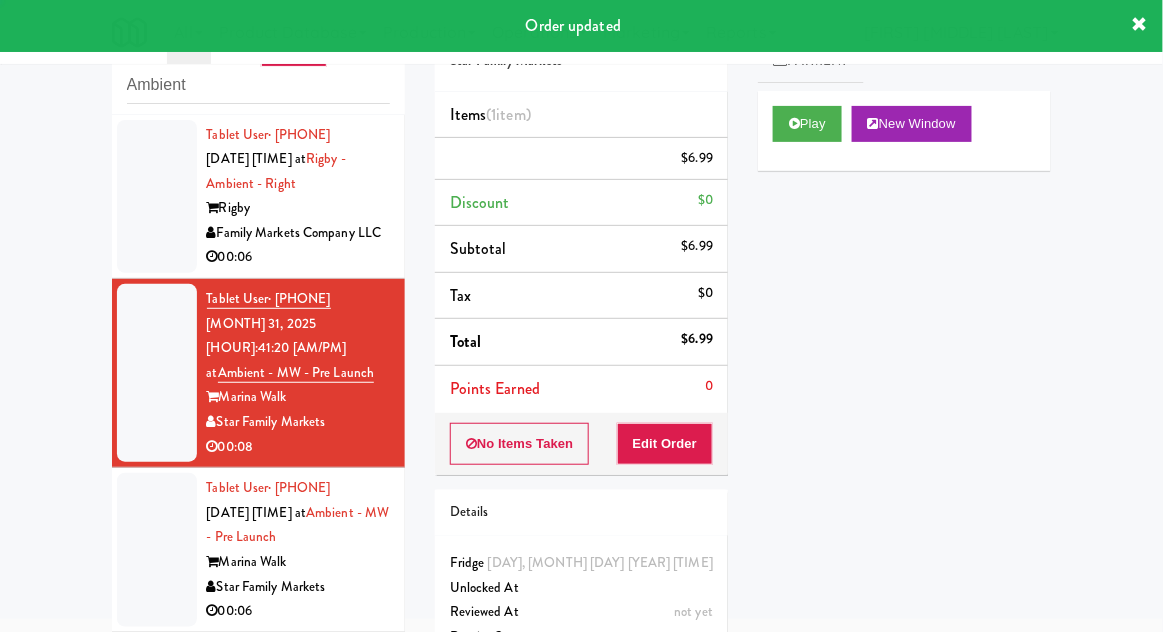 scroll, scrollTop: 0, scrollLeft: 0, axis: both 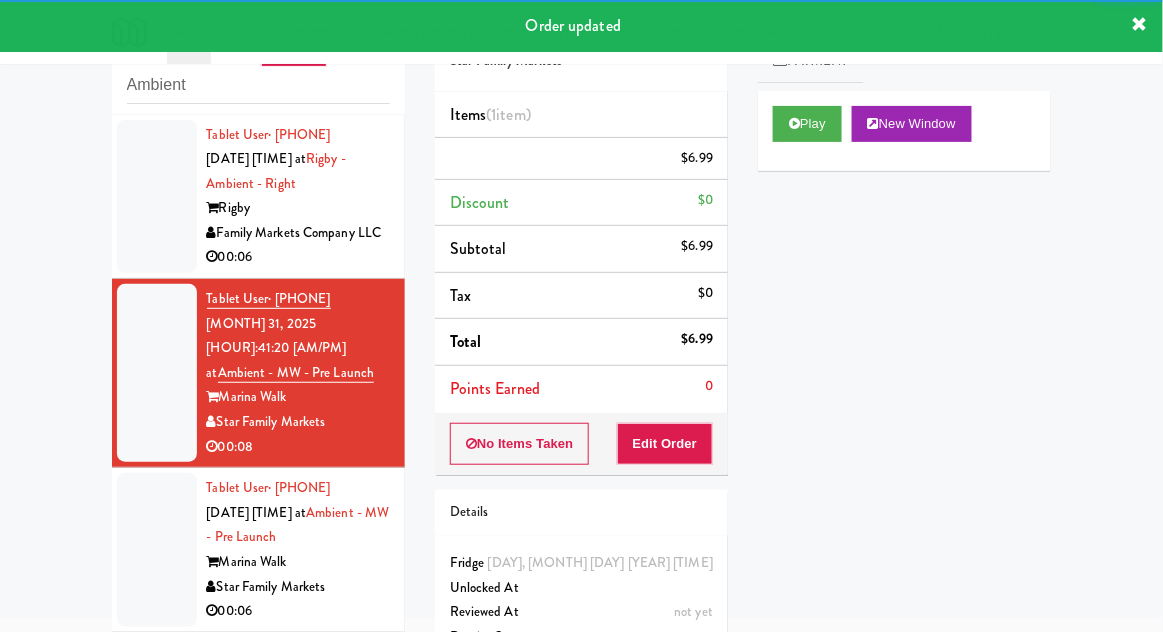 click at bounding box center (157, 550) 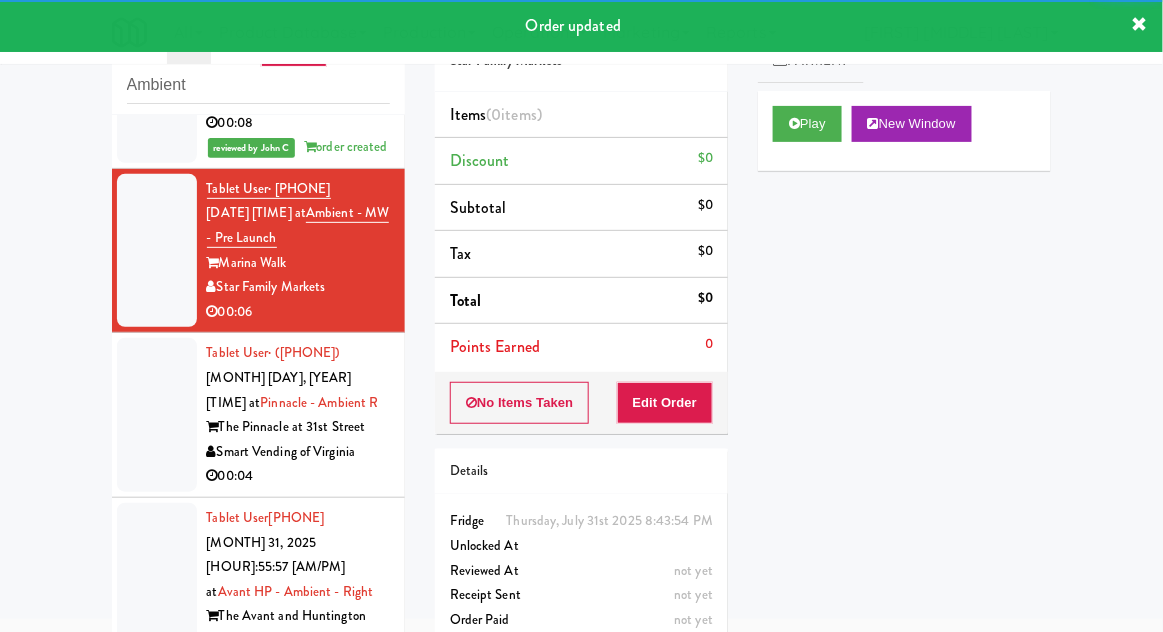 scroll, scrollTop: 325, scrollLeft: 0, axis: vertical 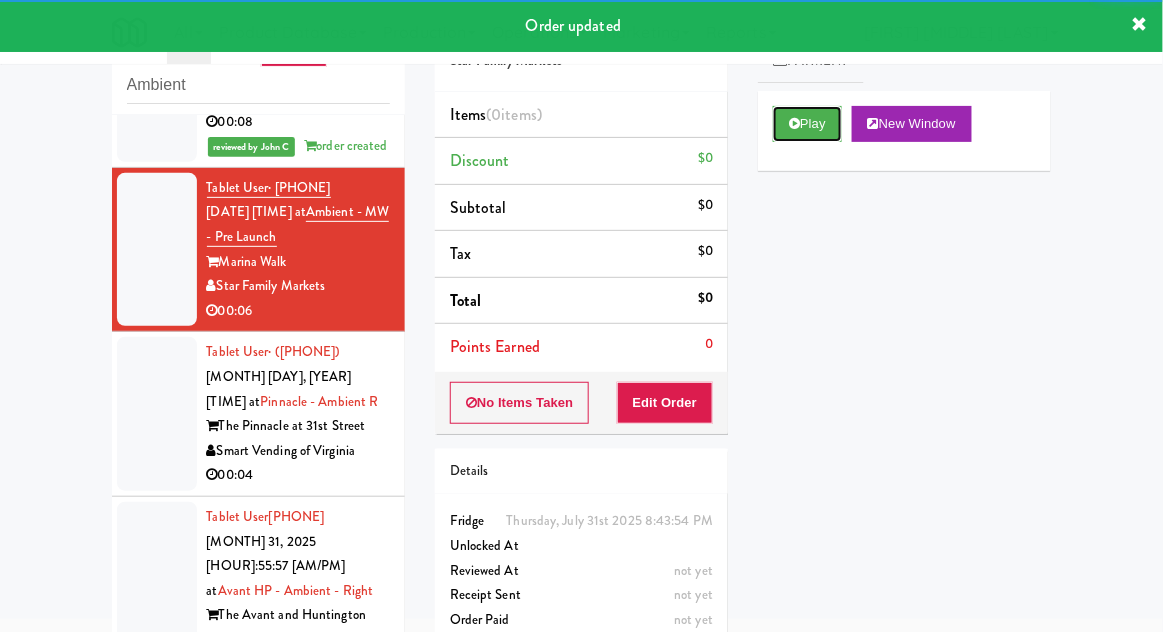 click on "Play" at bounding box center (807, 124) 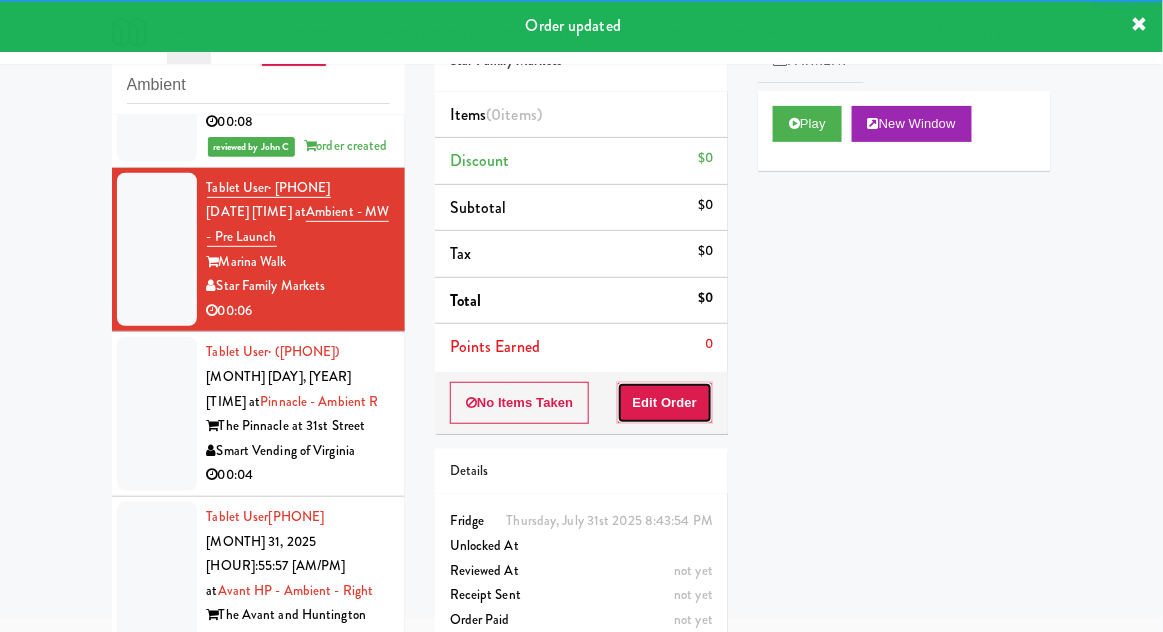 click on "Edit Order" at bounding box center [665, 403] 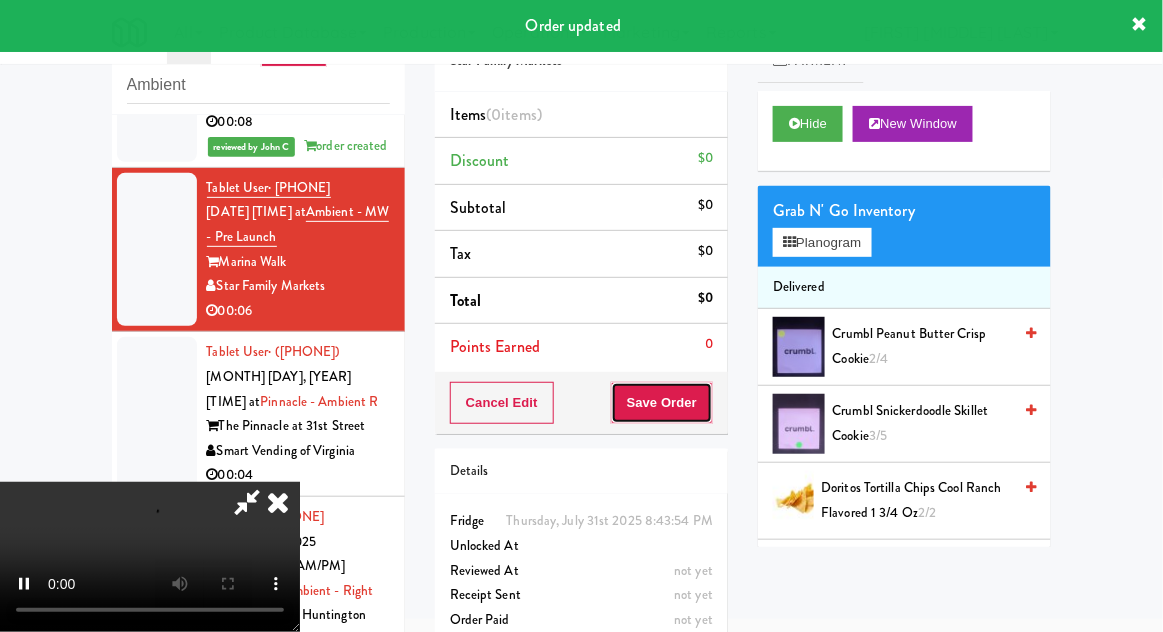 click on "Save Order" at bounding box center [662, 403] 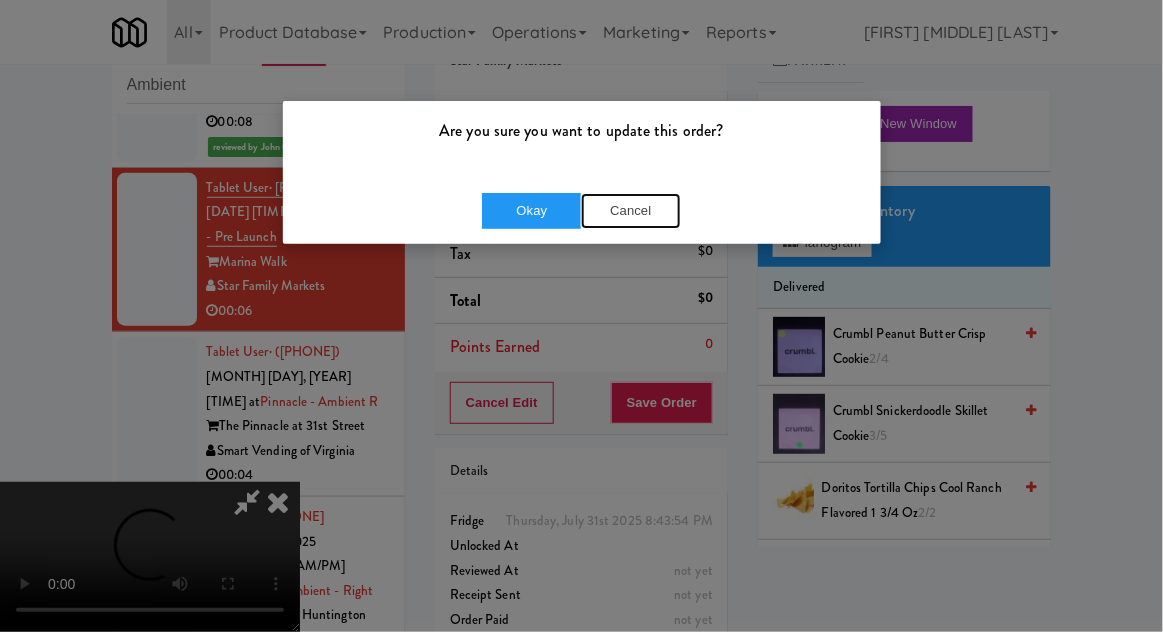 click on "Cancel" at bounding box center [631, 211] 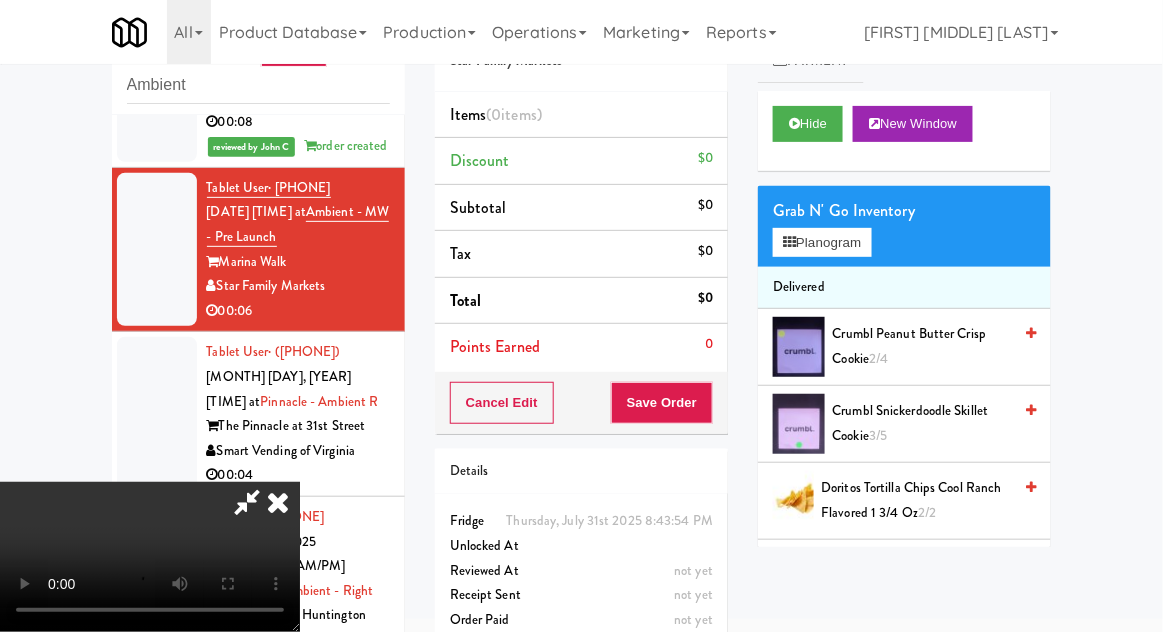 scroll, scrollTop: 73, scrollLeft: 0, axis: vertical 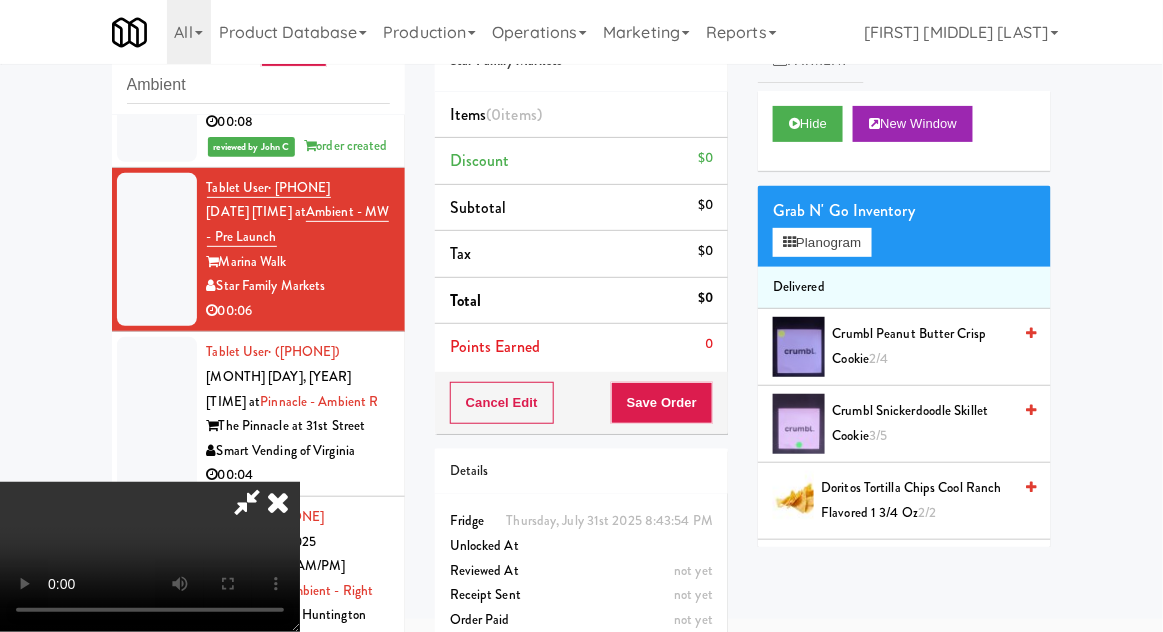 type 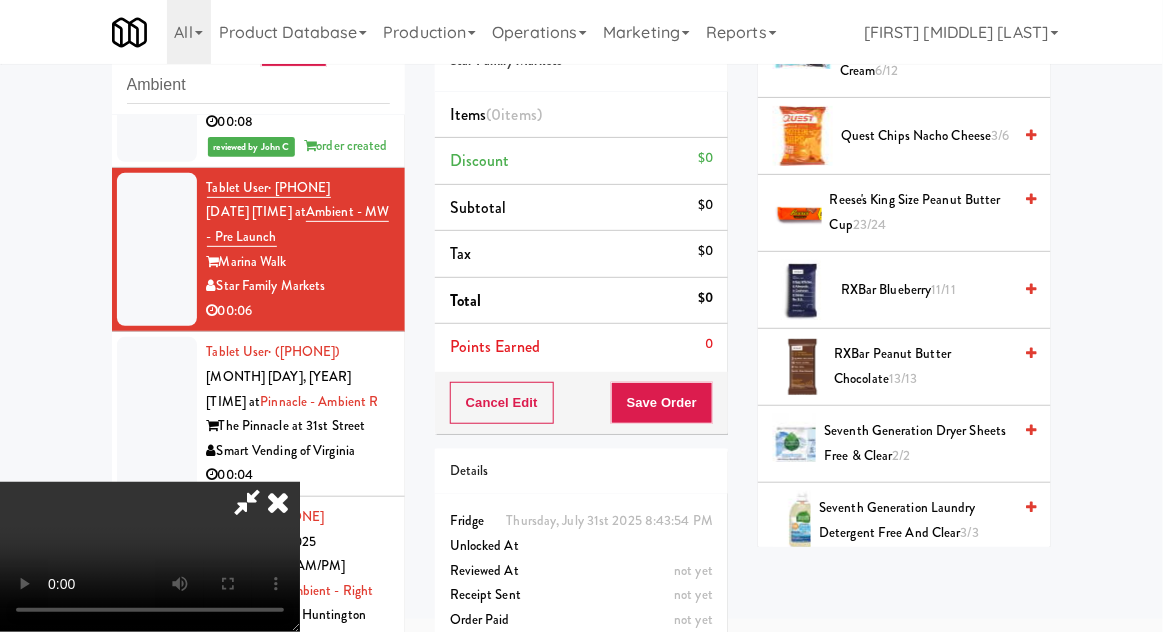 scroll, scrollTop: 1201, scrollLeft: 0, axis: vertical 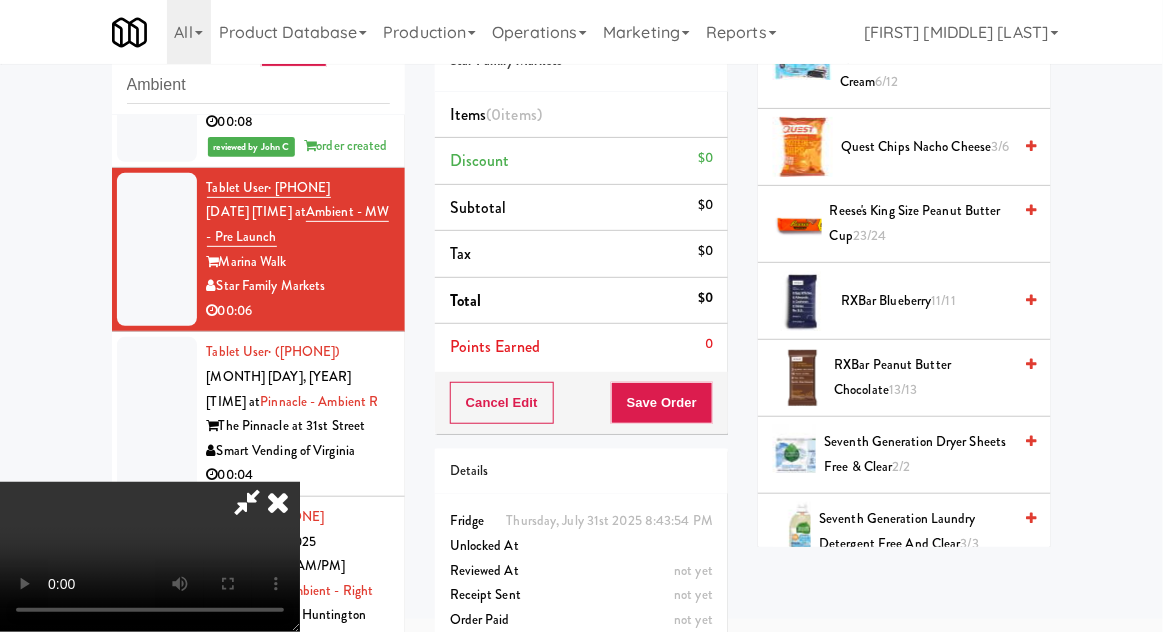 click on "Reese's King Size Peanut Butter Cup  23/24" at bounding box center (920, 223) 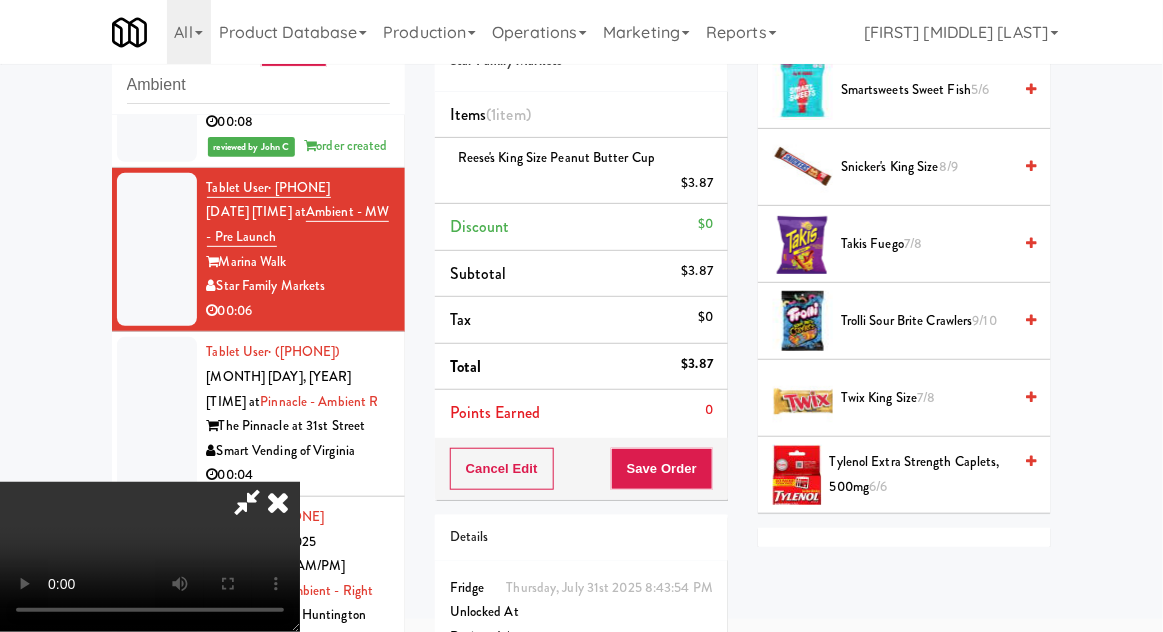 scroll, scrollTop: 1879, scrollLeft: 0, axis: vertical 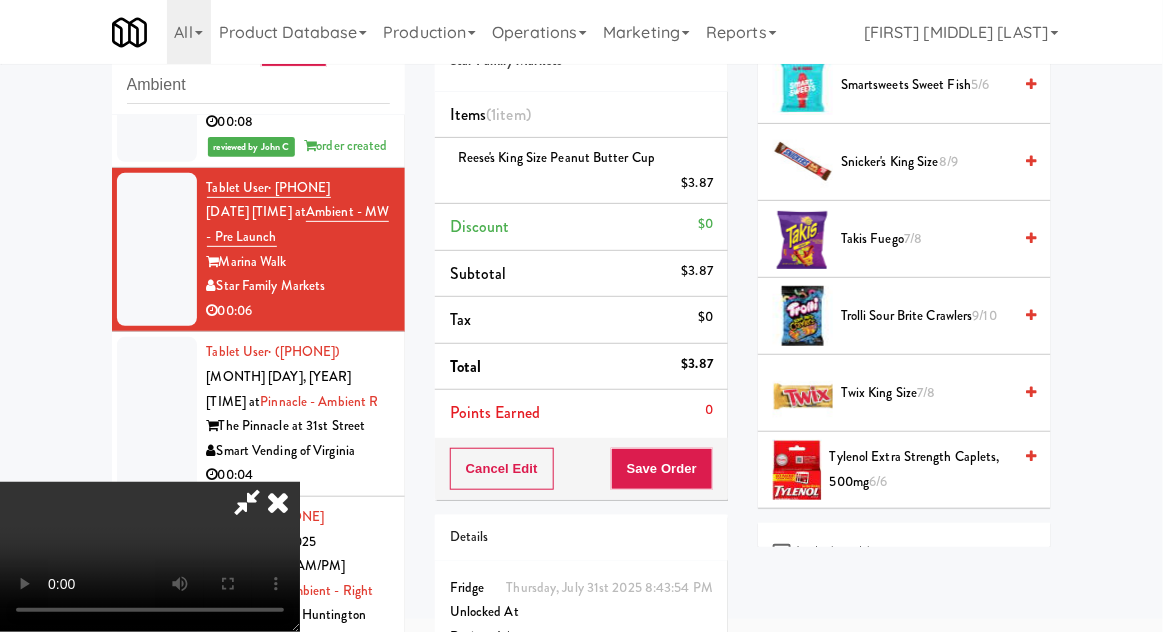 click on "Twix King Size  7/8" at bounding box center (926, 393) 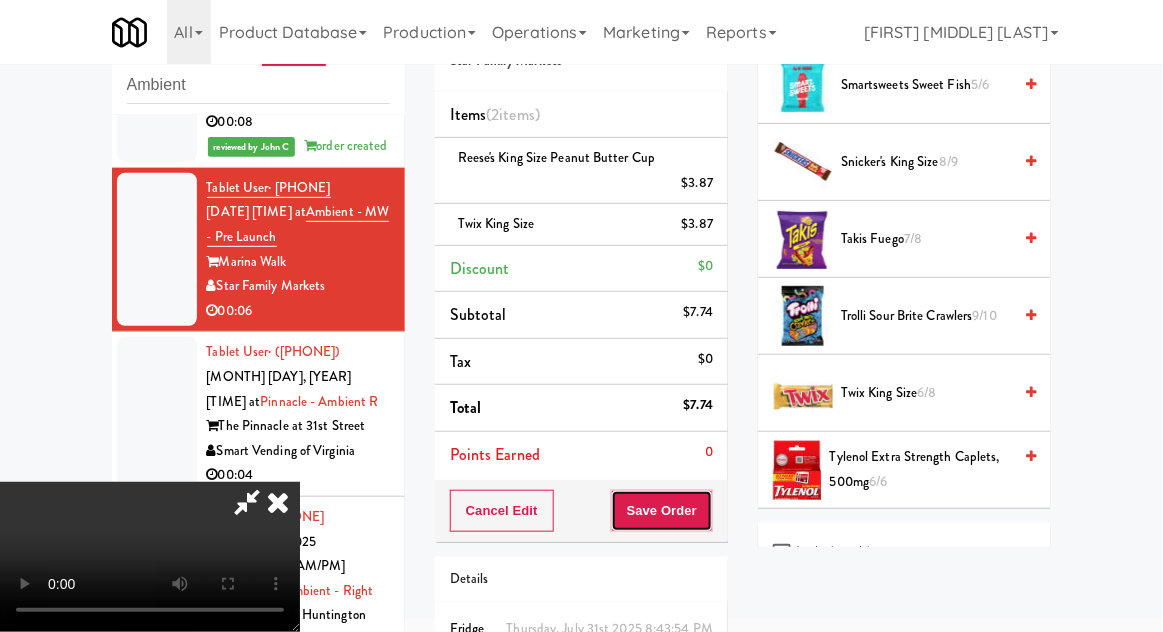 click on "Save Order" at bounding box center (662, 511) 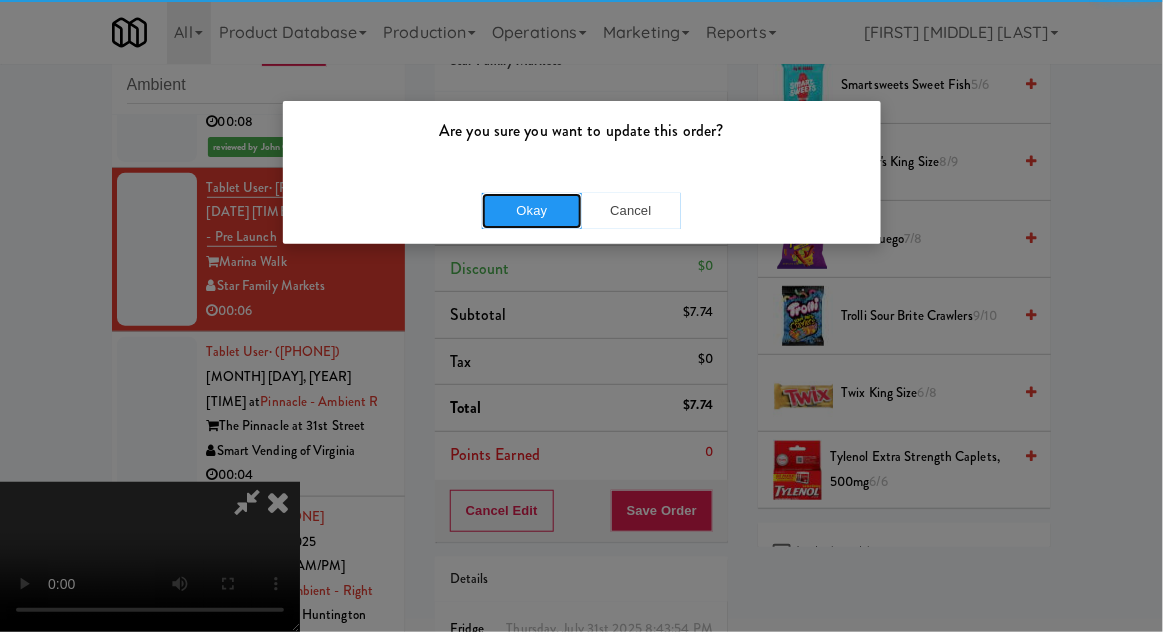 click on "Okay" at bounding box center [532, 211] 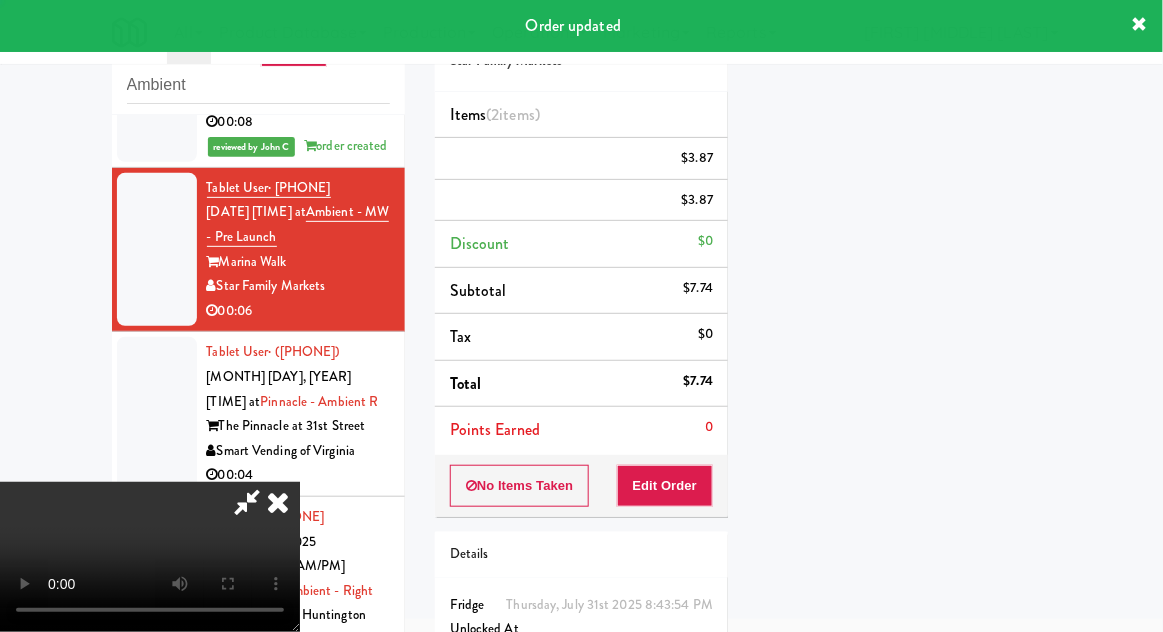 scroll, scrollTop: 197, scrollLeft: 0, axis: vertical 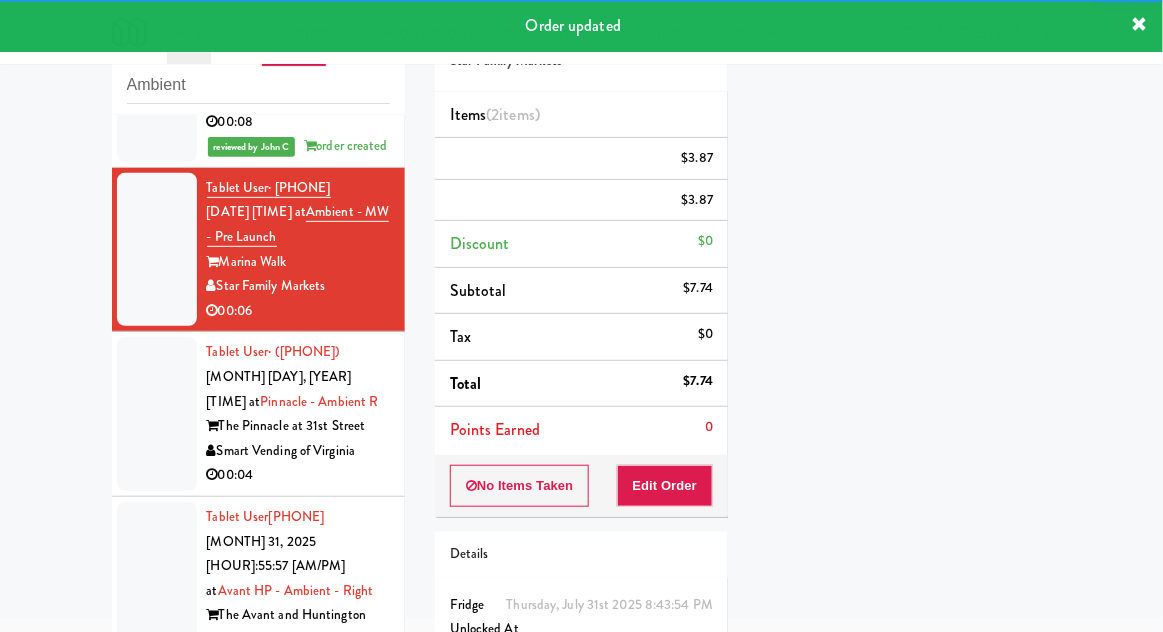 click at bounding box center [157, 414] 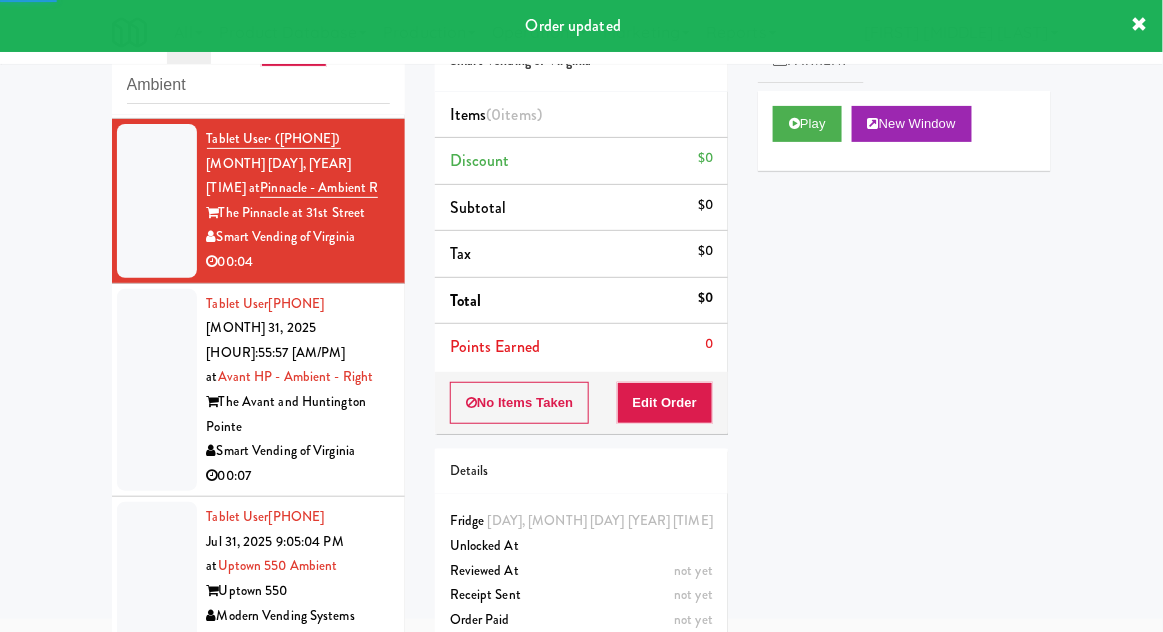 scroll, scrollTop: 566, scrollLeft: 0, axis: vertical 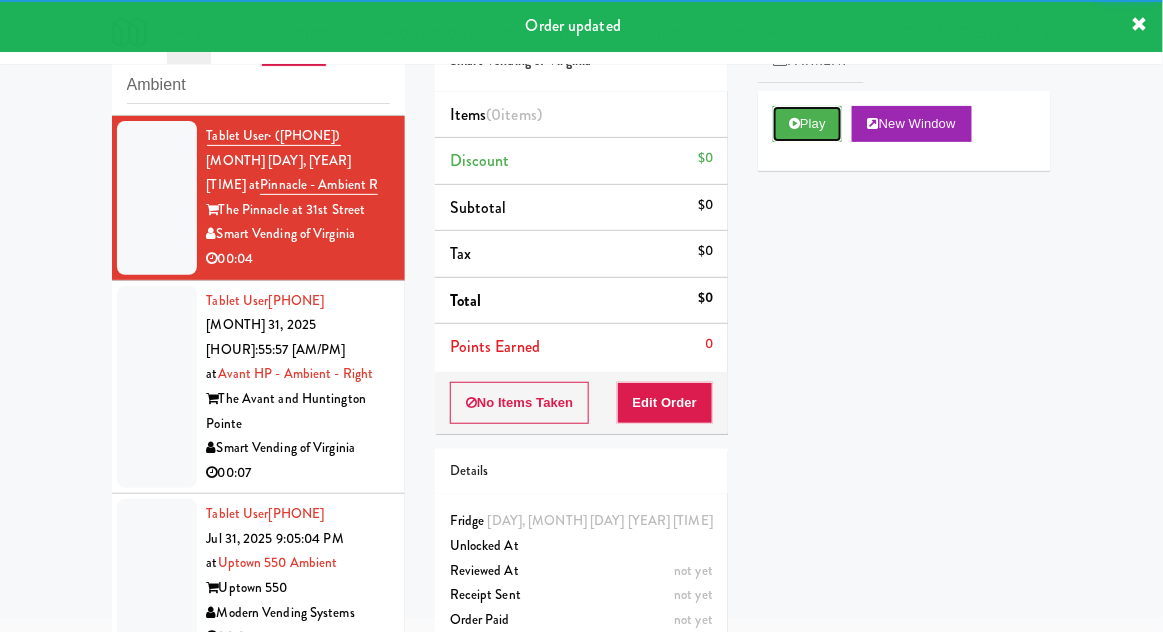 click on "Play" at bounding box center [807, 124] 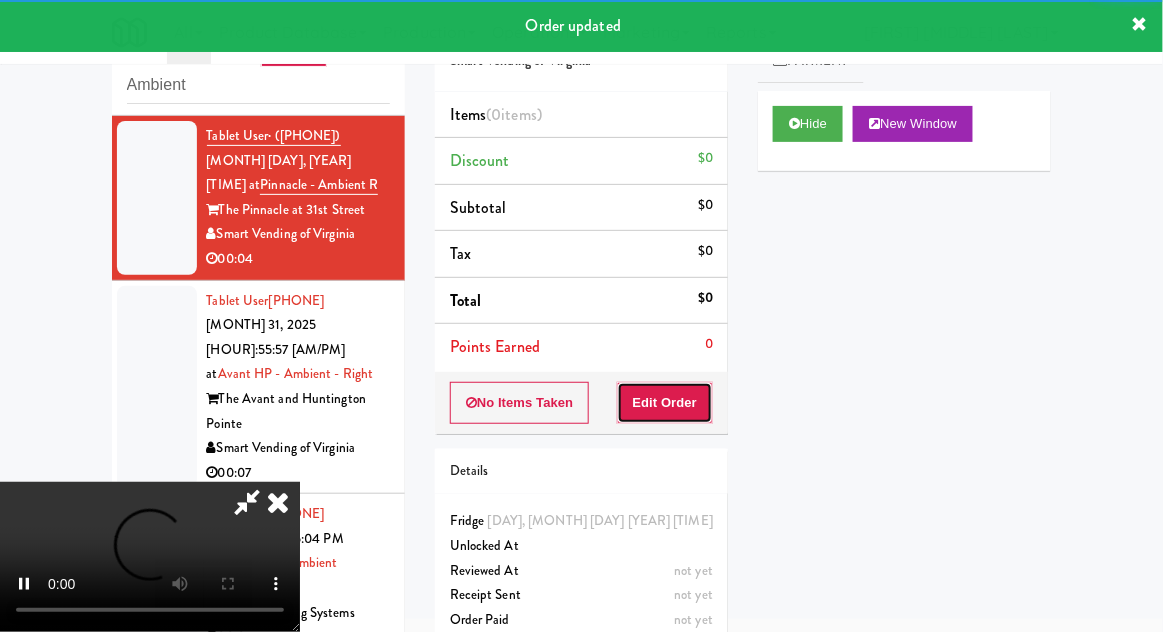 click on "Edit Order" at bounding box center (665, 403) 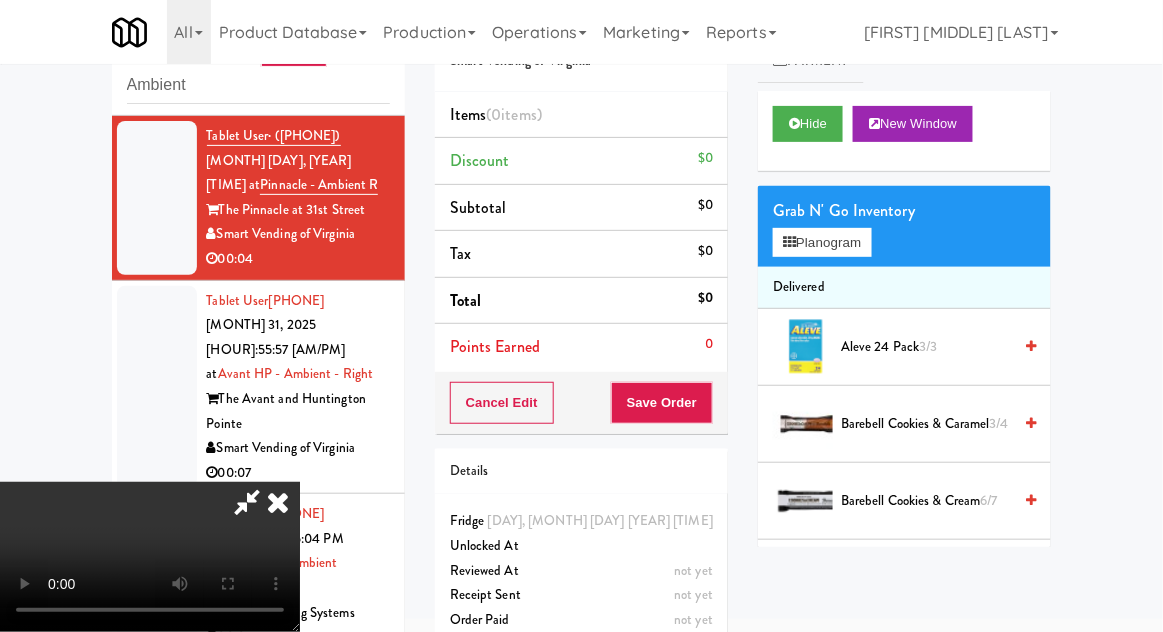 type 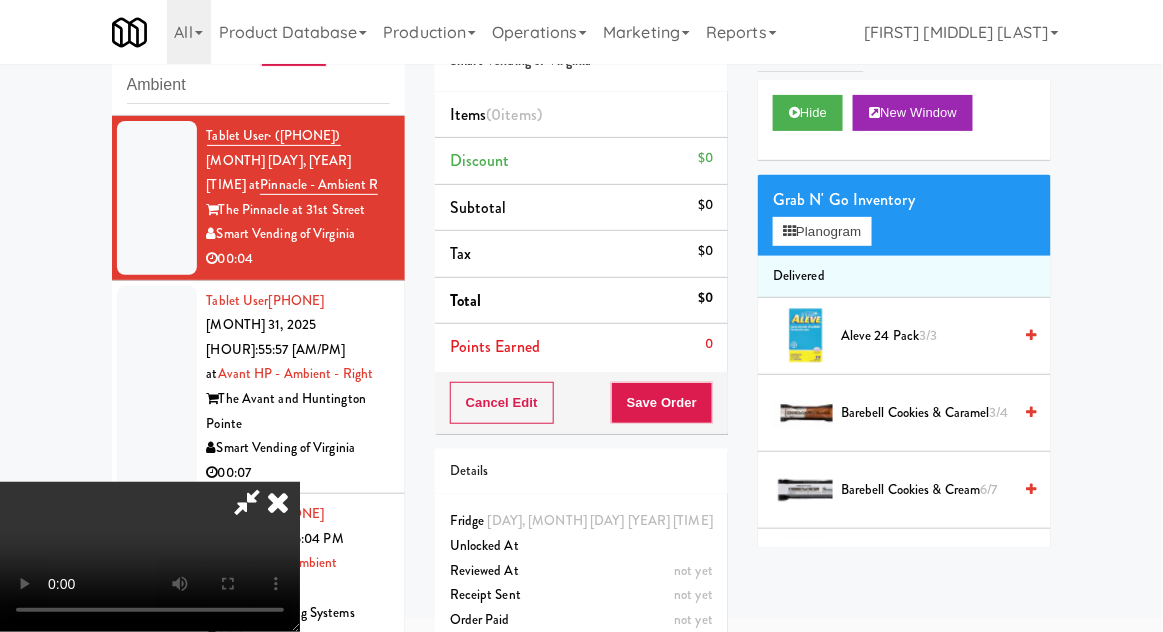 scroll, scrollTop: 0, scrollLeft: 0, axis: both 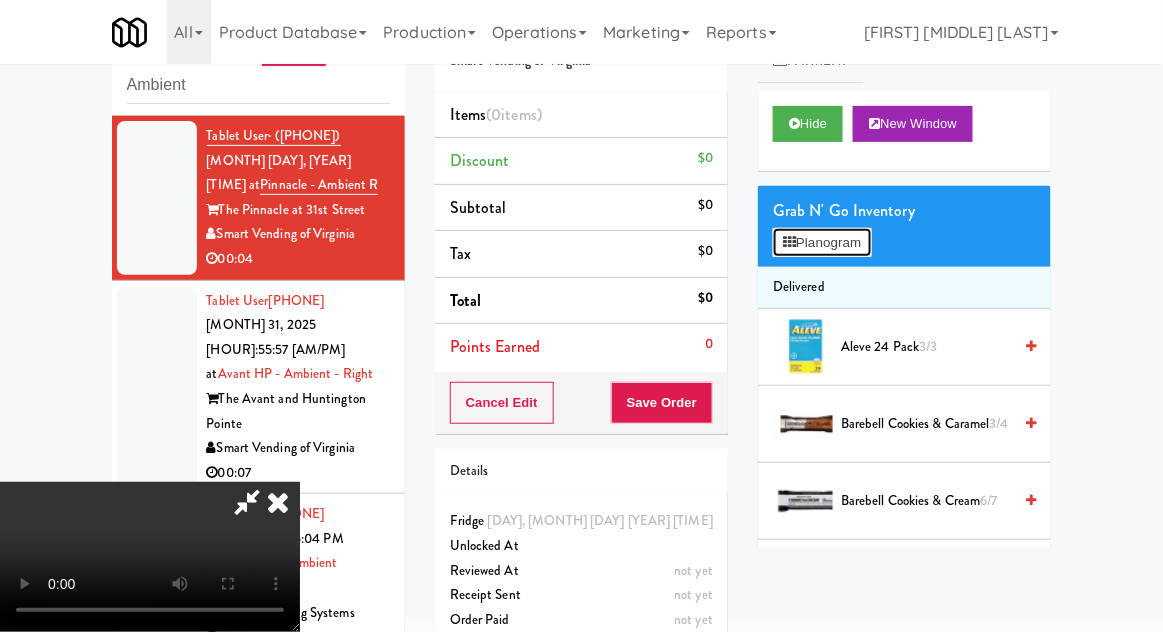 click on "Planogram" at bounding box center [822, 243] 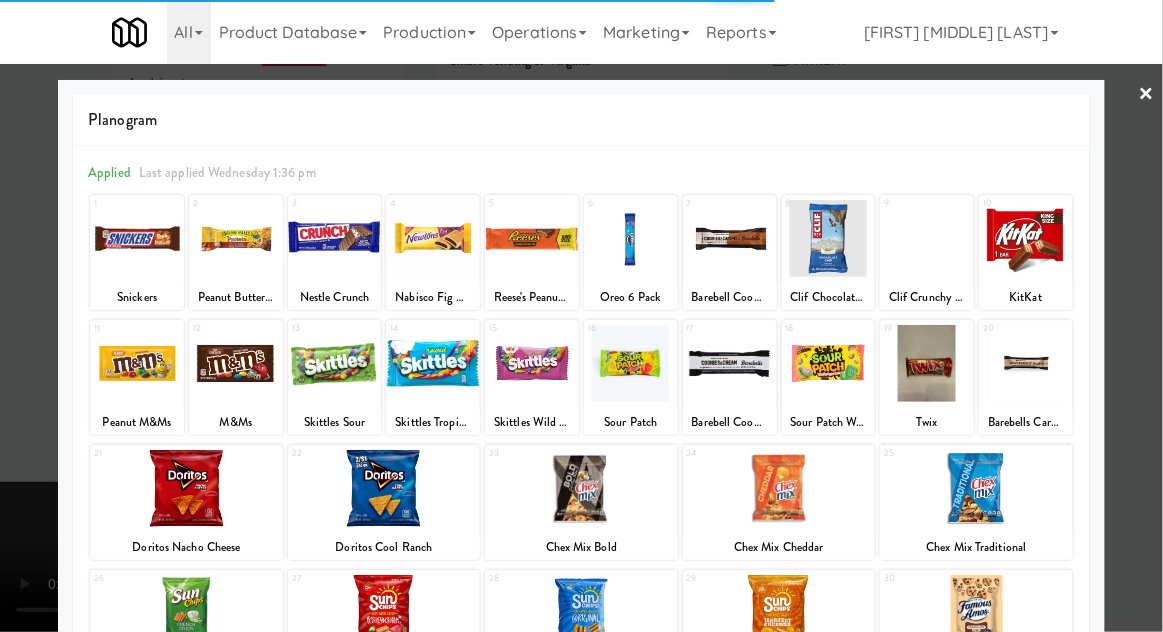 click at bounding box center (335, 238) 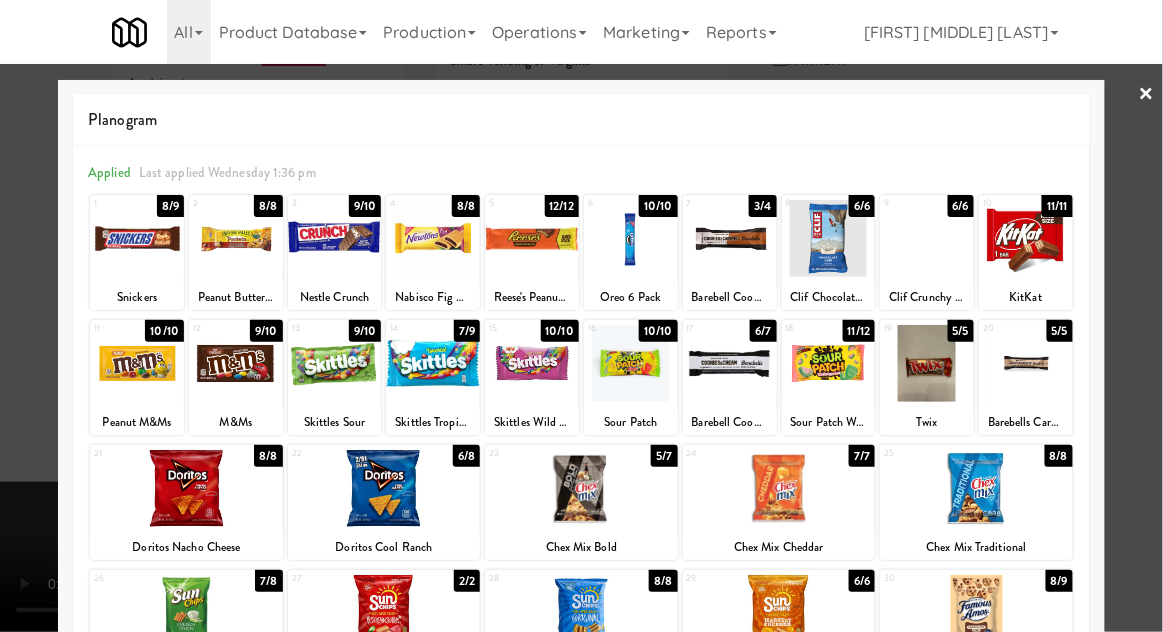 click at bounding box center [335, 238] 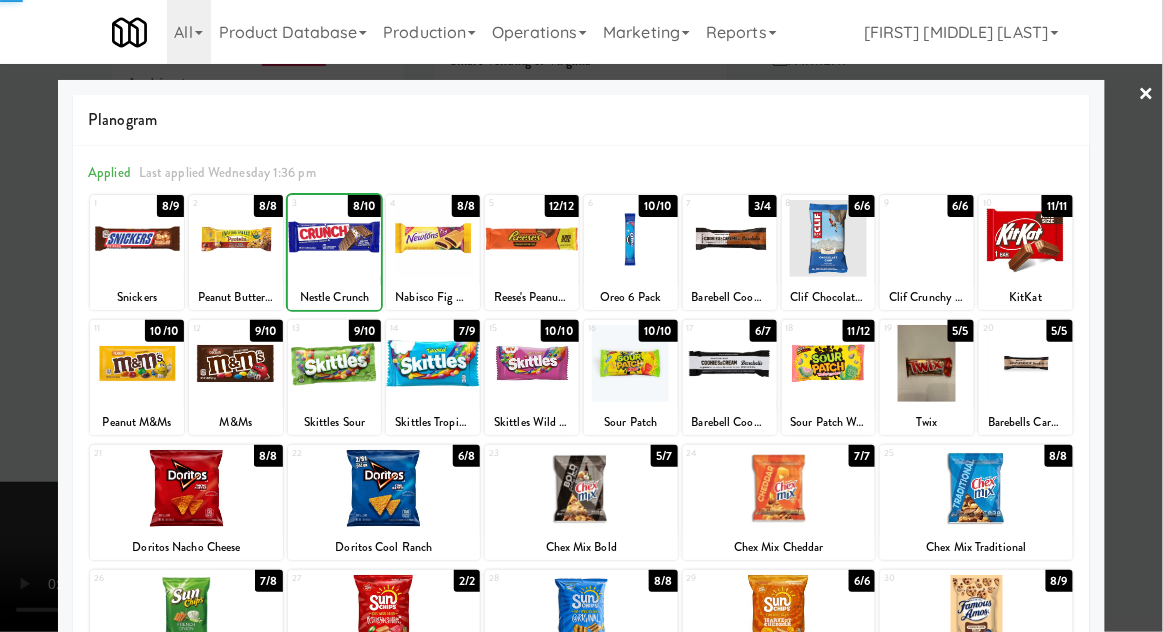 click at bounding box center [581, 316] 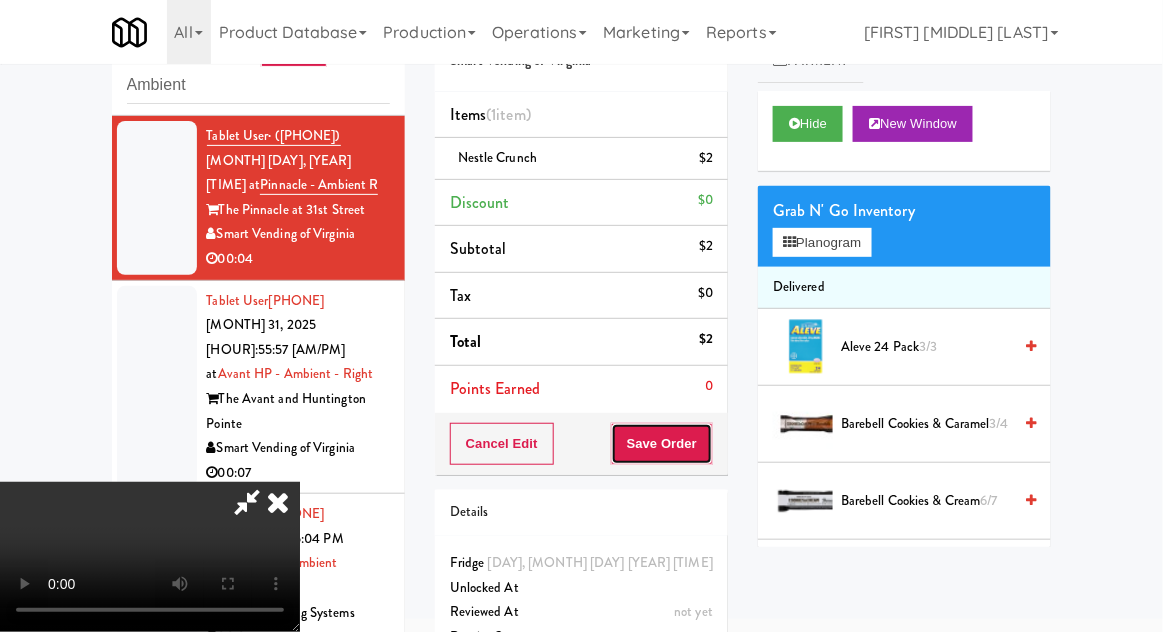 click on "Save Order" at bounding box center (662, 444) 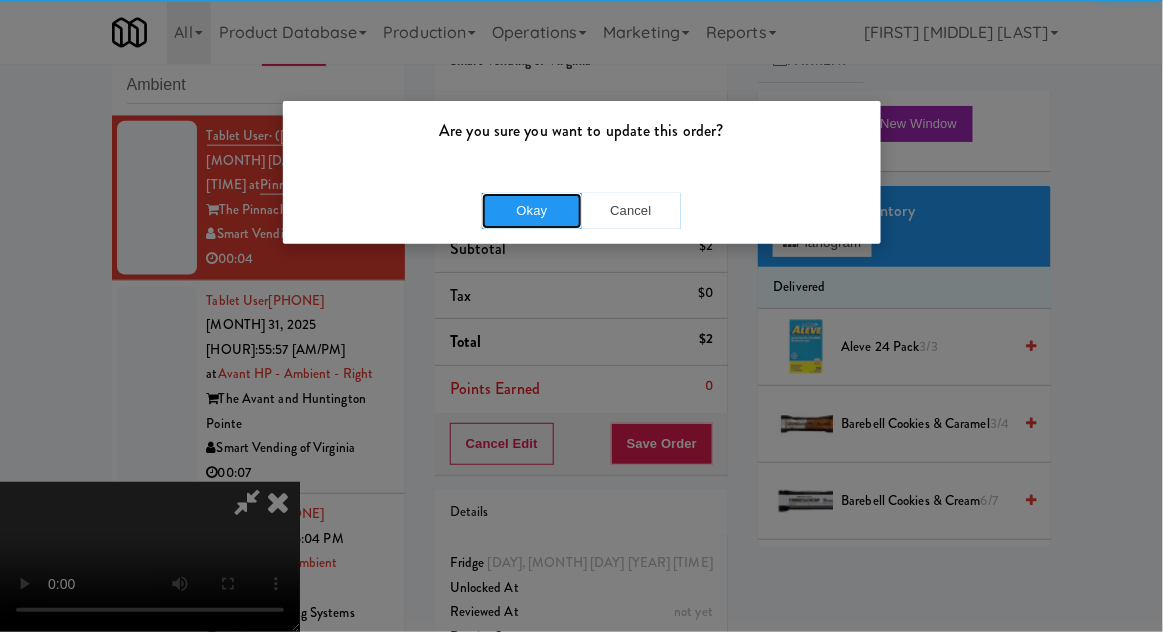click on "Okay" at bounding box center (532, 211) 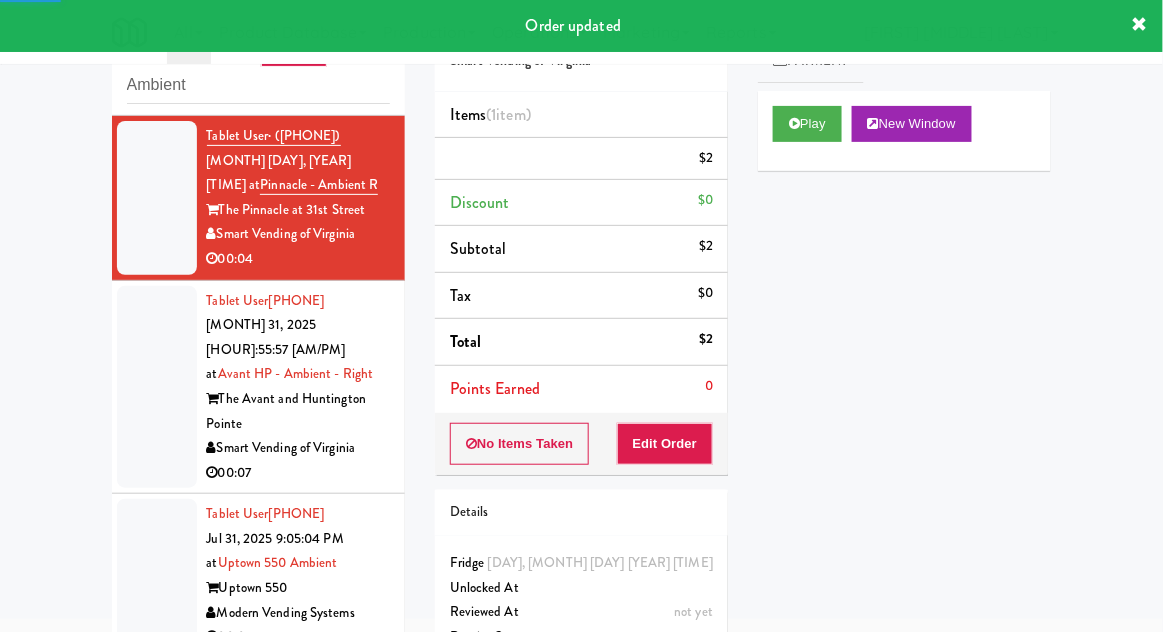 click at bounding box center (157, 387) 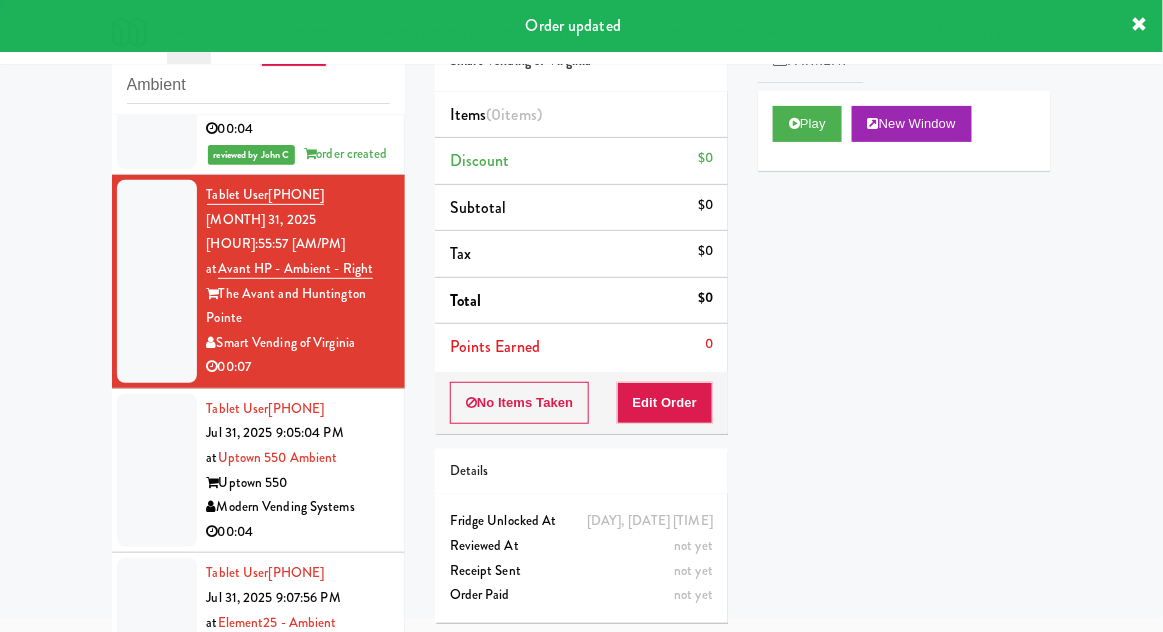 scroll, scrollTop: 812, scrollLeft: 0, axis: vertical 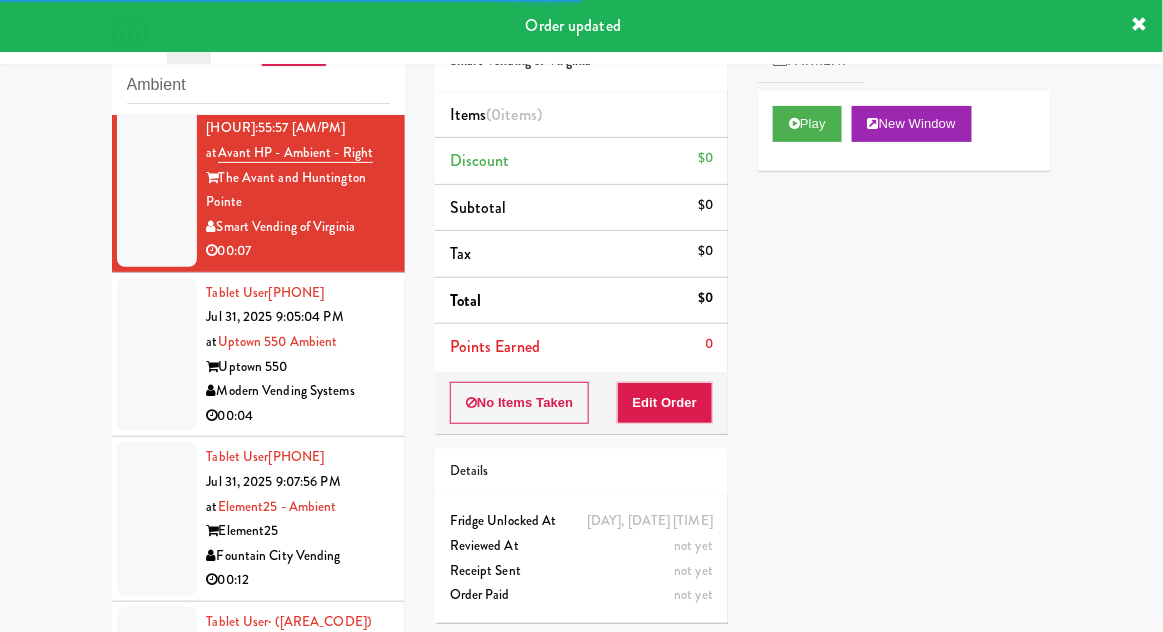 click at bounding box center [794, 123] 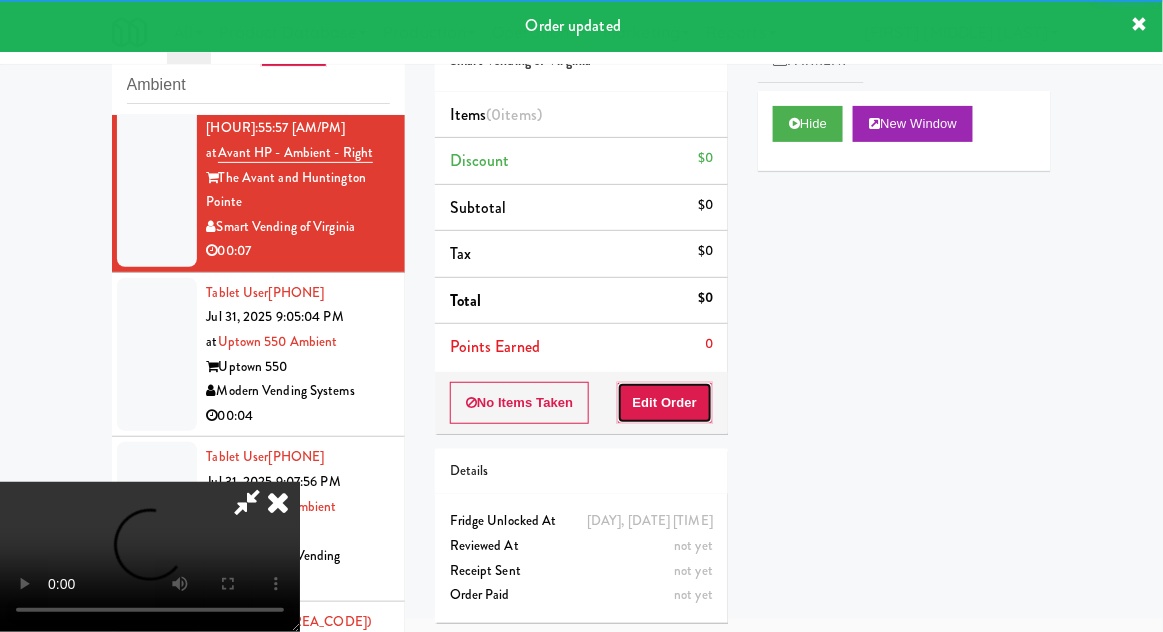click on "Edit Order" at bounding box center (665, 403) 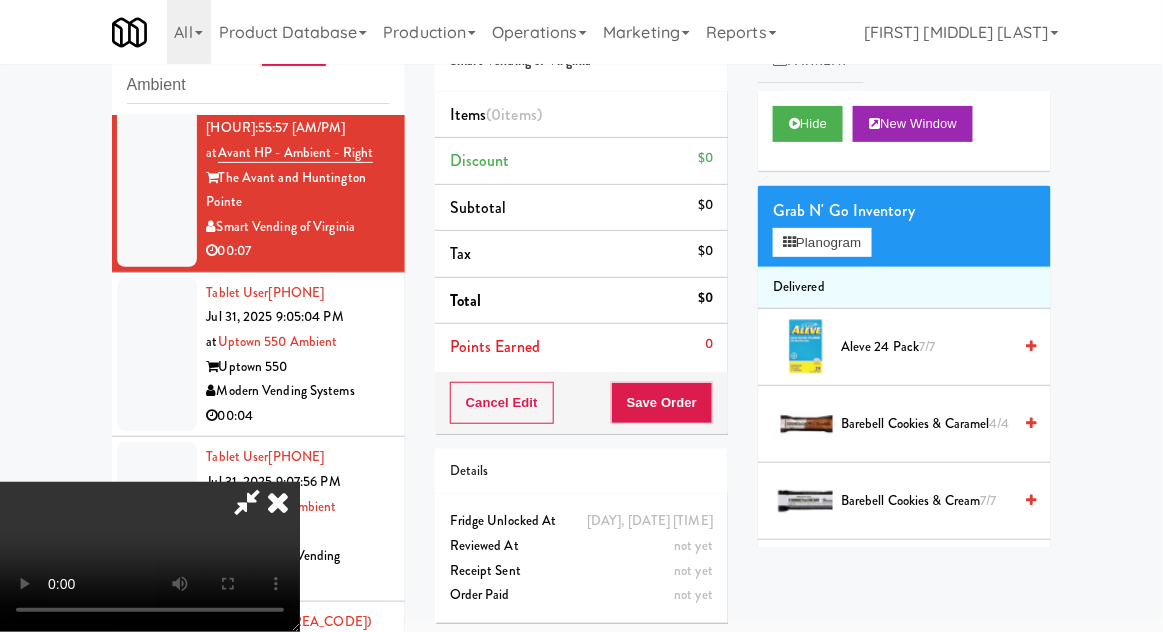 type 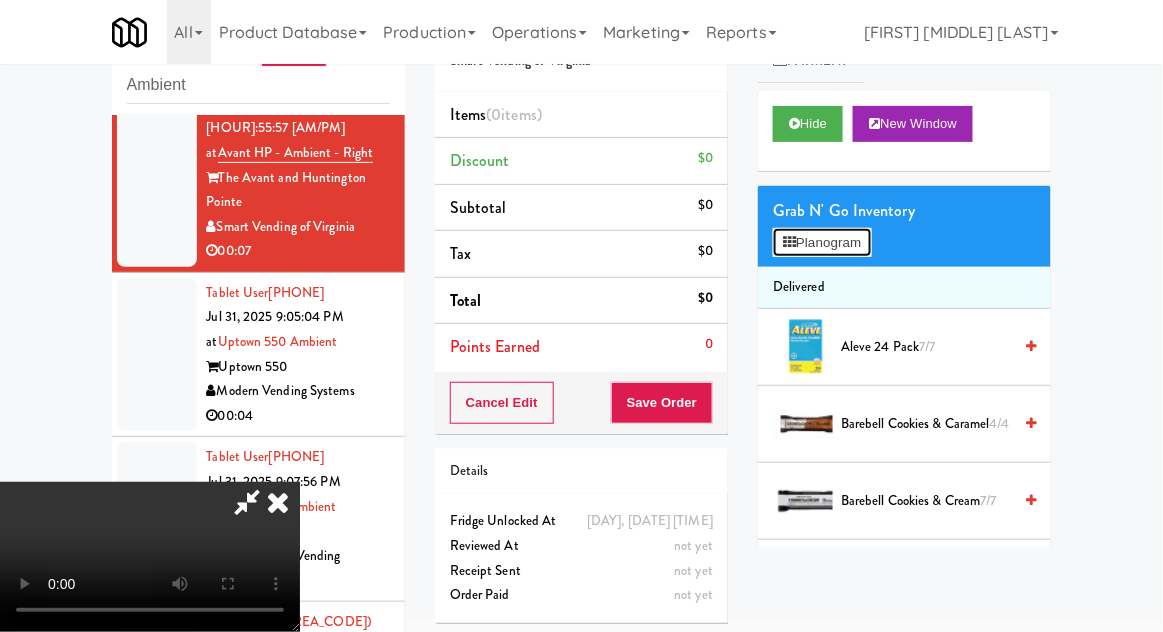 click on "Planogram" at bounding box center [822, 243] 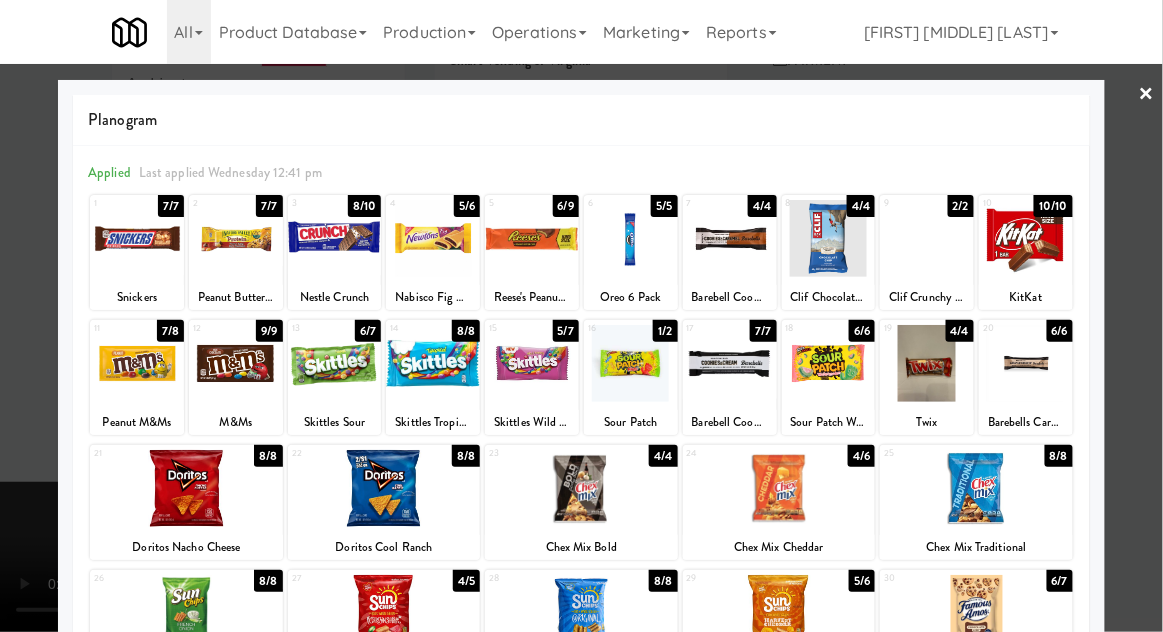 click at bounding box center [730, 238] 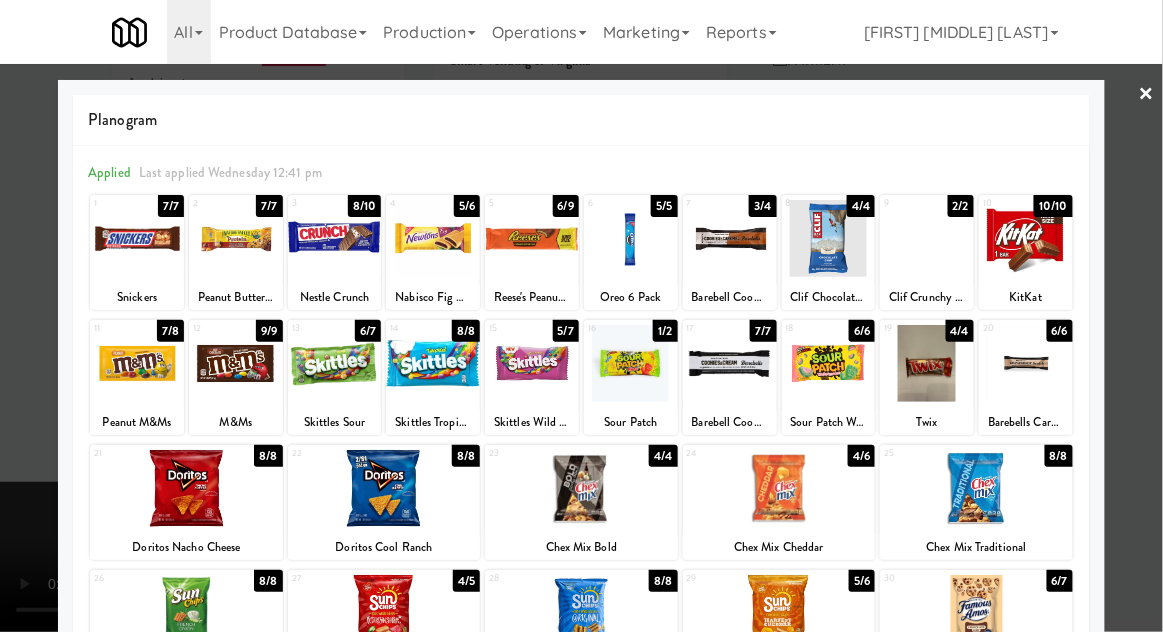 click at bounding box center (581, 316) 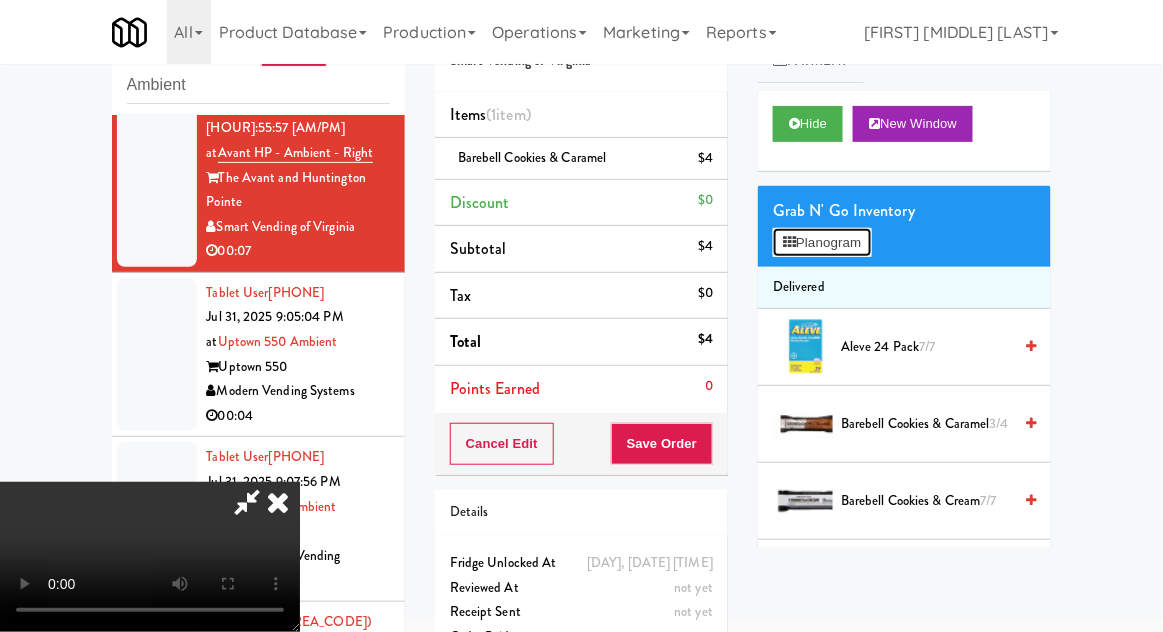 click on "Planogram" at bounding box center [822, 243] 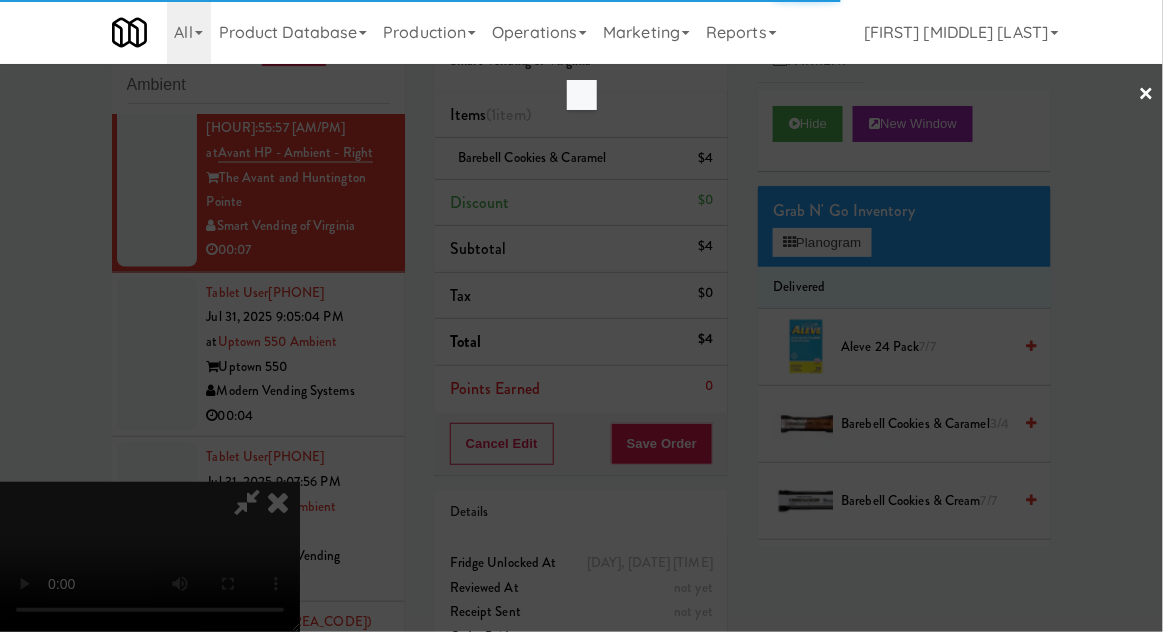 click at bounding box center (581, 316) 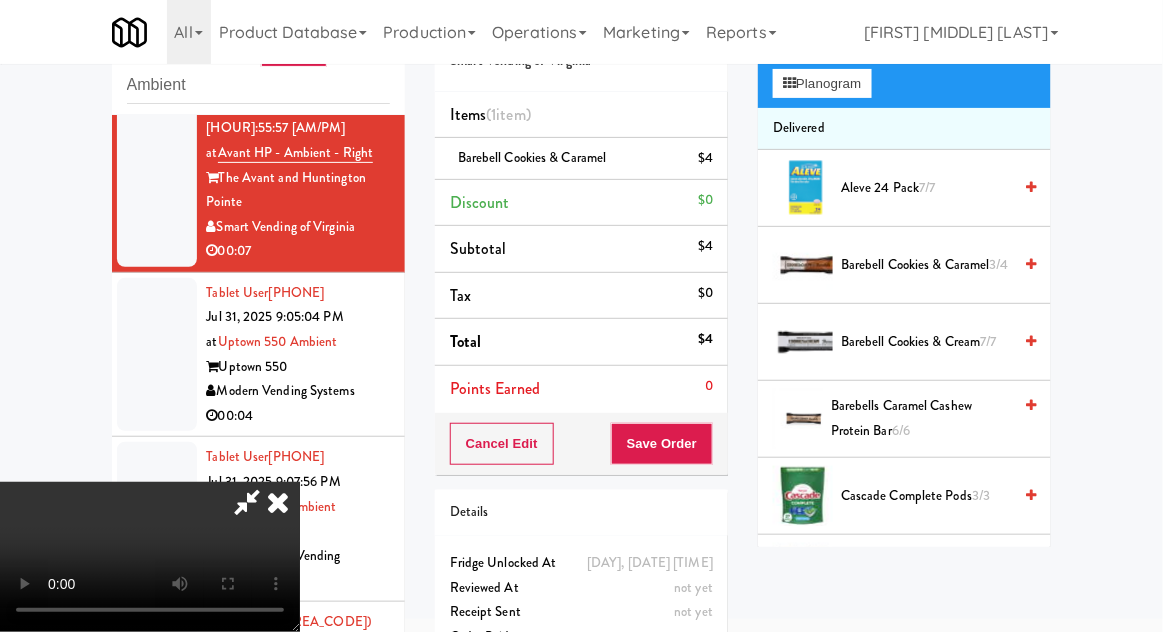 scroll, scrollTop: 0, scrollLeft: 0, axis: both 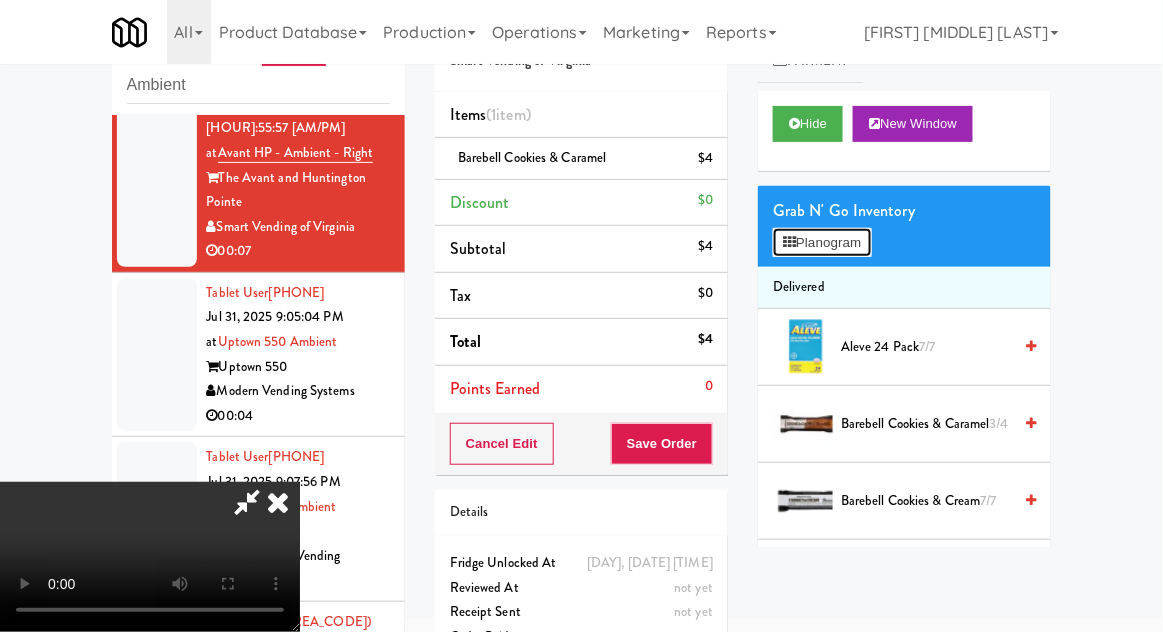 click on "Planogram" at bounding box center [822, 243] 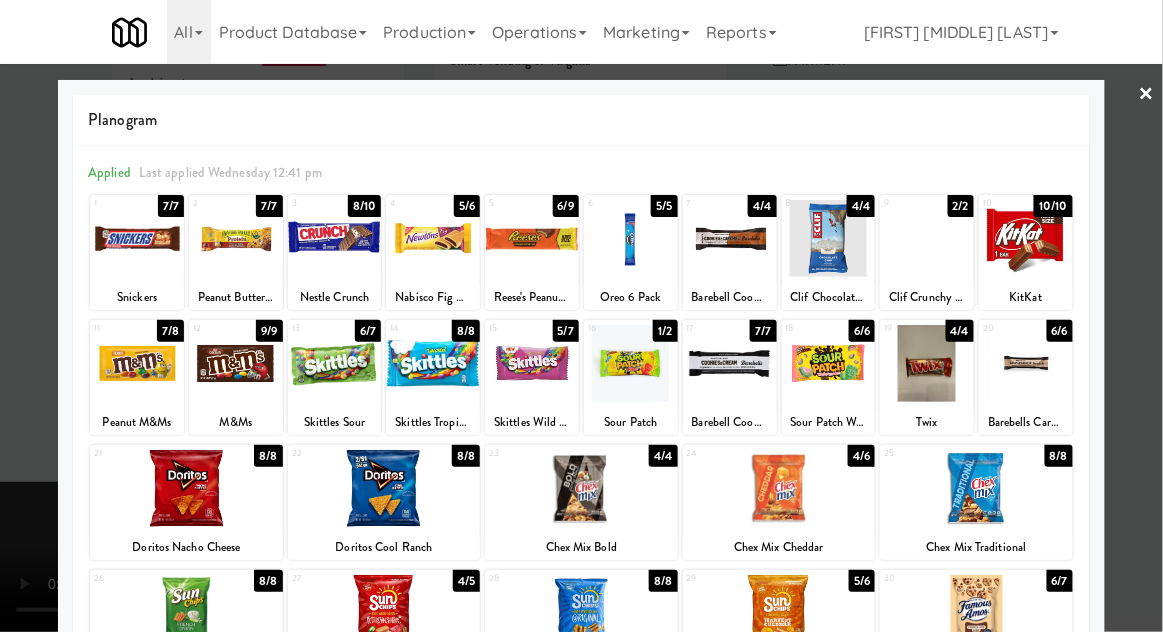 click at bounding box center [730, 363] 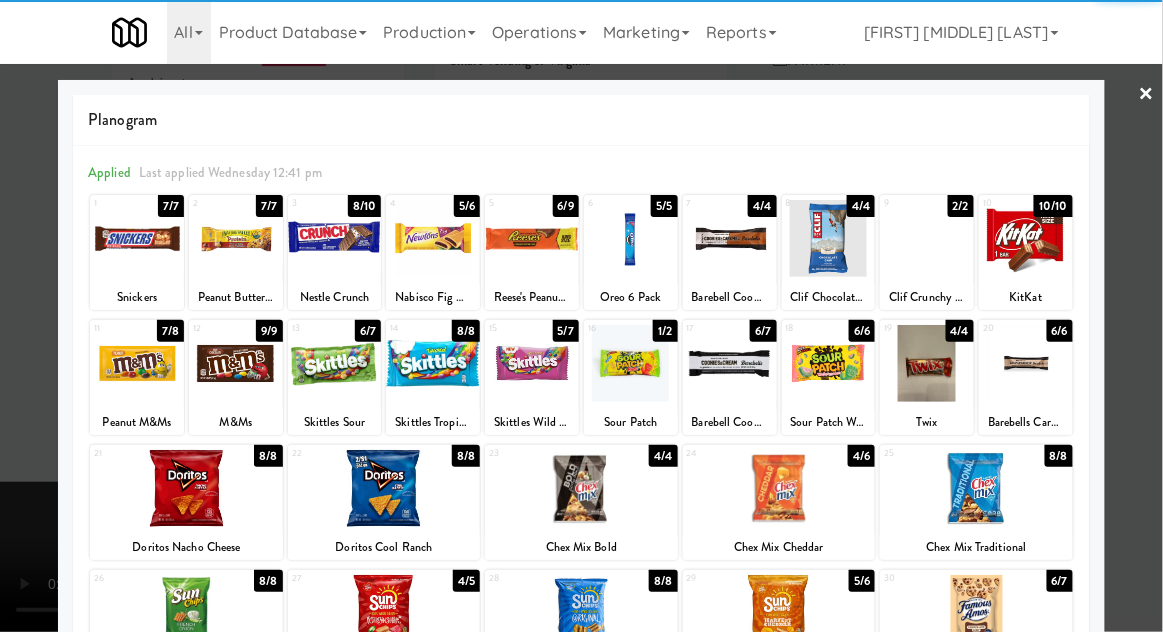 click at bounding box center [581, 316] 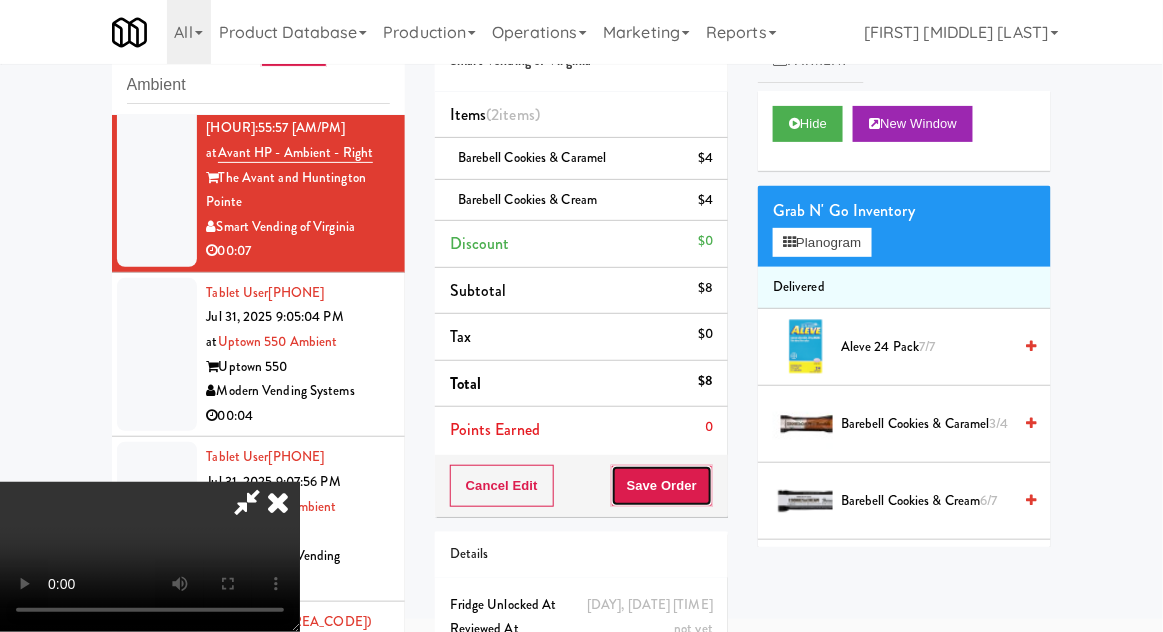 click on "Save Order" at bounding box center (662, 486) 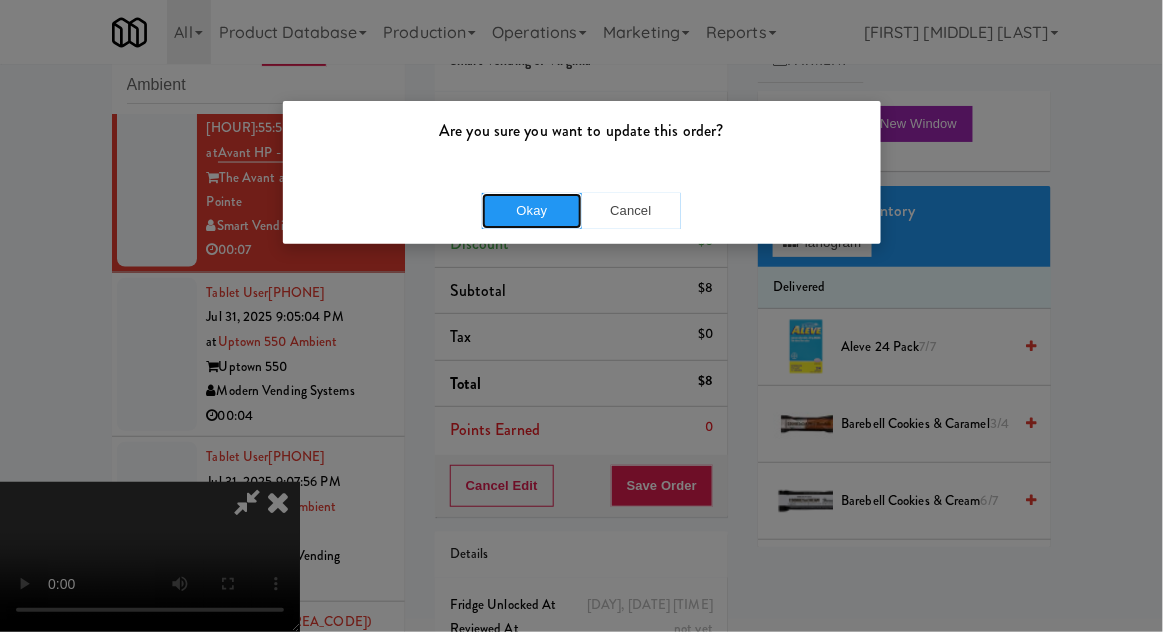 click on "Okay" at bounding box center (532, 211) 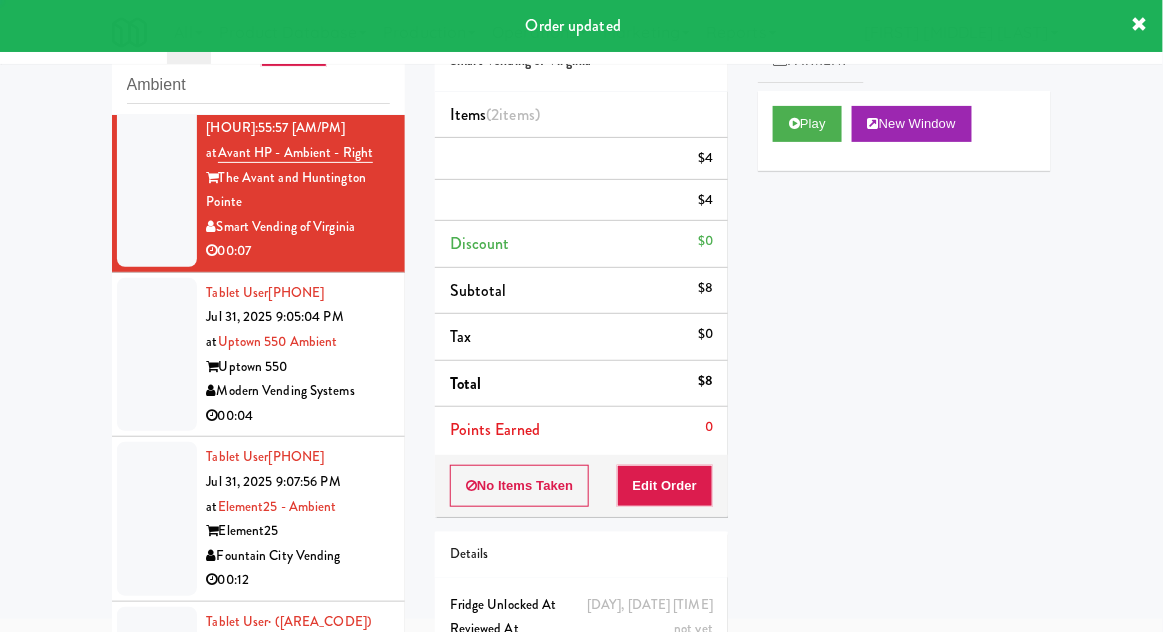 click on "Tablet User  · ([PHONE]) Jul 31, 2025 9:05:04 PM at Uptown 550 Ambient Uptown 550 Modern Vending Systems 00:04" at bounding box center [258, 355] 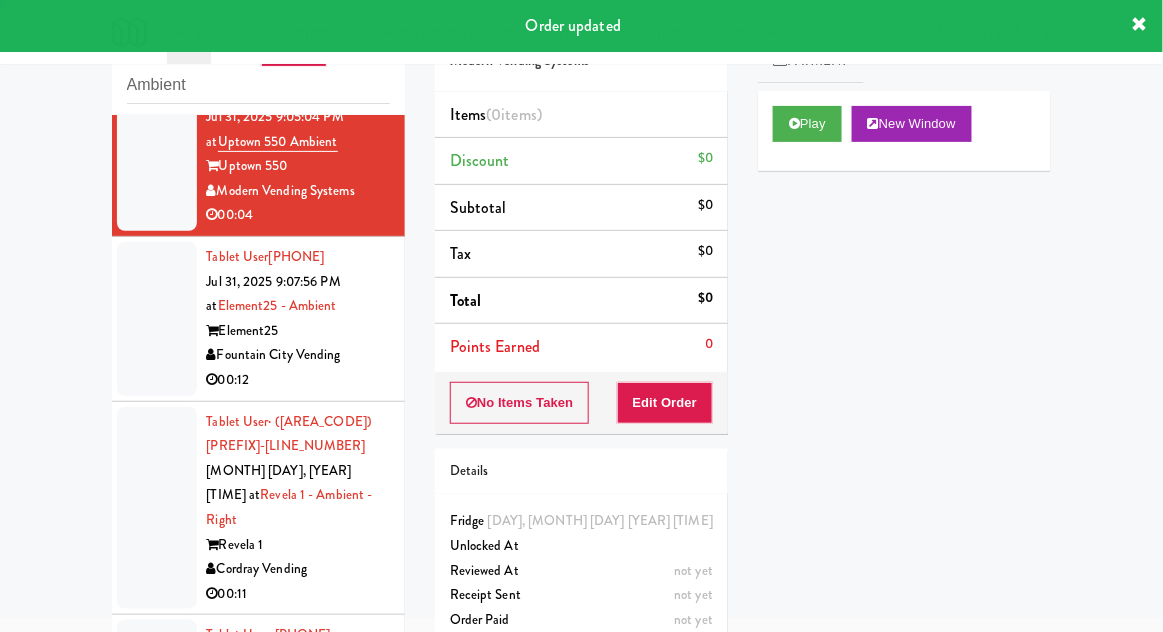 scroll, scrollTop: 1068, scrollLeft: 0, axis: vertical 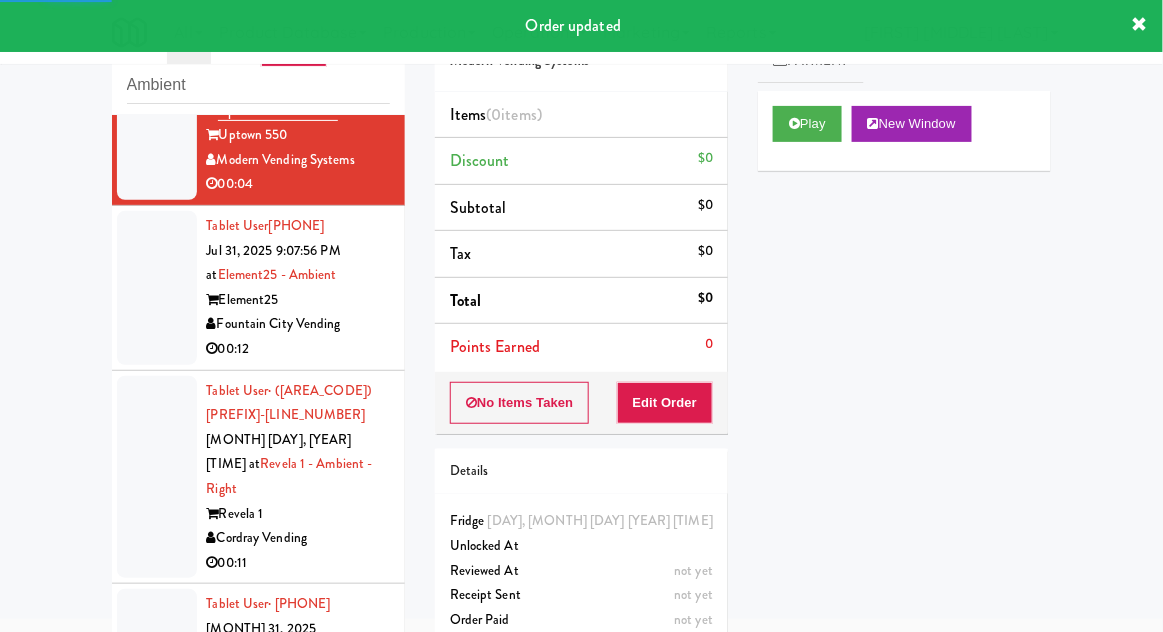click on "Play  New Window" at bounding box center (904, 131) 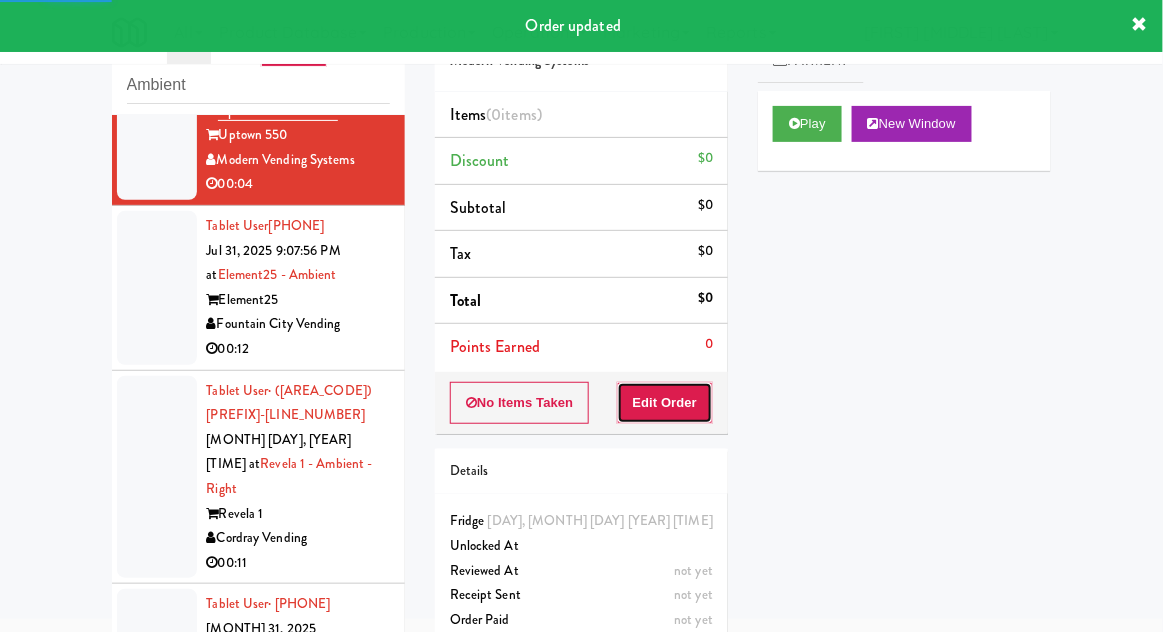 click on "Edit Order" at bounding box center [665, 403] 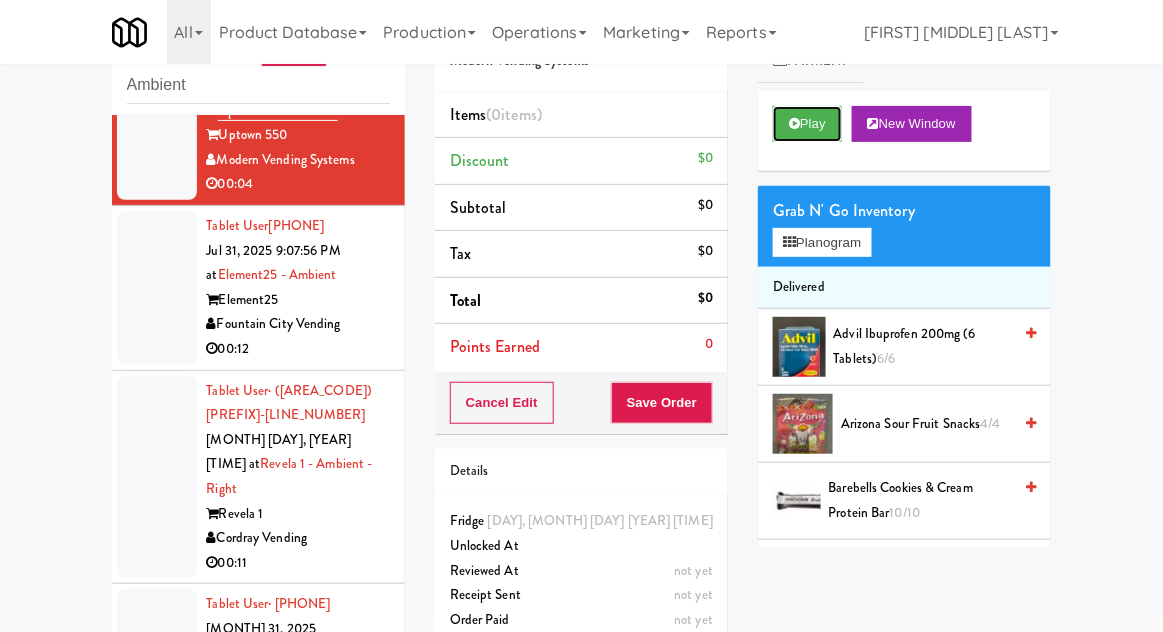 click on "Play" at bounding box center (807, 124) 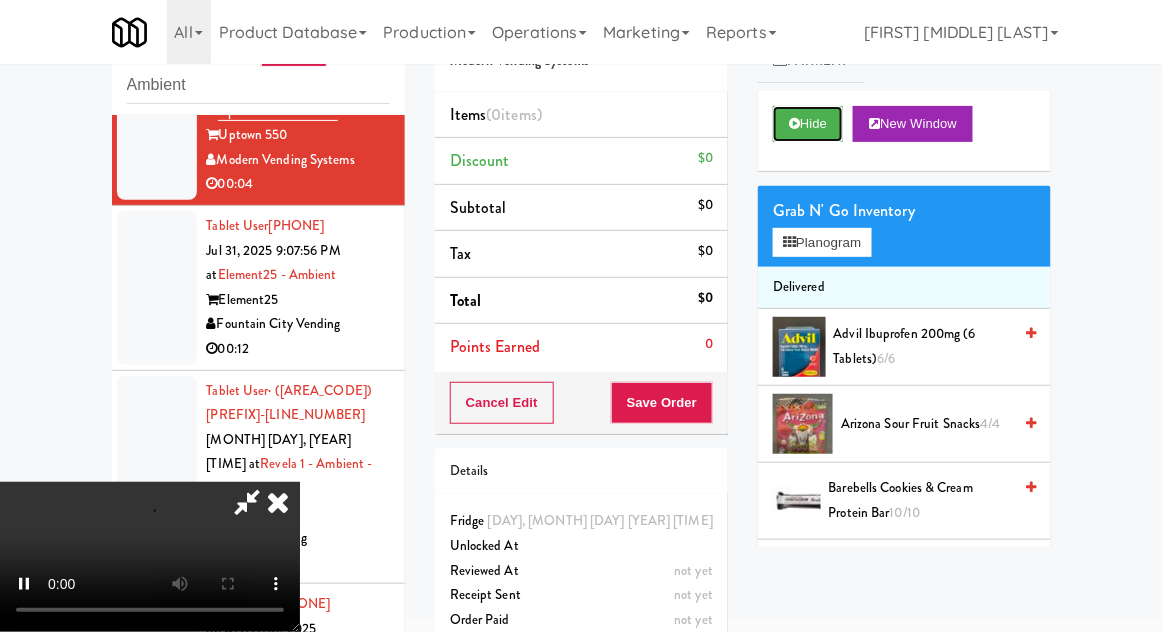 scroll, scrollTop: 73, scrollLeft: 0, axis: vertical 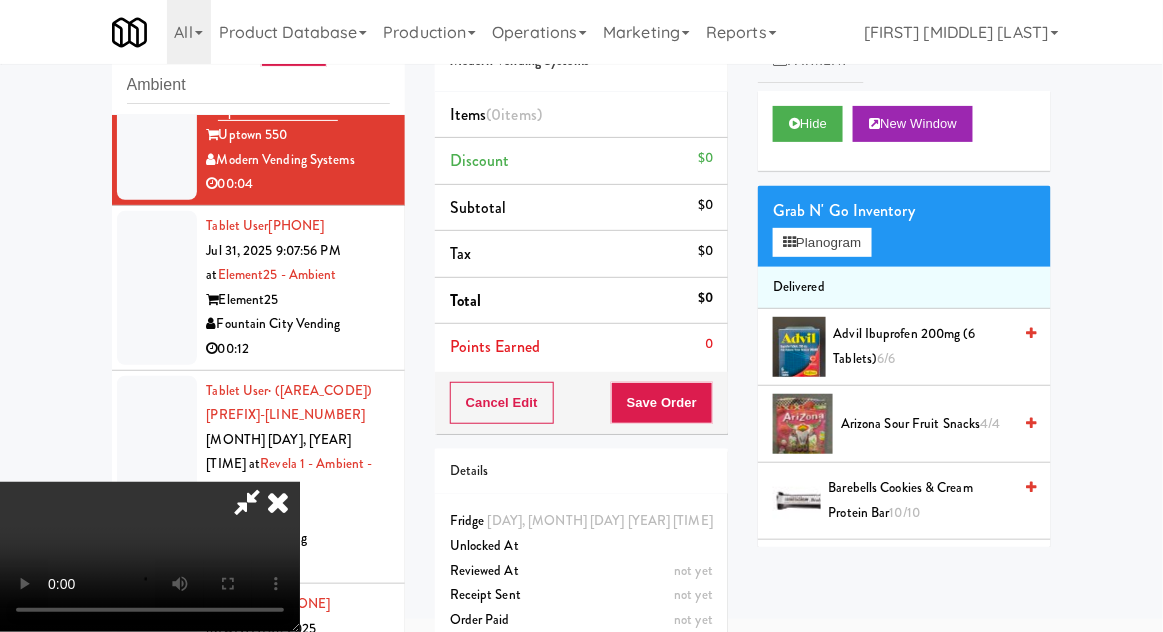type 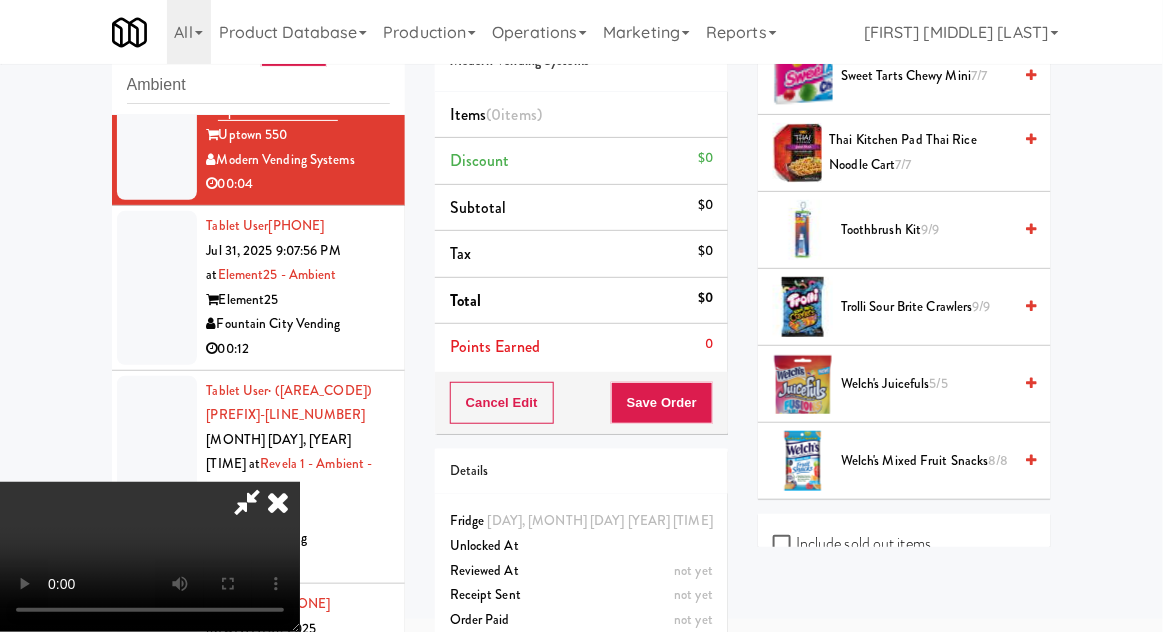 scroll, scrollTop: 1969, scrollLeft: 0, axis: vertical 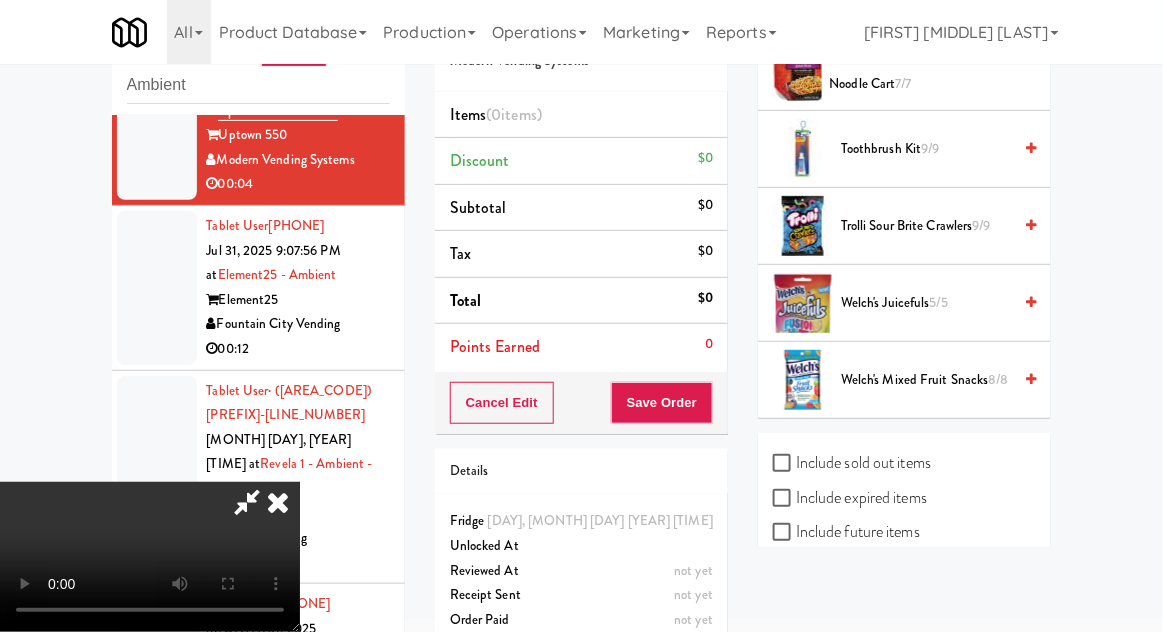 click on "Welch's Mixed Fruit Snacks  8/8" at bounding box center (926, 380) 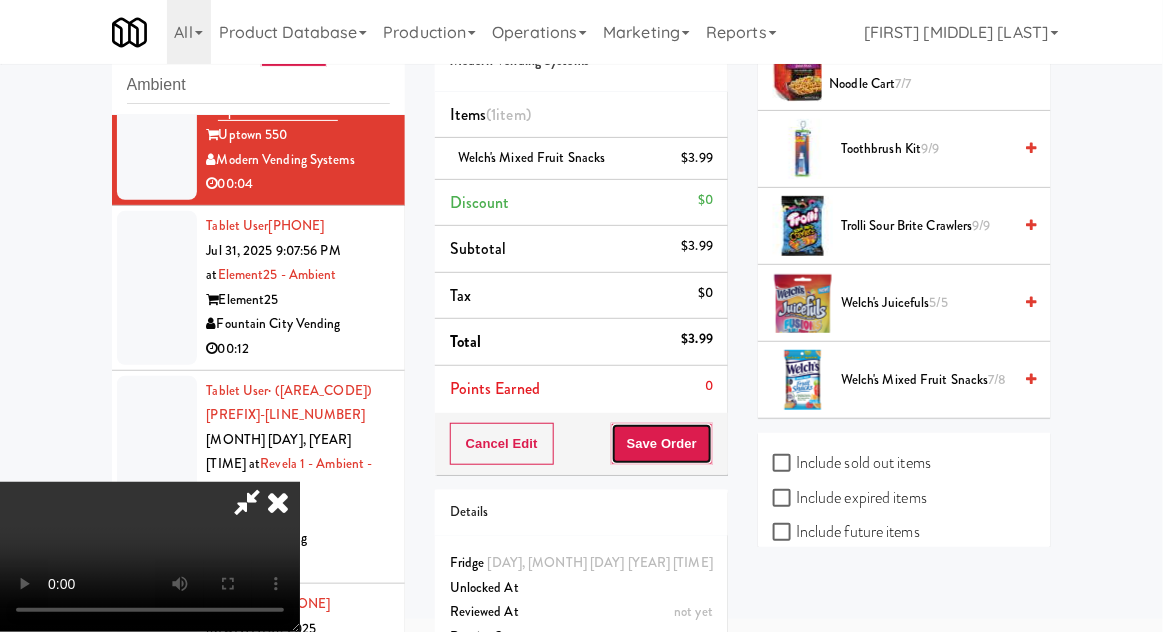 click on "Save Order" at bounding box center [662, 444] 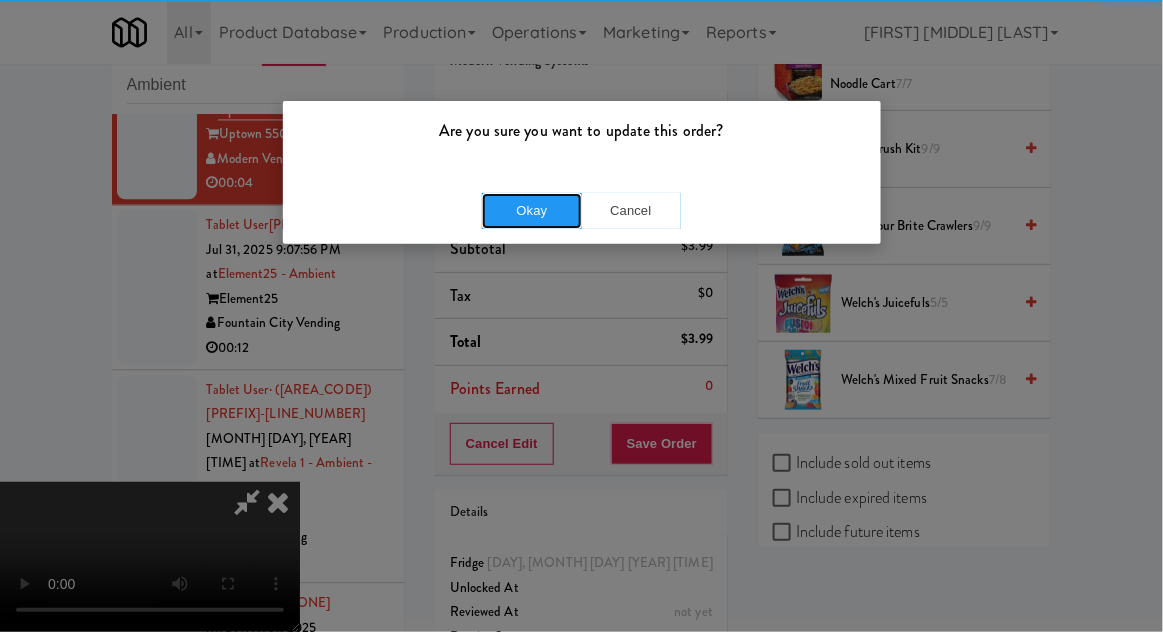 click on "Okay" at bounding box center (532, 211) 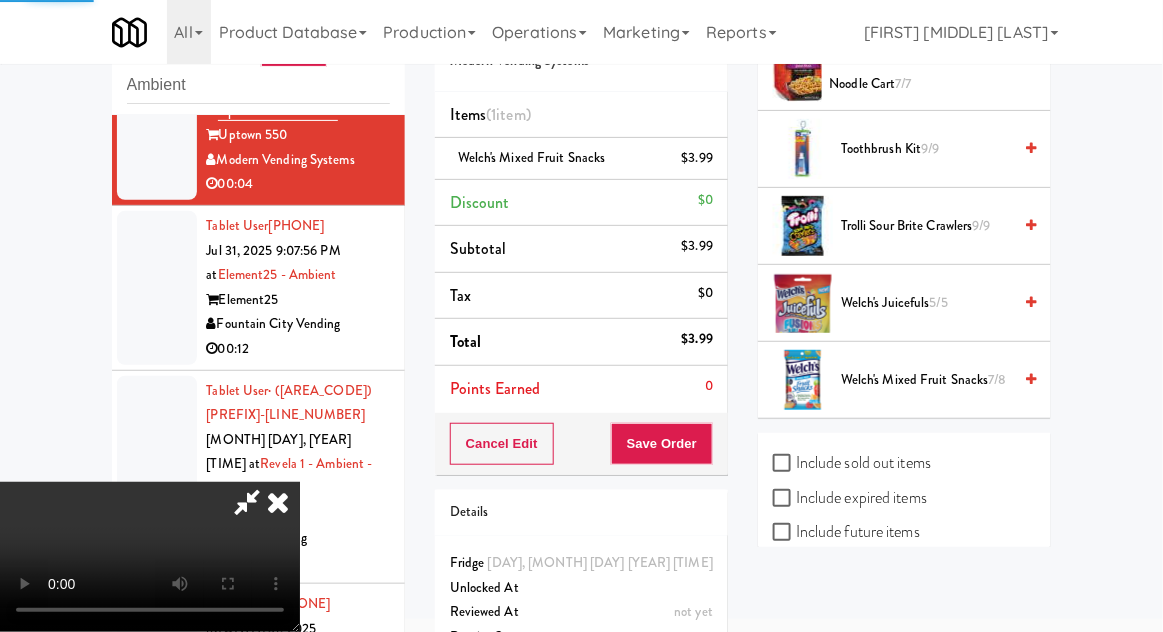 scroll, scrollTop: 197, scrollLeft: 0, axis: vertical 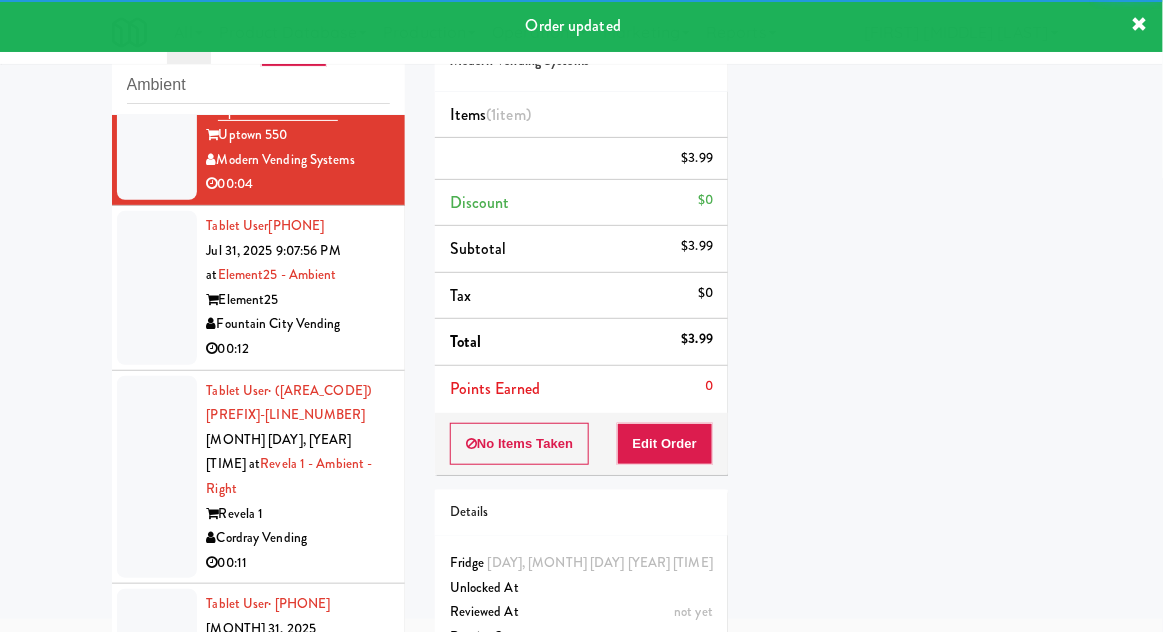 click at bounding box center [157, 288] 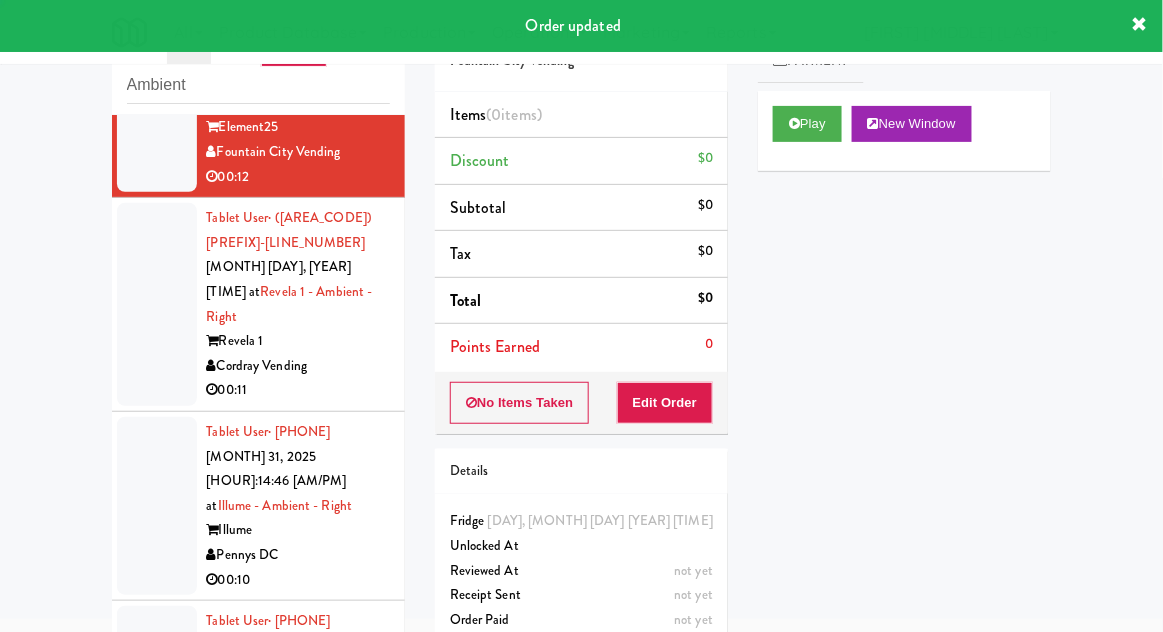 scroll, scrollTop: 1270, scrollLeft: 0, axis: vertical 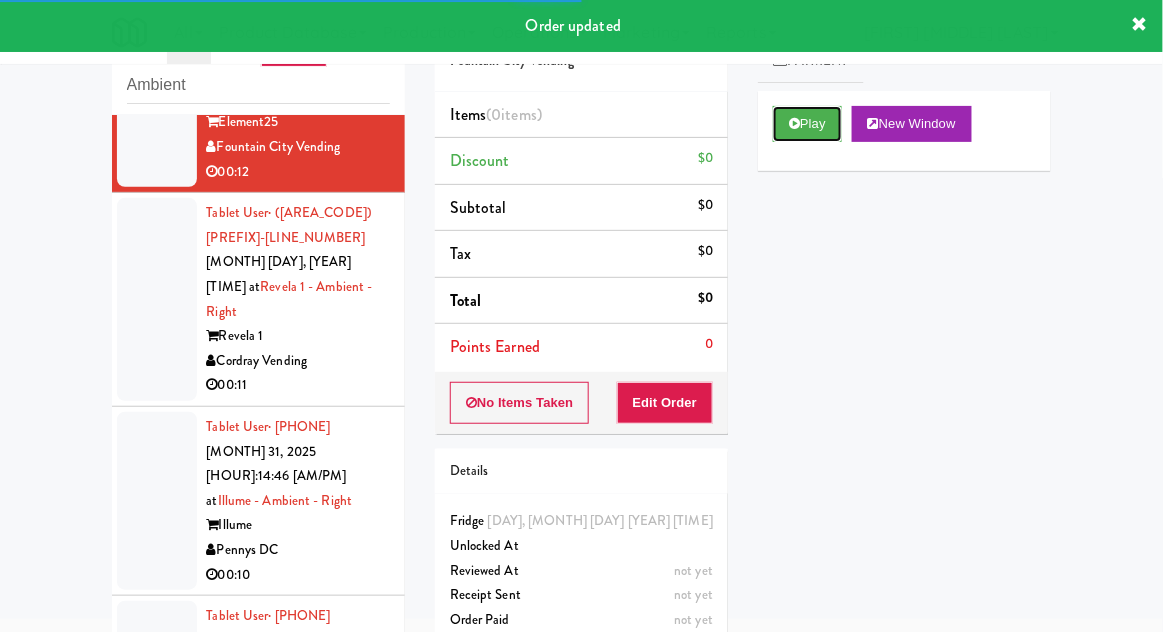 click on "Play" at bounding box center [807, 124] 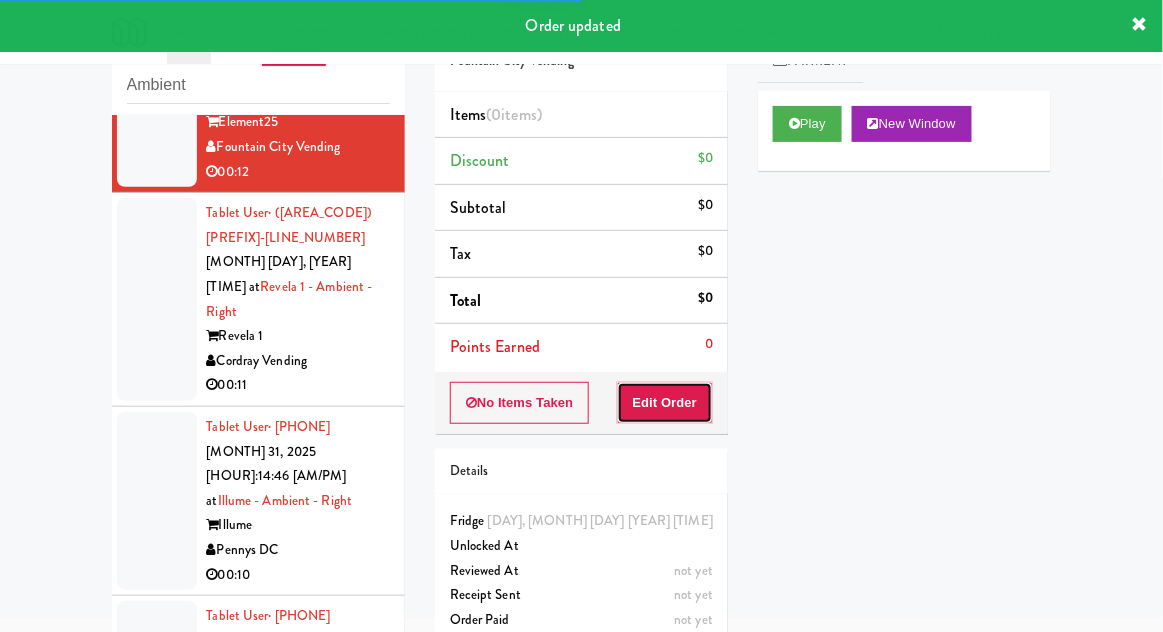 click on "Edit Order" at bounding box center [665, 403] 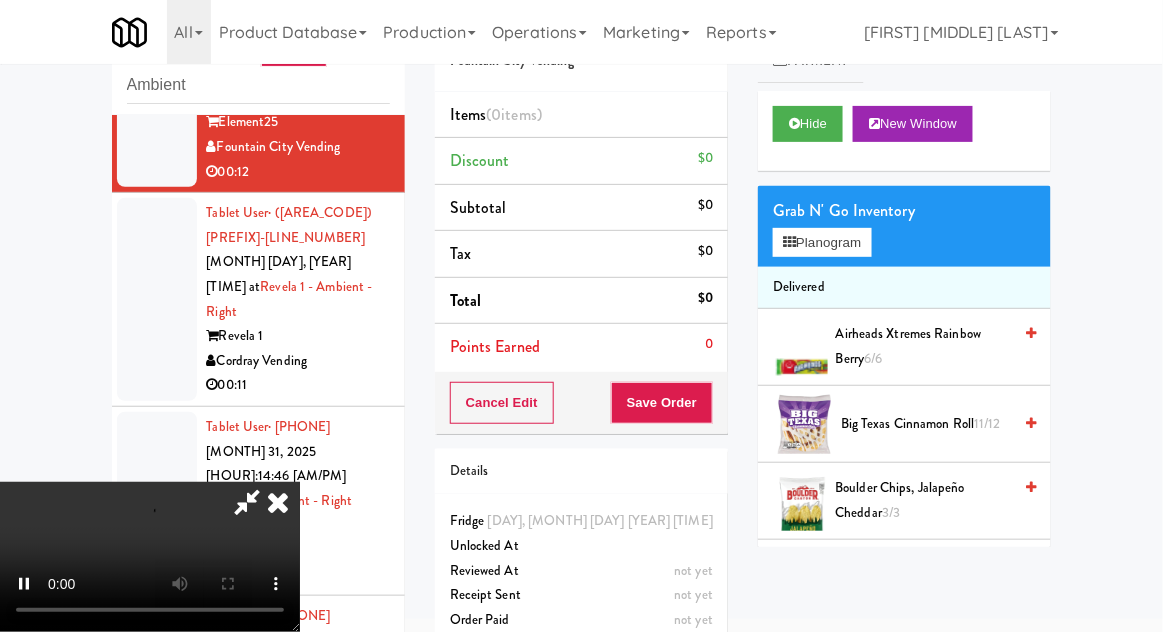 scroll, scrollTop: 73, scrollLeft: 0, axis: vertical 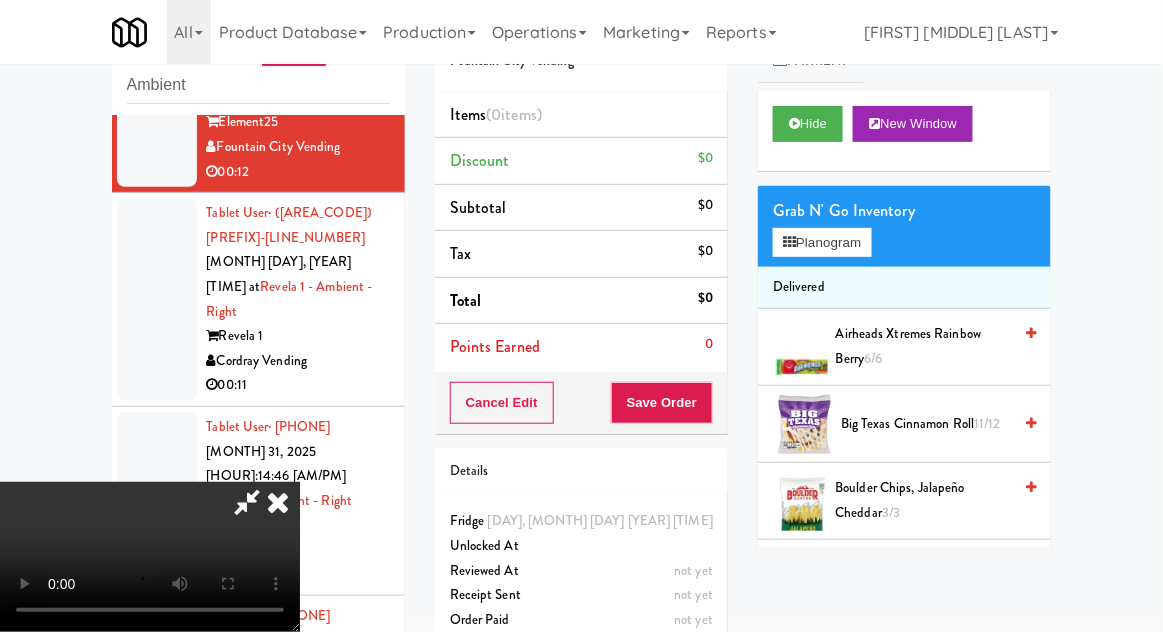 type 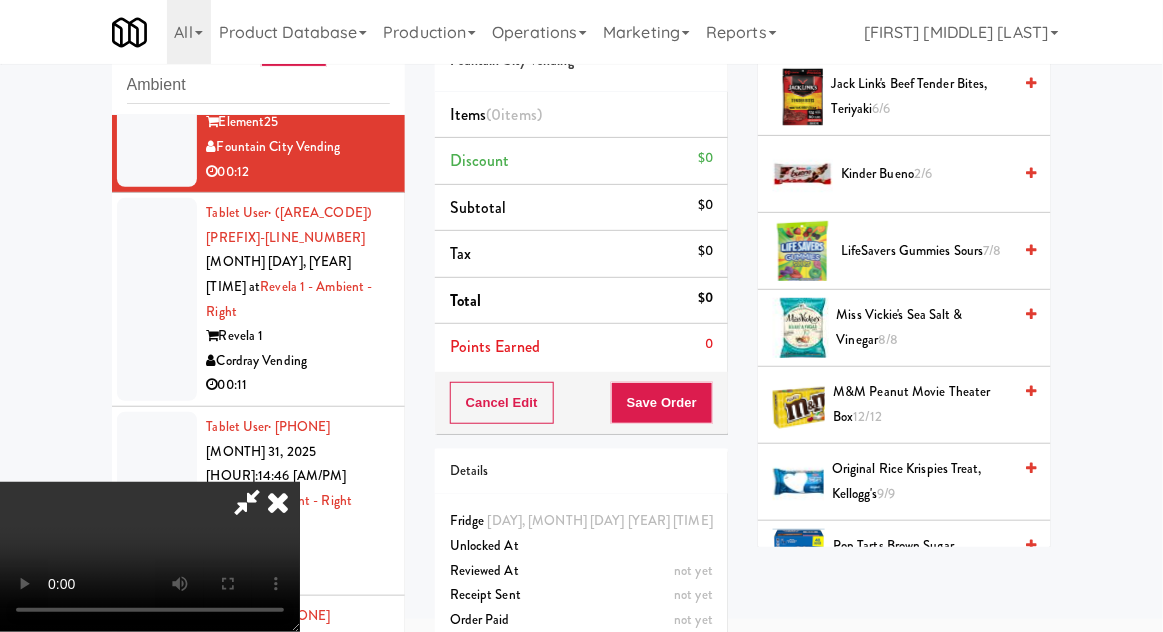 scroll, scrollTop: 1173, scrollLeft: 0, axis: vertical 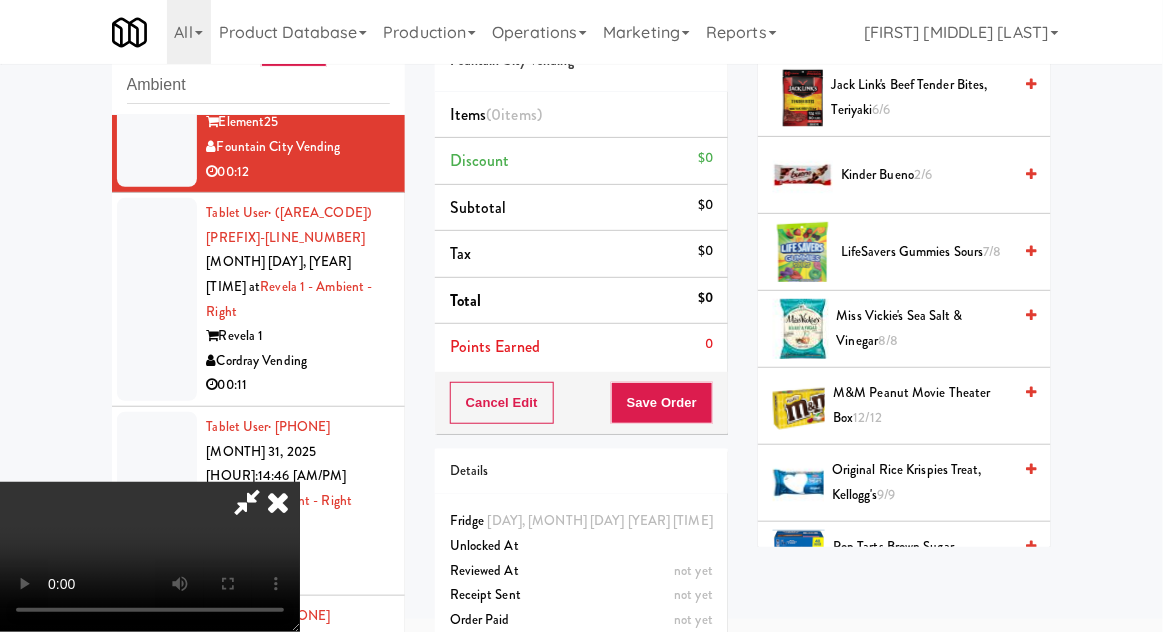 click on "Miss Vickie's Sea Salt & Vinegar  8/8" at bounding box center [924, 328] 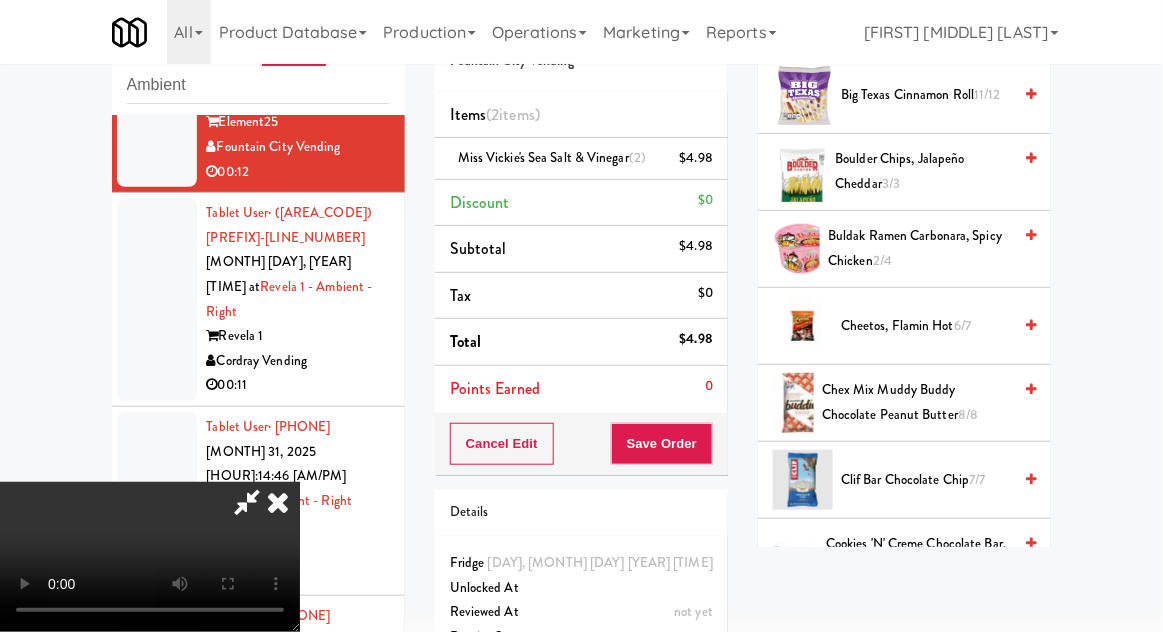 scroll, scrollTop: 0, scrollLeft: 0, axis: both 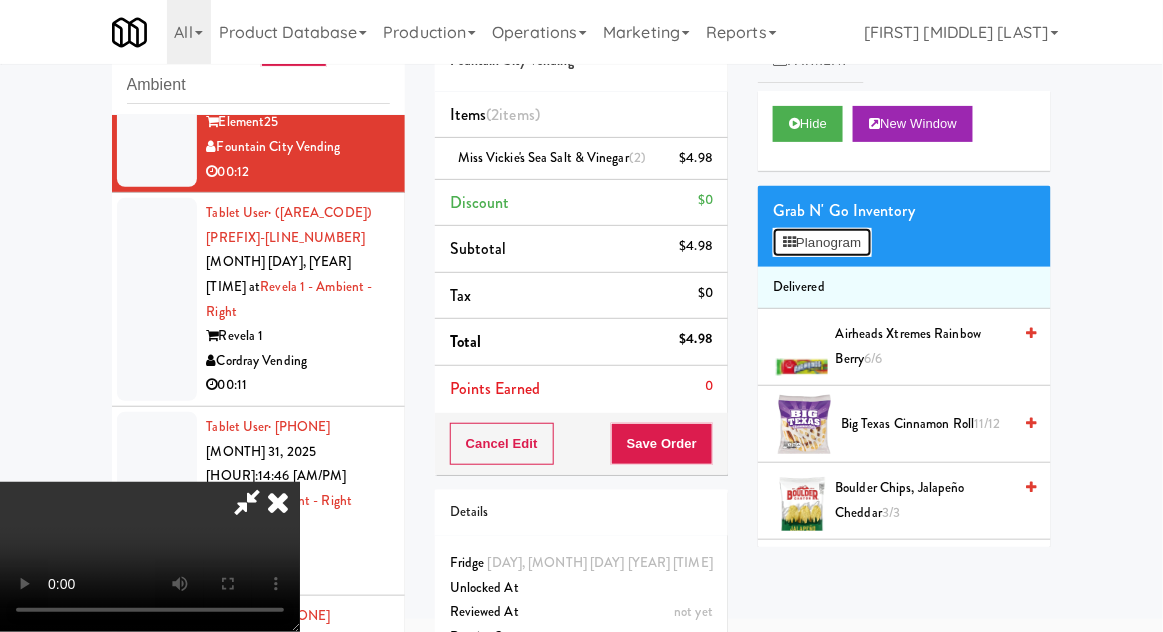click on "Planogram" at bounding box center [822, 243] 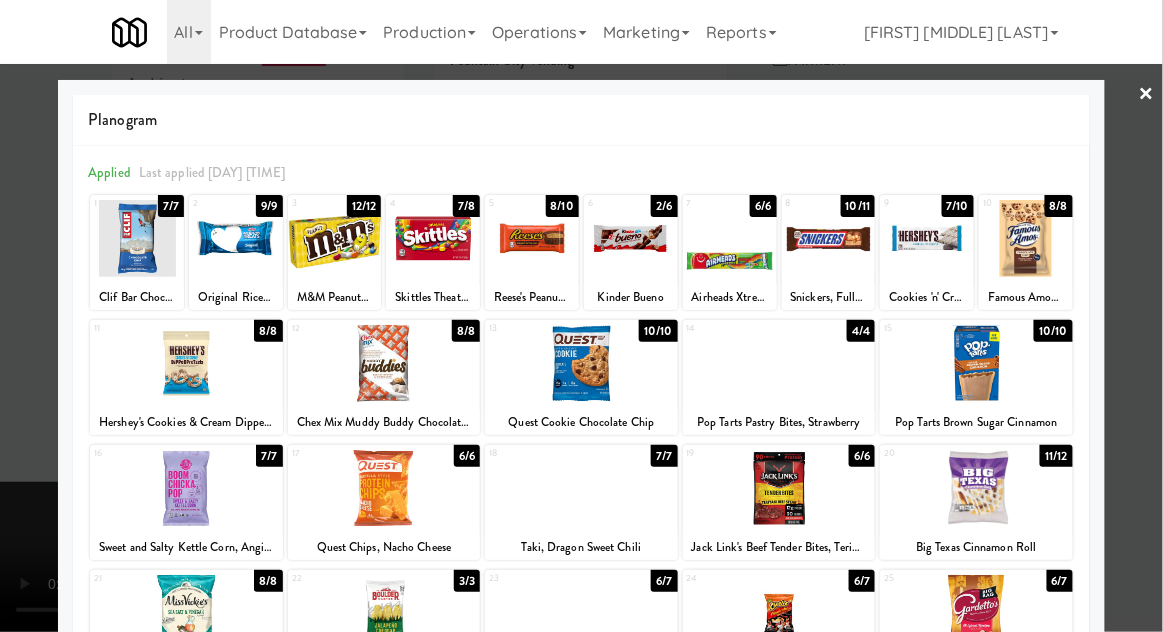 click at bounding box center (581, 316) 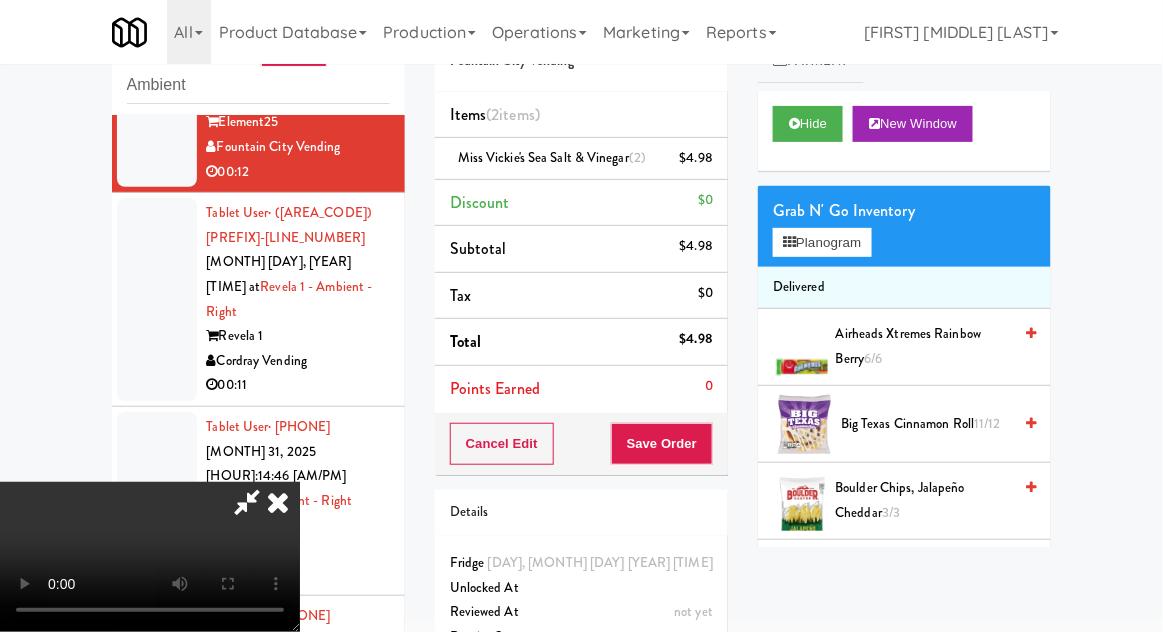 scroll, scrollTop: 0, scrollLeft: 0, axis: both 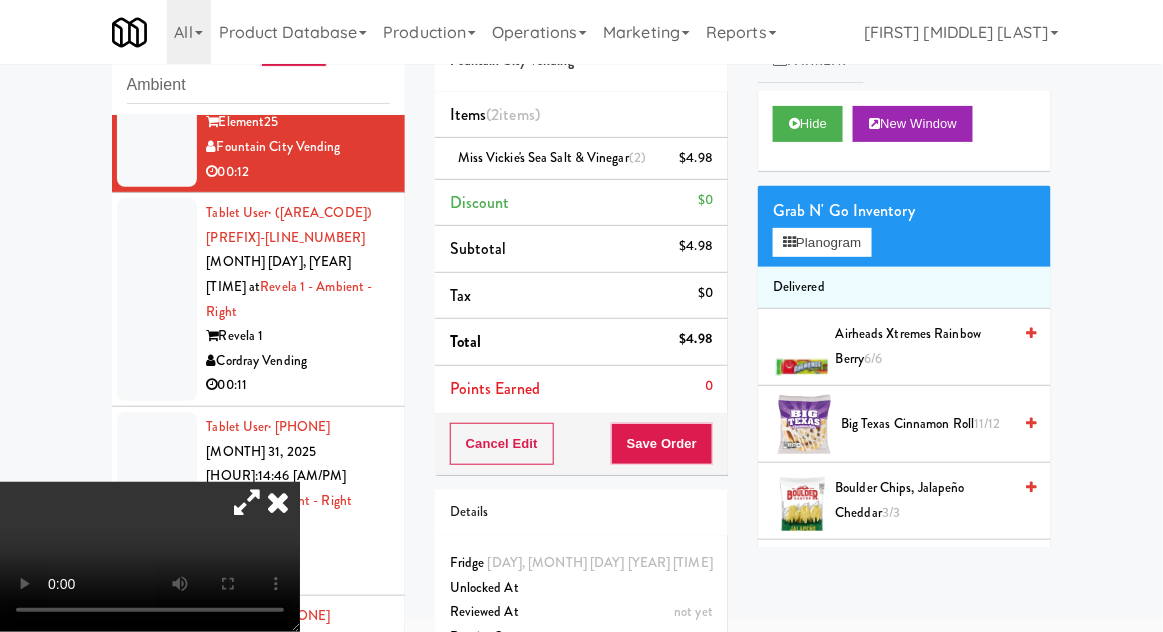 click at bounding box center [247, 502] 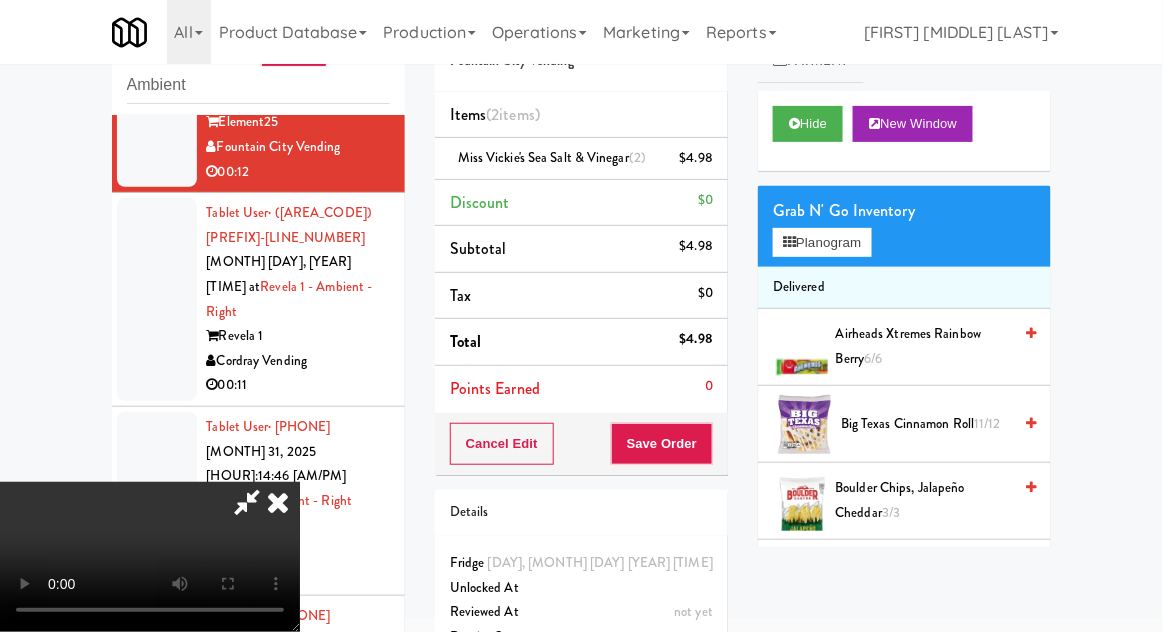scroll, scrollTop: 73, scrollLeft: 0, axis: vertical 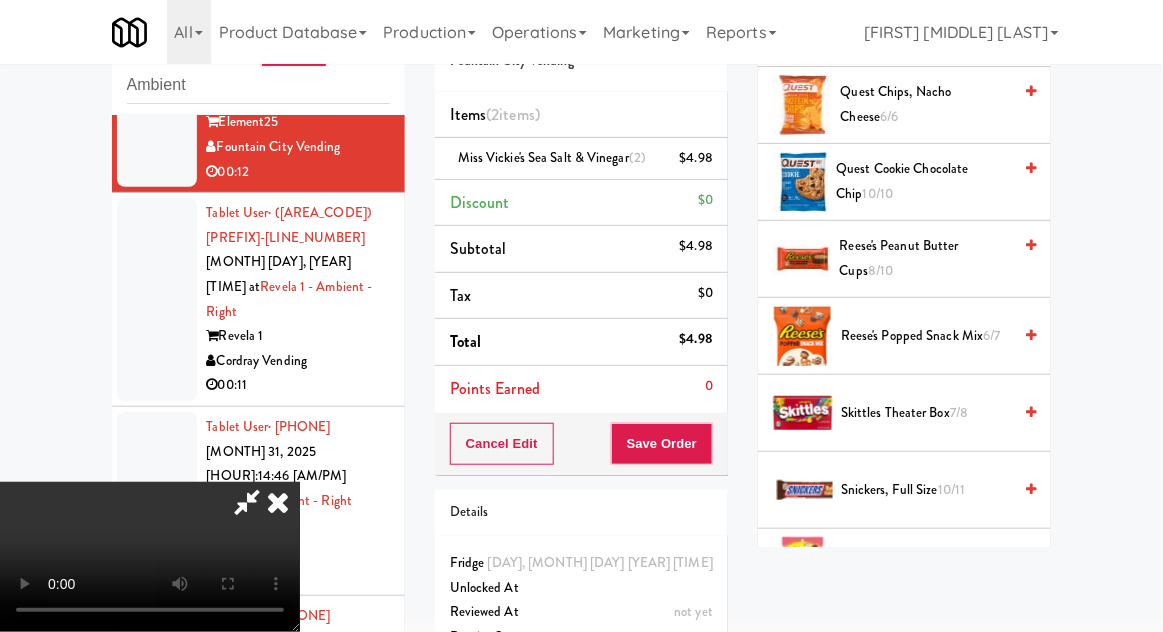 click on "Reese's Peanut Butter Cups  8/10" at bounding box center (926, 258) 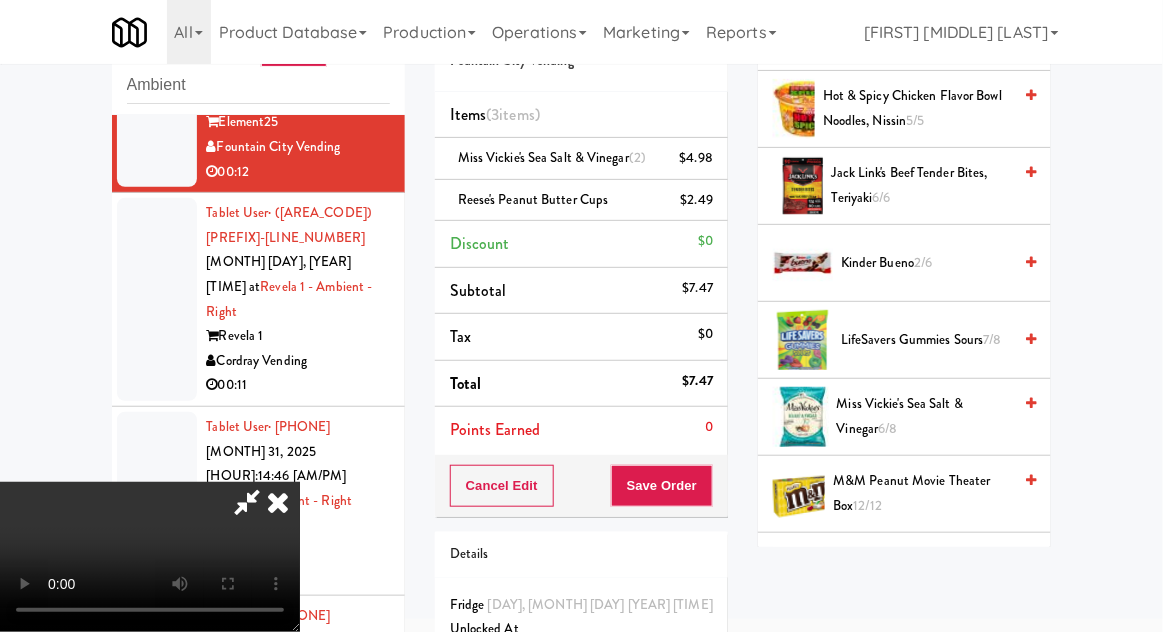 scroll, scrollTop: 1084, scrollLeft: 0, axis: vertical 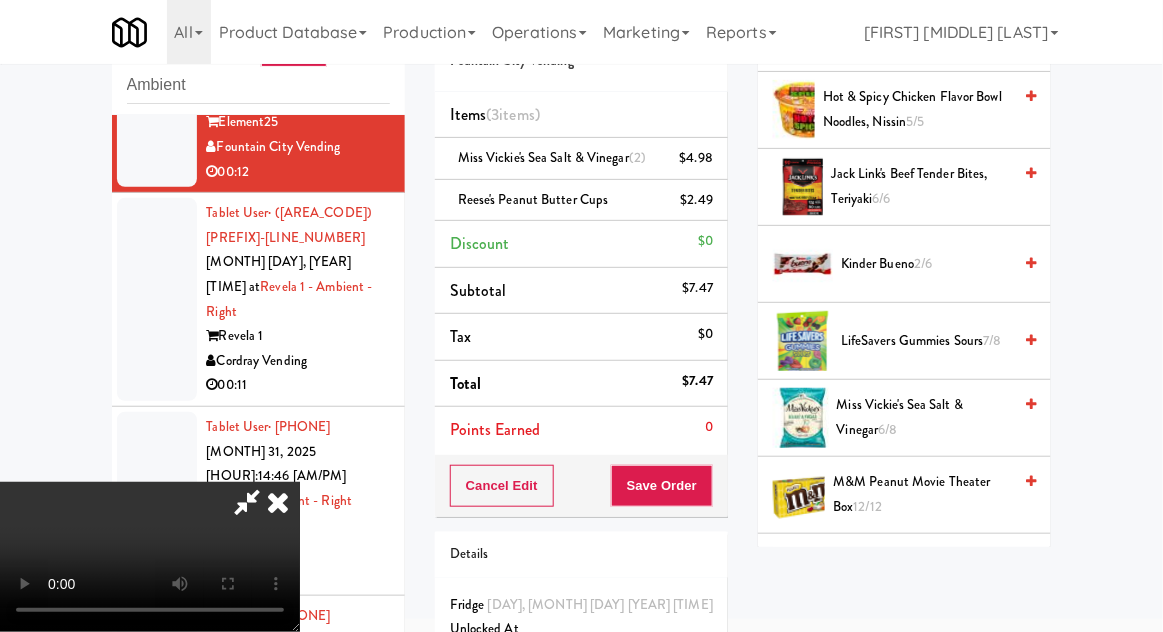 click on "M&M Peanut Movie Theater Box  12/12" at bounding box center [922, 494] 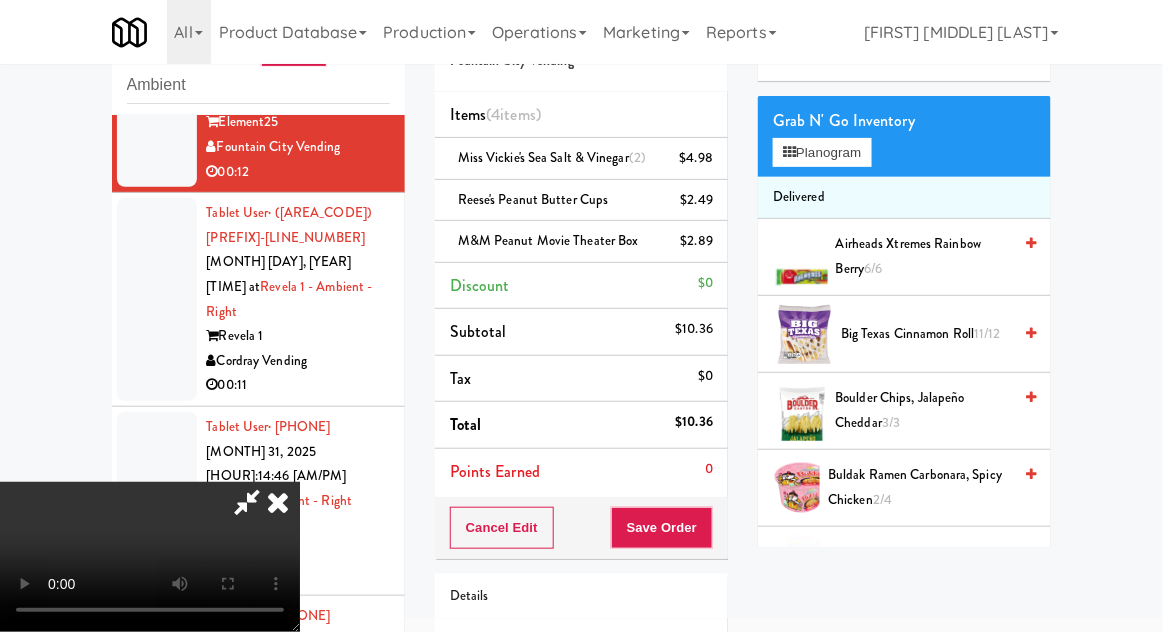 scroll, scrollTop: 89, scrollLeft: 0, axis: vertical 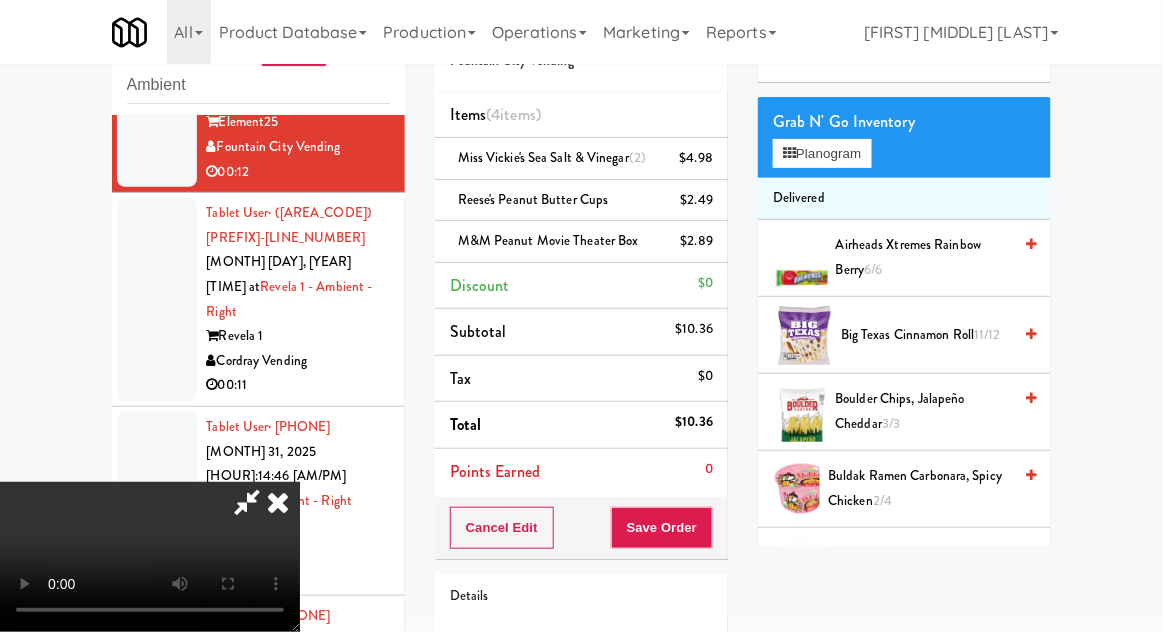 click on "Airheads Xtremes Rainbow Berry  6/6" at bounding box center (923, 257) 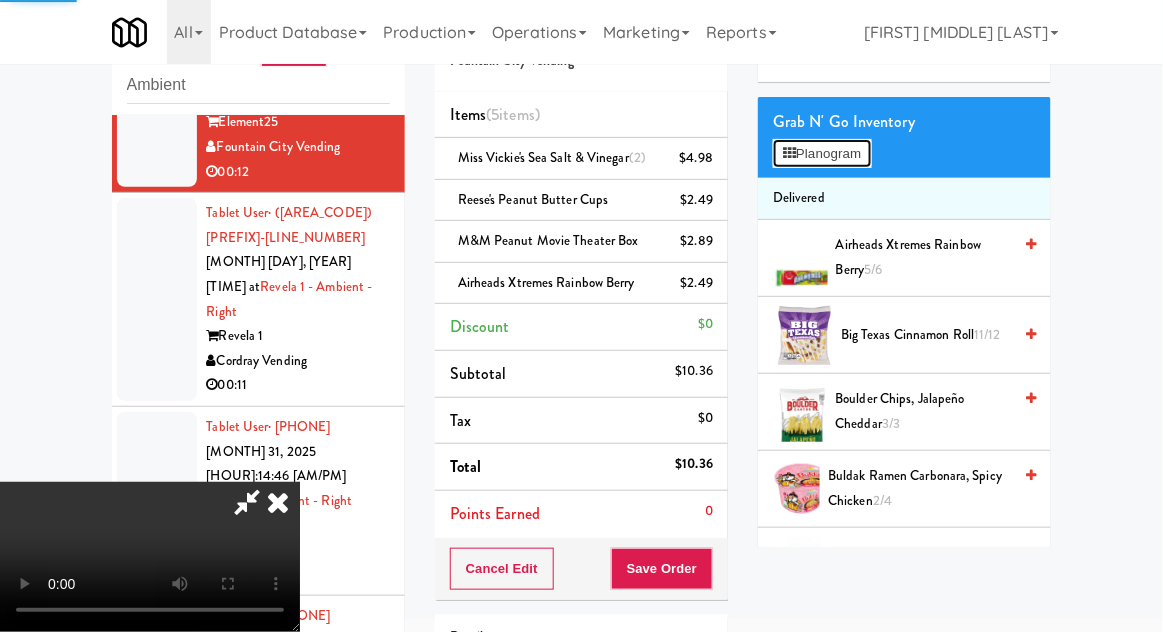 click on "Planogram" at bounding box center (822, 154) 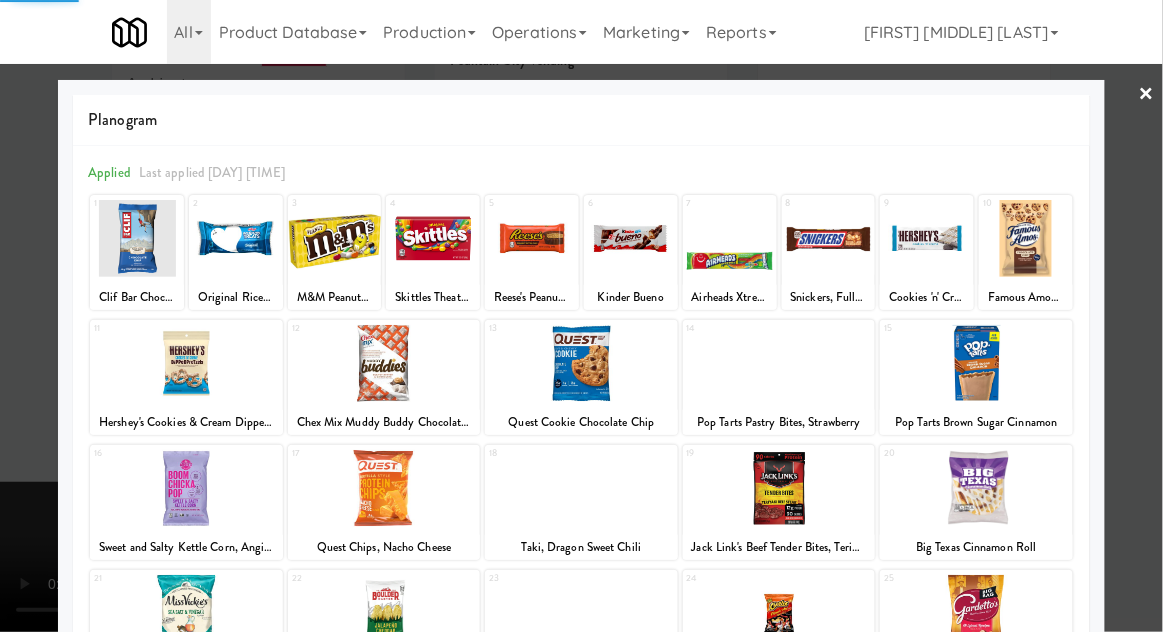 click at bounding box center (581, 316) 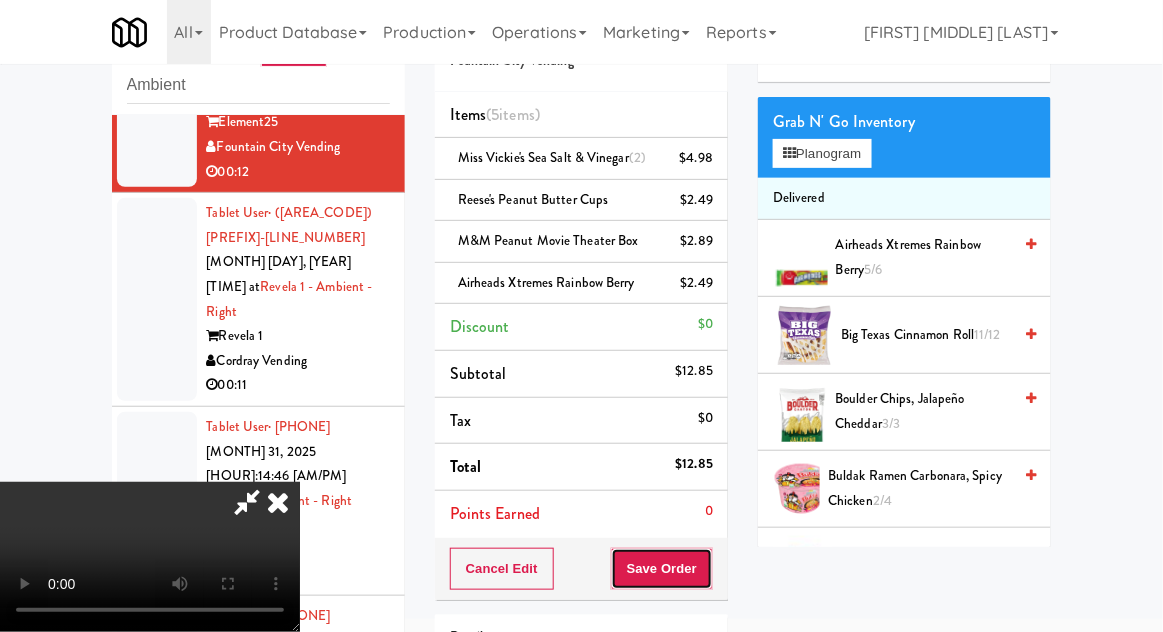 click on "Save Order" at bounding box center (662, 569) 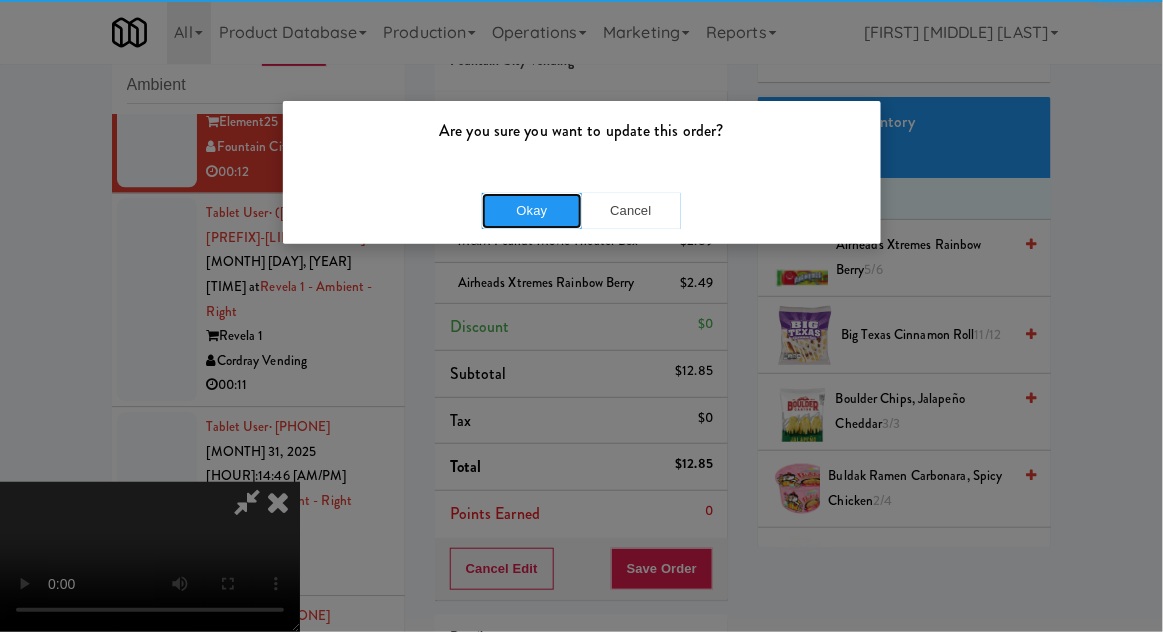 click on "Okay" at bounding box center [532, 211] 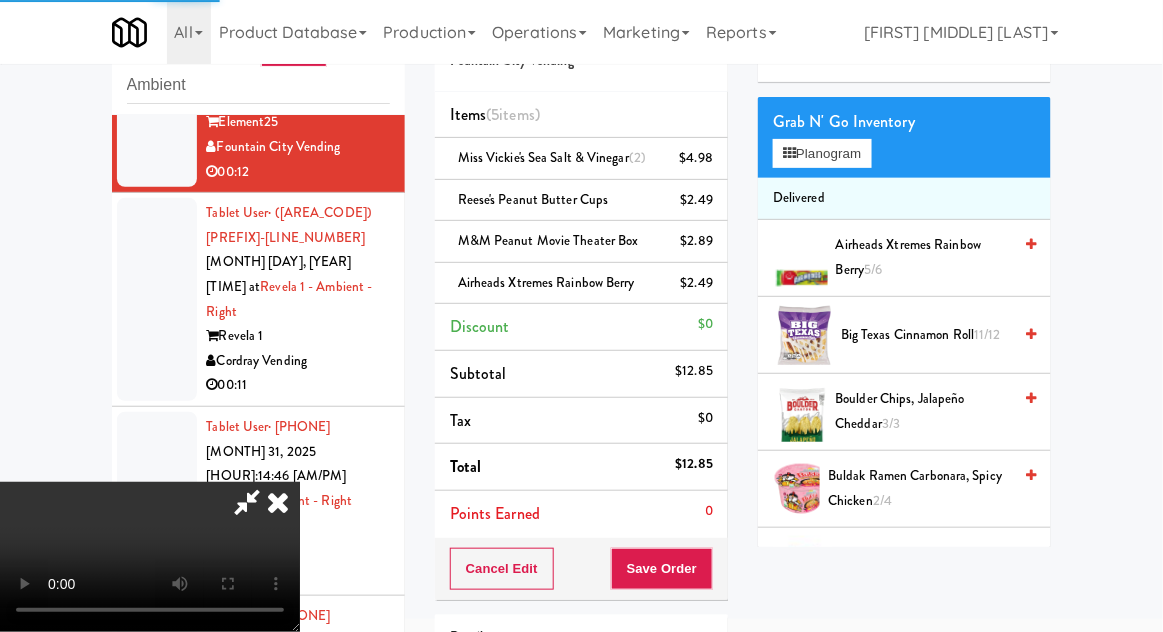 scroll, scrollTop: 0, scrollLeft: 0, axis: both 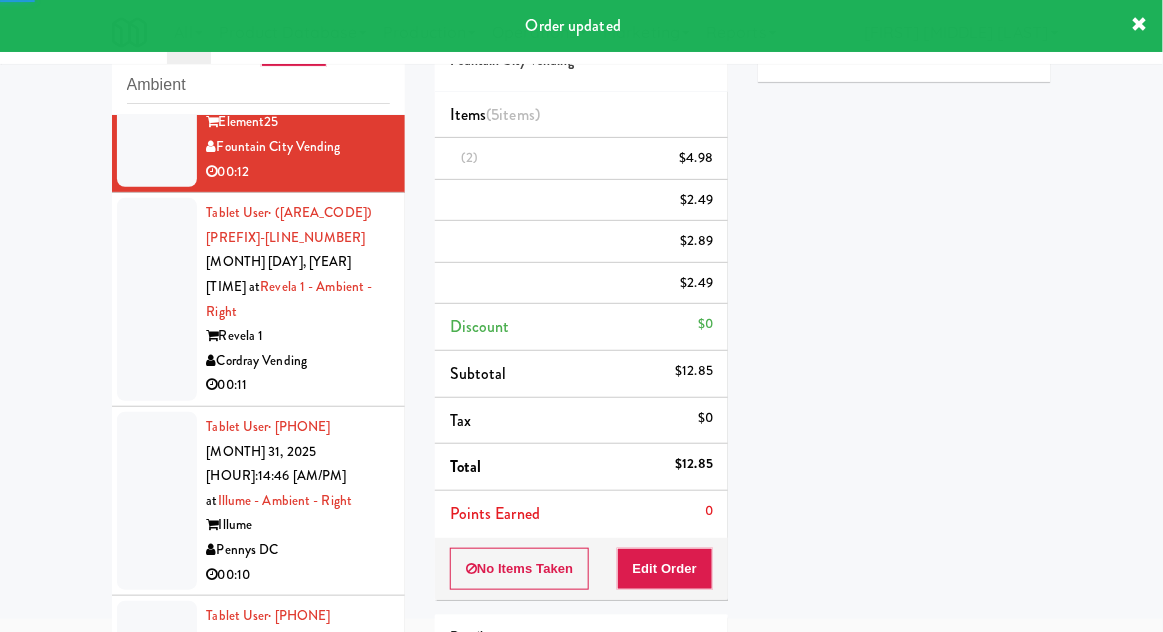 click at bounding box center [157, 299] 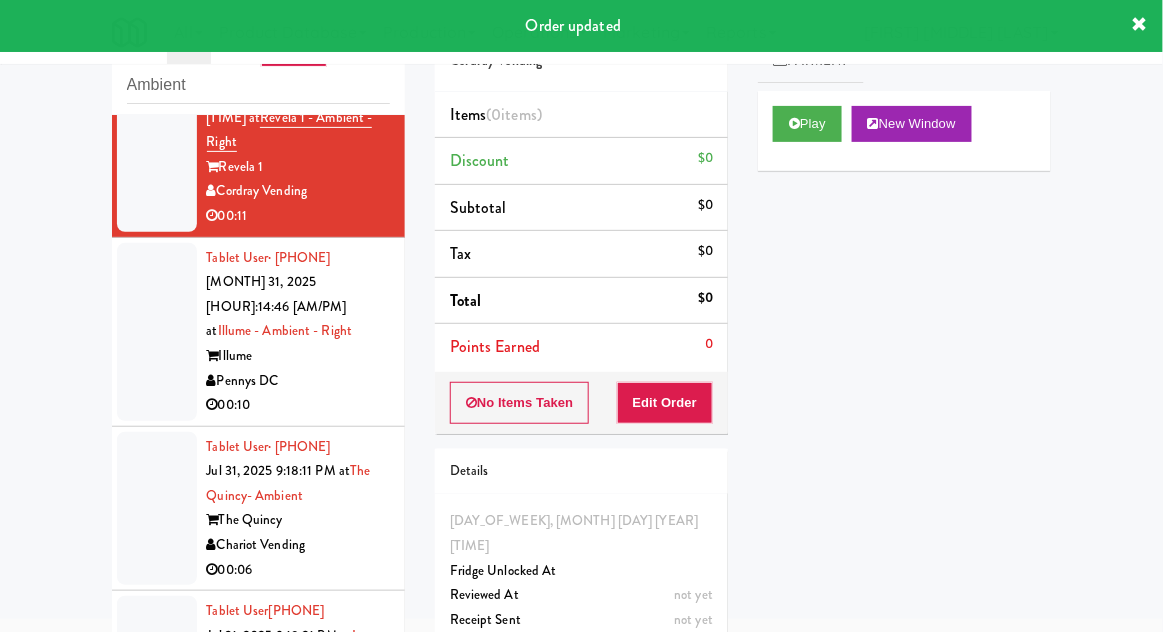 scroll, scrollTop: 1467, scrollLeft: 0, axis: vertical 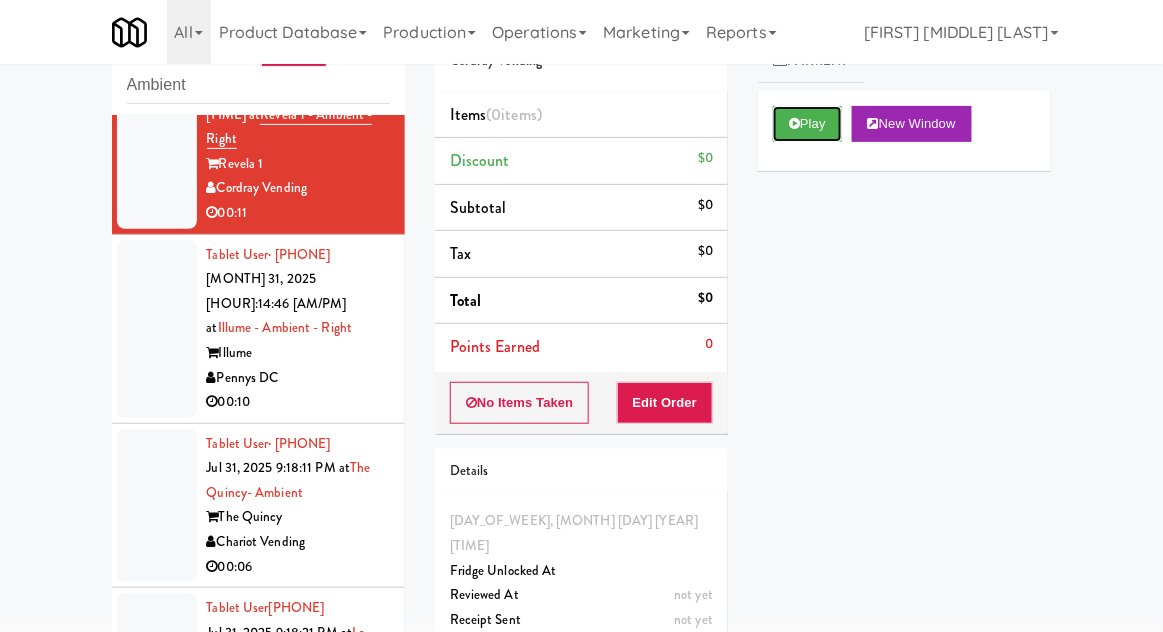 click on "Play" at bounding box center (807, 124) 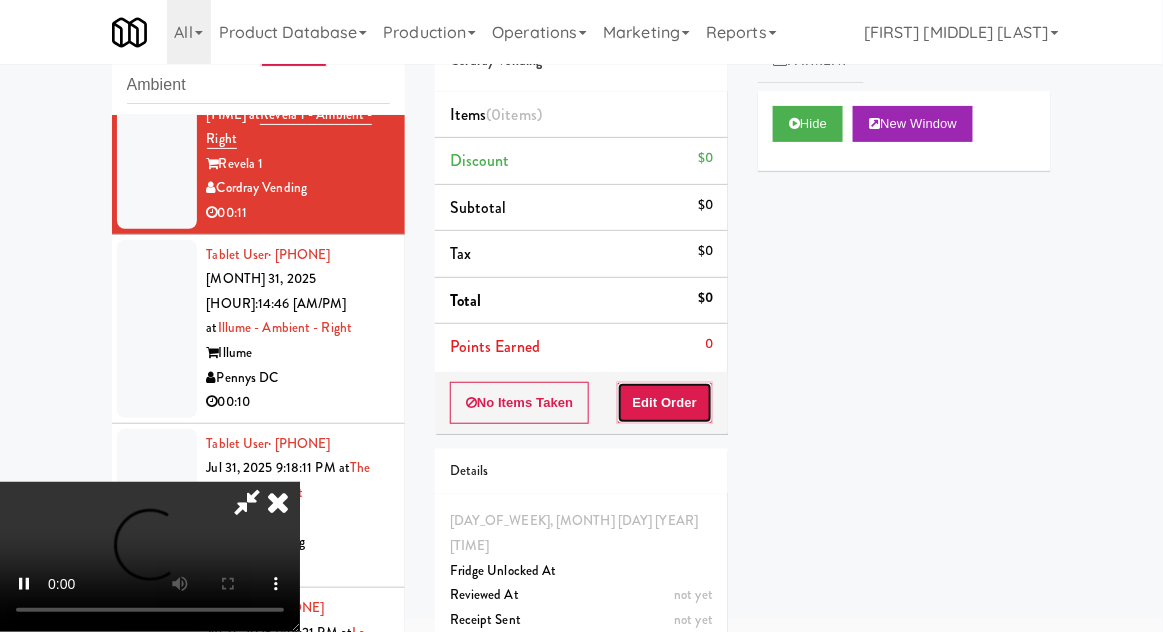 click on "Edit Order" at bounding box center (665, 403) 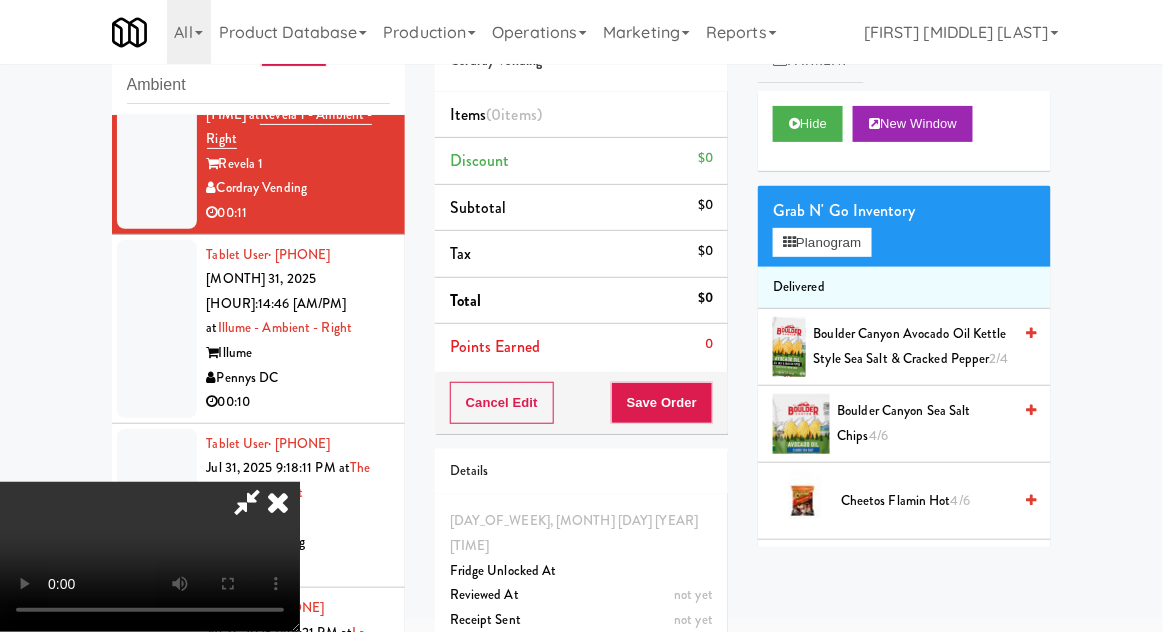 type 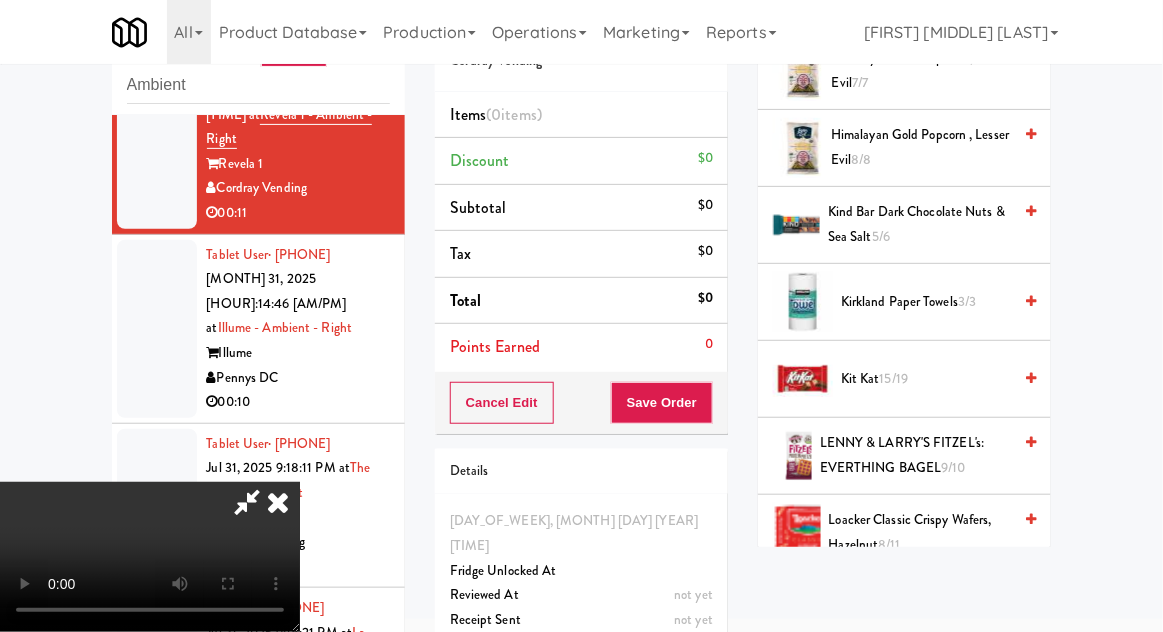 scroll, scrollTop: 625, scrollLeft: 0, axis: vertical 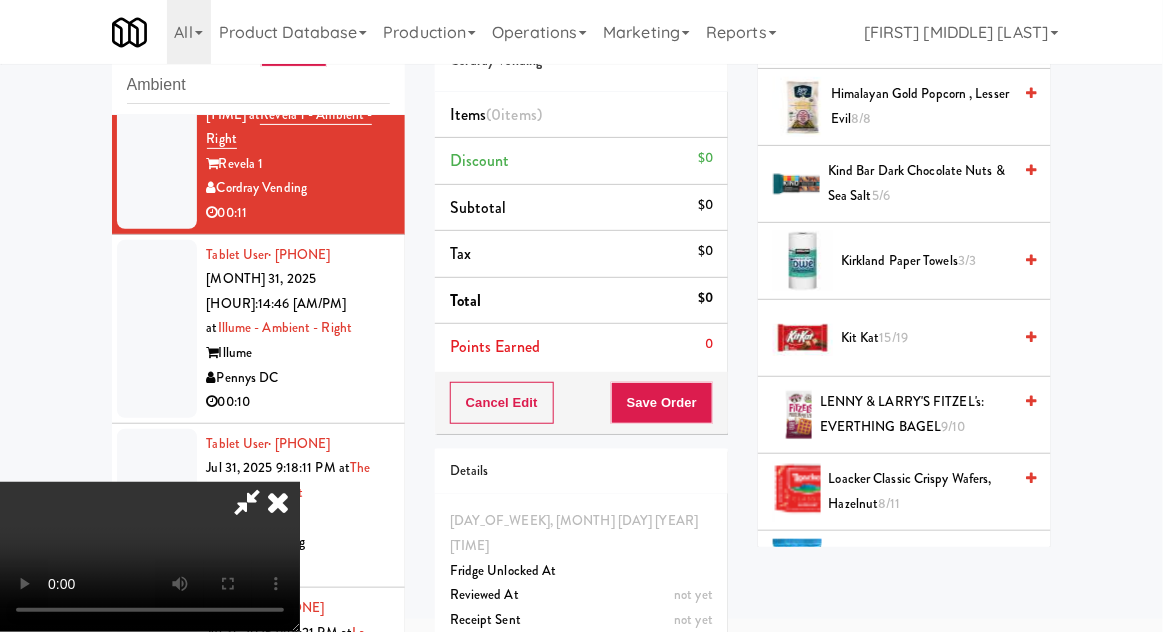 click on "15/19" at bounding box center [894, 337] 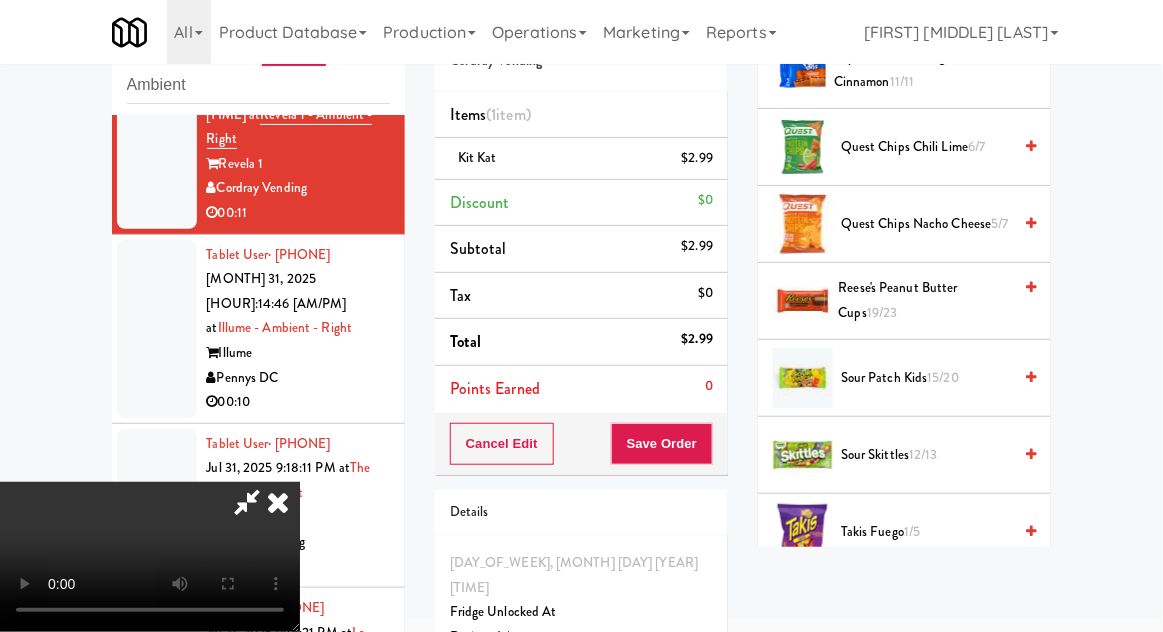 scroll, scrollTop: 1665, scrollLeft: 0, axis: vertical 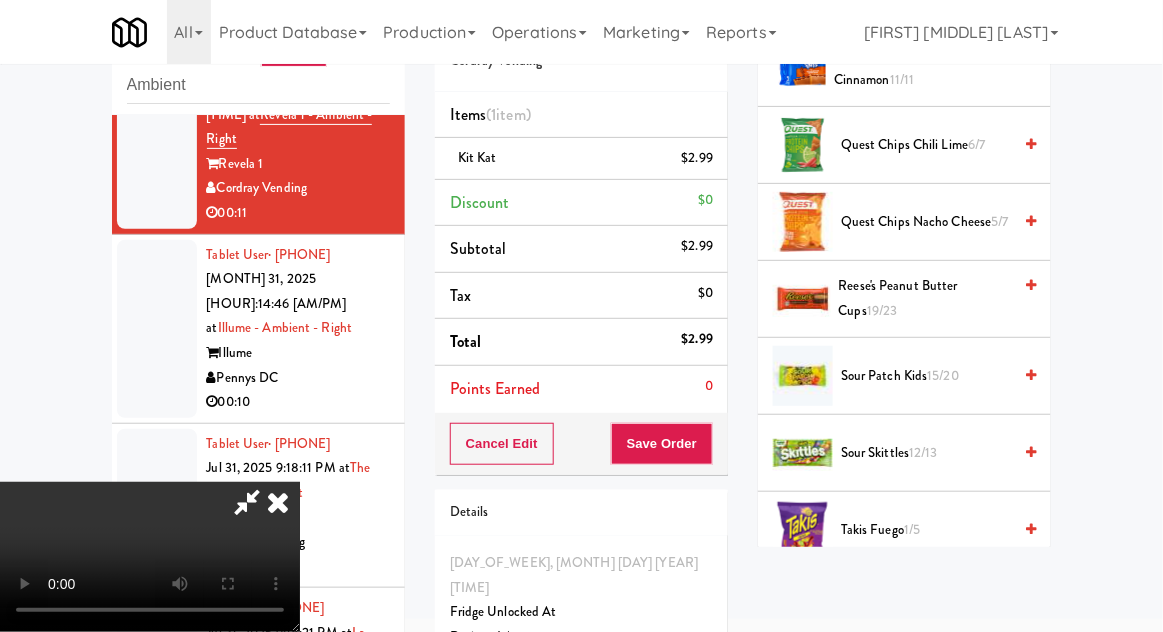 click on "Reese's Peanut Butter Cups  19/23" at bounding box center (925, 298) 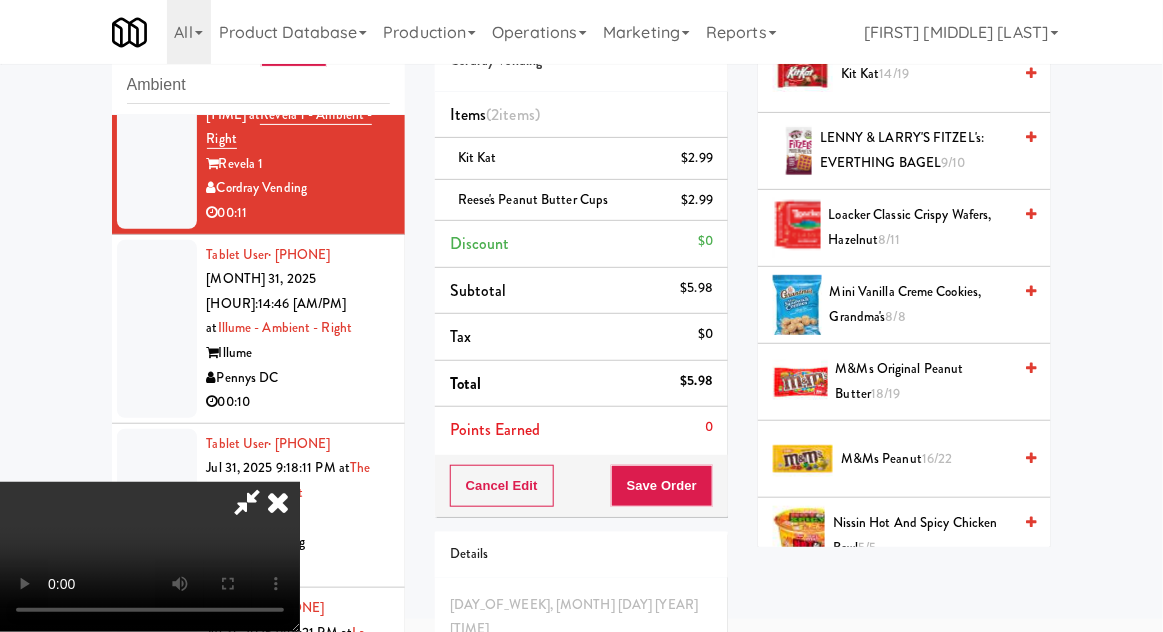 scroll, scrollTop: 893, scrollLeft: 0, axis: vertical 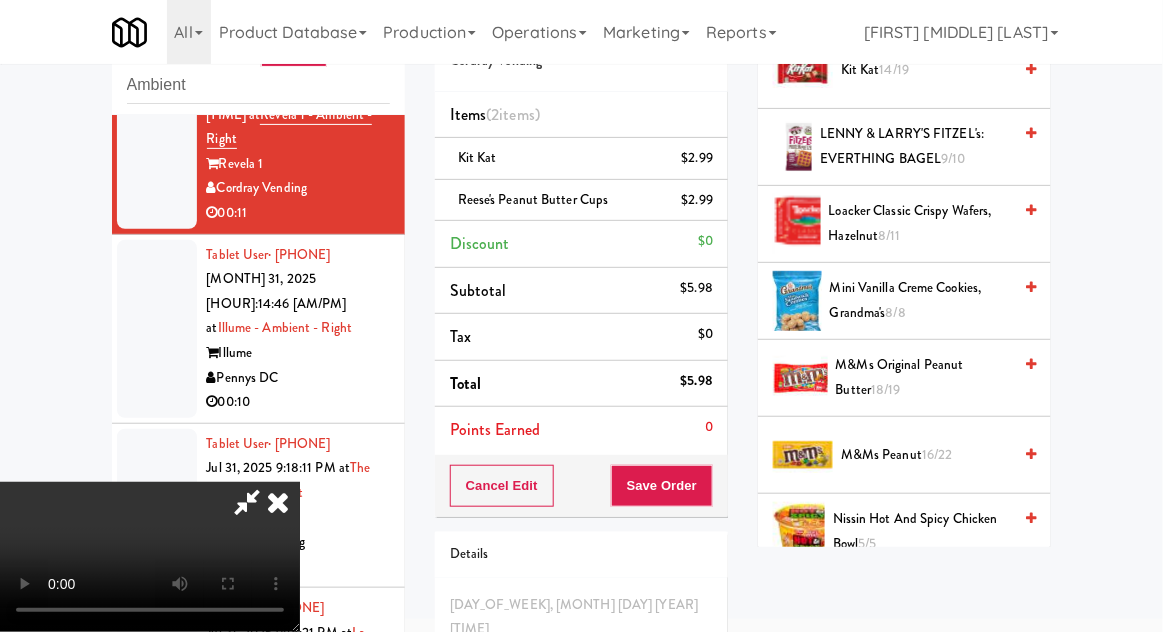 click on "M&Ms Original Peanut Butter  18/19" at bounding box center [924, 377] 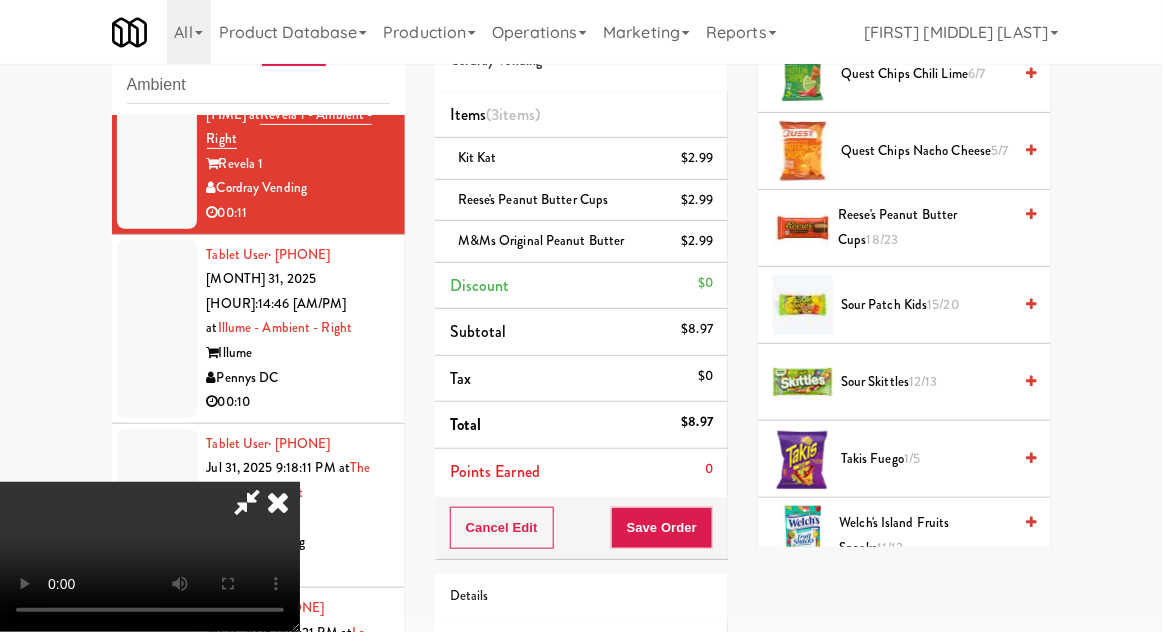 scroll, scrollTop: 1738, scrollLeft: 0, axis: vertical 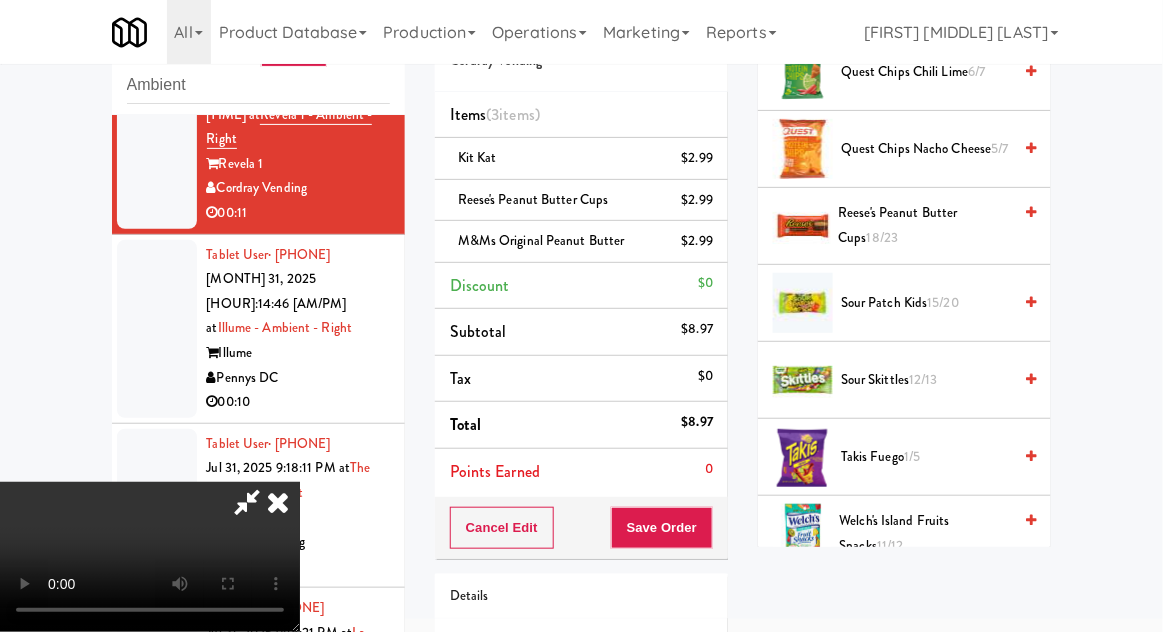 click on "Sour Patch Kids  15/20" at bounding box center [926, 303] 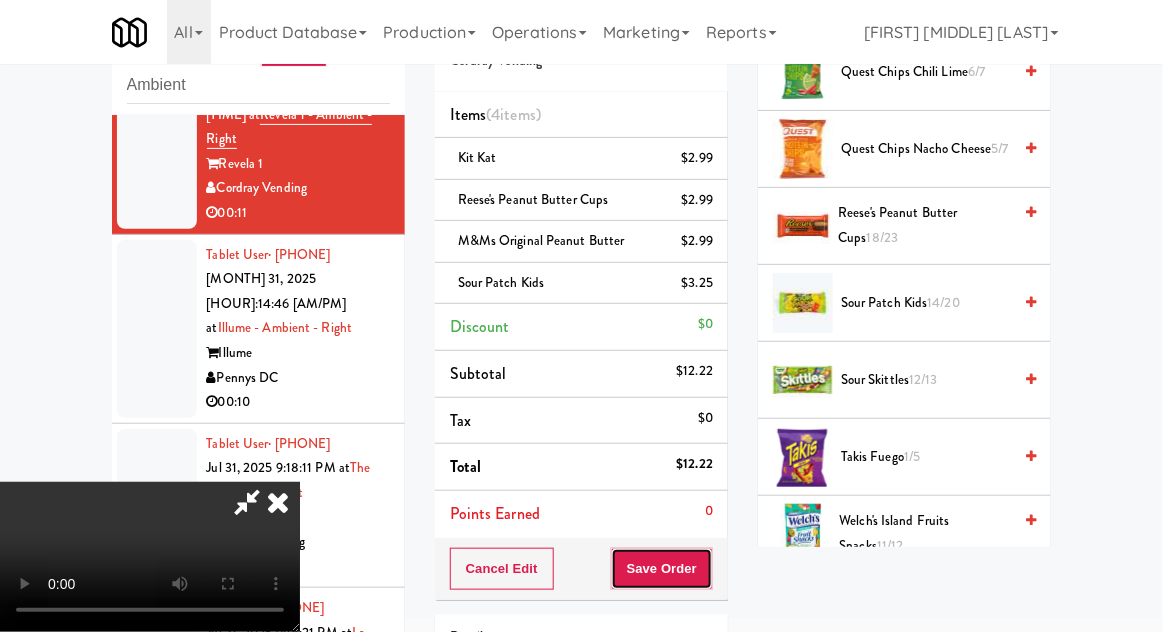 click on "Save Order" at bounding box center [662, 569] 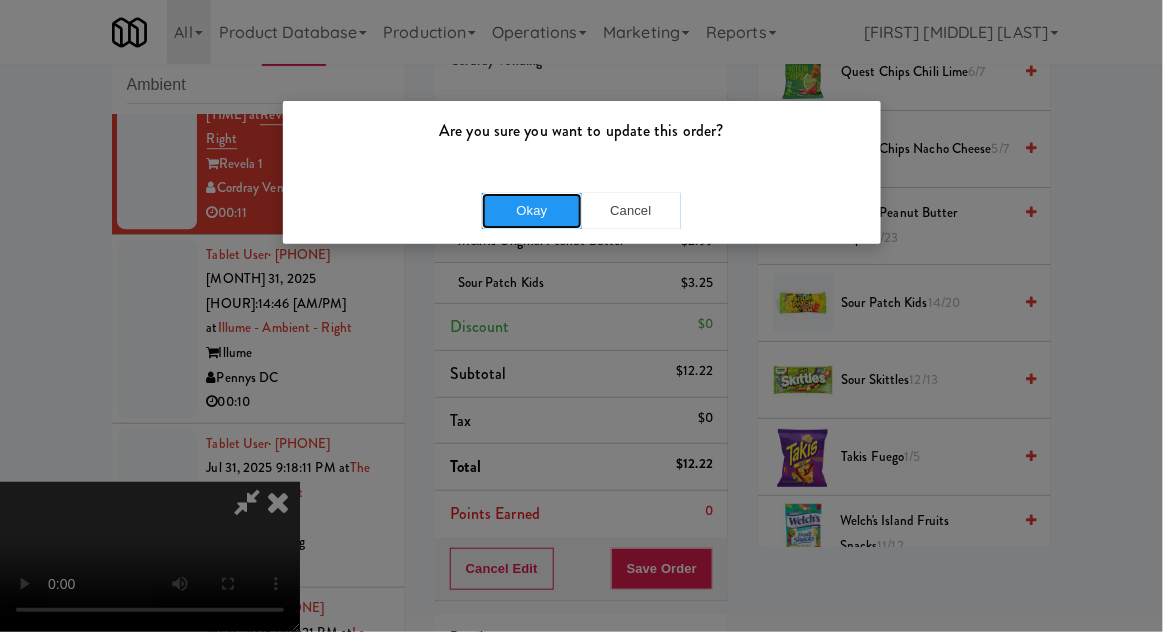 click on "Okay" at bounding box center (532, 211) 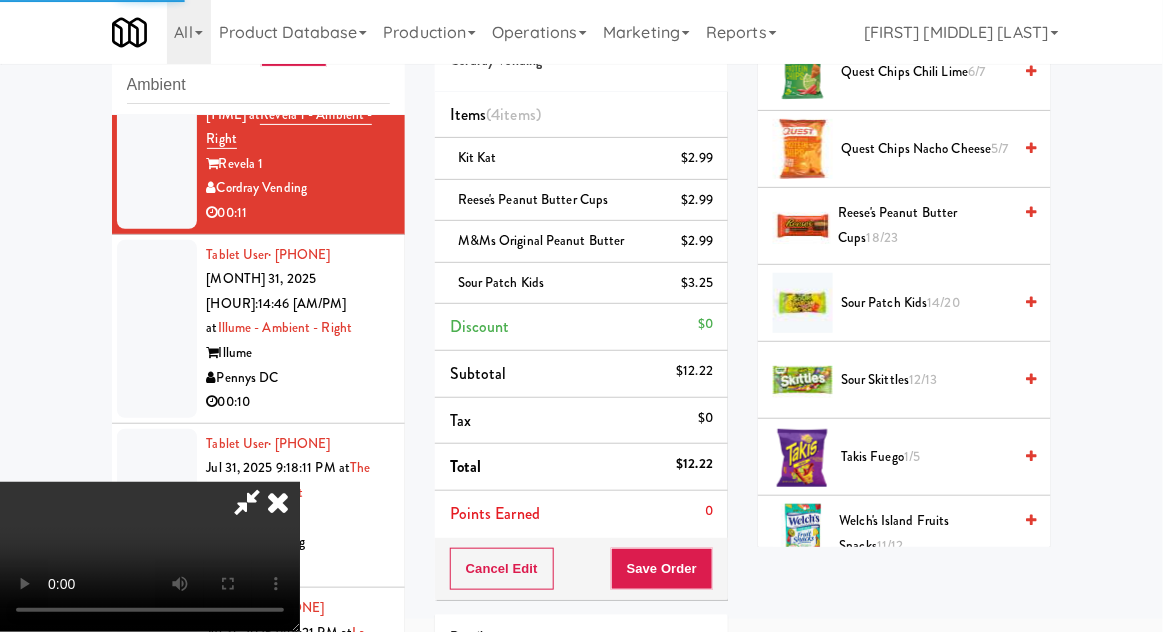 scroll, scrollTop: 197, scrollLeft: 0, axis: vertical 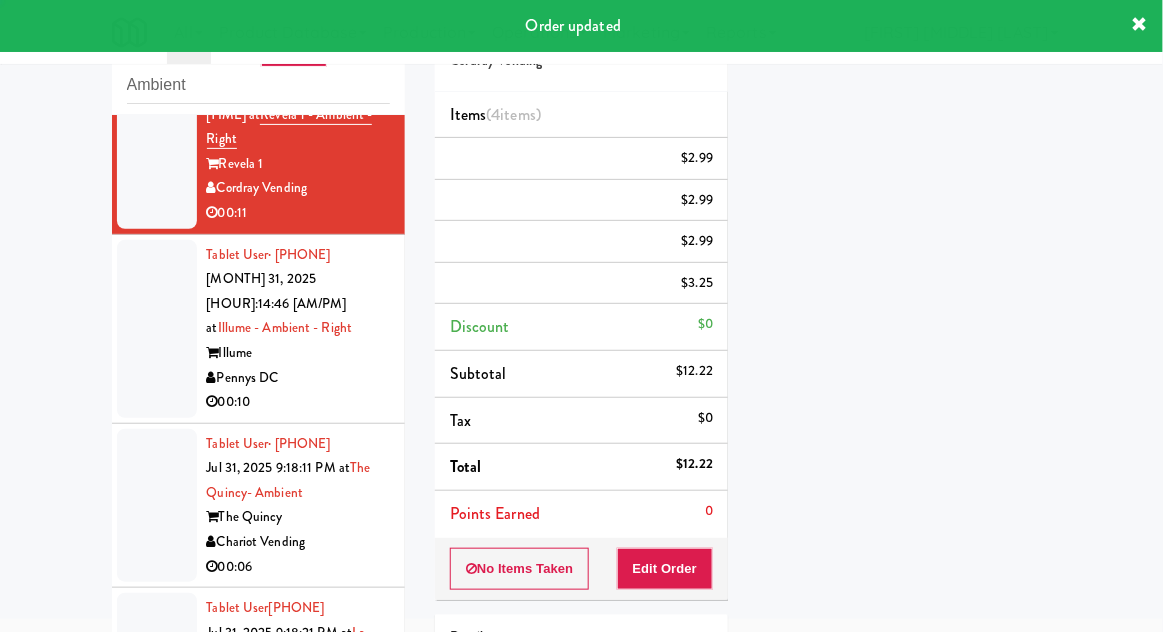 click at bounding box center (157, 329) 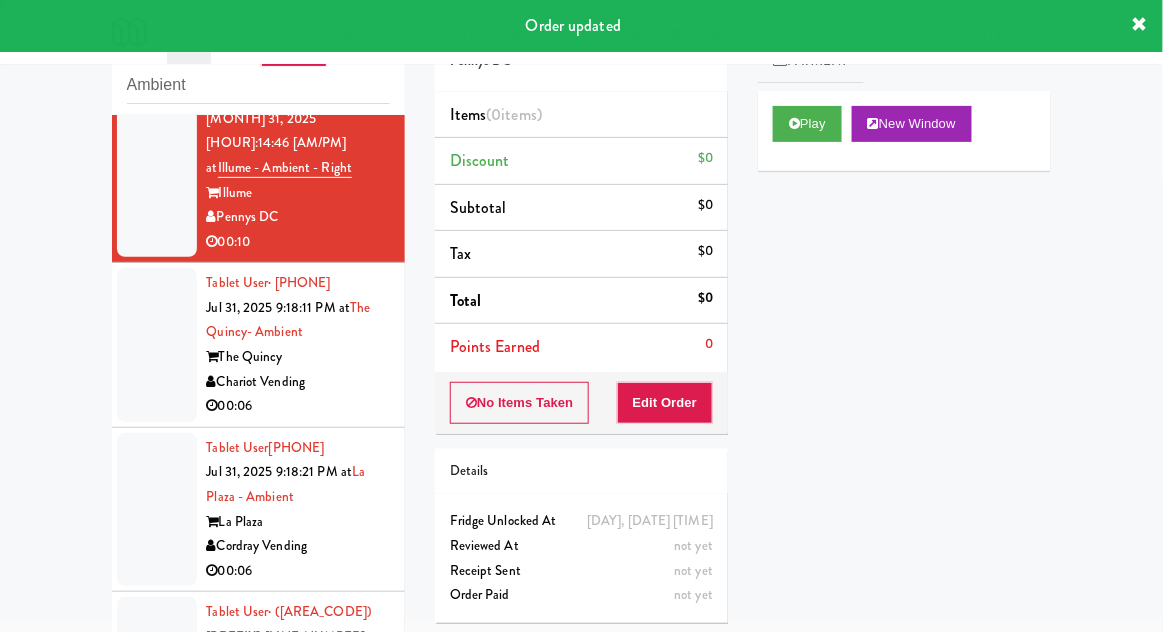 scroll, scrollTop: 1709, scrollLeft: 0, axis: vertical 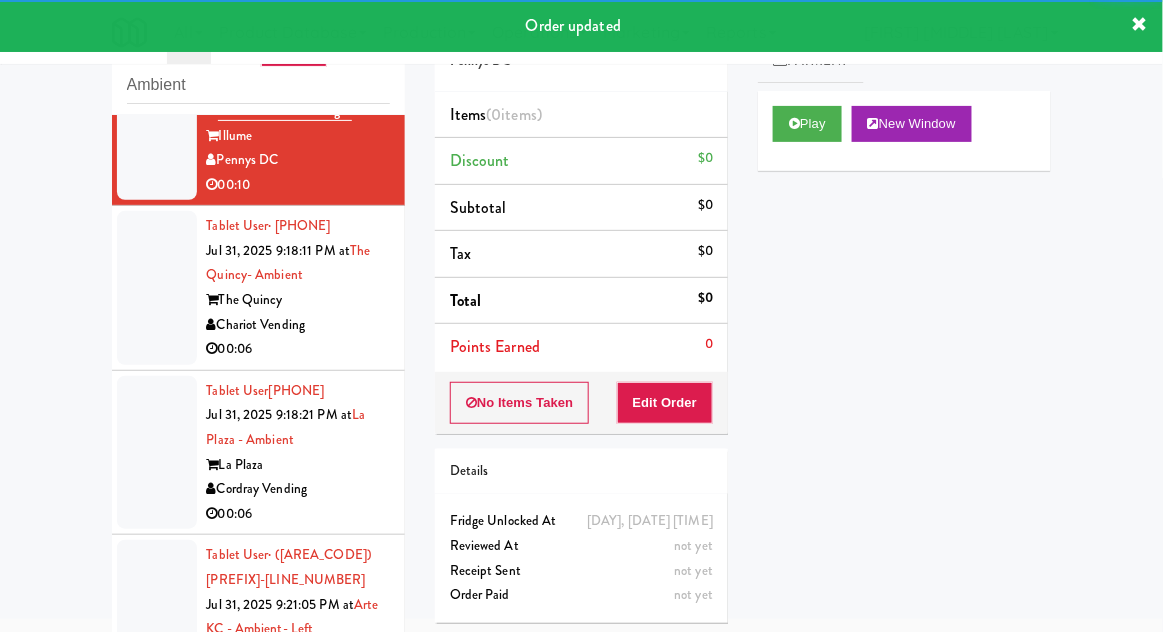click on "Play  New Window" at bounding box center [904, 131] 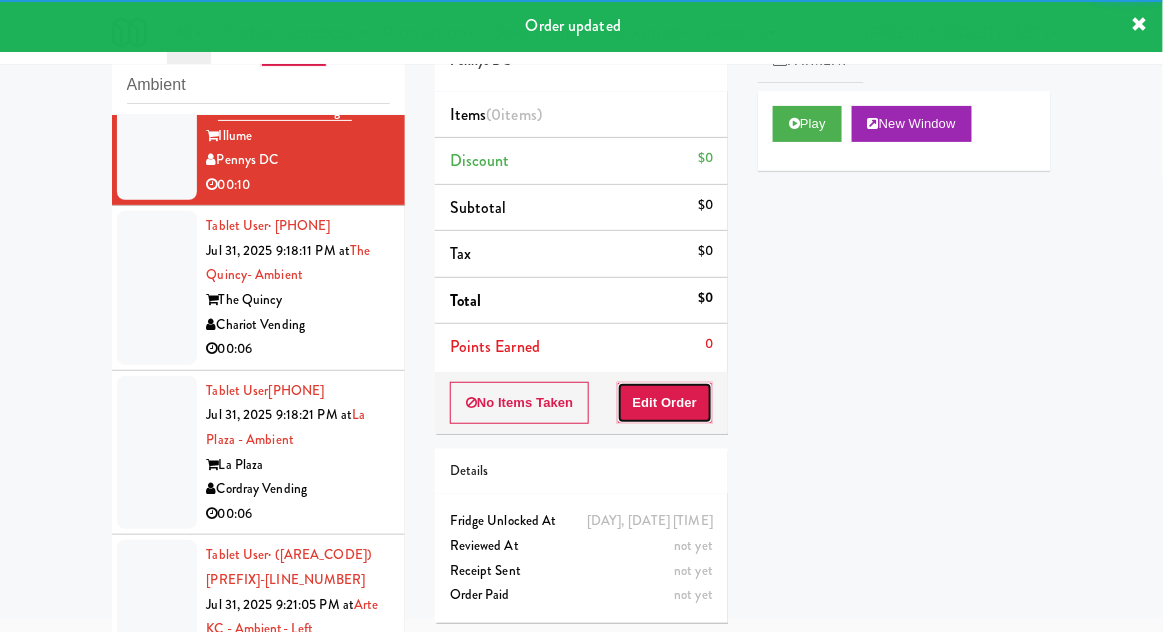 click on "Edit Order" at bounding box center (665, 403) 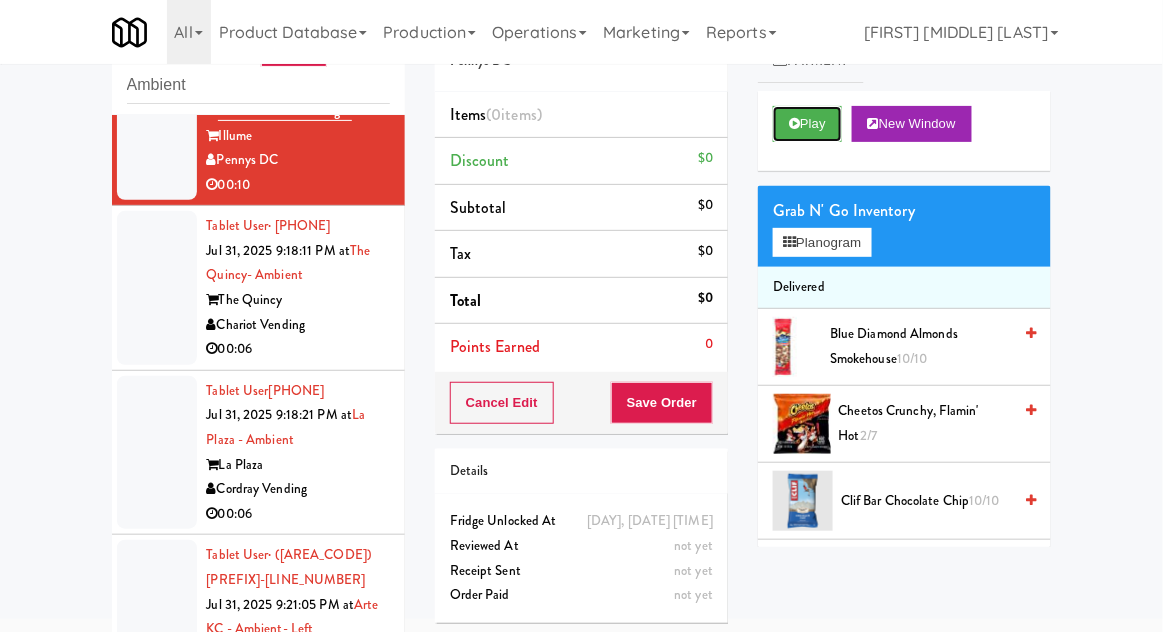 click on "Play" at bounding box center [807, 124] 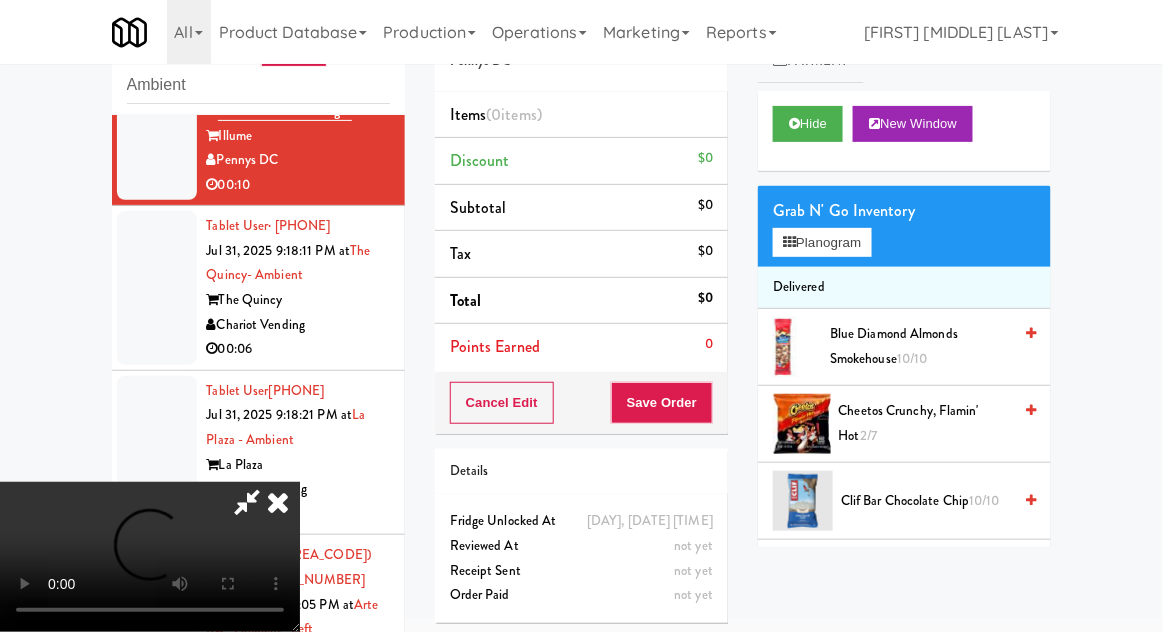 type 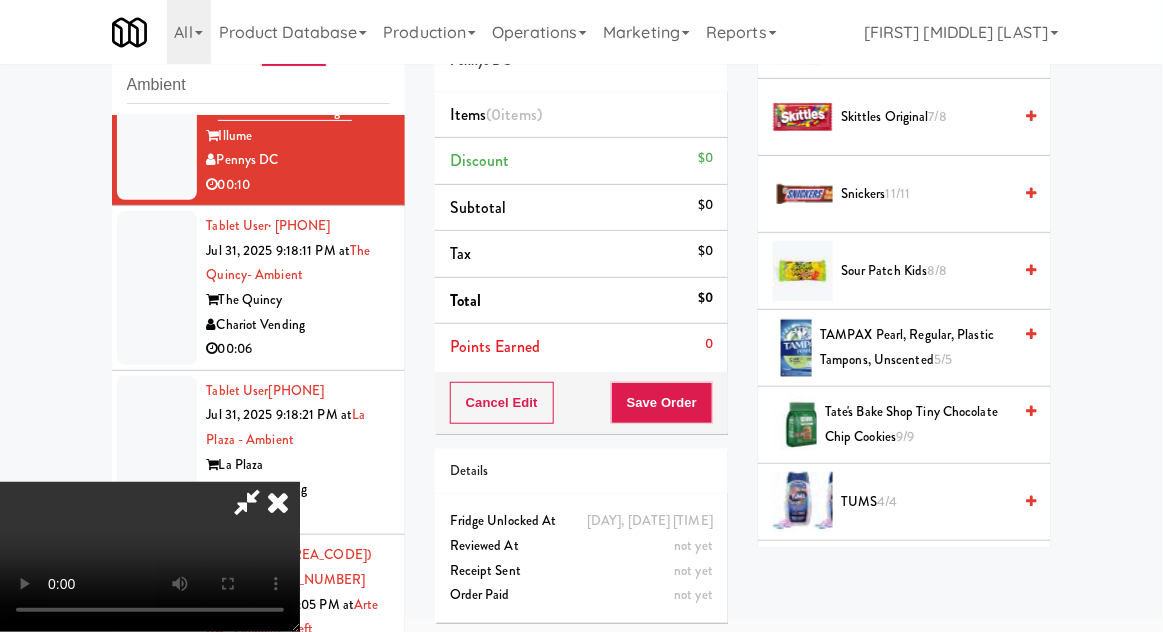 scroll, scrollTop: 2234, scrollLeft: 0, axis: vertical 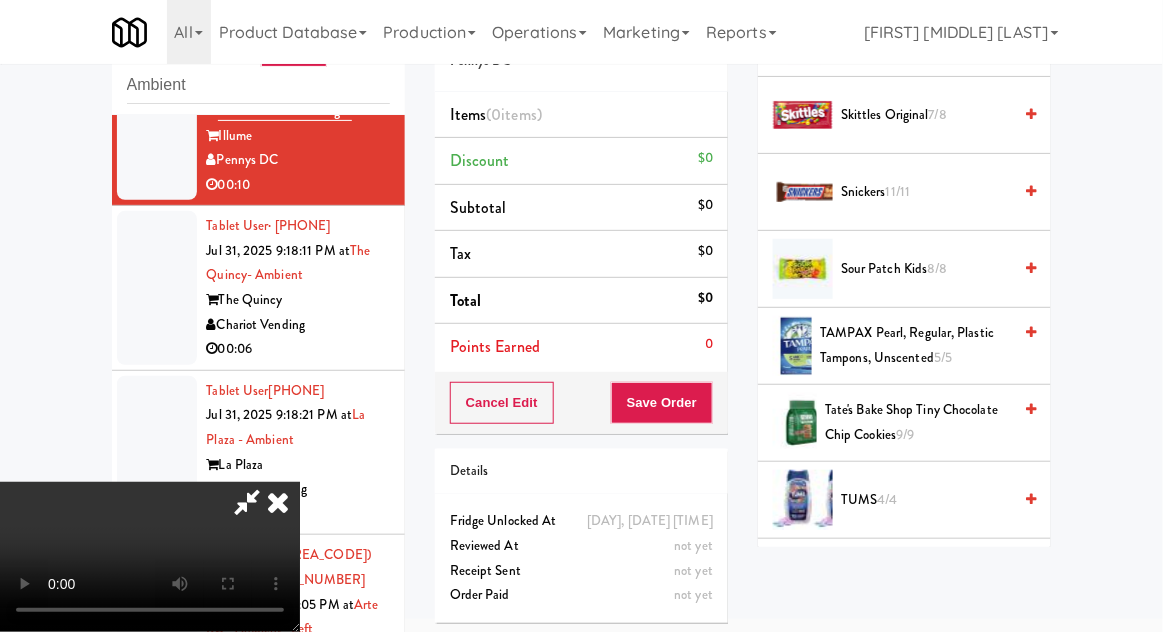 click on "Tate's Bake Shop Tiny Chocolate Chip Cookies  9/9" at bounding box center [918, 422] 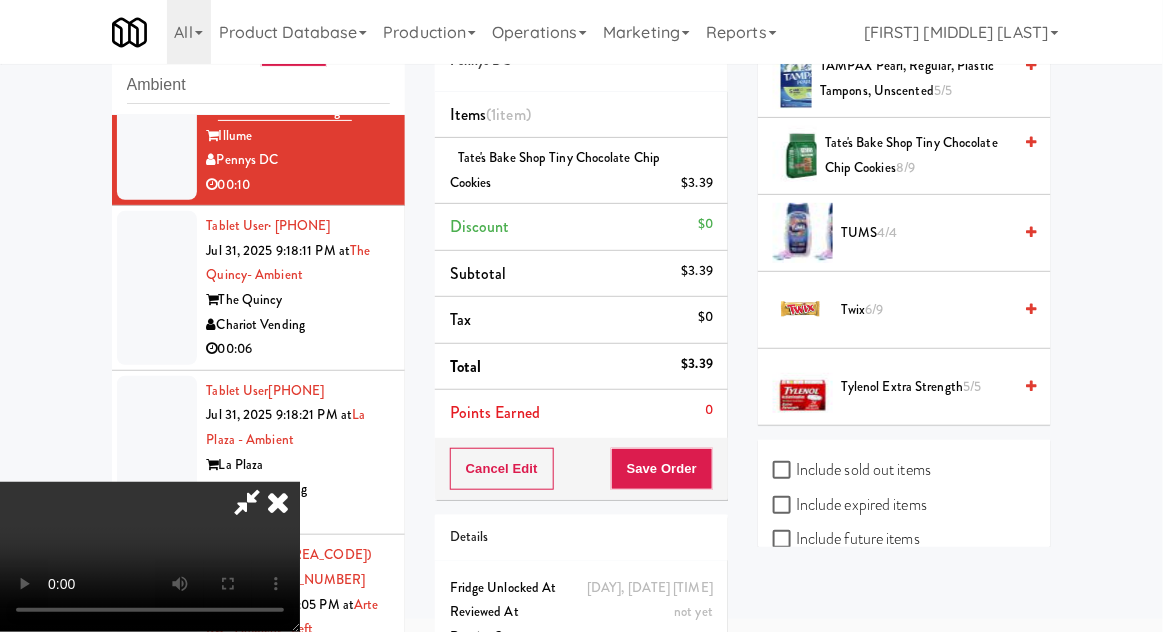 scroll, scrollTop: 2506, scrollLeft: 0, axis: vertical 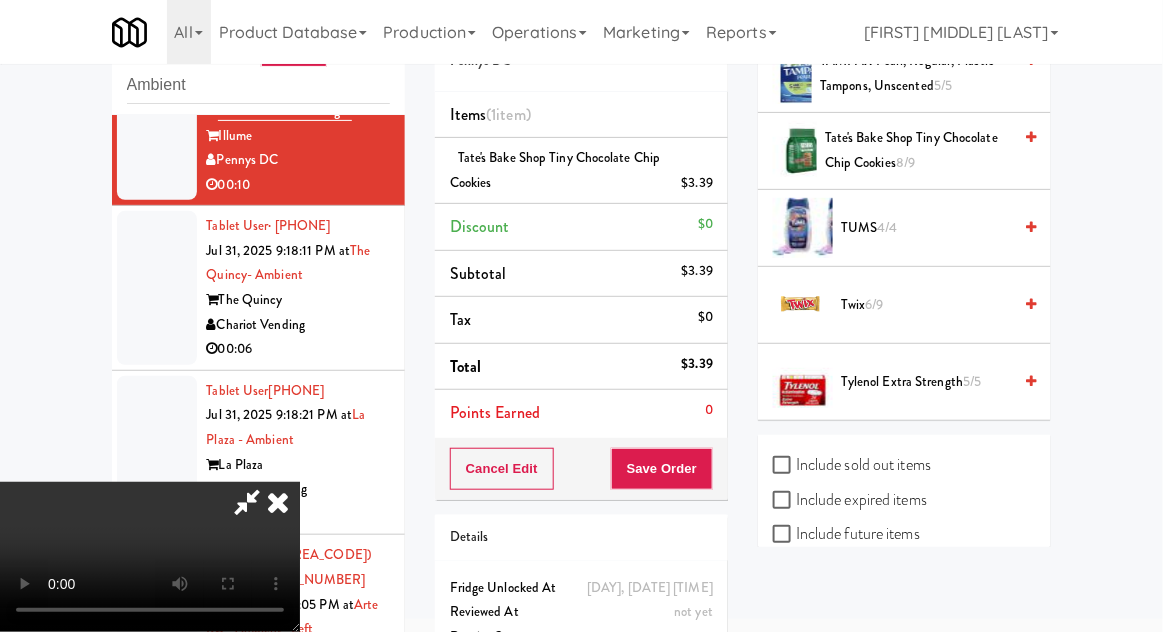 click on "Twix  6/9" at bounding box center (926, 305) 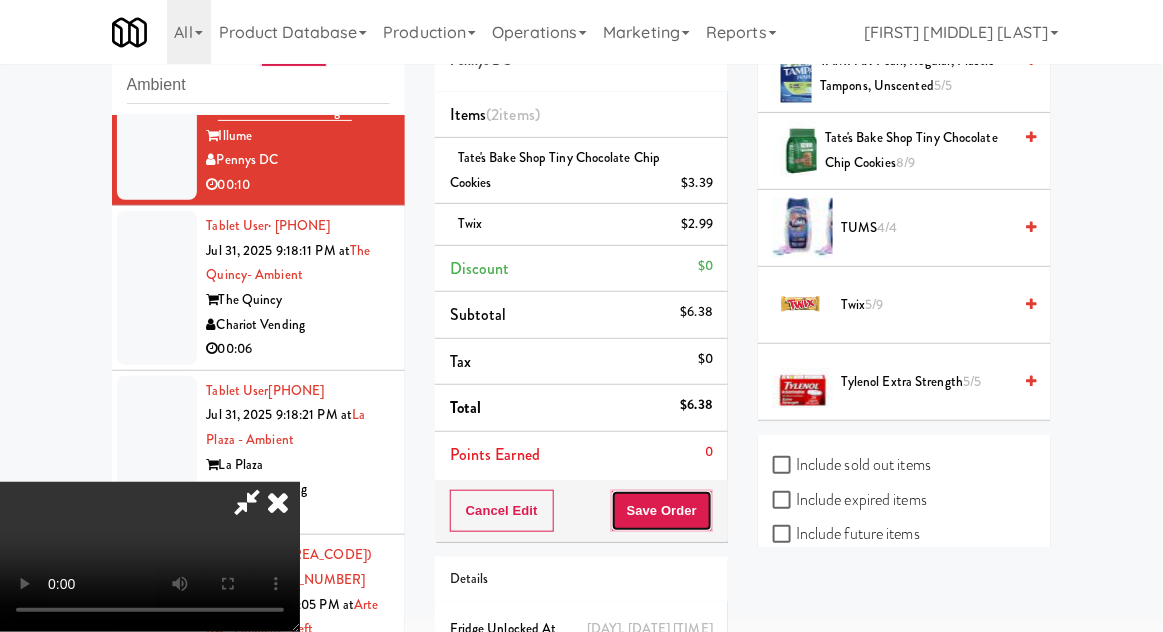 click on "Save Order" at bounding box center (662, 511) 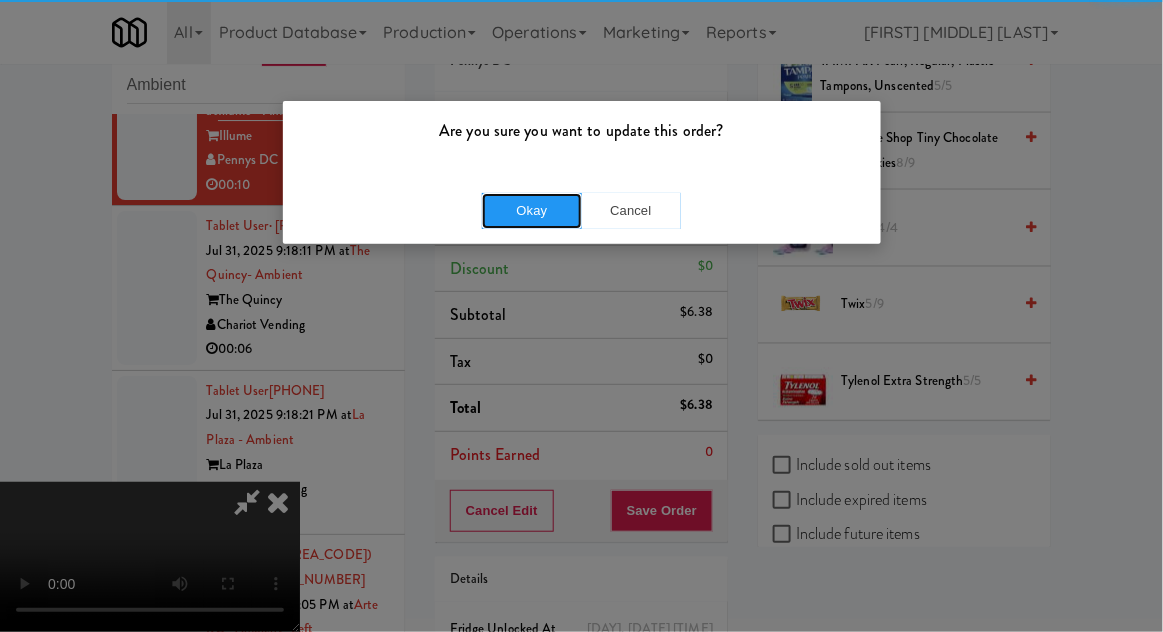 click on "Okay" at bounding box center [532, 211] 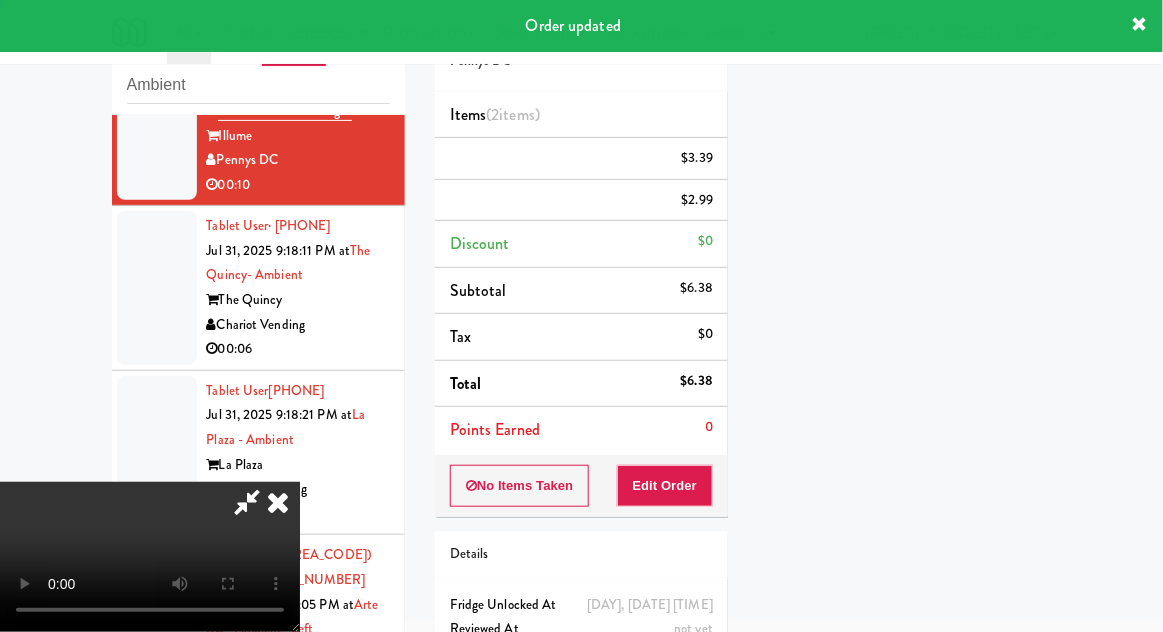 scroll, scrollTop: 197, scrollLeft: 0, axis: vertical 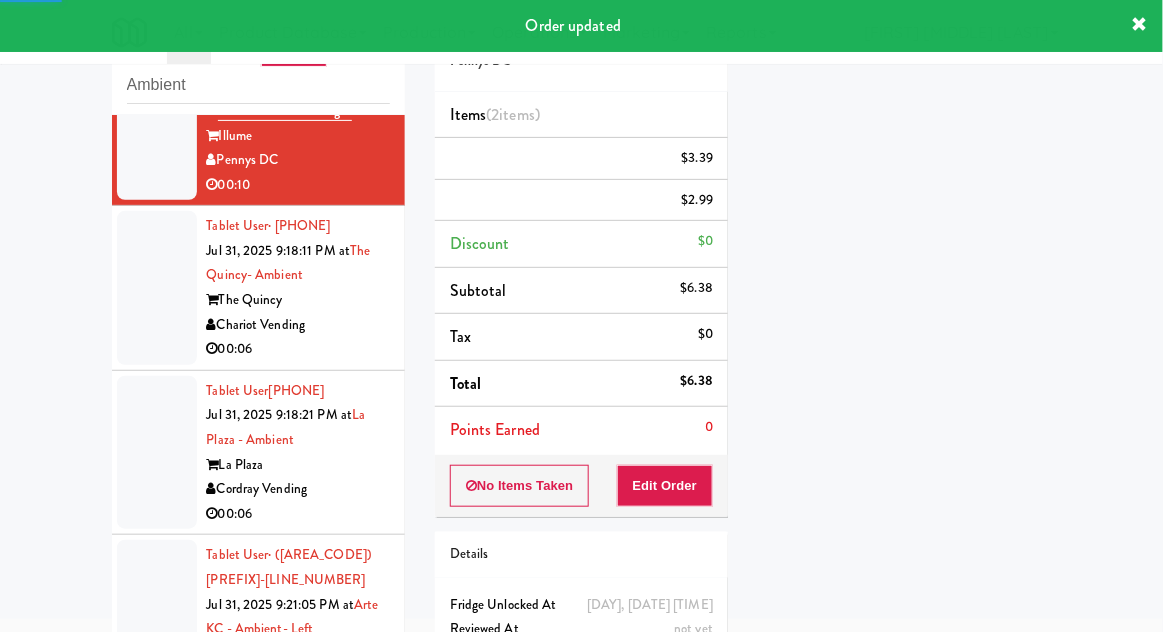 click at bounding box center [157, 288] 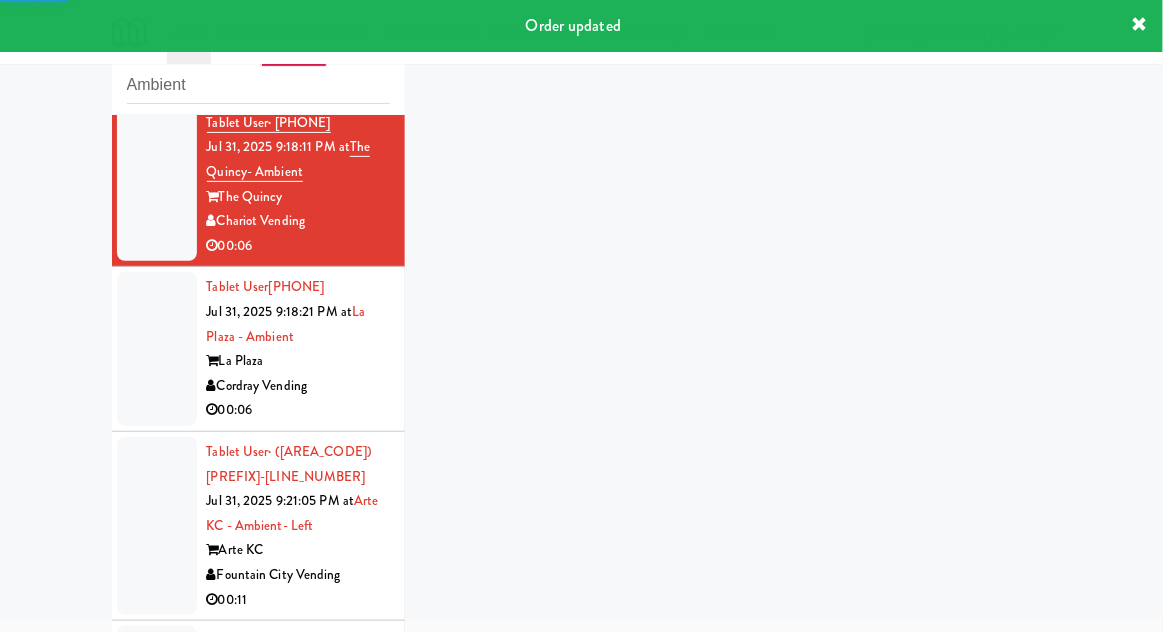 scroll, scrollTop: 1926, scrollLeft: 0, axis: vertical 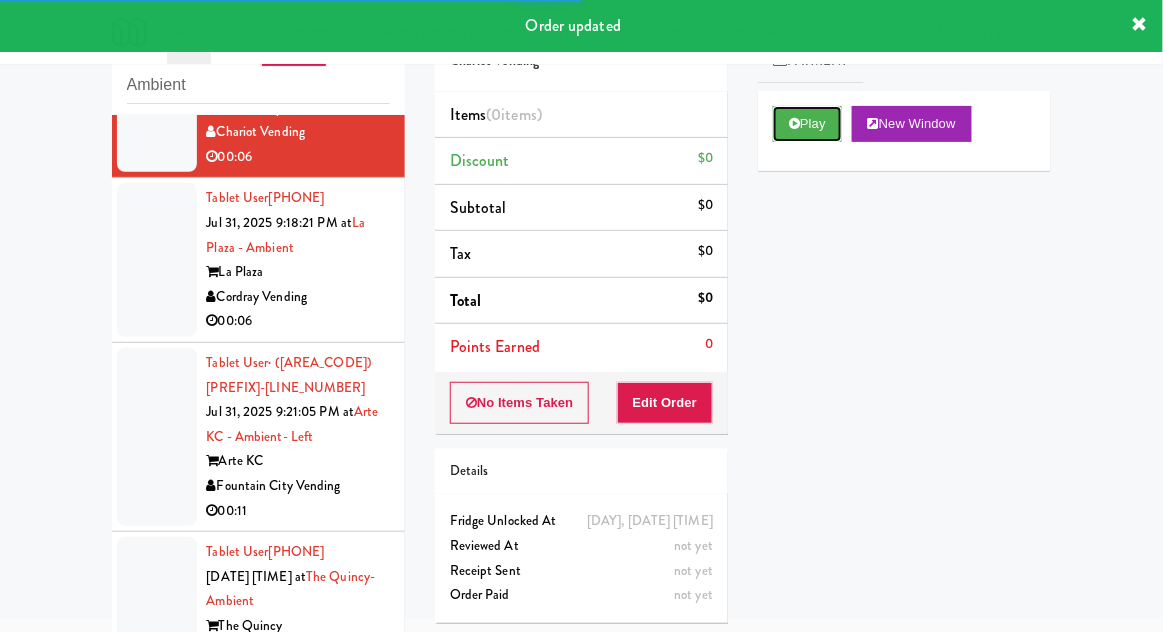 click on "Play" at bounding box center [807, 124] 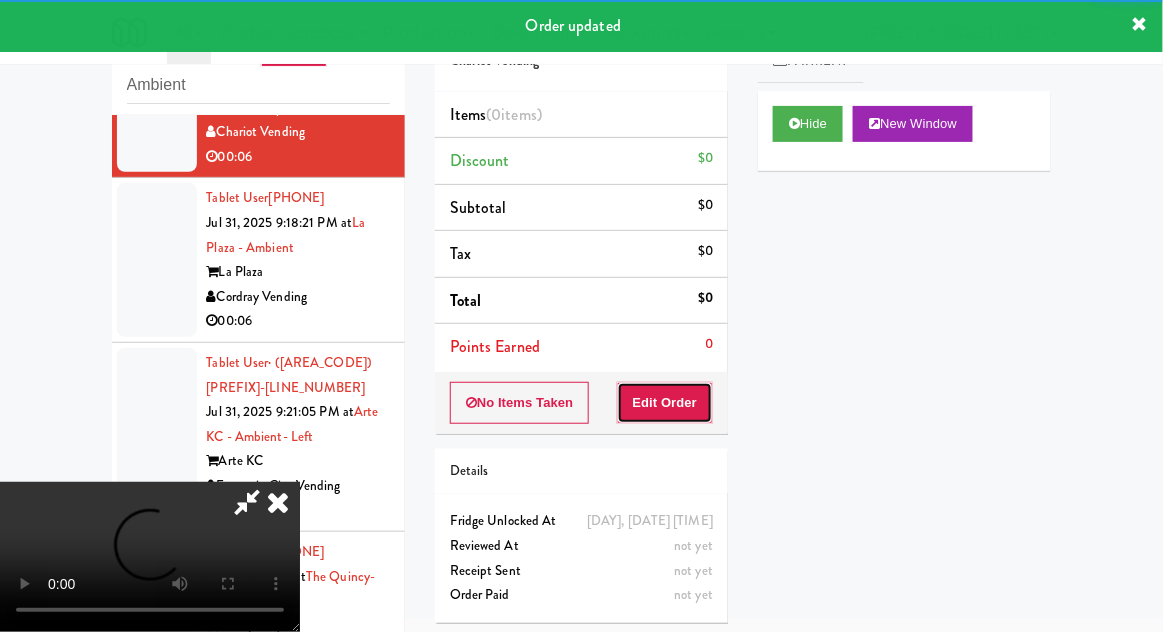 click on "Edit Order" at bounding box center [665, 403] 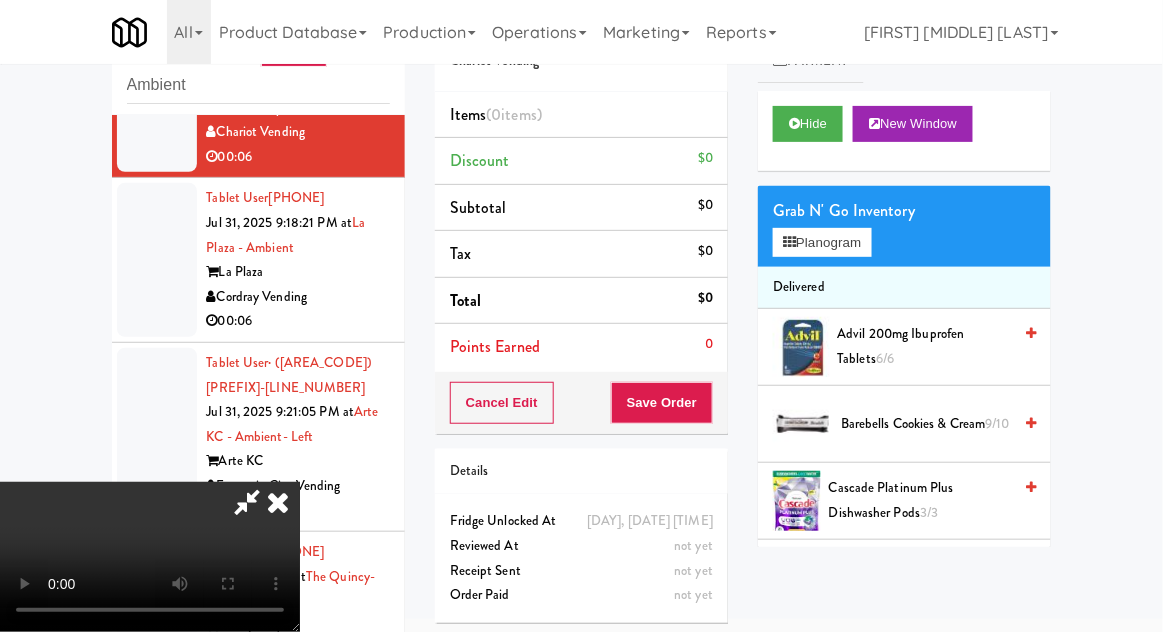 type 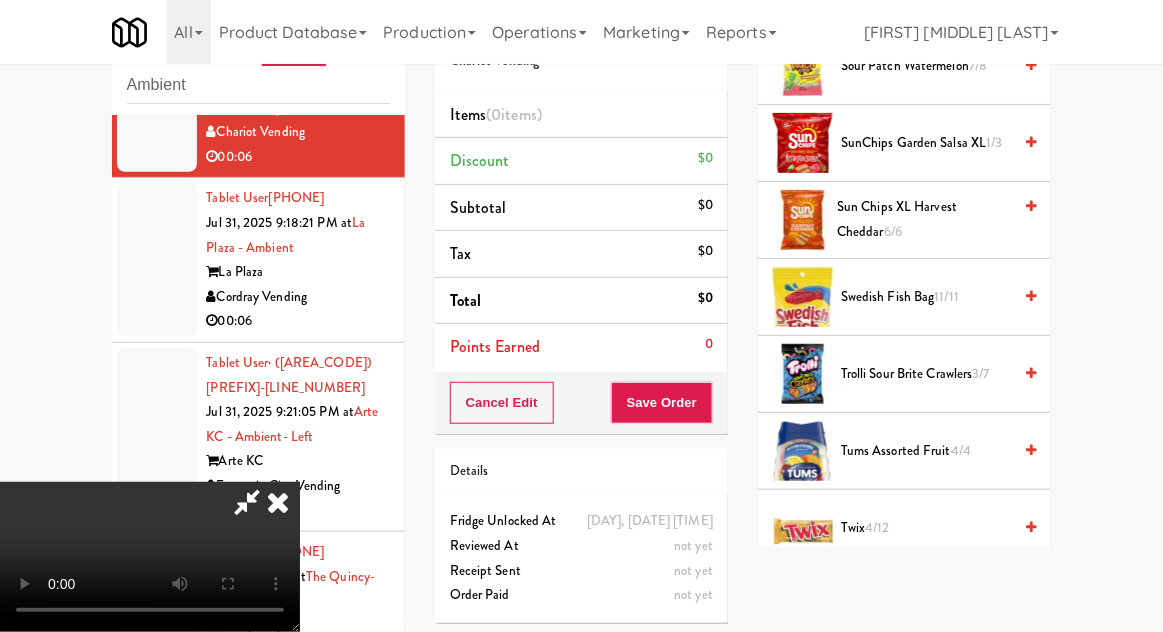 scroll, scrollTop: 1836, scrollLeft: 0, axis: vertical 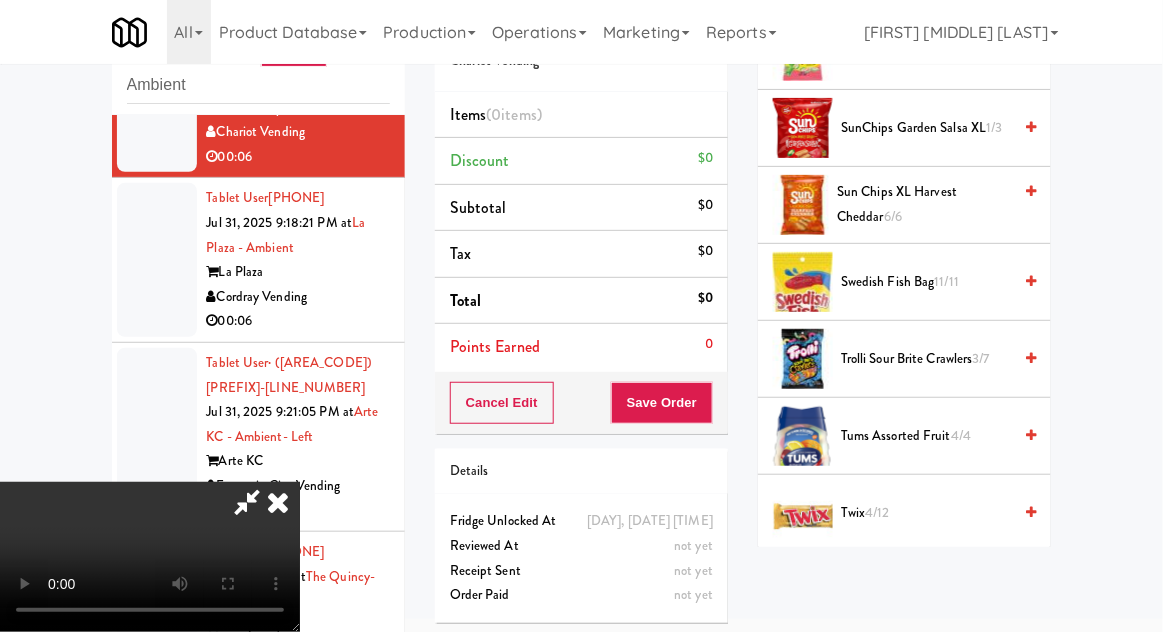 click on "Twix  4/12" at bounding box center [926, 513] 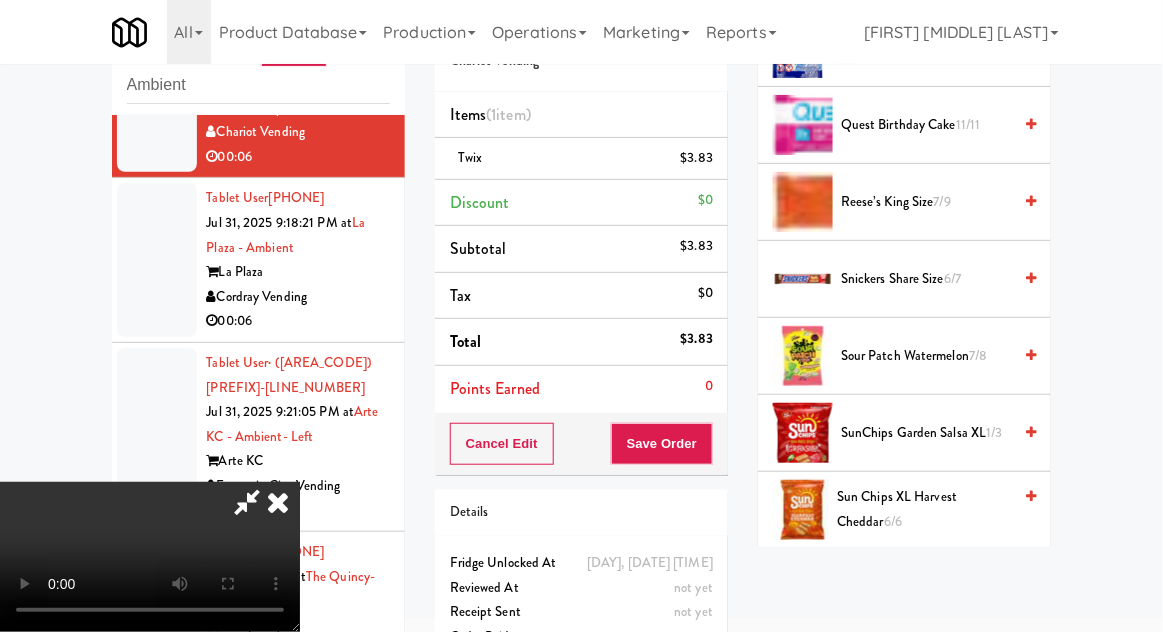 scroll, scrollTop: 1641, scrollLeft: 0, axis: vertical 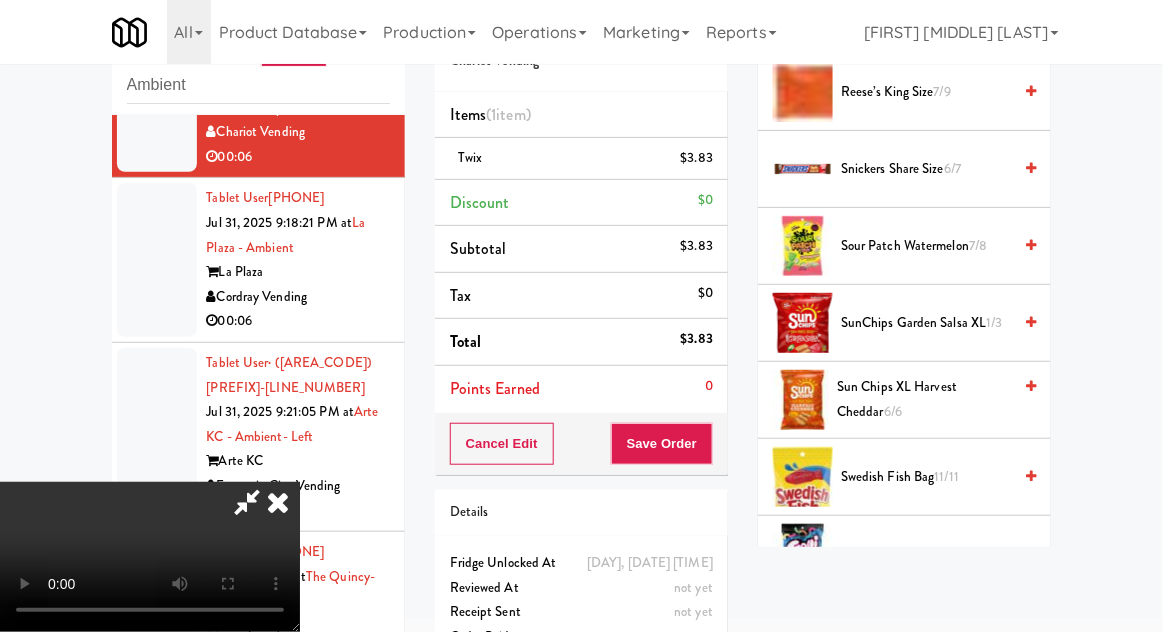 click on "Sun Chips XL Harvest Cheddar  6/6" at bounding box center (924, 399) 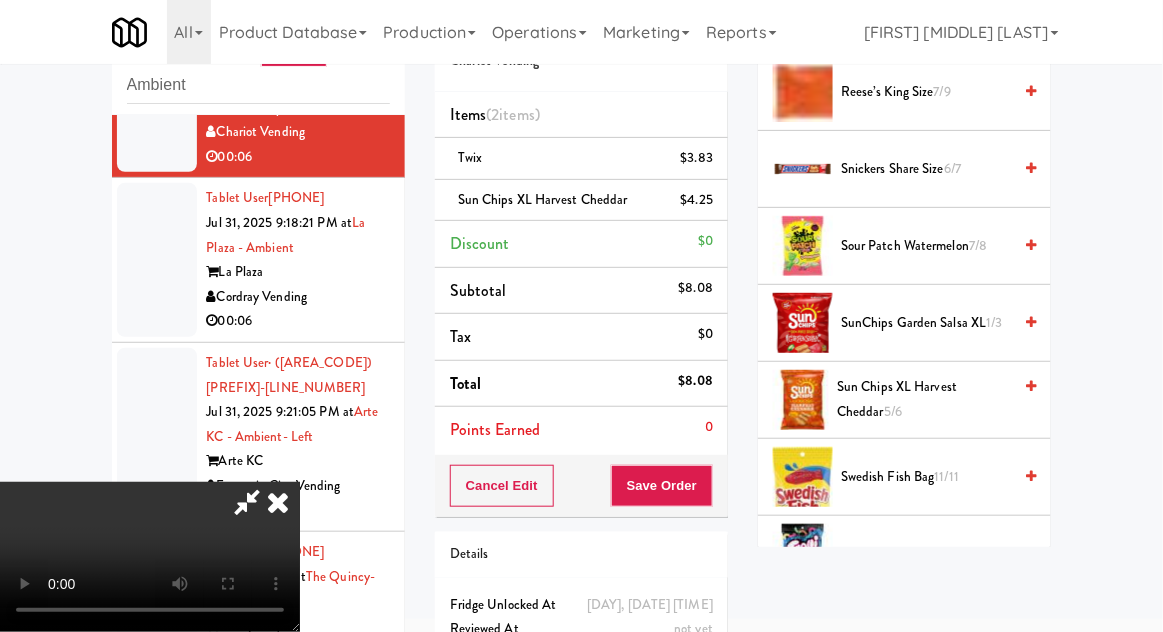 scroll, scrollTop: 91, scrollLeft: 0, axis: vertical 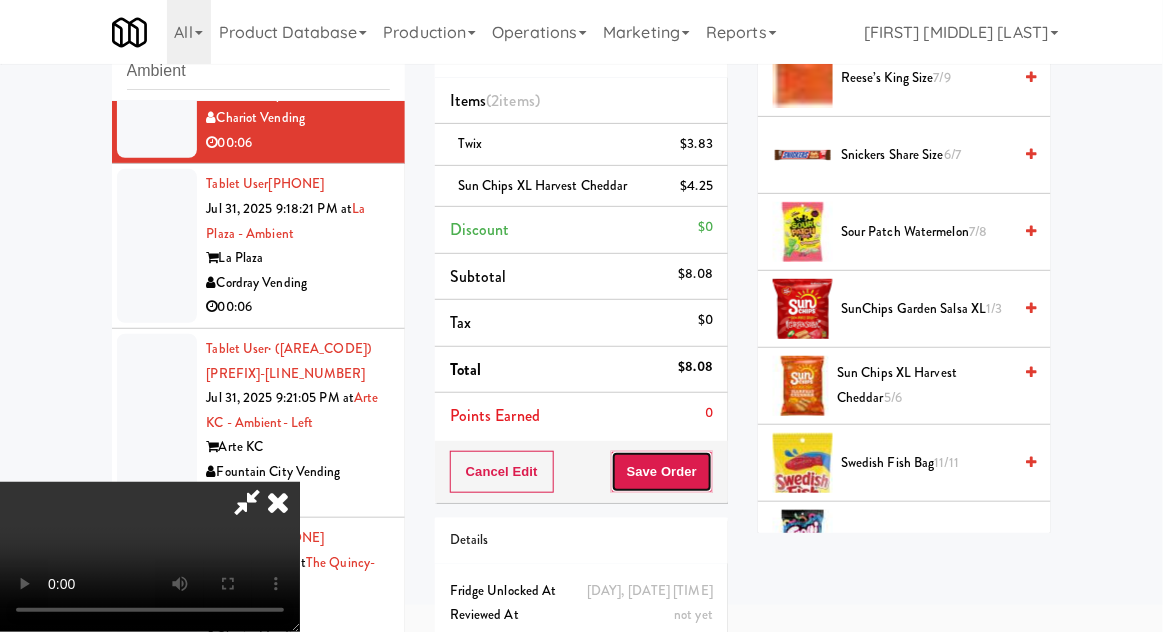 click on "Save Order" at bounding box center (662, 472) 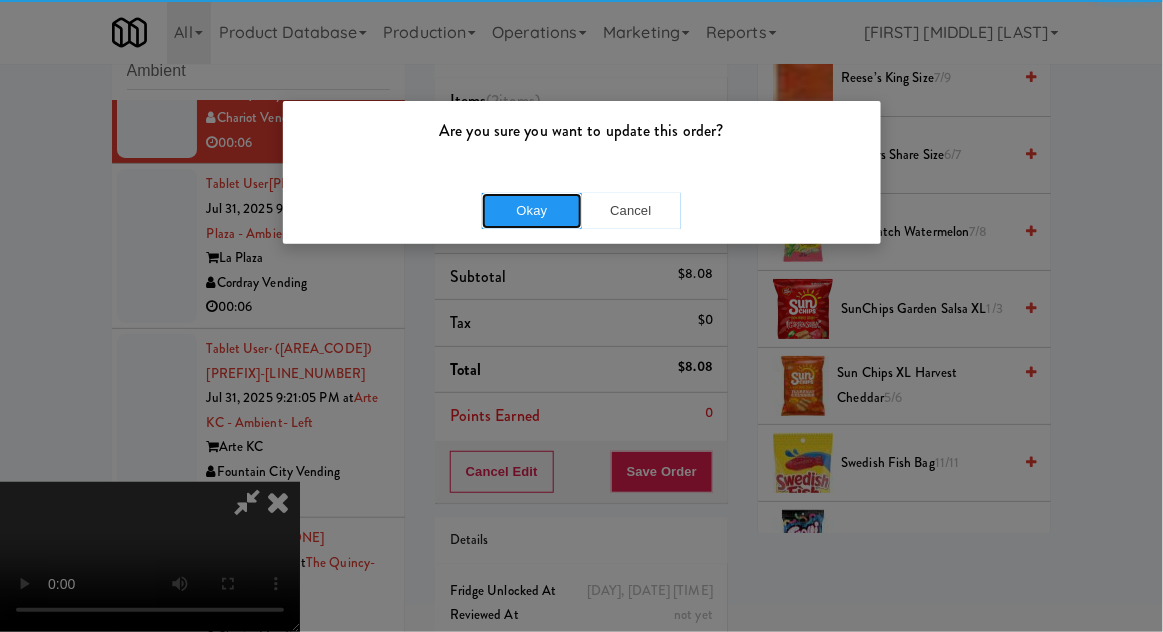 click on "Okay" at bounding box center (532, 211) 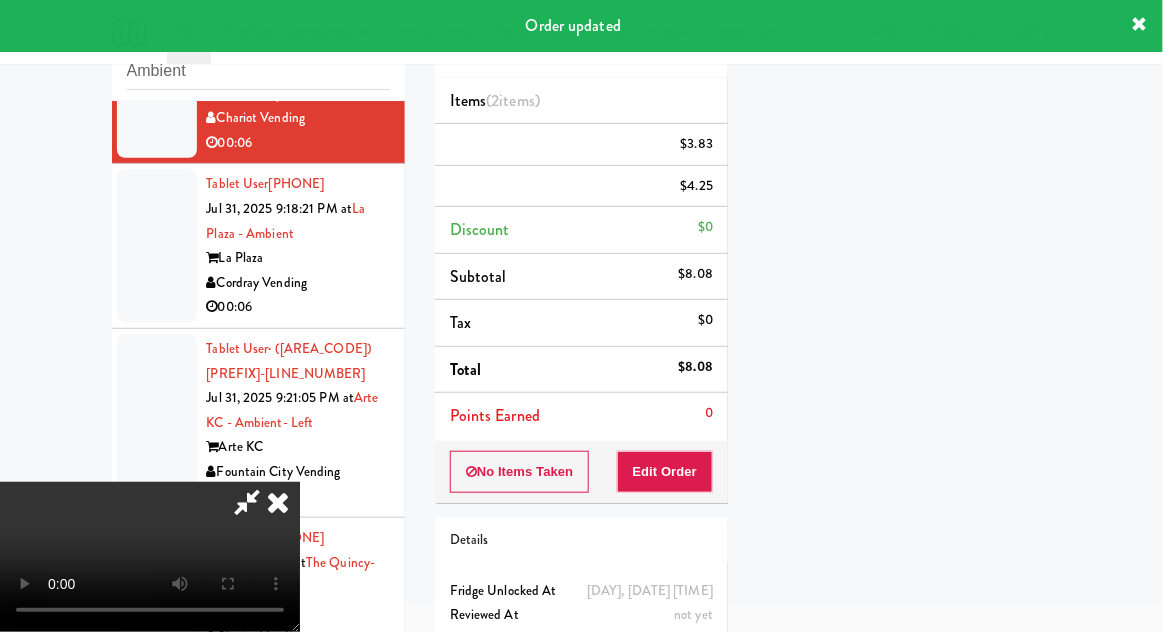 scroll, scrollTop: 197, scrollLeft: 0, axis: vertical 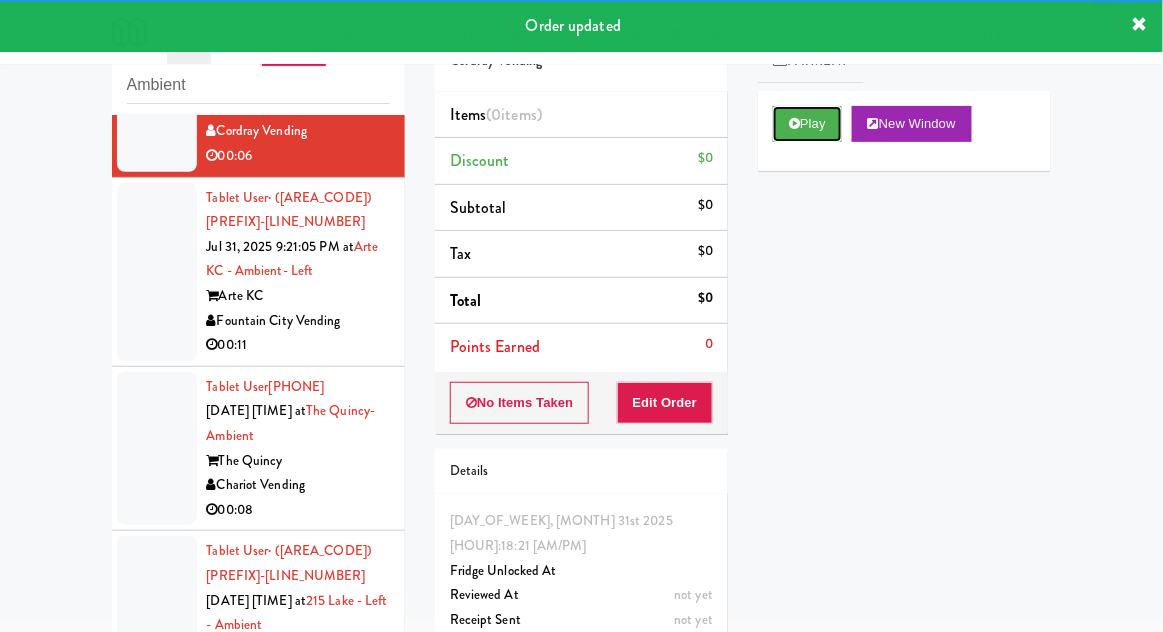 click on "Play" at bounding box center [807, 124] 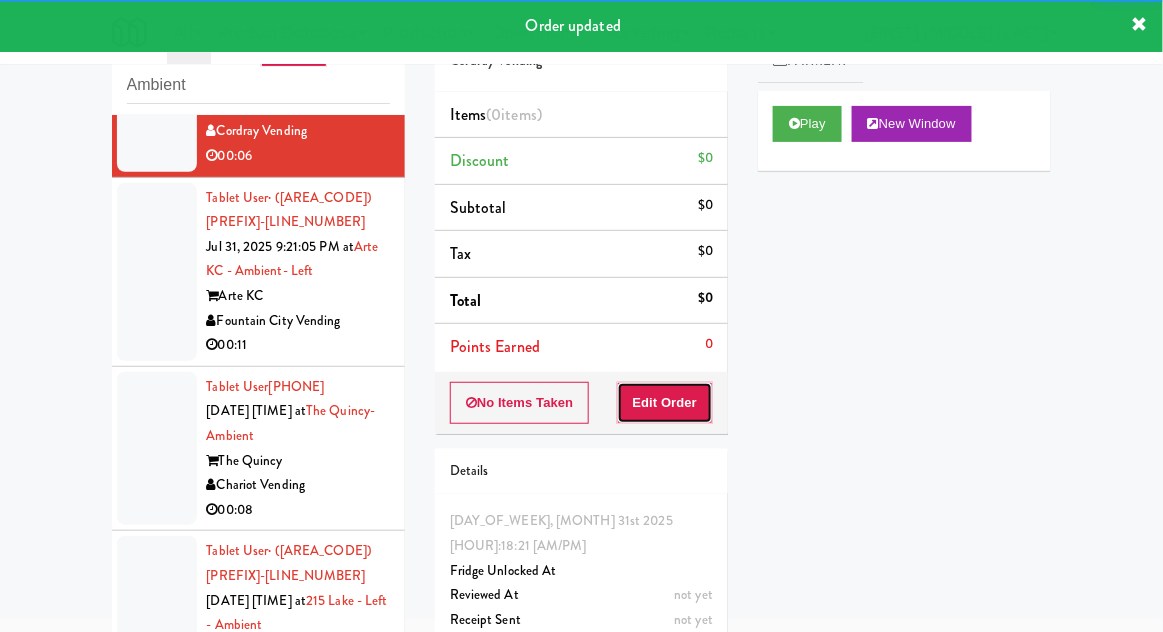 click on "Edit Order" at bounding box center [665, 403] 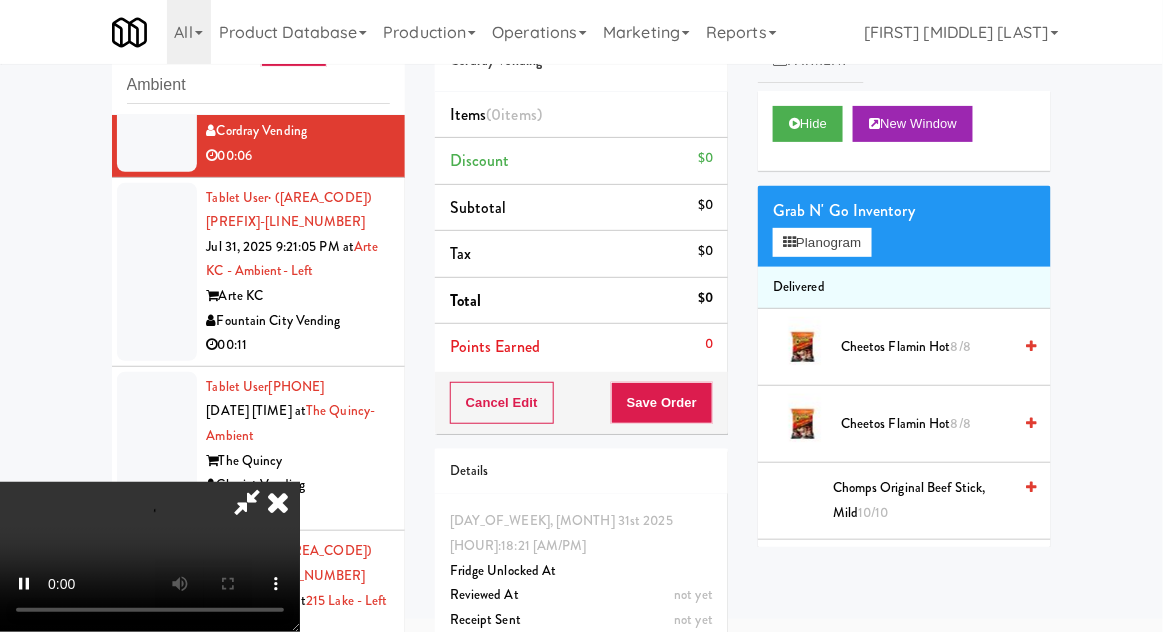scroll, scrollTop: 73, scrollLeft: 0, axis: vertical 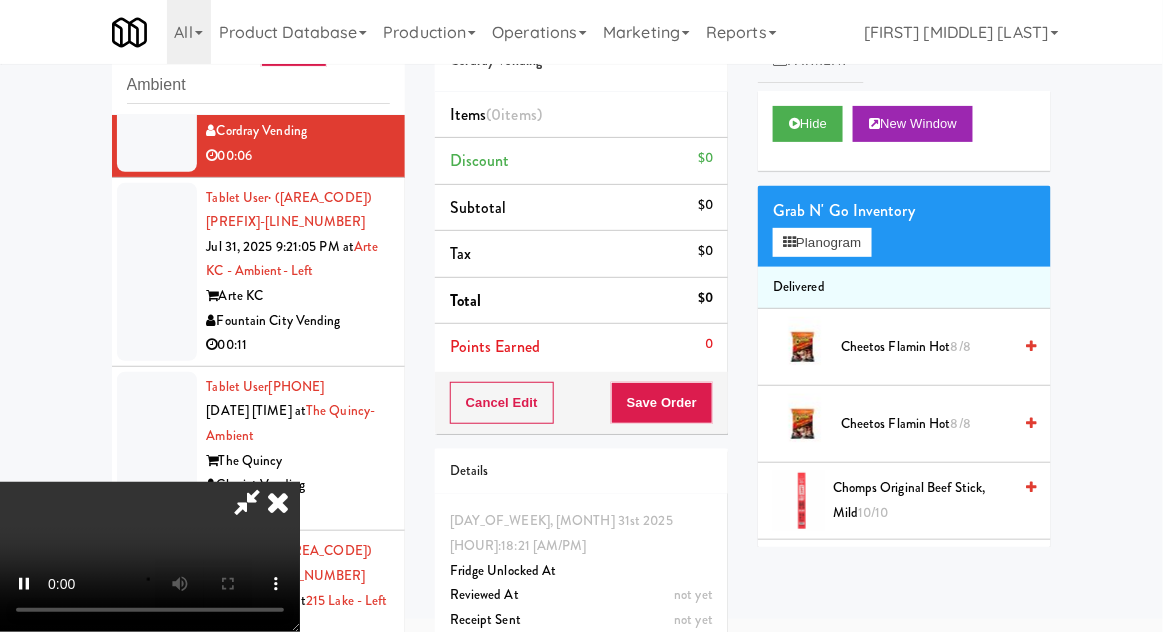 type 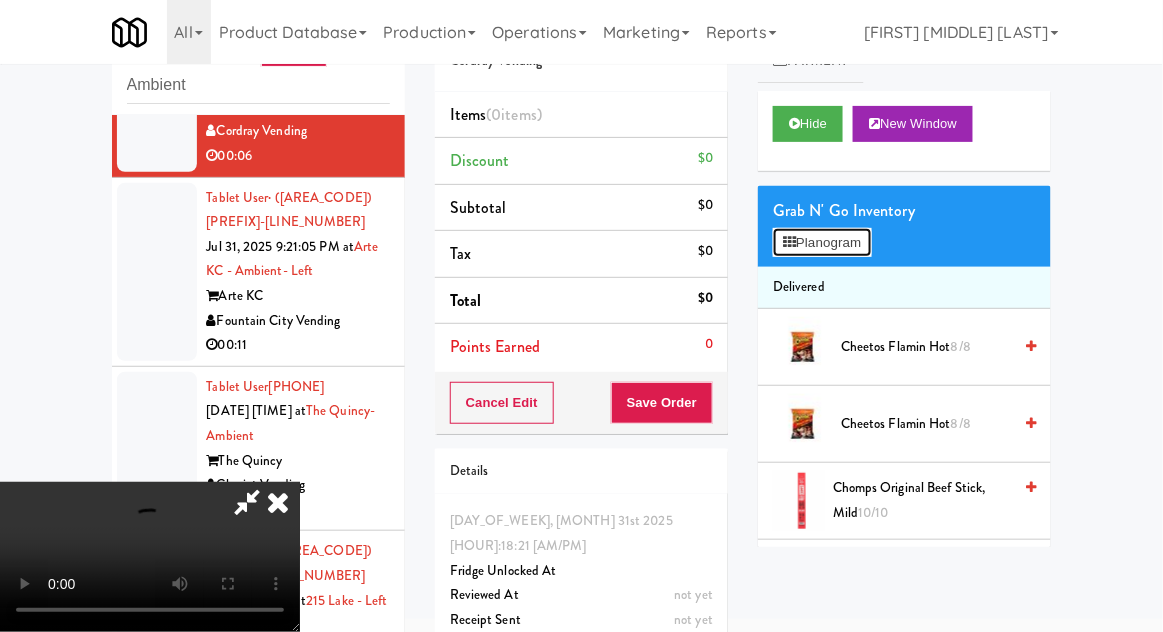 click on "Planogram" at bounding box center [822, 243] 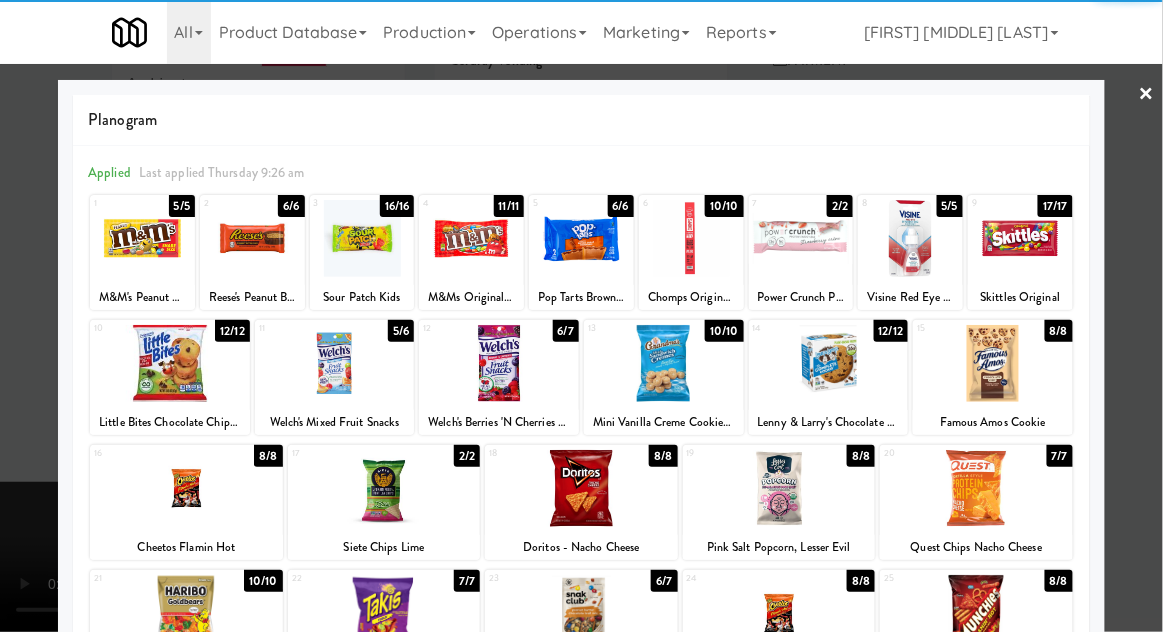 click at bounding box center (664, 363) 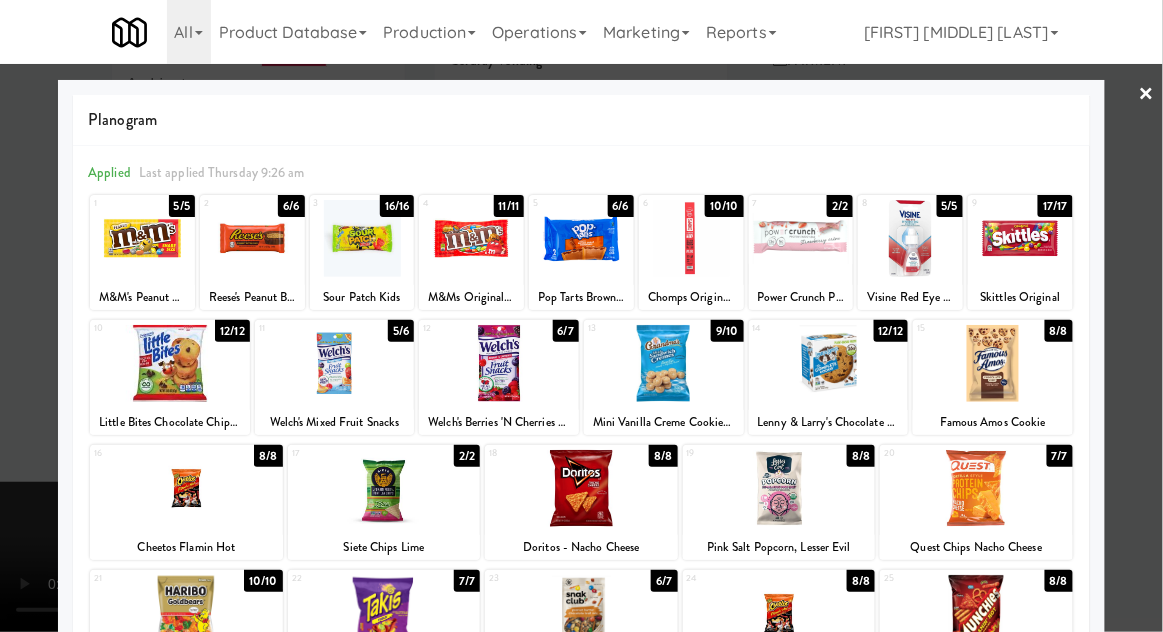 click at bounding box center (581, 316) 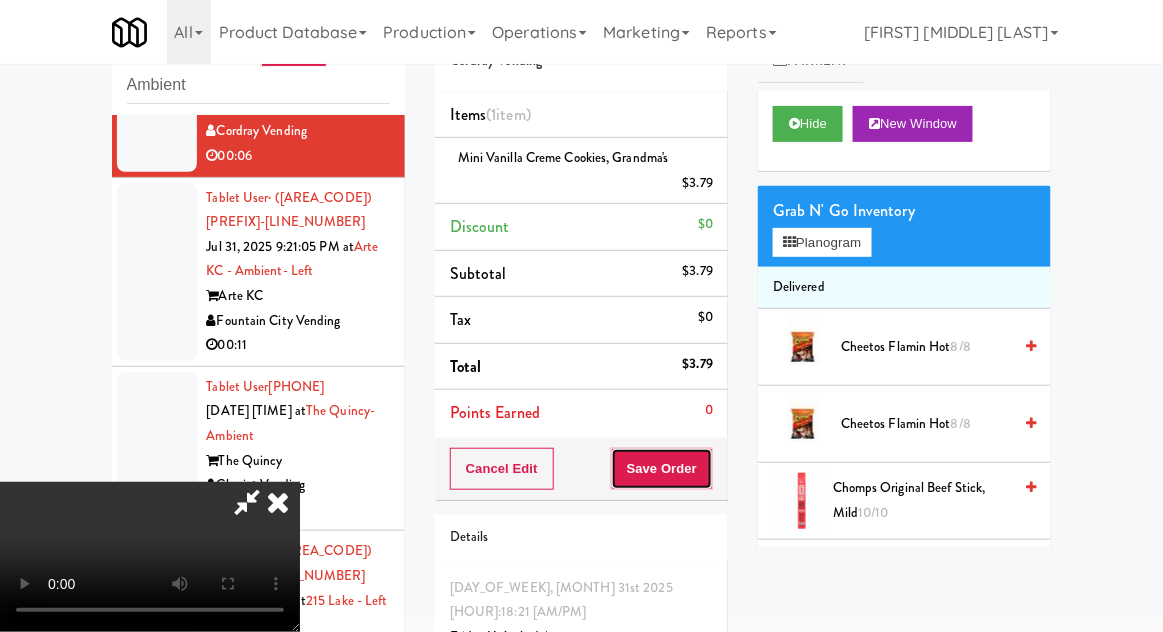 click on "Save Order" at bounding box center (662, 469) 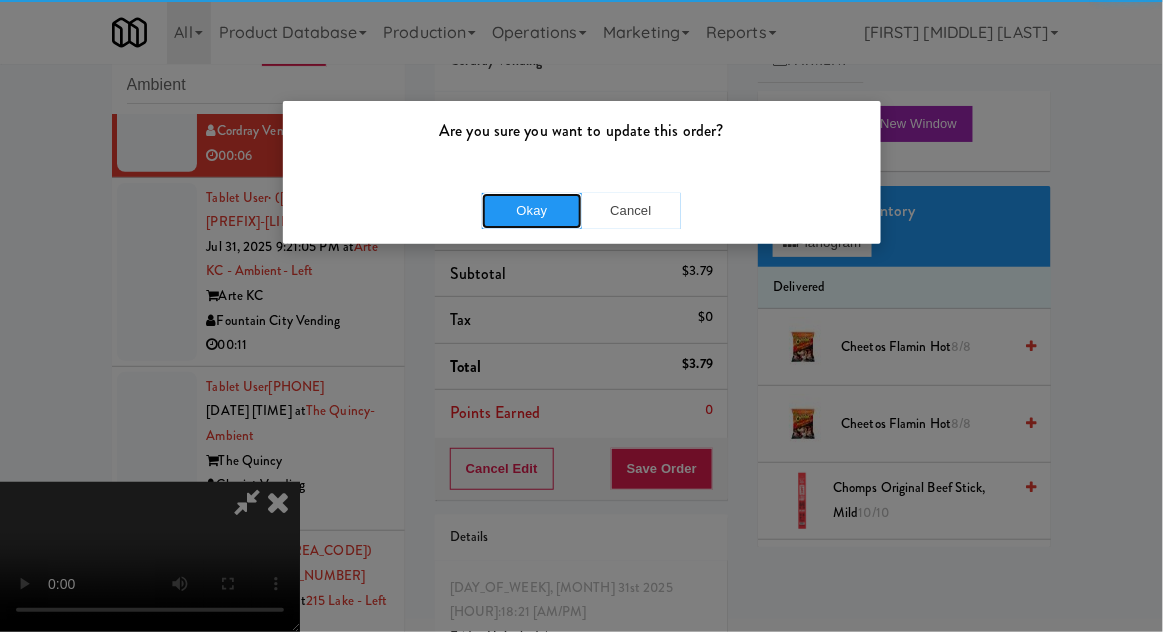 click on "Okay" at bounding box center [532, 211] 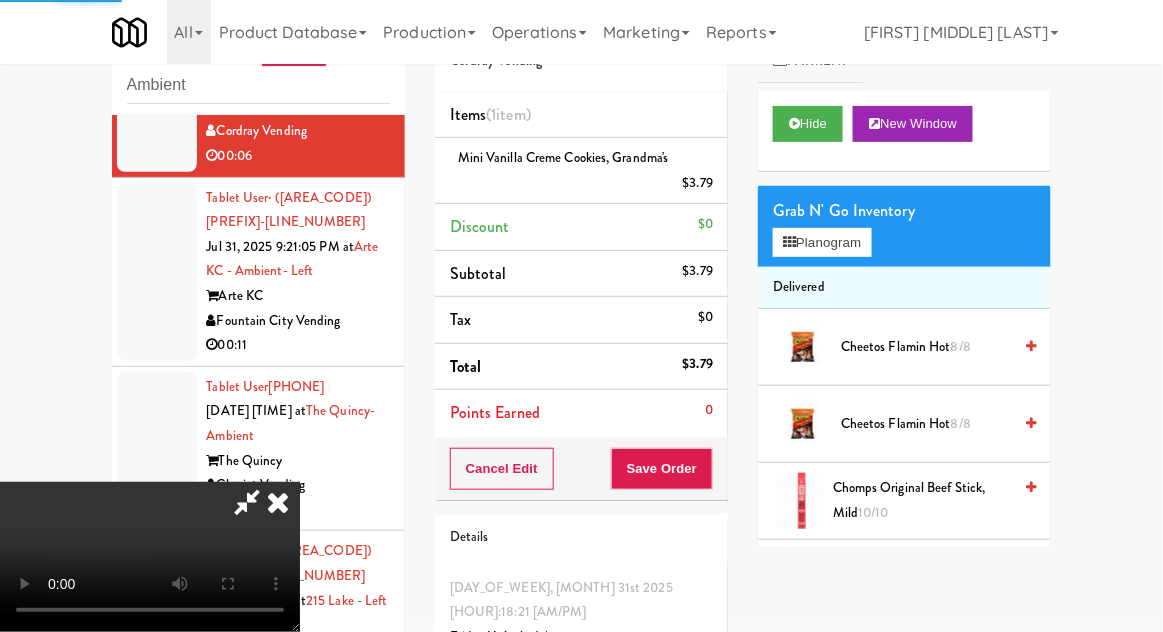 scroll, scrollTop: 0, scrollLeft: 0, axis: both 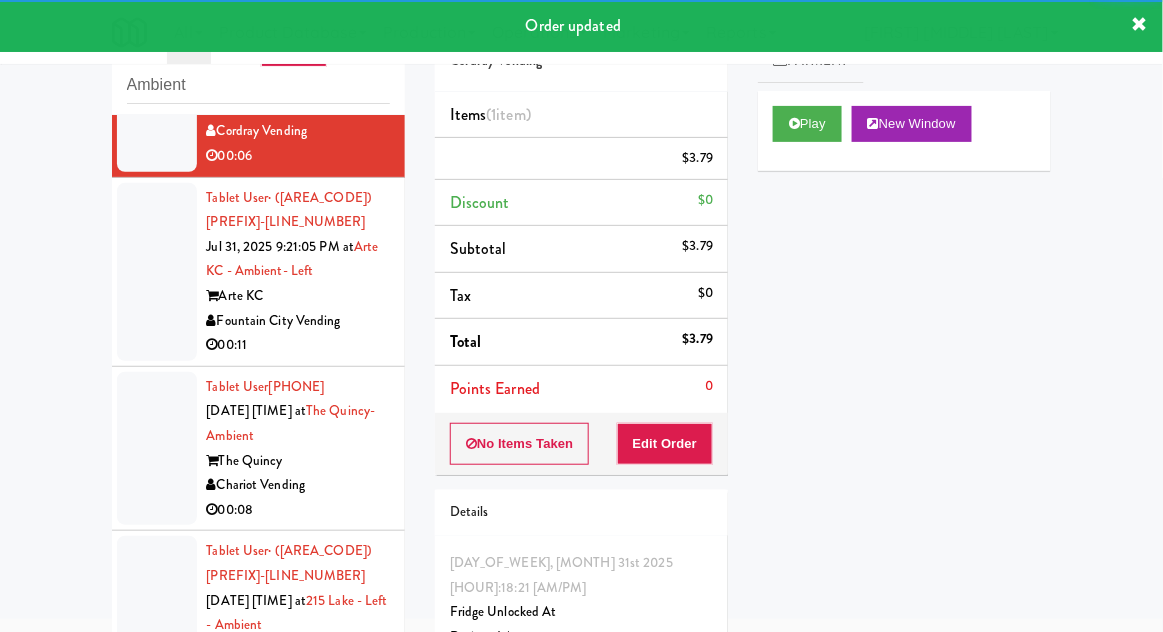 click at bounding box center [157, 272] 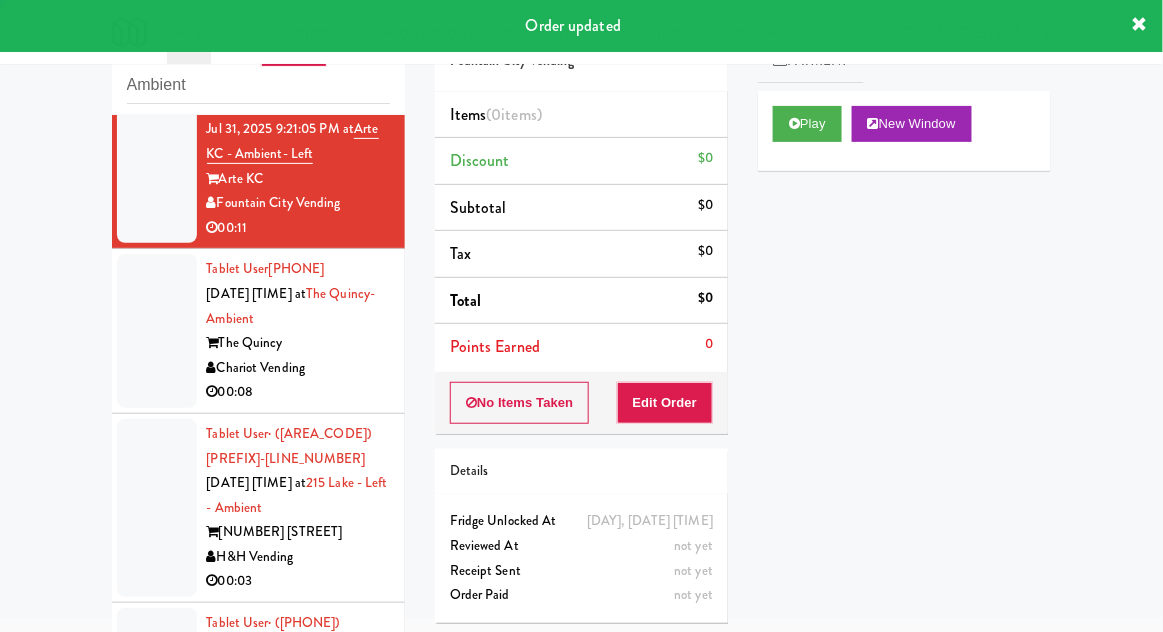 scroll, scrollTop: 2317, scrollLeft: 0, axis: vertical 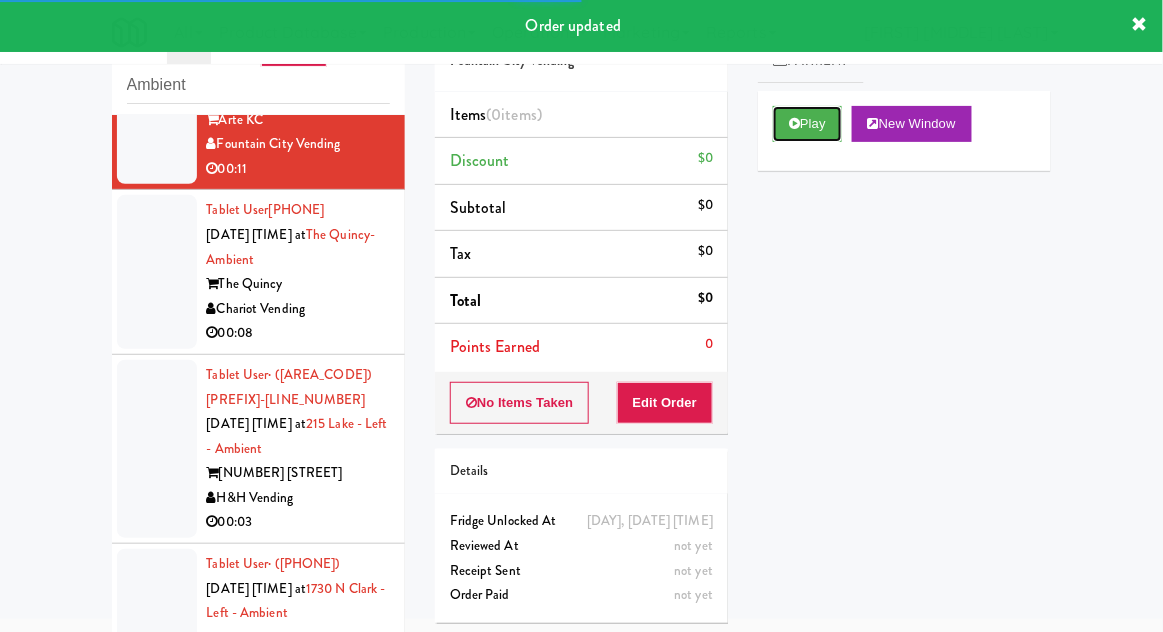 click on "Play" at bounding box center [807, 124] 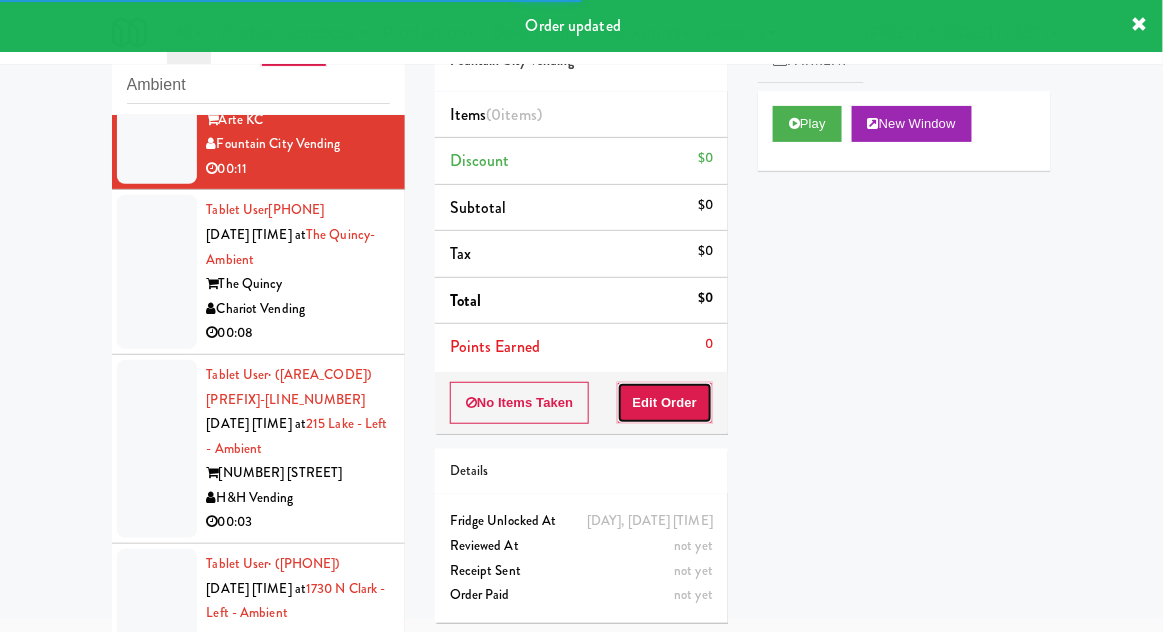 click on "Edit Order" at bounding box center (665, 403) 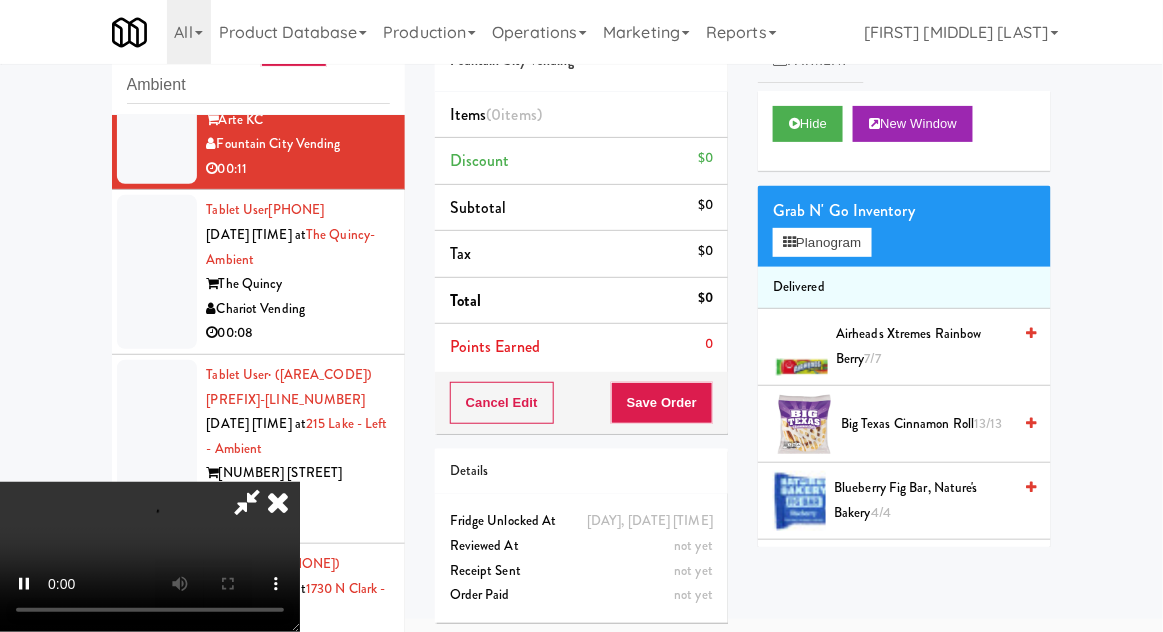scroll, scrollTop: 73, scrollLeft: 0, axis: vertical 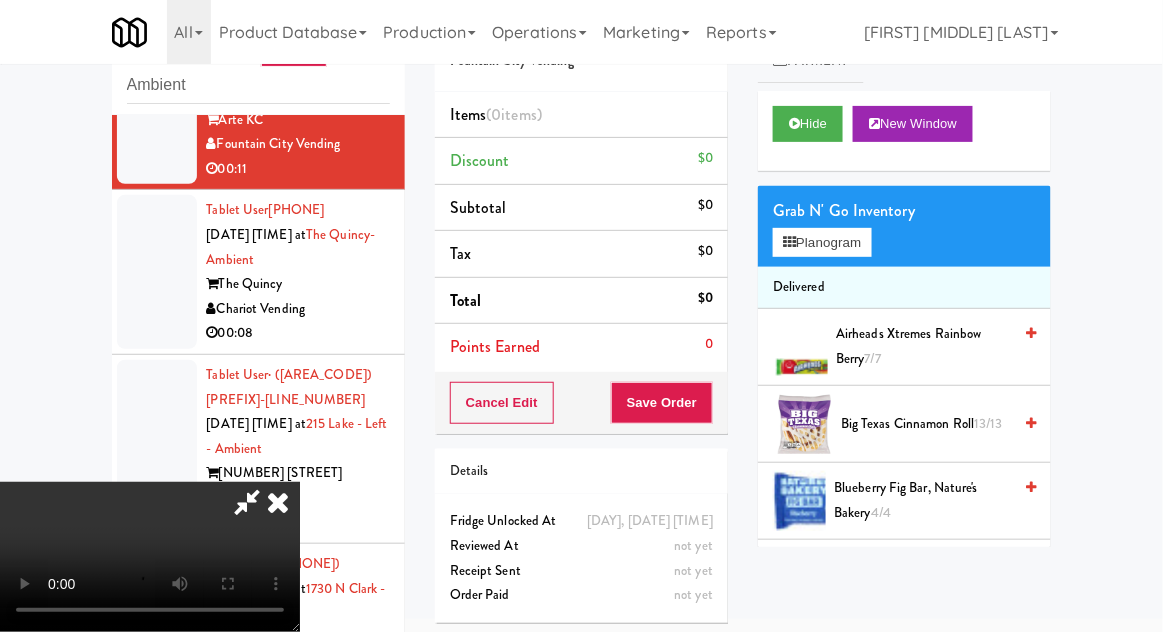 type 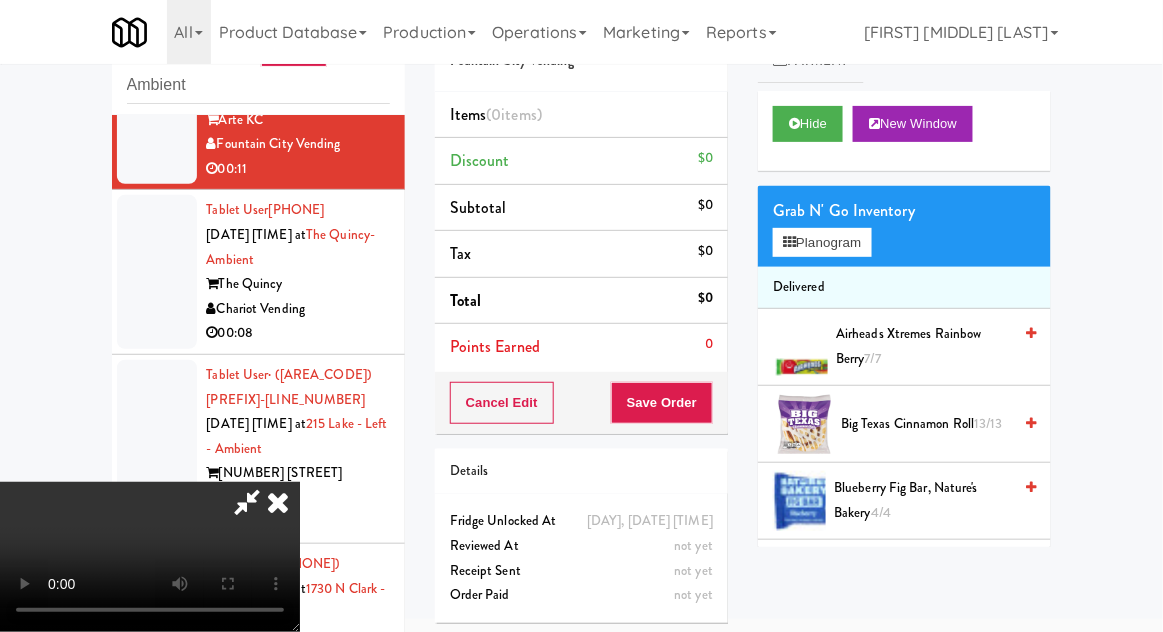click on "Airheads Xtremes Rainbow Berry  7/7" at bounding box center [923, 346] 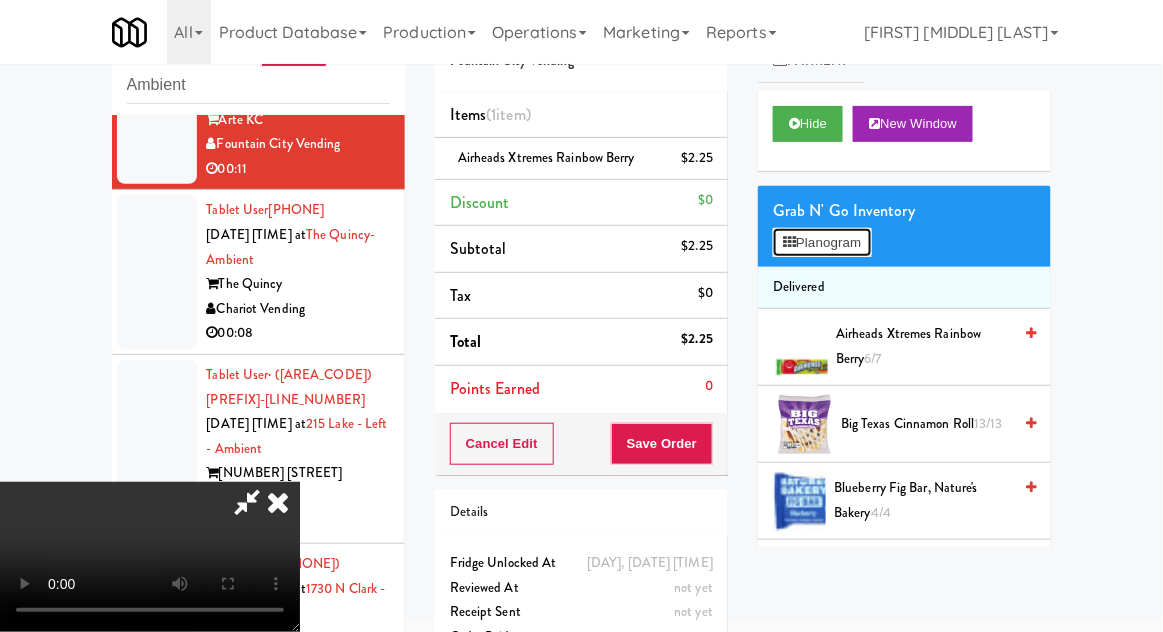 click on "Planogram" at bounding box center (822, 243) 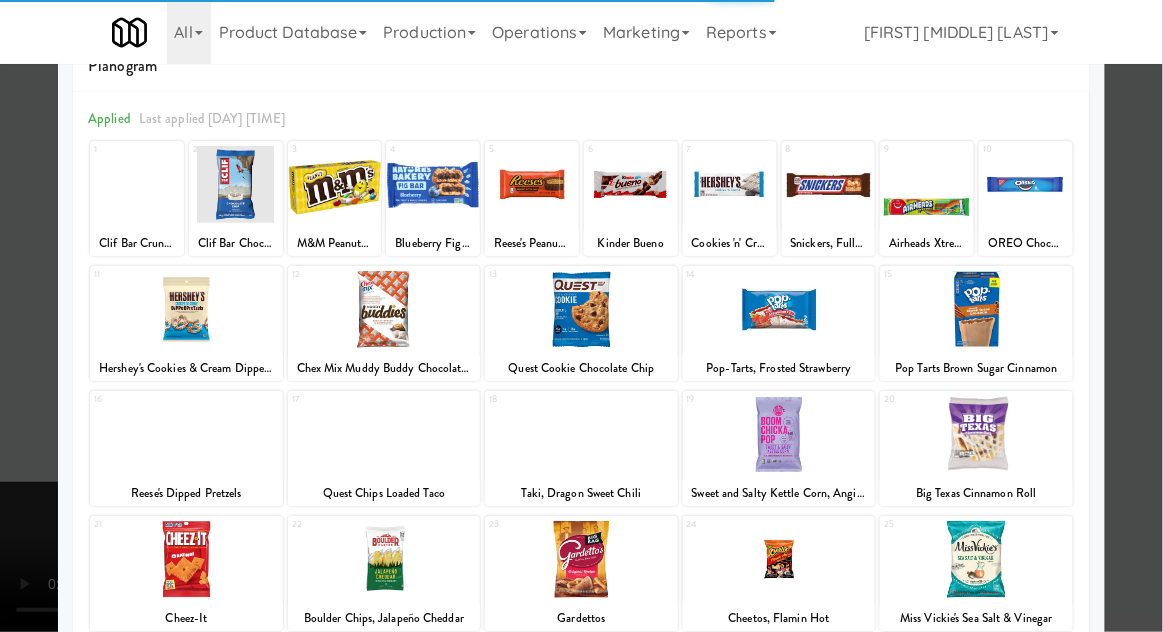 scroll, scrollTop: 63, scrollLeft: 0, axis: vertical 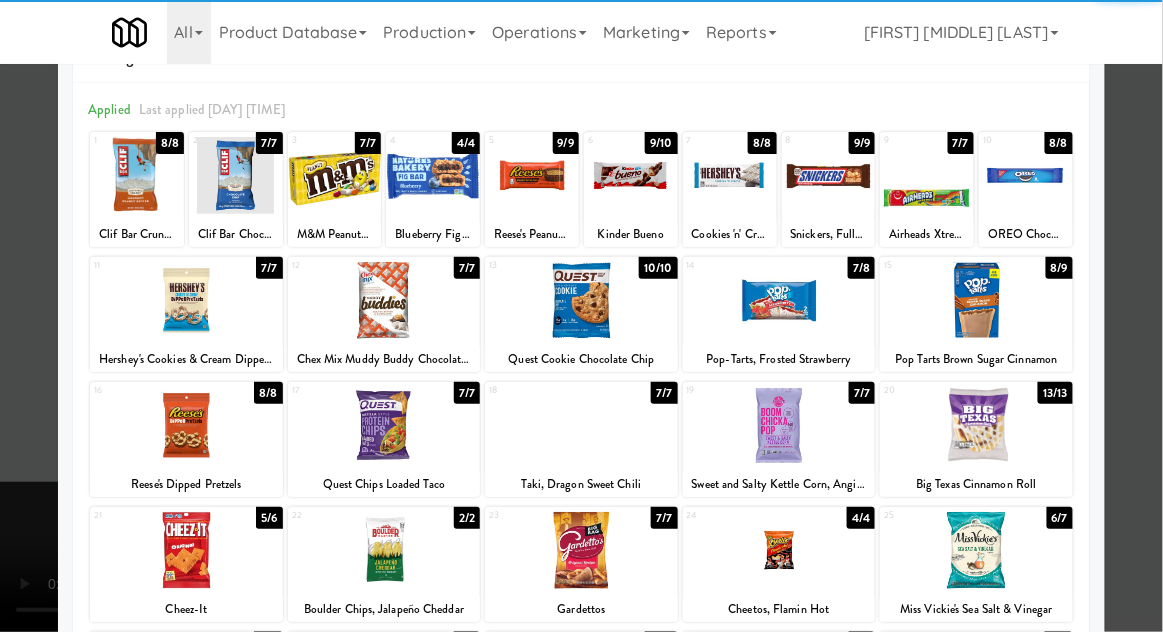 click at bounding box center (581, 300) 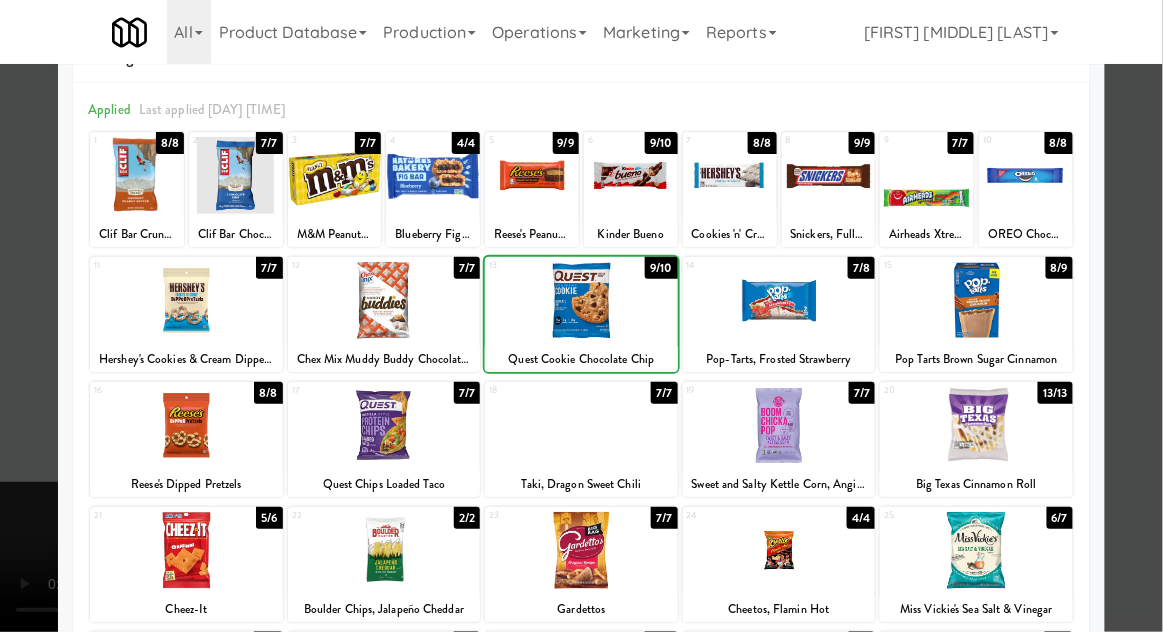click at bounding box center (581, 316) 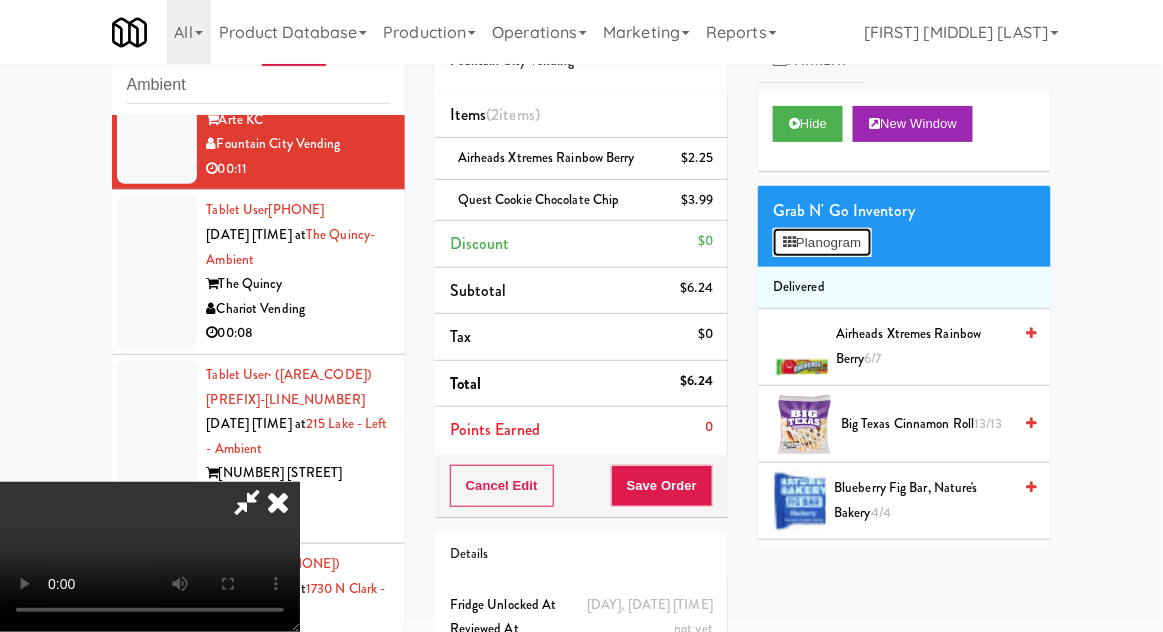 click on "Planogram" at bounding box center [822, 243] 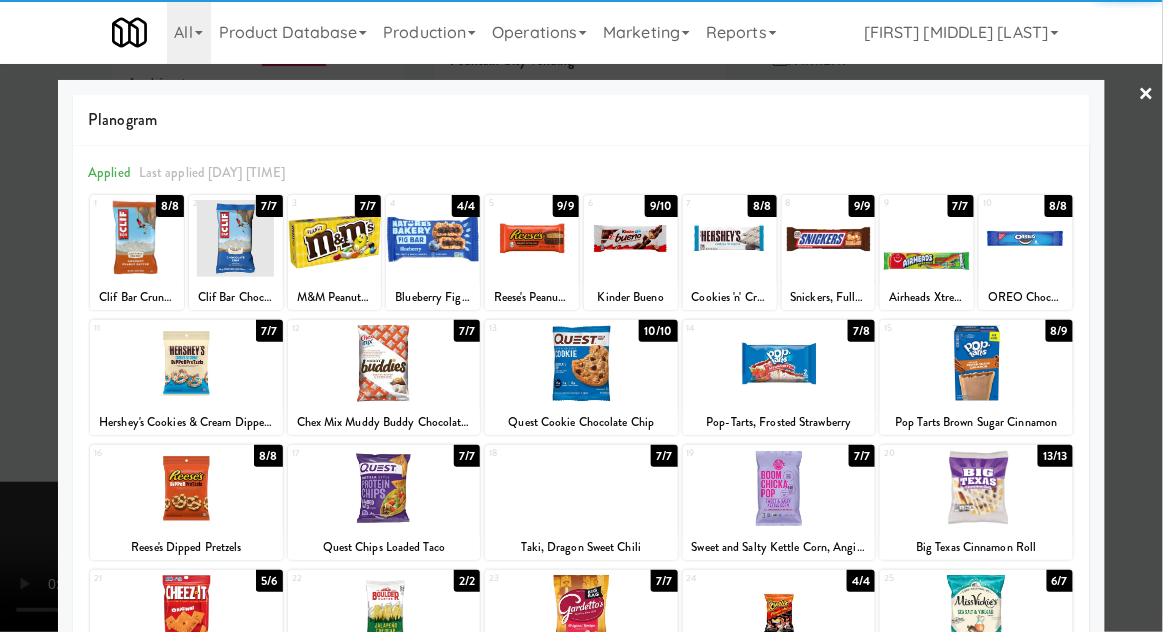 click at bounding box center (581, 316) 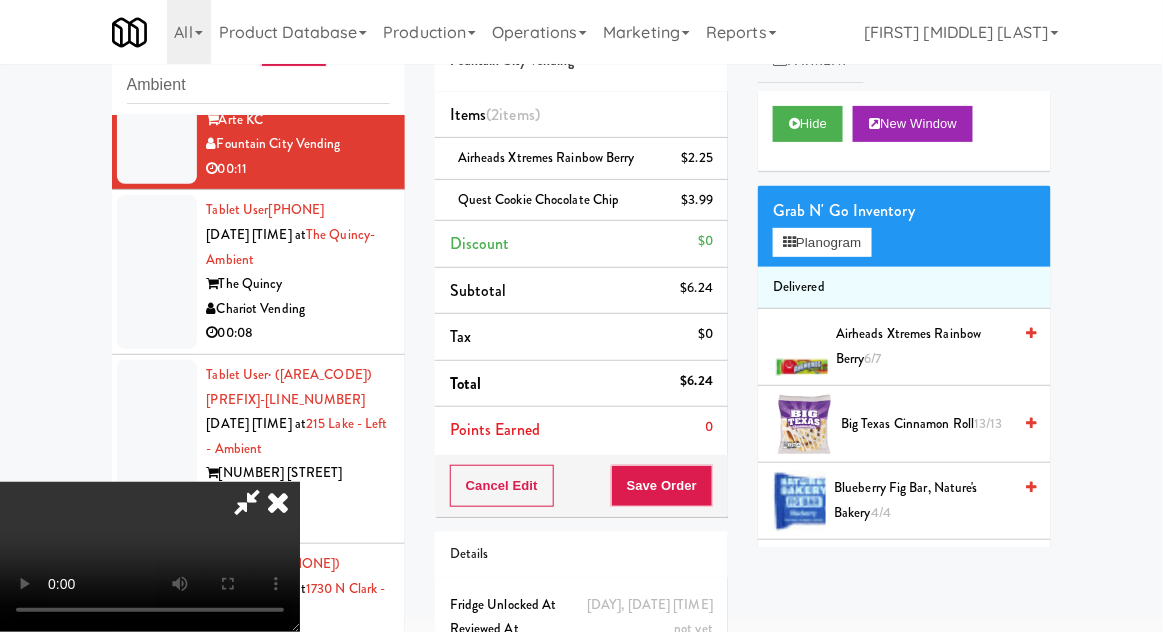 scroll, scrollTop: 91, scrollLeft: 0, axis: vertical 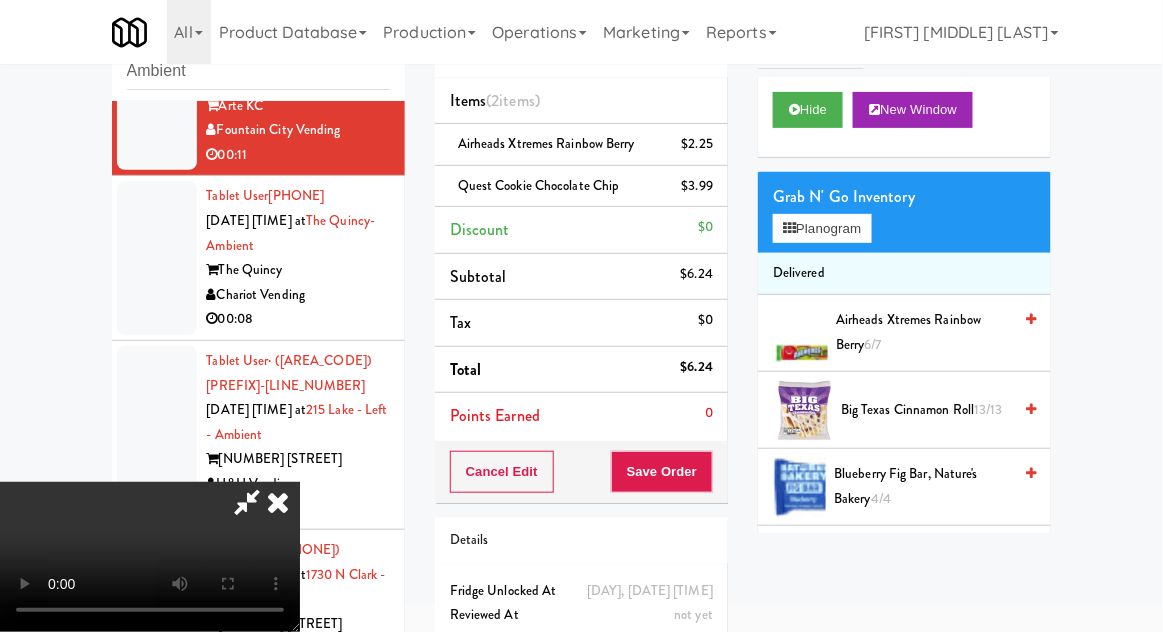 click on "Cancel Edit Save Order" at bounding box center [581, 472] 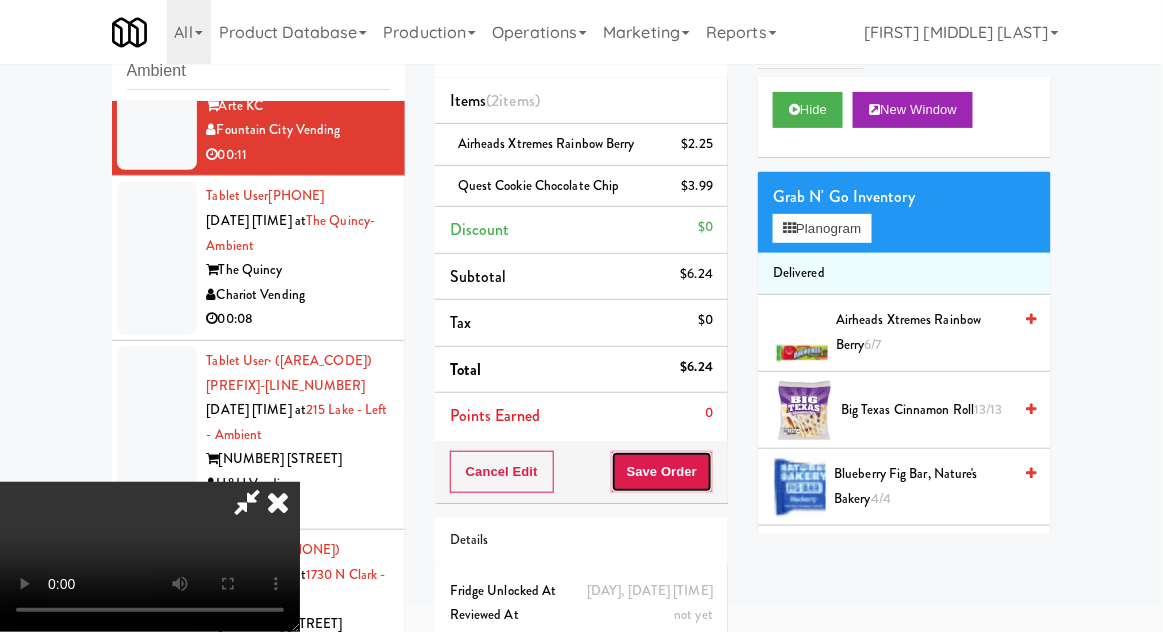 click on "Save Order" at bounding box center (662, 472) 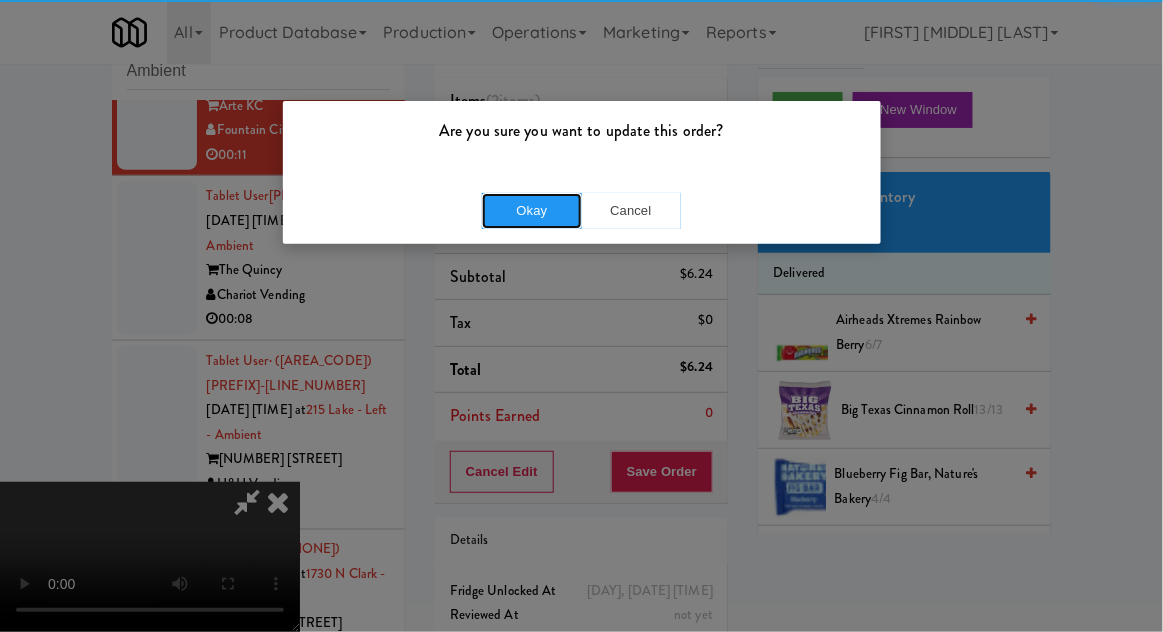click on "Okay" at bounding box center [532, 211] 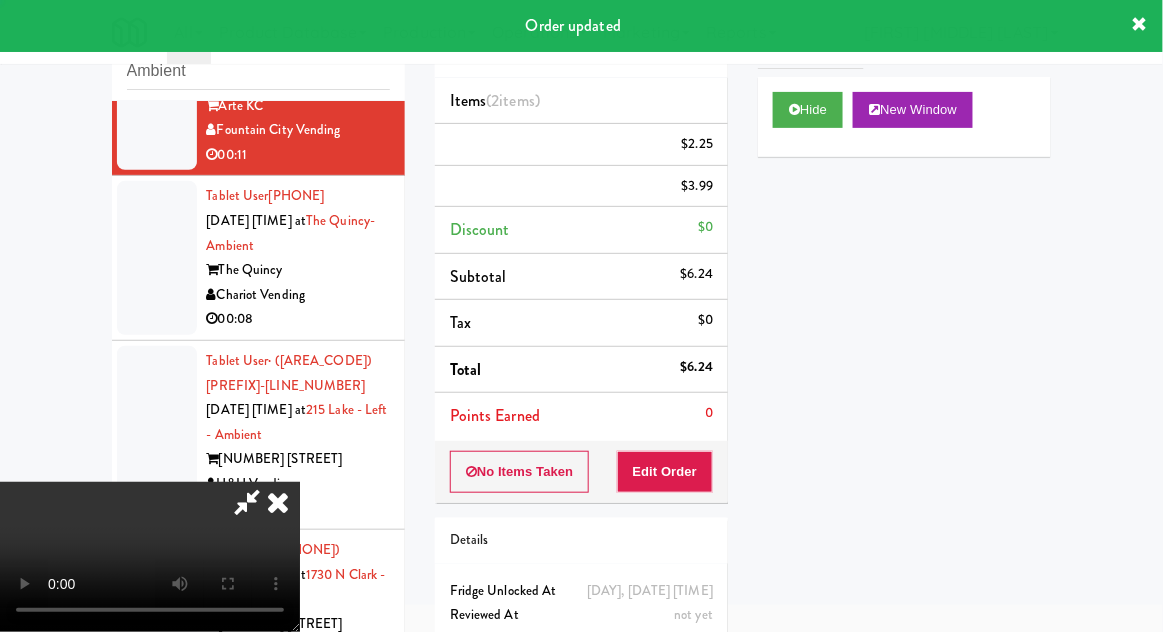 scroll, scrollTop: 0, scrollLeft: 0, axis: both 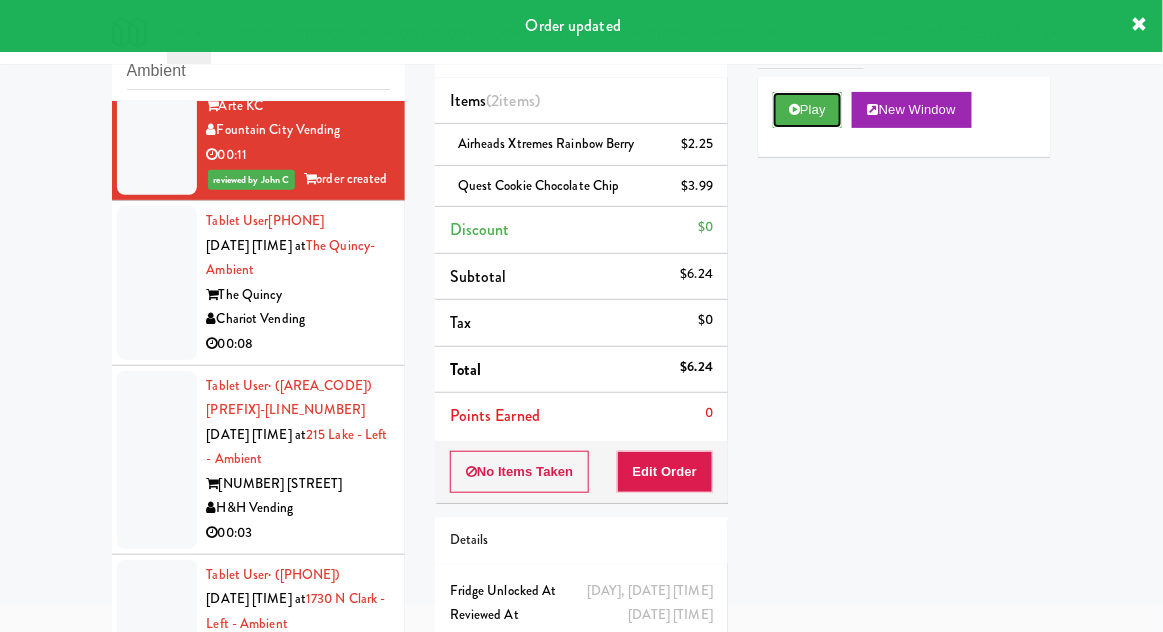 click on "Play" at bounding box center (807, 110) 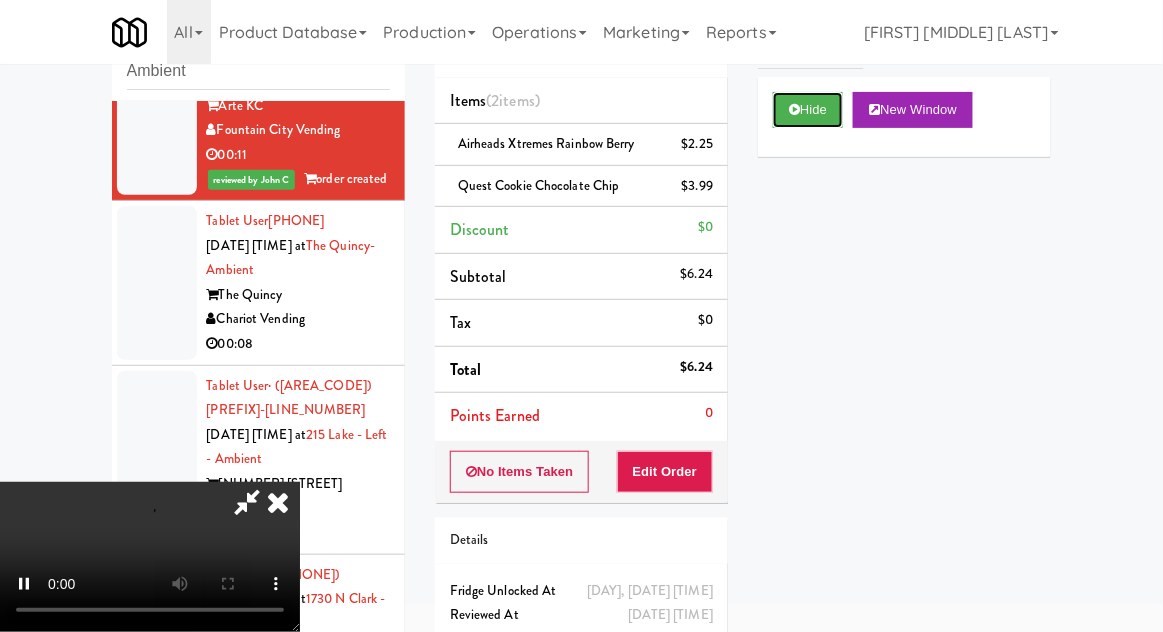 scroll, scrollTop: 73, scrollLeft: 0, axis: vertical 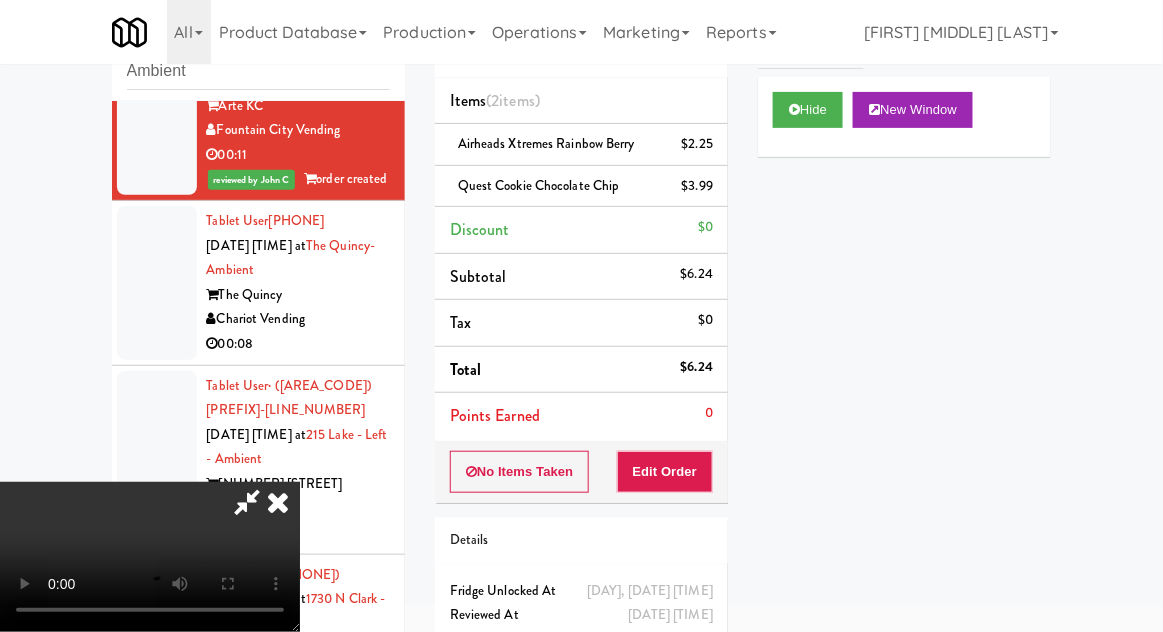 type 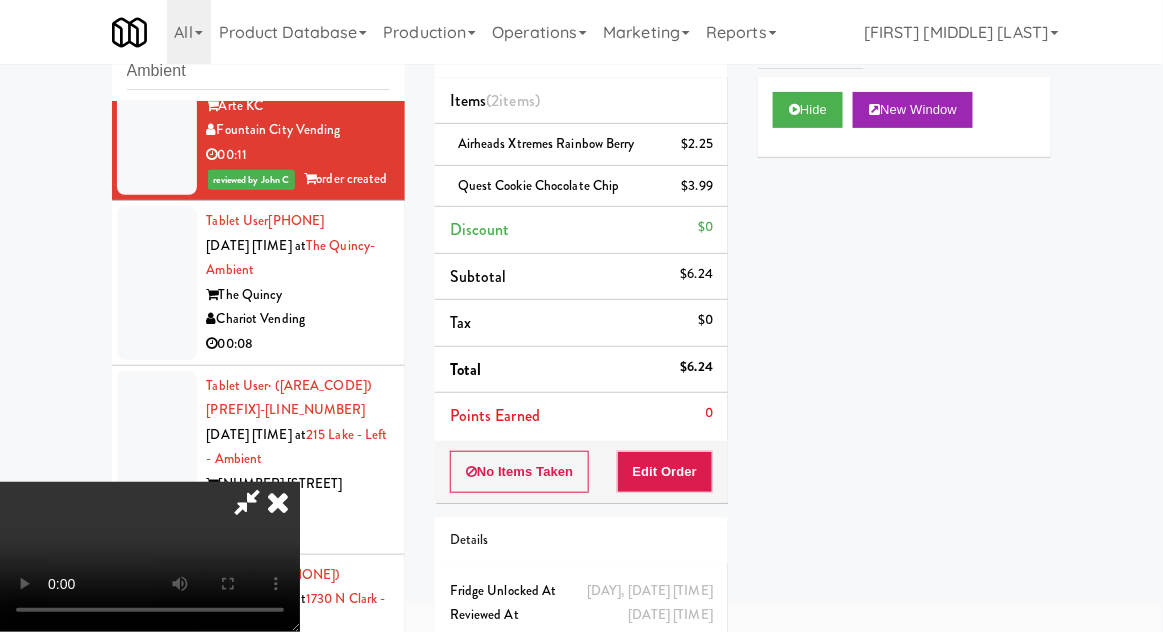 scroll, scrollTop: 0, scrollLeft: 0, axis: both 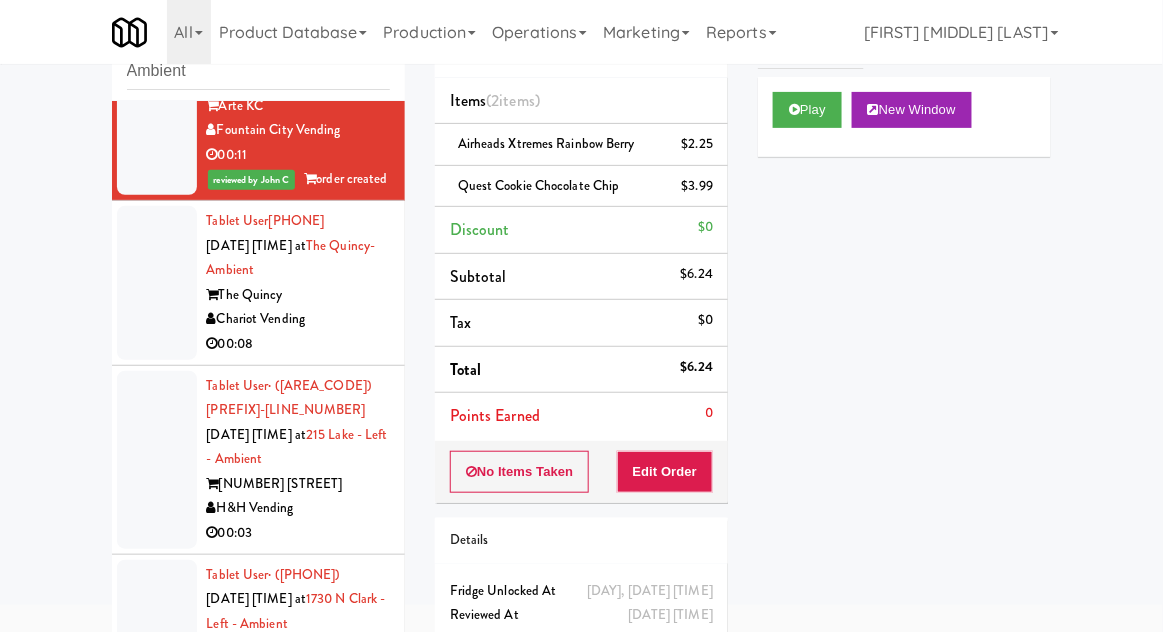 click at bounding box center [157, 283] 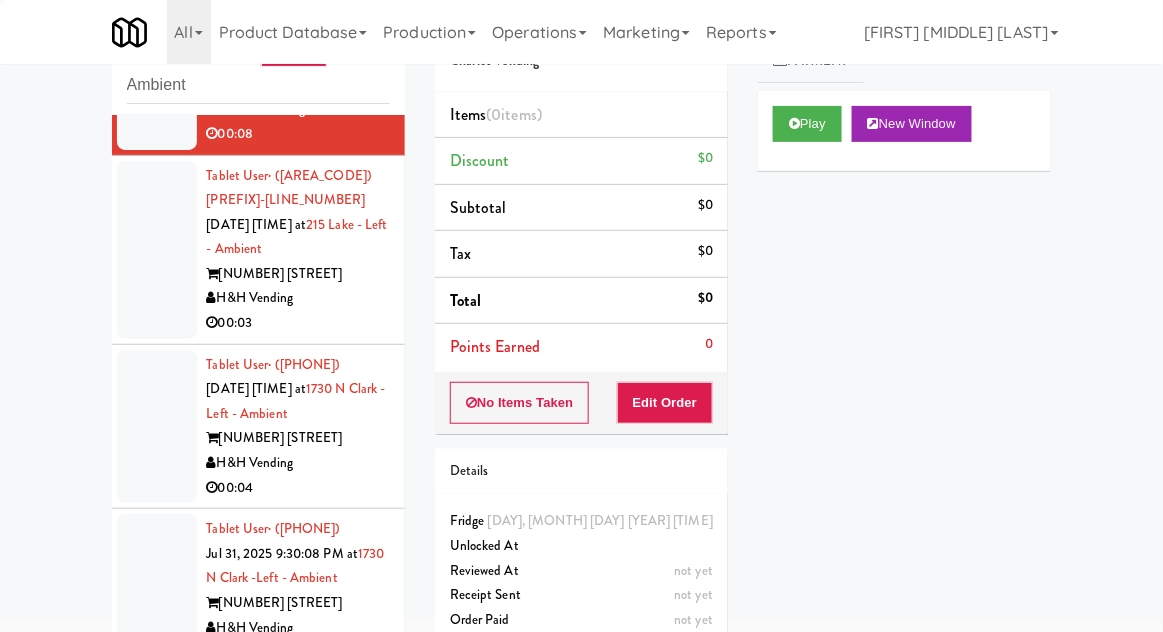 scroll, scrollTop: 2543, scrollLeft: 0, axis: vertical 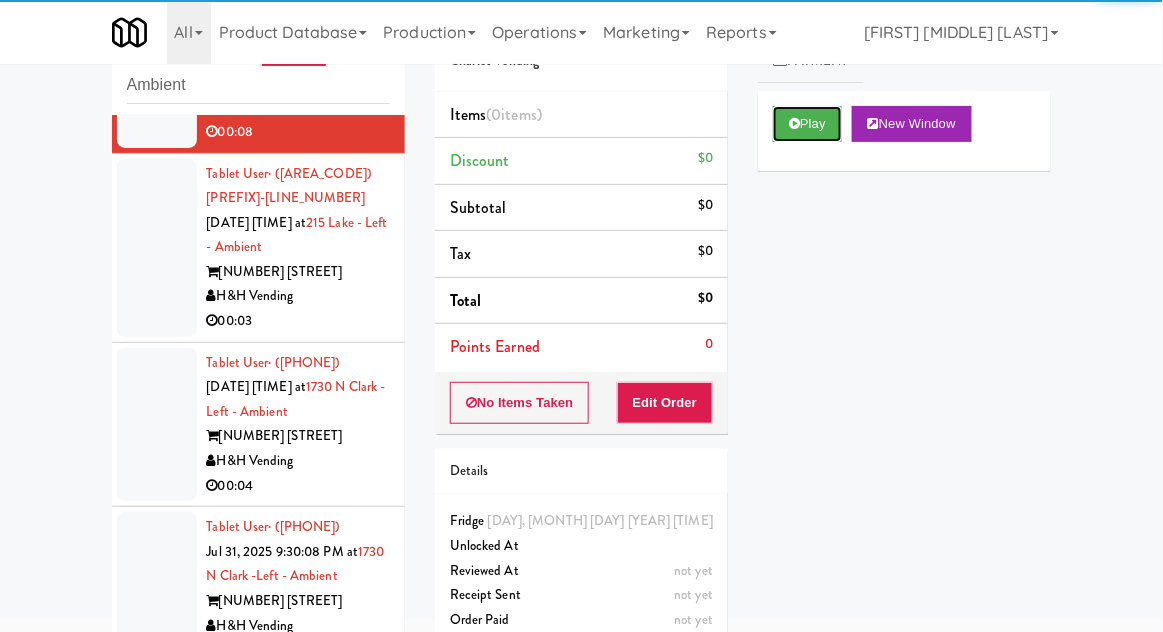 click on "Play" at bounding box center (807, 124) 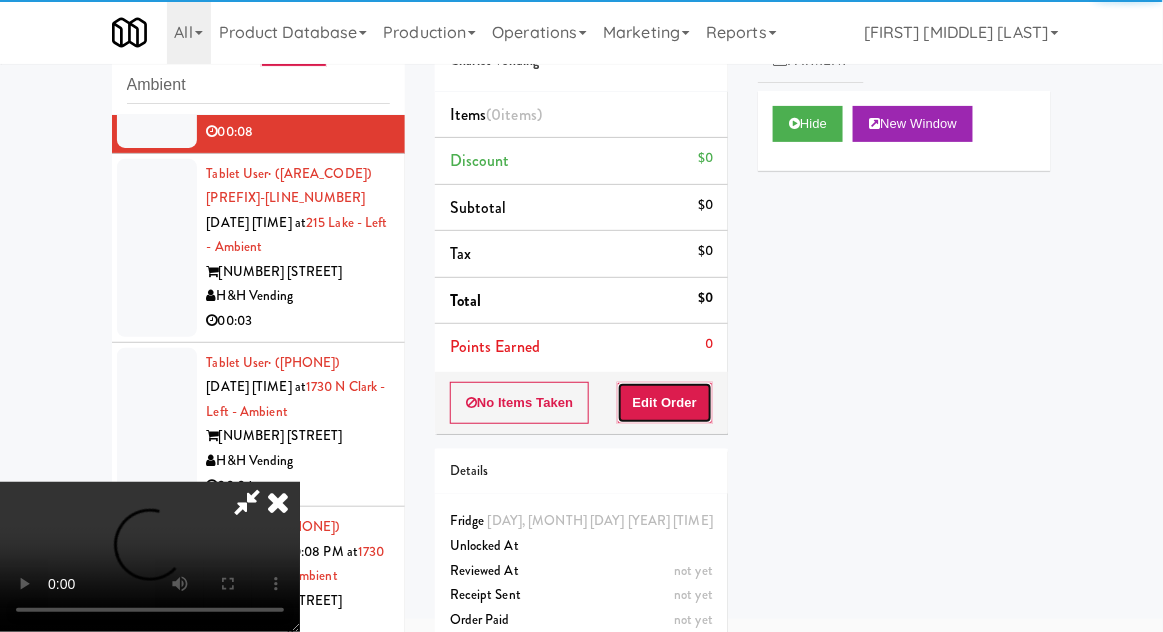 click on "Edit Order" at bounding box center (665, 403) 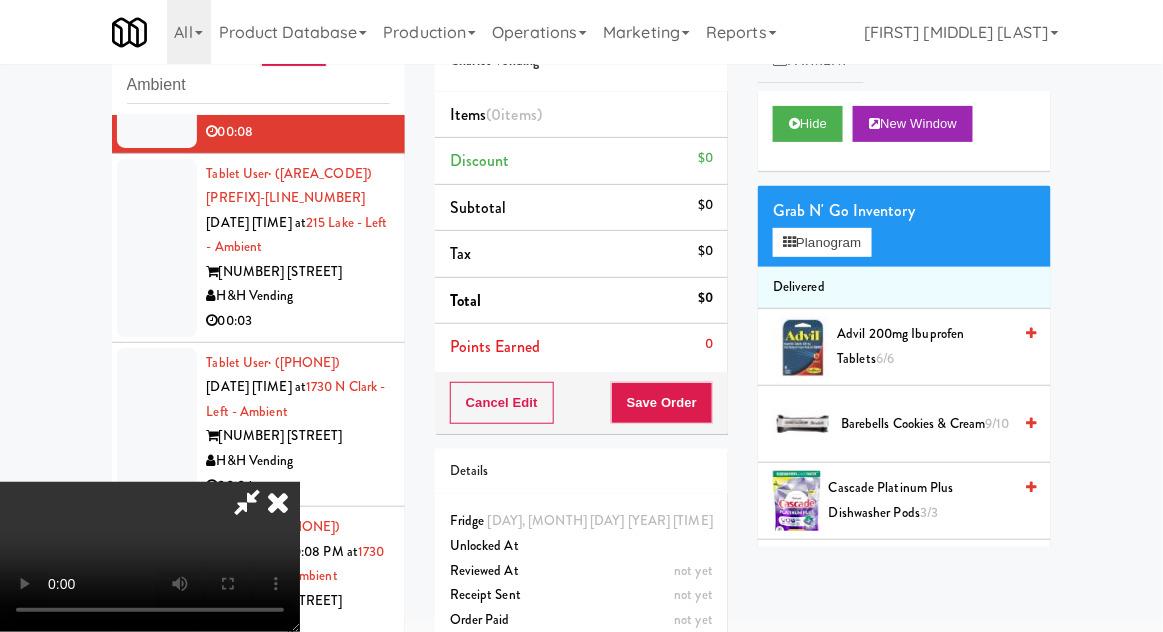 type 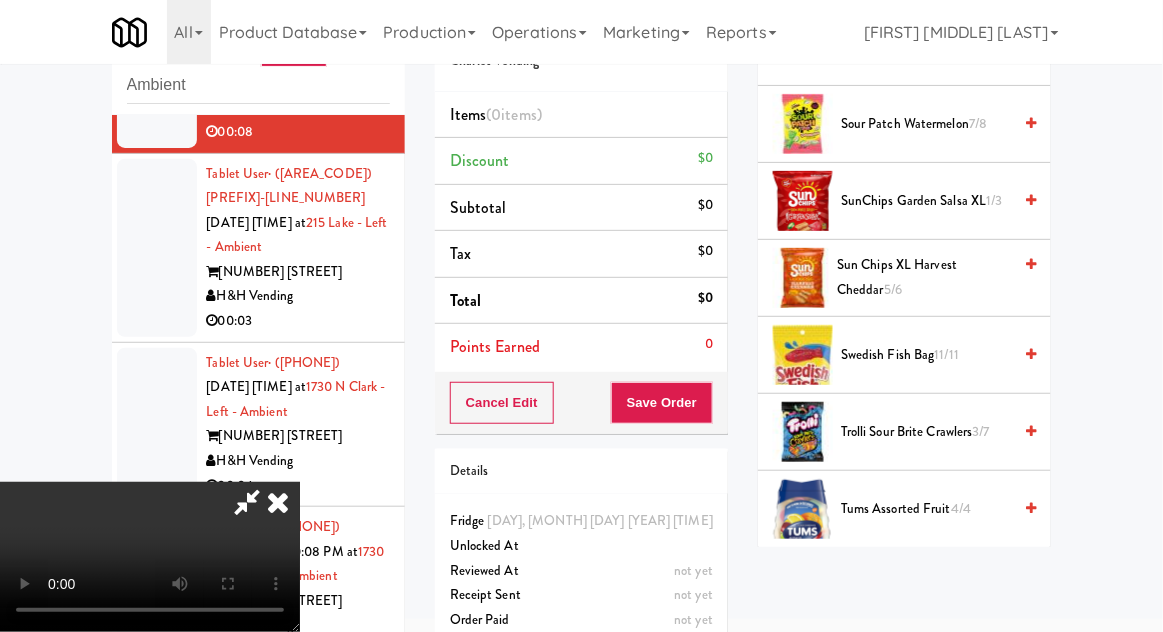 scroll, scrollTop: 1969, scrollLeft: 0, axis: vertical 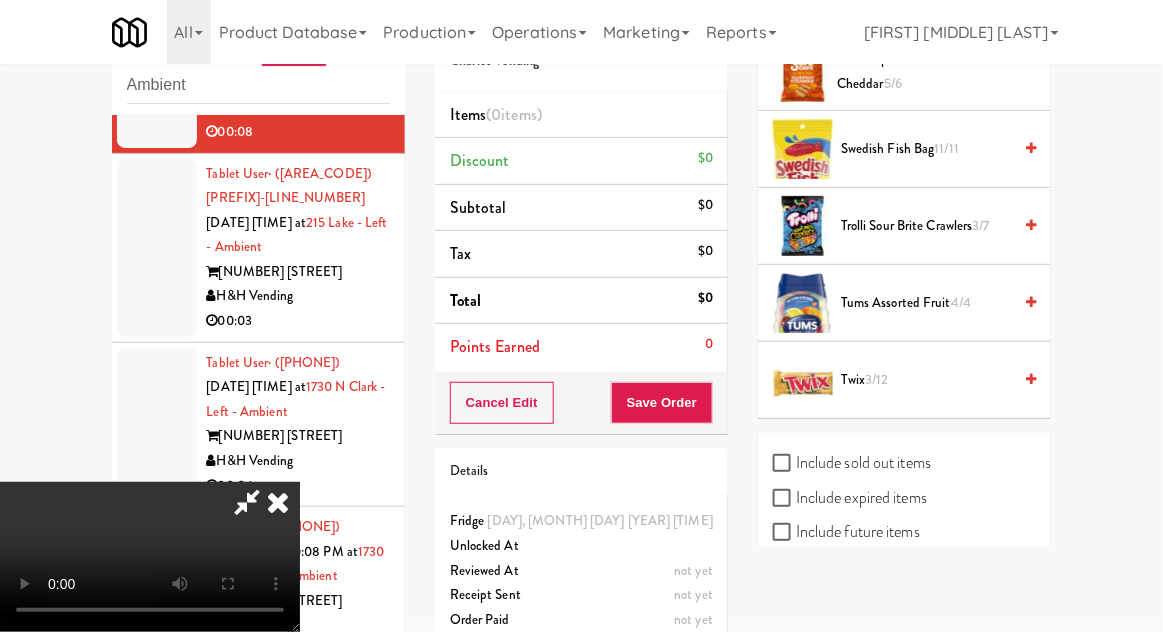 click on "Twix  3/12" at bounding box center (926, 380) 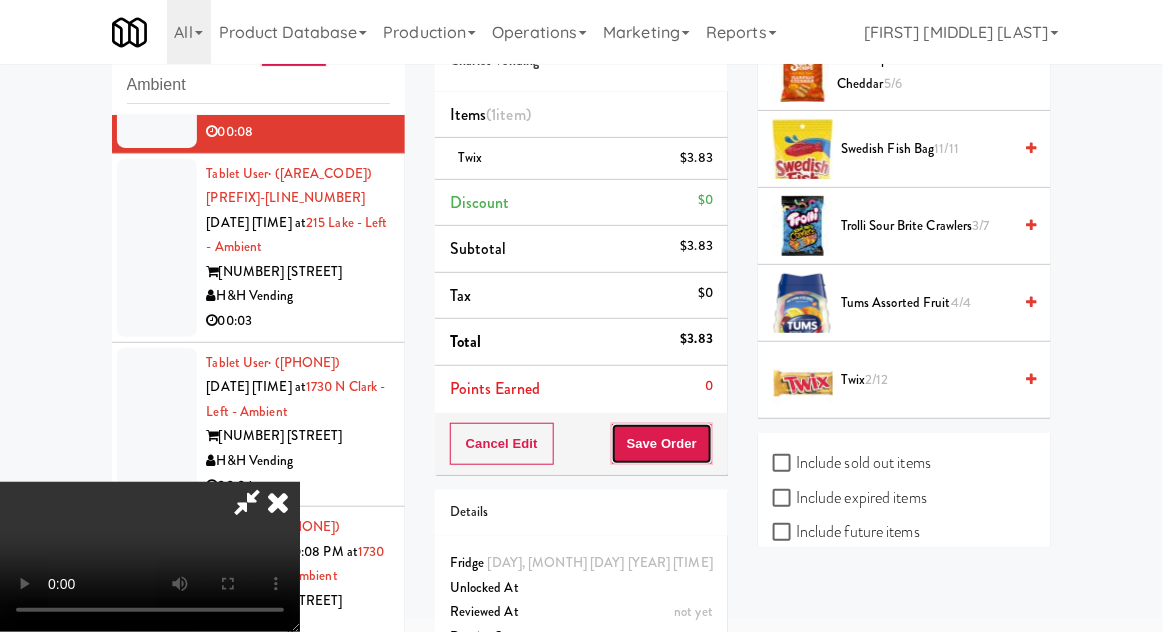 click on "Save Order" at bounding box center (662, 444) 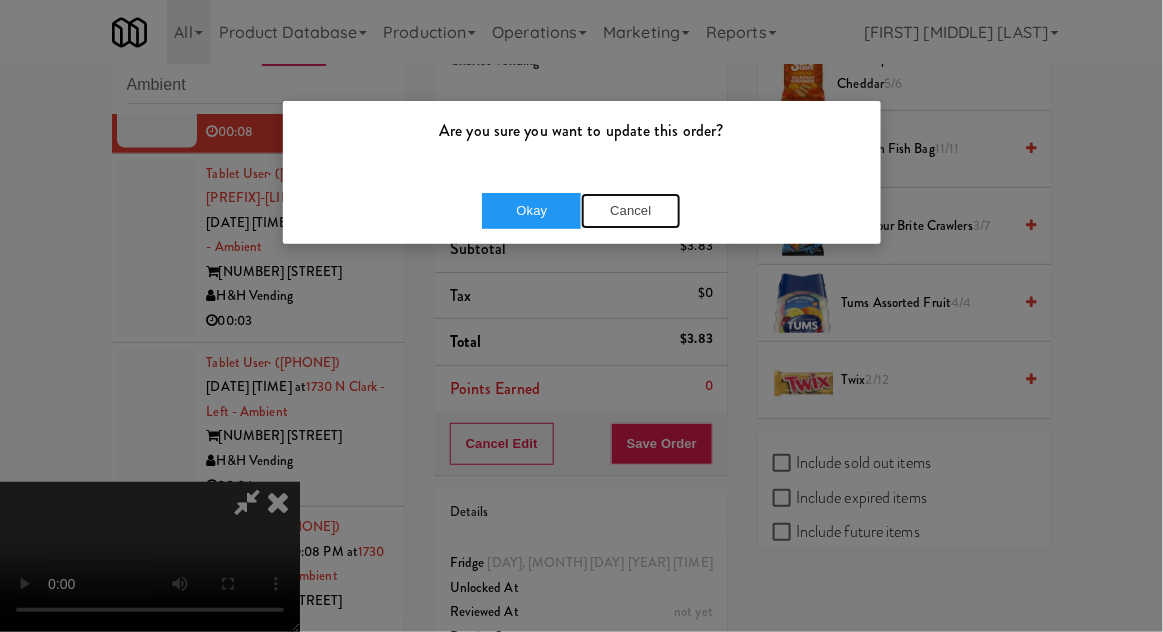 click on "Cancel" at bounding box center [631, 211] 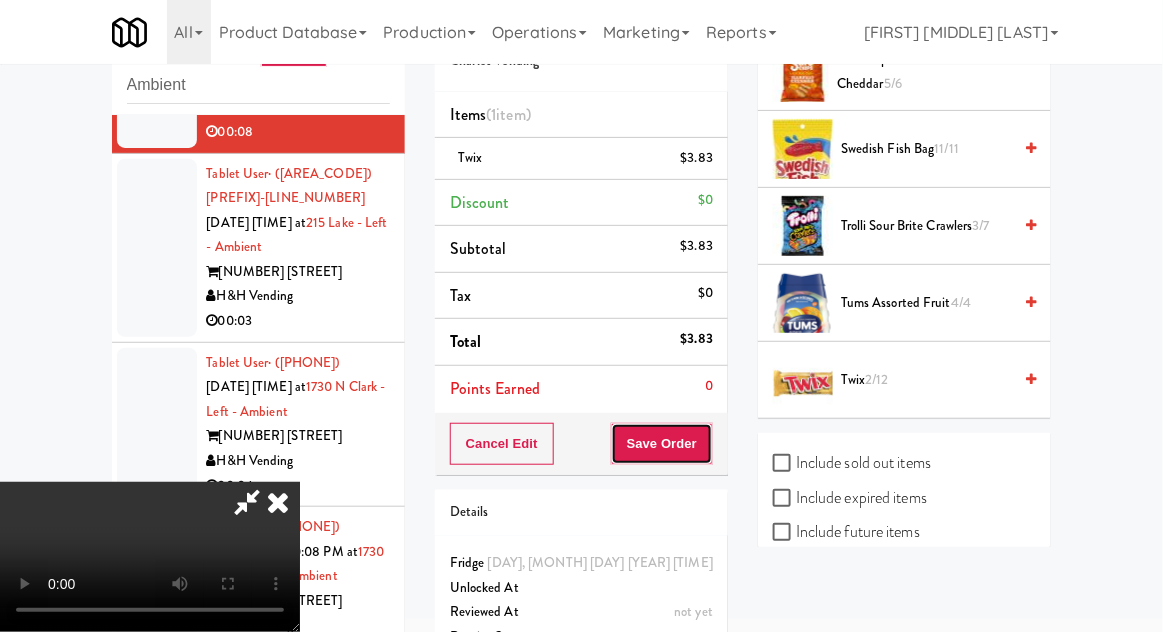 click on "Save Order" at bounding box center (662, 444) 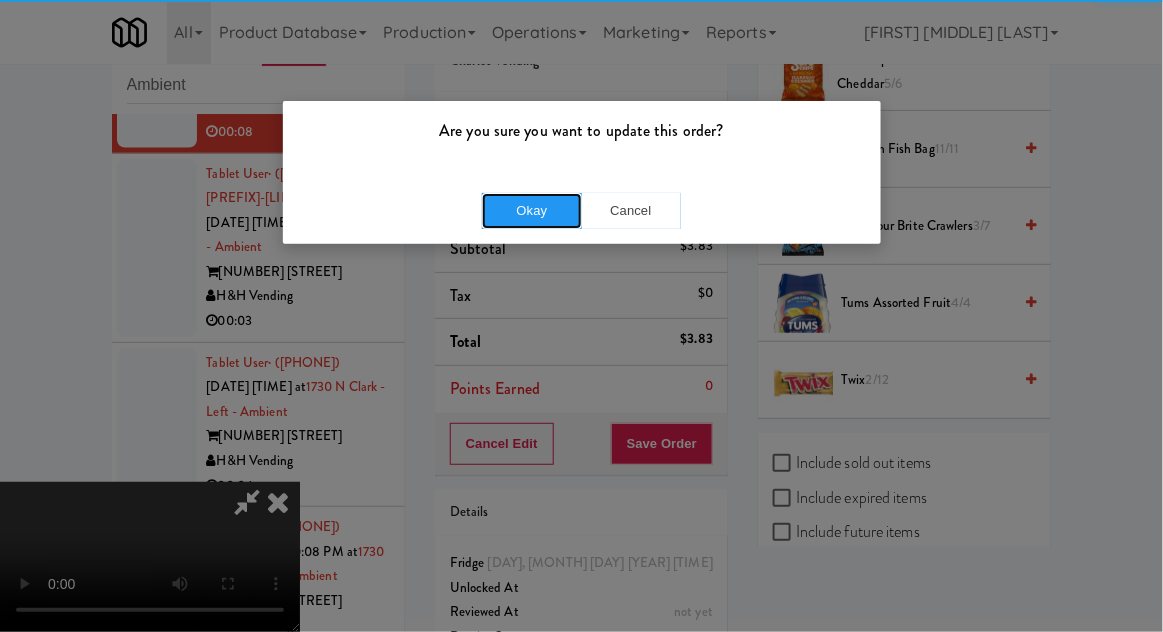 click on "Okay" at bounding box center [532, 211] 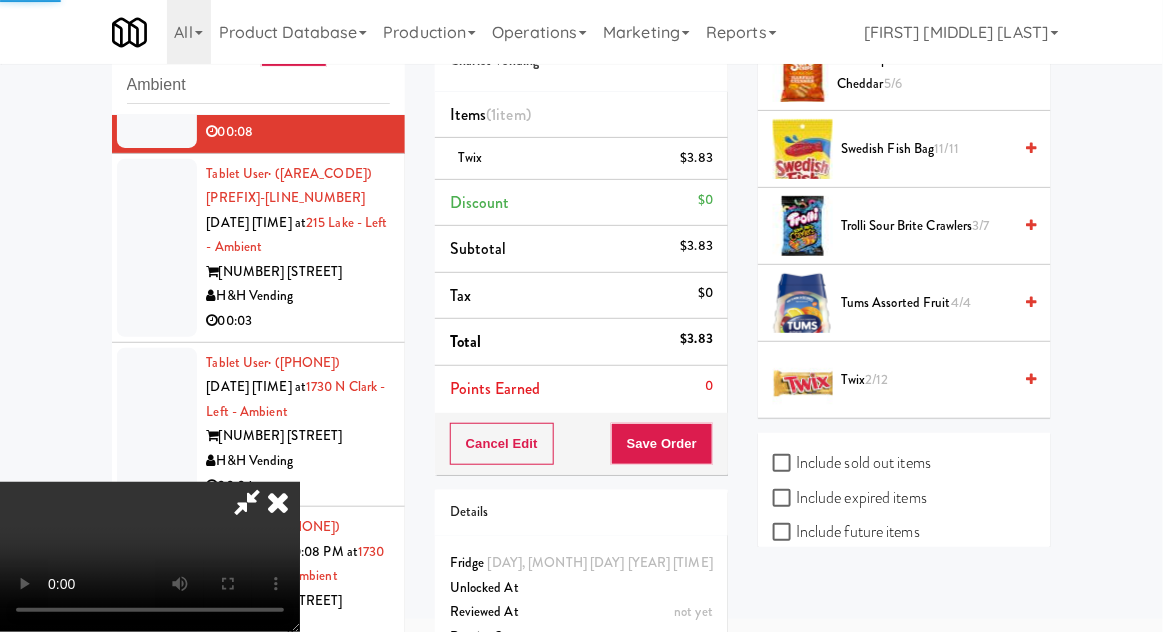 scroll, scrollTop: 197, scrollLeft: 0, axis: vertical 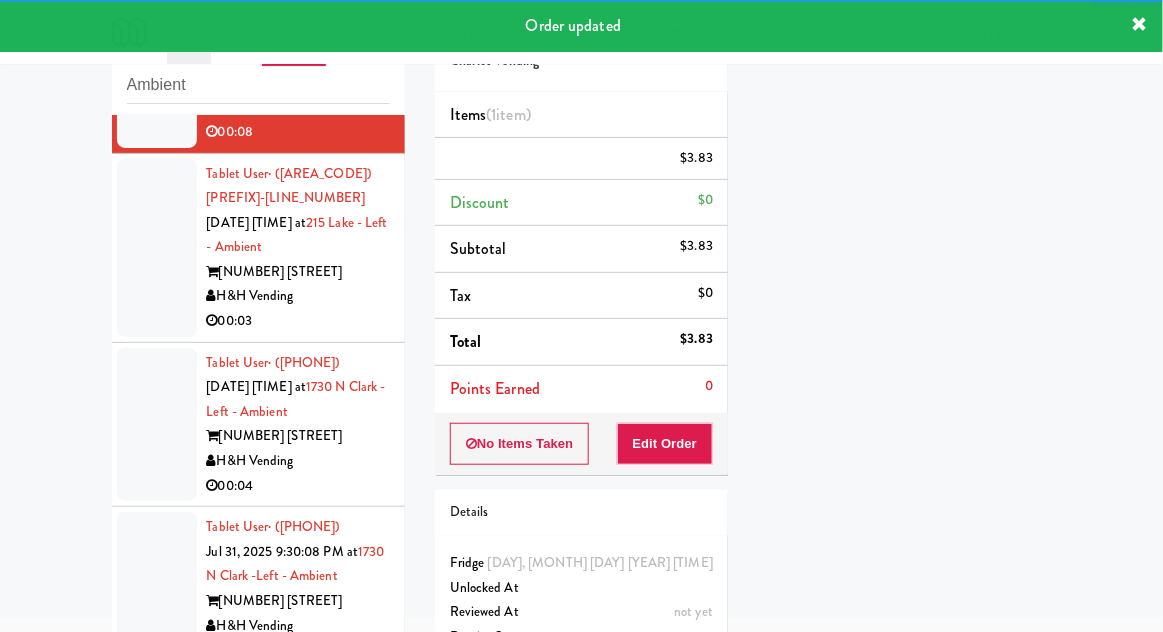 click at bounding box center [157, 248] 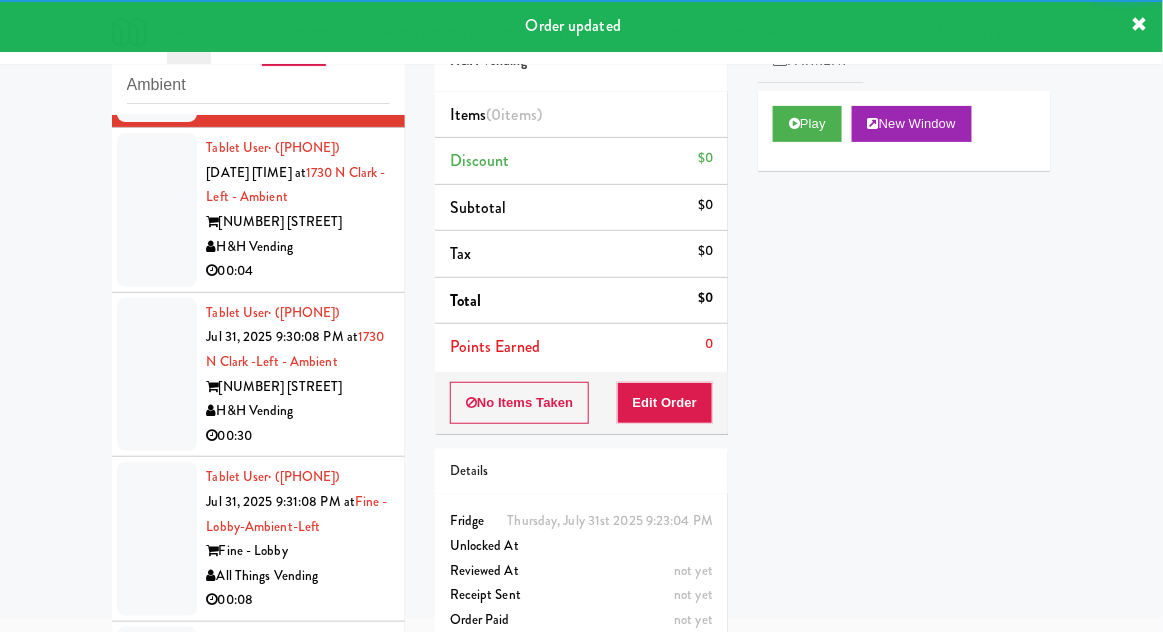 scroll, scrollTop: 2768, scrollLeft: 0, axis: vertical 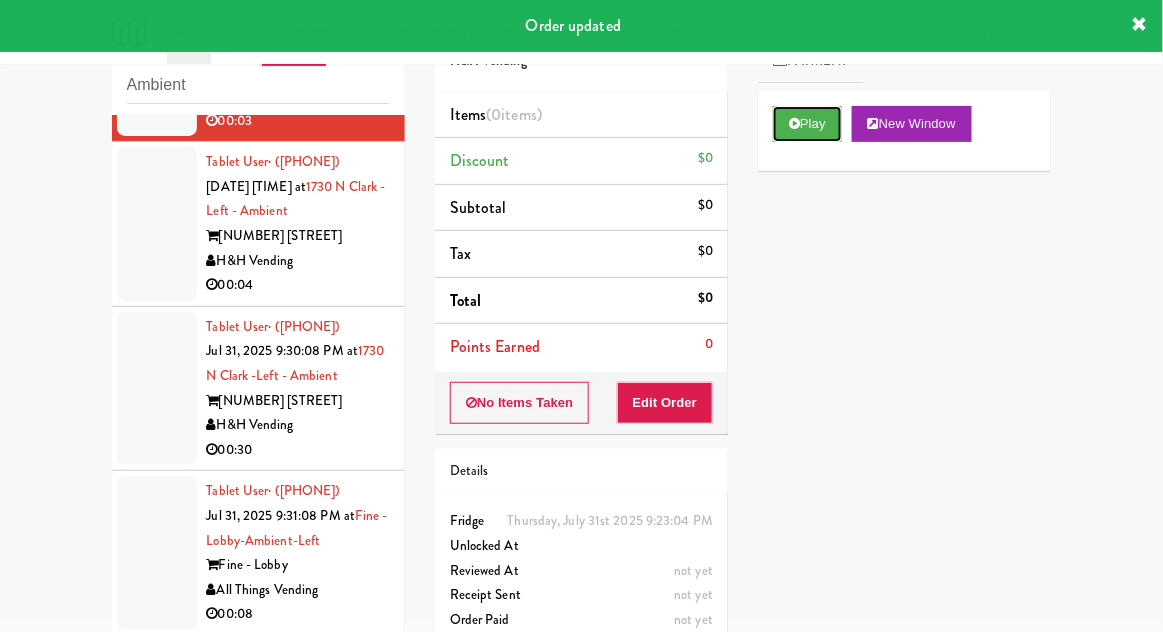 click on "Play" at bounding box center (807, 124) 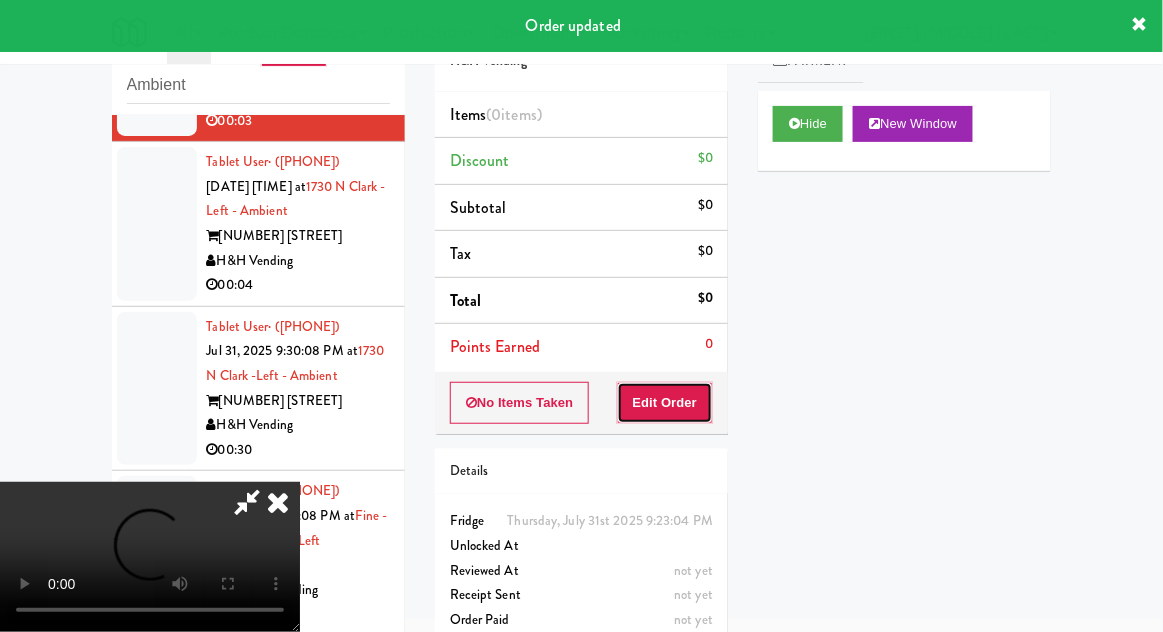 click on "Edit Order" at bounding box center (665, 403) 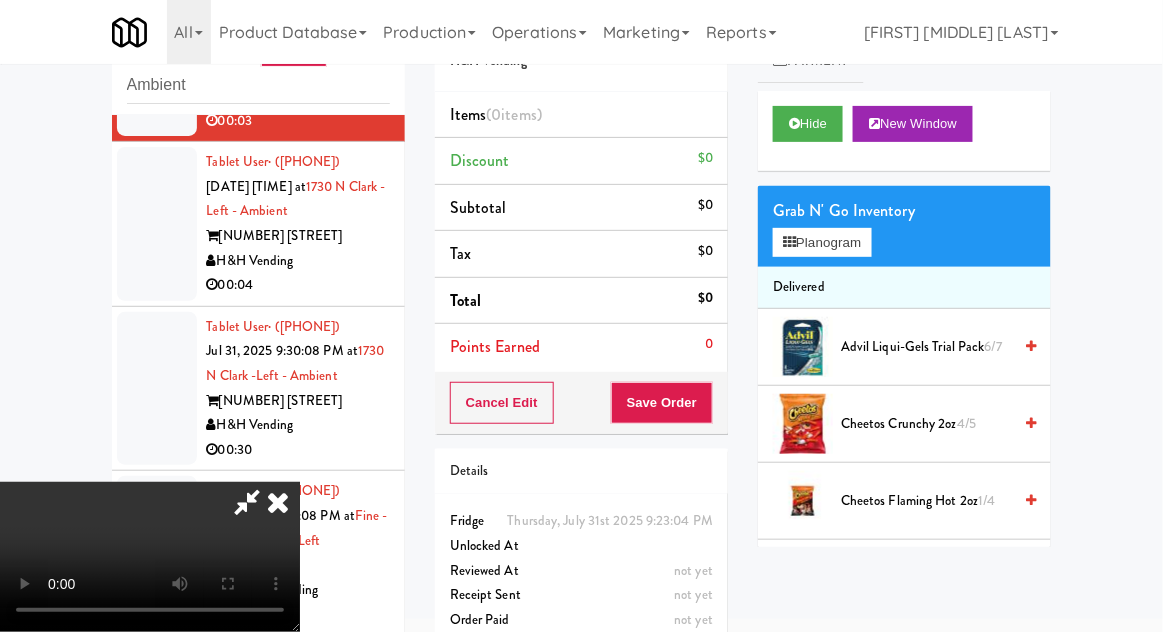 type 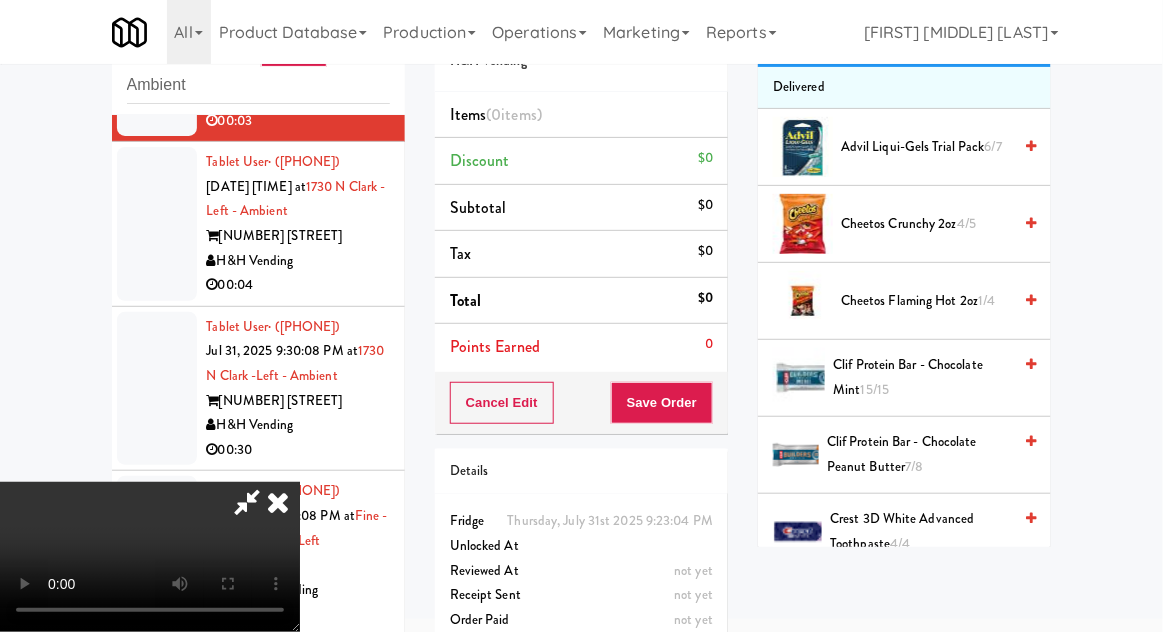 scroll, scrollTop: 199, scrollLeft: 0, axis: vertical 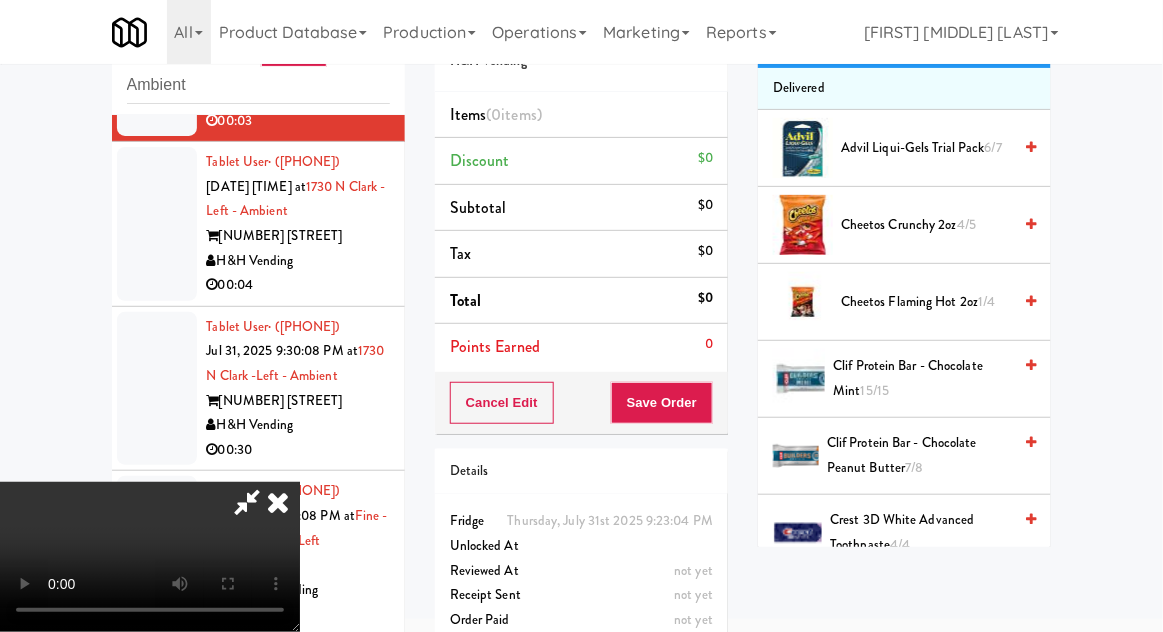 click on "Cheetos Crunchy 2oz  4/5" at bounding box center [926, 225] 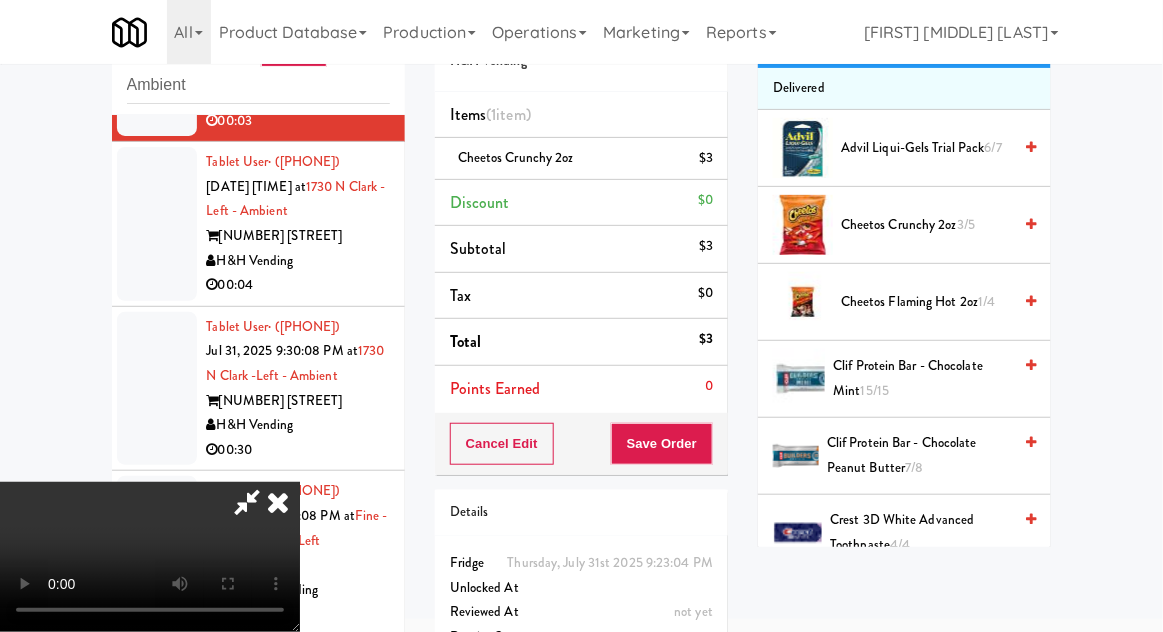 click on "Order # 202960 H&H Vending Items  (1  item ) Cheetos Crunchy 2oz  $3 Discount  $0 Subtotal $3 Tax $0 Total $3 Points Earned  0 Cancel Edit Save Order Details [DAY], [MONTH] [DAY] [YEAR] [TIME] Fridge Unlocked At not yet Reviewed At not yet Receipt Sent not yet Order Paid" at bounding box center (581, 349) 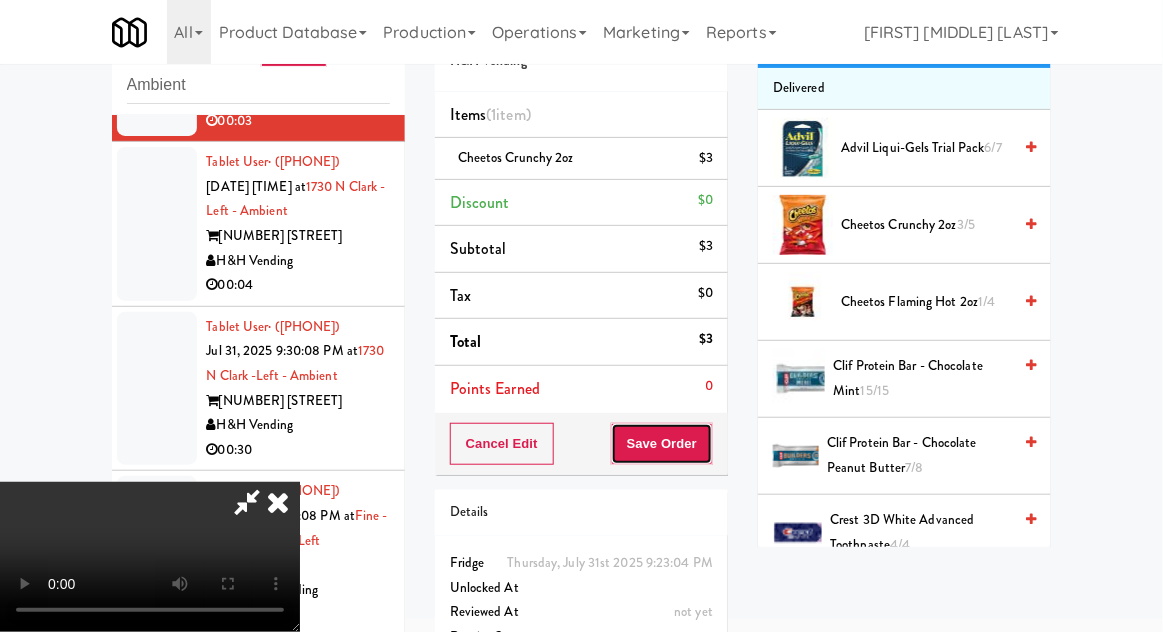 click on "Save Order" at bounding box center (662, 444) 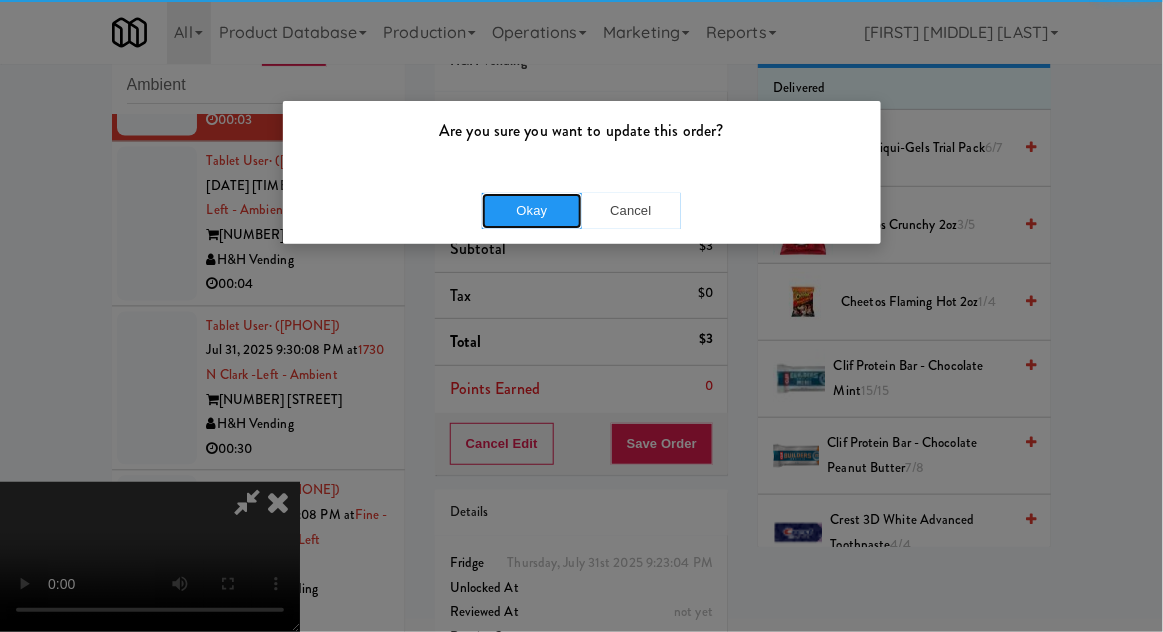 click on "Okay" at bounding box center (532, 211) 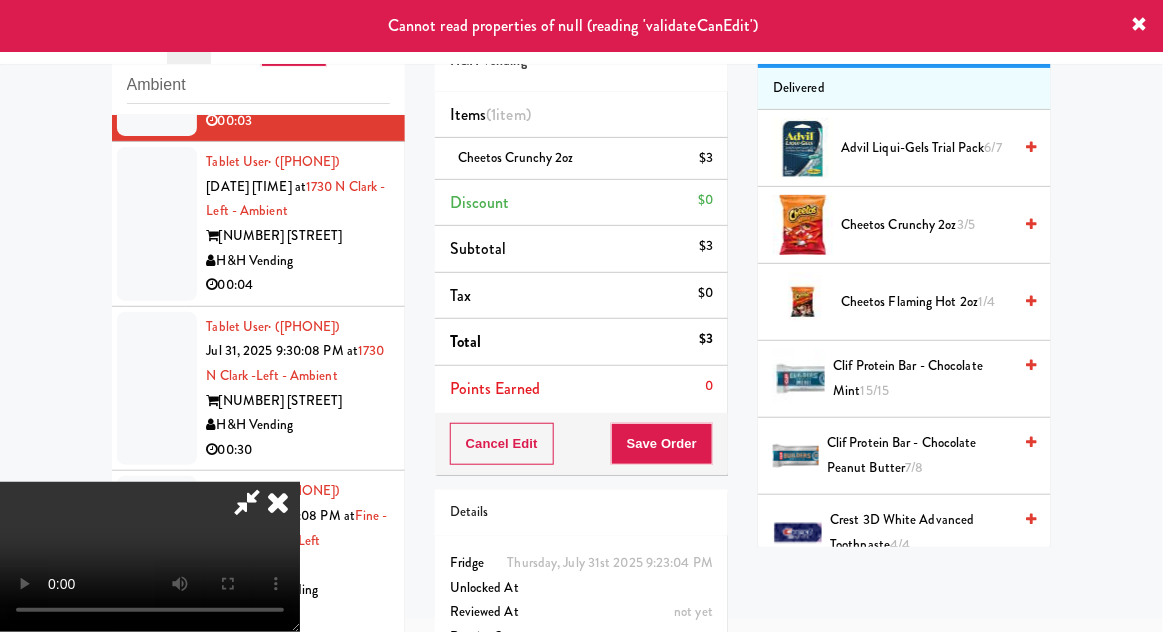 click at bounding box center (278, 502) 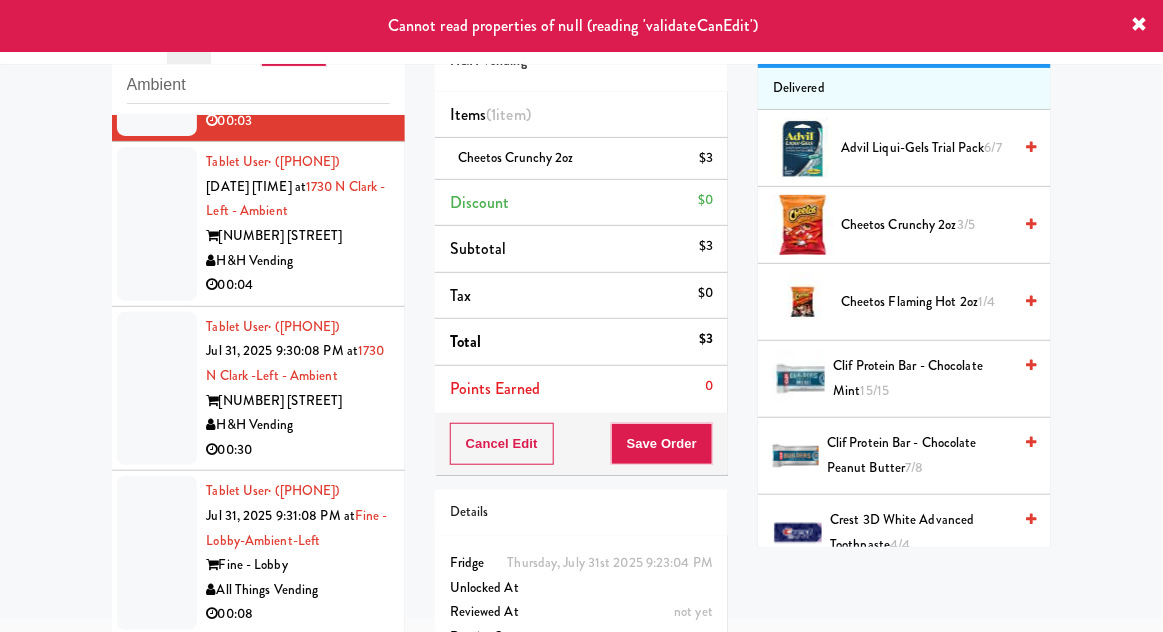 click at bounding box center (157, 47) 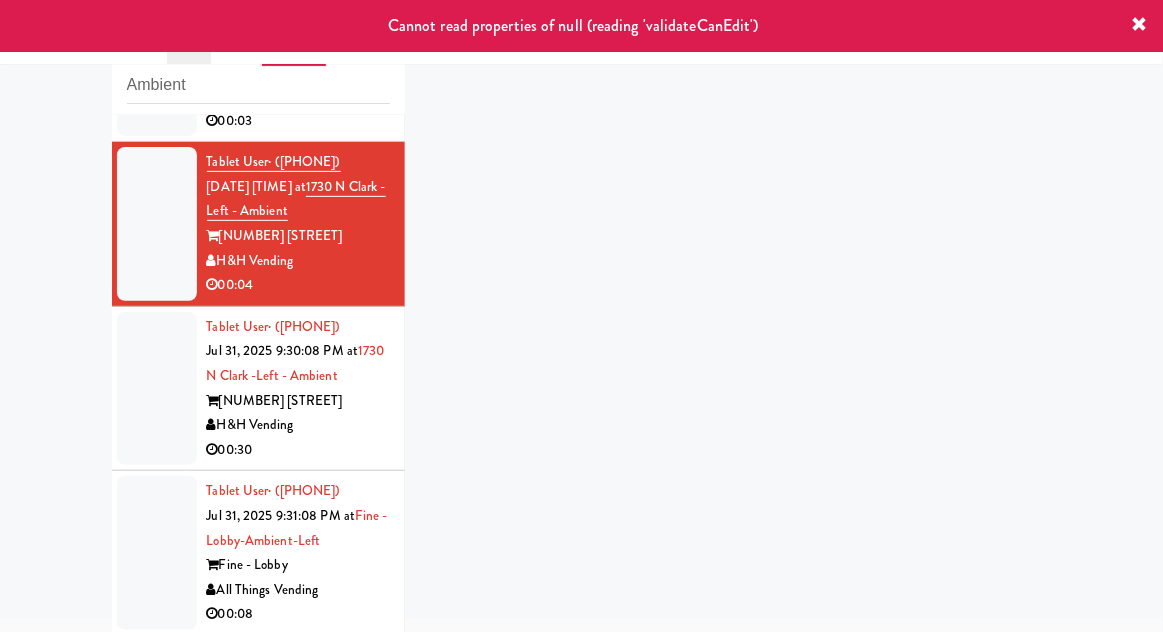 click at bounding box center [157, 389] 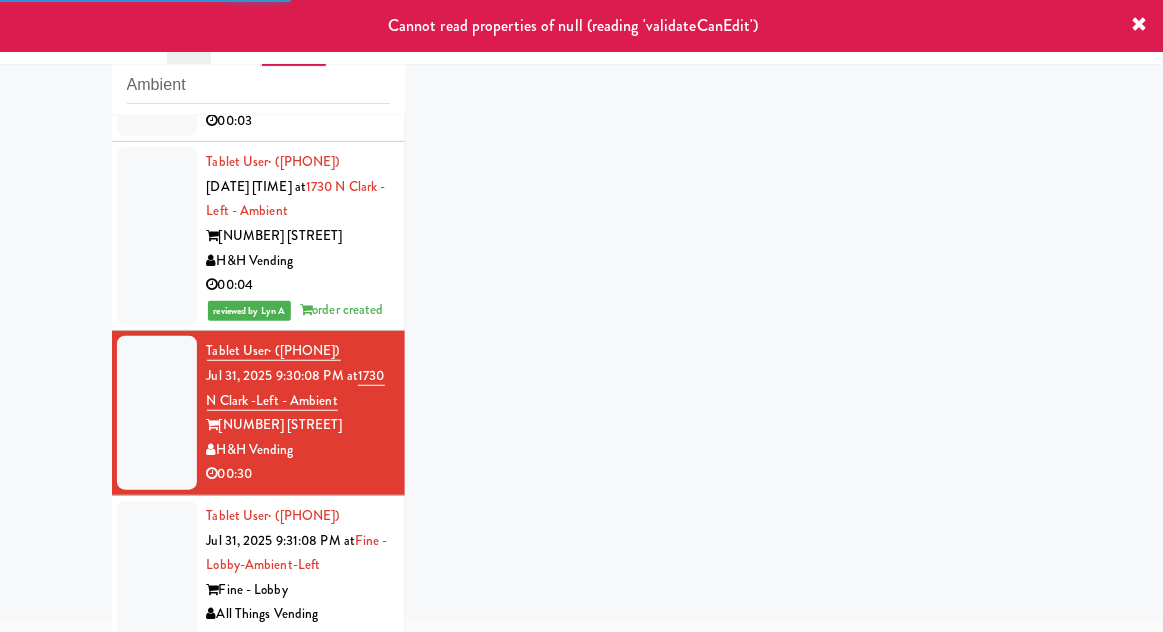click on "Tablet User  · [PHONE] [DATE] [TIME] at  [NUMBER] [STREET] - [LOCATION] - [LOCATION]   [NUMBER] [STREET]   [COMPANY]  00:03" at bounding box center [258, 47] 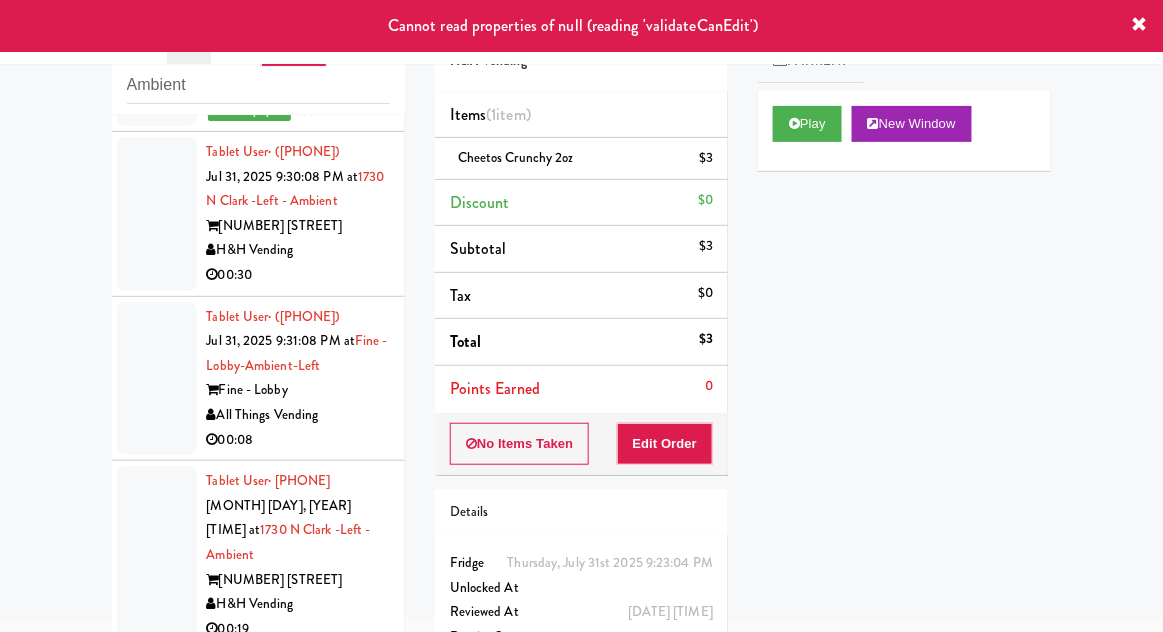 click at bounding box center (157, 214) 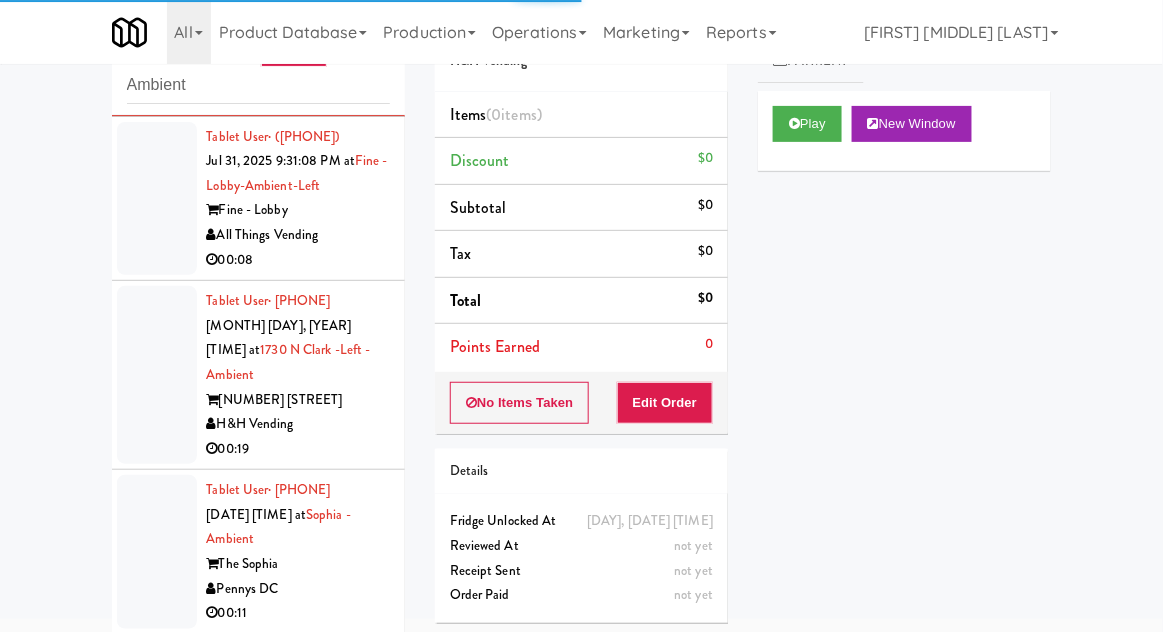 click at bounding box center (157, 199) 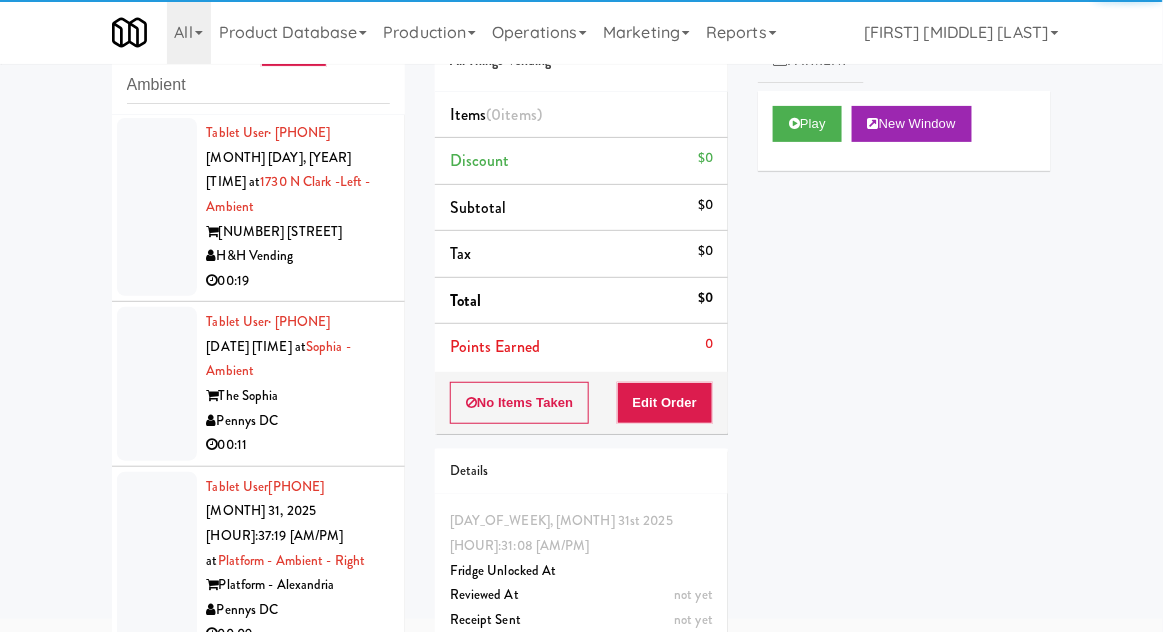 scroll, scrollTop: 3334, scrollLeft: 0, axis: vertical 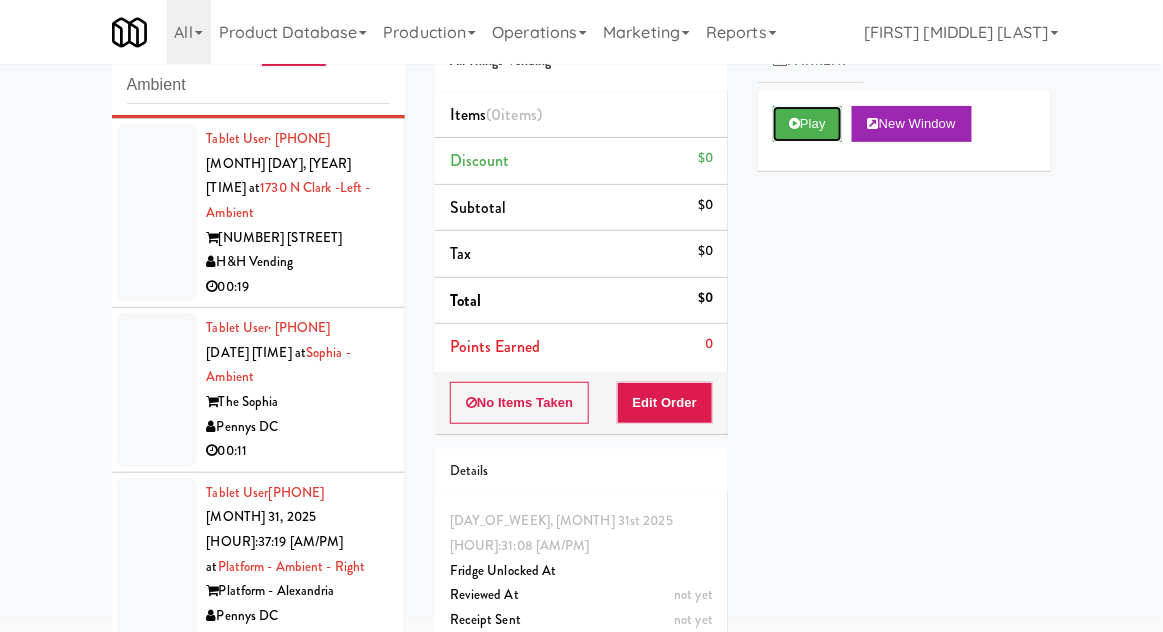 click on "Play" at bounding box center [807, 124] 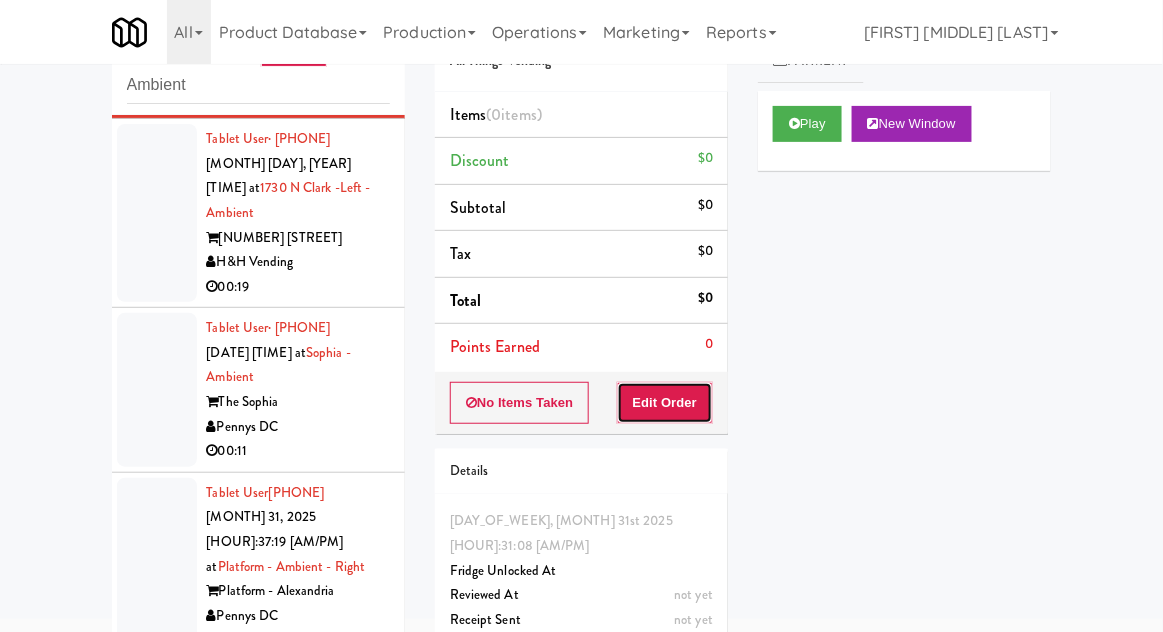 click on "Edit Order" at bounding box center [665, 403] 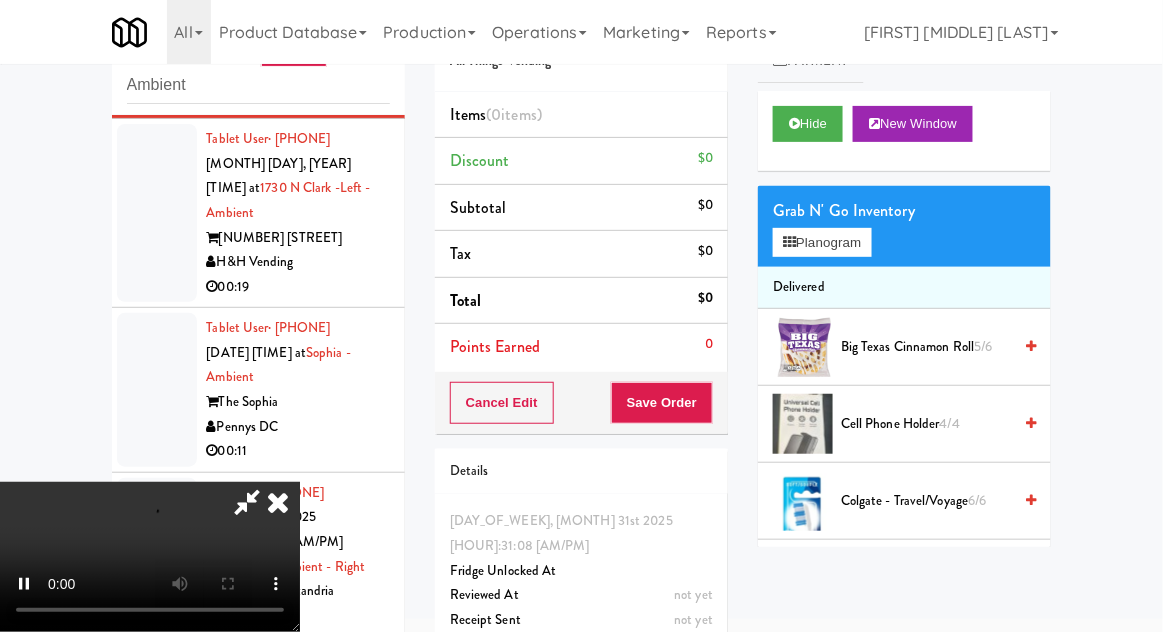 scroll, scrollTop: 73, scrollLeft: 0, axis: vertical 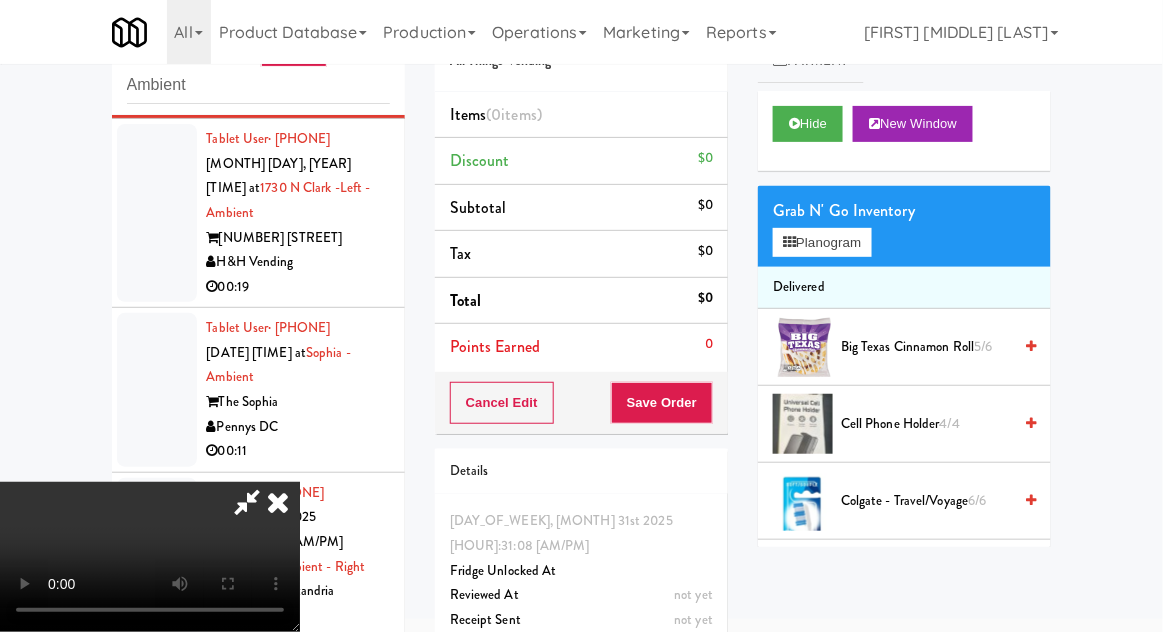 type 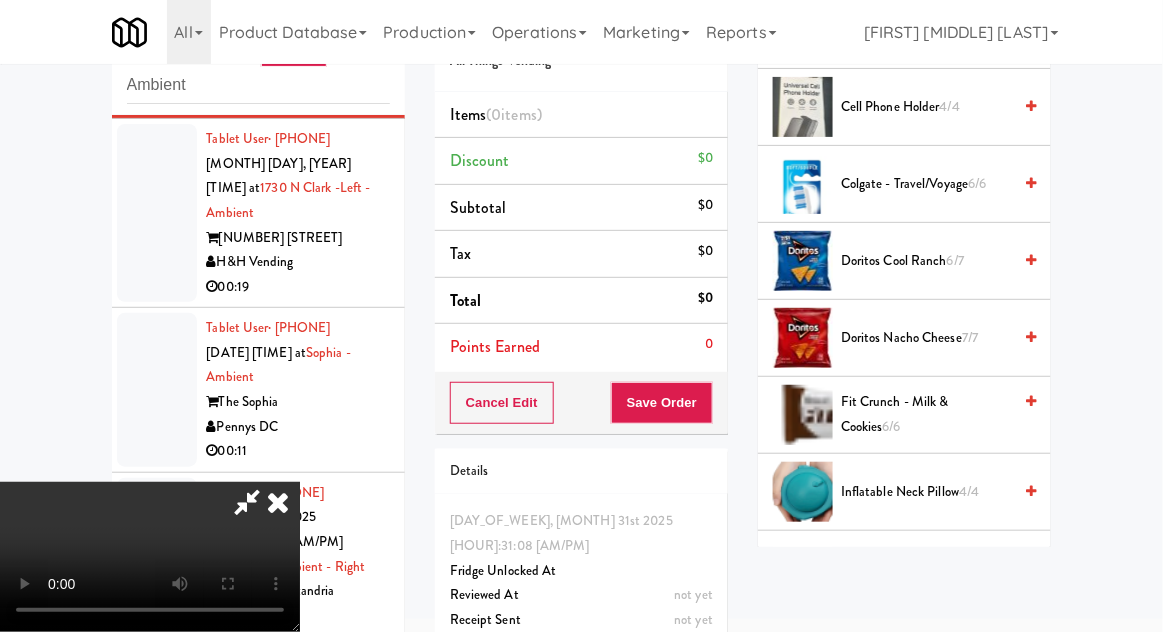 scroll, scrollTop: 0, scrollLeft: 0, axis: both 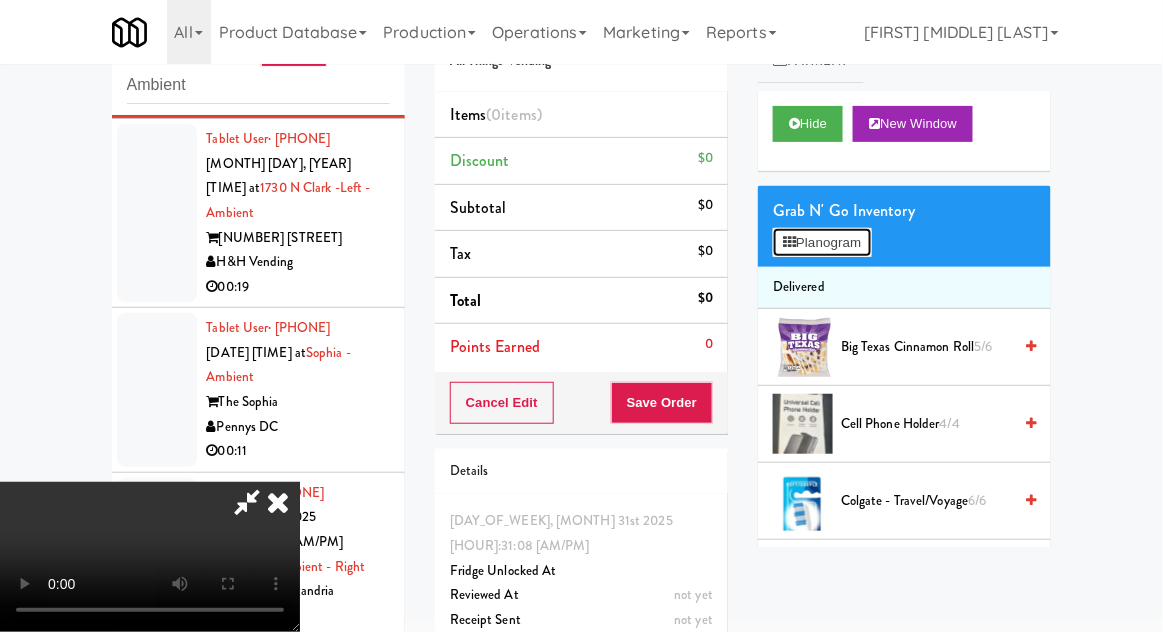 click on "Planogram" at bounding box center (822, 243) 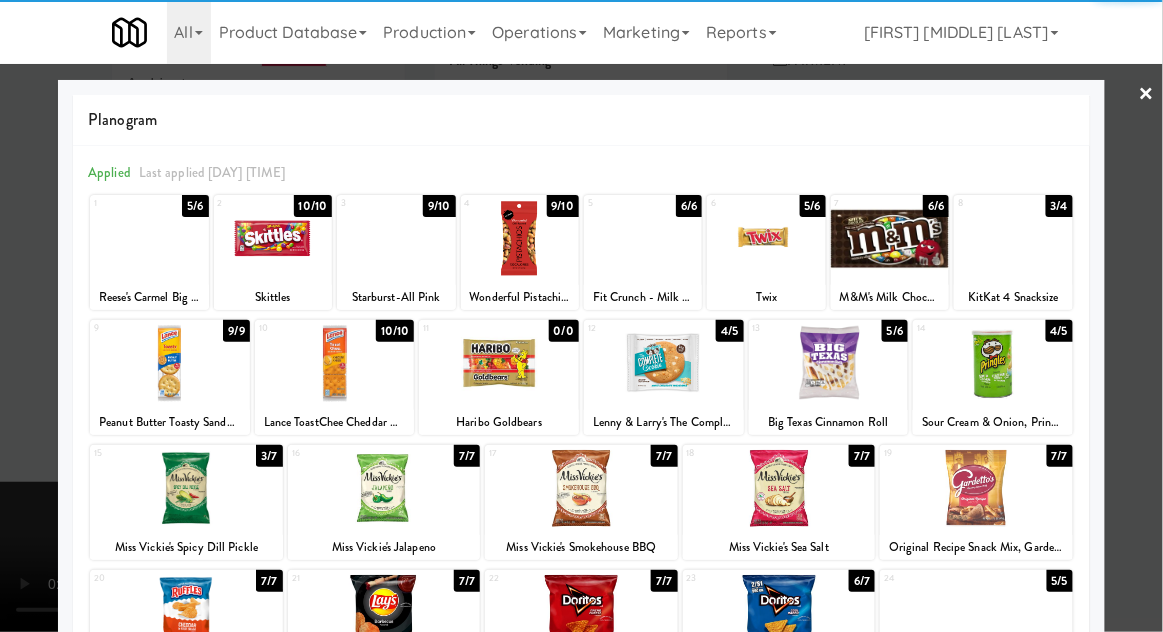 click at bounding box center (499, 363) 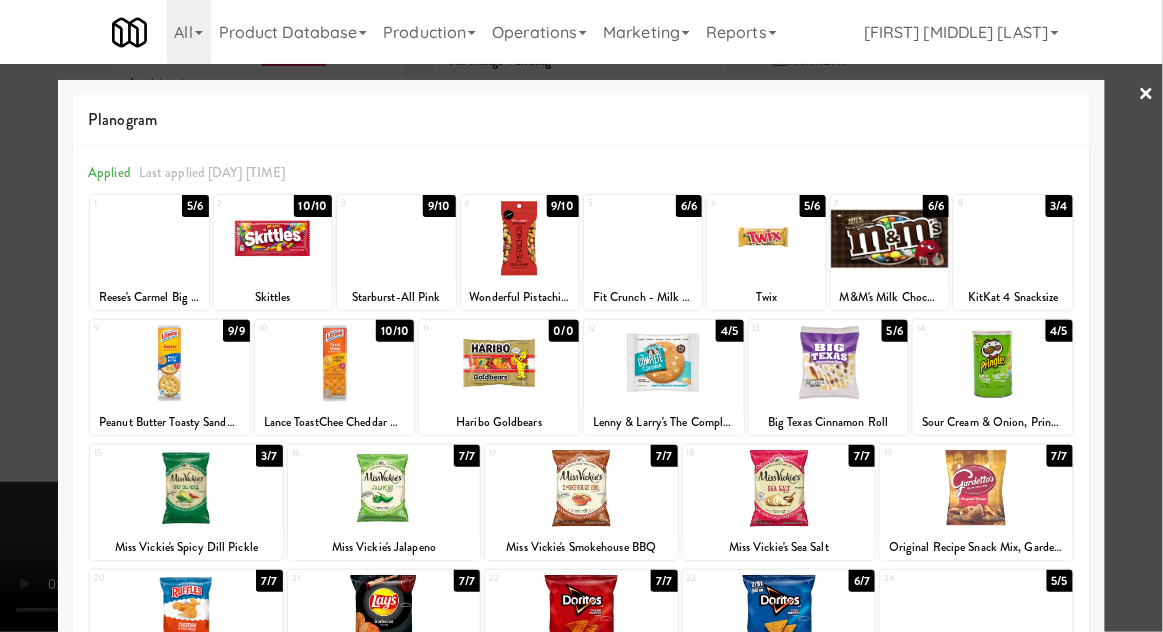 click at bounding box center [581, 316] 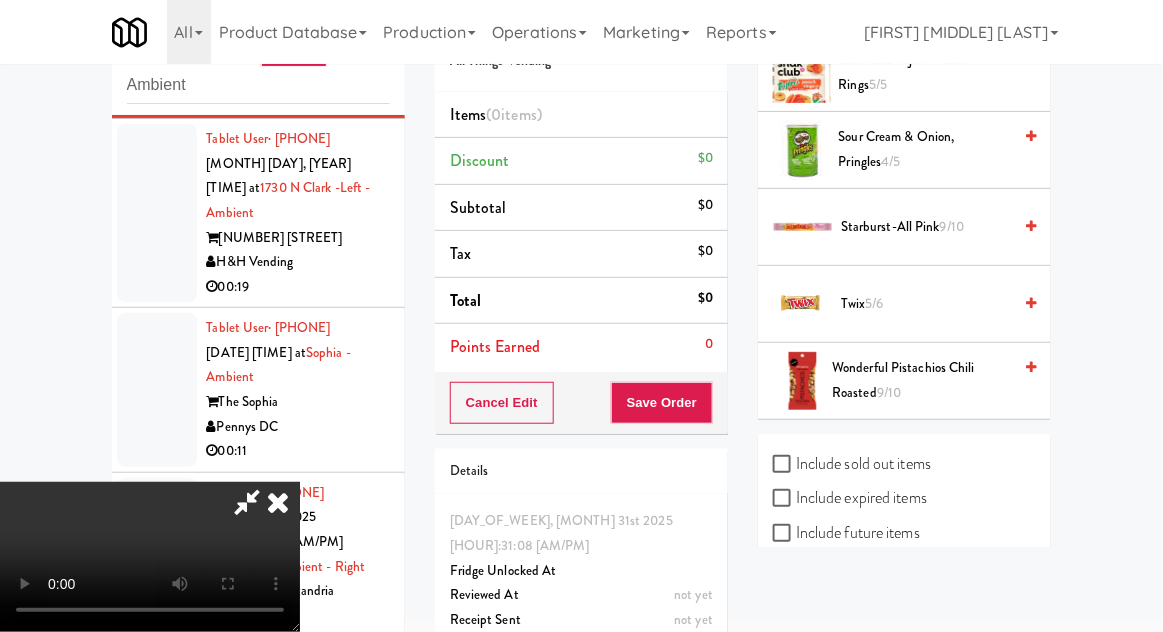 click on "Include sold out items" at bounding box center (852, 464) 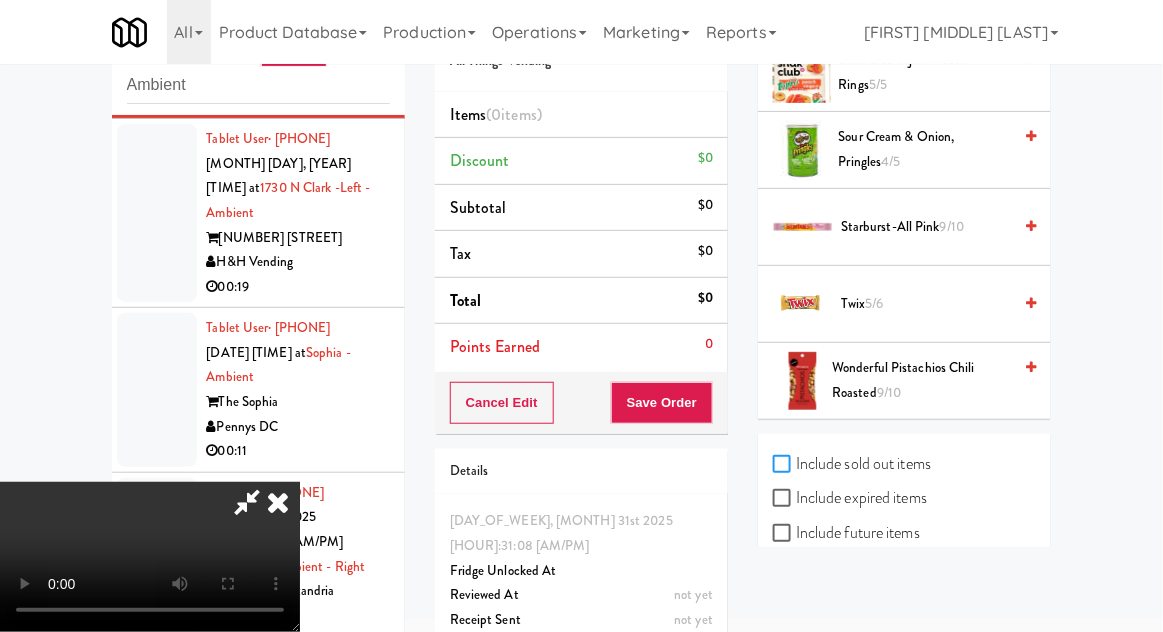 click on "Include sold out items" at bounding box center [784, 465] 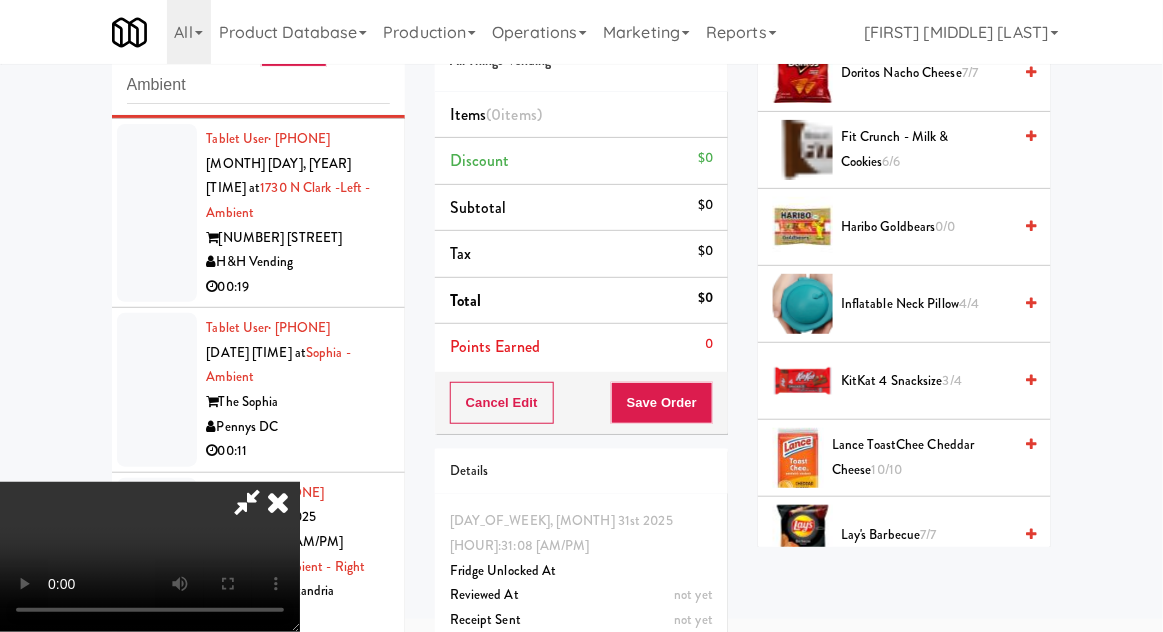 scroll, scrollTop: 568, scrollLeft: 0, axis: vertical 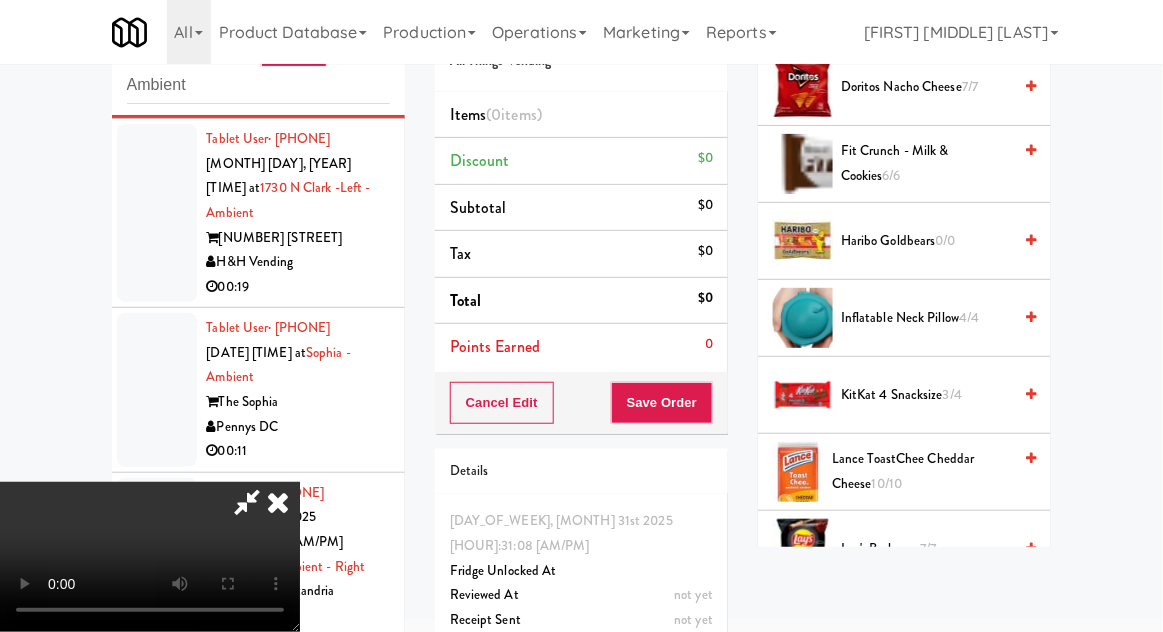 click on "0/0" at bounding box center (946, 240) 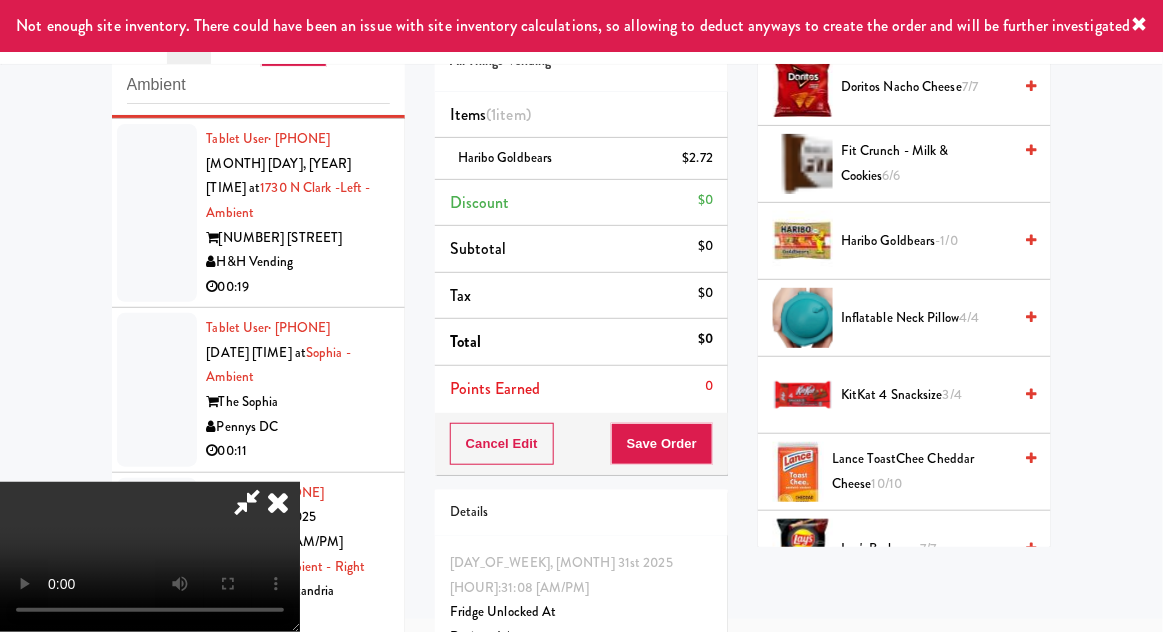 click on "-1/0" at bounding box center (947, 240) 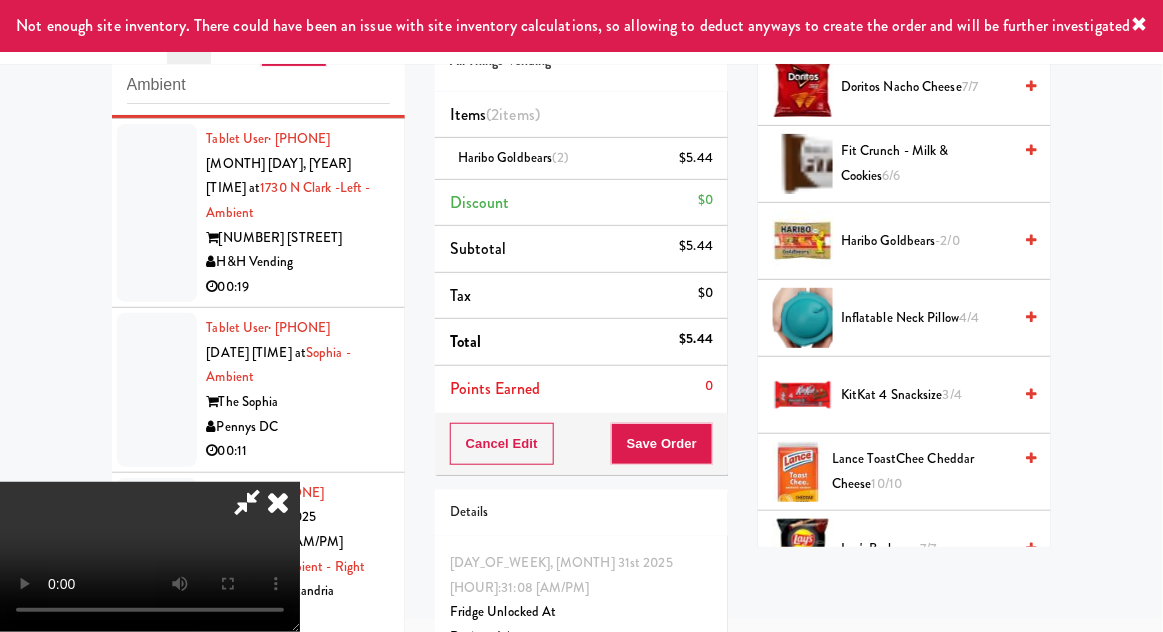 scroll, scrollTop: 73, scrollLeft: 0, axis: vertical 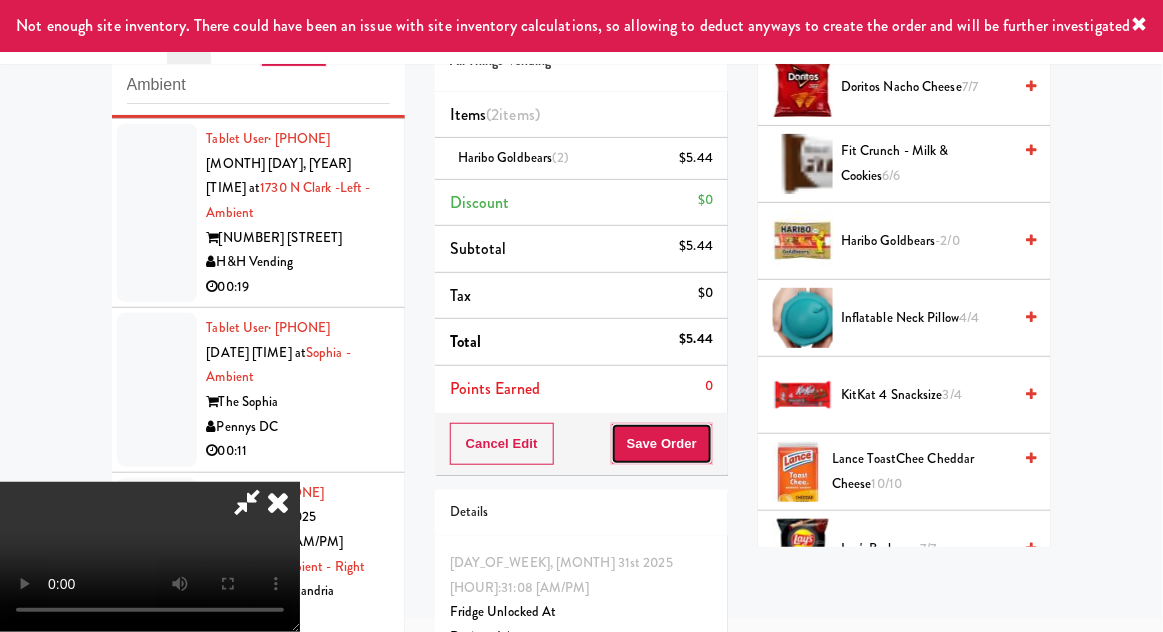 click on "Save Order" at bounding box center [662, 444] 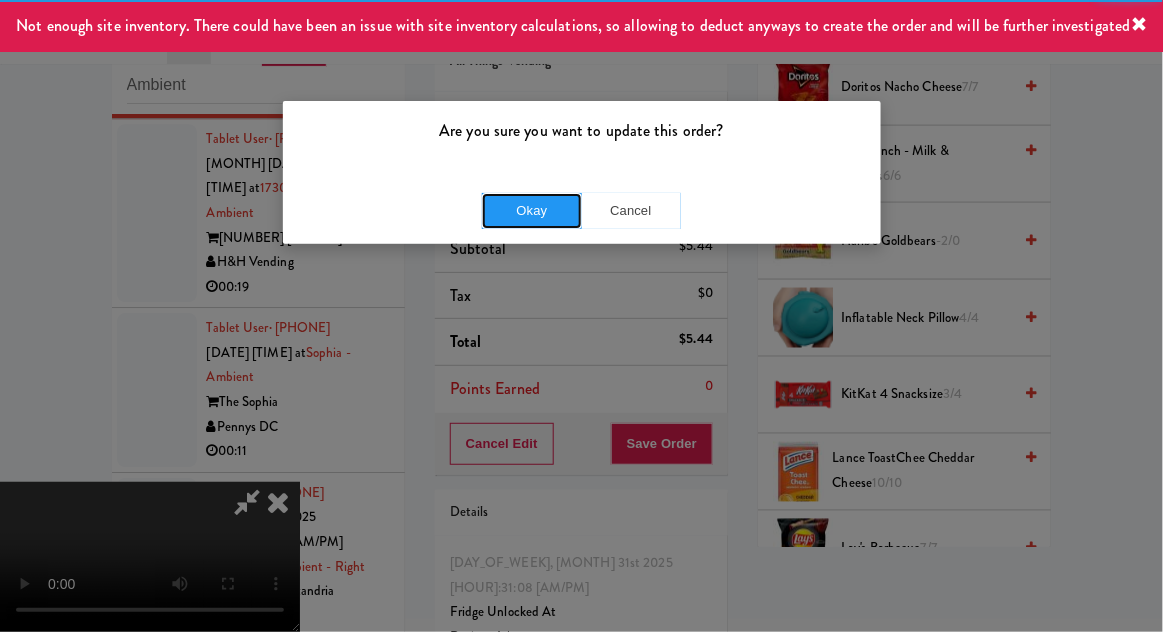 click on "Okay" at bounding box center [532, 211] 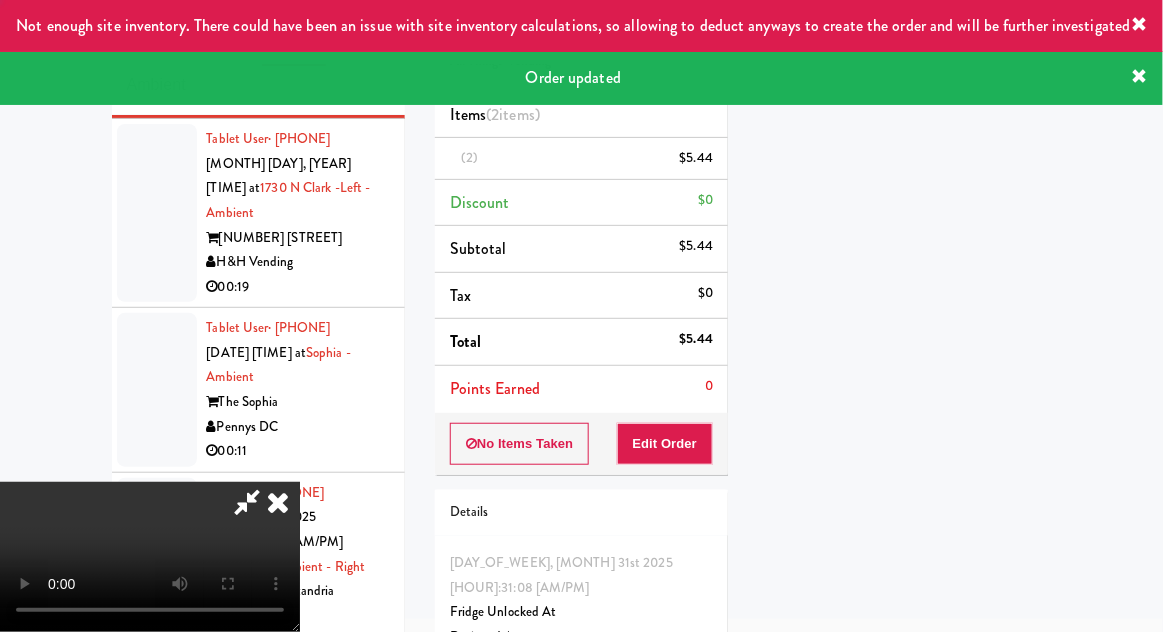 scroll, scrollTop: 197, scrollLeft: 0, axis: vertical 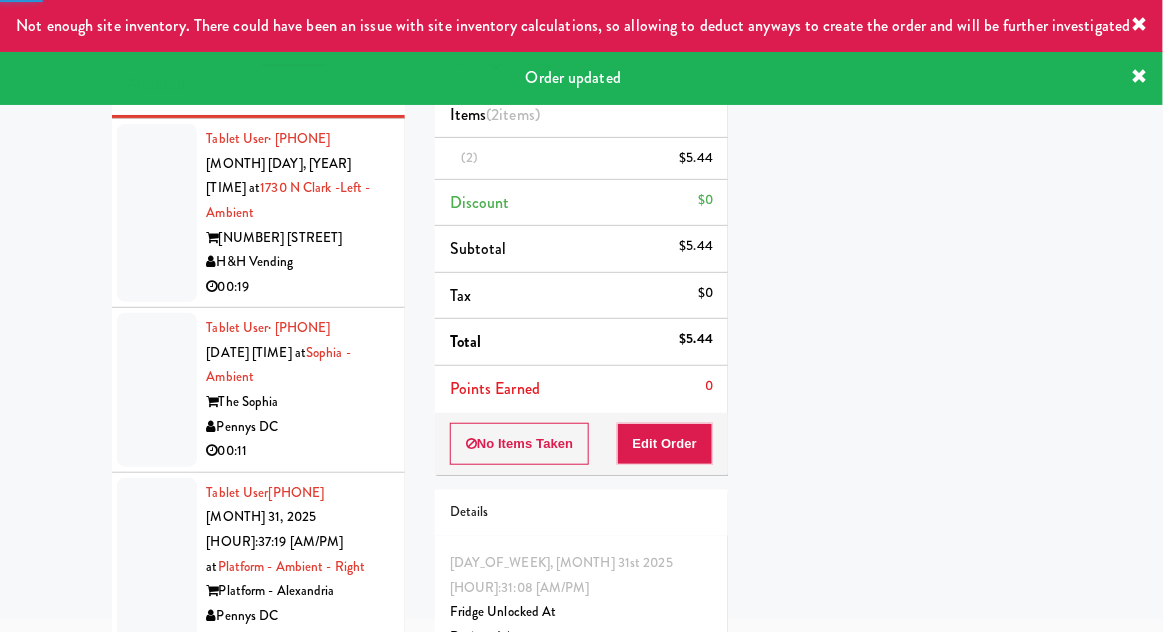 click on "Tablet User  · ([PHONE]) Jul 31, 2025 9:36:04 PM at Sophia - Ambient The Sophia Pennys DC 00:11" at bounding box center (258, 390) 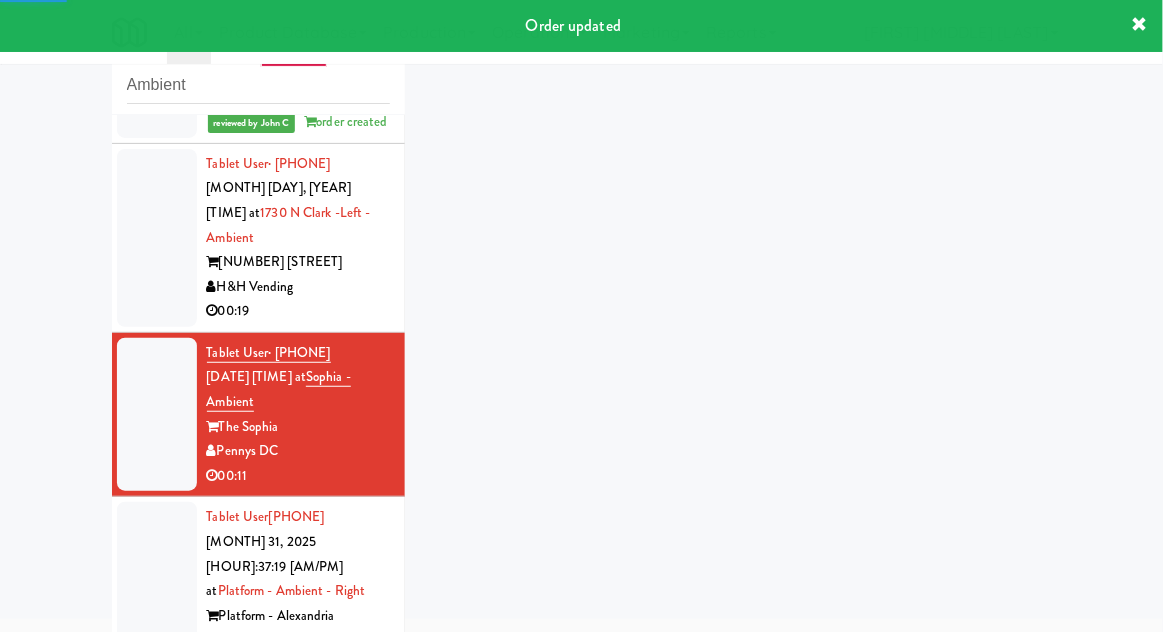 click at bounding box center [157, 238] 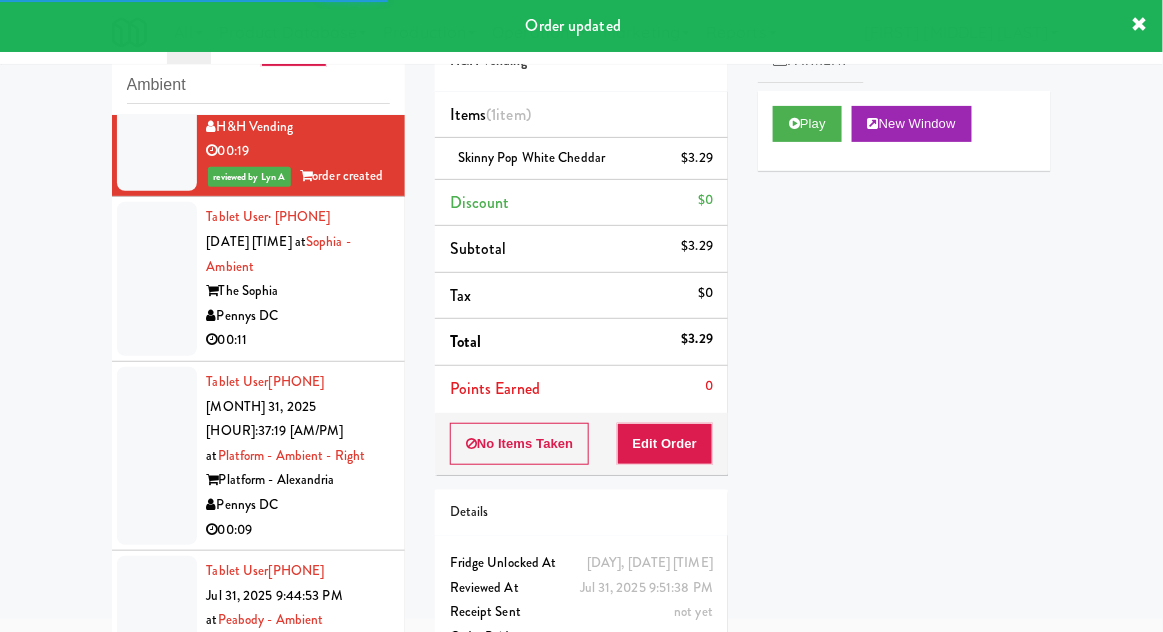scroll, scrollTop: 3590, scrollLeft: 0, axis: vertical 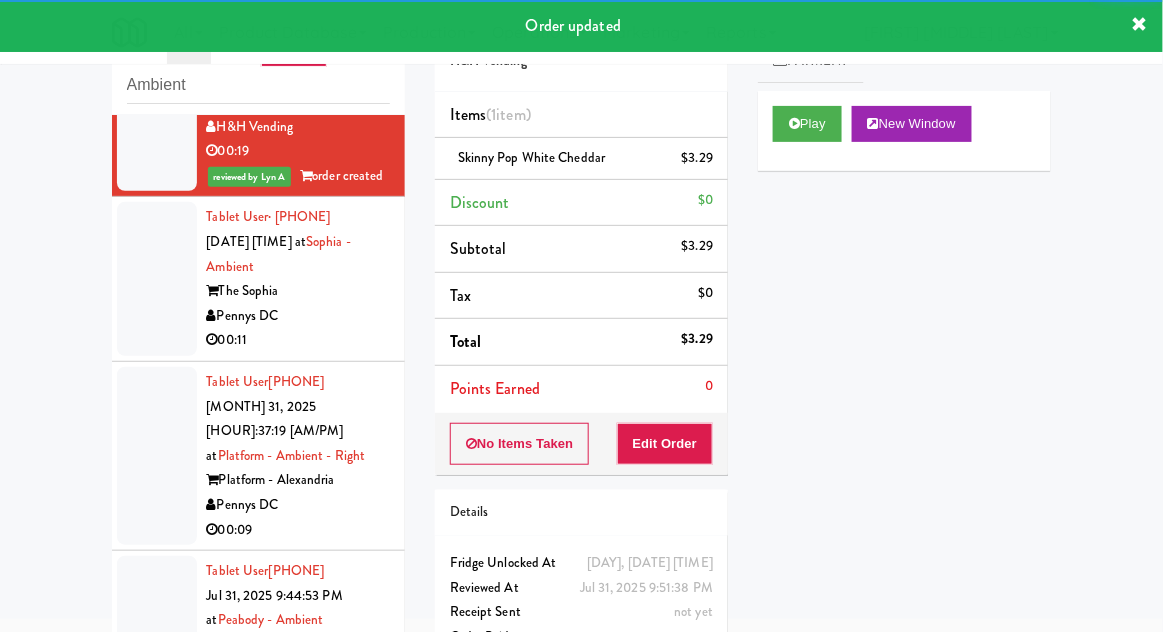 click on "Tablet User  · [PHONE] [DATE] [TIME] at  Platform - Ambient - Right  Platform - Alexandria   Pennys DC  00:09" at bounding box center (258, 456) 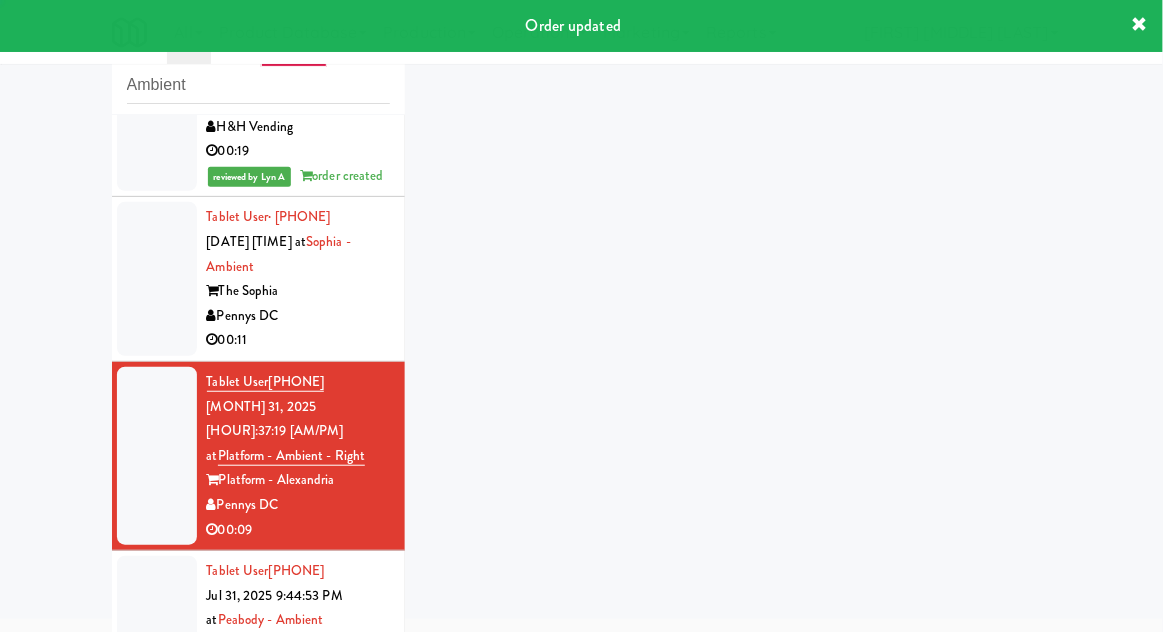 click at bounding box center [157, 279] 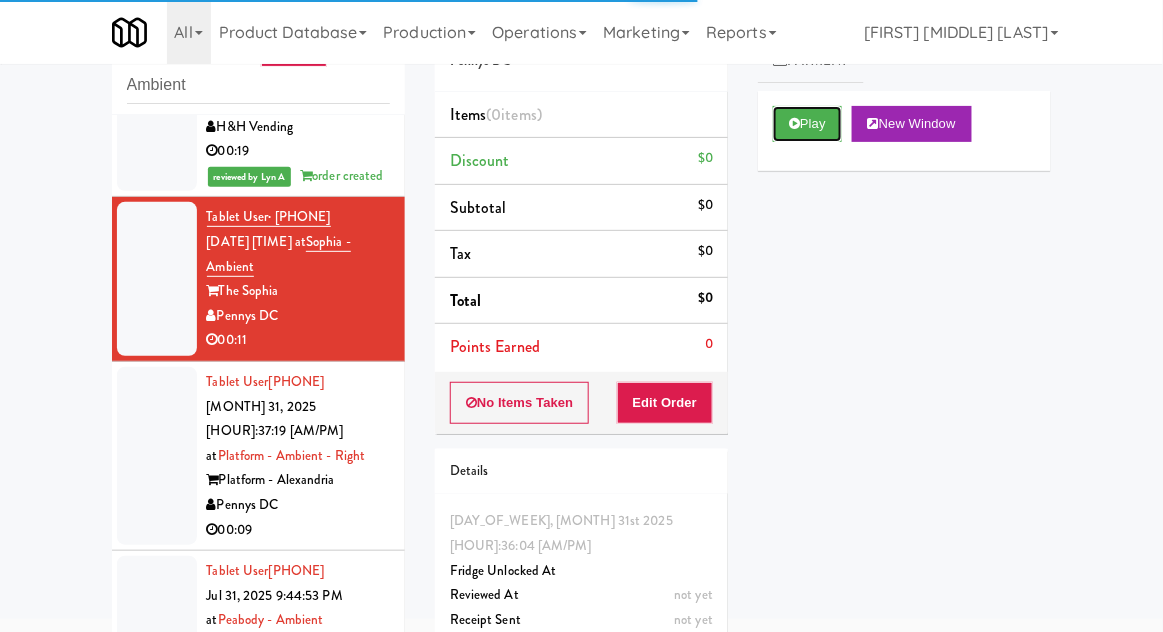 click on "Play" at bounding box center (807, 124) 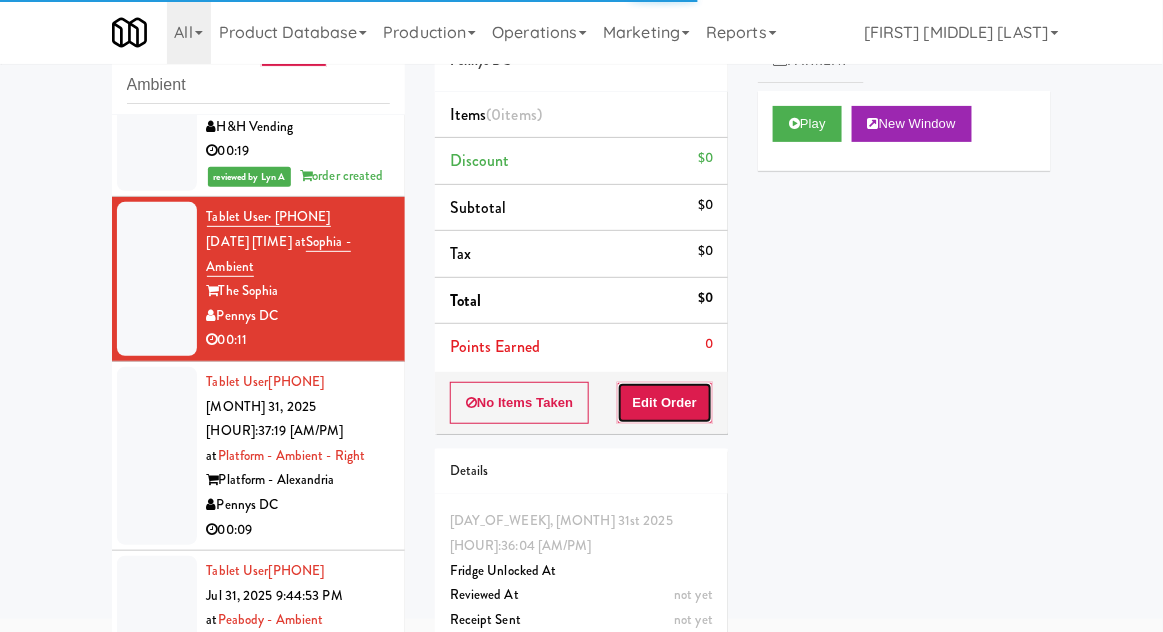 click on "Edit Order" at bounding box center [665, 403] 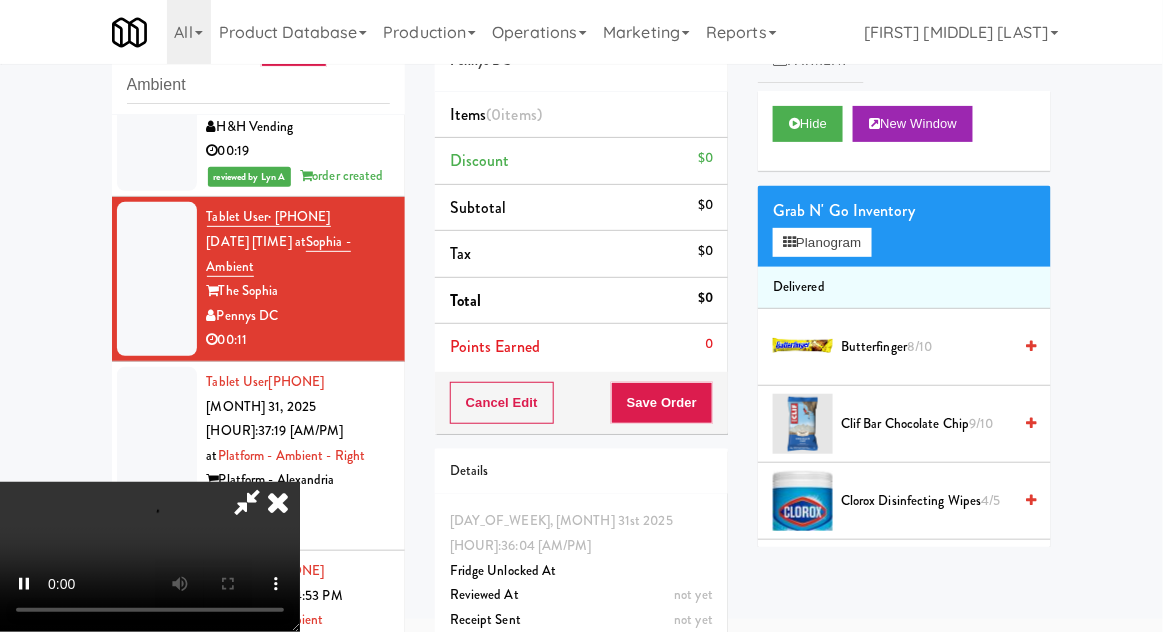 scroll, scrollTop: 73, scrollLeft: 0, axis: vertical 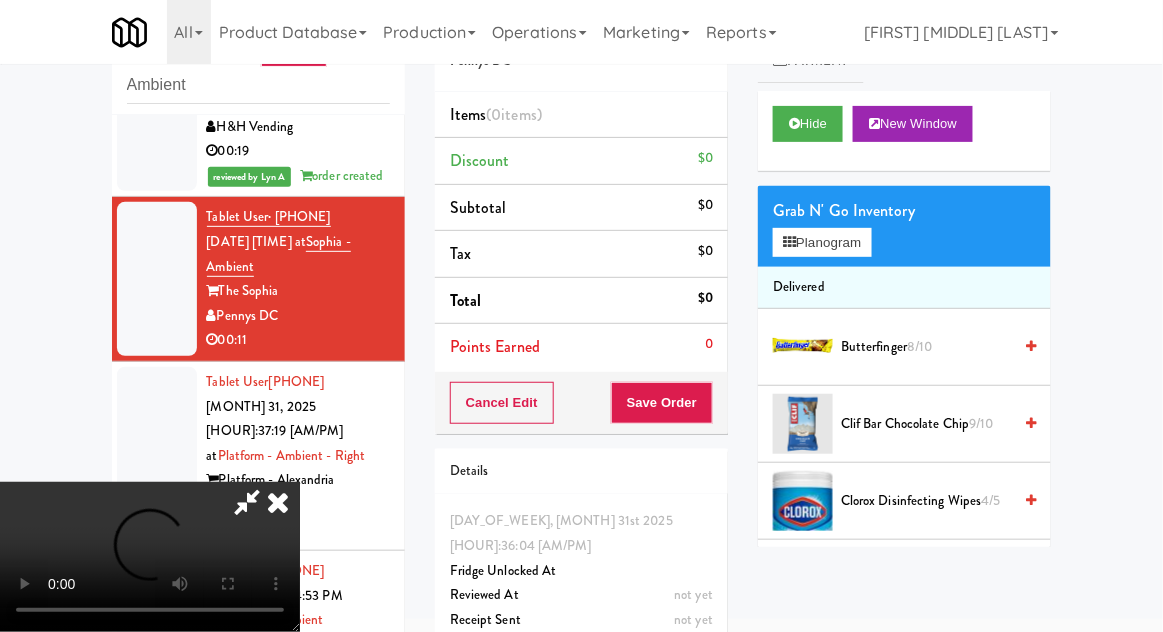type 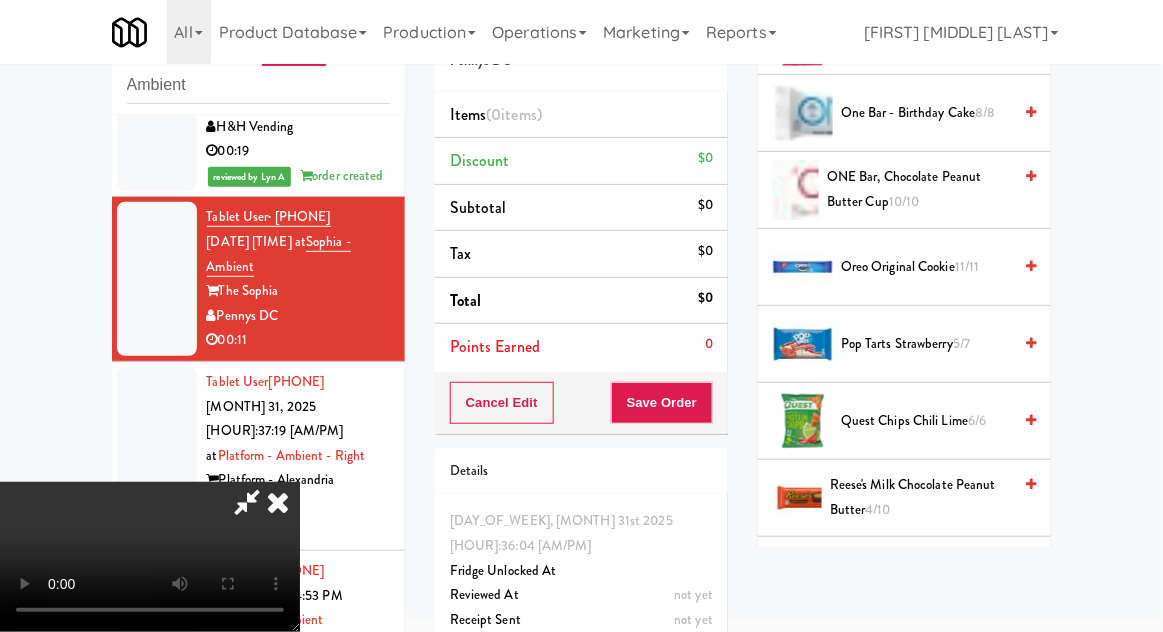 scroll, scrollTop: 1472, scrollLeft: 0, axis: vertical 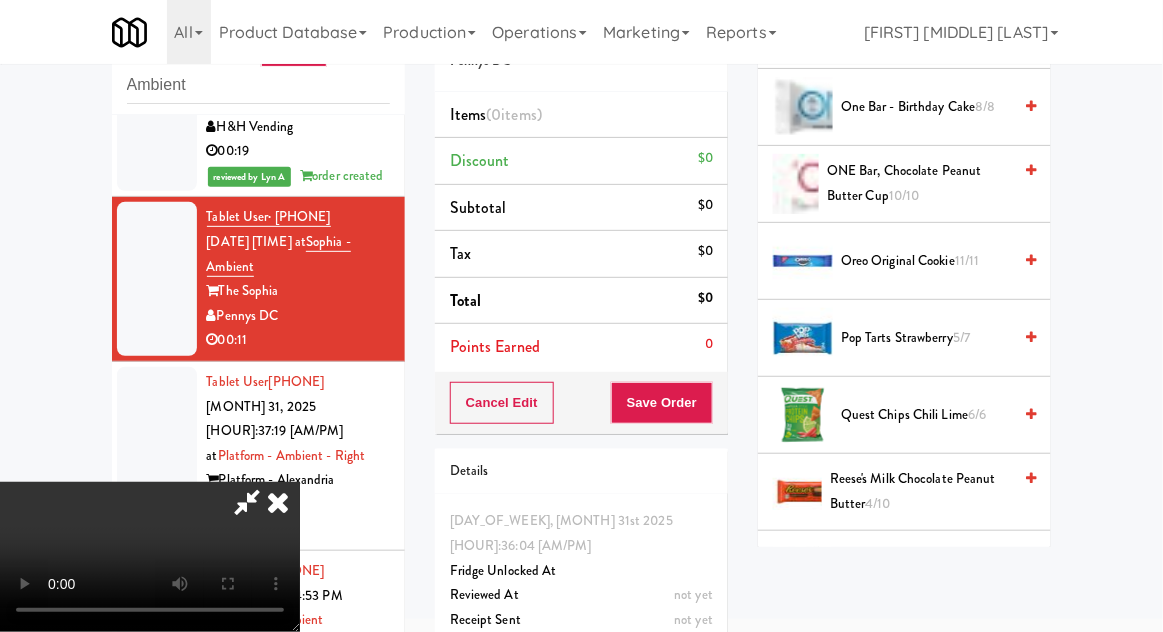 click on "Pop Tarts Strawberry  5/7" at bounding box center [926, 338] 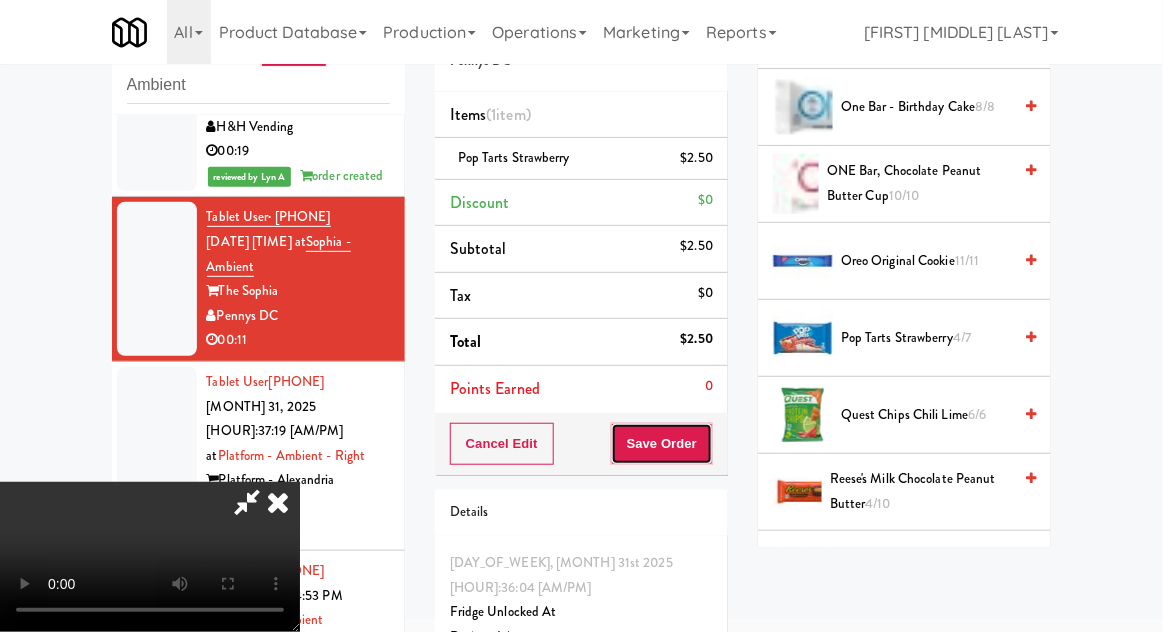 click on "Save Order" at bounding box center (662, 444) 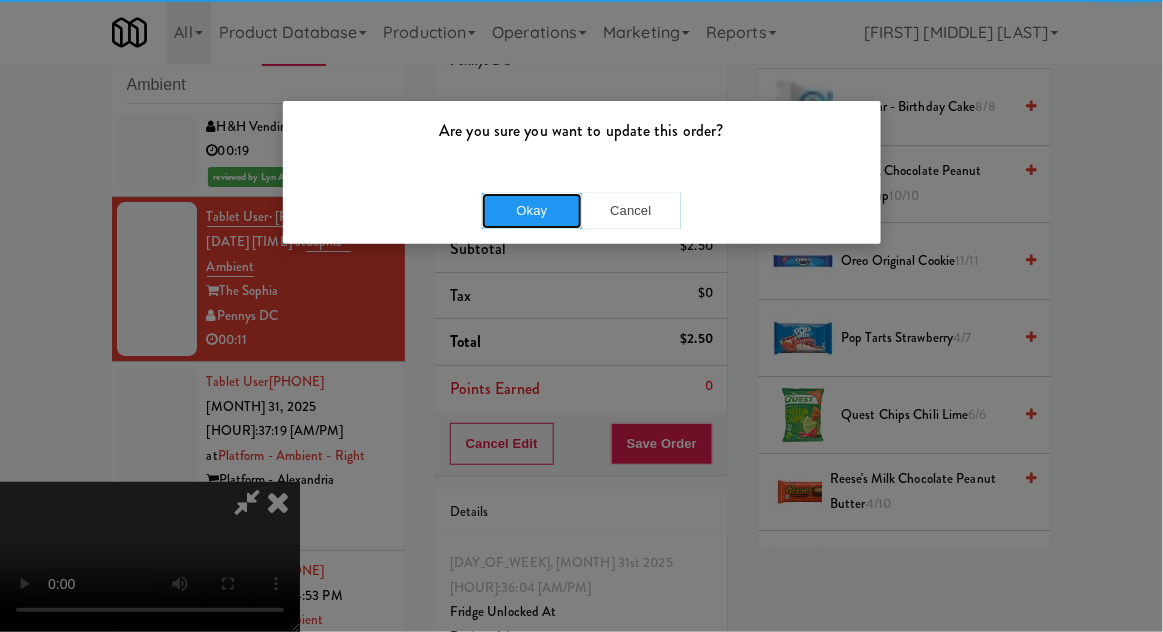 click on "Okay" at bounding box center [532, 211] 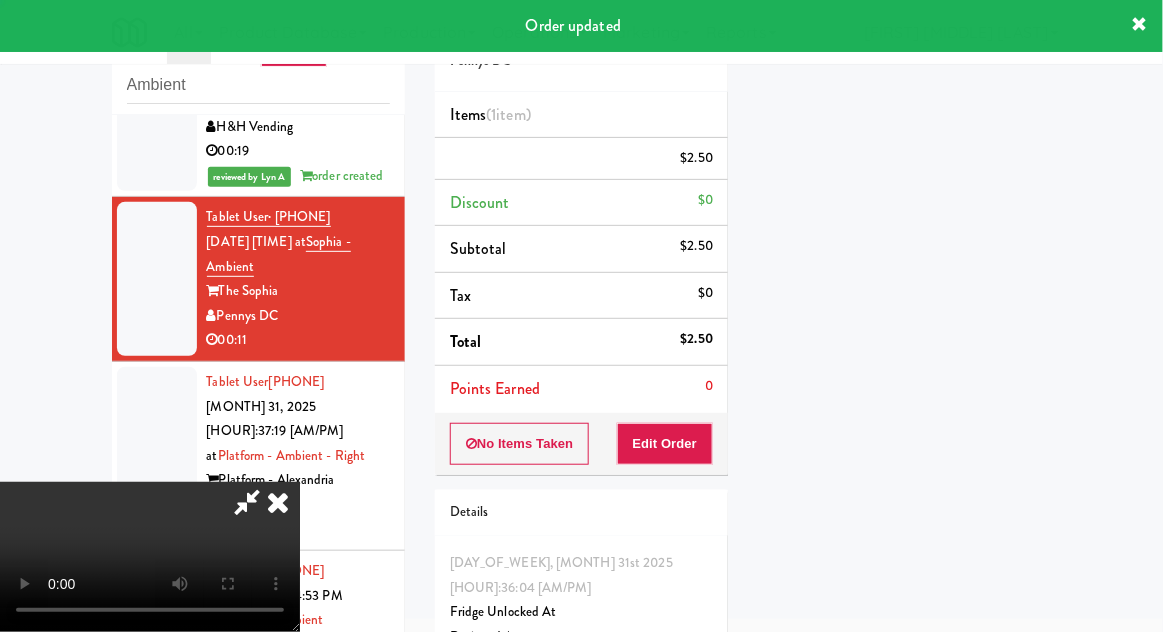 scroll, scrollTop: 197, scrollLeft: 0, axis: vertical 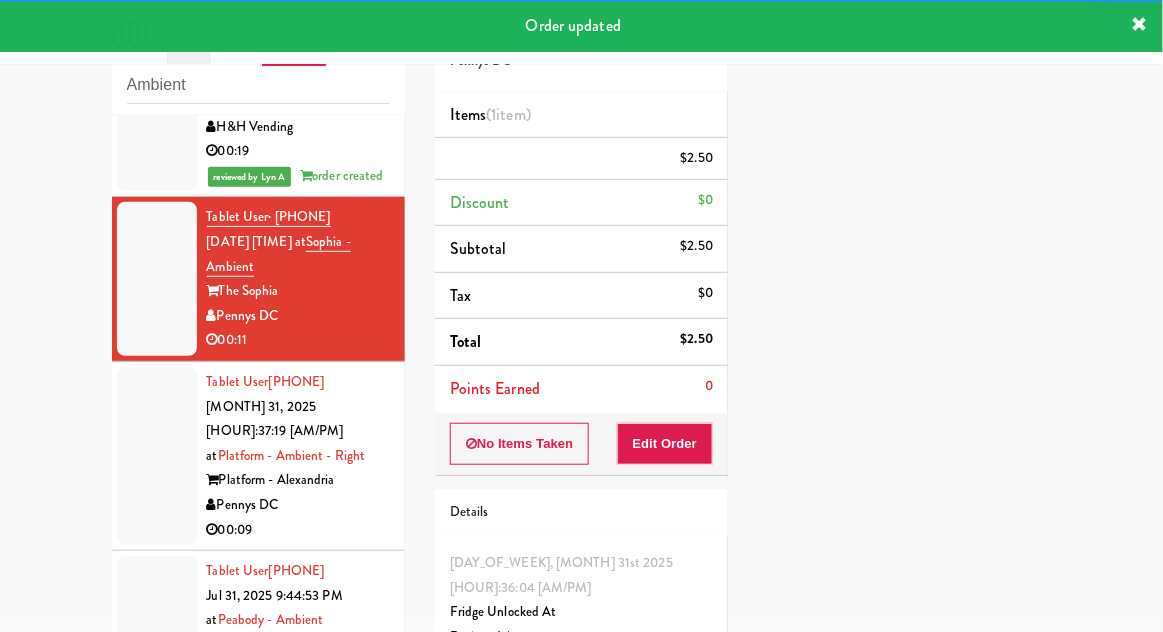 click at bounding box center (157, 456) 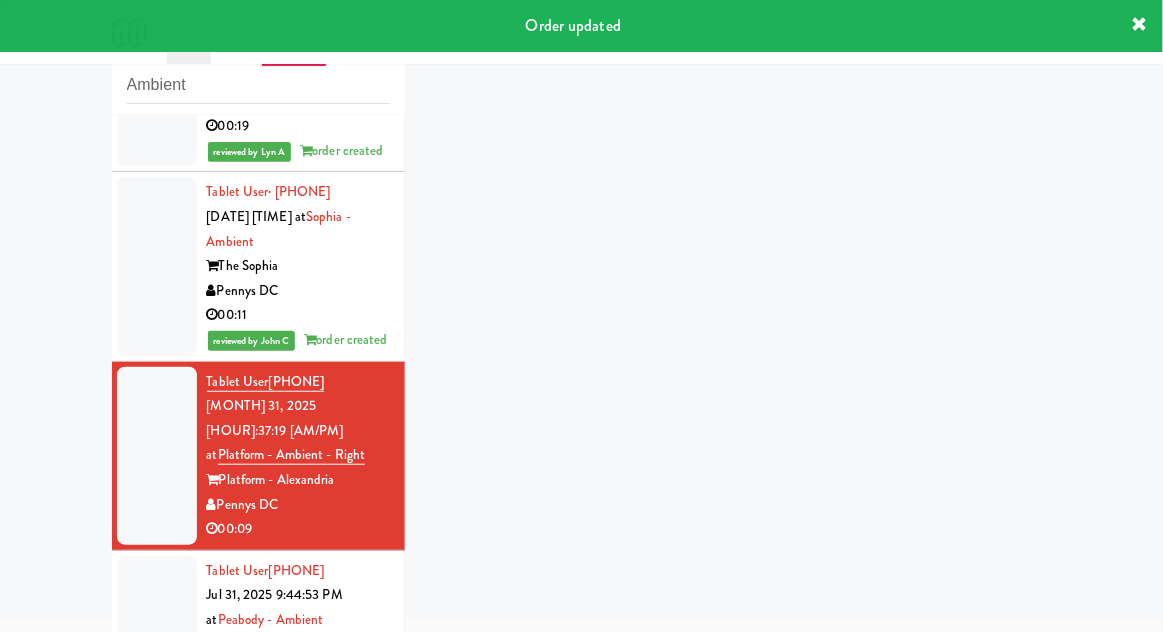 scroll, scrollTop: 3664, scrollLeft: 0, axis: vertical 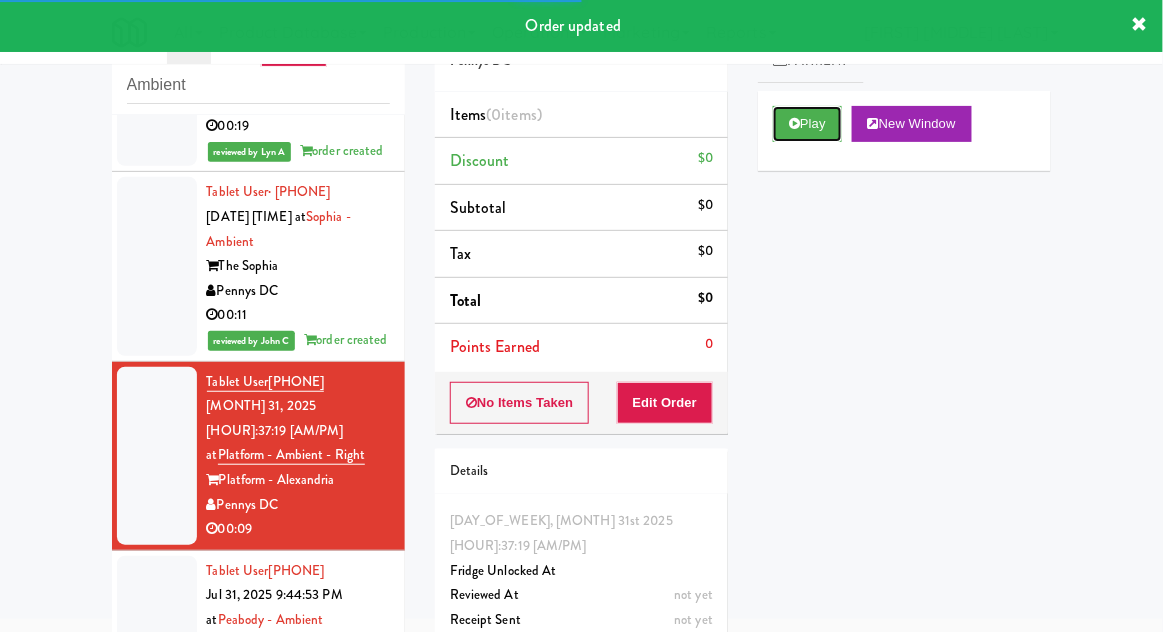 click on "Play" at bounding box center [807, 124] 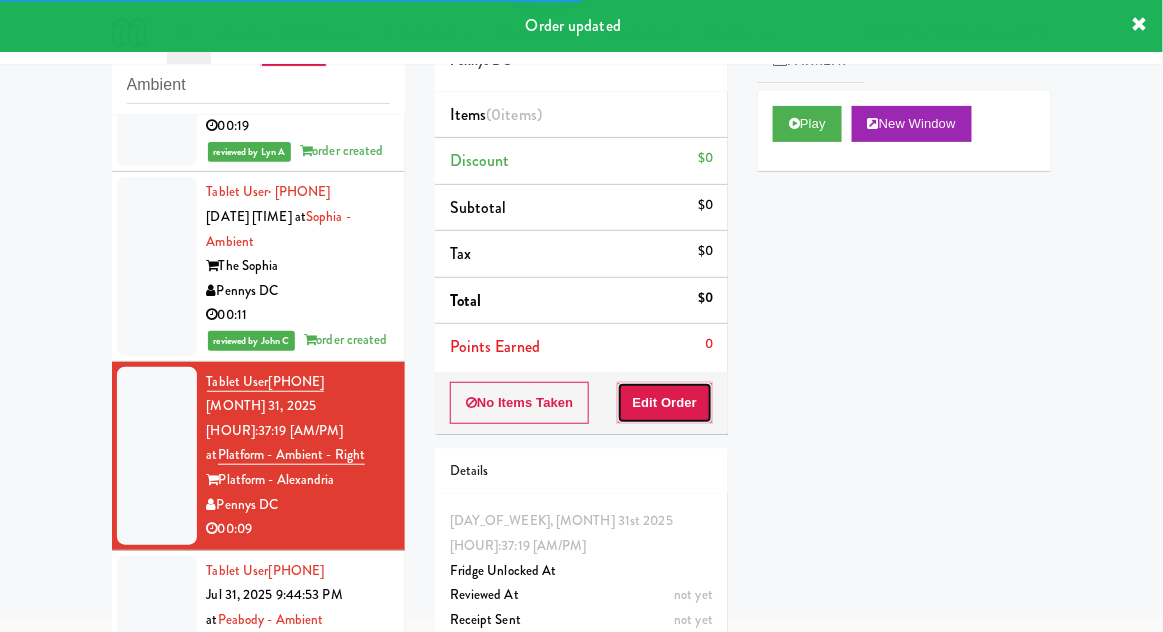 click on "Edit Order" at bounding box center (665, 403) 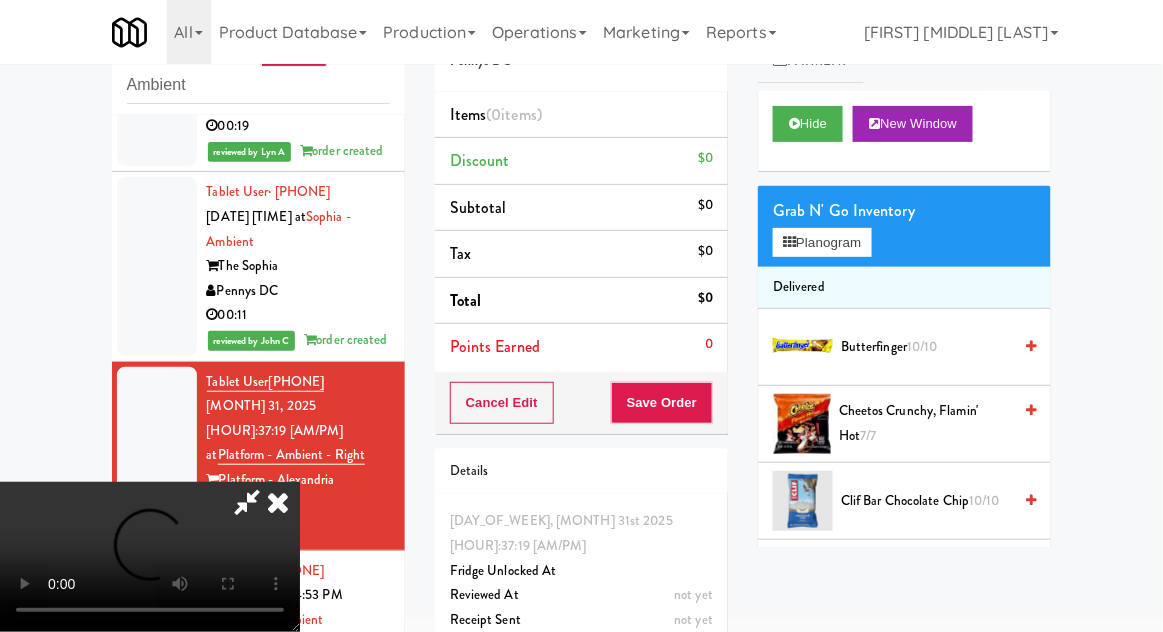 type 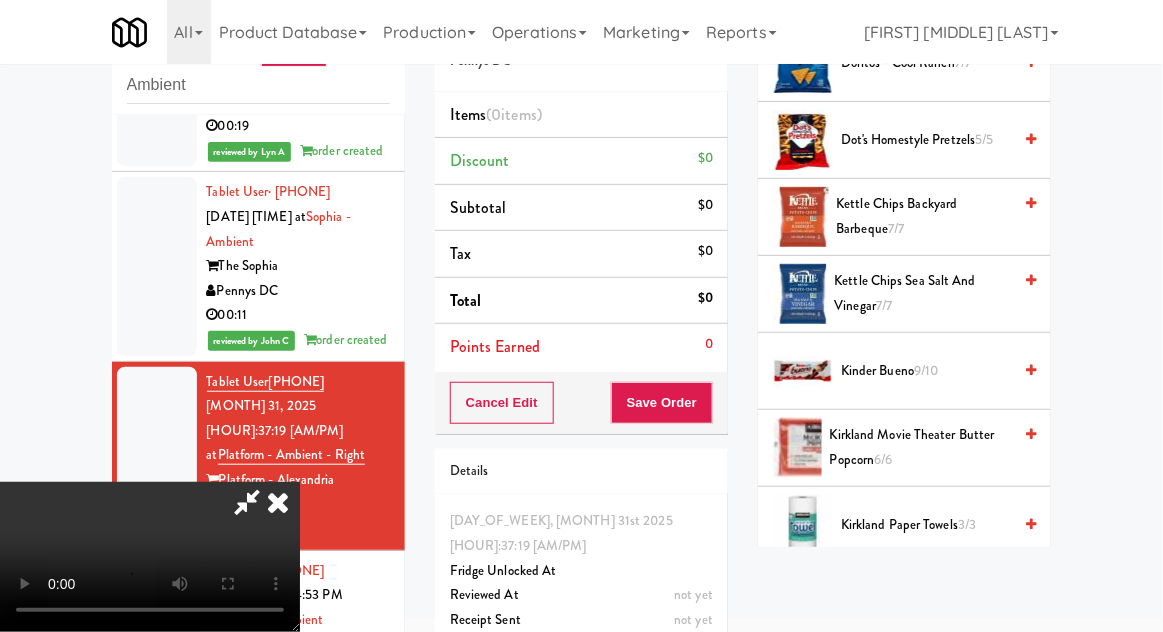 scroll, scrollTop: 684, scrollLeft: 0, axis: vertical 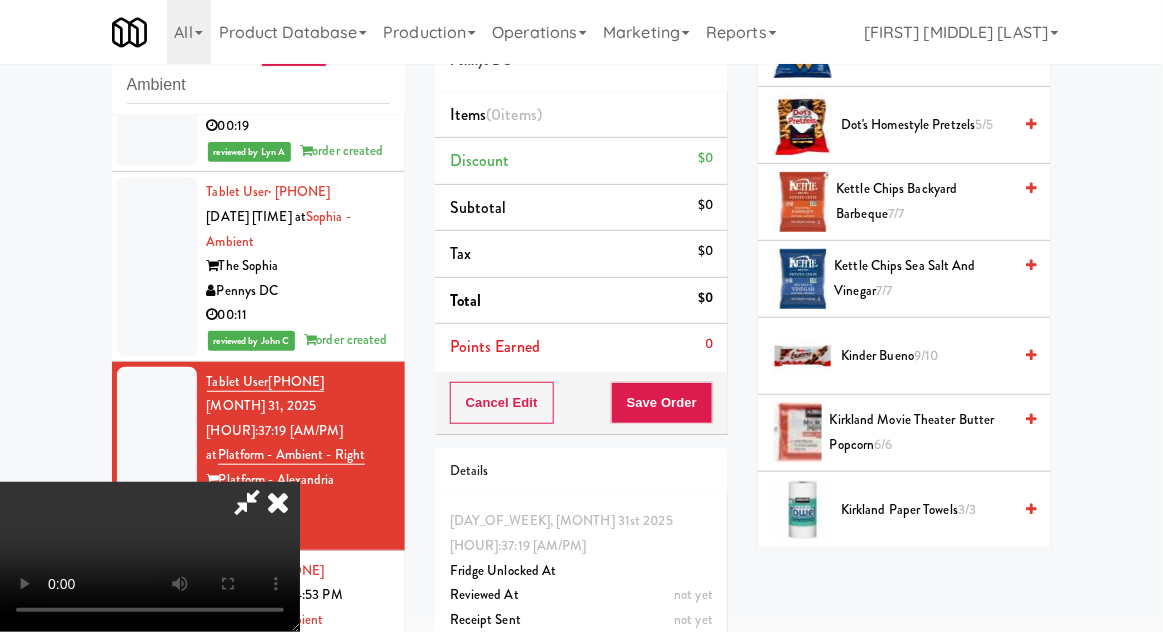 click on "Kettle Chips Backyard Barbeque  7/7" at bounding box center (924, 201) 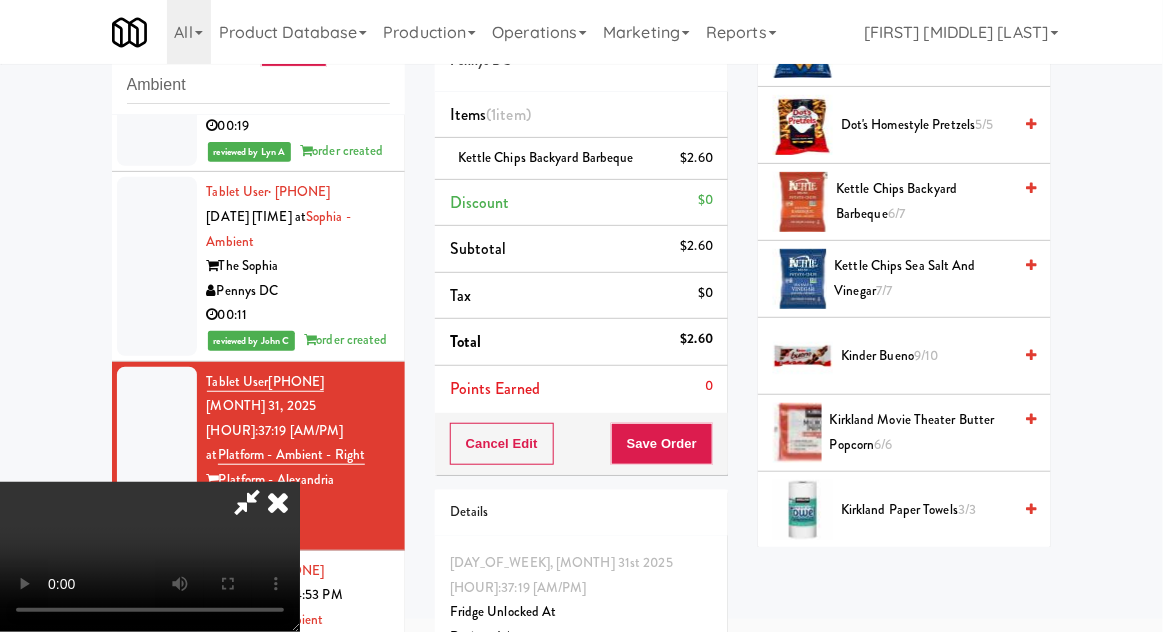 click on "Cancel Edit Save Order" at bounding box center [581, 444] 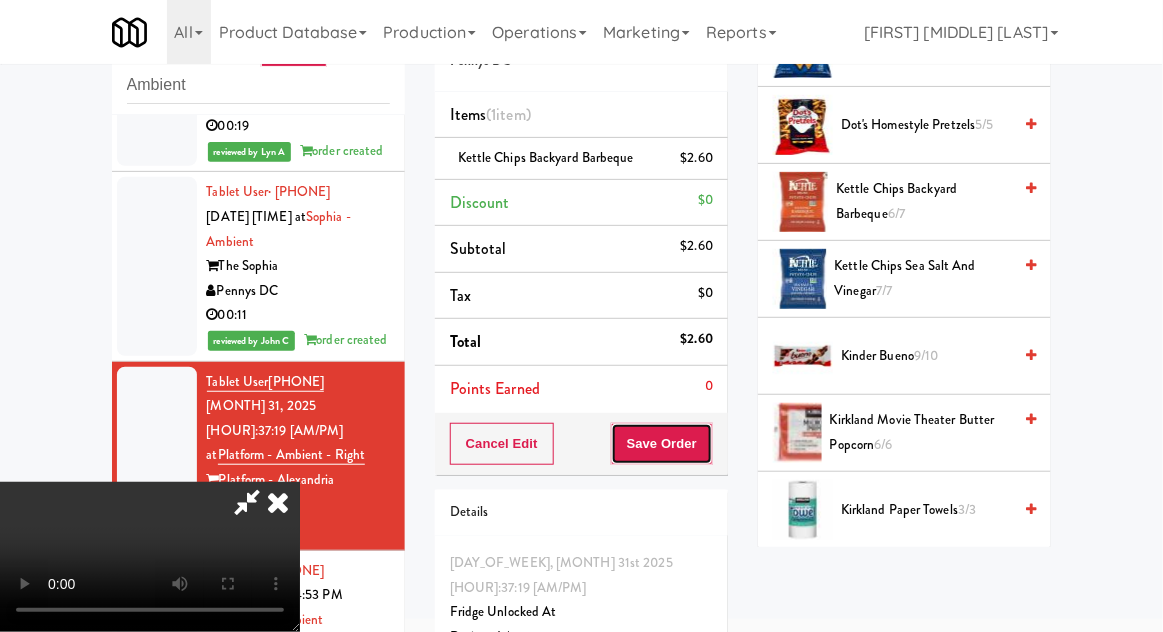 click on "Save Order" at bounding box center (662, 444) 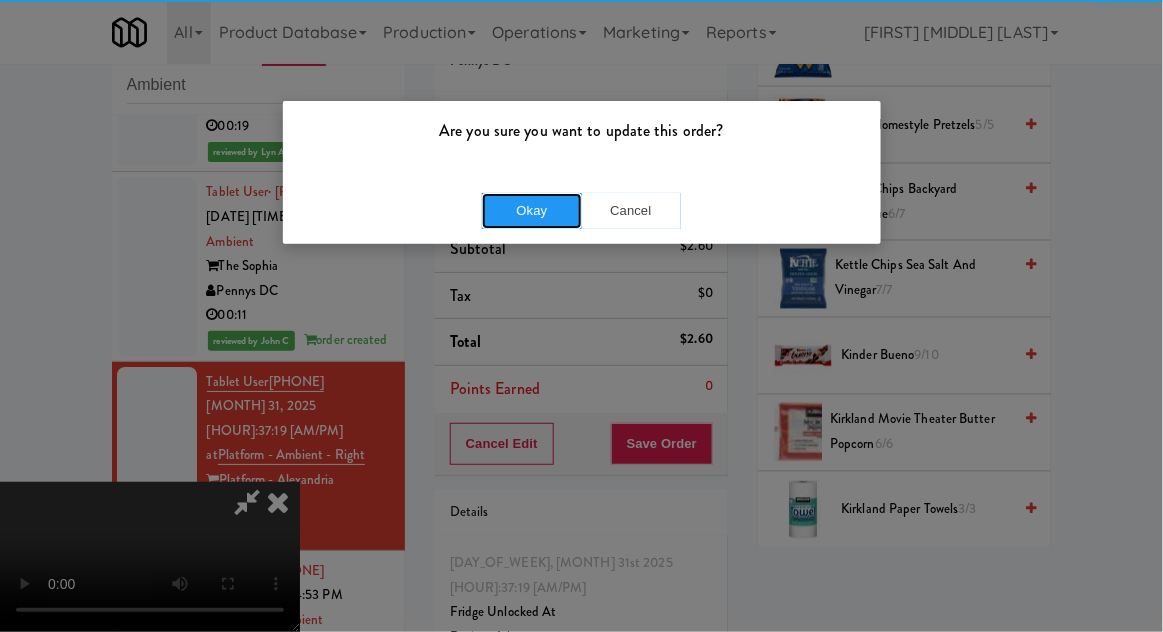 click on "Okay" at bounding box center (532, 211) 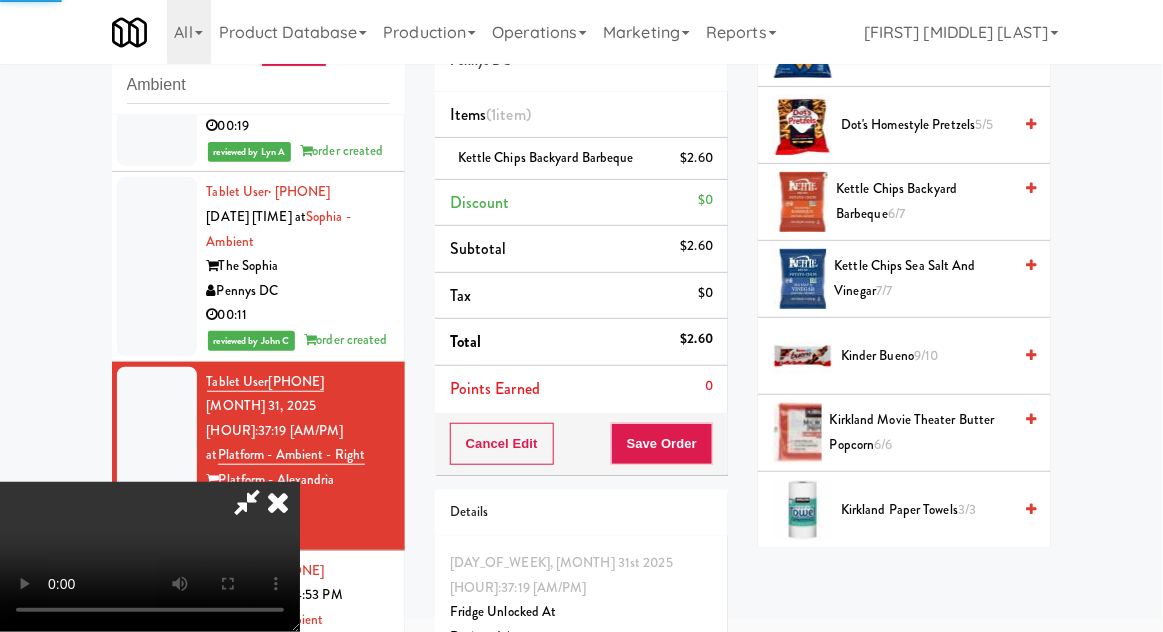 scroll, scrollTop: 197, scrollLeft: 0, axis: vertical 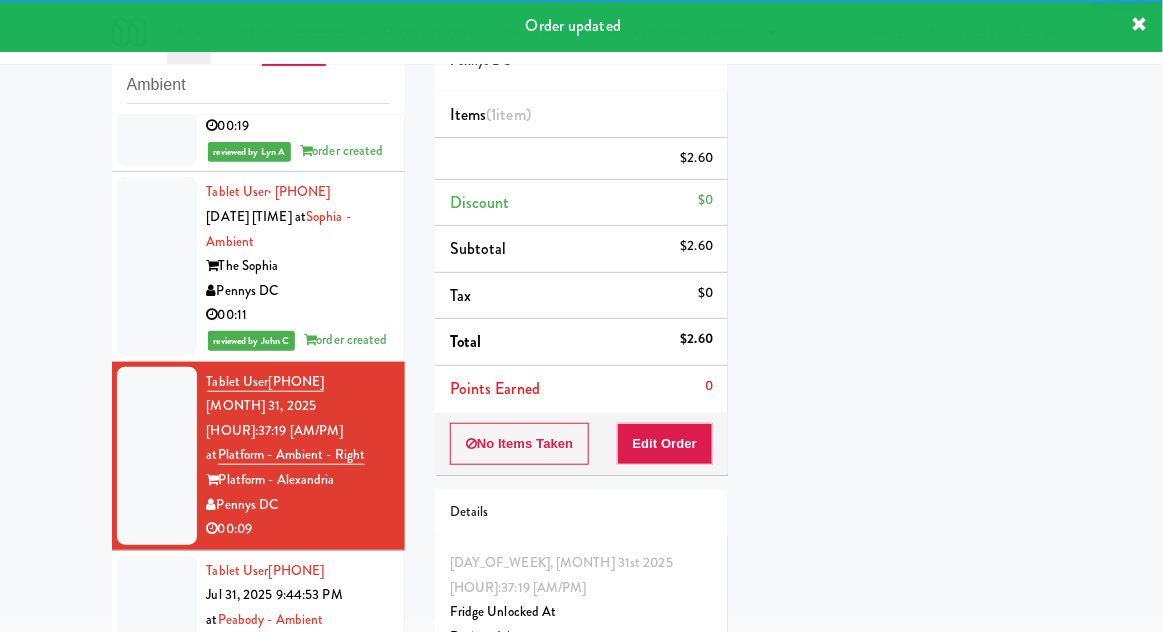 click at bounding box center [157, 633] 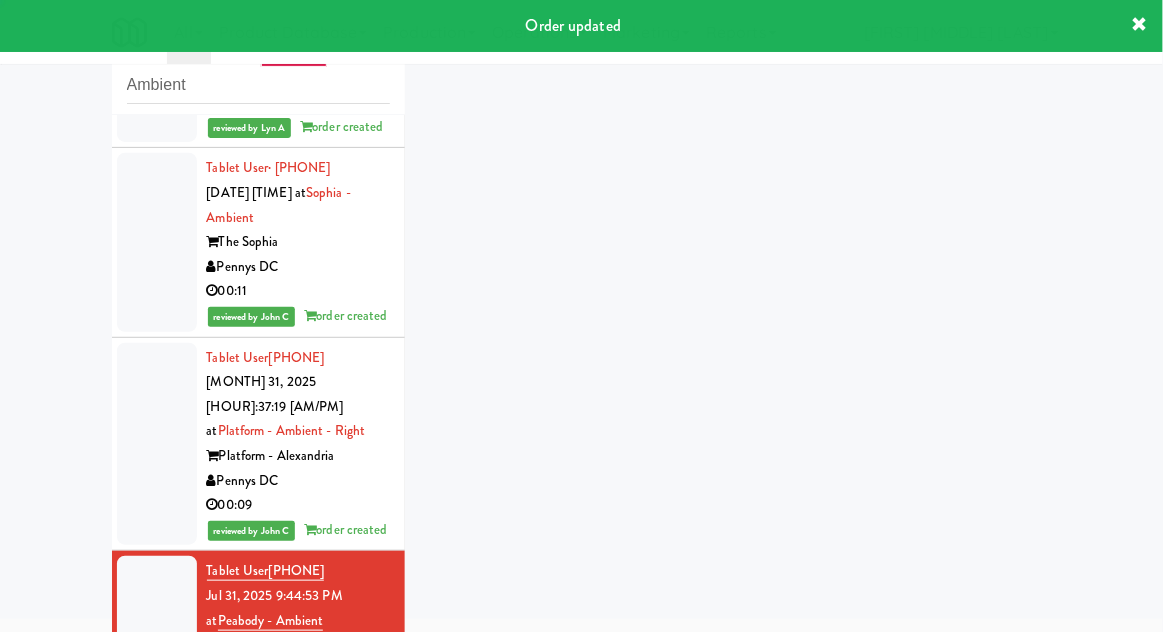 scroll, scrollTop: 3713, scrollLeft: 0, axis: vertical 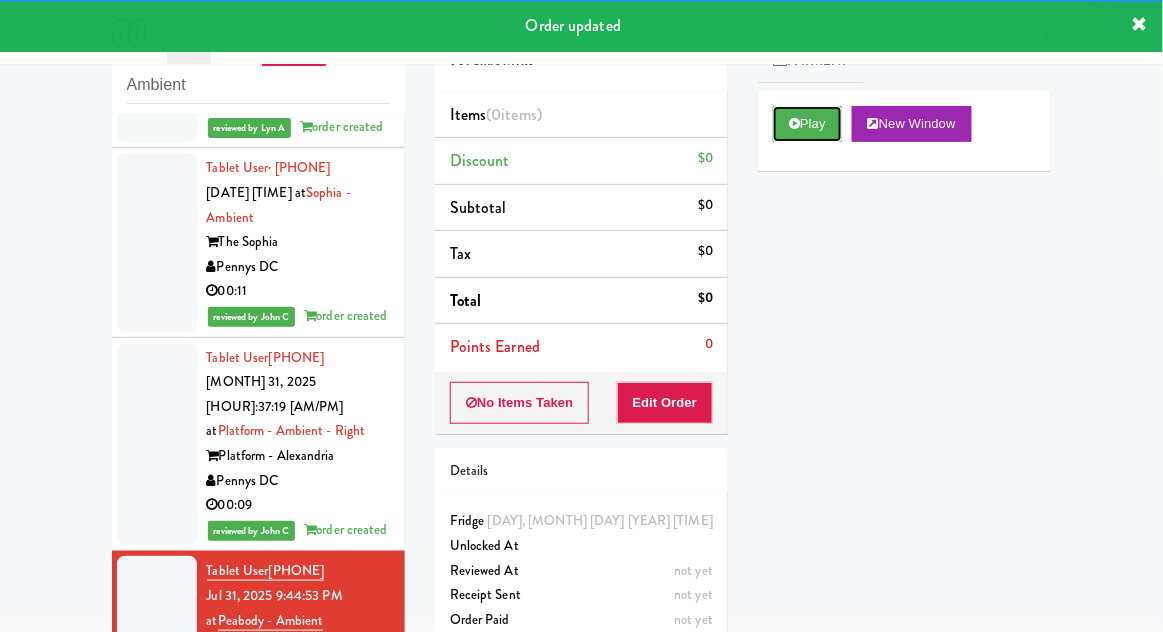 click on "Play" at bounding box center [807, 124] 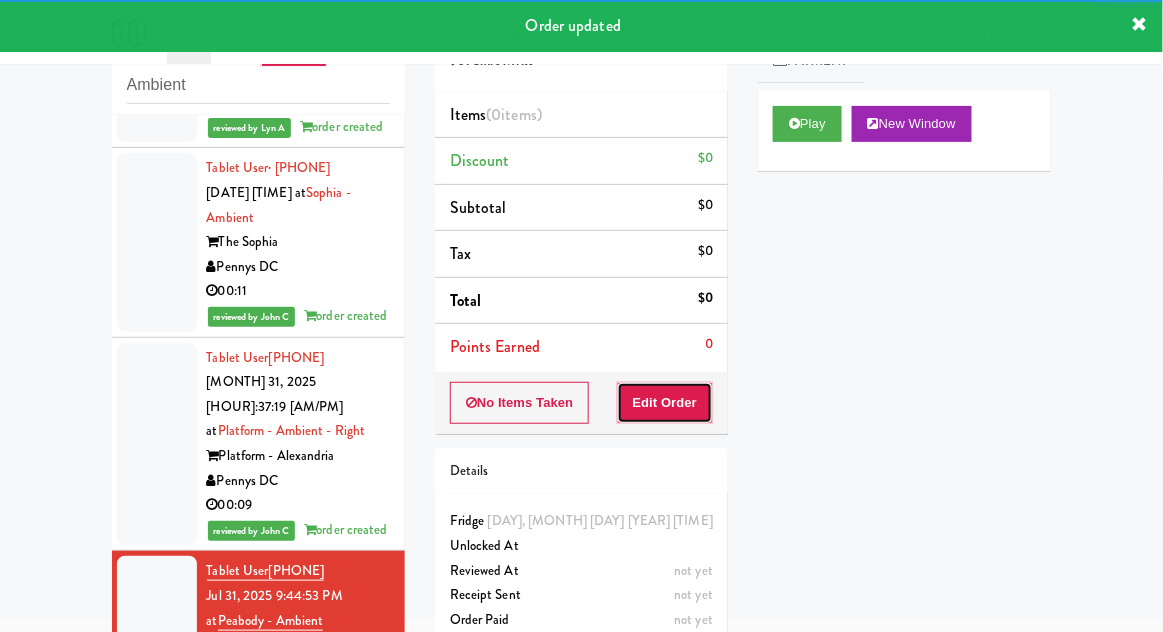 click on "Edit Order" at bounding box center [665, 403] 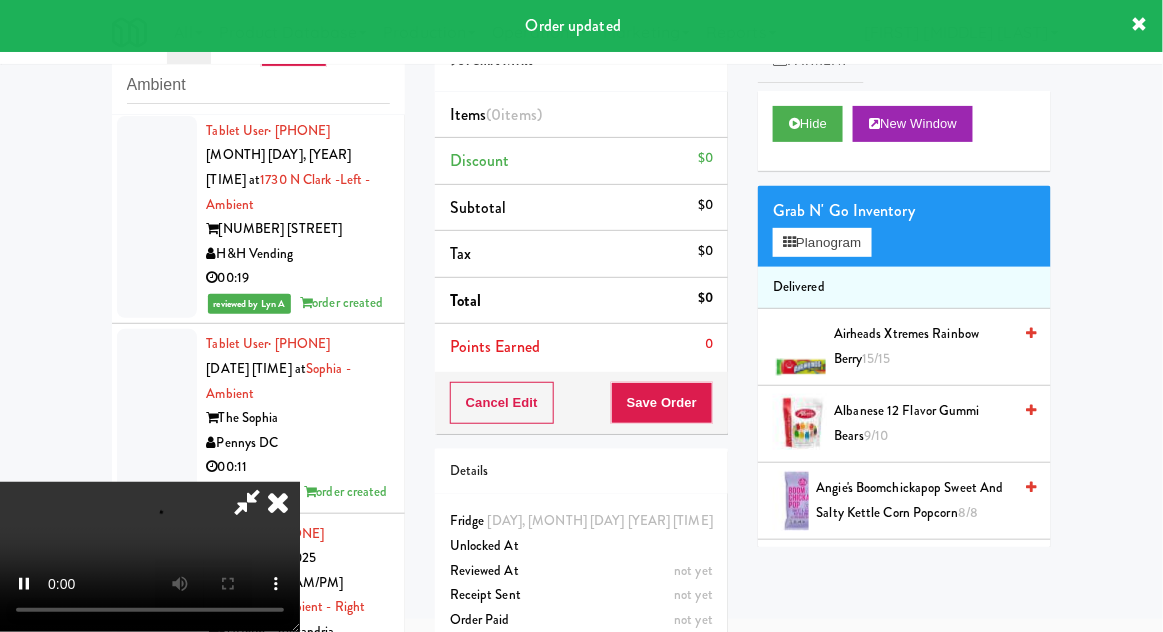 scroll, scrollTop: 3713, scrollLeft: 0, axis: vertical 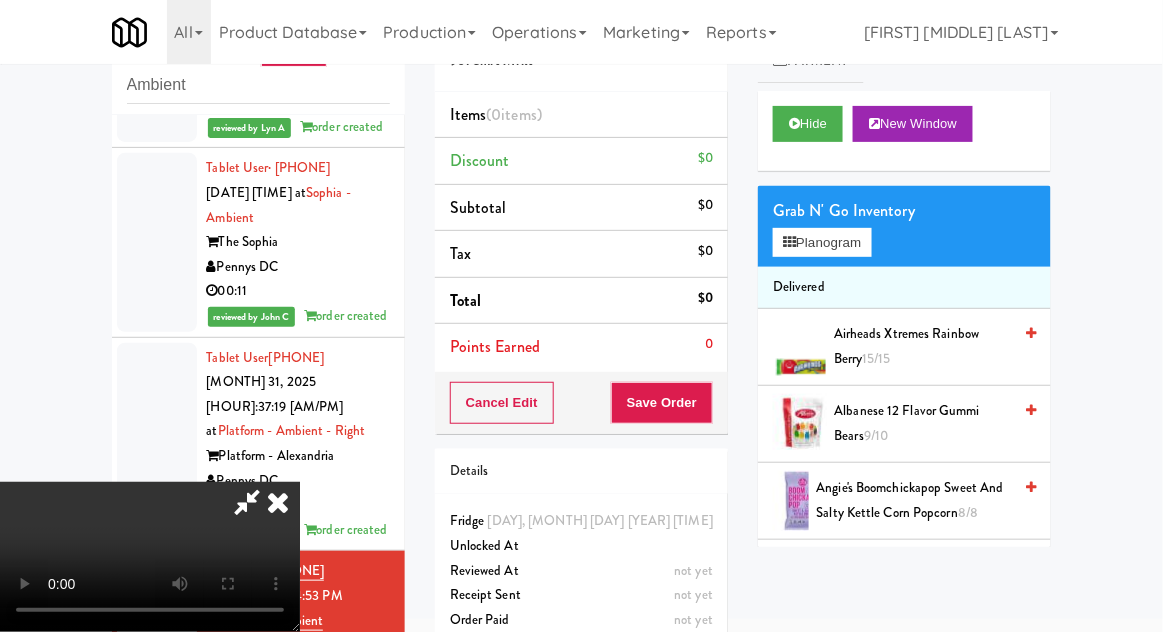 type 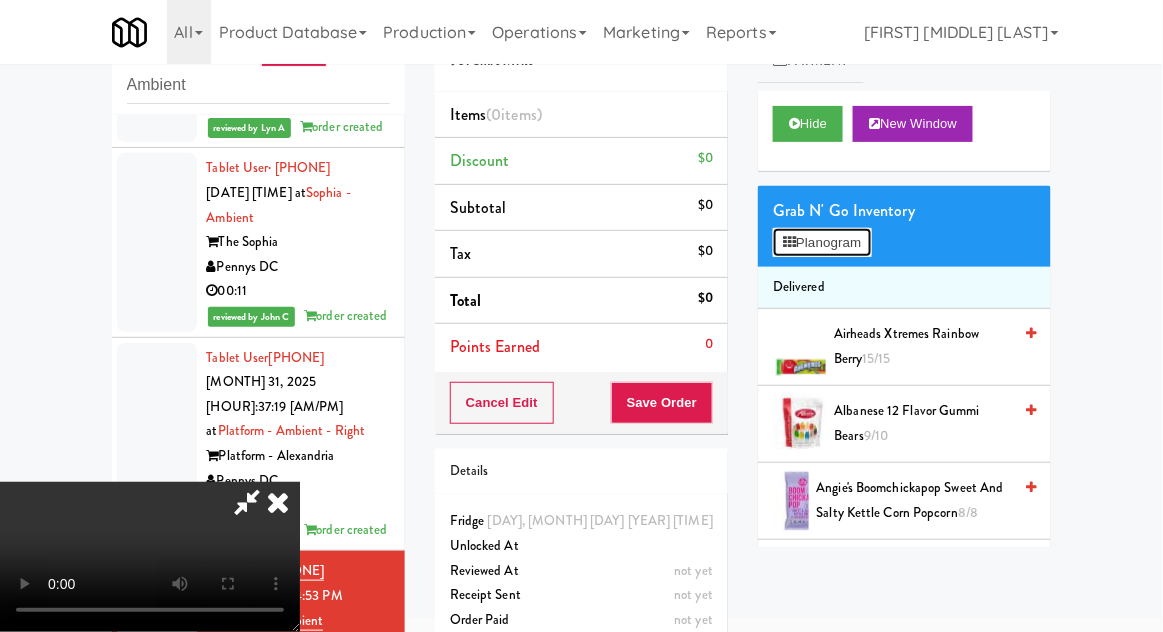 click on "Planogram" at bounding box center (822, 243) 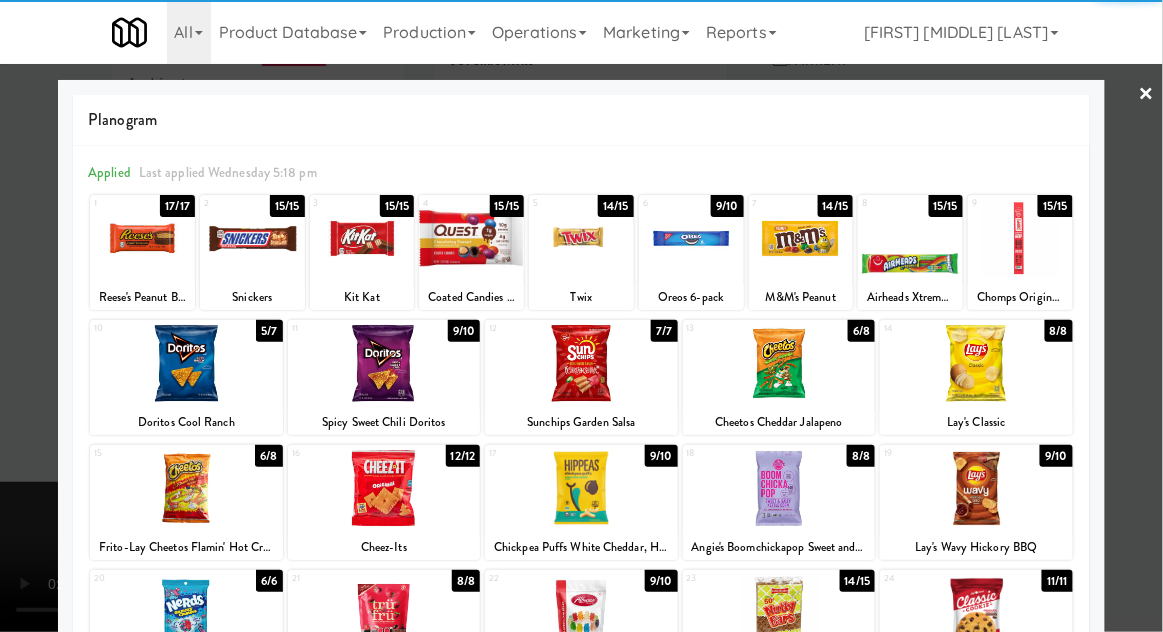 click at bounding box center [976, 488] 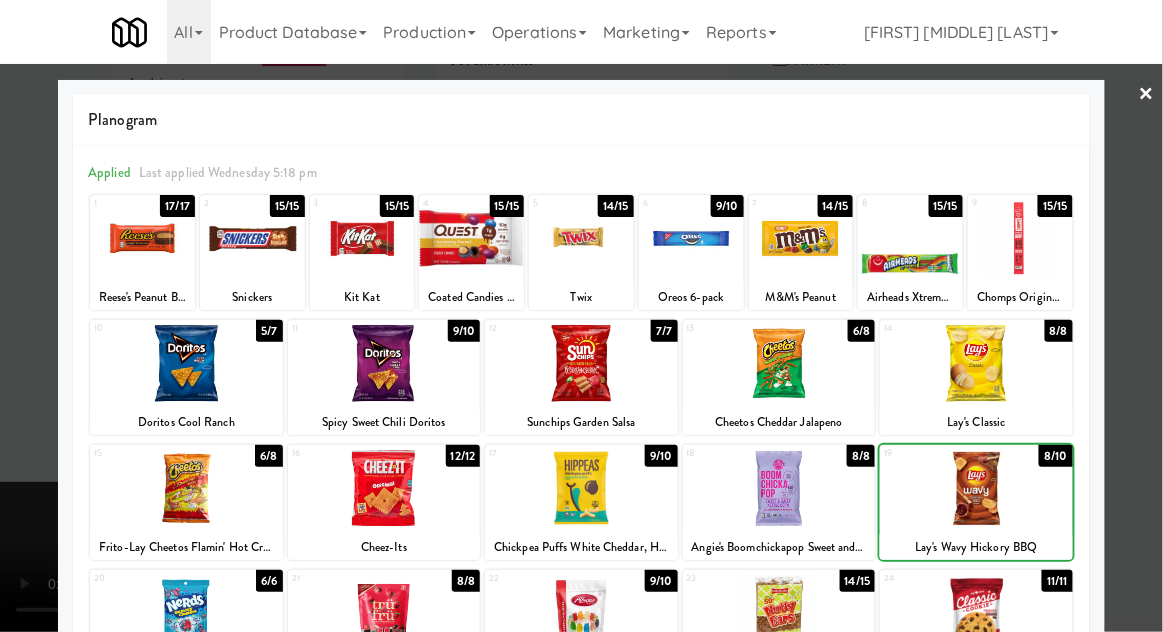 click at bounding box center (581, 316) 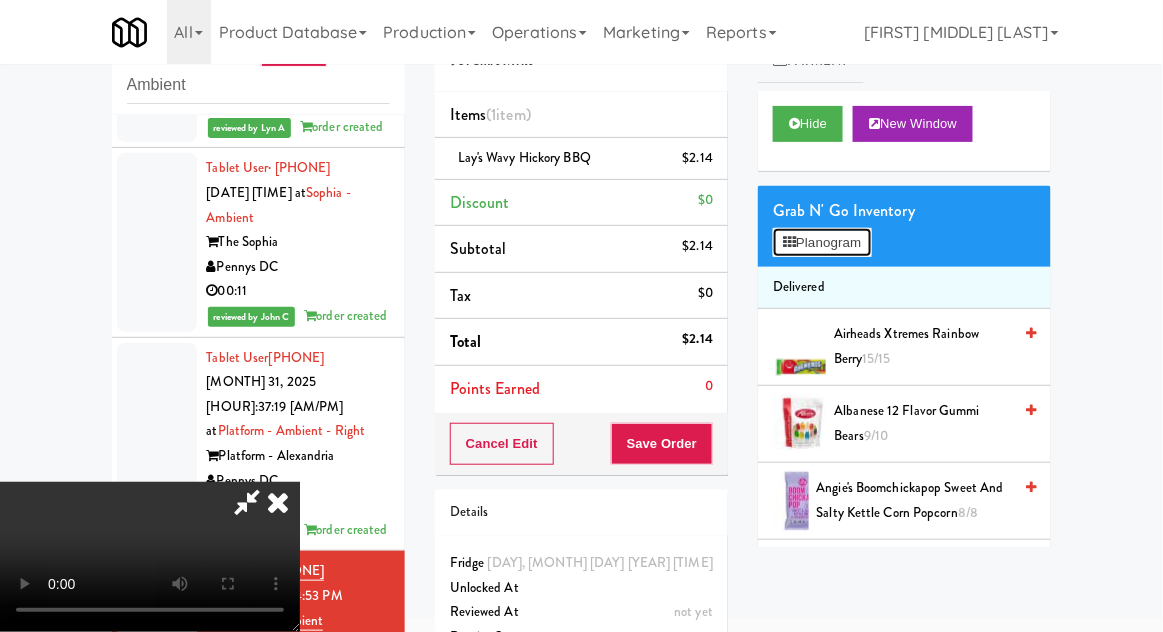 click on "Planogram" at bounding box center [822, 243] 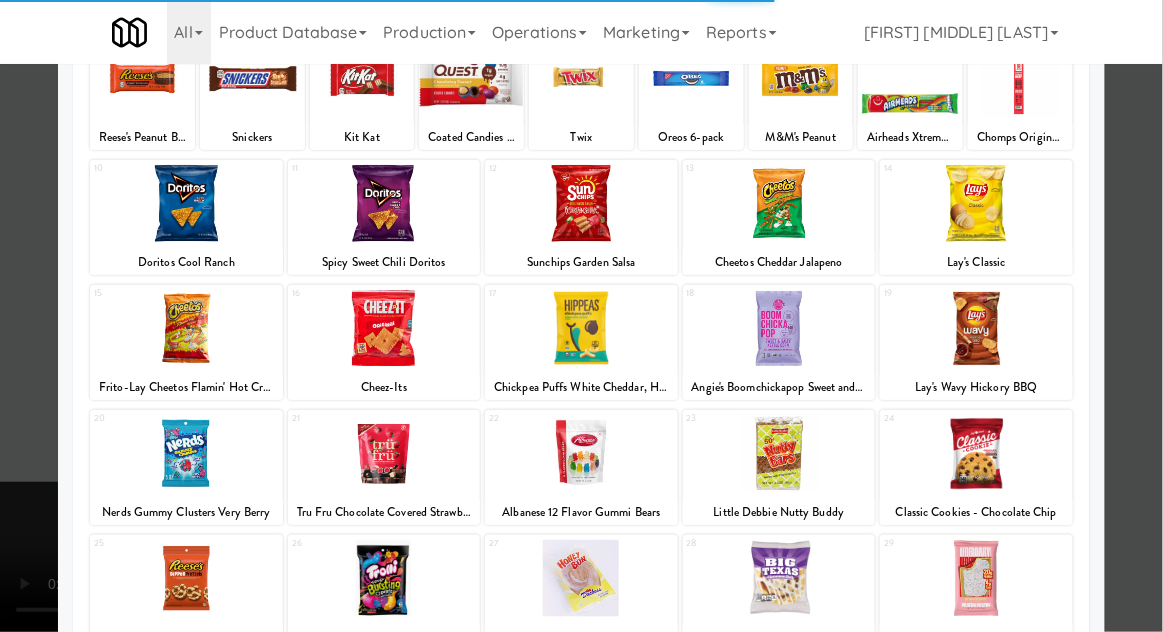 scroll, scrollTop: 253, scrollLeft: 0, axis: vertical 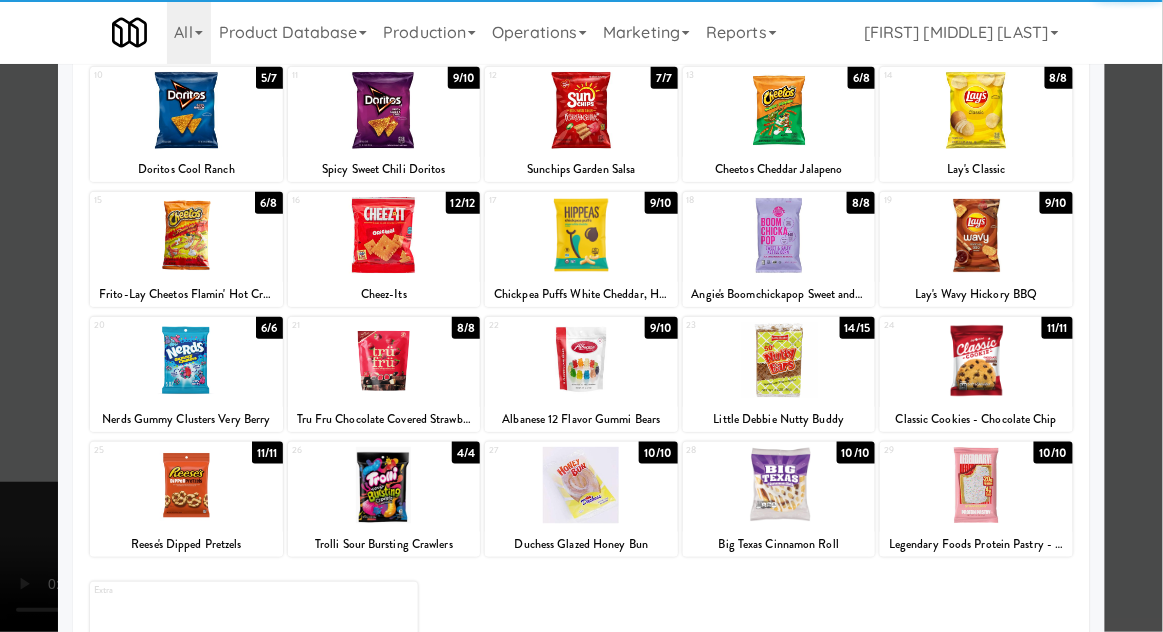 click at bounding box center [779, 485] 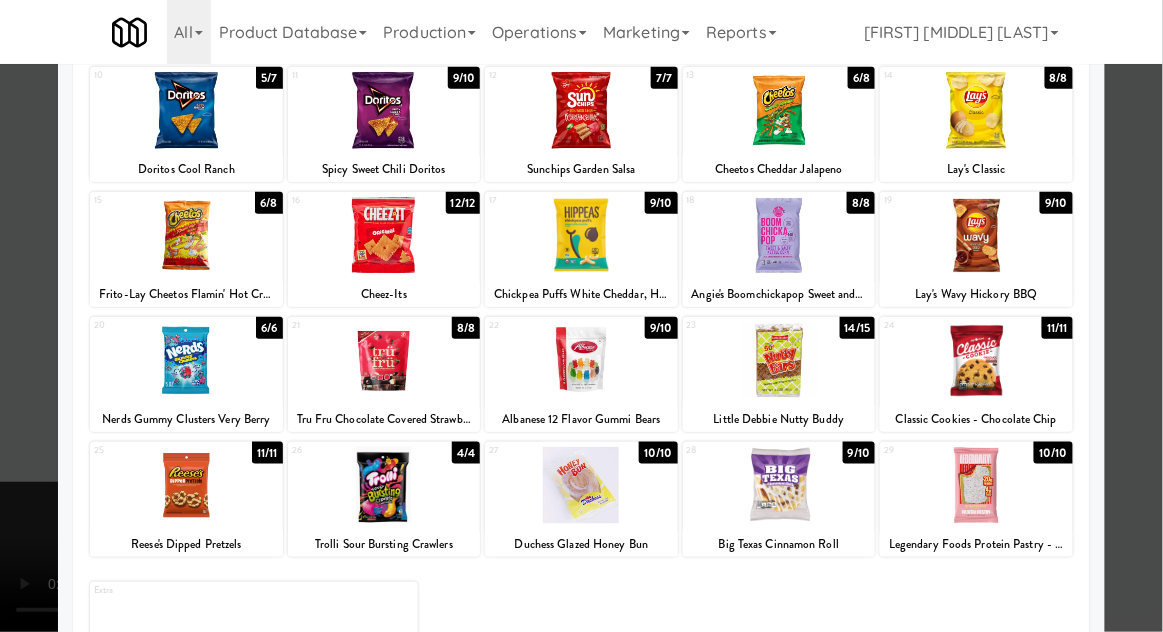 click at bounding box center (581, 316) 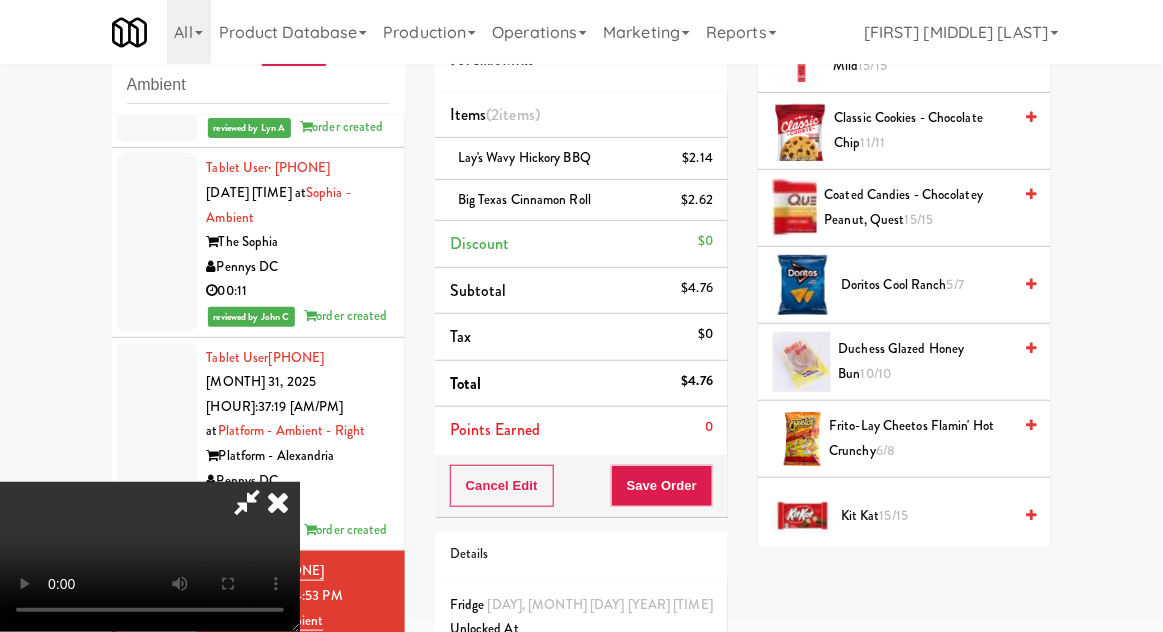 scroll, scrollTop: 858, scrollLeft: 0, axis: vertical 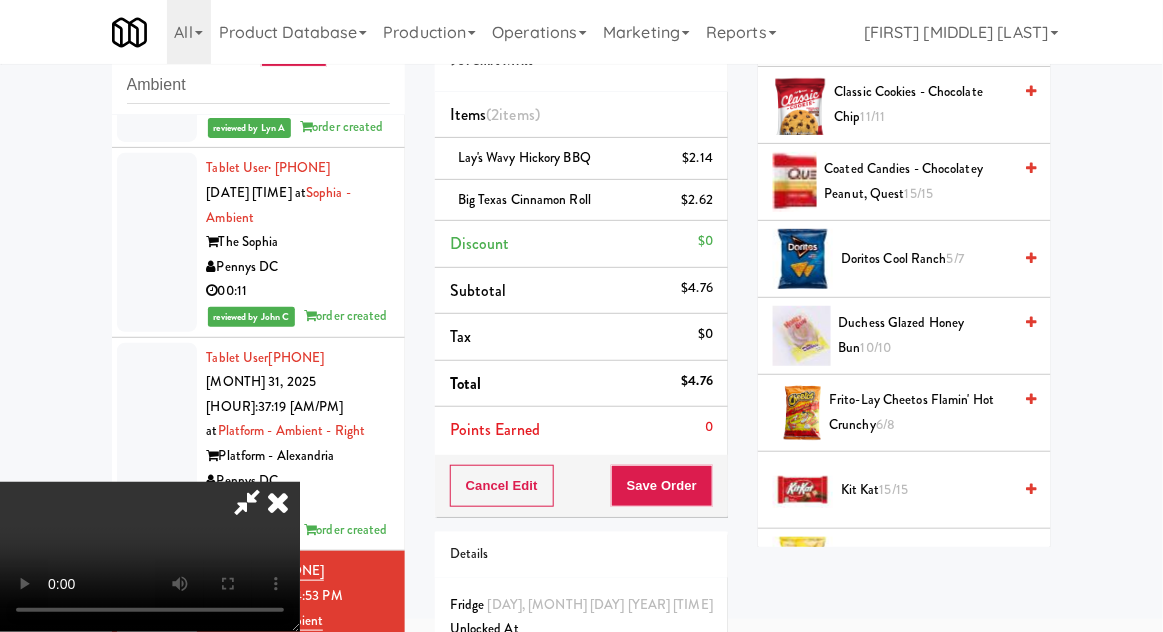 click on "Duchess Glazed Honey Bun  10/10" at bounding box center [925, 335] 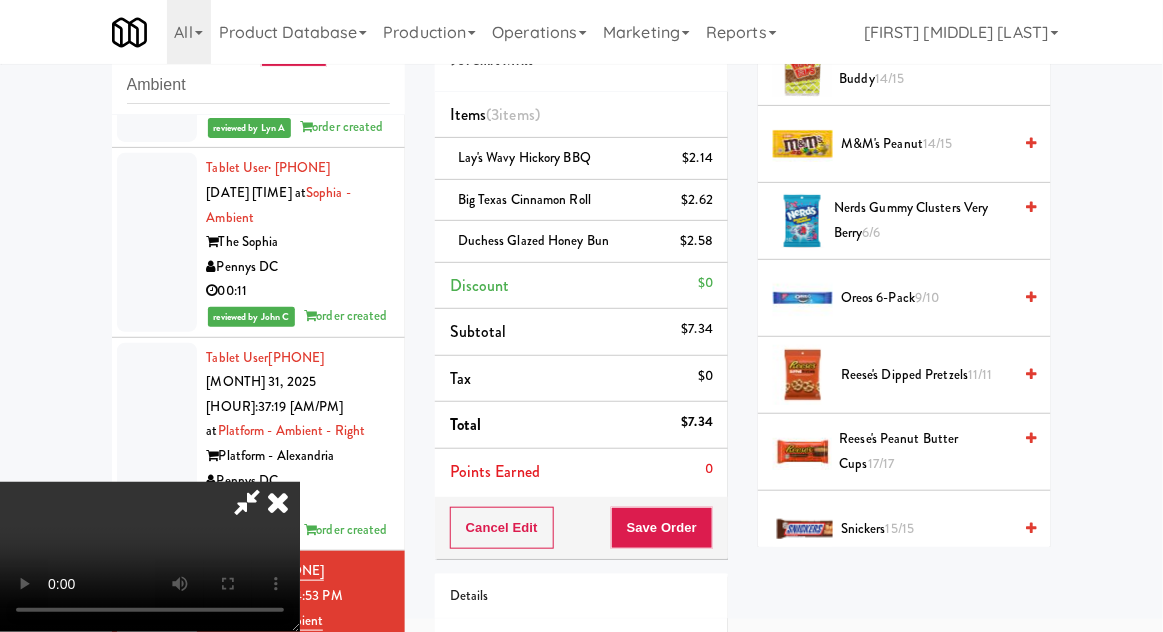 scroll, scrollTop: 1549, scrollLeft: 0, axis: vertical 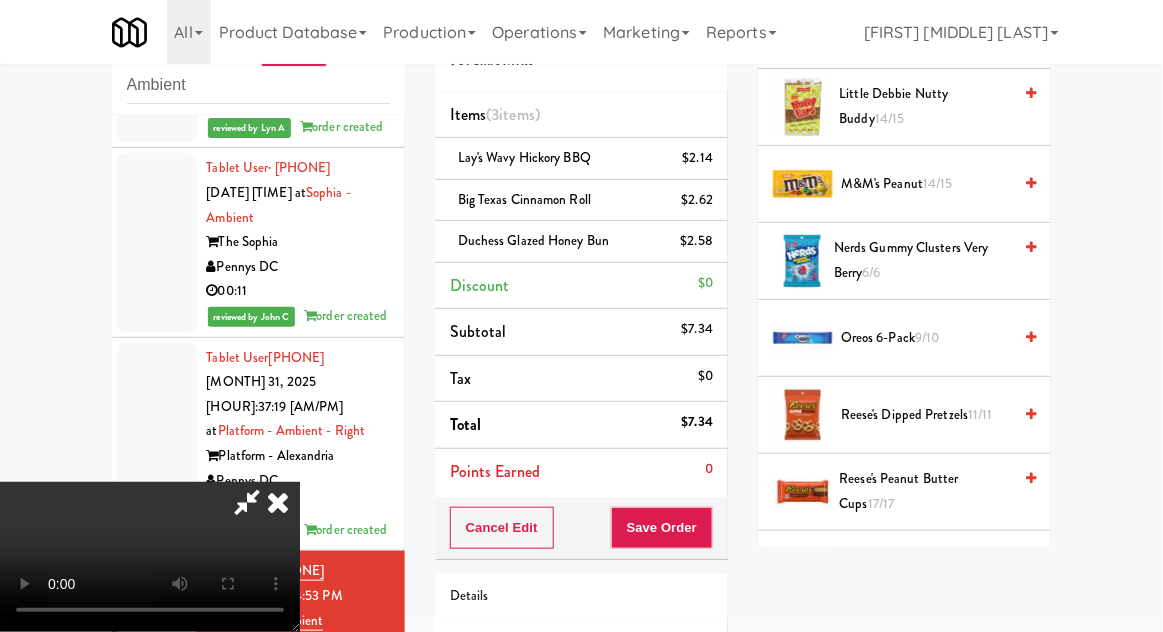 click on "Nerds Gummy Clusters Very Berry  6/6" at bounding box center [922, 260] 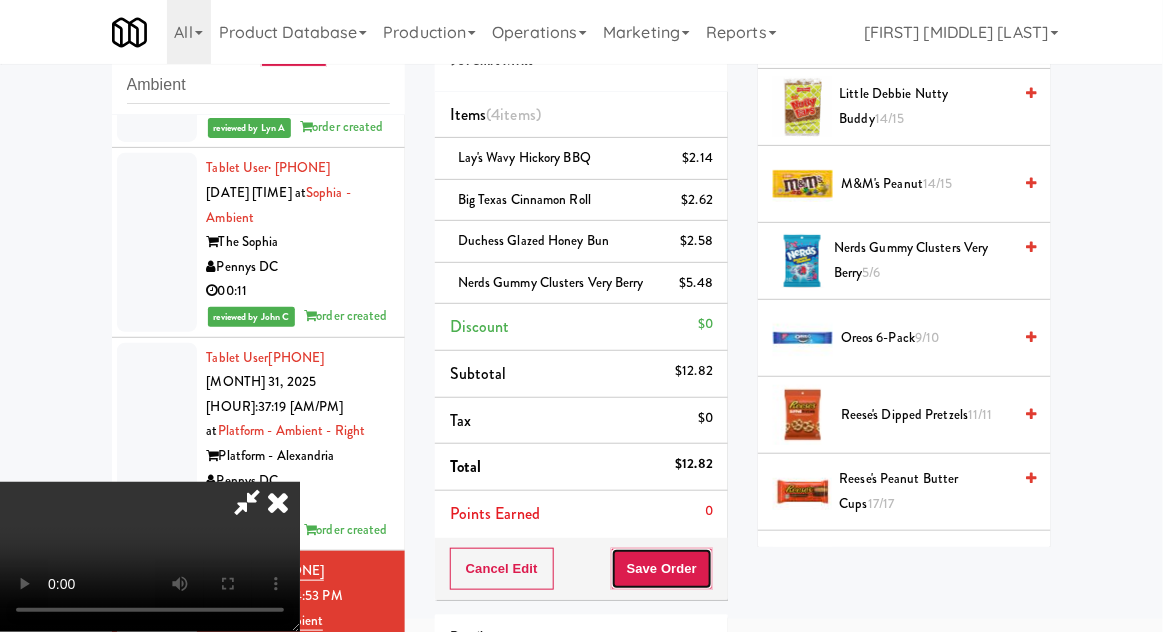 click on "Save Order" at bounding box center [662, 569] 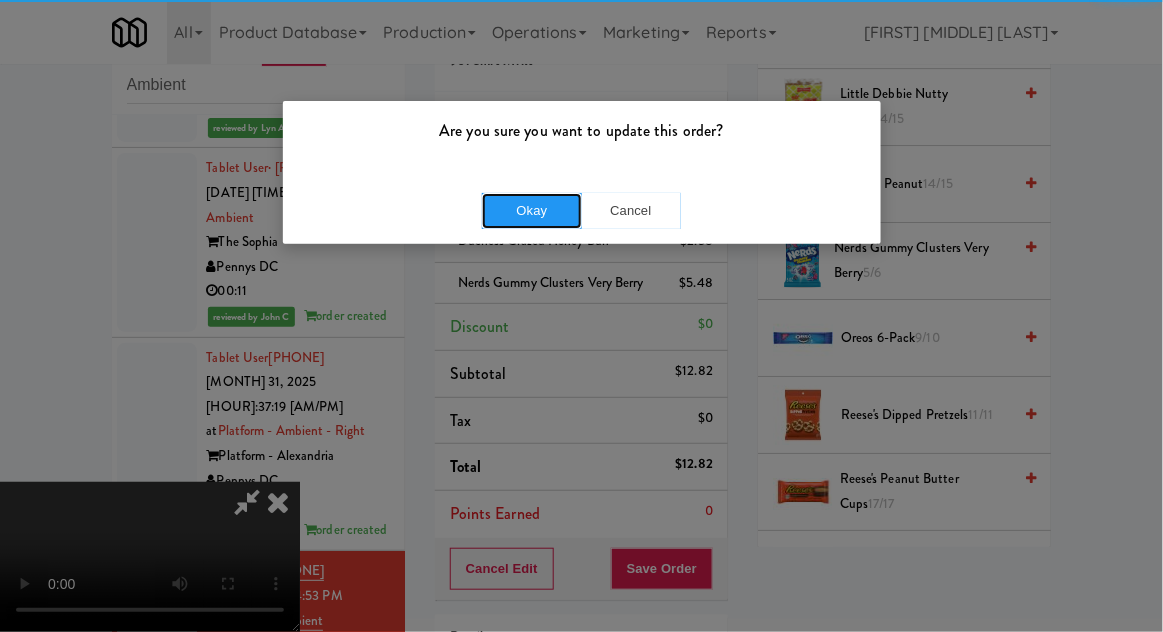 click on "Okay" at bounding box center [532, 211] 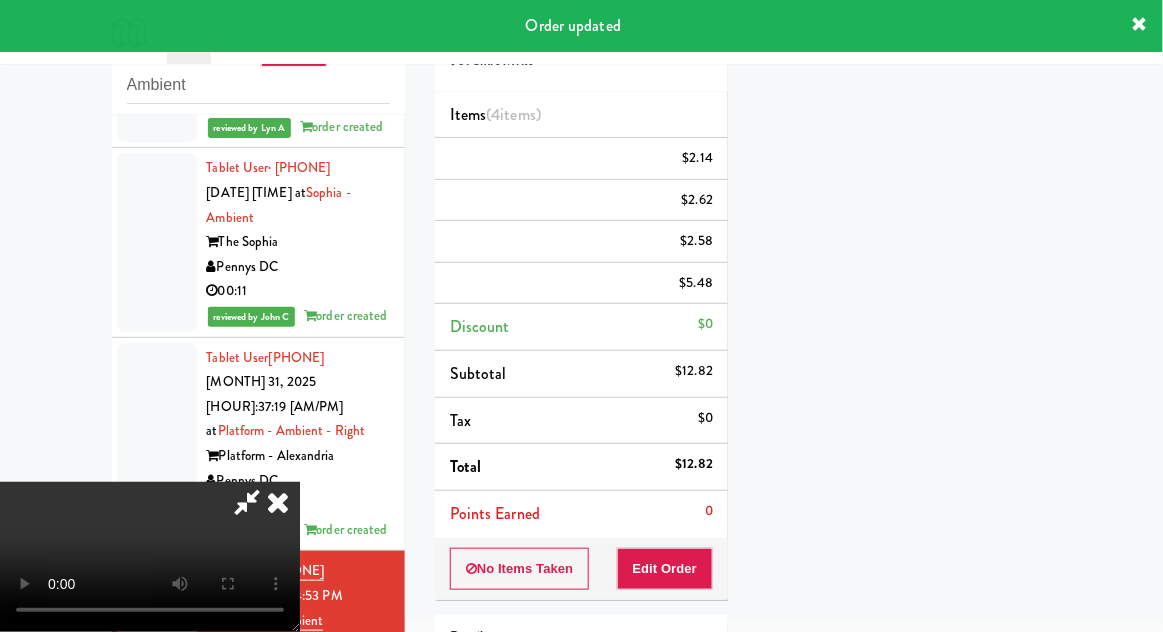 scroll, scrollTop: 197, scrollLeft: 0, axis: vertical 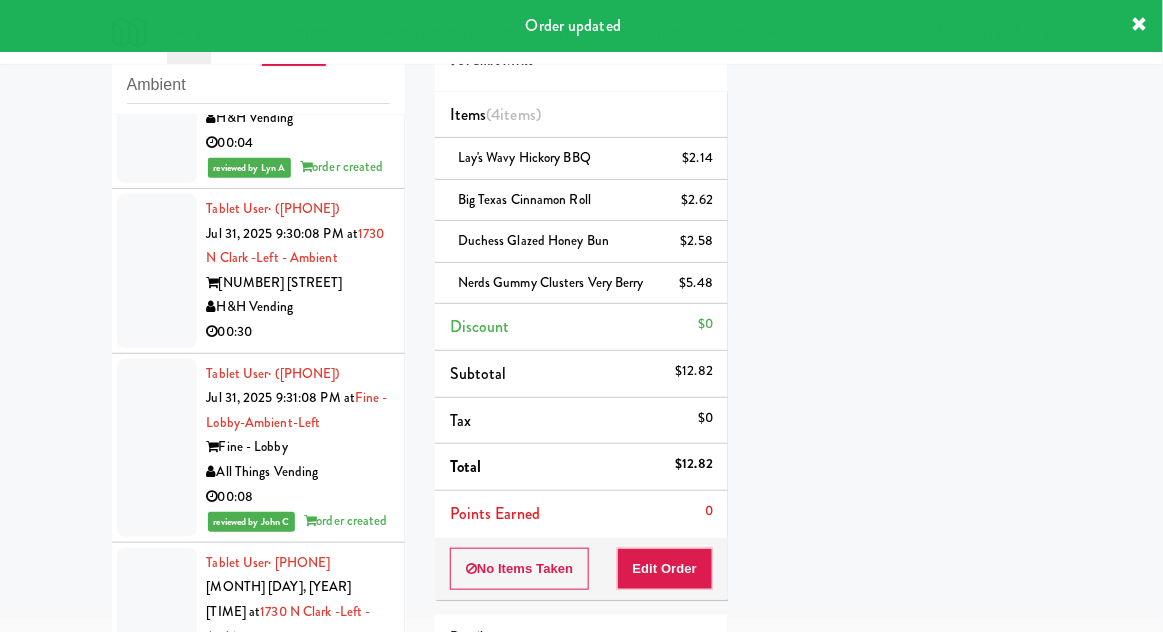click at bounding box center (157, 271) 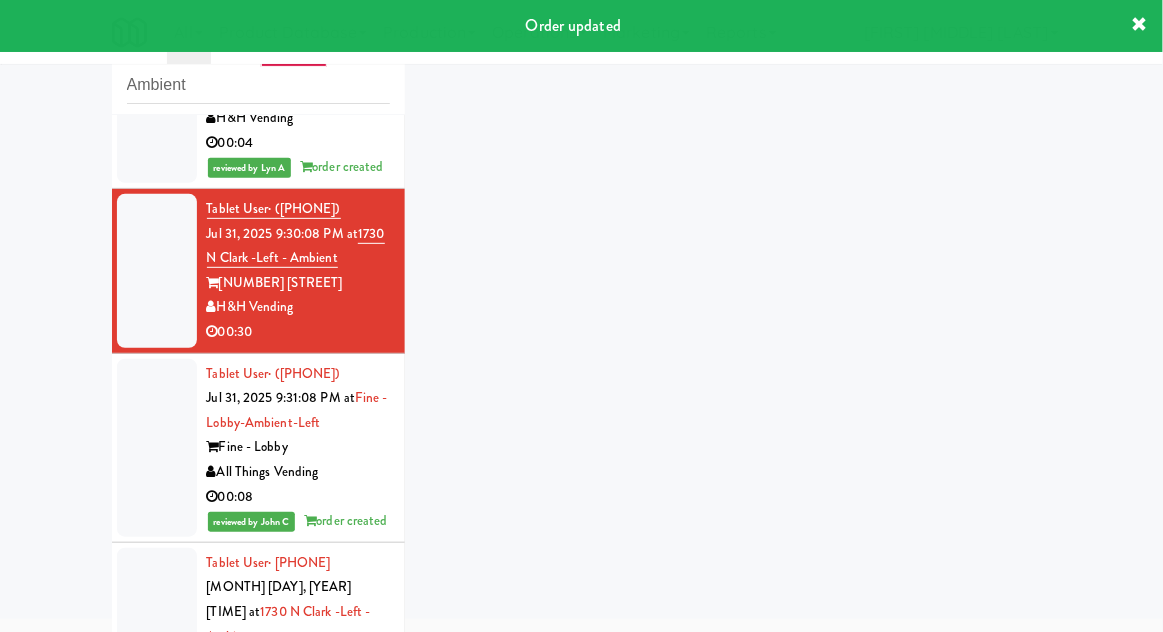 click at bounding box center (157, 271) 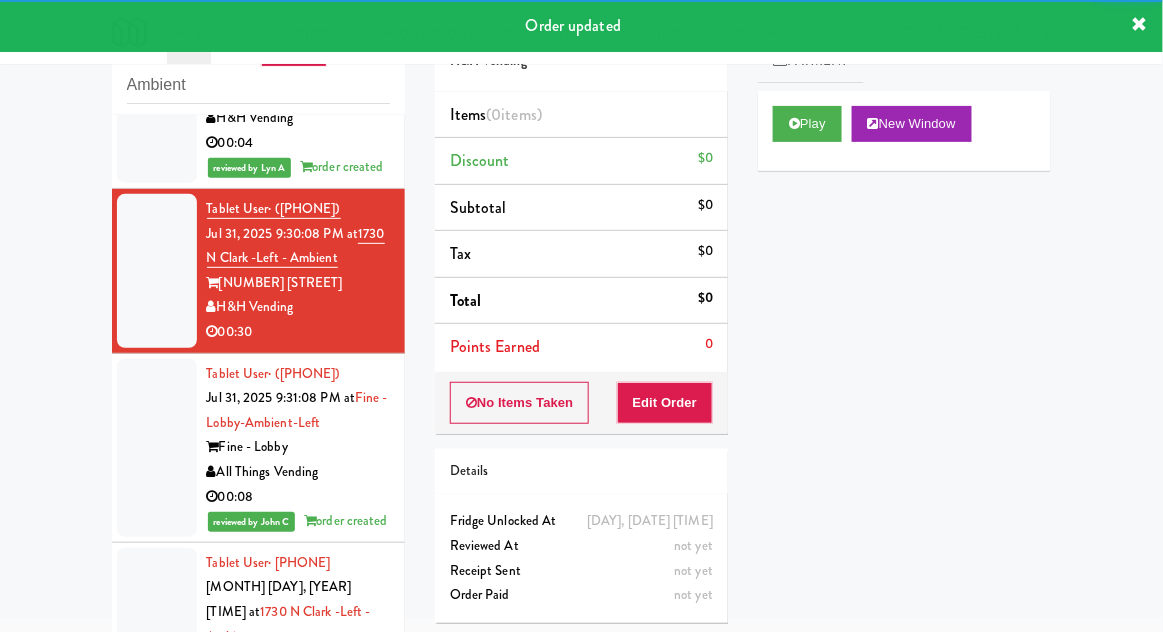 click on "Play  New Window" at bounding box center (904, 131) 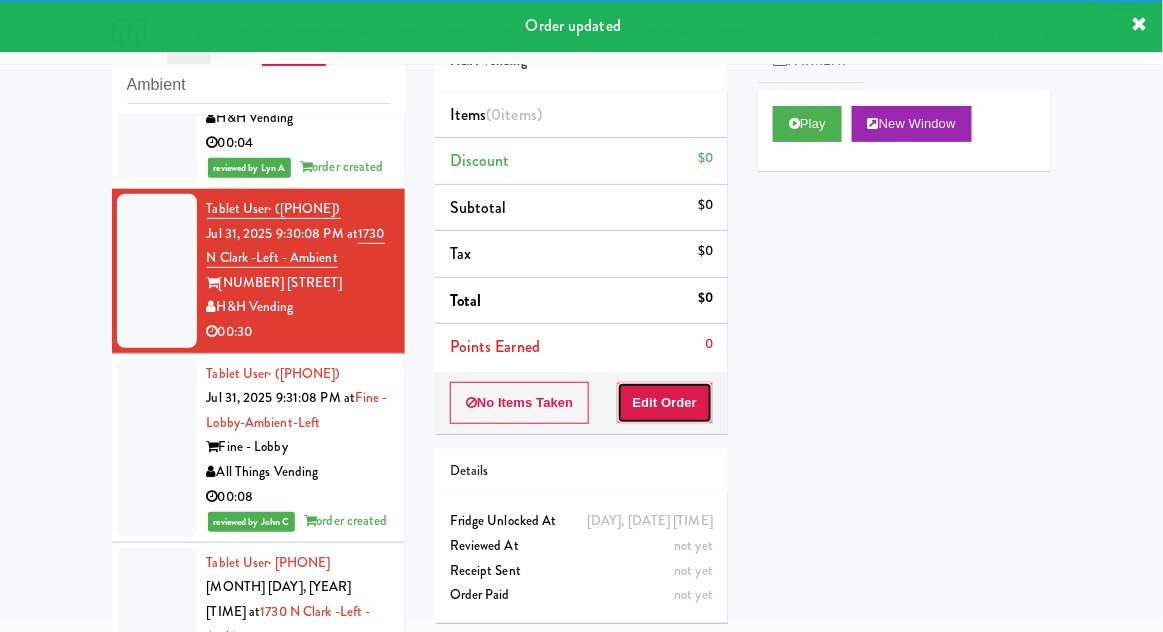 click on "Edit Order" at bounding box center [665, 403] 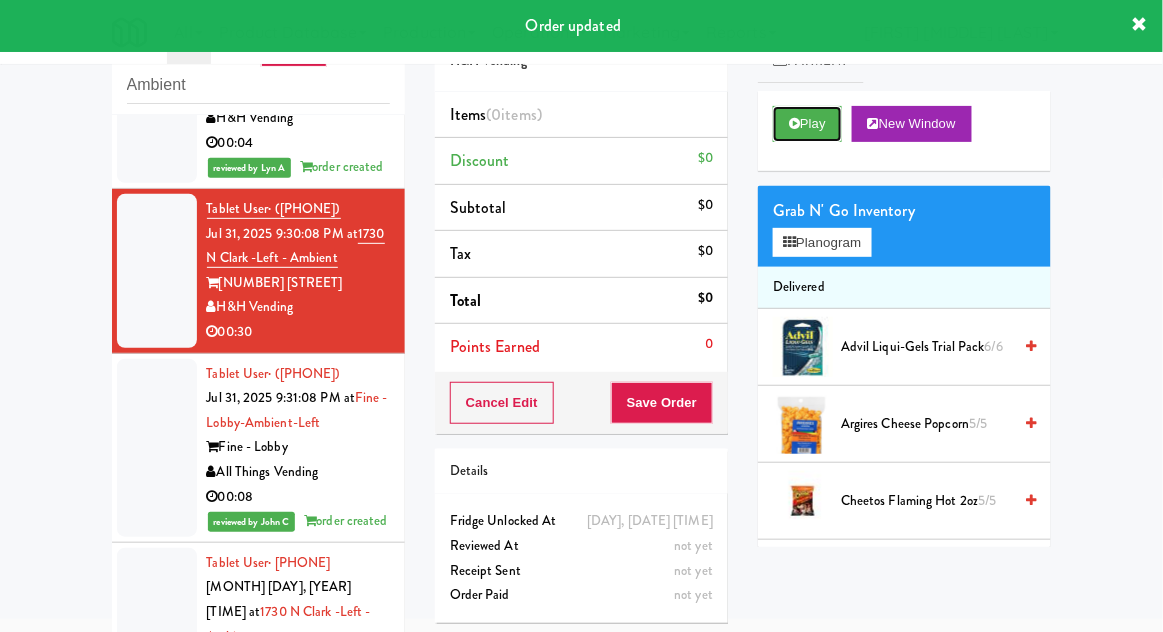 click on "Play" at bounding box center (807, 124) 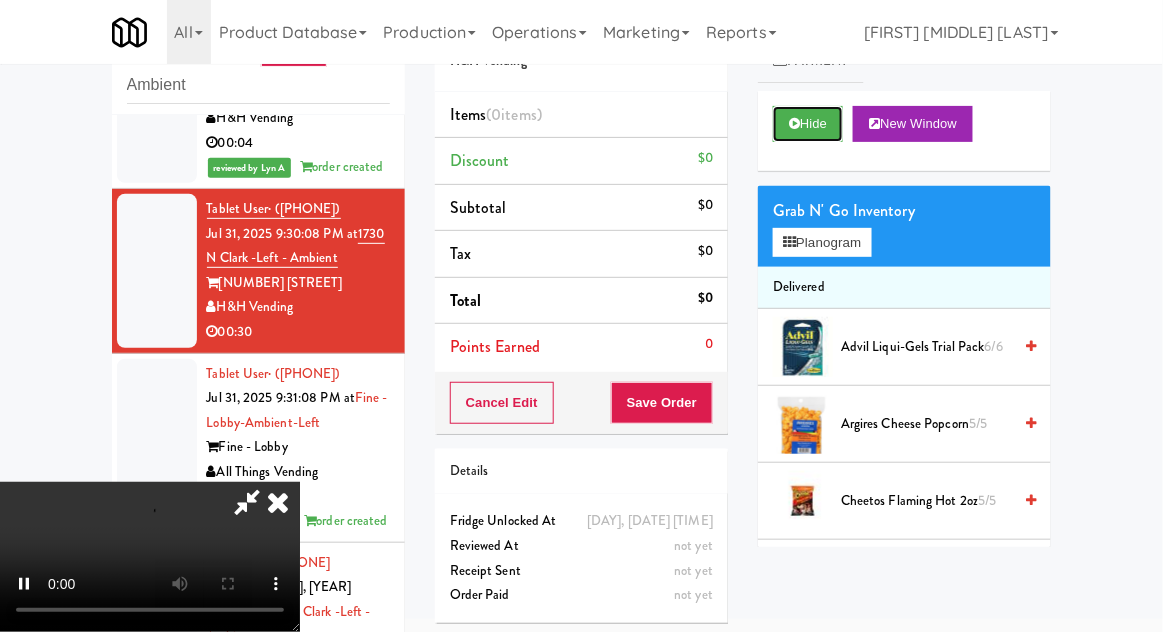 scroll, scrollTop: 73, scrollLeft: 0, axis: vertical 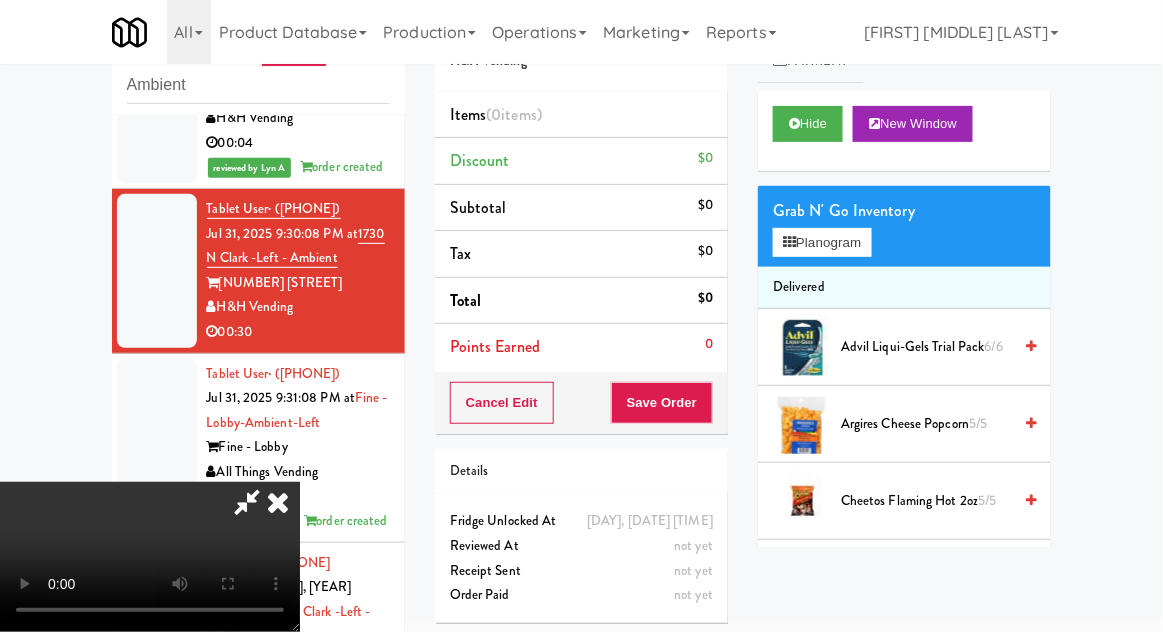 type 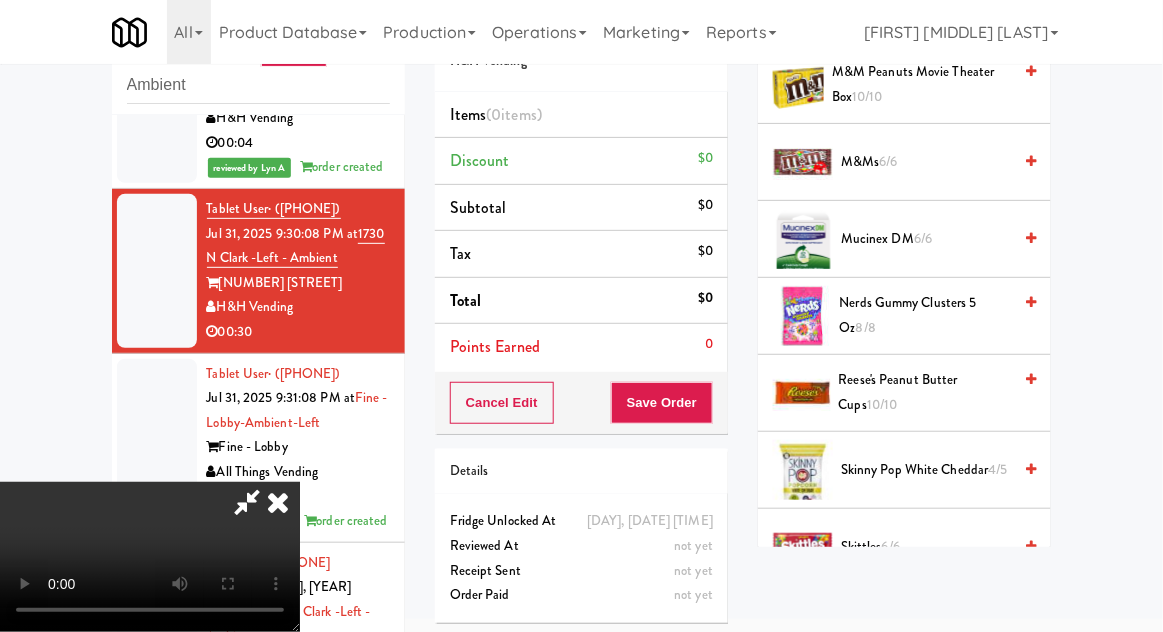 scroll, scrollTop: 1431, scrollLeft: 0, axis: vertical 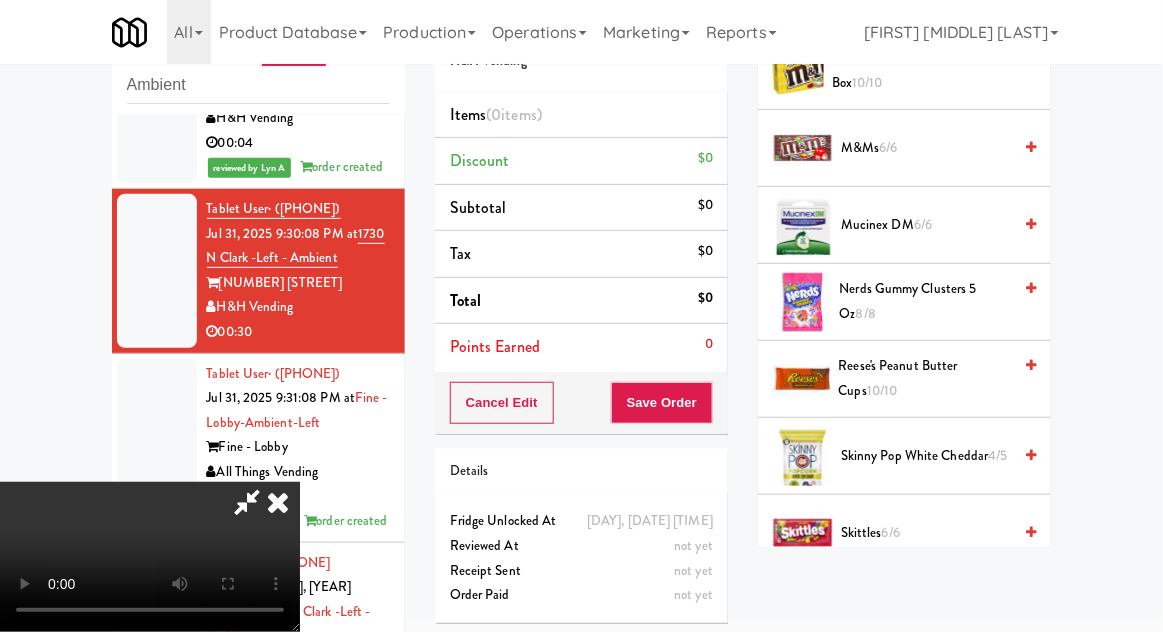 click on "Nerds Gummy Clusters 5 oz  8/8" at bounding box center [926, 301] 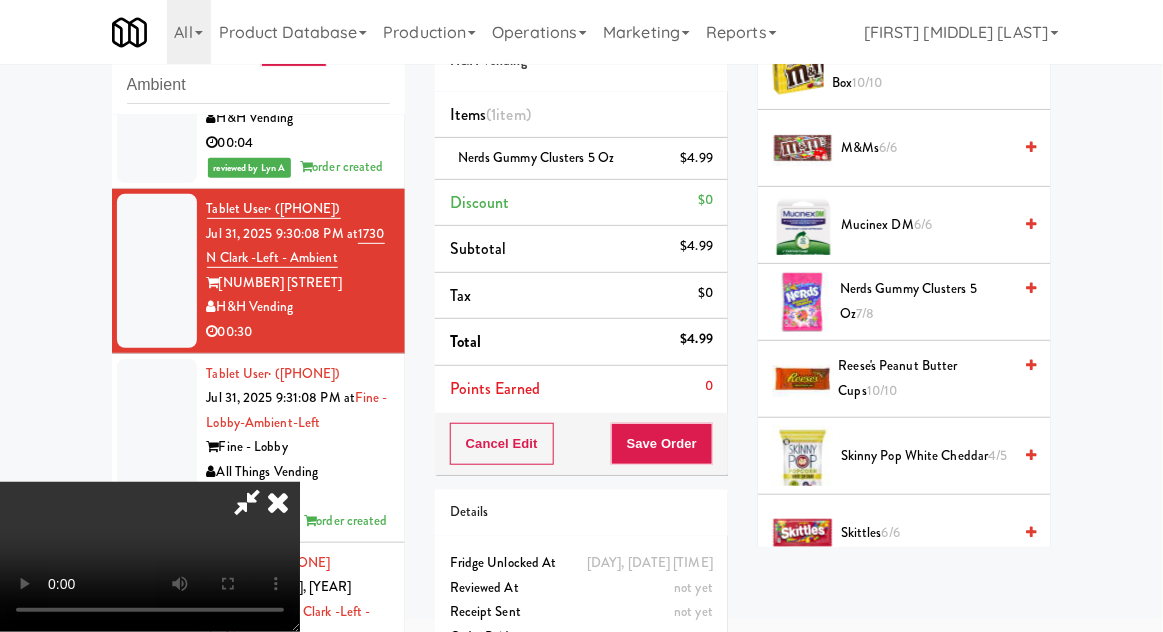 scroll, scrollTop: 73, scrollLeft: 0, axis: vertical 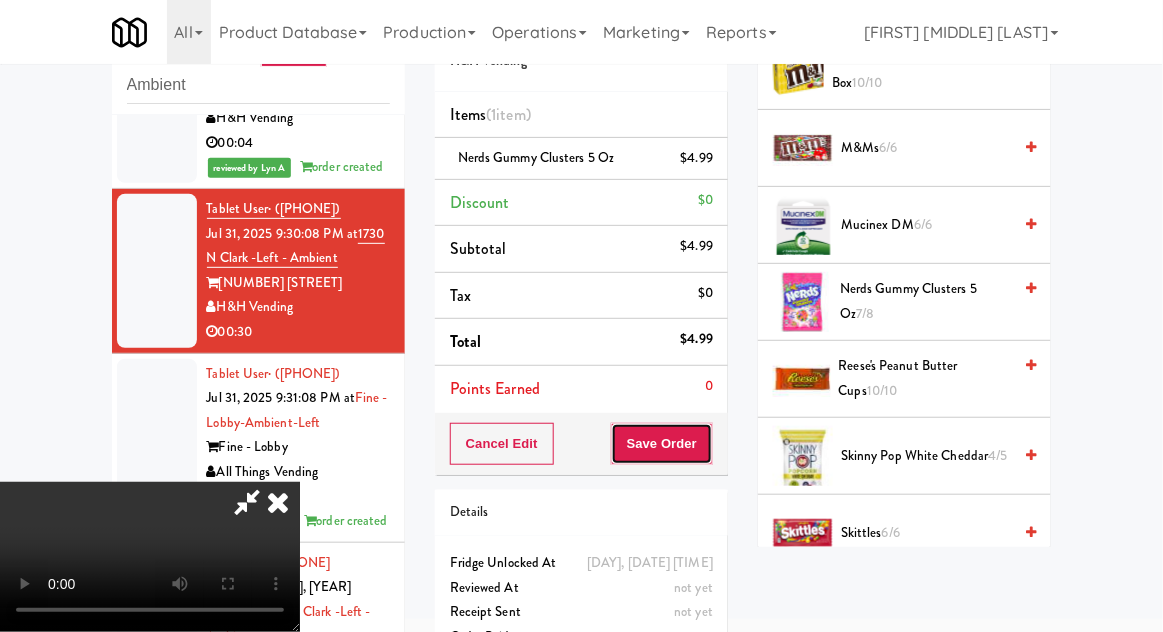 click on "Save Order" at bounding box center [662, 444] 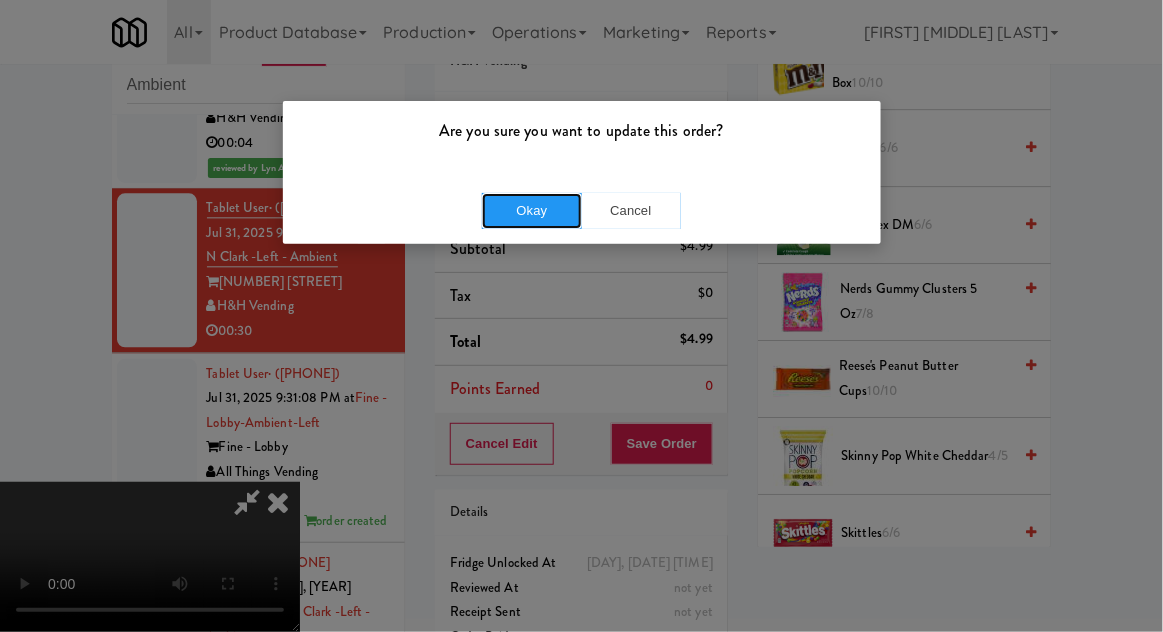 click on "Okay" at bounding box center [532, 211] 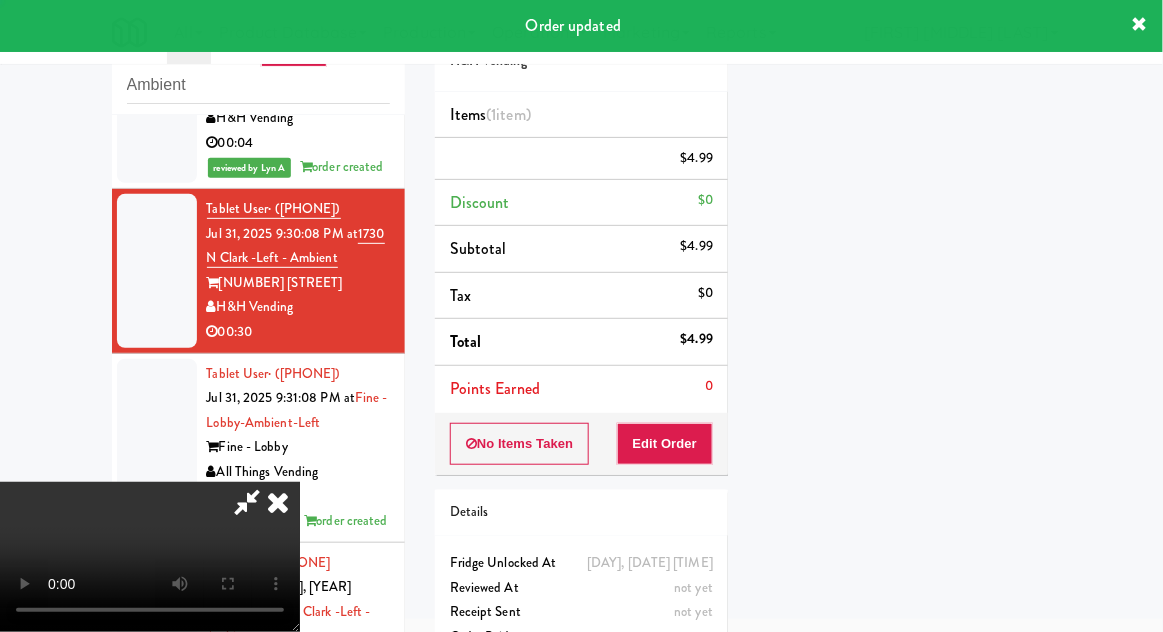 scroll, scrollTop: 197, scrollLeft: 0, axis: vertical 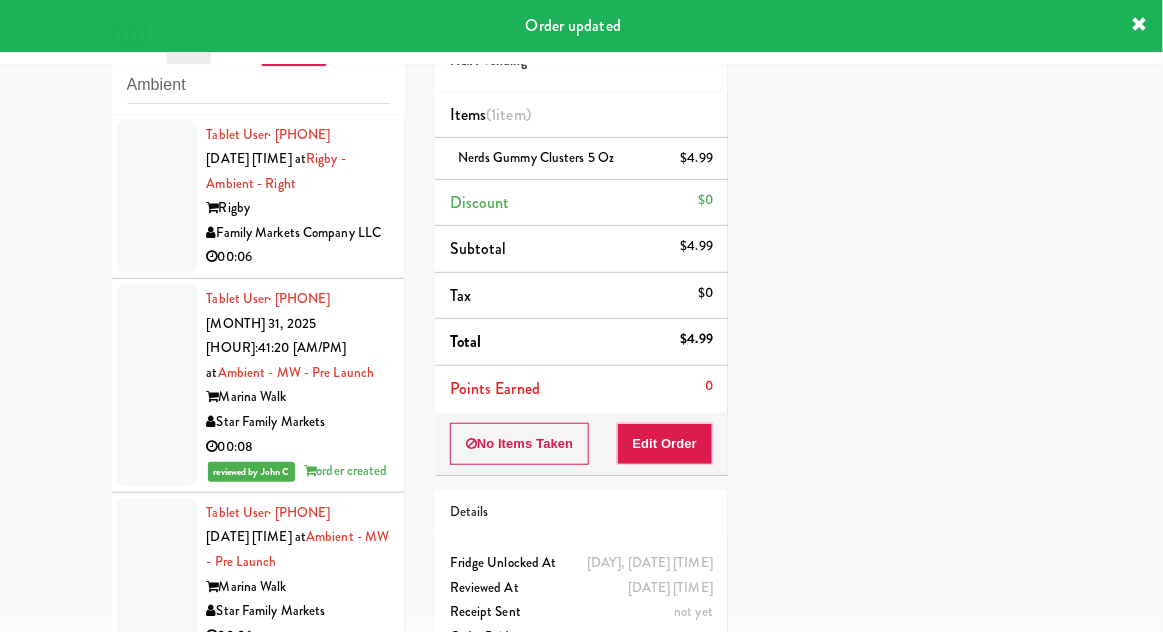 click at bounding box center (157, 385) 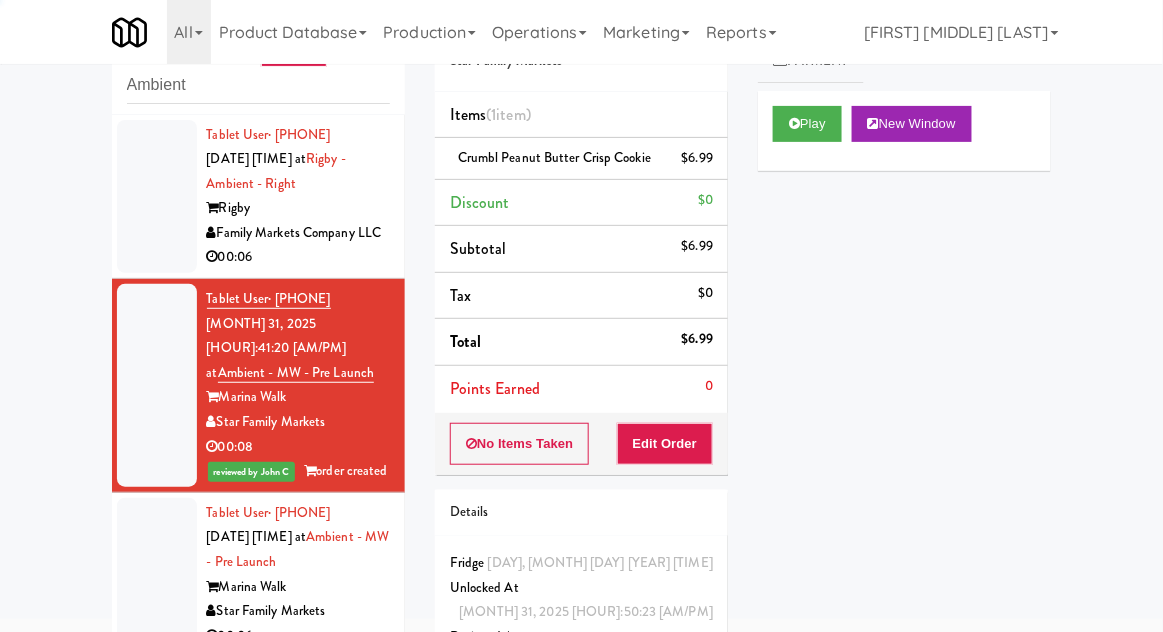 click at bounding box center (157, 587) 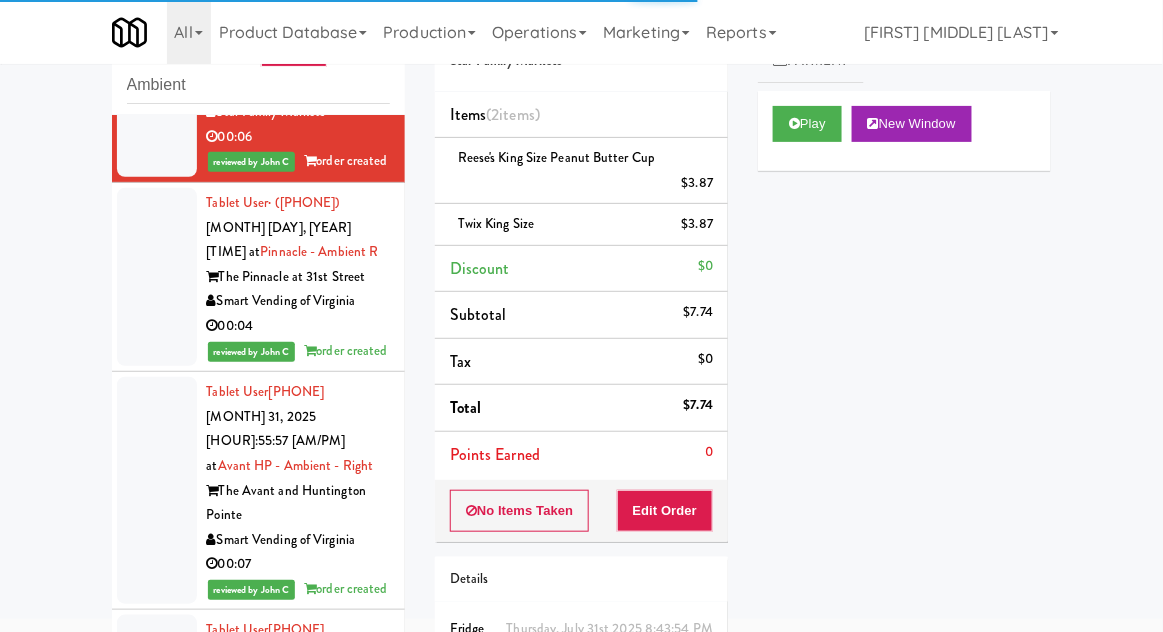 click at bounding box center [157, 277] 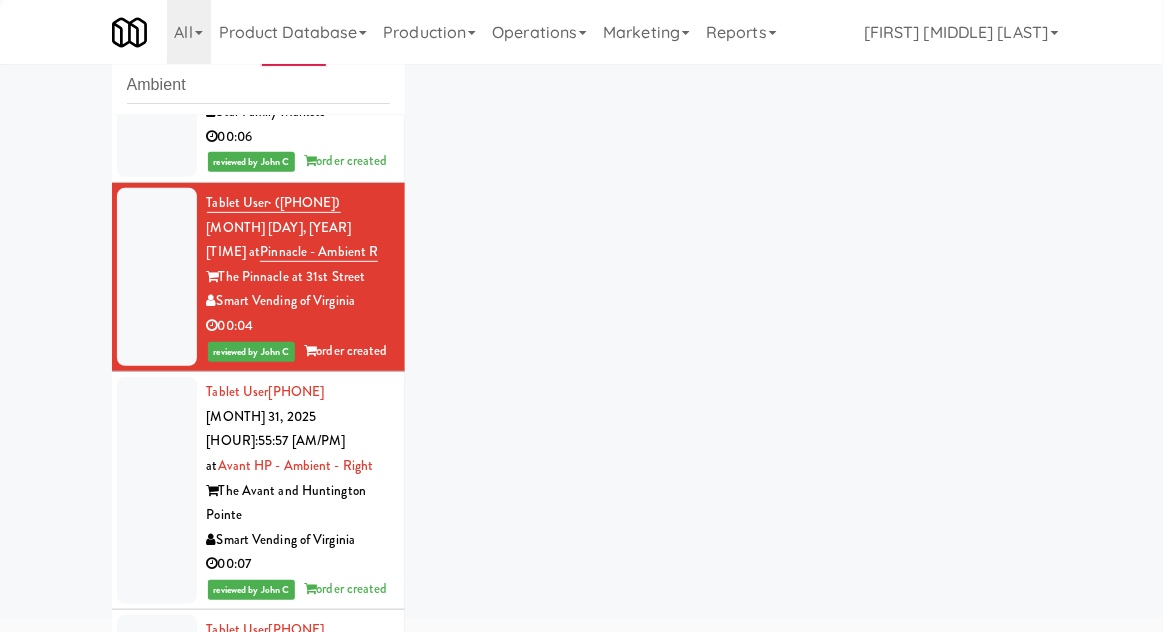 click at bounding box center (157, 490) 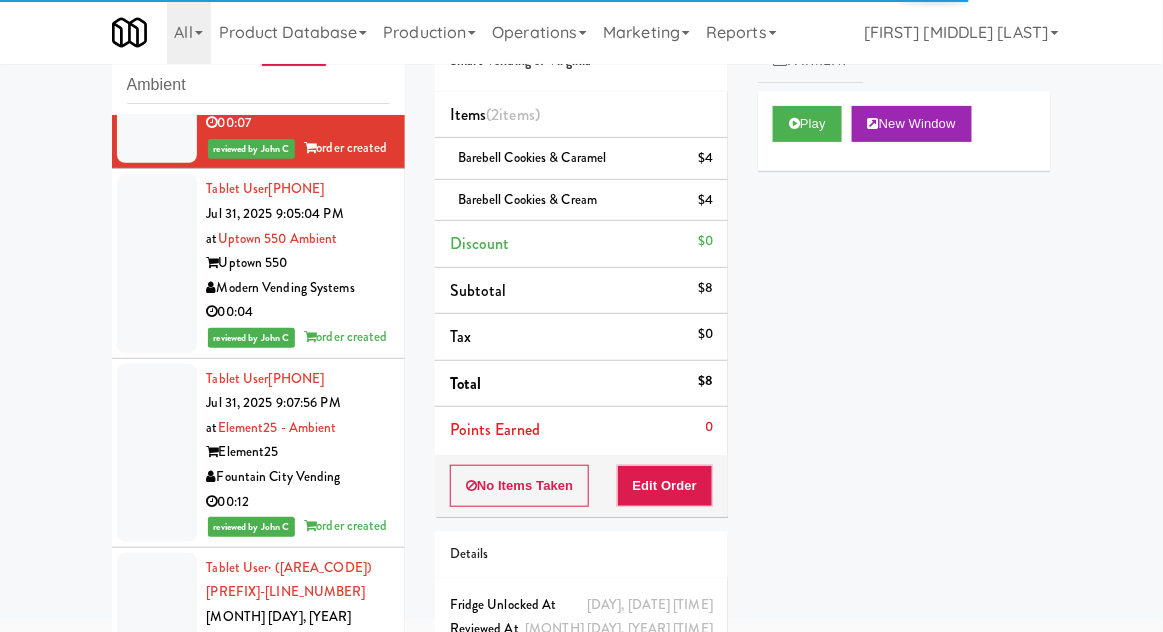 click at bounding box center [157, 263] 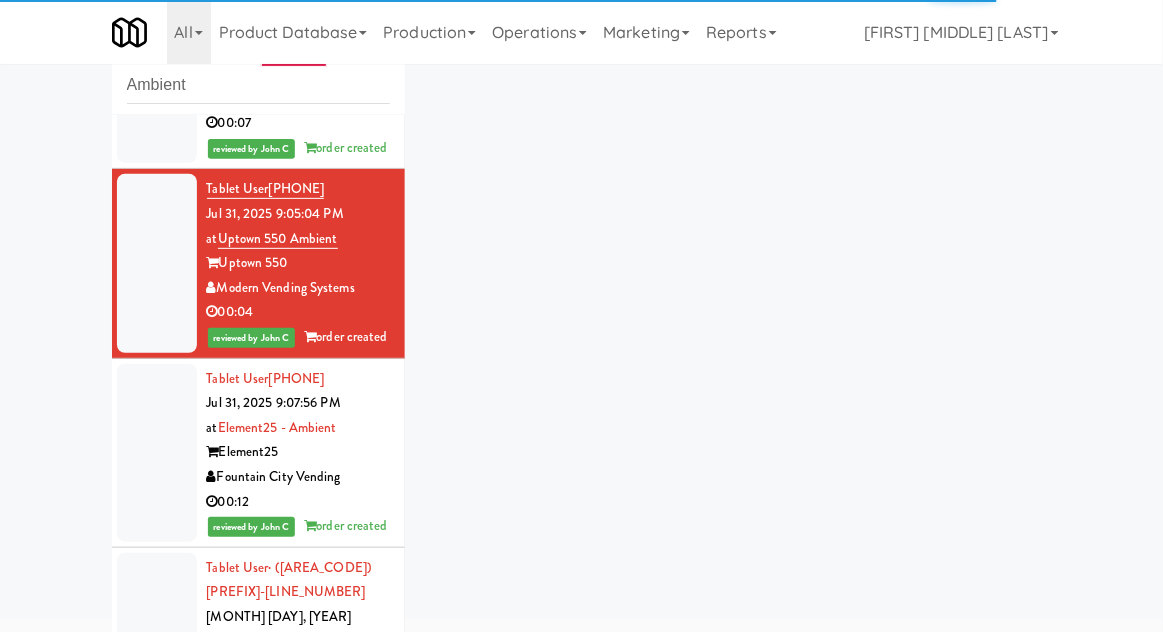 click at bounding box center [157, 453] 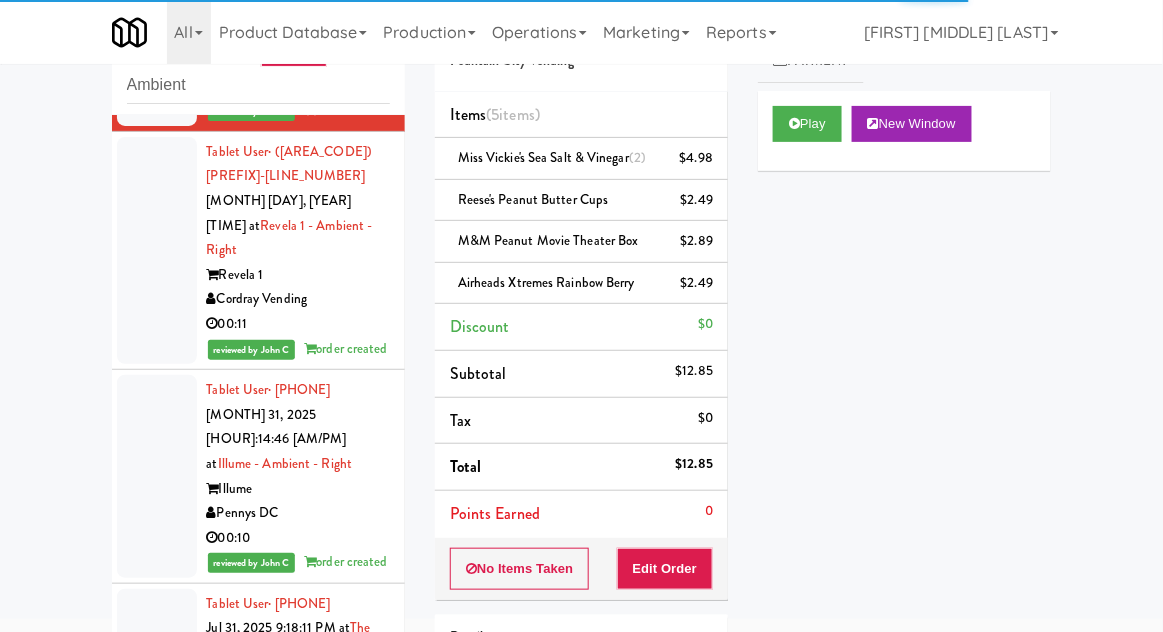 click at bounding box center (157, 250) 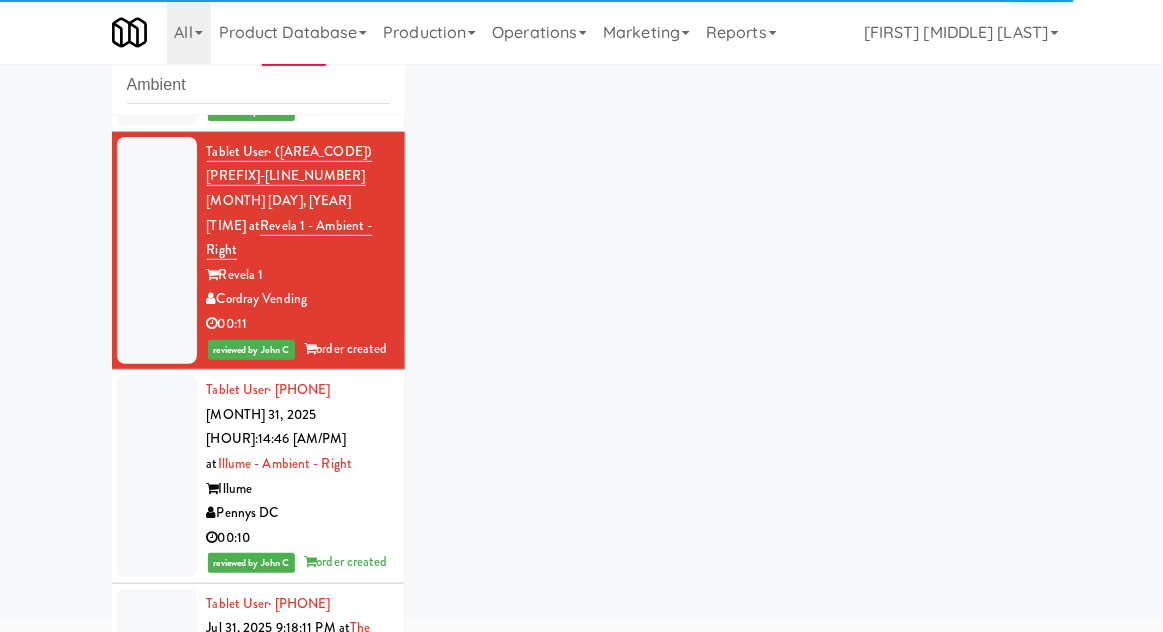 click at bounding box center (157, 476) 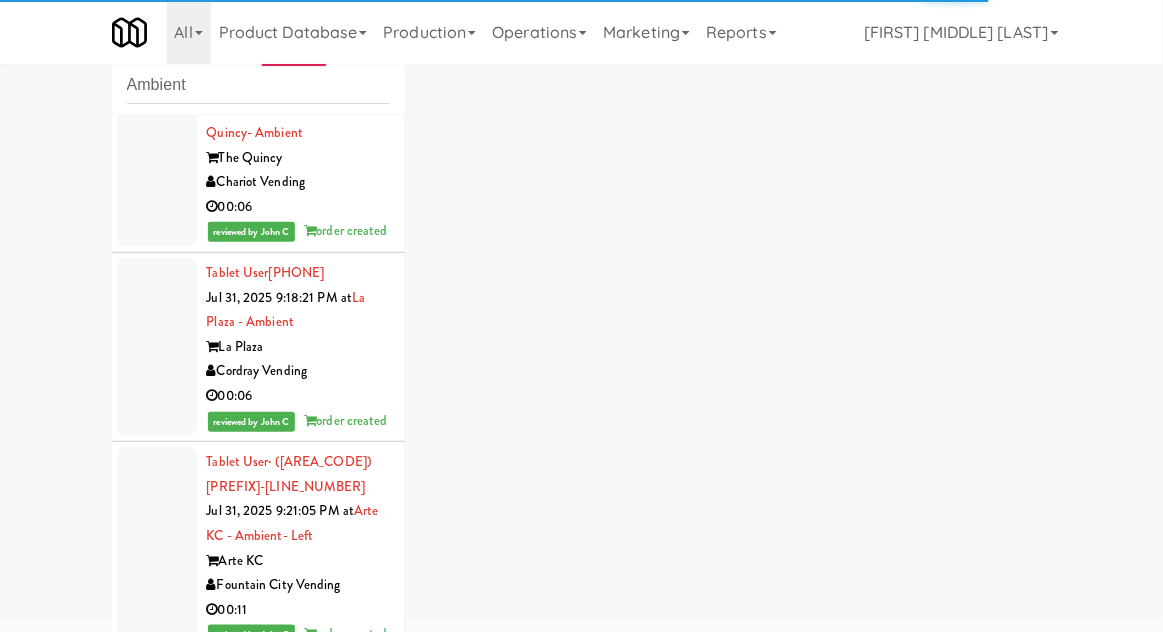 click at bounding box center (157, 158) 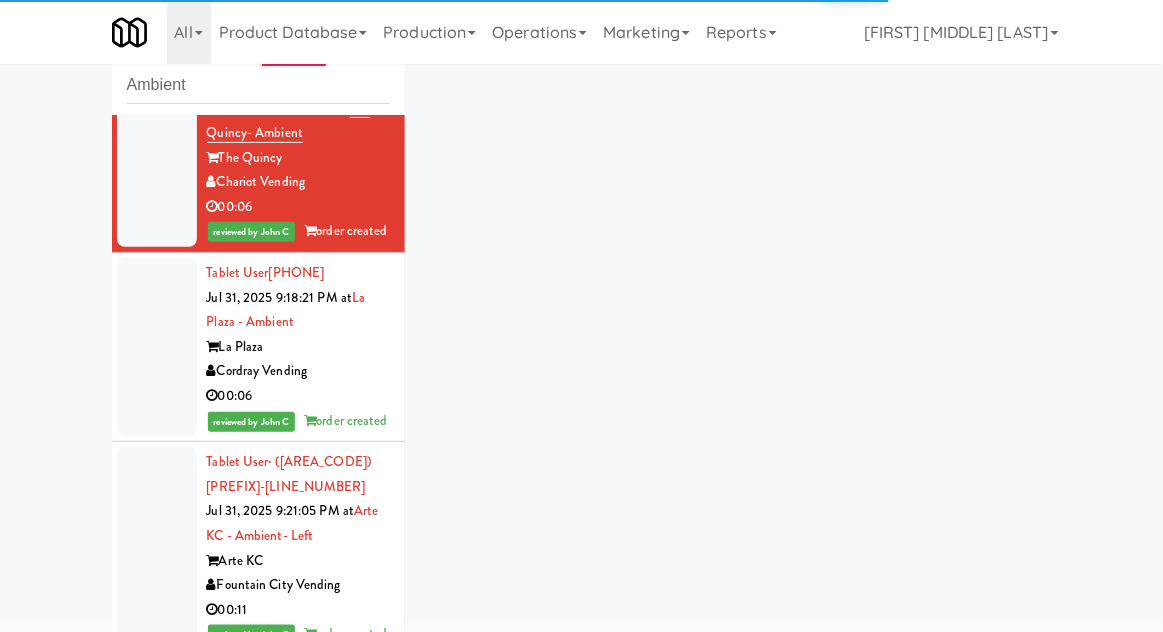 click at bounding box center [157, 347] 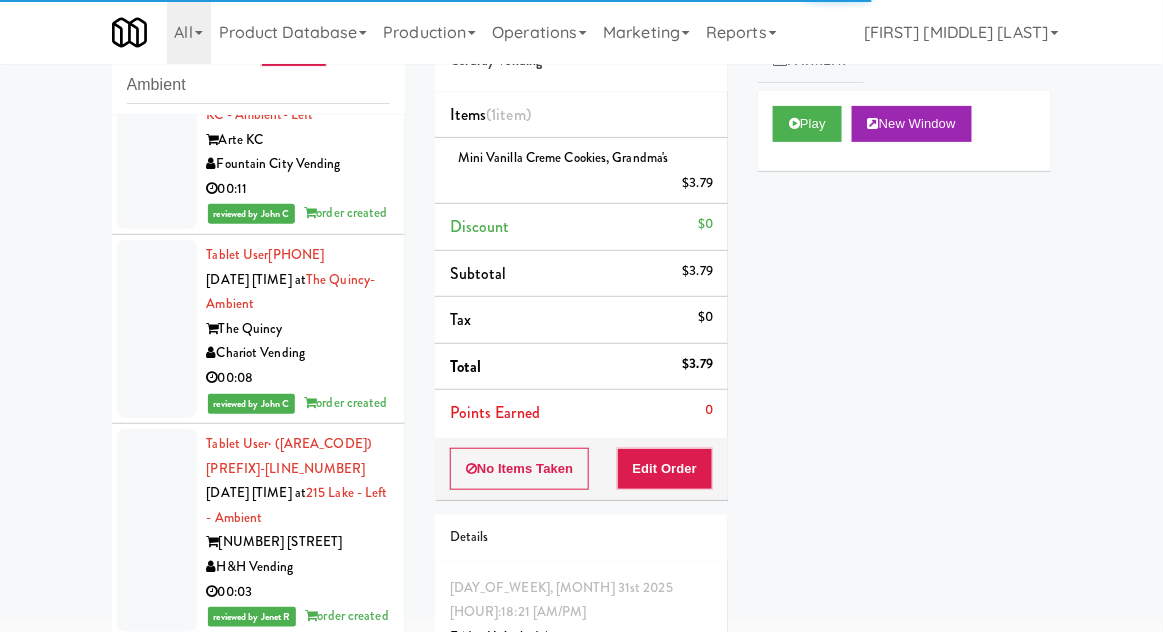 scroll, scrollTop: 2323, scrollLeft: 0, axis: vertical 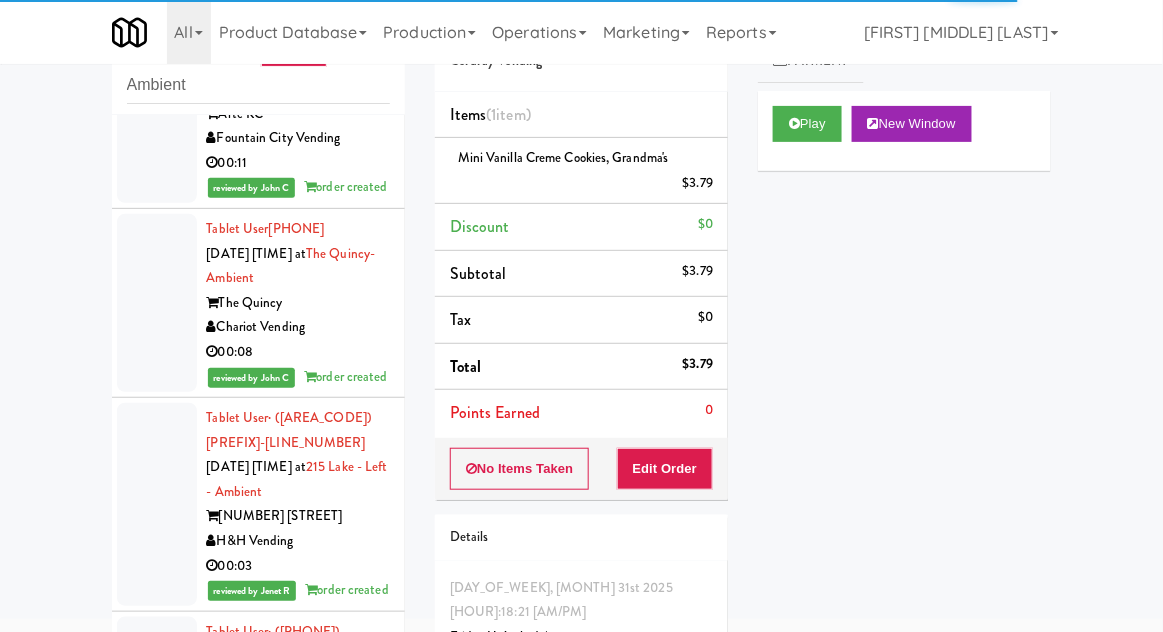 click at bounding box center [157, 101] 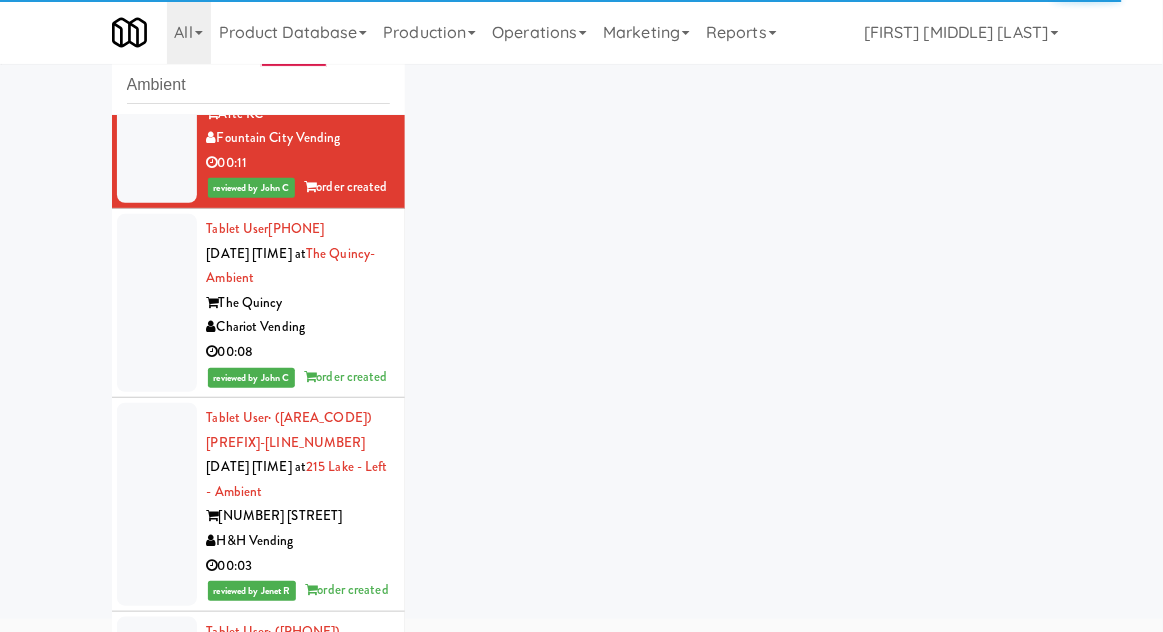 click at bounding box center [157, 303] 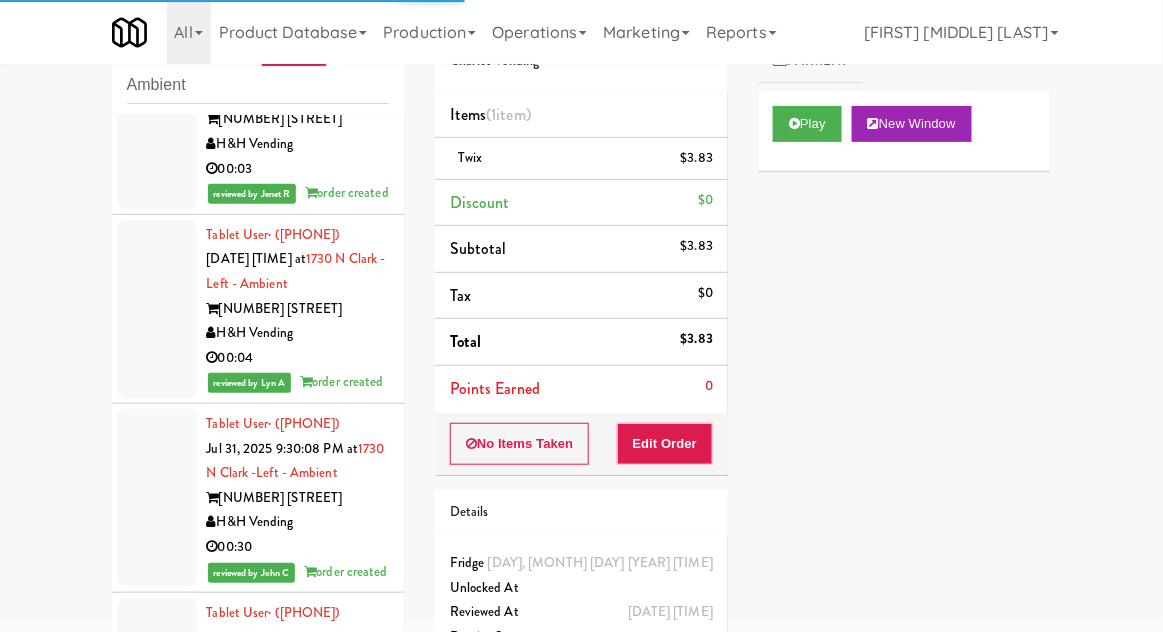 scroll, scrollTop: 2738, scrollLeft: 0, axis: vertical 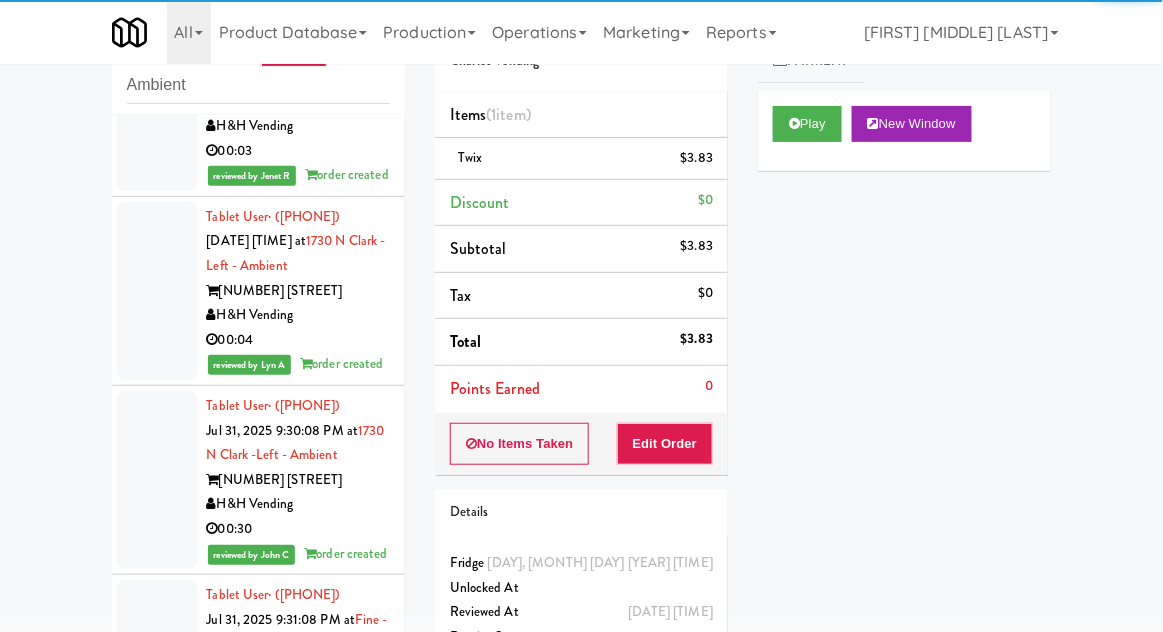 click at bounding box center [157, 291] 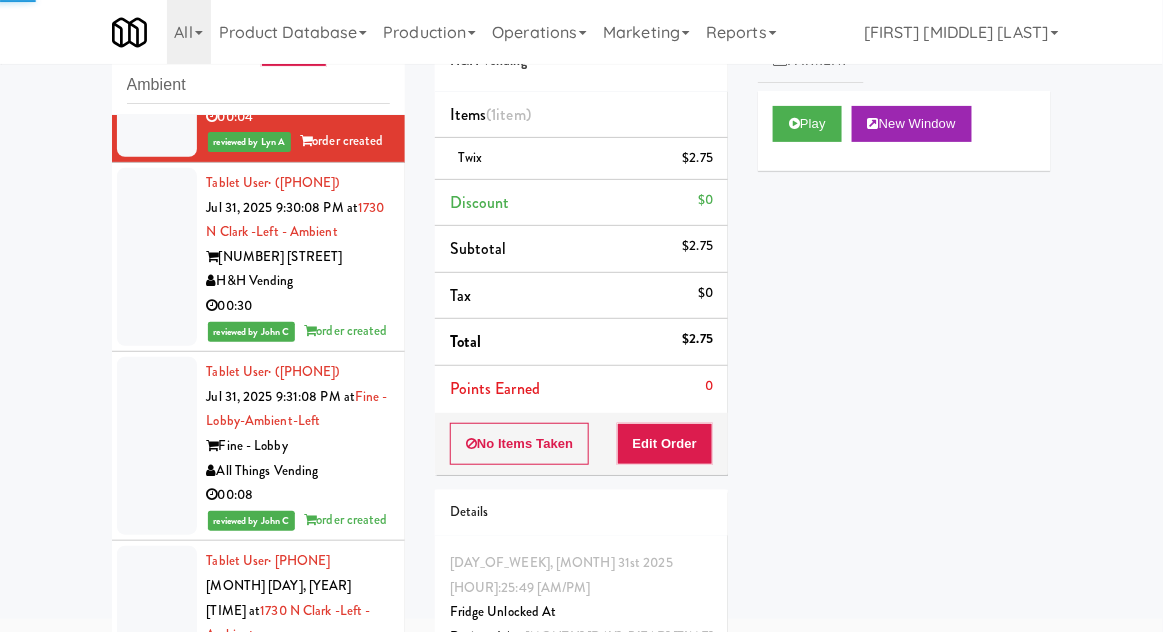 click at bounding box center (157, 257) 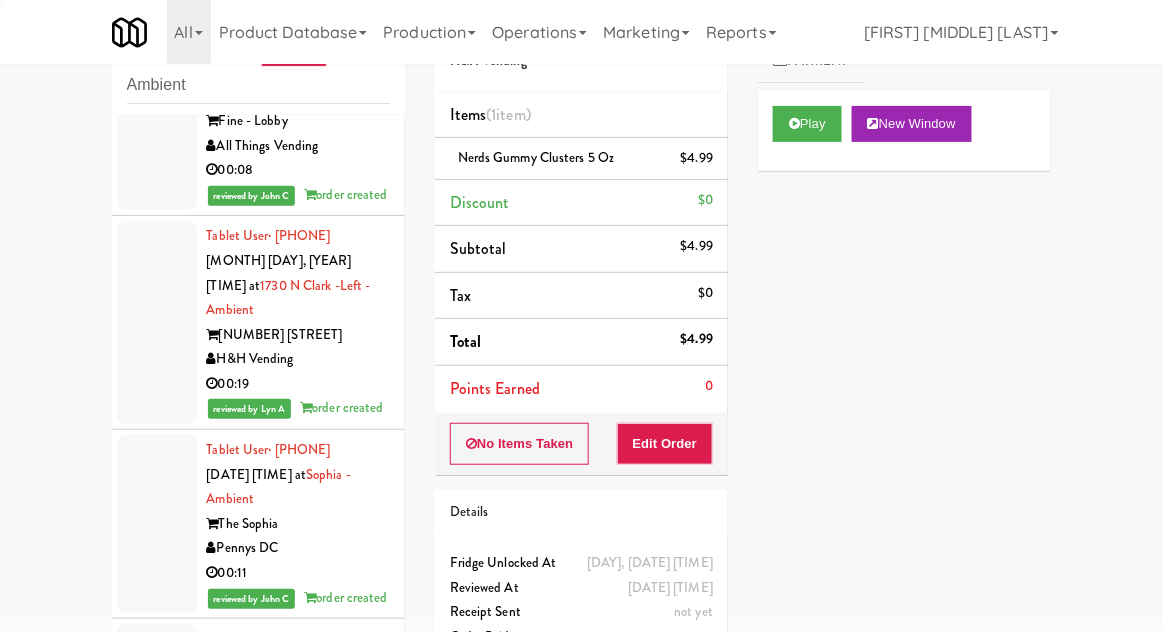 click at bounding box center (157, 121) 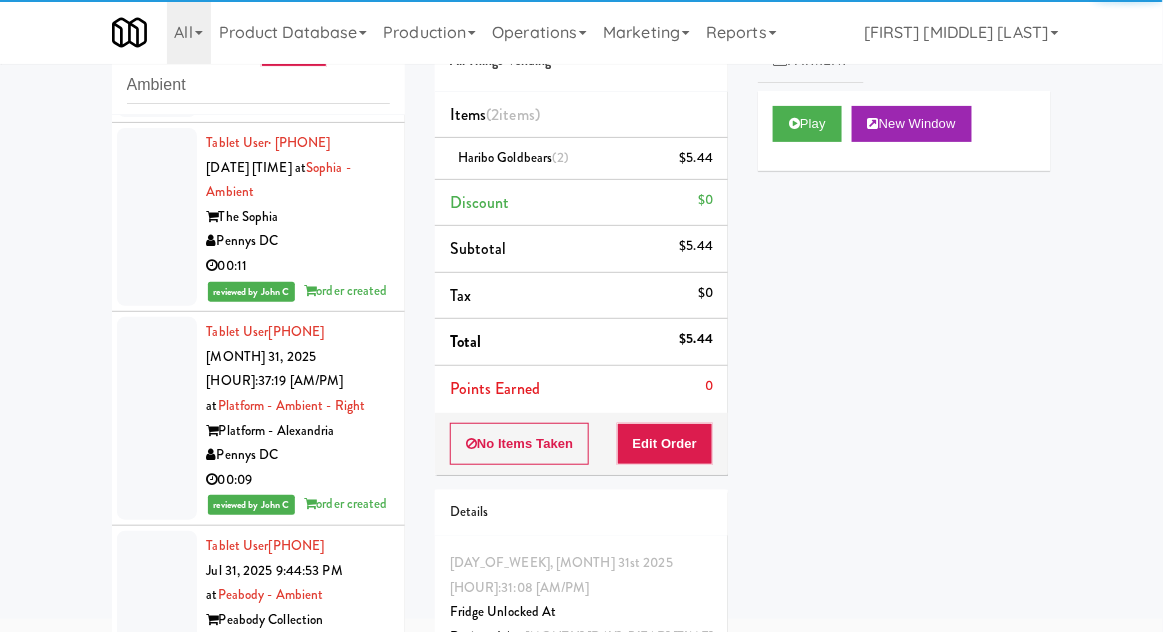click at bounding box center [157, 217] 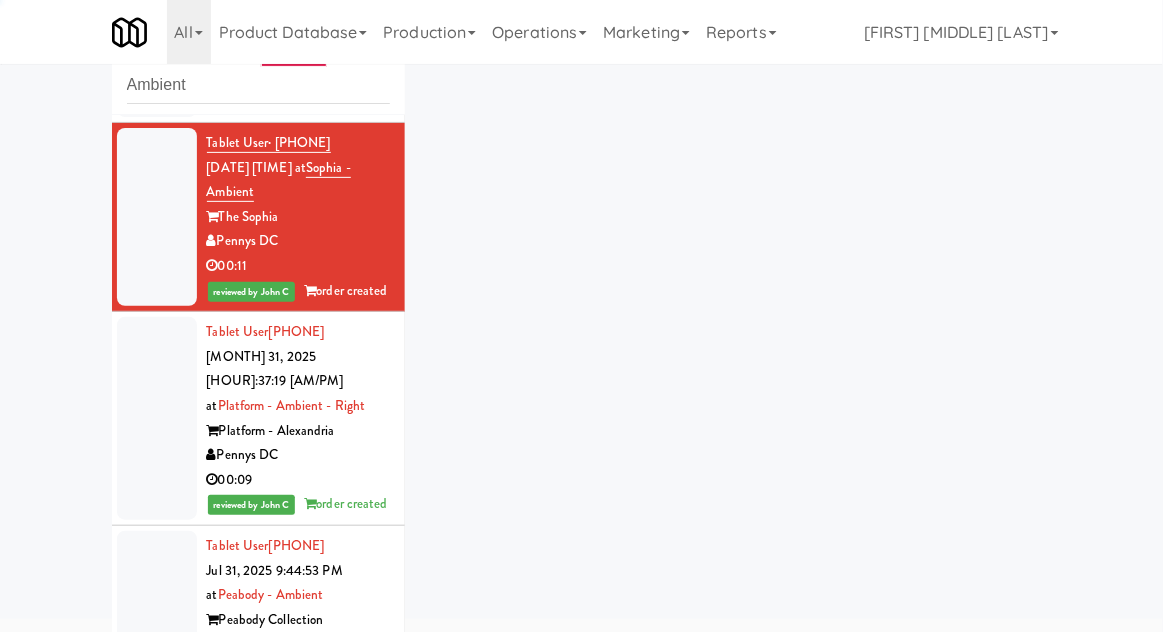 click at bounding box center [157, 418] 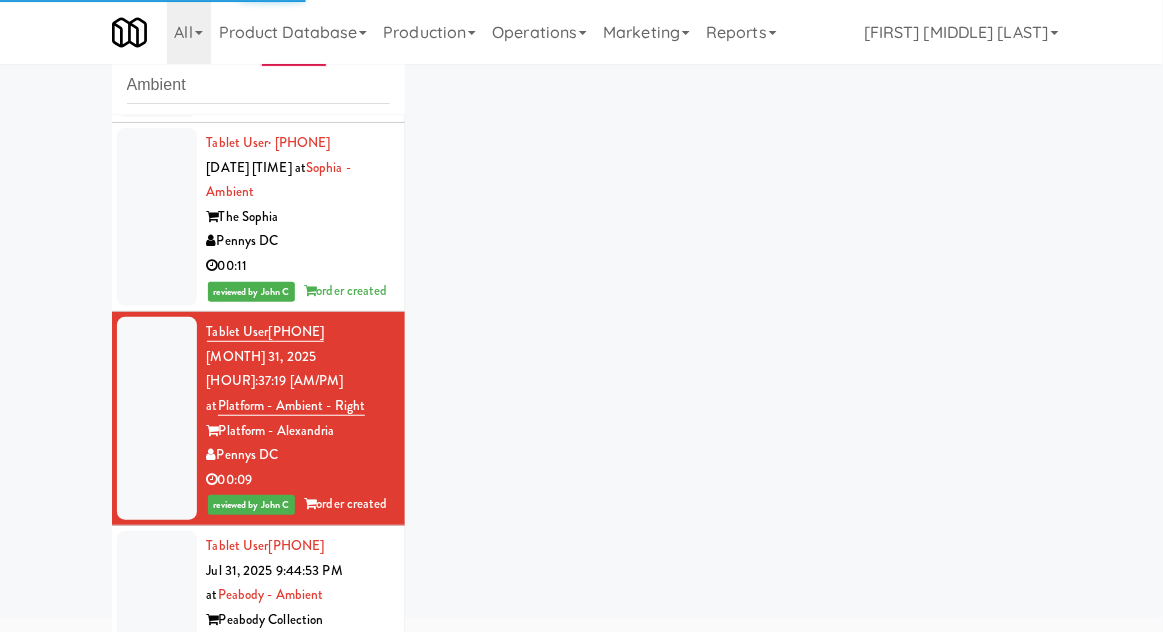 scroll, scrollTop: 3811, scrollLeft: 0, axis: vertical 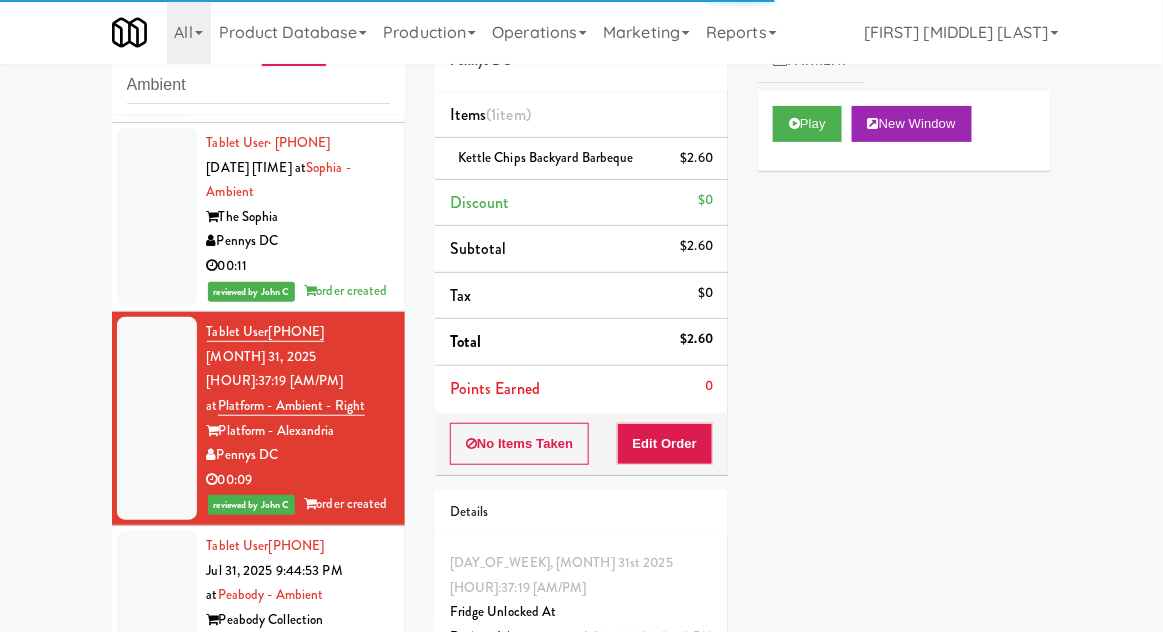 click at bounding box center [157, 620] 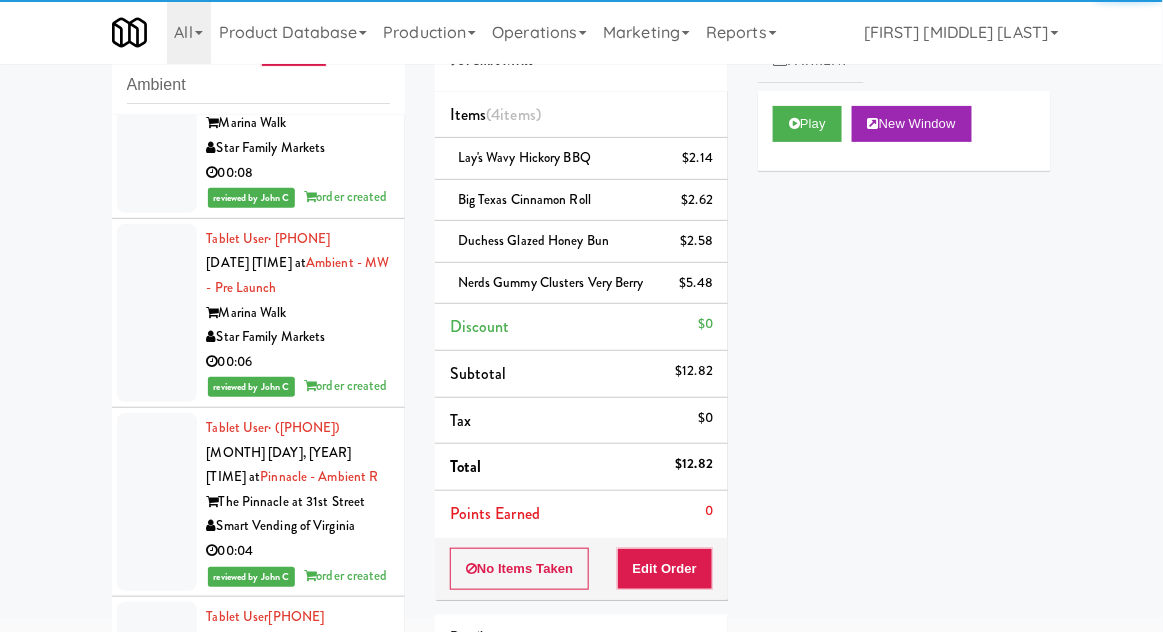 scroll, scrollTop: 0, scrollLeft: 0, axis: both 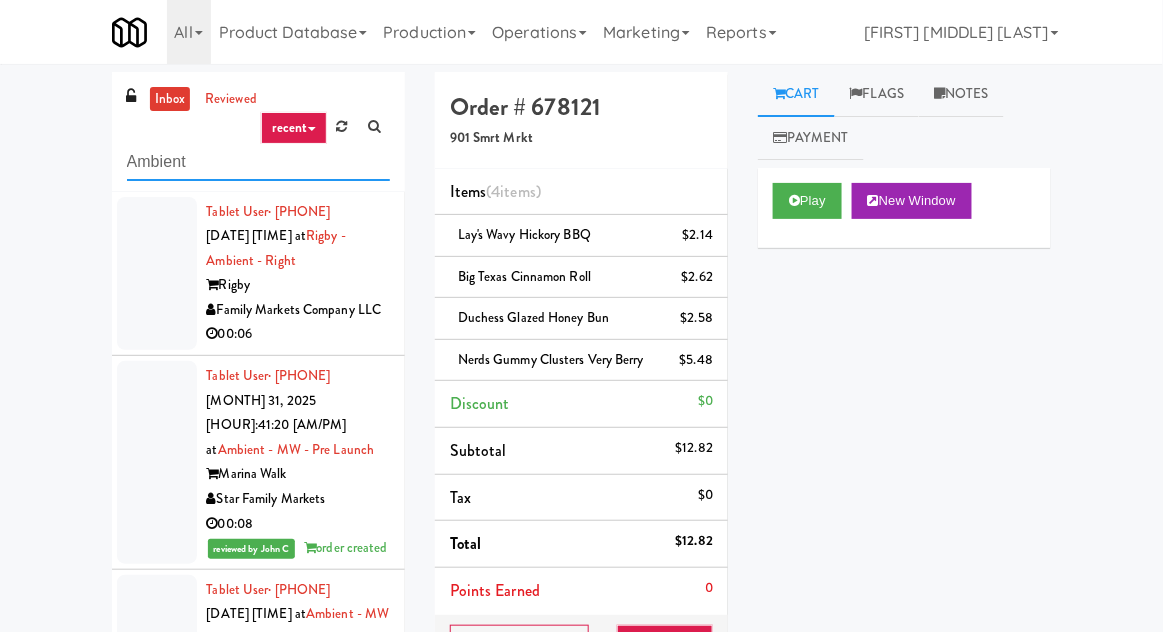 click on "Ambient" at bounding box center [258, 162] 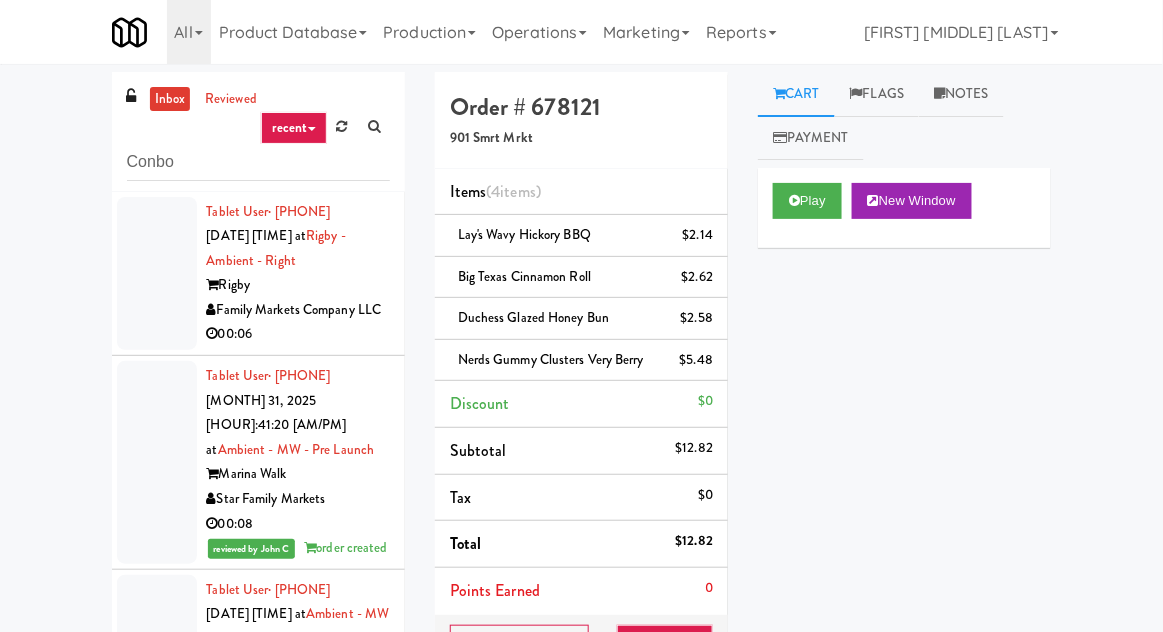 click on "inbox reviewed recent    unclear take     inventory issue     suspicious     failed     recent   Conbo Tablet User  · ([AREA_CODE]) [PREFIX]-[LINE_NUMBER] [MONTH] 31, 2025 [HOUR]:16:33 [AM/PM] at  Rigby - Ambient - Right  Rigby  Family Markets Company LLC  00:06     Tablet User  · ([AREA_CODE]) [PREFIX]-[LINE_NUMBER] [MONTH] 31, 2025 [HOUR]:41:20 [AM/PM] at  Ambient - MW - Pre Launch  Marina Walk  Star Family Markets  00:08 reviewed by [FIRST] [LAST]  order created     Tablet User  · ([AREA_CODE]) [PREFIX]-[LINE_NUMBER] [MONTH] 31, 2025 [HOUR]:43:54 [AM/PM] at  Ambient - MW - Pre Launch  Marina Walk  Star Family Markets  00:06 reviewed by [FIRST] [LAST]  order created     Tablet User  · ([AREA_CODE]) [PREFIX]-[LINE_NUMBER] [MONTH] 31, 2025 [HOUR]:50:47 [AM/PM] at  Pinnacle - Ambient R  The Pinnacle at 31st Street  Smart Vending of Virginia  00:04 reviewed by [FIRST] [LAST]  order created     Tablet User  · ([AREA_CODE]) [PREFIX]-[LINE_NUMBER] [MONTH] 31, 2025 [HOUR]:55:57 [AM/PM] at  Avant HP - Ambient - Right  The Avant and Huntington Pointe  Smart Vending of Virginia  00:07 reviewed by [FIRST] [LAST]  order created     Tablet User  · ([AREA_CODE]) [PREFIX]-[LINE_NUMBER] [MONTH] 31, 2025 [HOUR]:05:04 [AM/PM] at   Uptown 550" at bounding box center [581, 489] 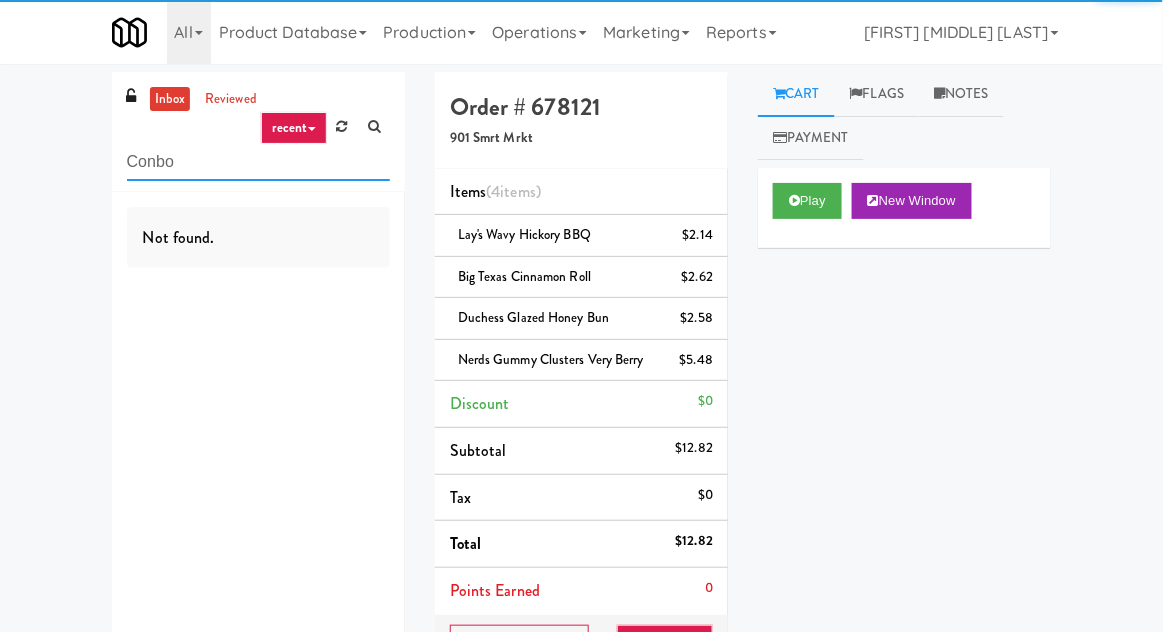click on "Conbo" at bounding box center [258, 162] 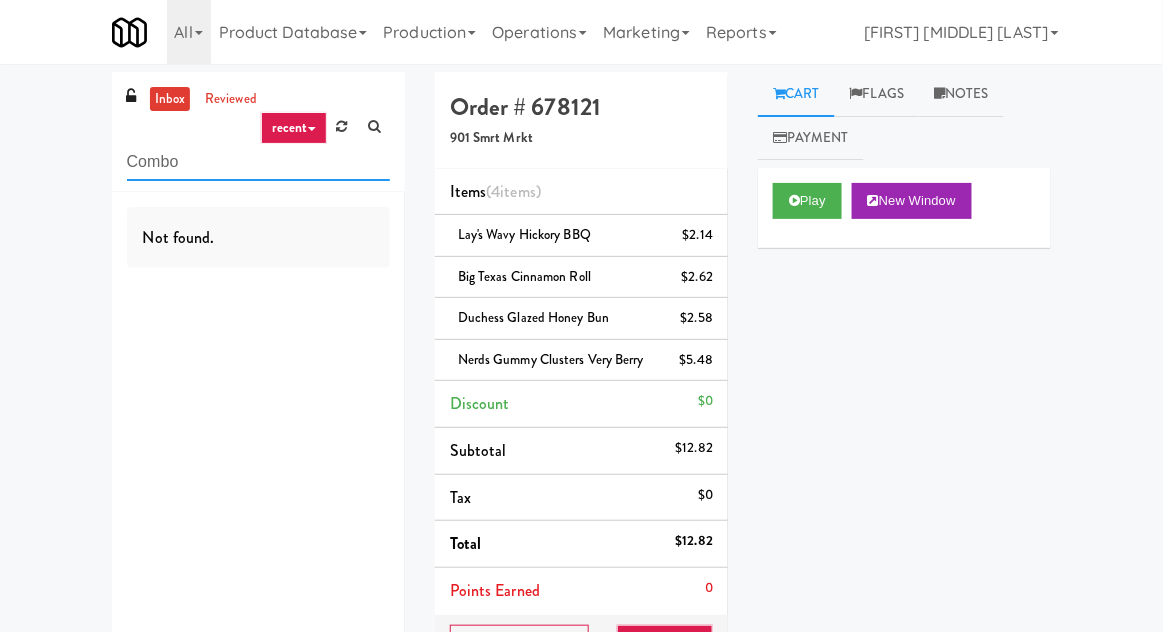 type on "Combo" 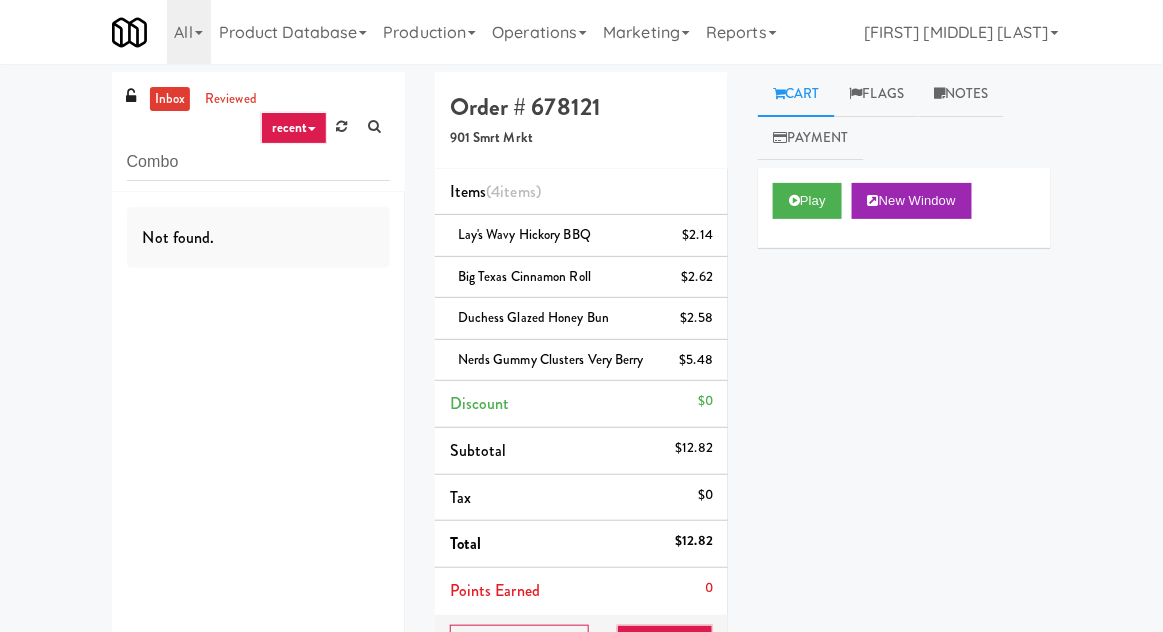 click on "inbox reviewed recent    all     unclear take     inventory issue     suspicious     failed     recent   Combo   Not found. Order # 678121 901 Smrt Mrkt Items  (4  items ) Lay's Wavy Hickory BBQ  $2.14 Big Texas Cinnamon Roll  $2.62 Duchess Glazed Honey Bun  $2.58 Nerds Gummy Clusters Very Berry  $5.48 Discount  $0 Subtotal $12.82 Tax $0 Total $12.82 Points Earned  0  No Items Taken Edit Order Details [DAY], [MONTH] [DAY] [YEAR] [TIME] Fridge Unlocked At [MONTH] [DAY], [YEAR] [TIME] Reviewed At not yet Receipt Sent not yet Order Paid  Cart  Flags  Notes  Payment  Play  New Window  Primary Flag  Clear     Flag if unable to determine what was taken or order not processable due to inventory issues Unclear Take - No Video Unclear Take - Short or Cut Off Unclear Take - Obstructed Inventory Issue - Product Not in Inventory Inventory Issue - Product prices as $0  Additional Concerns  Clear Flag as Suspicious Returned Product Place a foreign product in  Internal Notes" at bounding box center [581, 489] 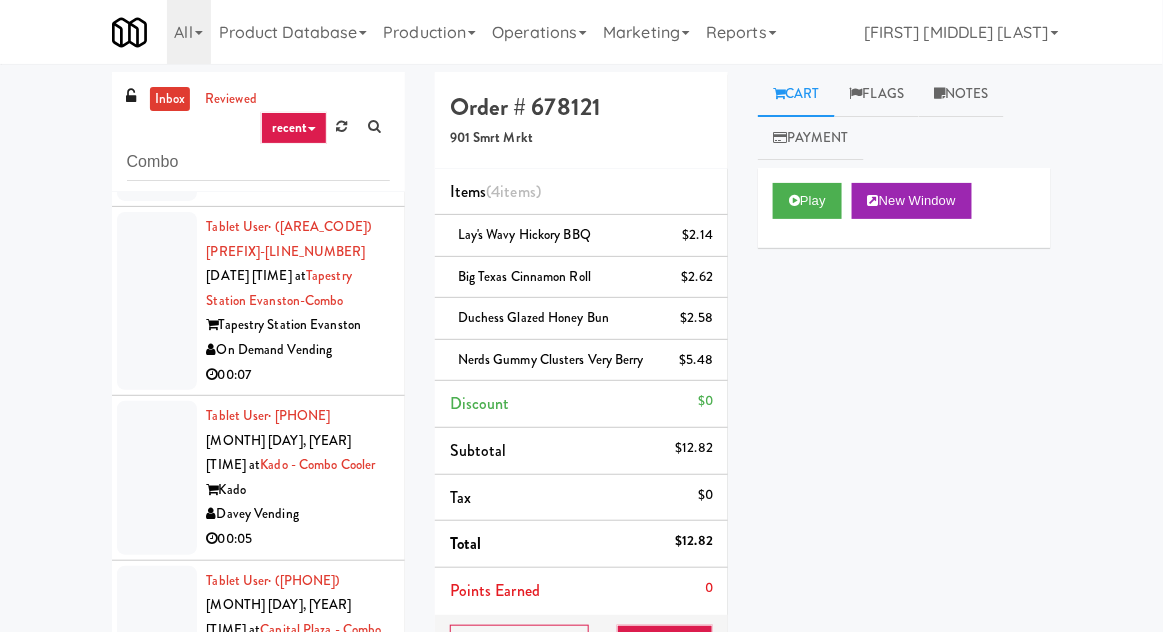 scroll, scrollTop: 3205, scrollLeft: 0, axis: vertical 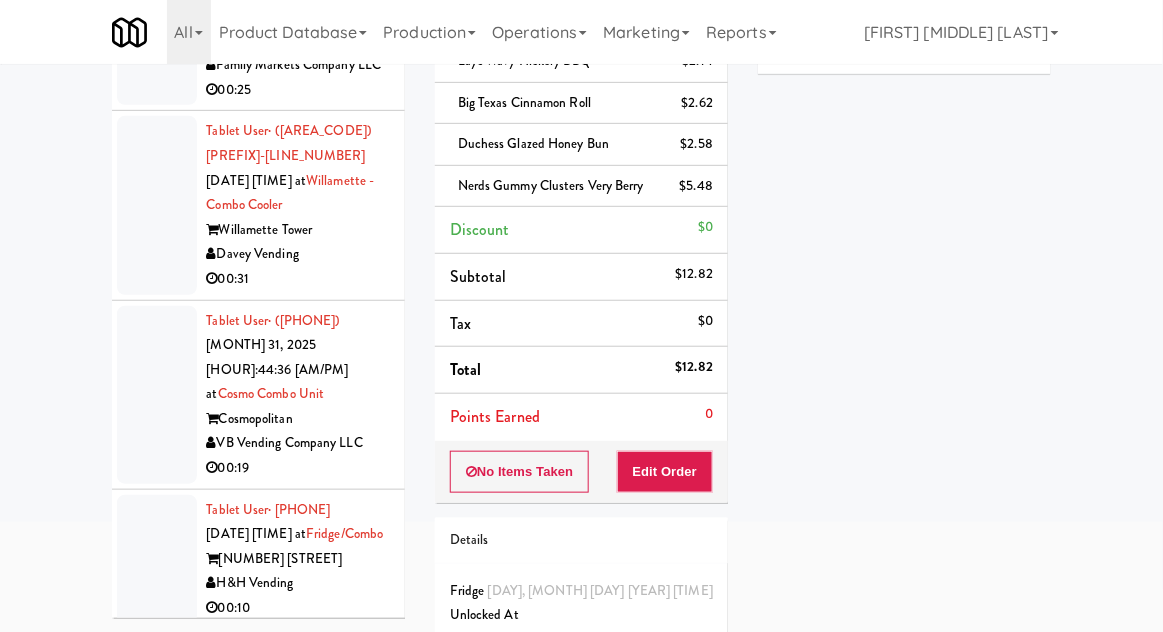 click at bounding box center (157, 559) 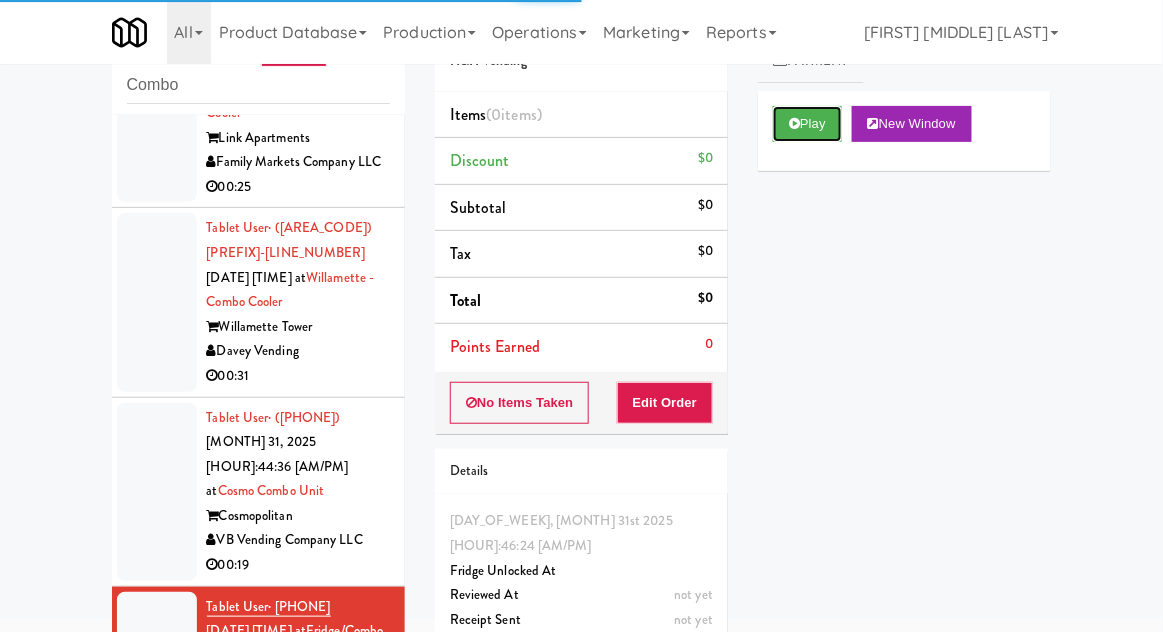 click on "Play" at bounding box center [807, 124] 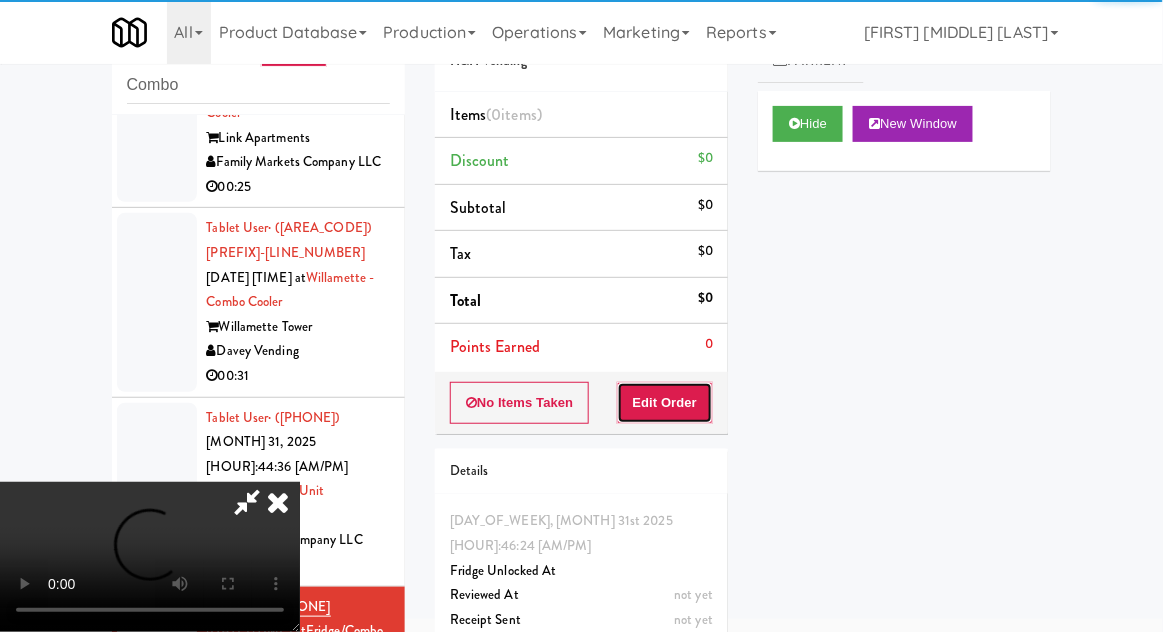 click on "Edit Order" at bounding box center [665, 403] 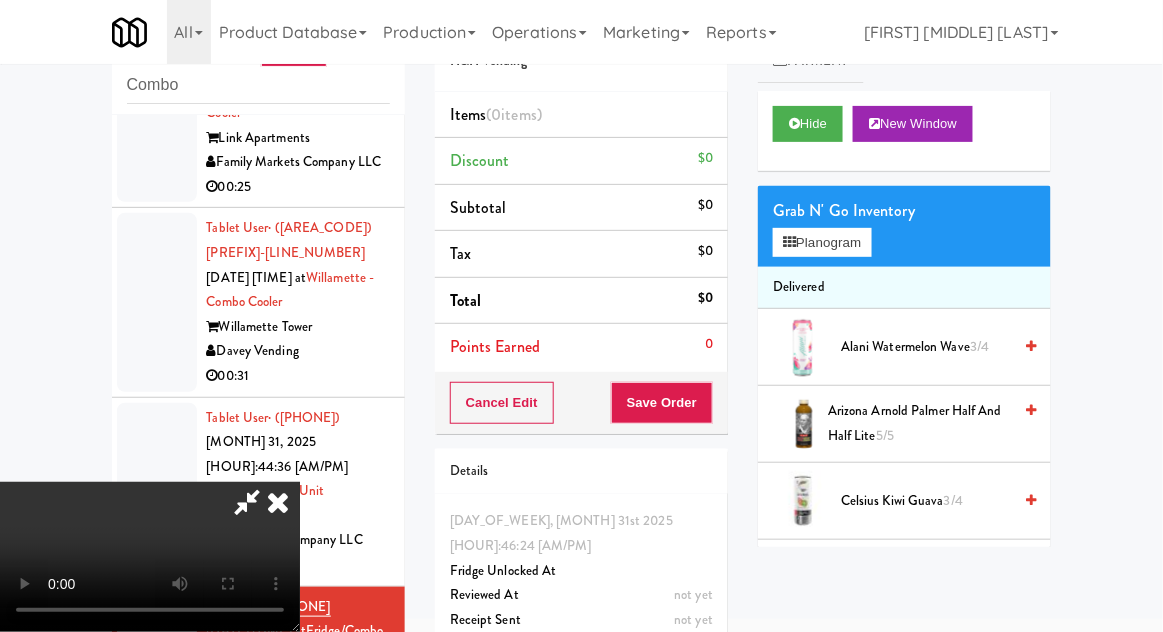type 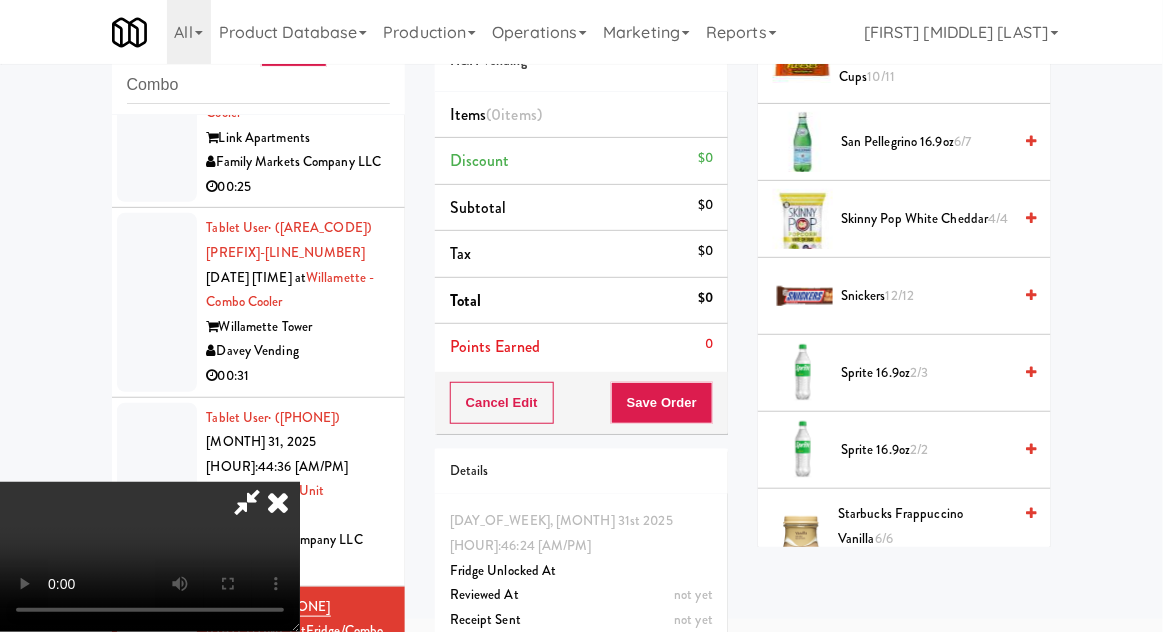scroll, scrollTop: 2060, scrollLeft: 0, axis: vertical 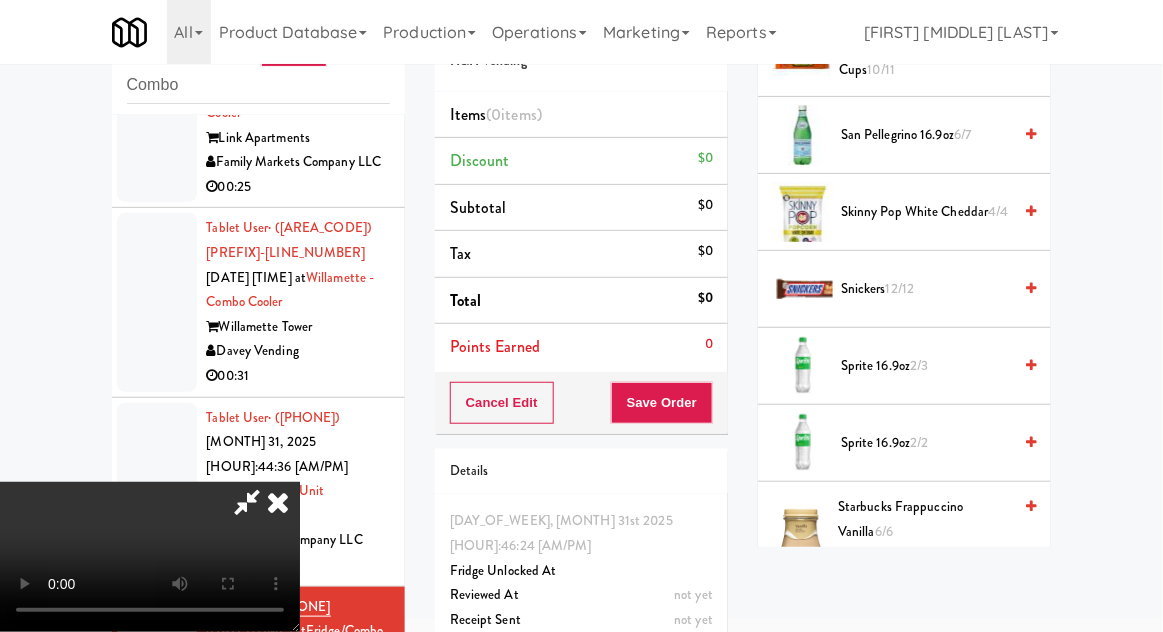 click on "2/3" at bounding box center [919, 365] 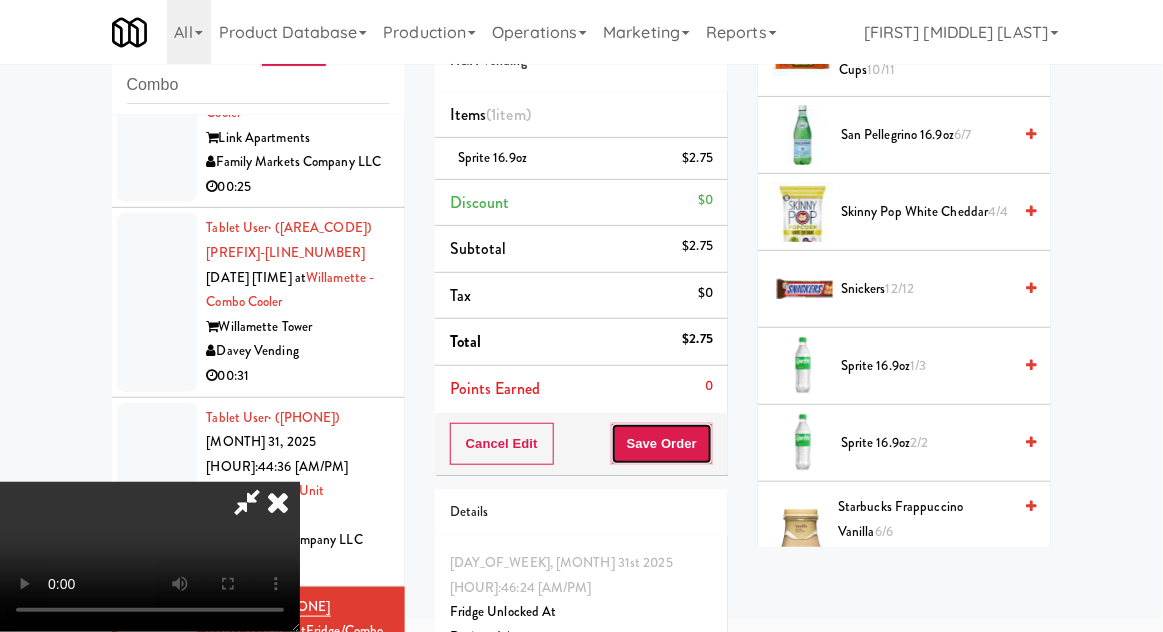 click on "Save Order" at bounding box center [662, 444] 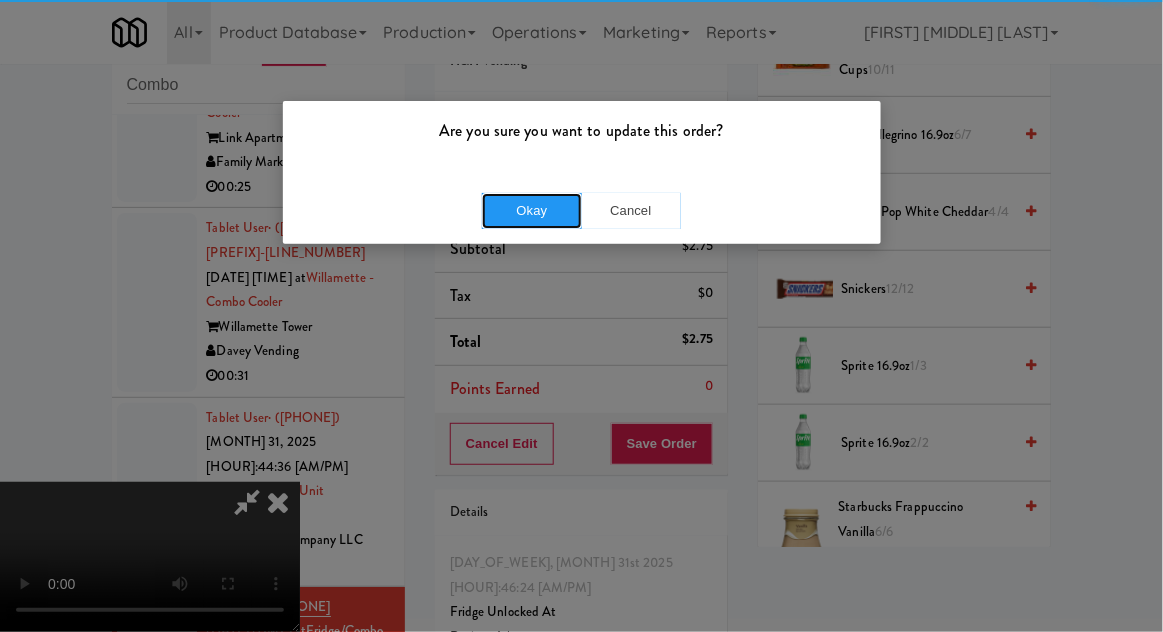 click on "Okay" at bounding box center [532, 211] 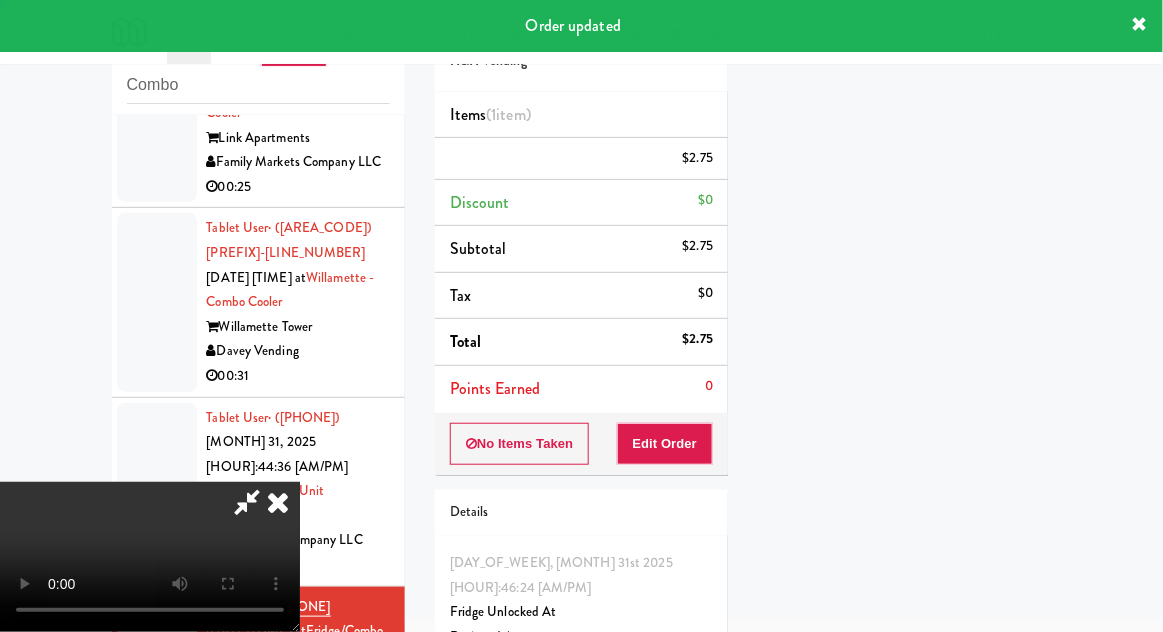 scroll, scrollTop: 197, scrollLeft: 0, axis: vertical 